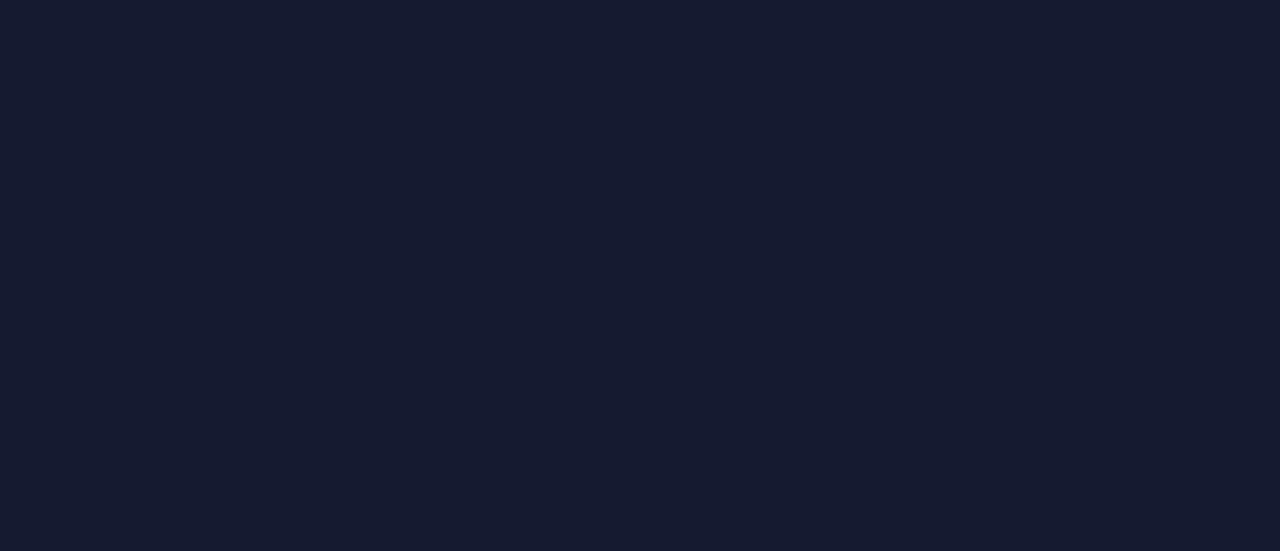scroll, scrollTop: 0, scrollLeft: 0, axis: both 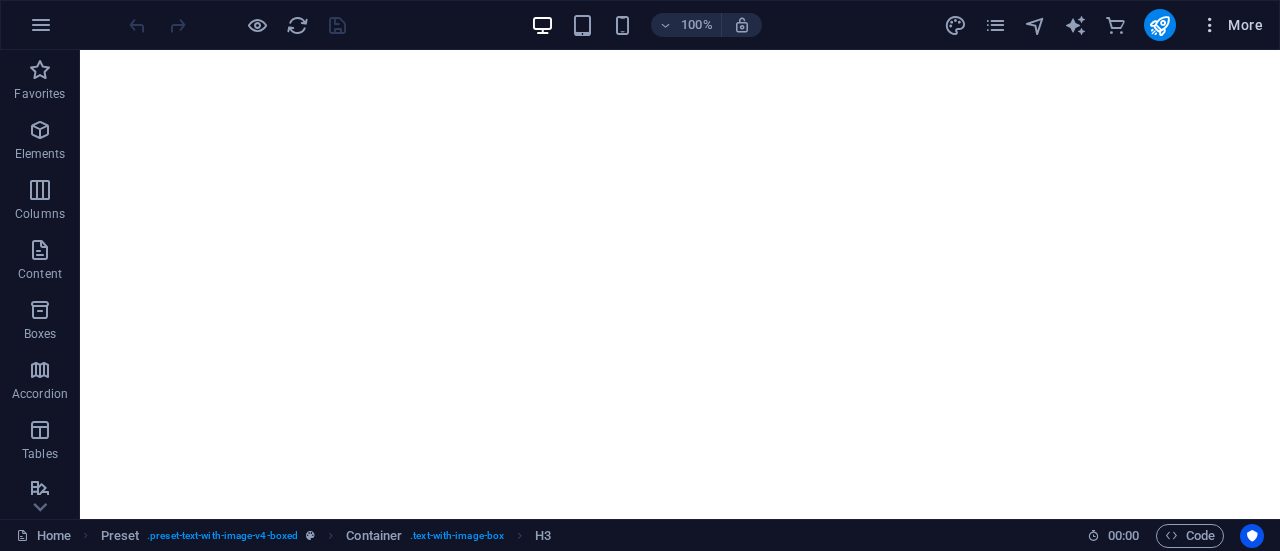 click on "More" at bounding box center (1231, 25) 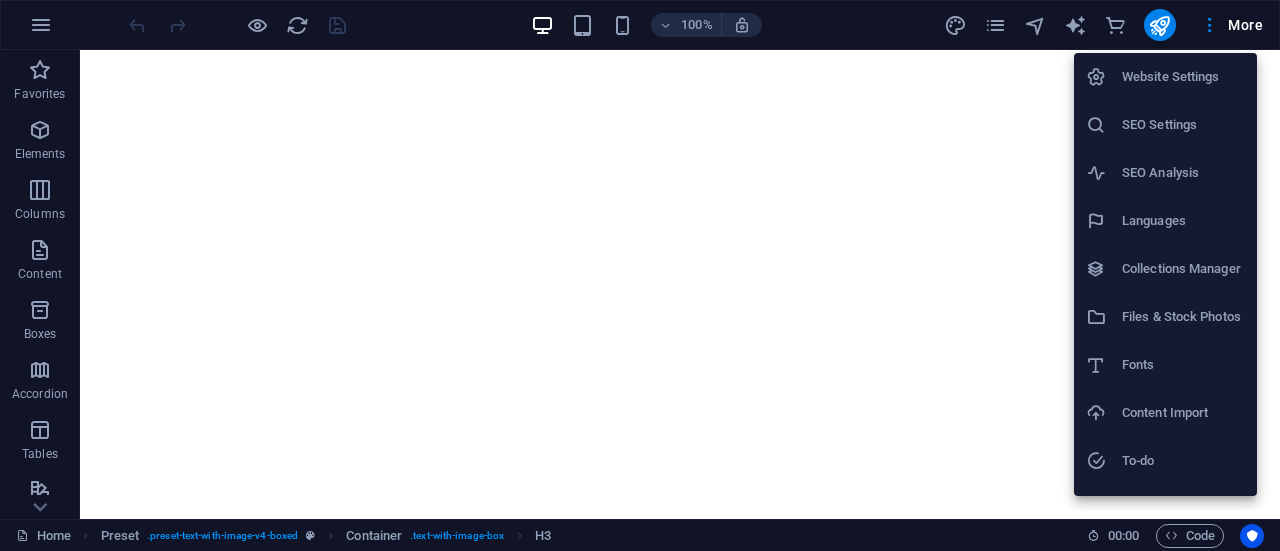 click on "Website Settings" at bounding box center (1165, 77) 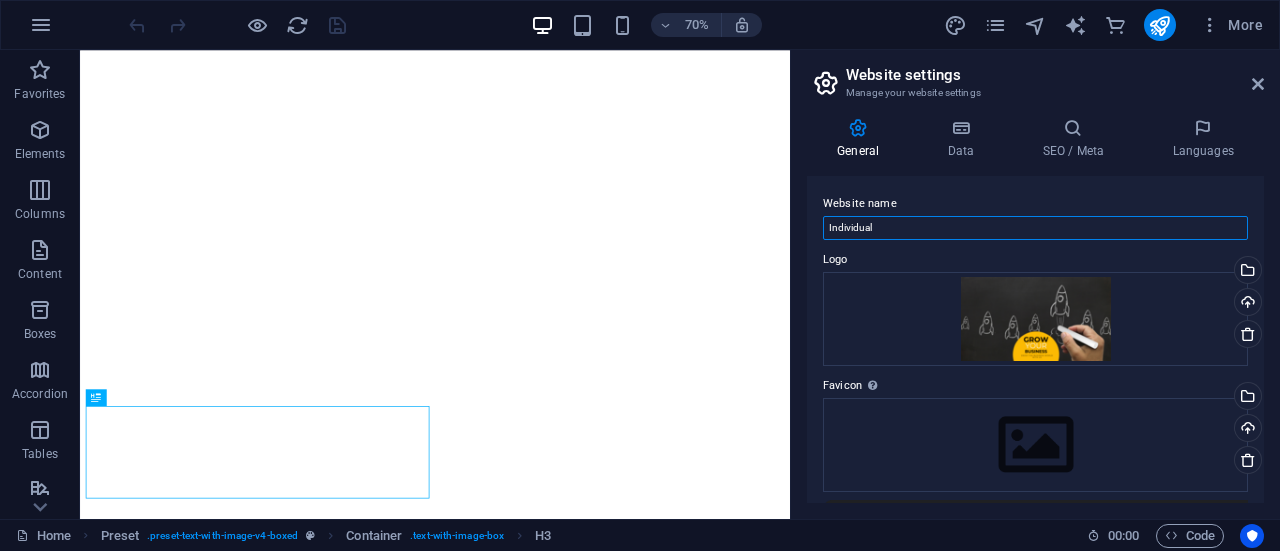 click on "Individual" at bounding box center (1035, 228) 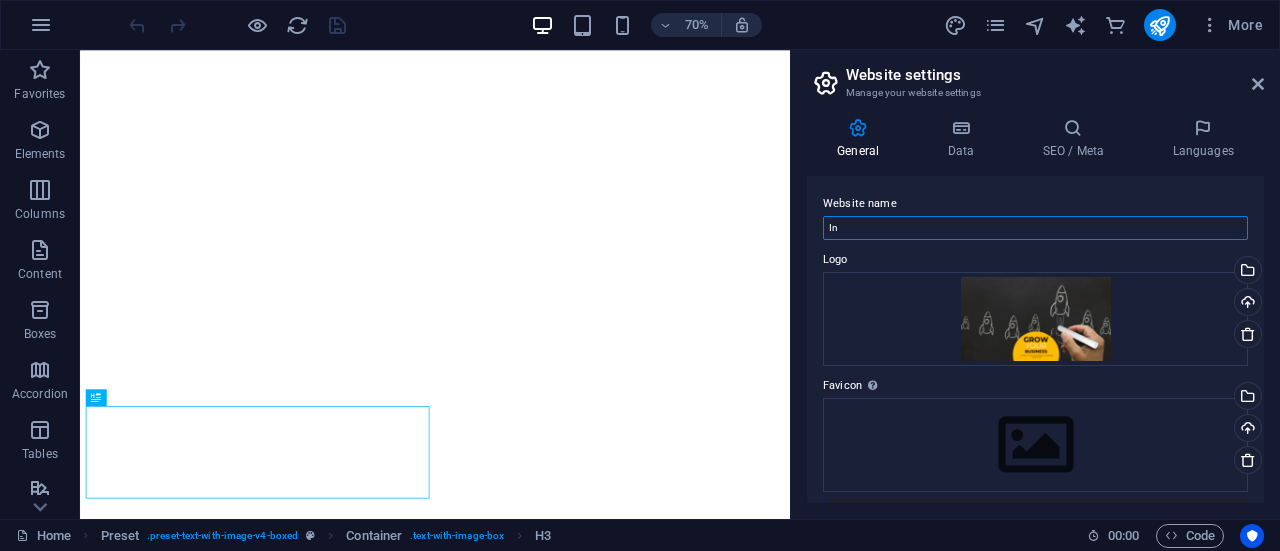 type on "I" 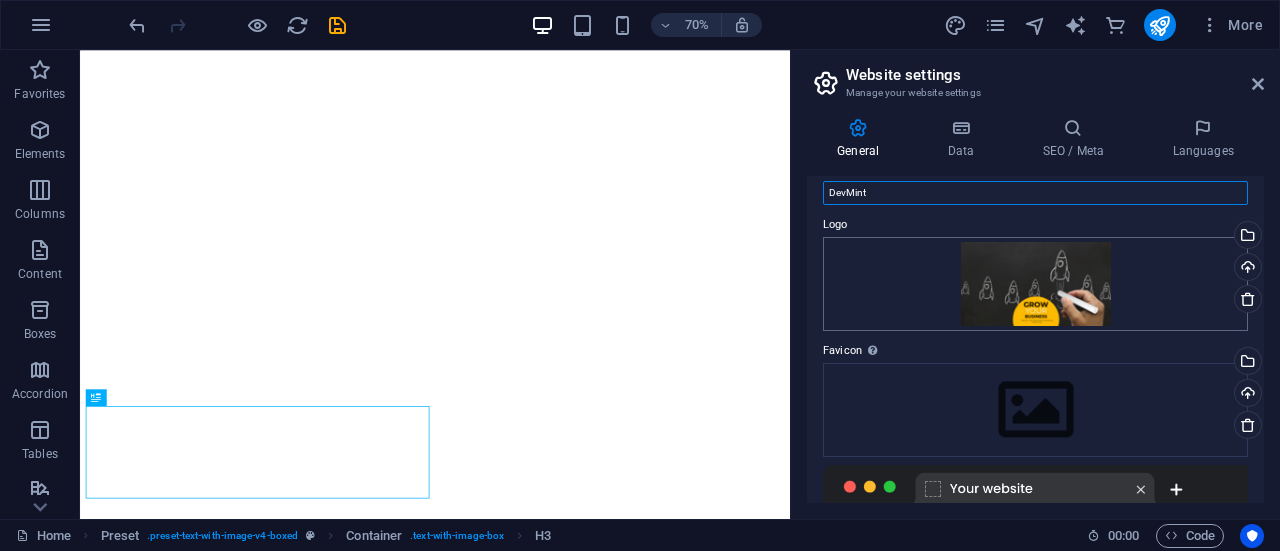 scroll, scrollTop: 36, scrollLeft: 0, axis: vertical 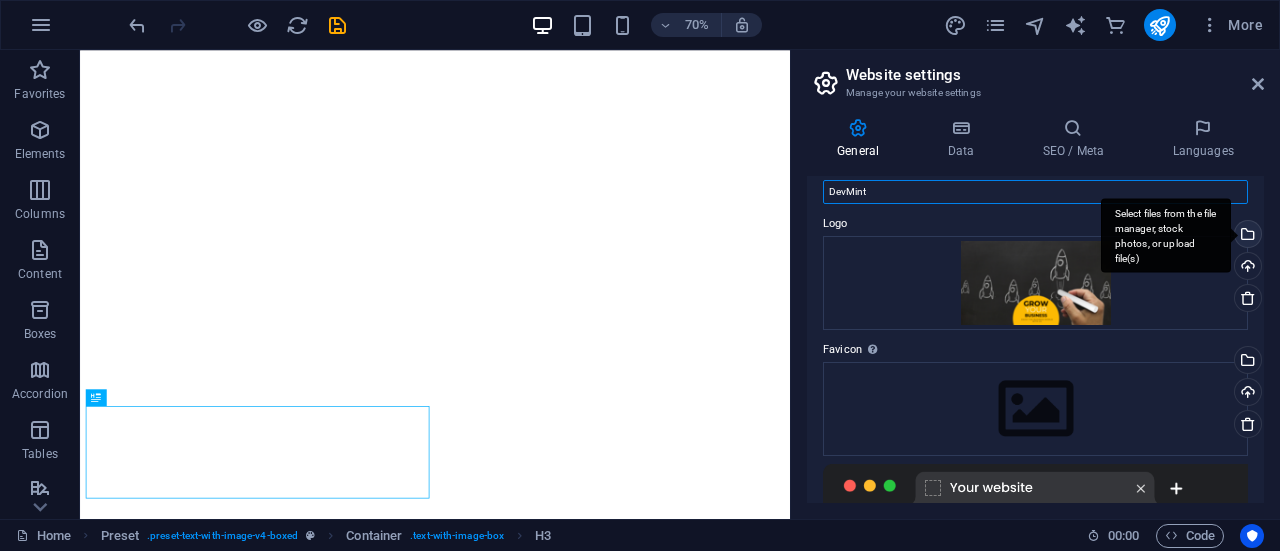 type on "DevMint" 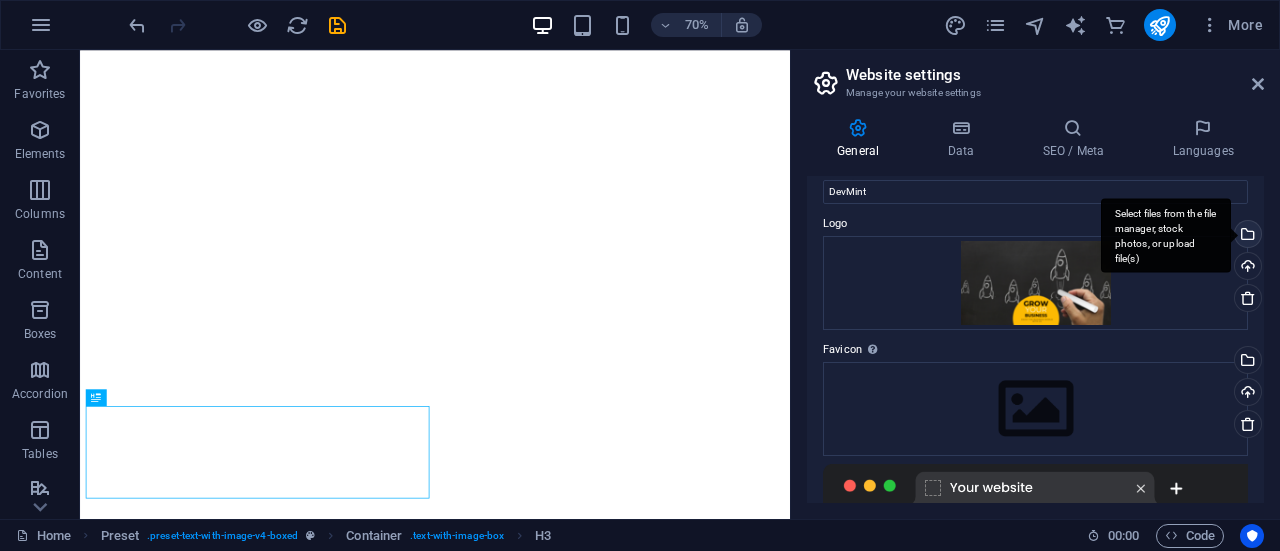 click on "Select files from the file manager, stock photos, or upload file(s)" at bounding box center [1246, 236] 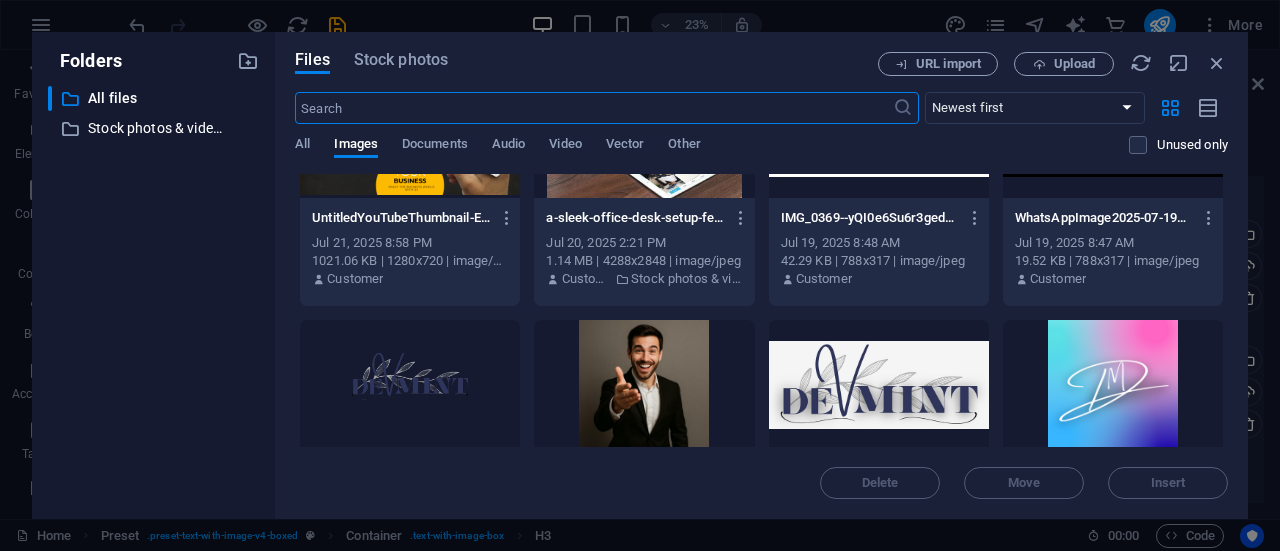 scroll, scrollTop: 1066, scrollLeft: 0, axis: vertical 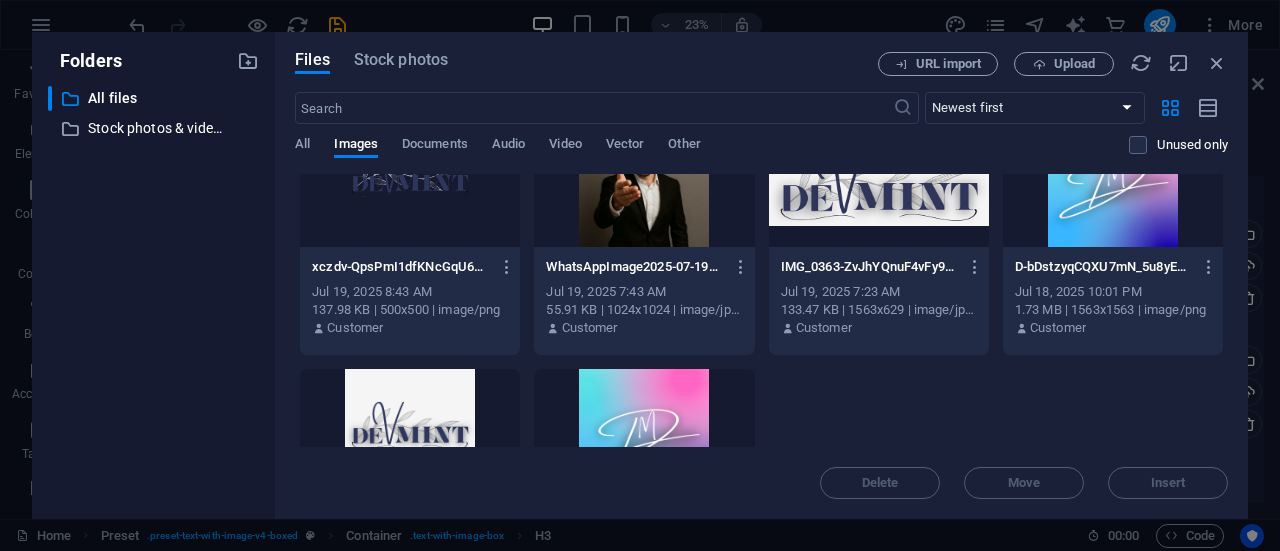 click at bounding box center (1113, 182) 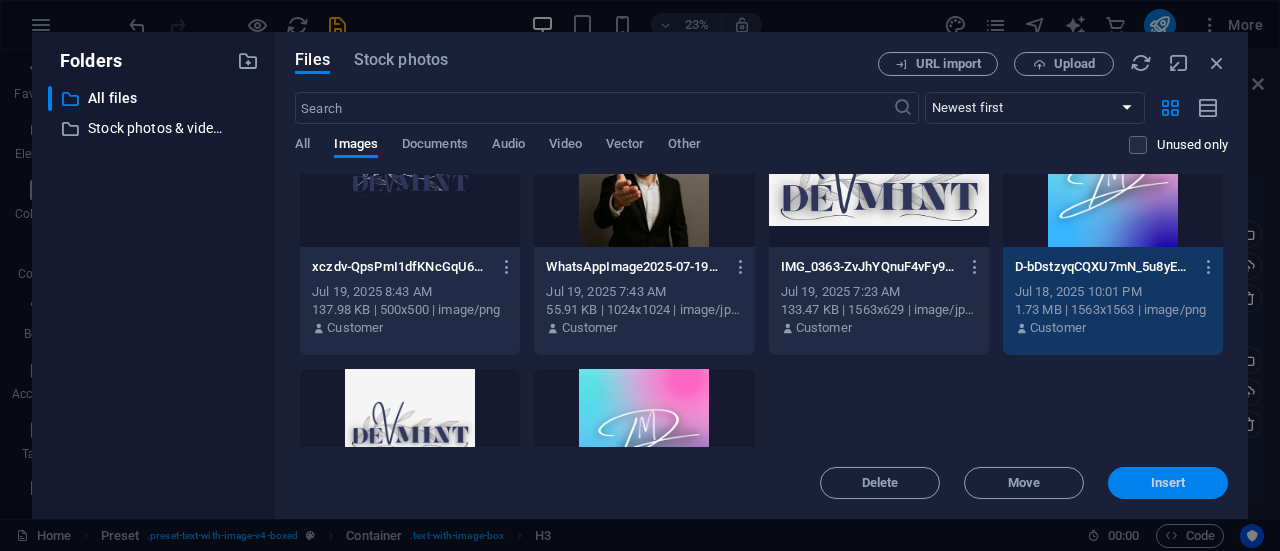 click on "Insert" at bounding box center (1168, 483) 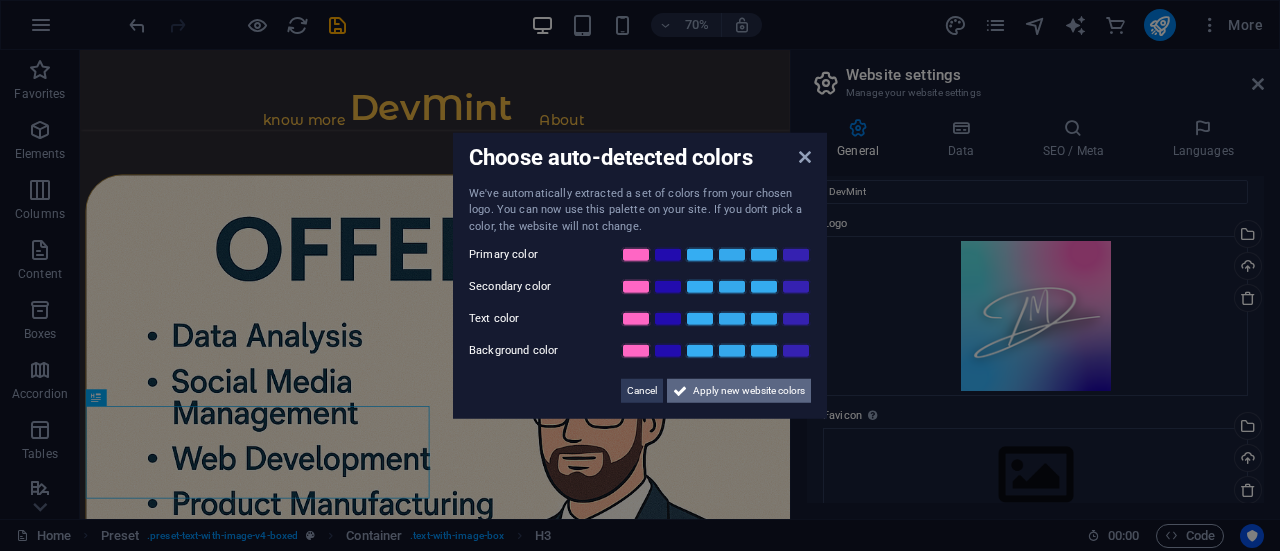 scroll, scrollTop: 792, scrollLeft: 0, axis: vertical 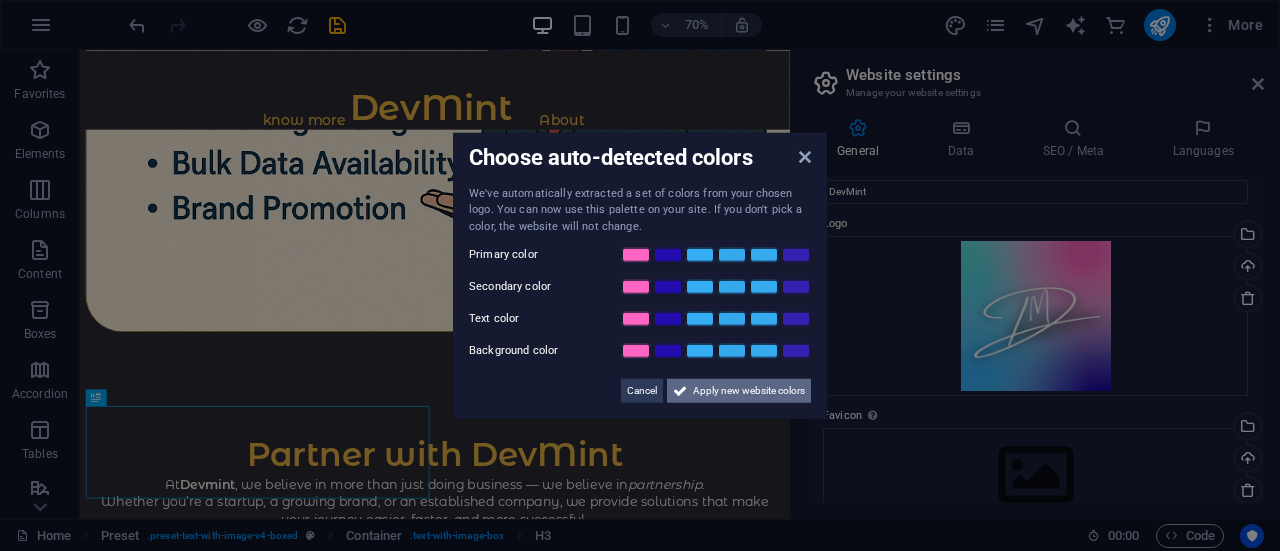 click on "Apply new website colors" at bounding box center (749, 391) 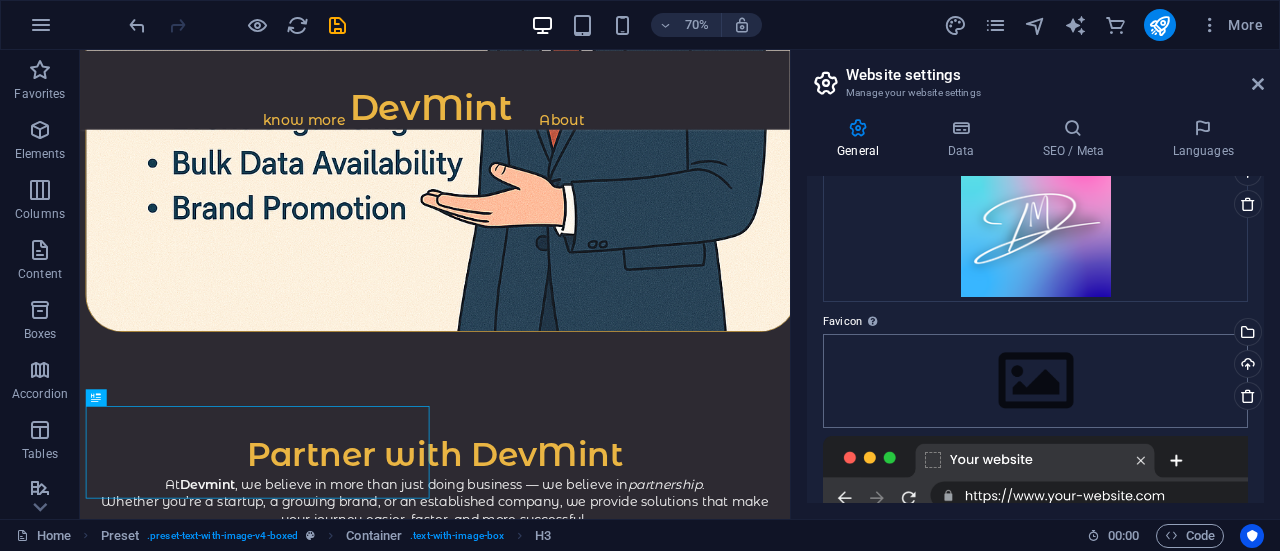 scroll, scrollTop: 153, scrollLeft: 0, axis: vertical 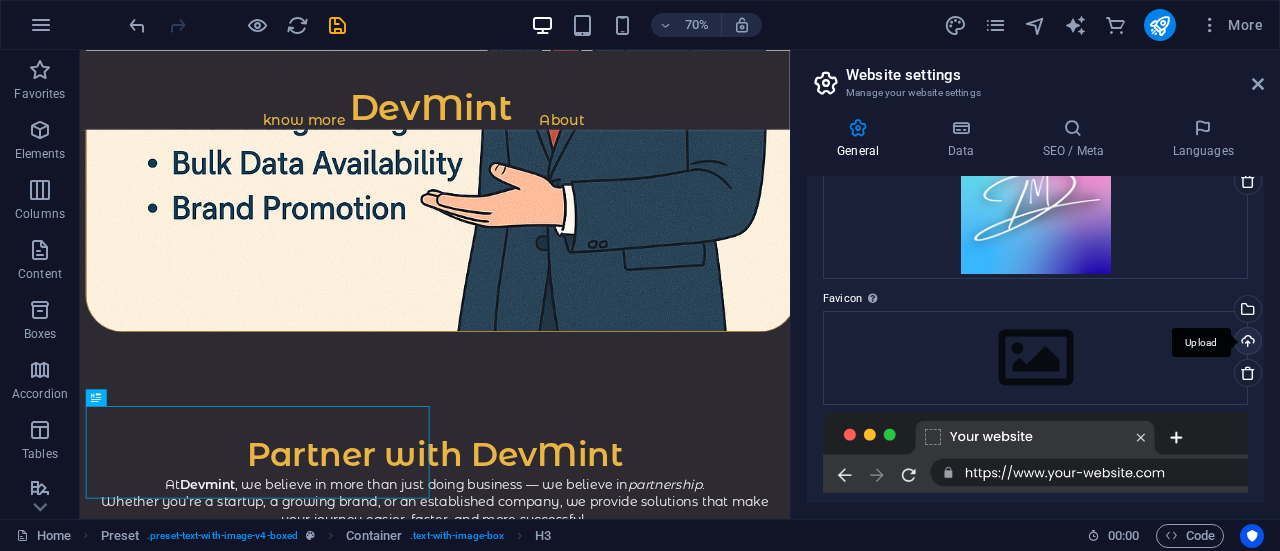 click on "Upload" at bounding box center (1246, 343) 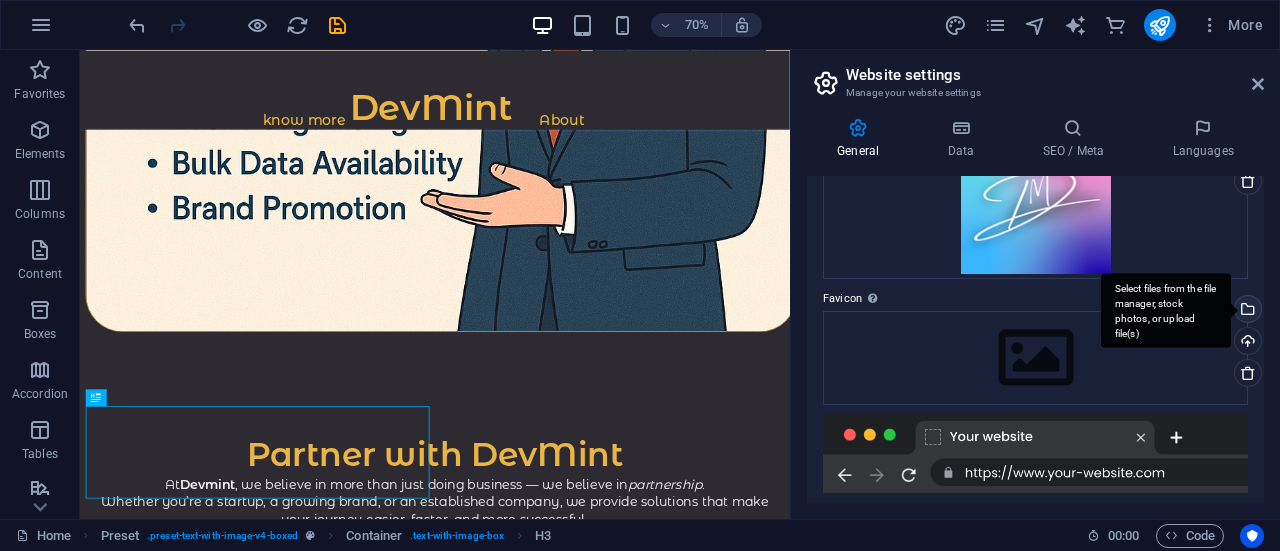 click on "Select files from the file manager, stock photos, or upload file(s)" at bounding box center [1246, 311] 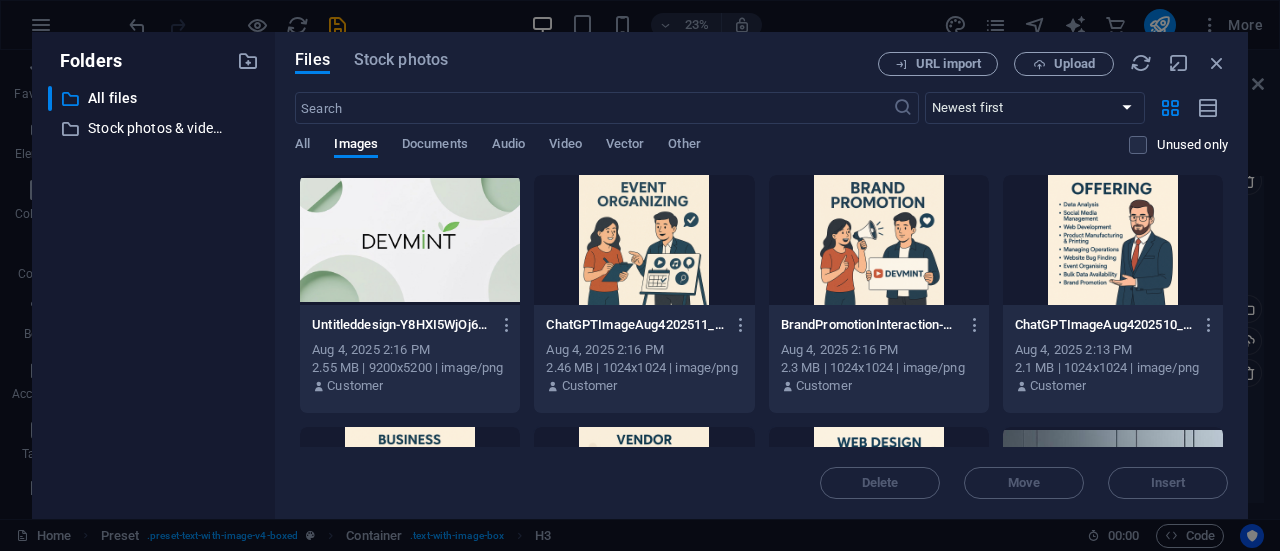 click at bounding box center [410, 240] 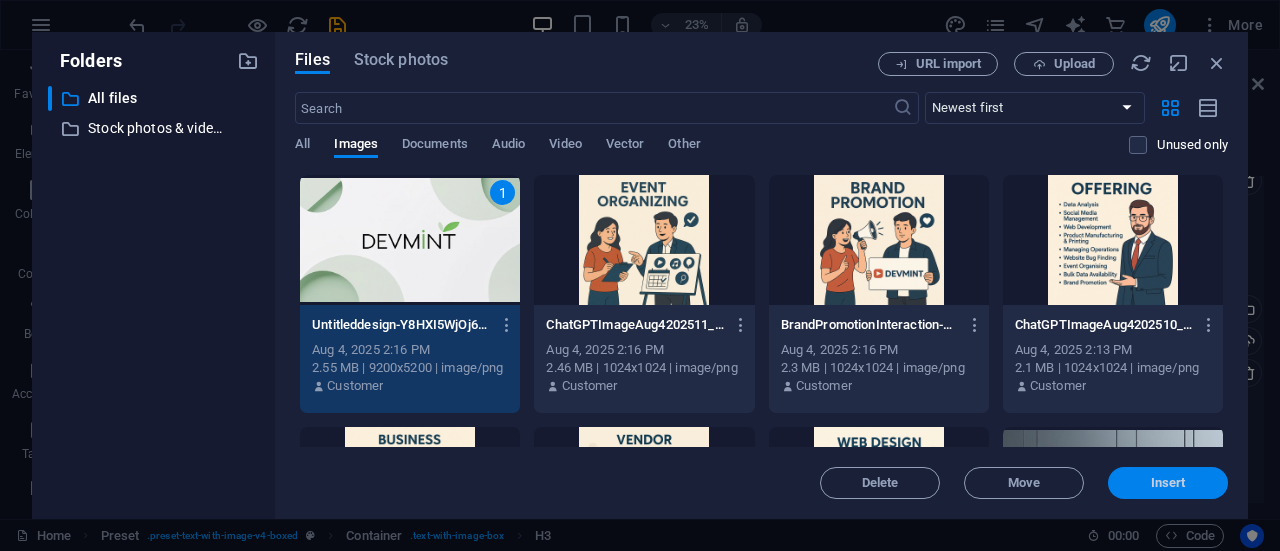 click on "Insert" at bounding box center [1168, 483] 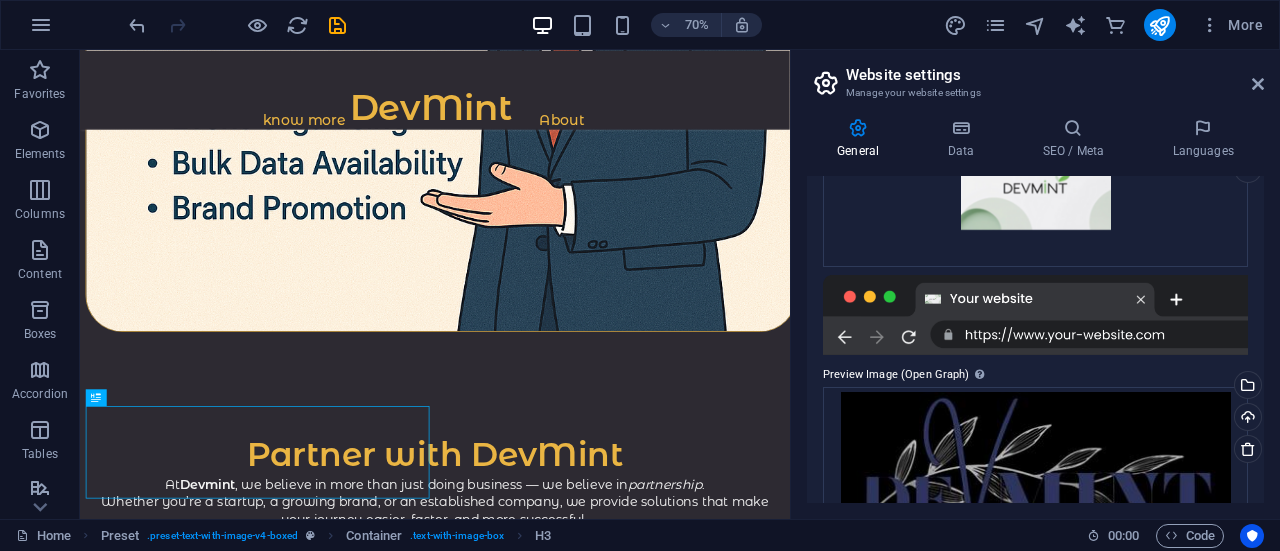 scroll, scrollTop: 422, scrollLeft: 0, axis: vertical 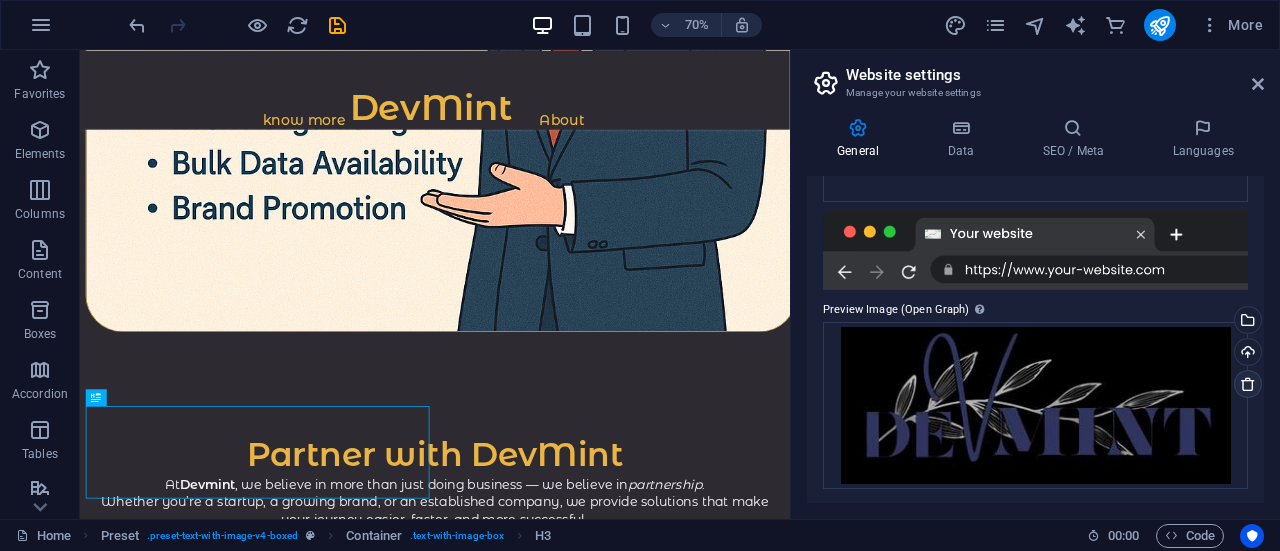 click at bounding box center [1248, 384] 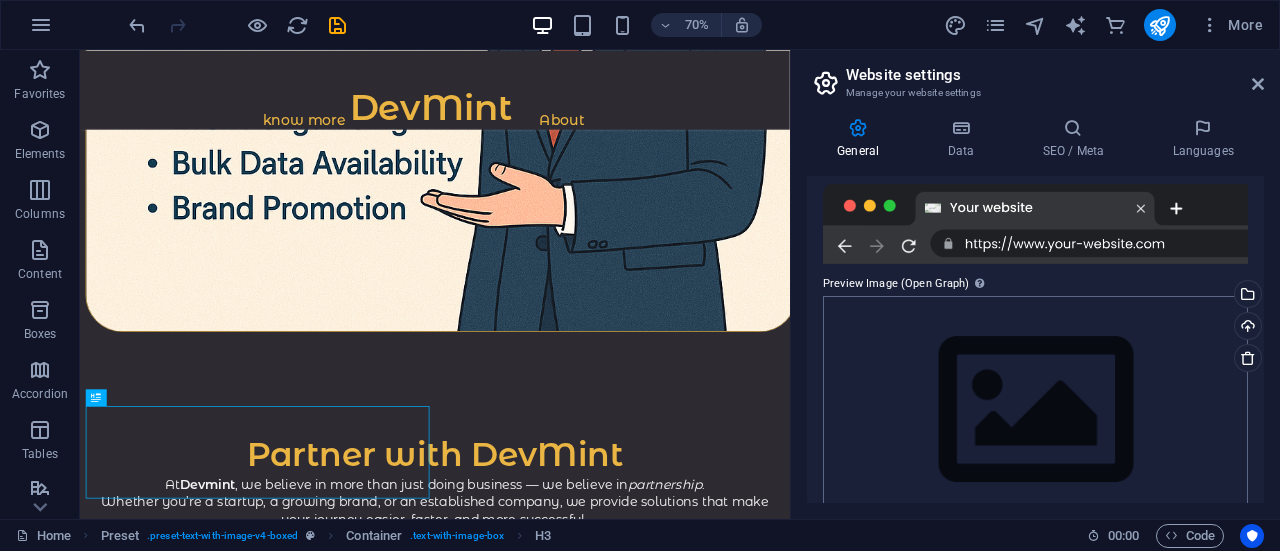 scroll, scrollTop: 485, scrollLeft: 0, axis: vertical 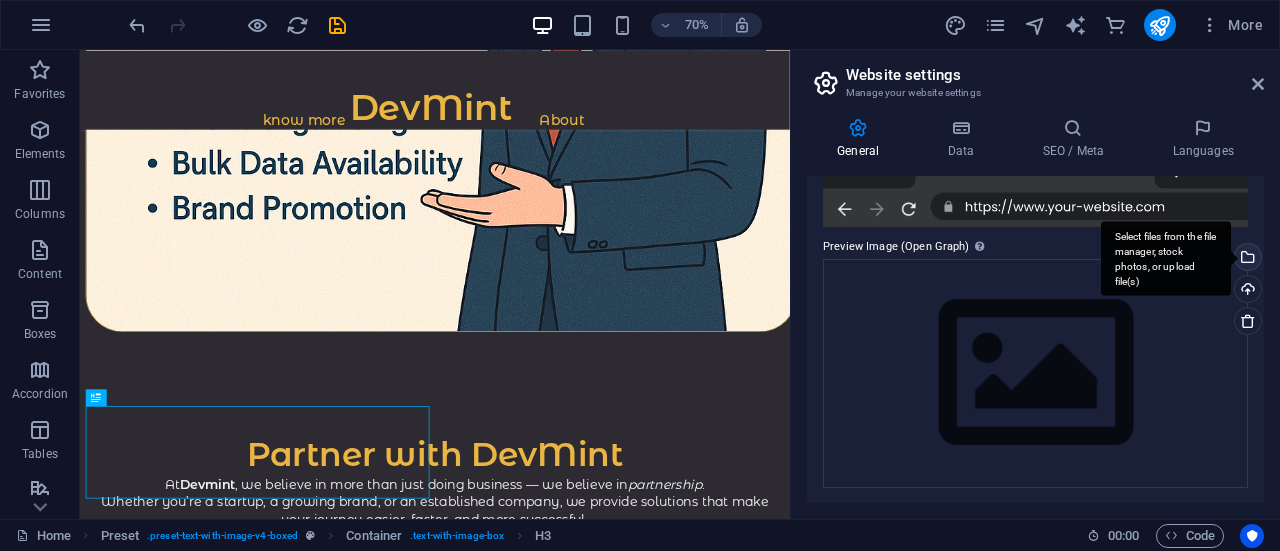 click on "Select files from the file manager, stock photos, or upload file(s)" at bounding box center (1246, 259) 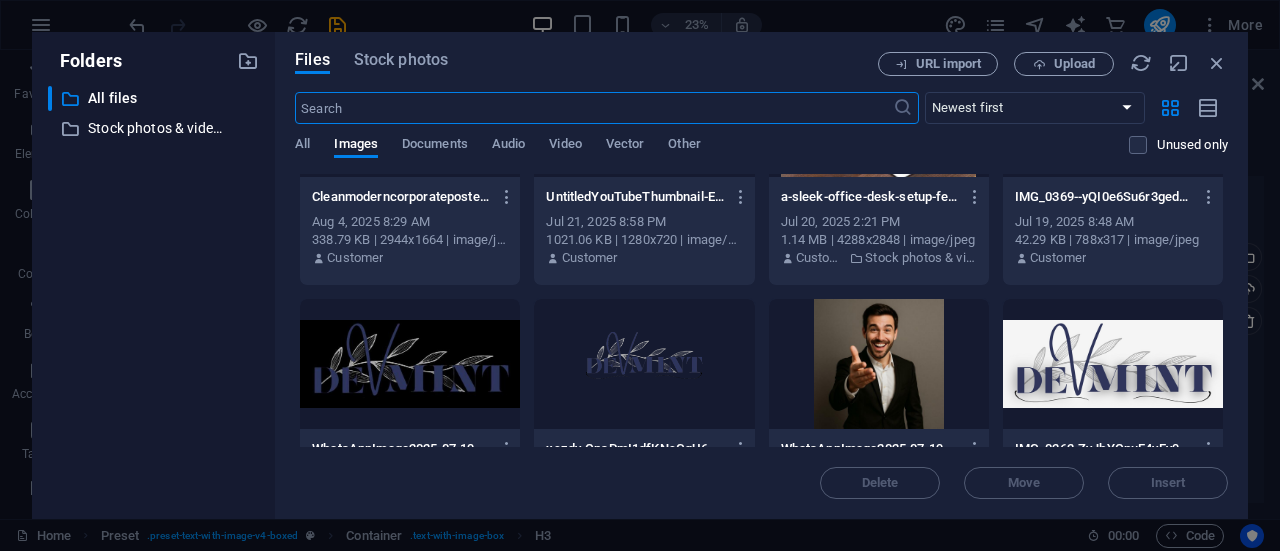 scroll, scrollTop: 1226, scrollLeft: 0, axis: vertical 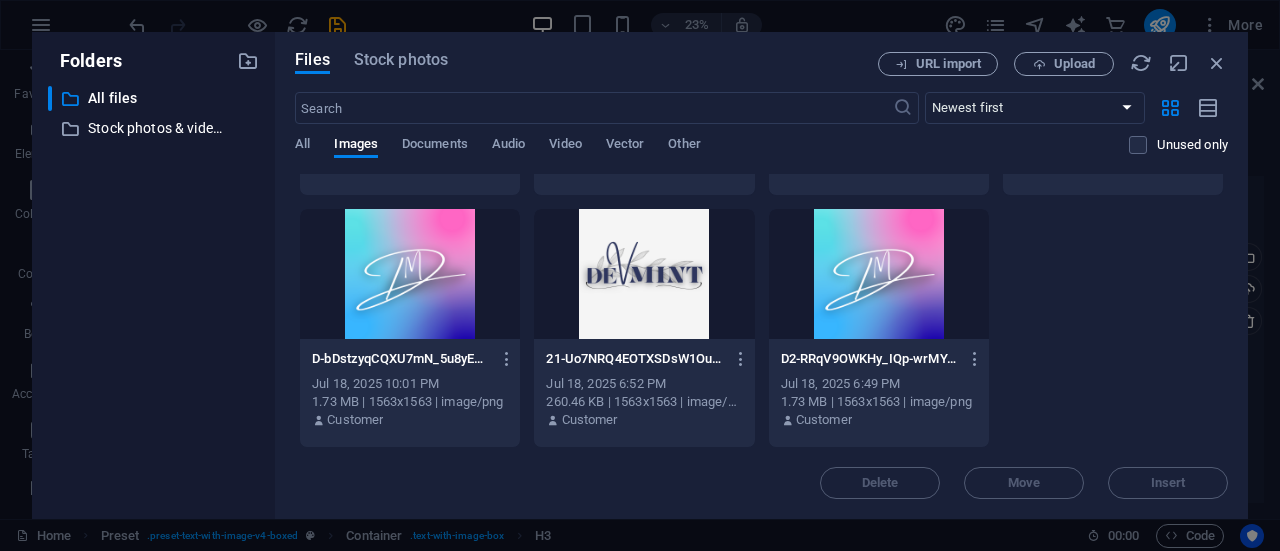 click at bounding box center (879, 274) 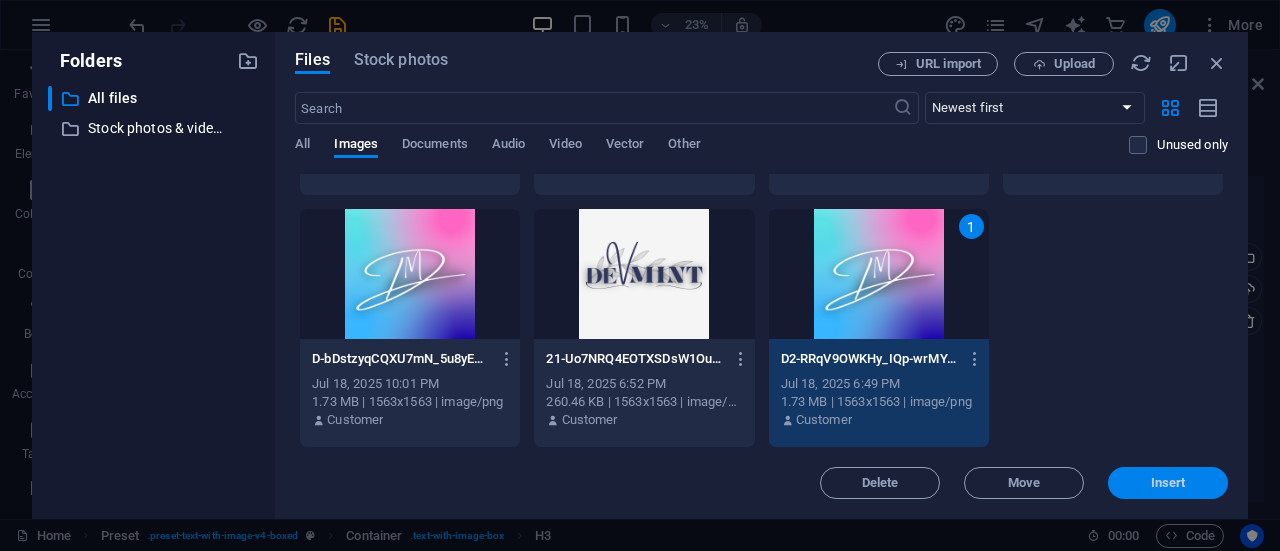 click on "Insert" at bounding box center [1168, 483] 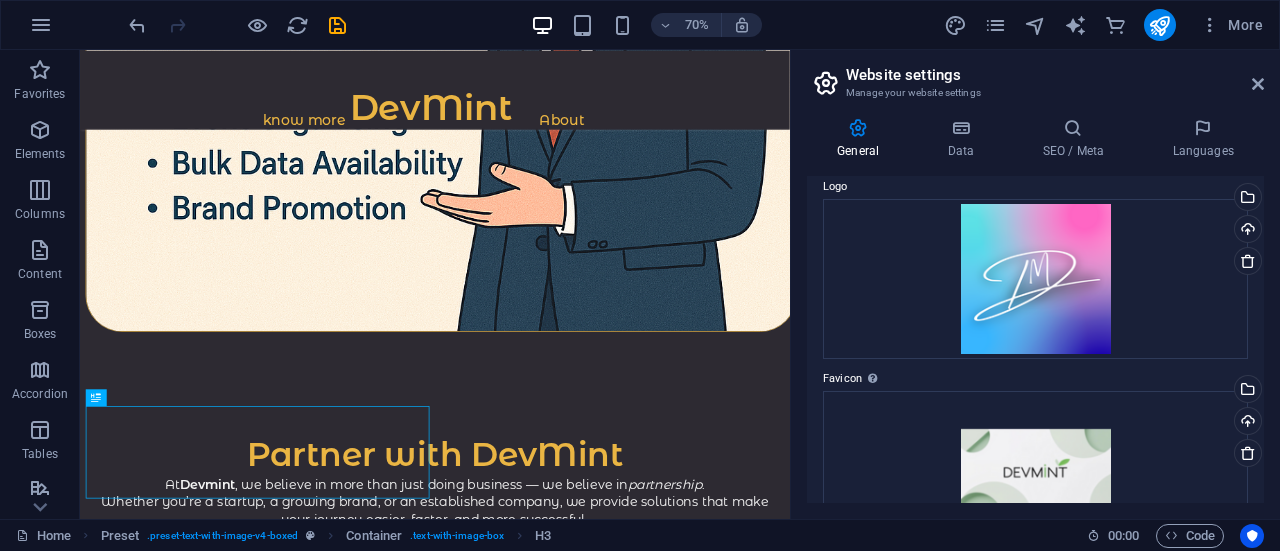scroll, scrollTop: 0, scrollLeft: 0, axis: both 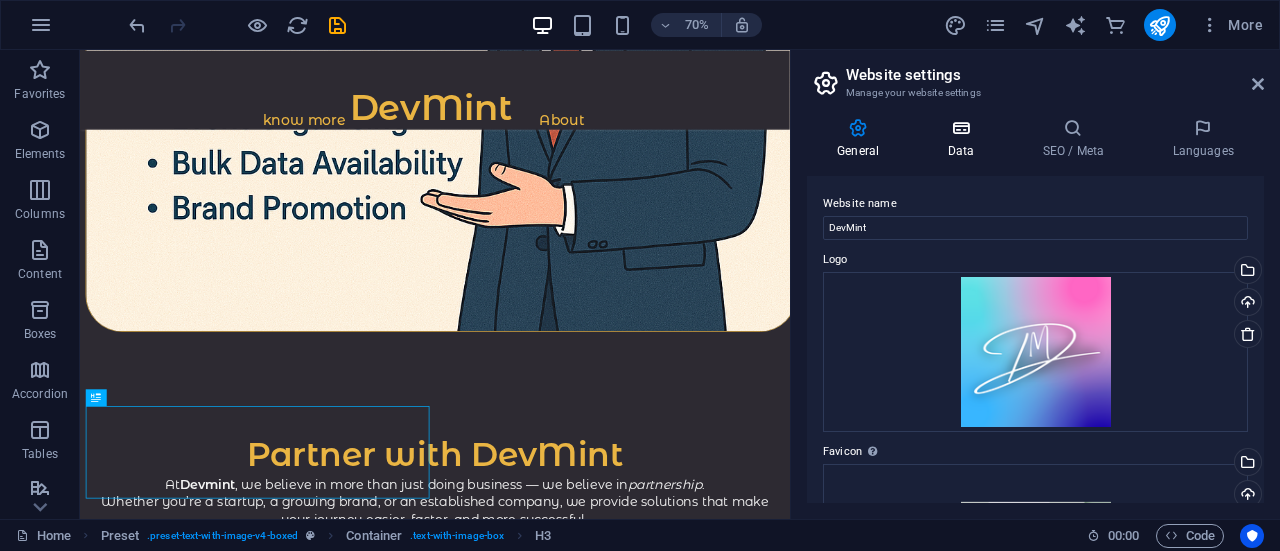click at bounding box center (960, 128) 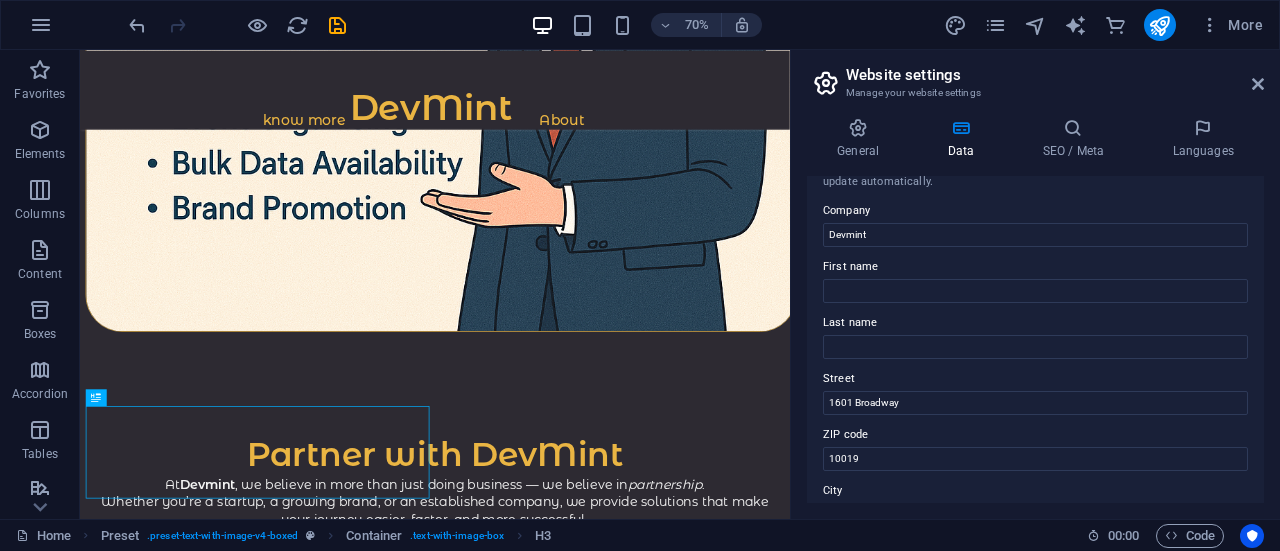 scroll, scrollTop: 0, scrollLeft: 0, axis: both 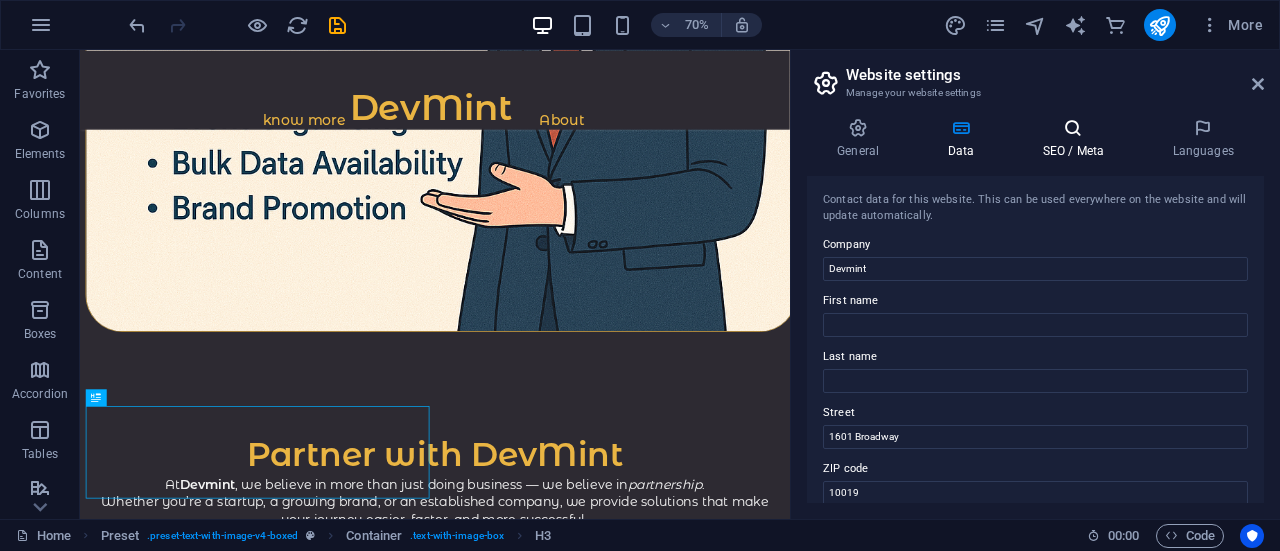 click at bounding box center [1073, 128] 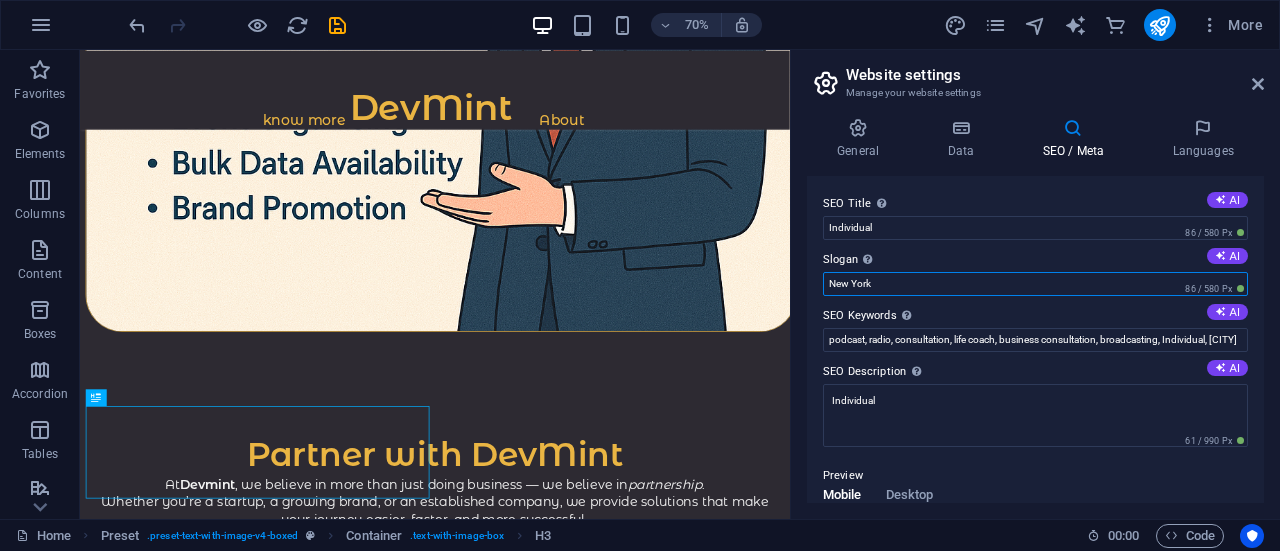 click on "New York" at bounding box center (1035, 284) 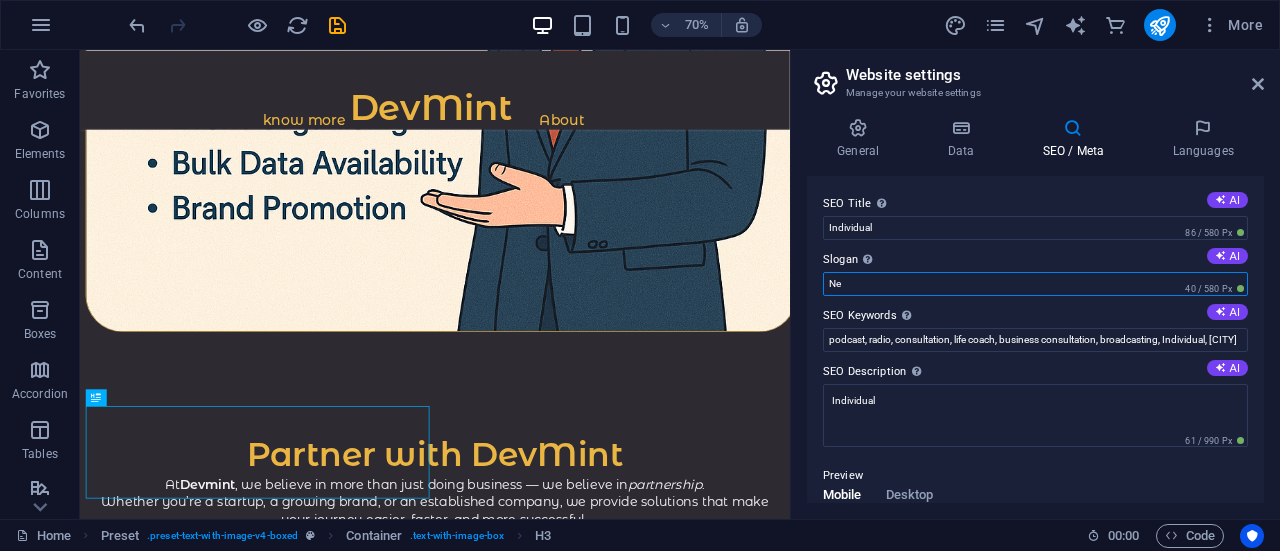 type on "N" 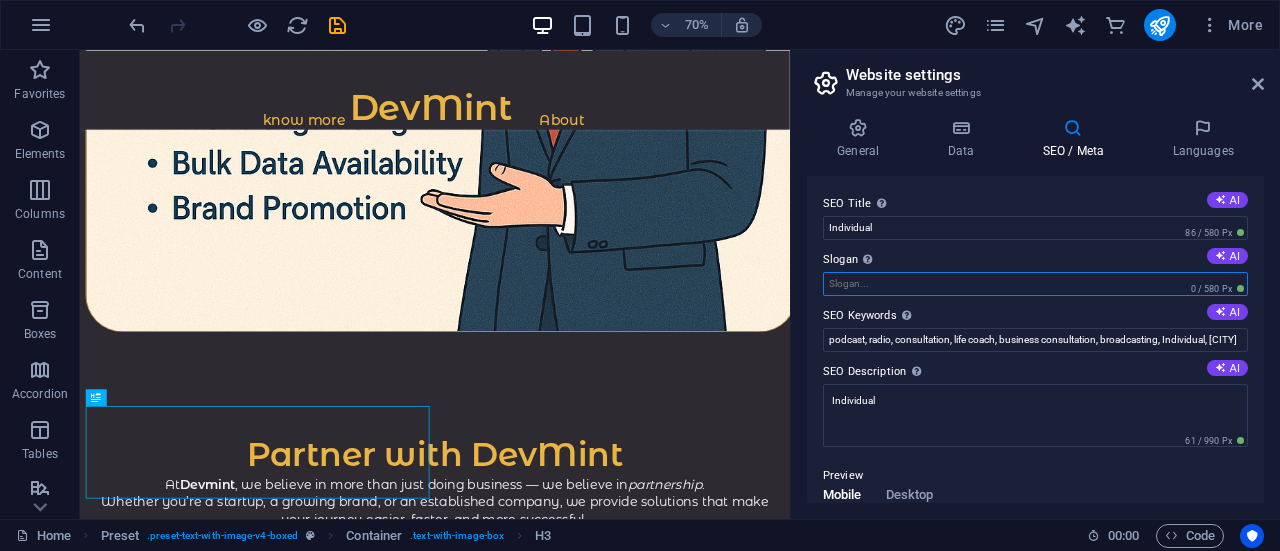 click on "Slogan The slogan of your website. AI" at bounding box center (1035, 284) 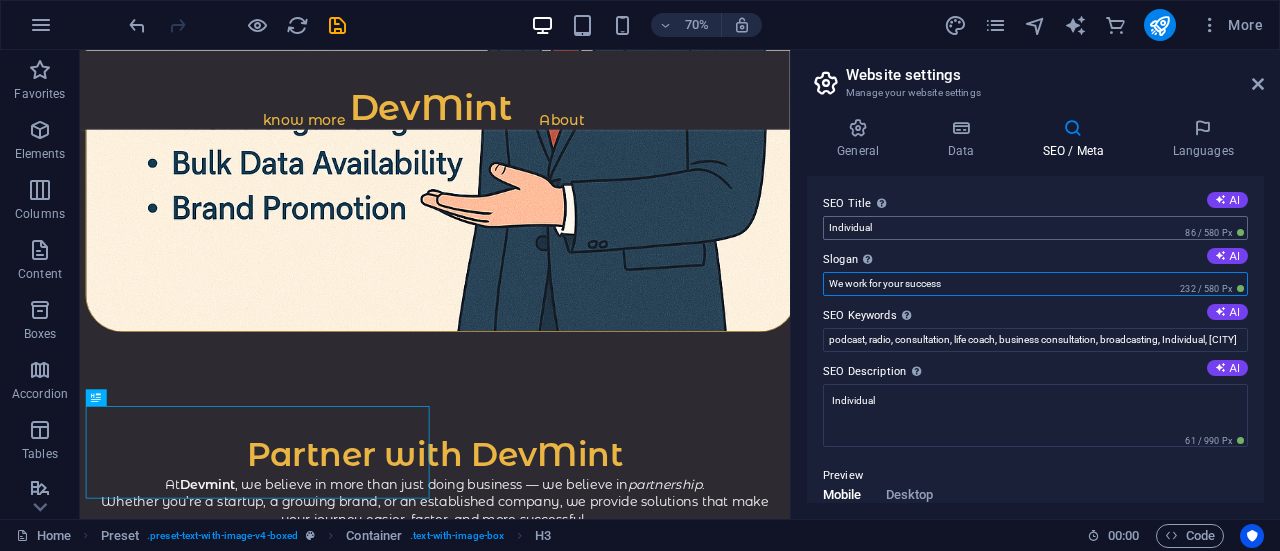 type on "We work for your success" 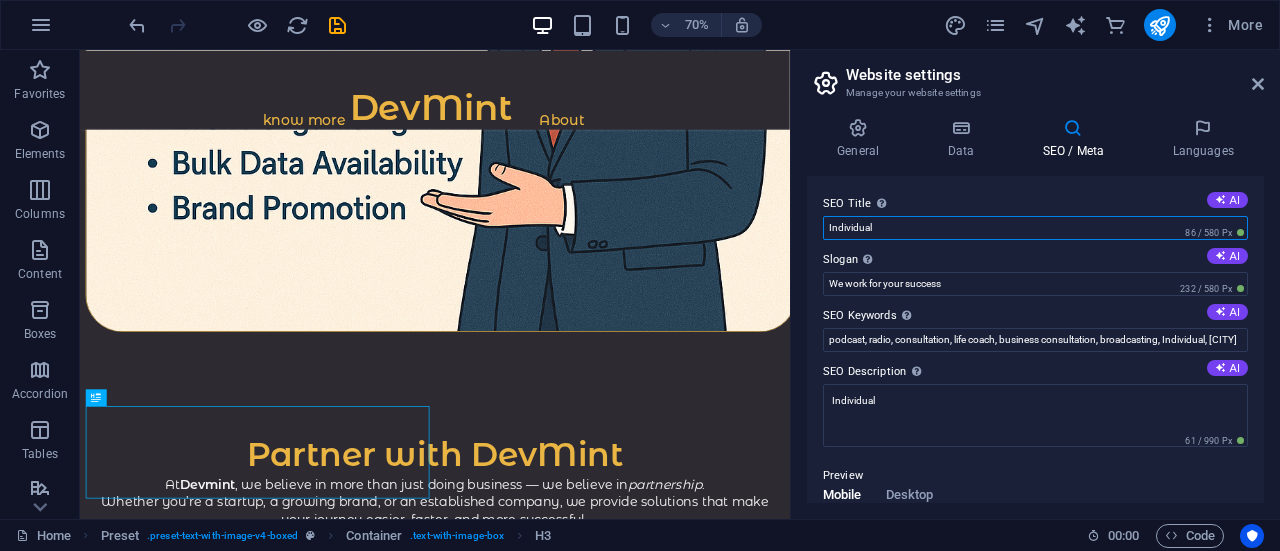 click on "Individual" at bounding box center (1035, 228) 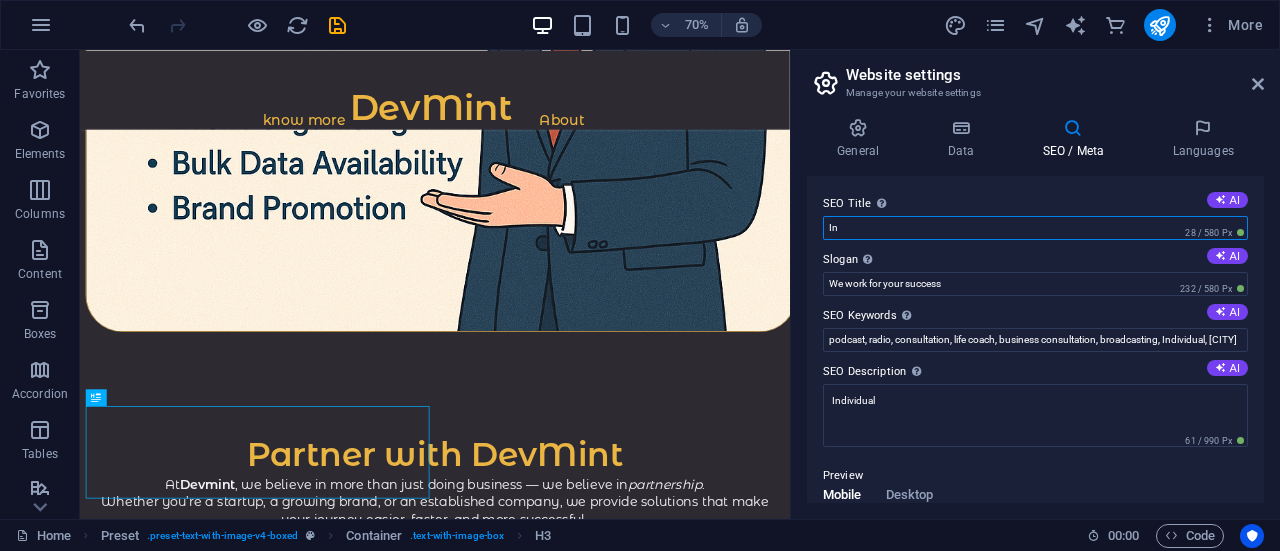 type on "I" 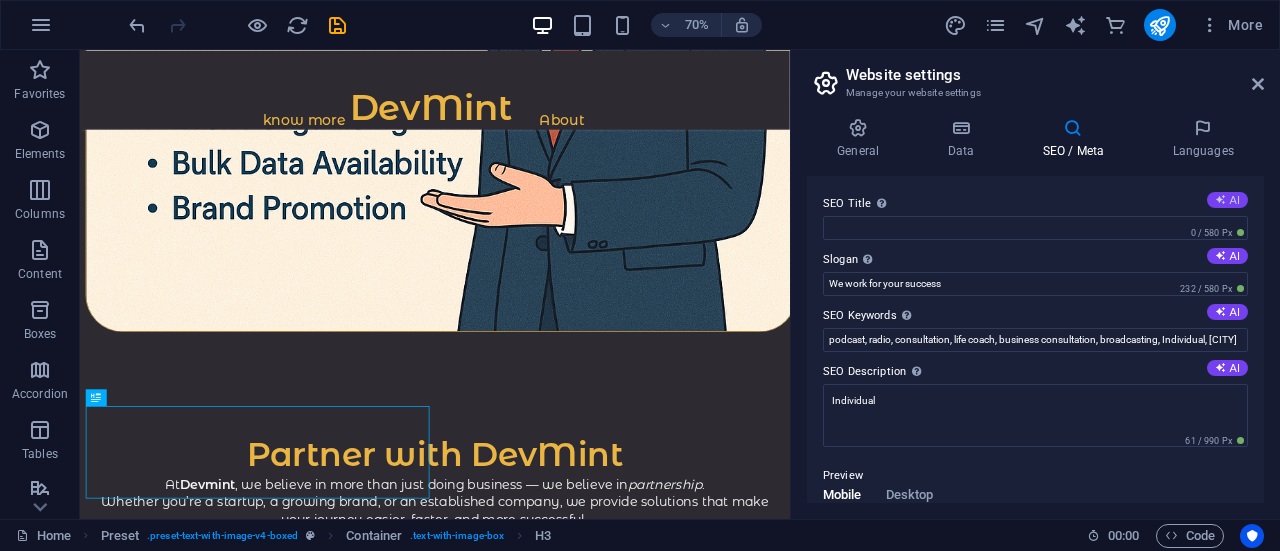 click on "AI" at bounding box center (1227, 200) 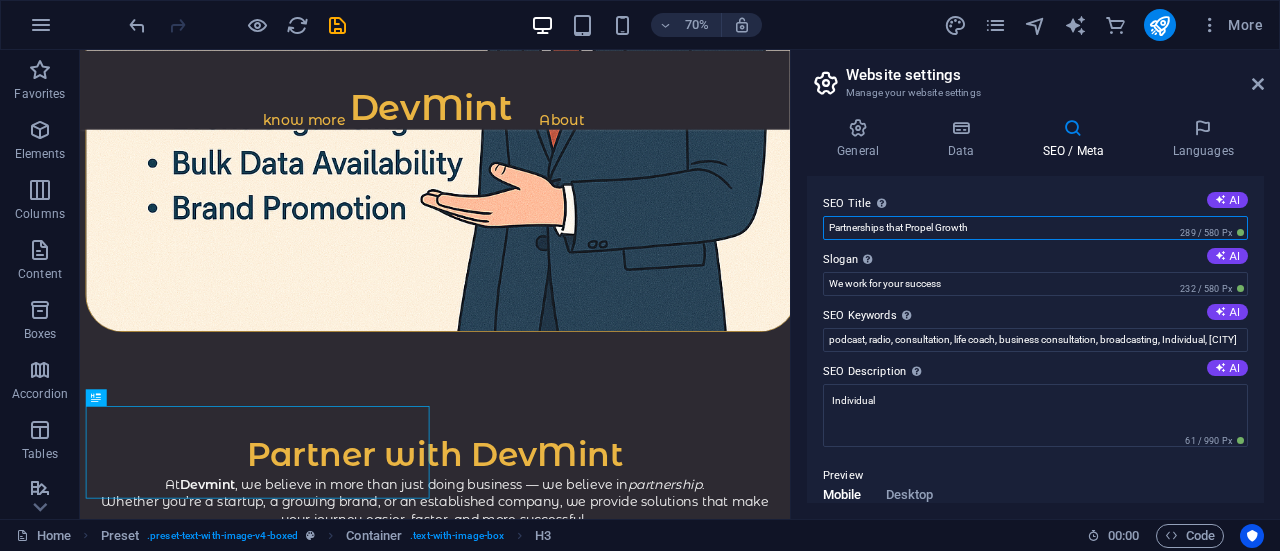 click on "Partnerships that Propel Growth" at bounding box center [1035, 228] 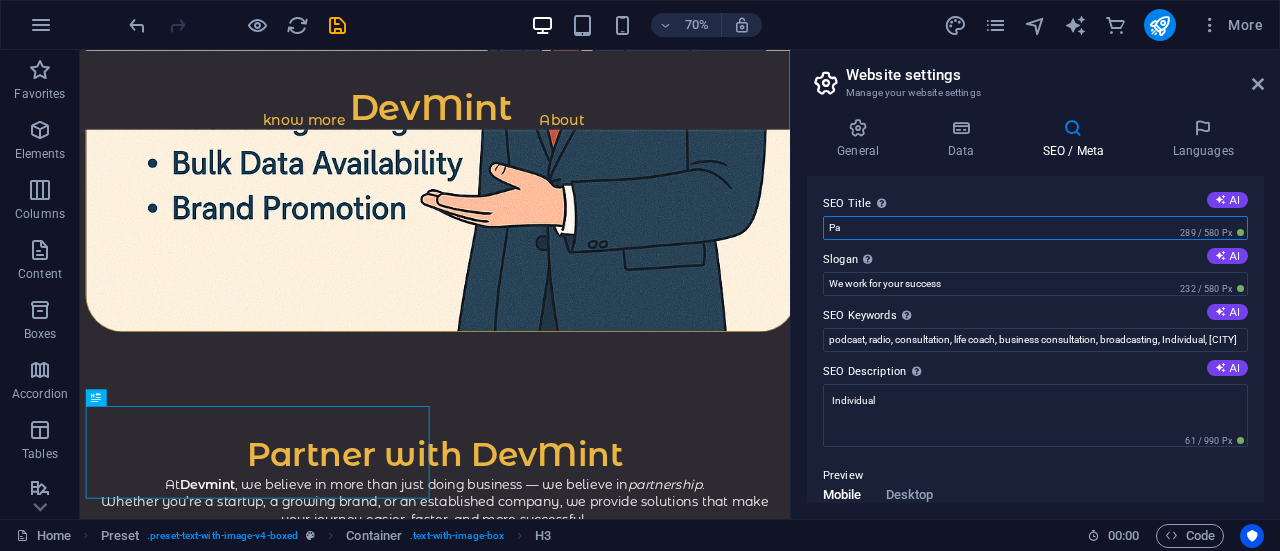 type on "P" 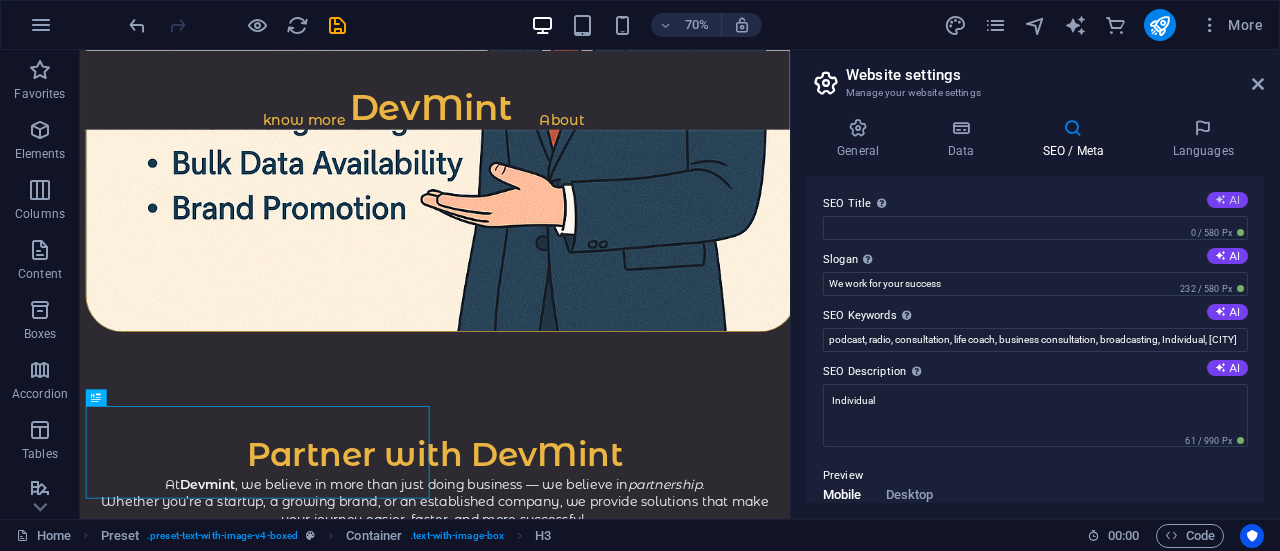 click on "AI" at bounding box center (1227, 200) 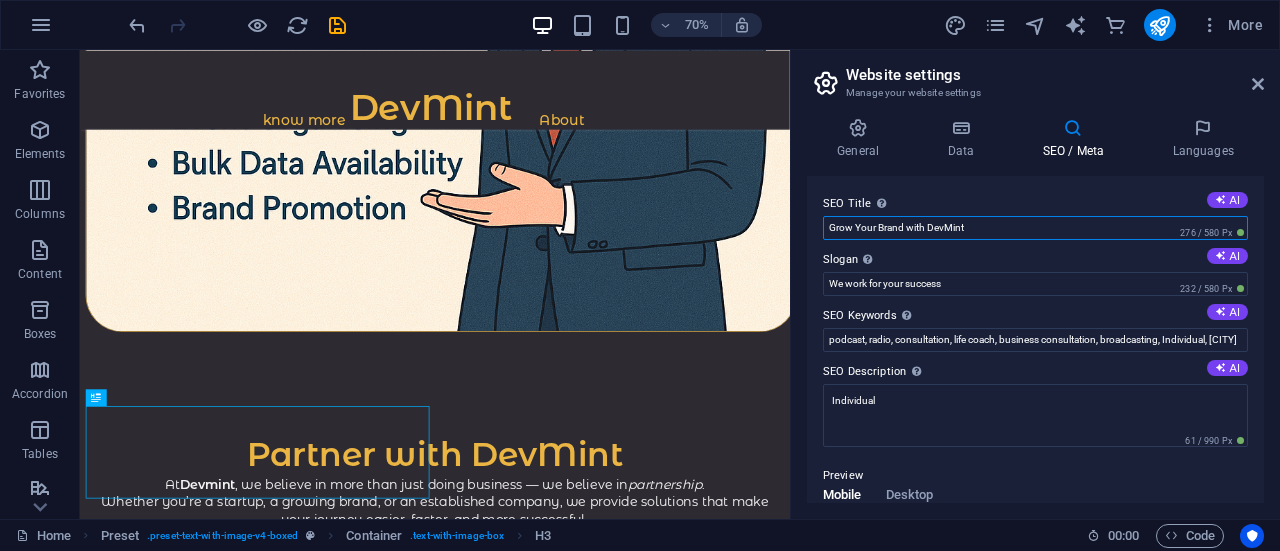 click on "Grow Your Brand with DevMint" at bounding box center (1035, 228) 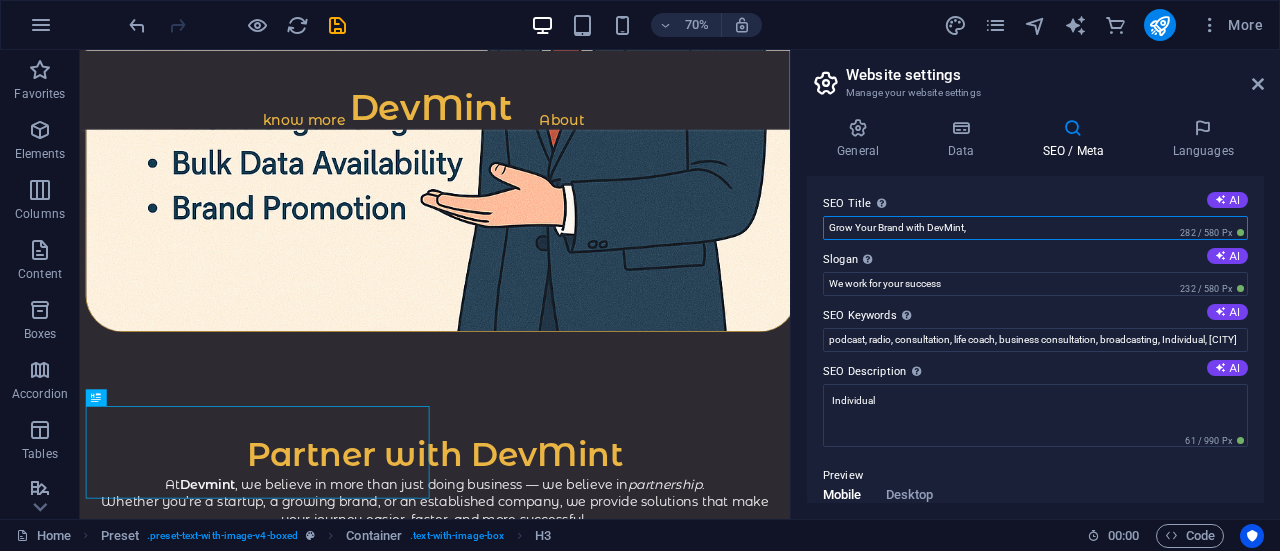 type on "Grow Your Brand with DevMint" 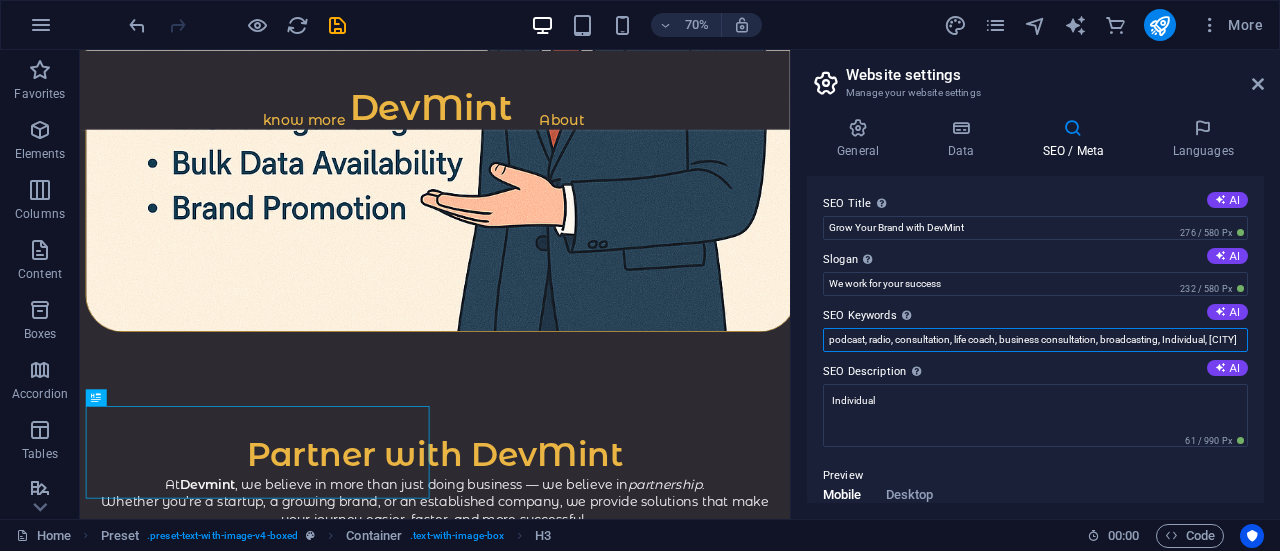 click on "podcast, radio, consultation, life coach, business consultation, broadcasting, Individual, New York" at bounding box center (1035, 340) 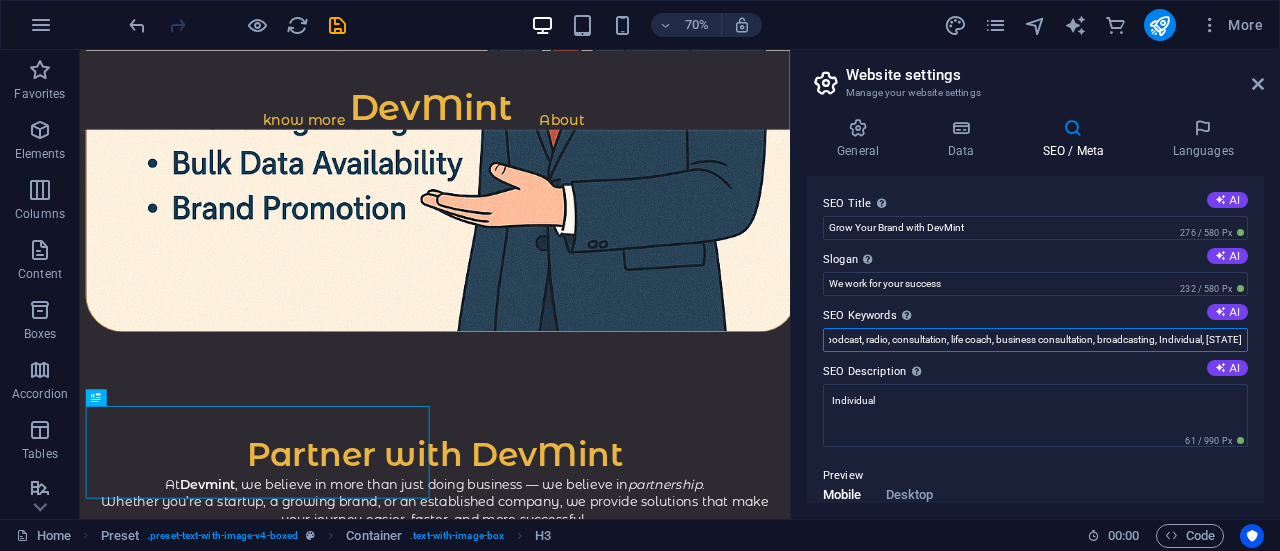 scroll, scrollTop: 0, scrollLeft: 0, axis: both 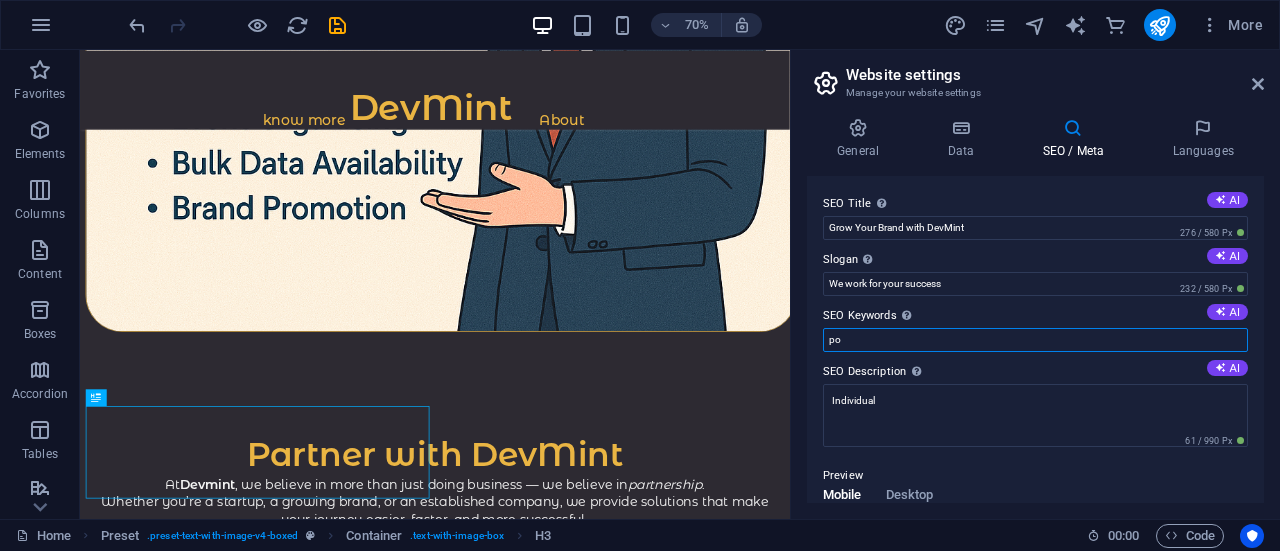 type on "p" 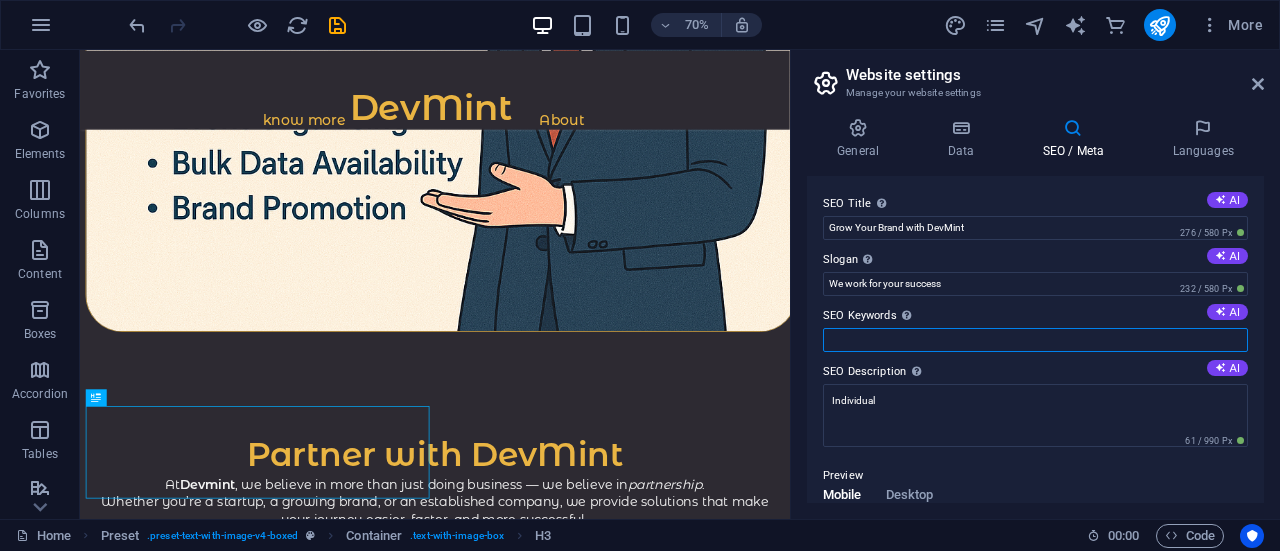 click on "SEO Keywords Comma-separated list of keywords representing your website. AI" at bounding box center [1035, 340] 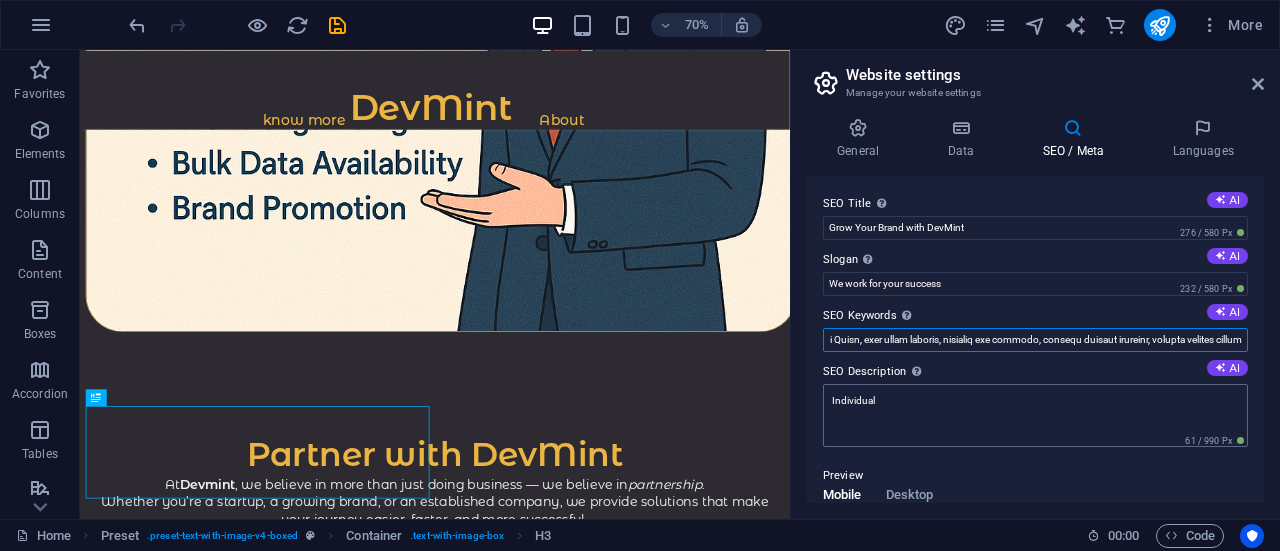scroll, scrollTop: 0, scrollLeft: 4997, axis: horizontal 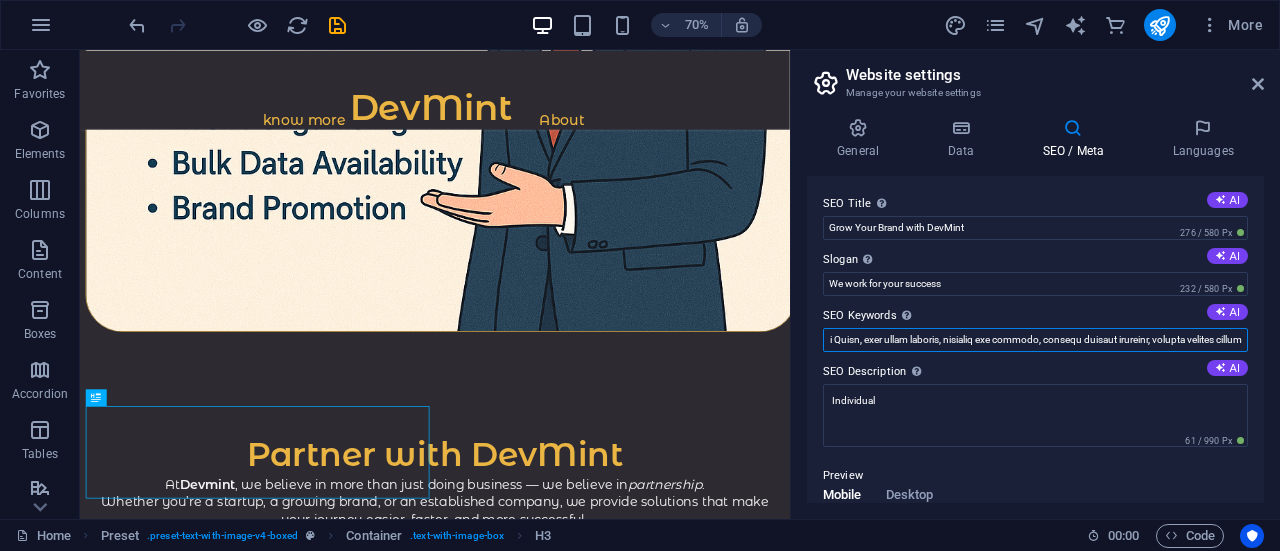 type on "web development services, website design, vendor management, business support, social media marketing, event management, data analysis services, product manufacturing, digital marketing, graphic design, logo designing, product designing, bug testing, website bug fixing, malware removal services, brand promotion, marketing solutions, hire working professionals, call center outsourcing, remote team hiring, bulk data services, India business support, digital agency India, southeast asia services, web agency Nepal, website traffic boost, lead generation, promotion for companies, e-commerce development, startup digital support, devmint agency, professional web agency, affordable web solutions, branding and design, SEO optimization, digital growth services, online promotion services, corporate event planning, UI UX designing, social media handlers, hire developers India, business automation services, web presence management, startup scaling, vendor sourcing, t-shirt printing, custom merchandise, offline event ma..." 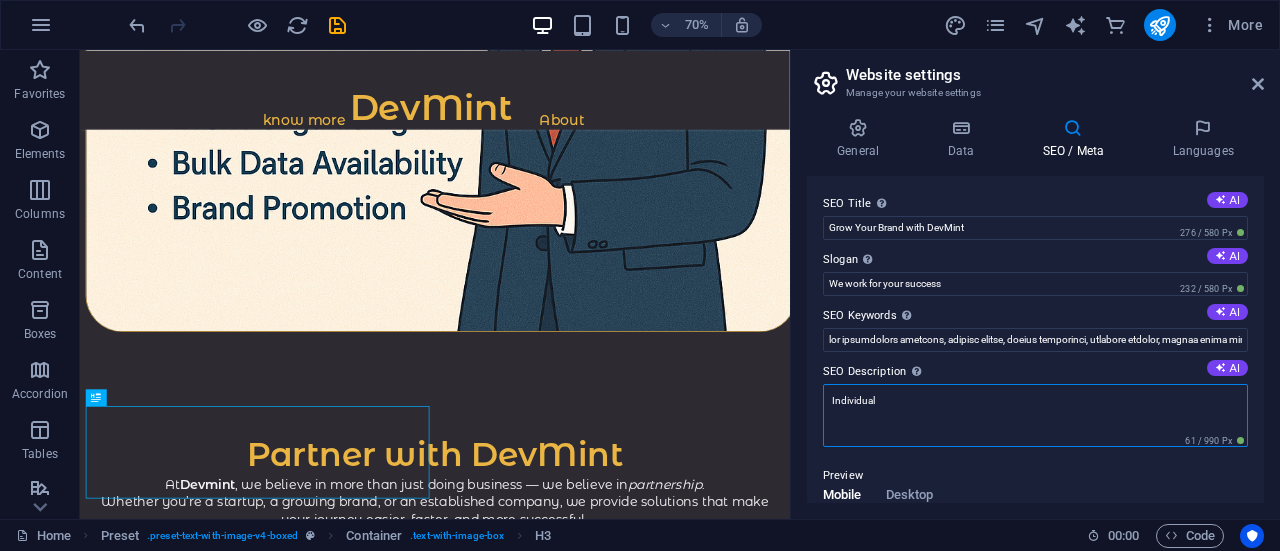 click on "Individual" at bounding box center (1035, 415) 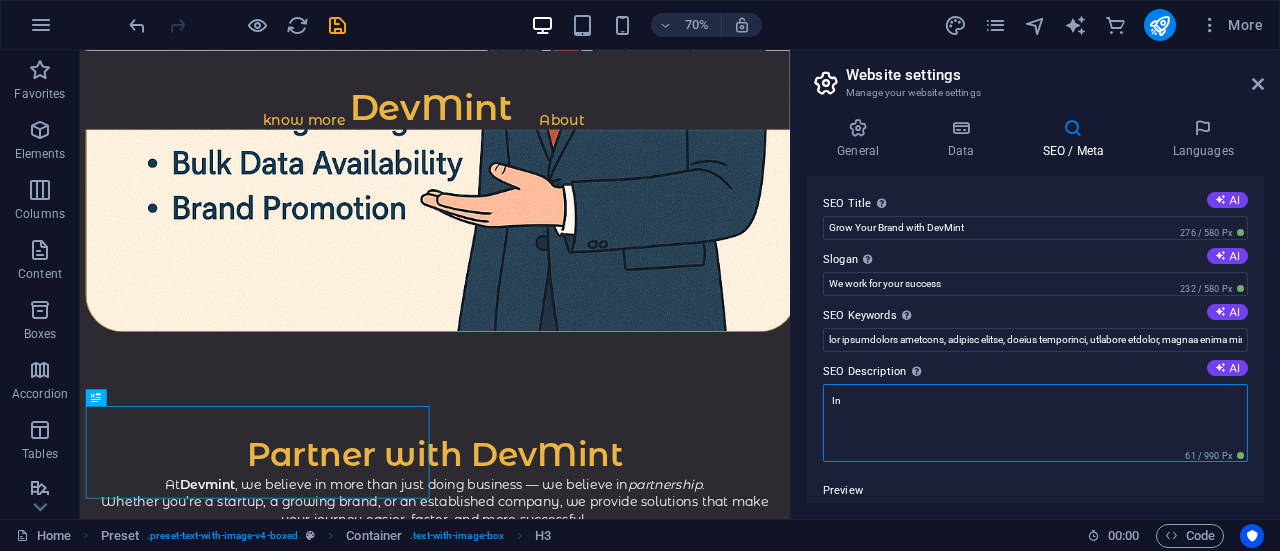 type on "I" 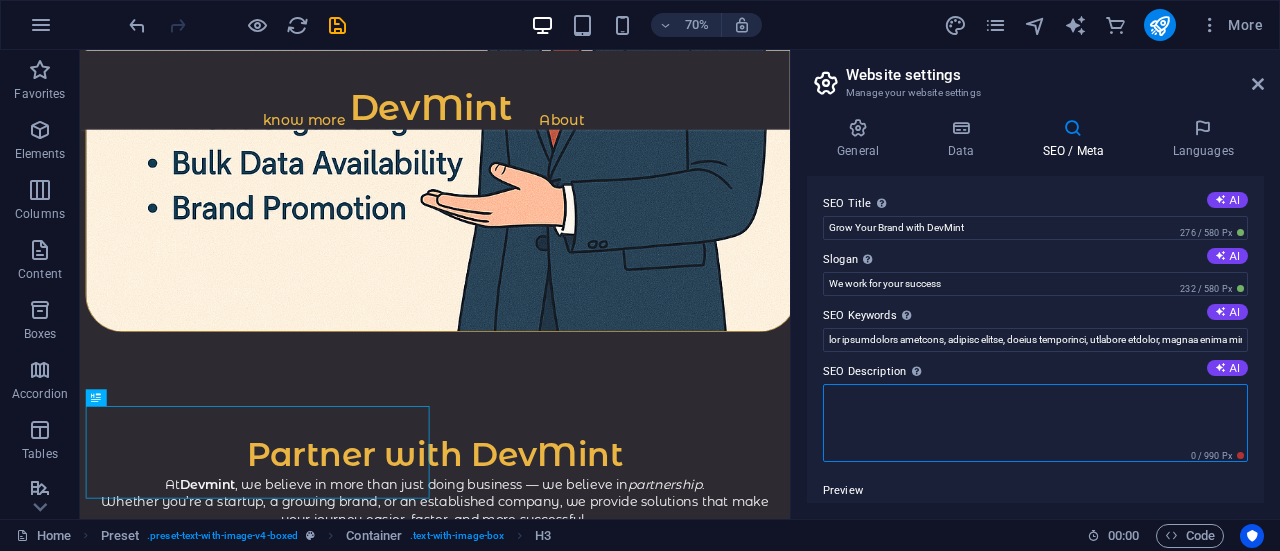 paste on "Get complete digital solutions with Devmint – from website development and vendor management to business support, event planning, and brand promotion. Serving India and Southeast Asia." 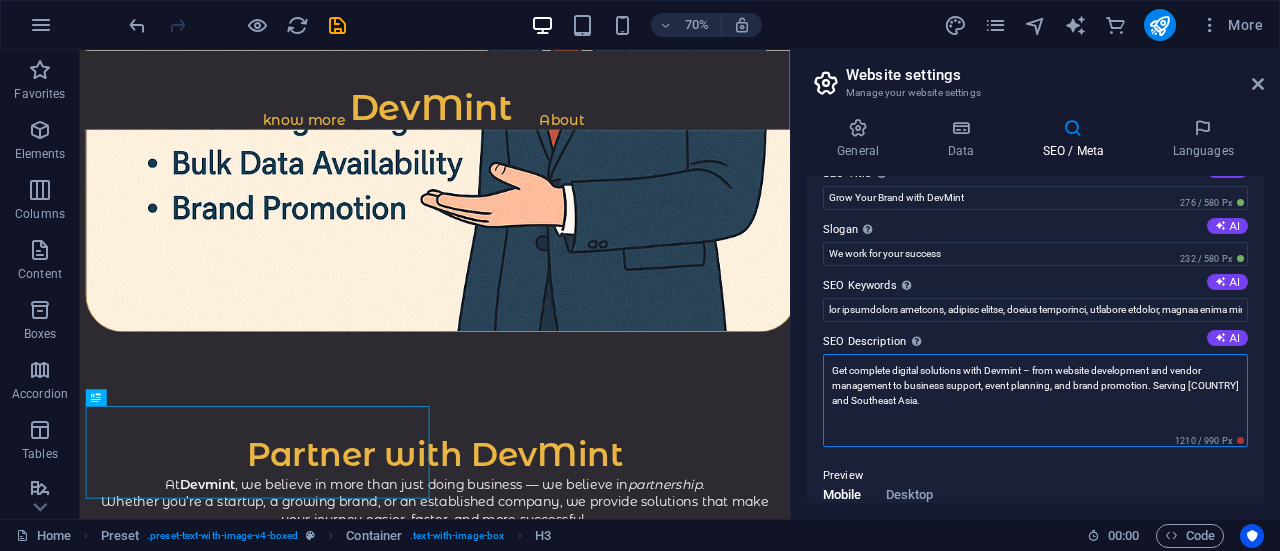 scroll, scrollTop: 33, scrollLeft: 0, axis: vertical 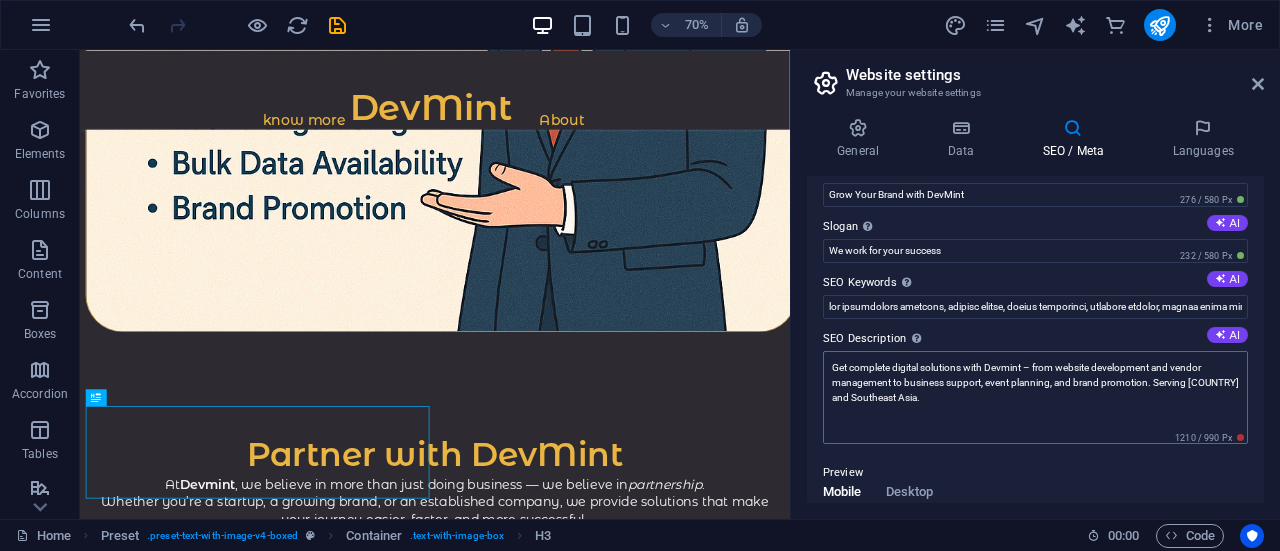 drag, startPoint x: 921, startPoint y: 397, endPoint x: 825, endPoint y: 359, distance: 103.24728 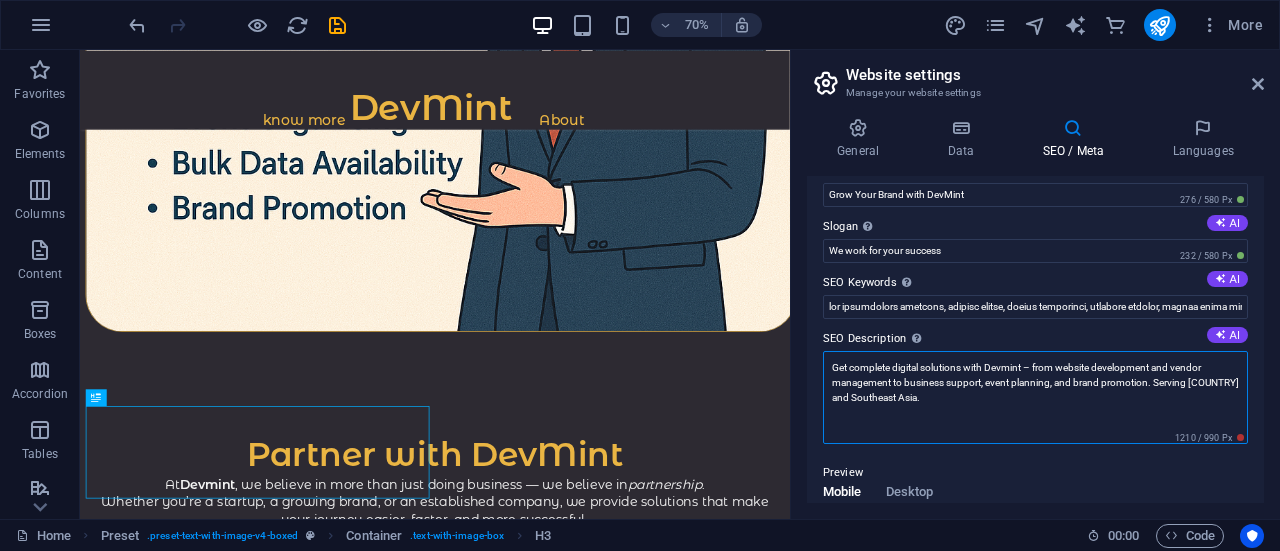 click on "Get complete digital solutions with Devmint – from website development and vendor management to business support, event planning, and brand promotion. Serving India and Southeast Asia." at bounding box center (1035, 397) 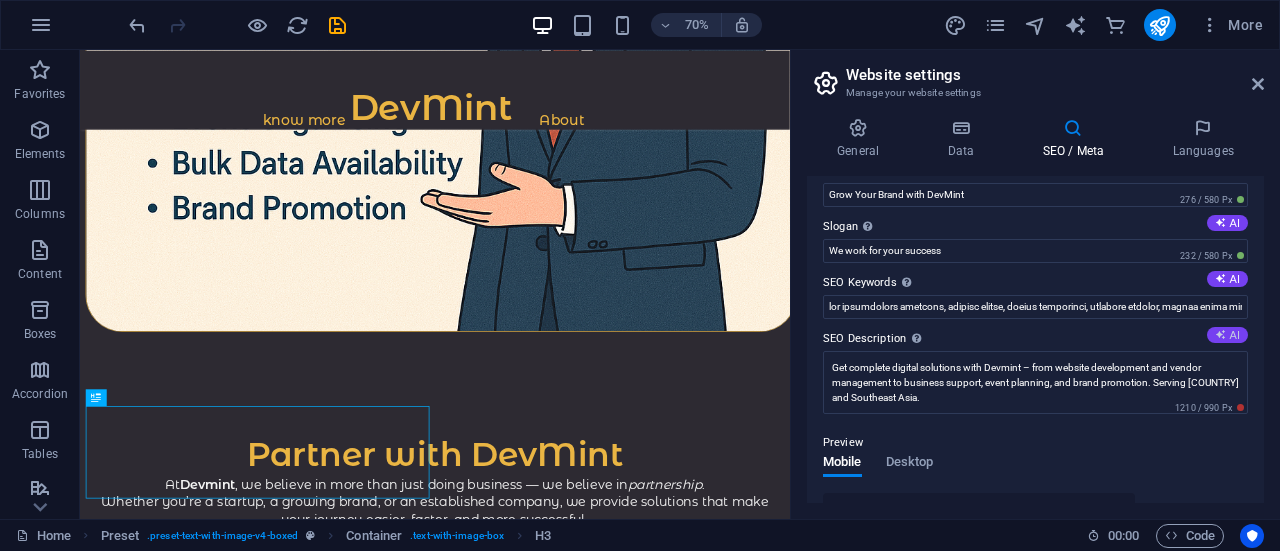 click at bounding box center [1220, 334] 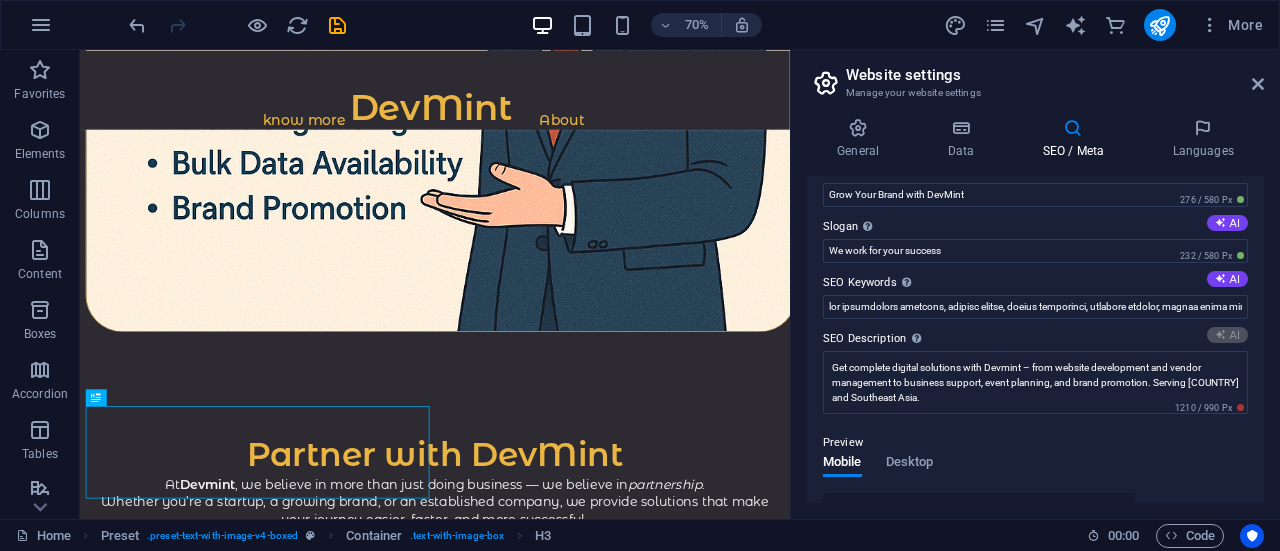 type on "Partner with DevMint for affordable, reliable solutions in web development, brand promotion, and more—all under one roof!" 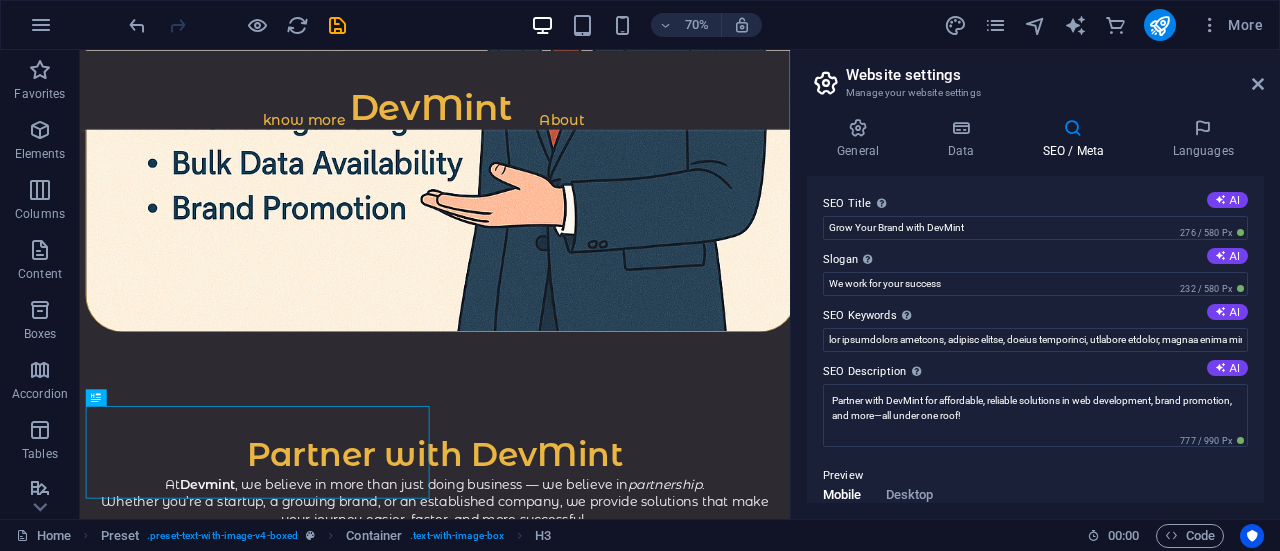 scroll, scrollTop: 56, scrollLeft: 0, axis: vertical 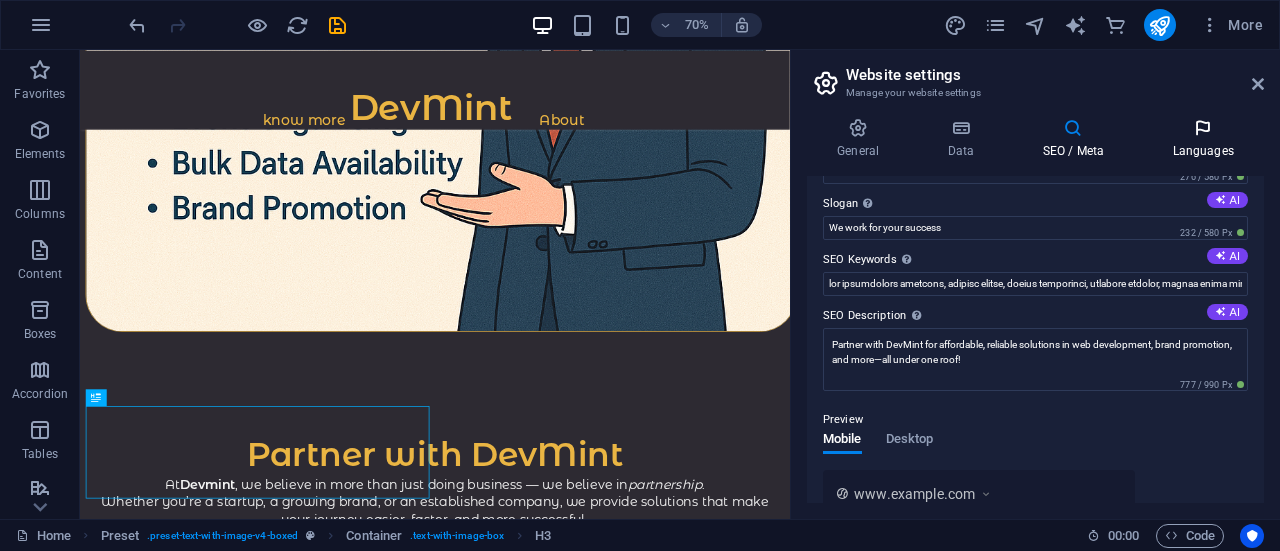 click at bounding box center (1203, 128) 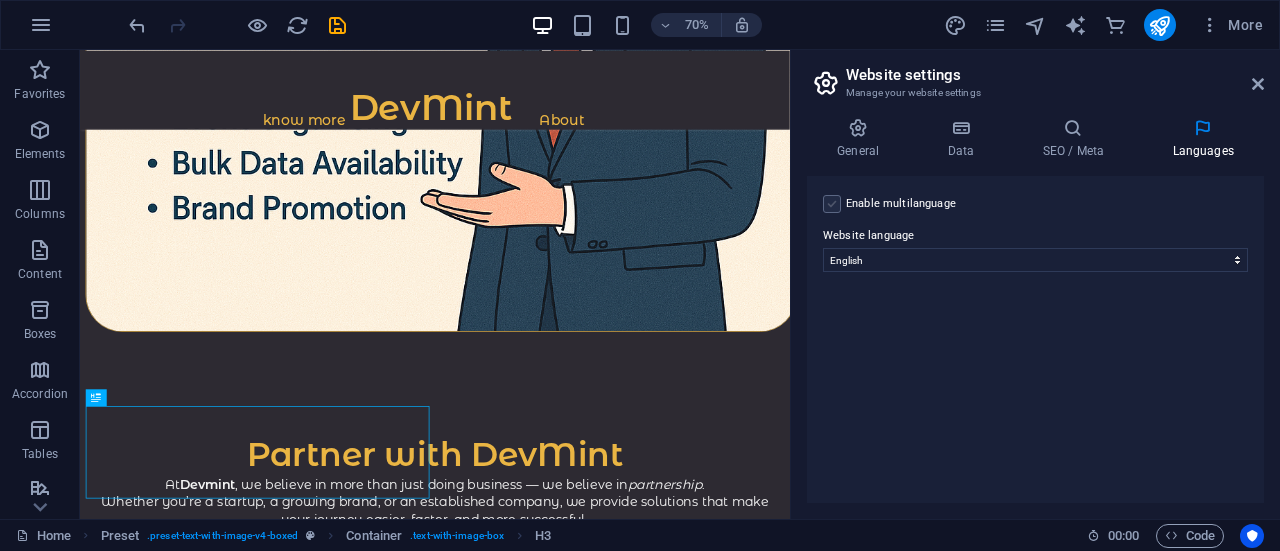 click at bounding box center [832, 204] 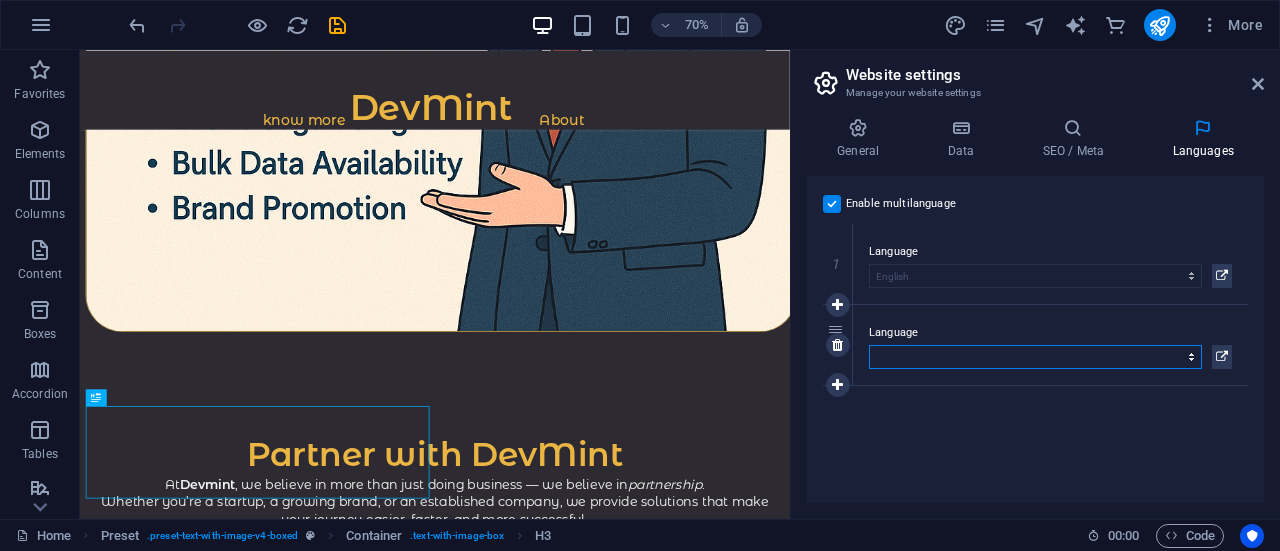 click on "Abkhazian Afar Afrikaans Akan Albanian Amharic Arabic Aragonese Armenian Assamese Avaric Avestan Aymara Azerbaijani Bambara Bashkir Basque Belarusian Bengali Bihari languages Bislama Bokmål Bosnian Breton Bulgarian Burmese Catalan Central Khmer Chamorro Chechen Chinese Church Slavic Chuvash Cornish Corsican Cree Croatian Czech Danish Dutch Dzongkha English Esperanto Estonian Ewe Faroese Farsi (Persian) Fijian Finnish French Fulah Gaelic Galician Ganda Georgian German Greek Greenlandic Guaraní Gujarati Haitian Creole Hausa Hebrew Herero Hindi Hiri Motu Hungarian Icelandic Ido Igbo Indonesian Interlingua Interlingue Inuktitut Inupiaq Irish Italian Japanese Javanese Kannada Kanuri Kashmiri Kazakh Kikuyu Kinyarwanda Komi Kongo Korean Kurdish Kwanyama Kyrgyz Lao Latin Latvian Limburgish Lingala Lithuanian Luba-Katanga Luxembourgish Macedonian Malagasy Malay Malayalam Maldivian Maltese Manx Maori Marathi Marshallese Mongolian Nauru Navajo Ndonga Nepali North Ndebele Northern Sami Norwegian Norwegian Nynorsk Nuosu" at bounding box center (1035, 357) 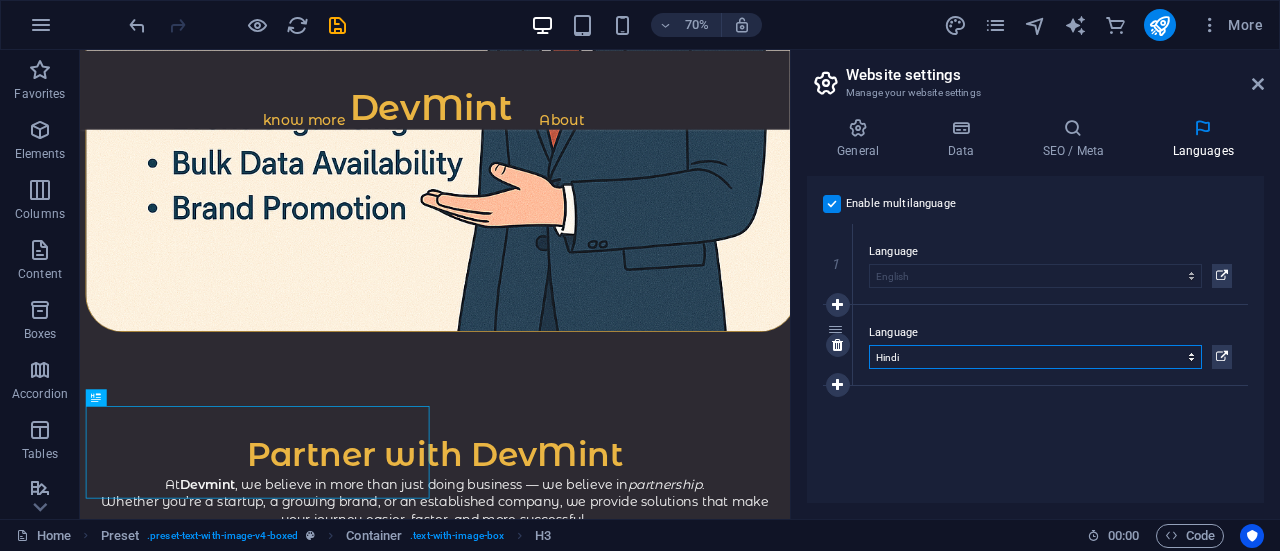 click on "Abkhazian Afar Afrikaans Akan Albanian Amharic Arabic Aragonese Armenian Assamese Avaric Avestan Aymara Azerbaijani Bambara Bashkir Basque Belarusian Bengali Bihari languages Bislama Bokmål Bosnian Breton Bulgarian Burmese Catalan Central Khmer Chamorro Chechen Chinese Church Slavic Chuvash Cornish Corsican Cree Croatian Czech Danish Dutch Dzongkha English Esperanto Estonian Ewe Faroese Farsi (Persian) Fijian Finnish French Fulah Gaelic Galician Ganda Georgian German Greek Greenlandic Guaraní Gujarati Haitian Creole Hausa Hebrew Herero Hindi Hiri Motu Hungarian Icelandic Ido Igbo Indonesian Interlingua Interlingue Inuktitut Inupiaq Irish Italian Japanese Javanese Kannada Kanuri Kashmiri Kazakh Kikuyu Kinyarwanda Komi Kongo Korean Kurdish Kwanyama Kyrgyz Lao Latin Latvian Limburgish Lingala Lithuanian Luba-Katanga Luxembourgish Macedonian Malagasy Malay Malayalam Maldivian Maltese Manx Maori Marathi Marshallese Mongolian Nauru Navajo Ndonga Nepali North Ndebele Northern Sami Norwegian Norwegian Nynorsk Nuosu" at bounding box center [1035, 357] 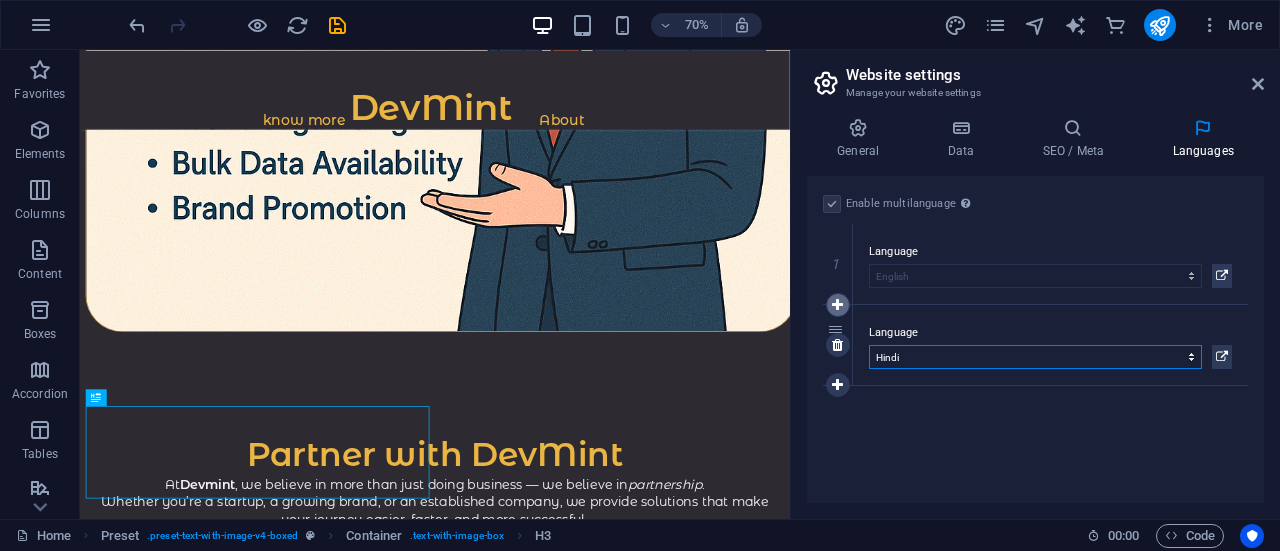 click at bounding box center [838, 305] 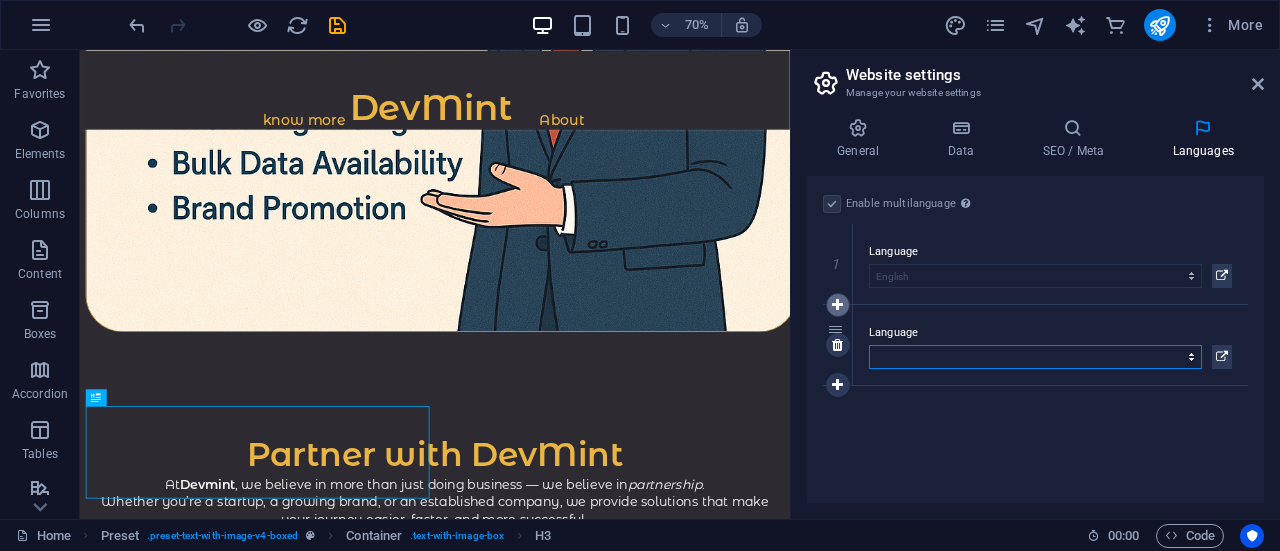 select on "64" 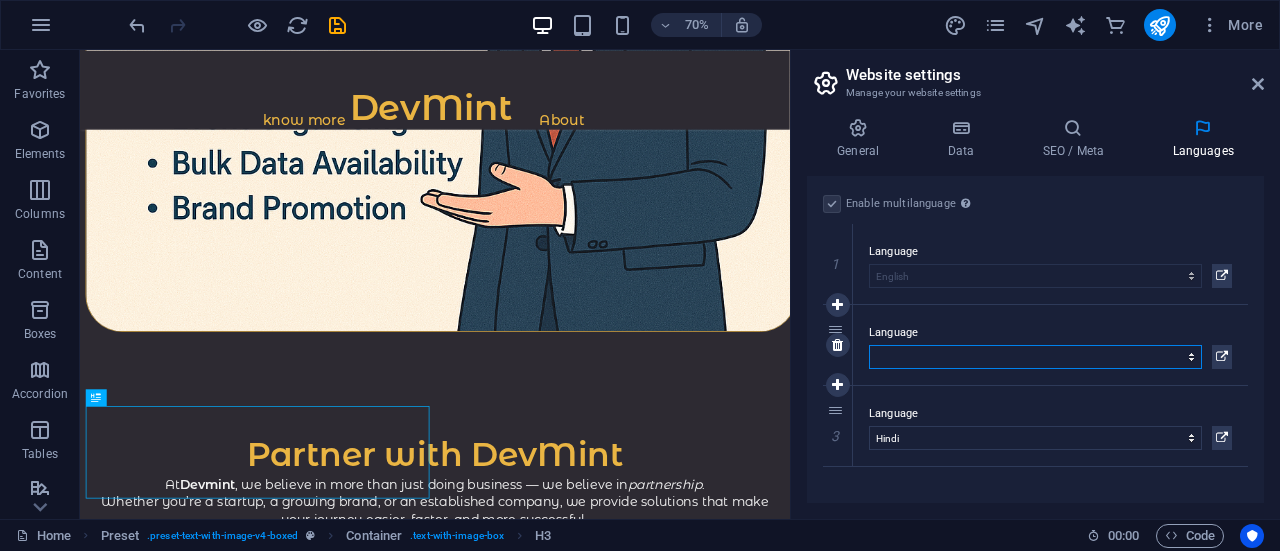 click on "Abkhazian Afar Afrikaans Akan Albanian Amharic Arabic Aragonese Armenian Assamese Avaric Avestan Aymara Azerbaijani Bambara Bashkir Basque Belarusian Bengali Bihari languages Bislama Bokmål Bosnian Breton Bulgarian Burmese Catalan Central Khmer Chamorro Chechen Chinese Church Slavic Chuvash Cornish Corsican Cree Croatian Czech Danish Dutch Dzongkha English Esperanto Estonian Ewe Faroese Farsi (Persian) Fijian Finnish French Fulah Gaelic Galician Ganda Georgian German Greek Greenlandic Guaraní Gujarati Haitian Creole Hausa Hebrew Herero Hindi Hiri Motu Hungarian Icelandic Ido Igbo Indonesian Interlingua Interlingue Inuktitut Inupiaq Irish Italian Japanese Javanese Kannada Kanuri Kashmiri Kazakh Kikuyu Kinyarwanda Komi Kongo Korean Kurdish Kwanyama Kyrgyz Lao Latin Latvian Limburgish Lingala Lithuanian Luba-Katanga Luxembourgish Macedonian Malagasy Malay Malayalam Maldivian Maltese Manx Maori Marathi Marshallese Mongolian Nauru Navajo Ndonga Nepali North Ndebele Northern Sami Norwegian Norwegian Nynorsk Nuosu" at bounding box center [1035, 357] 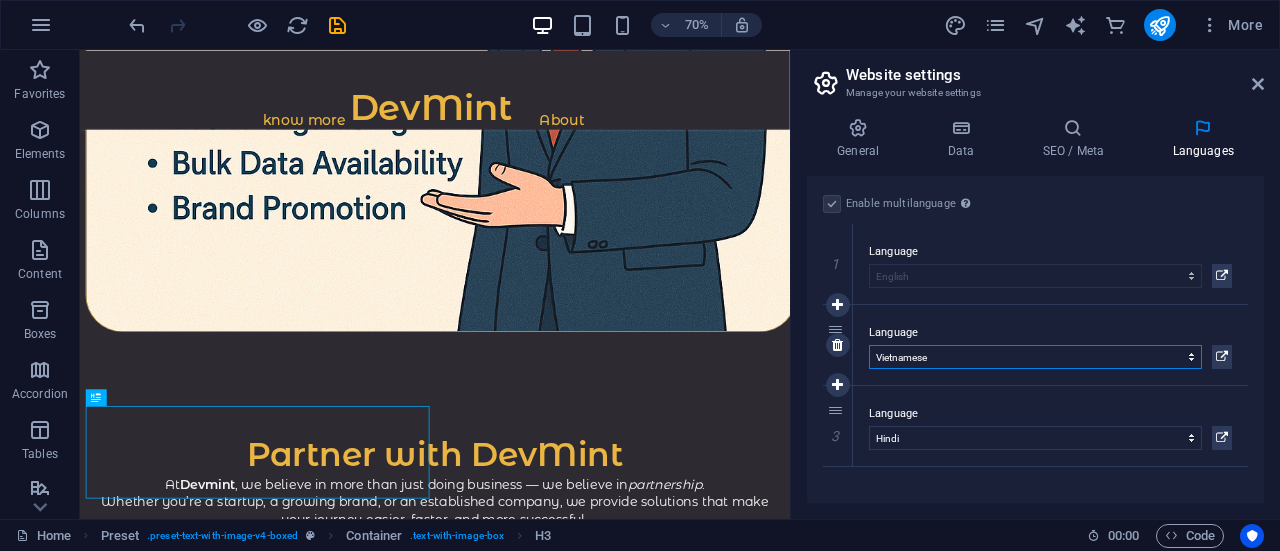 click on "Abkhazian Afar Afrikaans Akan Albanian Amharic Arabic Aragonese Armenian Assamese Avaric Avestan Aymara Azerbaijani Bambara Bashkir Basque Belarusian Bengali Bihari languages Bislama Bokmål Bosnian Breton Bulgarian Burmese Catalan Central Khmer Chamorro Chechen Chinese Church Slavic Chuvash Cornish Corsican Cree Croatian Czech Danish Dutch Dzongkha English Esperanto Estonian Ewe Faroese Farsi (Persian) Fijian Finnish French Fulah Gaelic Galician Ganda Georgian German Greek Greenlandic Guaraní Gujarati Haitian Creole Hausa Hebrew Herero Hindi Hiri Motu Hungarian Icelandic Ido Igbo Indonesian Interlingua Interlingue Inuktitut Inupiaq Irish Italian Japanese Javanese Kannada Kanuri Kashmiri Kazakh Kikuyu Kinyarwanda Komi Kongo Korean Kurdish Kwanyama Kyrgyz Lao Latin Latvian Limburgish Lingala Lithuanian Luba-Katanga Luxembourgish Macedonian Malagasy Malay Malayalam Maldivian Maltese Manx Maori Marathi Marshallese Mongolian Nauru Navajo Ndonga Nepali North Ndebele Northern Sami Norwegian Norwegian Nynorsk Nuosu" at bounding box center [1035, 357] 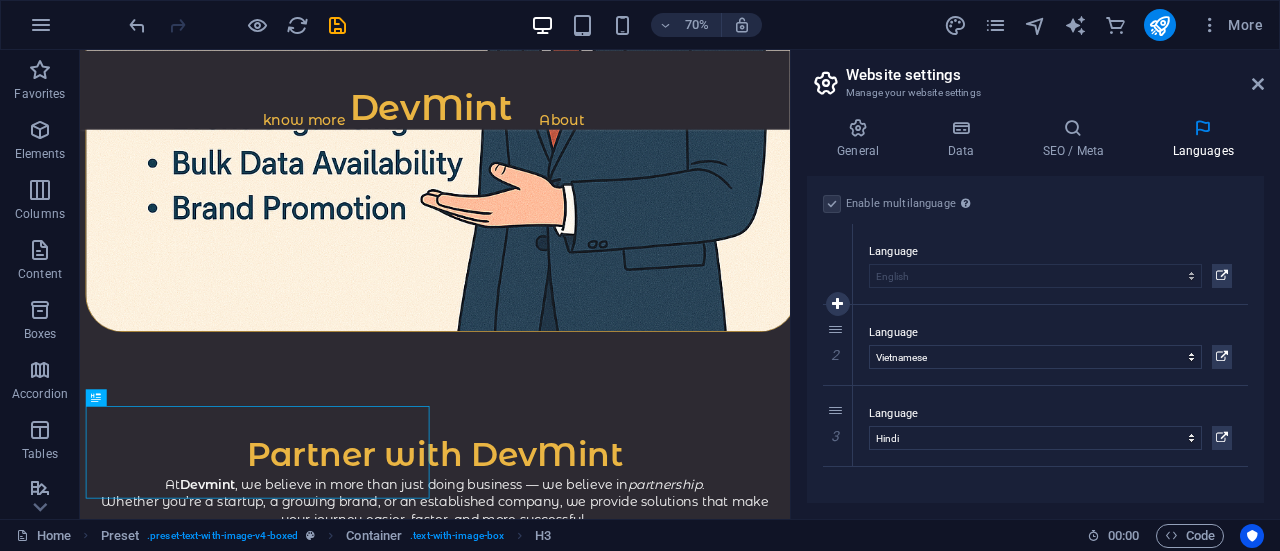 click on "Language Abkhazian Afar Afrikaans Akan Albanian Amharic Arabic Aragonese Armenian Assamese Avaric Avestan Aymara Azerbaijani Bambara Bashkir Basque Belarusian Bengali Bihari languages Bislama Bokmål Bosnian Breton Bulgarian Burmese Catalan Central Khmer Chamorro Chechen Chinese Church Slavic Chuvash Cornish Corsican Cree Croatian Czech Danish Dutch Dzongkha English Esperanto Estonian Ewe Faroese Farsi (Persian) Fijian Finnish French Fulah Gaelic Galician Ganda Georgian German Greek Greenlandic Guaraní Gujarati Haitian Creole Hausa Hebrew Herero Hindi Hiri Motu Hungarian Icelandic Ido Igbo Indonesian Interlingua Interlingue Inuktitut Inupiaq Irish Italian Japanese Javanese Kannada Kanuri Kashmiri Kazakh Kikuyu Kinyarwanda Komi Kongo Korean Kurdish Kwanyama Kyrgyz Lao Latin Latvian Limburgish Lingala Lithuanian Luba-Katanga Luxembourgish Macedonian Malagasy Malay Malayalam Maldivian Maltese Manx Maori Marathi Marshallese Mongolian Nauru Navajo Ndonga Nepali North Ndebele Northern Sami Norwegian Nuosu Nyanja" at bounding box center [1050, 264] 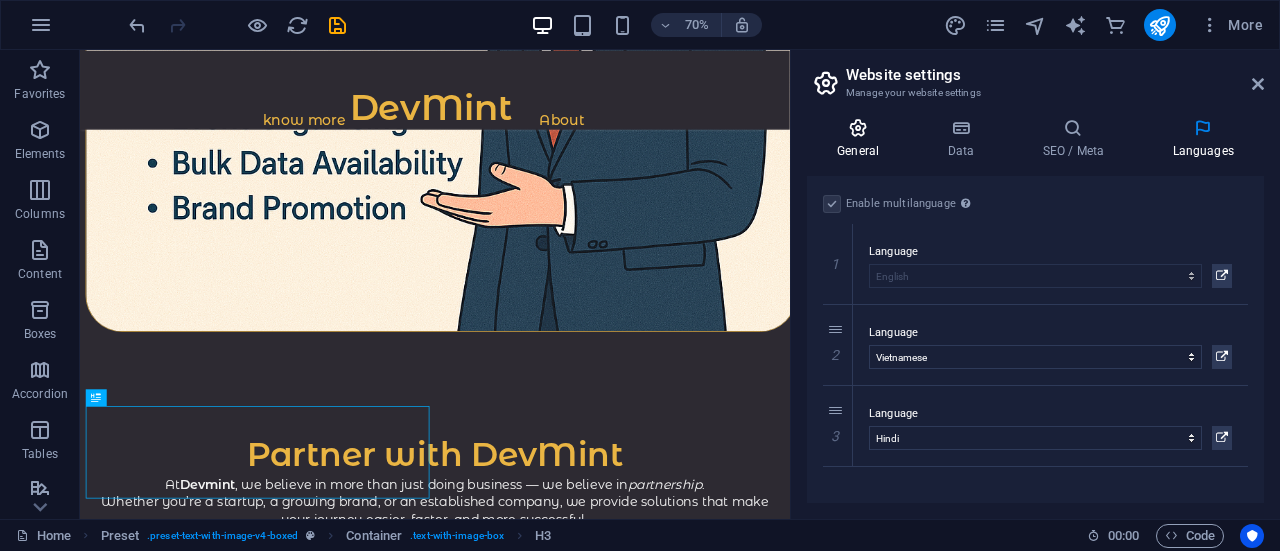 click on "General" at bounding box center [862, 139] 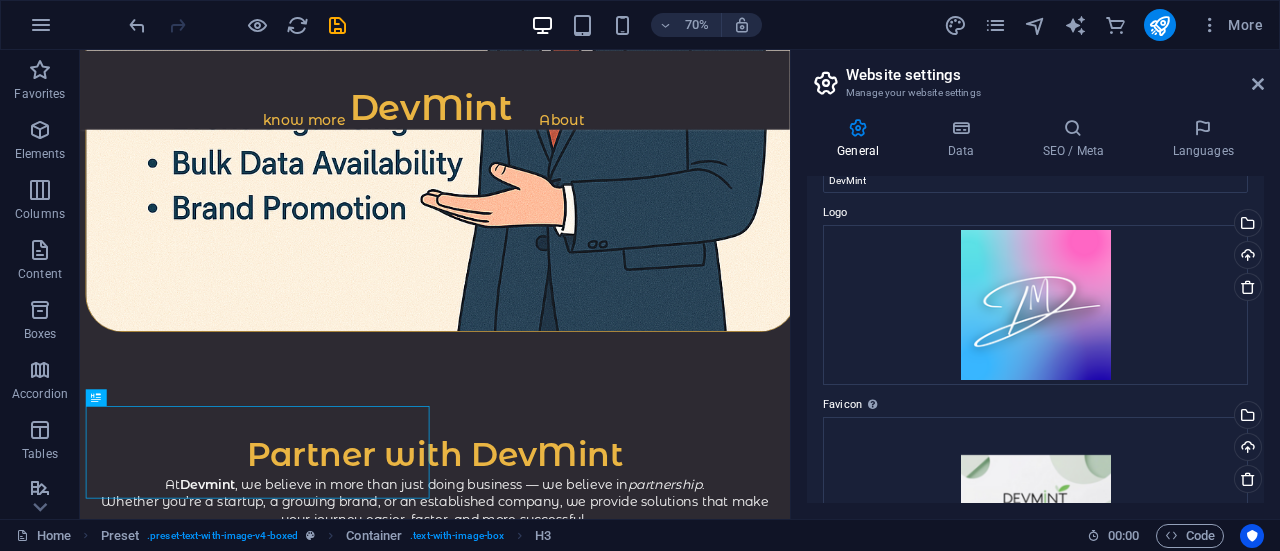 scroll, scrollTop: 0, scrollLeft: 0, axis: both 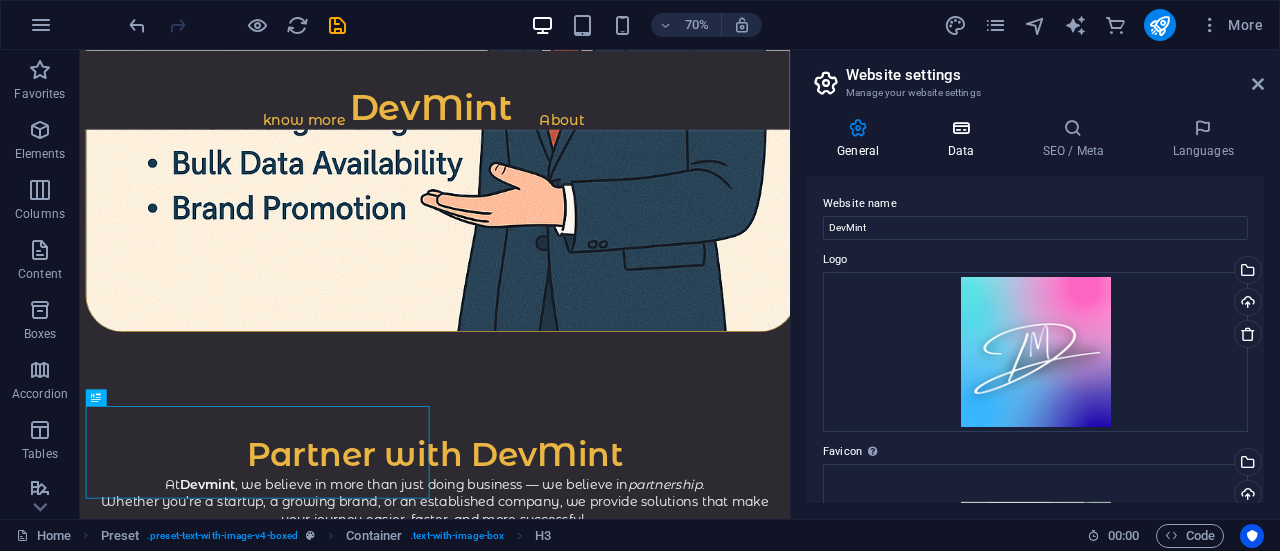 click on "Data" at bounding box center (964, 139) 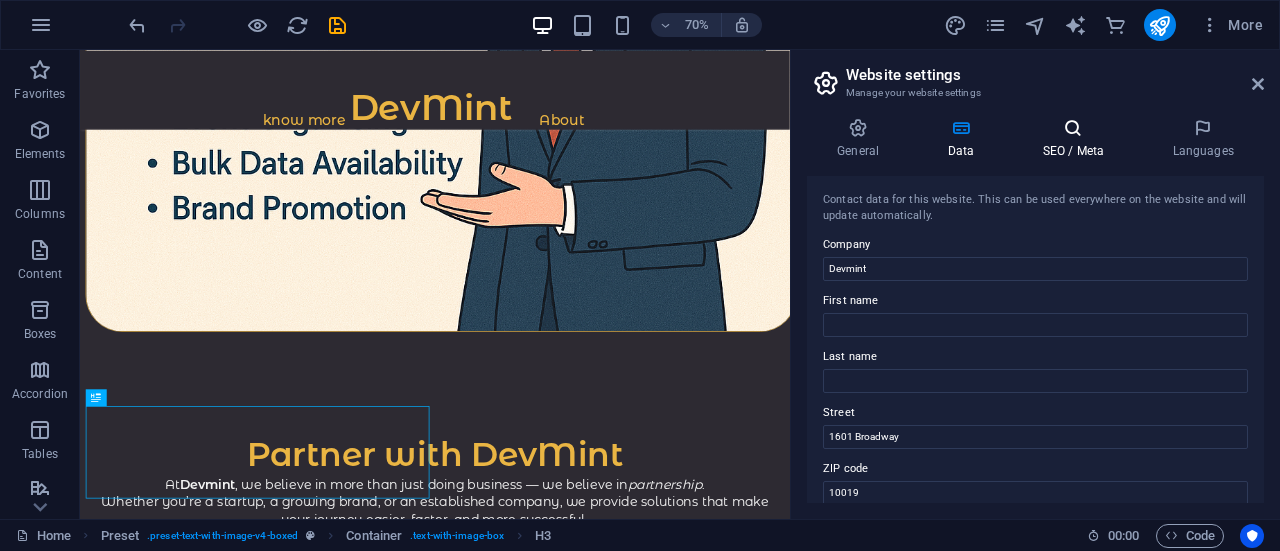 click at bounding box center [1073, 128] 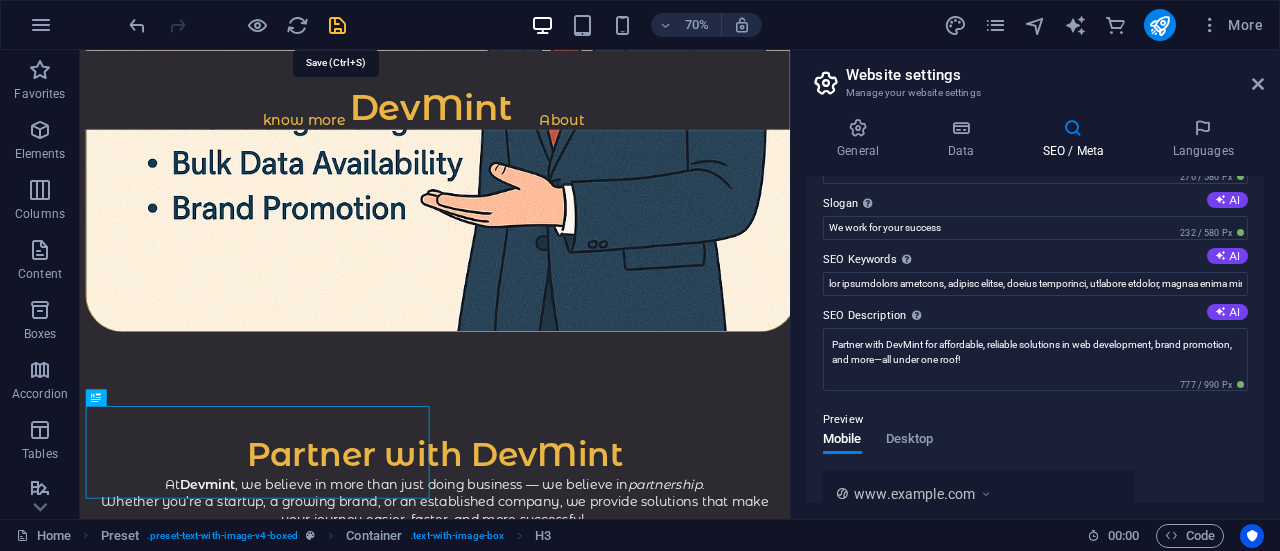 click at bounding box center (337, 25) 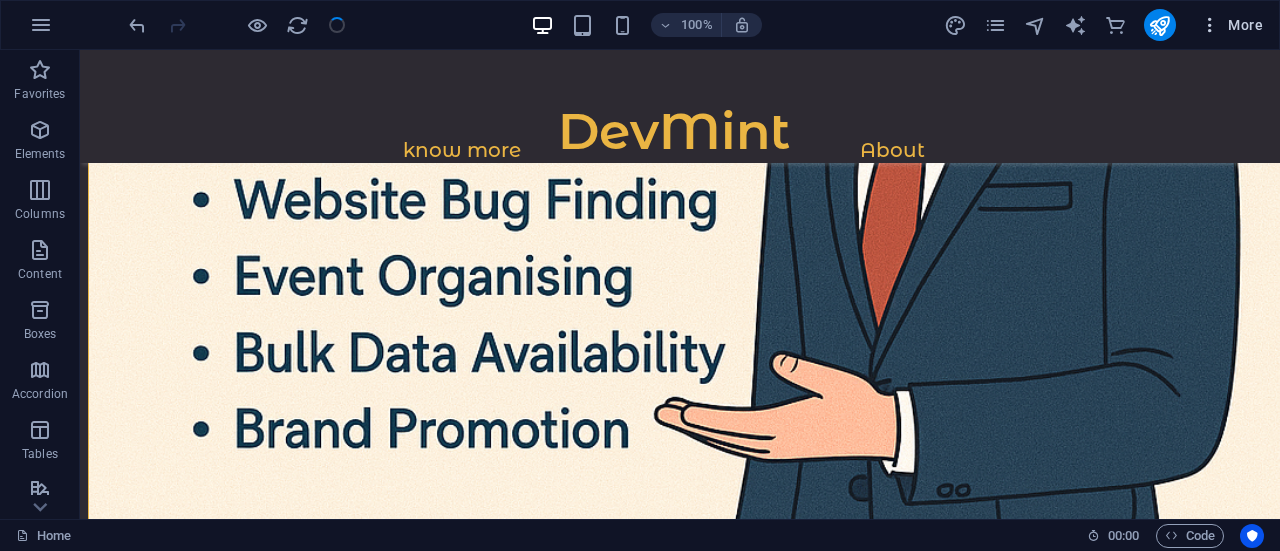 click at bounding box center (1210, 25) 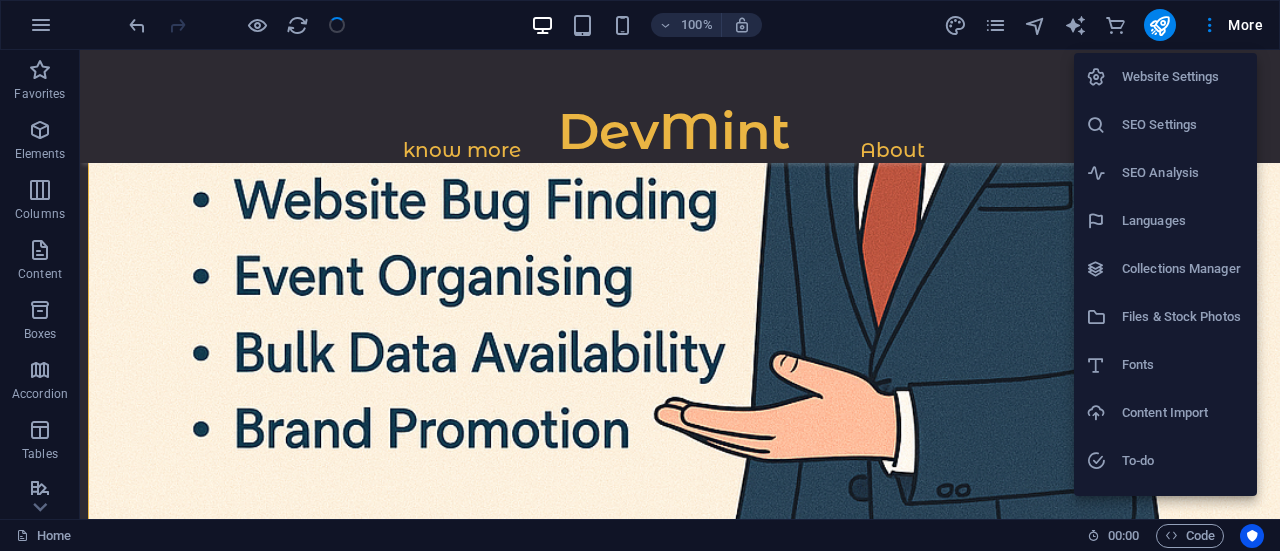 click on "Website Settings" at bounding box center [1183, 77] 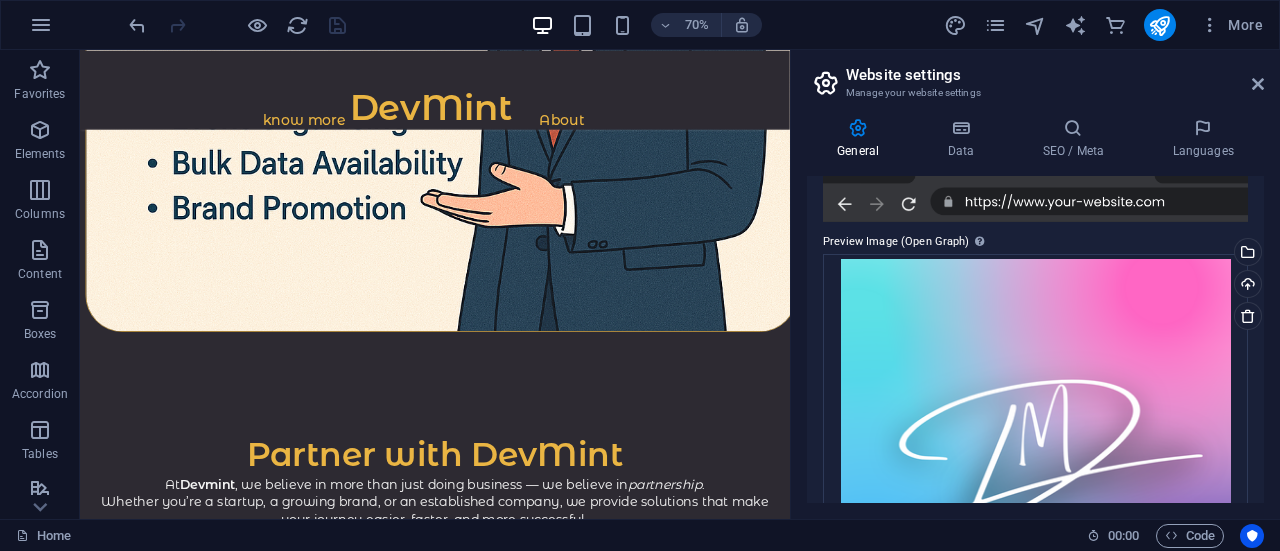 scroll, scrollTop: 656, scrollLeft: 0, axis: vertical 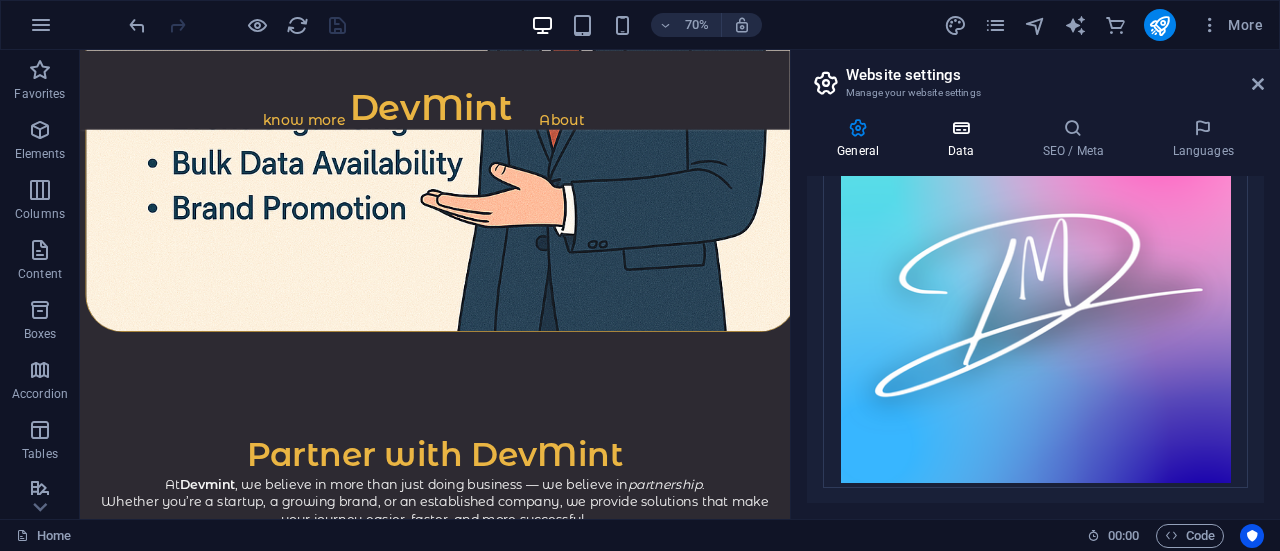 click on "Data" at bounding box center [964, 139] 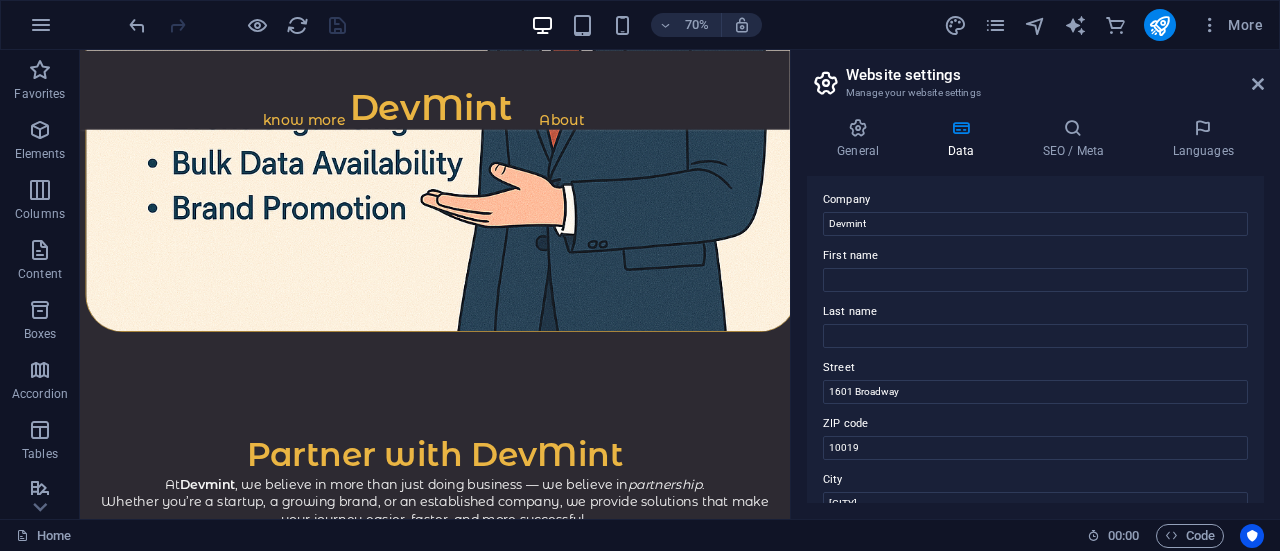 scroll, scrollTop: 46, scrollLeft: 0, axis: vertical 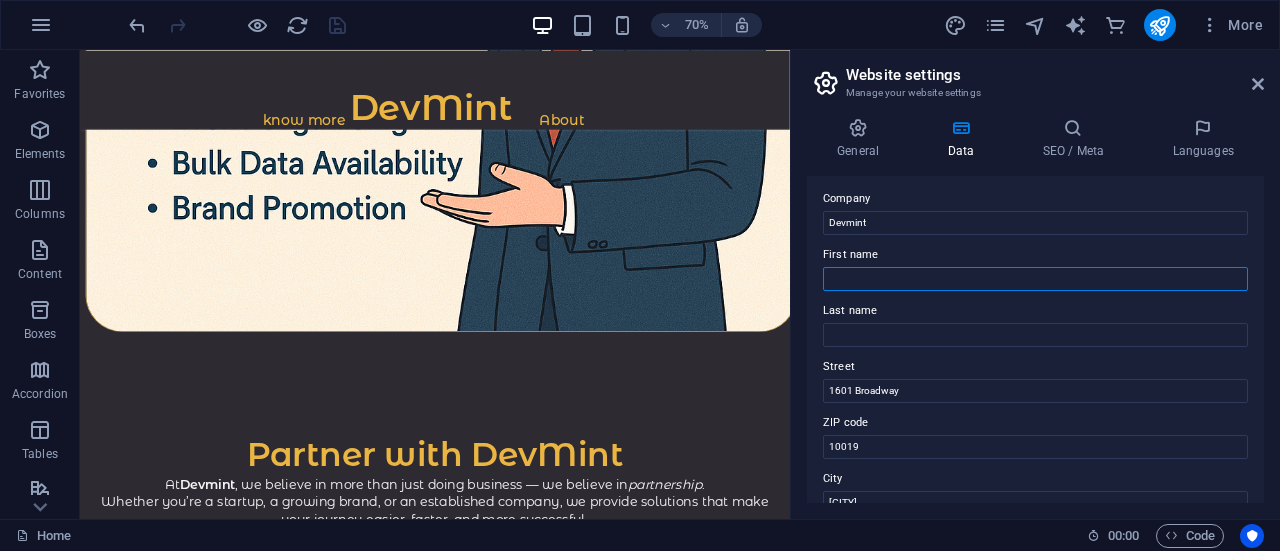 click on "First name" at bounding box center (1035, 279) 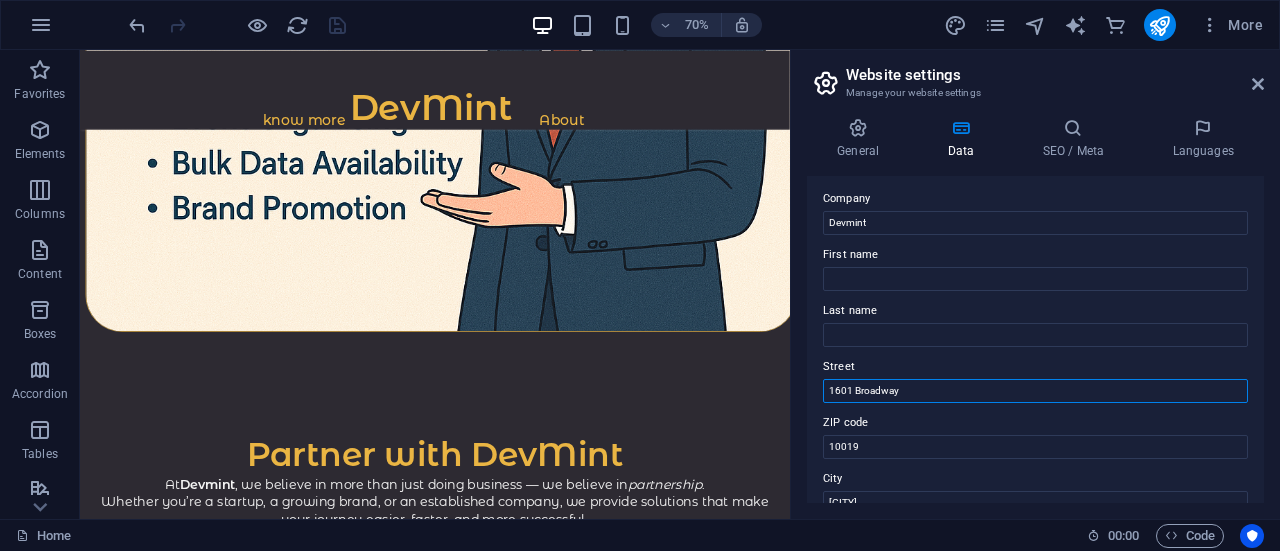 click on "1601 Broadway" at bounding box center [1035, 391] 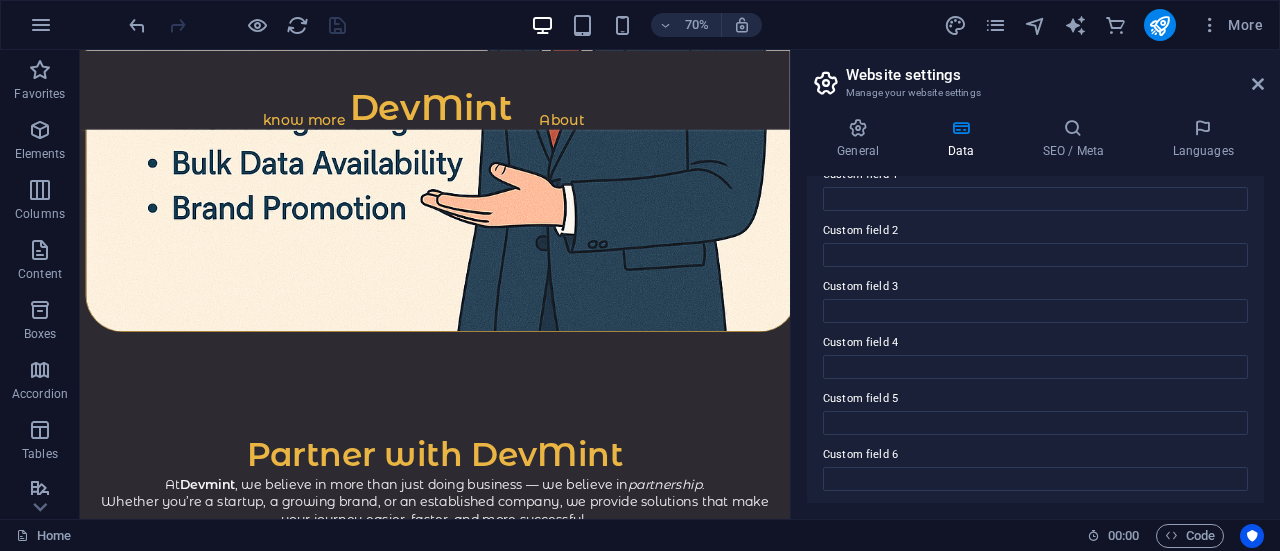 scroll, scrollTop: 633, scrollLeft: 0, axis: vertical 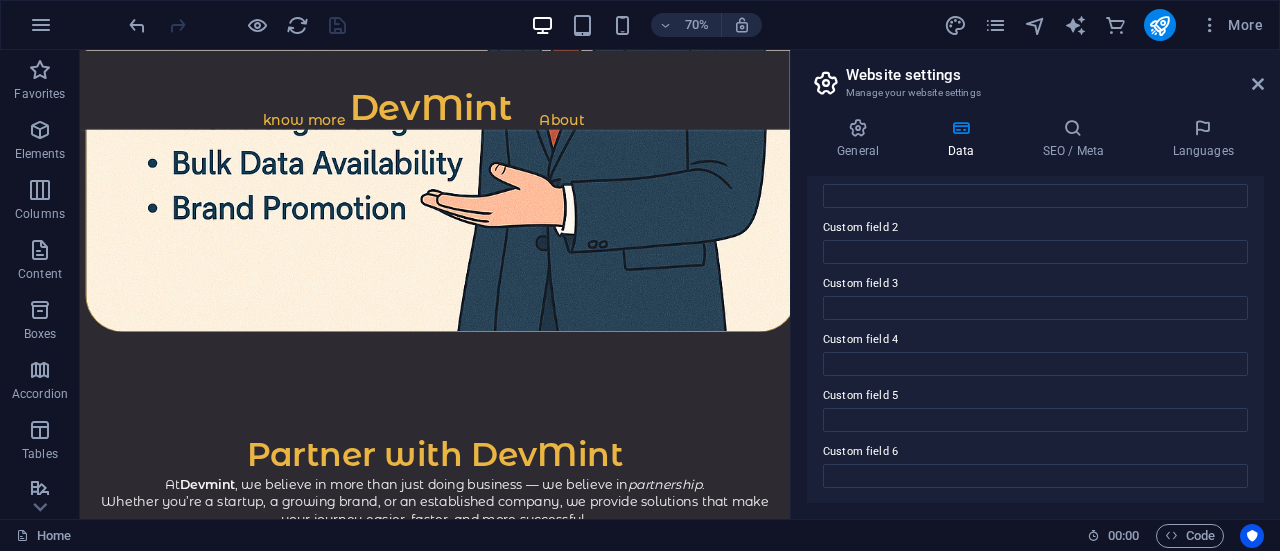 click on "General  Data  SEO / Meta  Languages Website name DevMint Logo Drag files here, click to choose files or select files from Files or our free stock photos & videos Select files from the file manager, stock photos, or upload file(s) Upload Favicon Set the favicon of your website here. A favicon is a small icon shown in the browser tab next to your website title. It helps visitors identify your website. Drag files here, click to choose files or select files from Files or our free stock photos & videos Select files from the file manager, stock photos, or upload file(s) Upload Preview Image (Open Graph) This image will be shown when the website is shared on social networks Drag files here, click to choose files or select files from Files or our free stock photos & videos Select files from the file manager, stock photos, or upload file(s) Upload Contact data for this website. This can be used everywhere on the website and will update automatically. Company Devmint First name Last name Street 1601 Broadway ZIP code" at bounding box center [1035, 310] 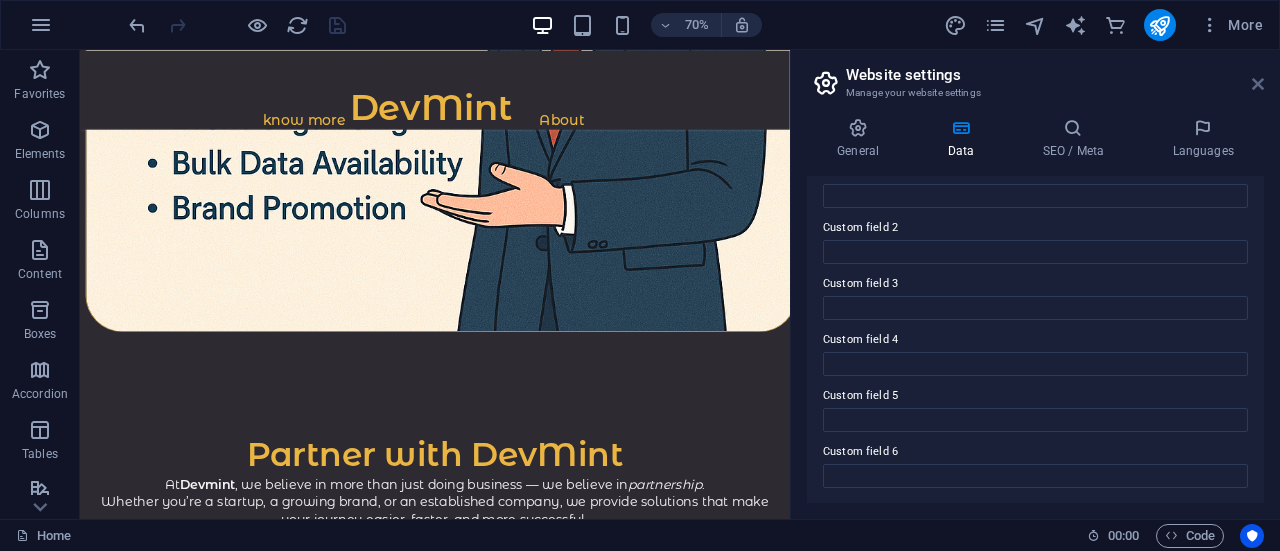 click at bounding box center [1258, 84] 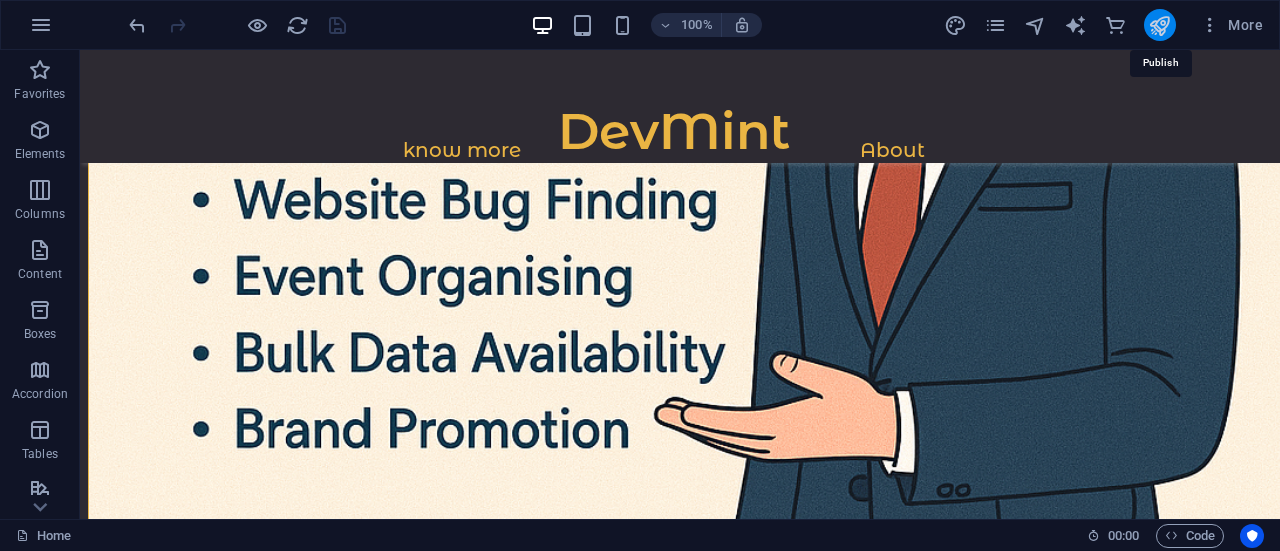 click at bounding box center [1159, 25] 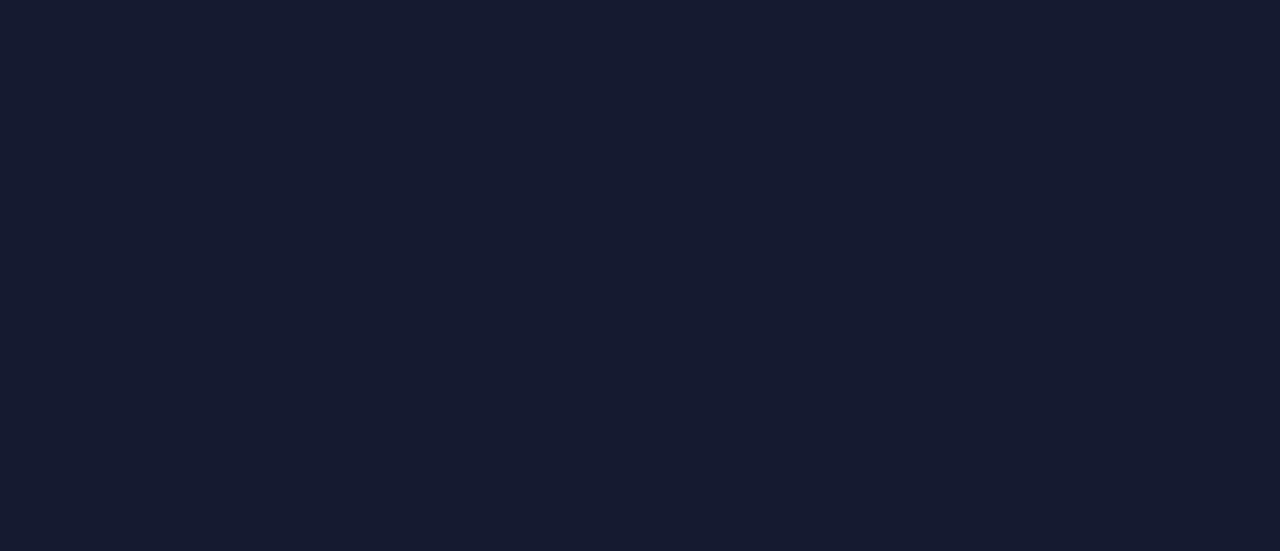 scroll, scrollTop: 0, scrollLeft: 0, axis: both 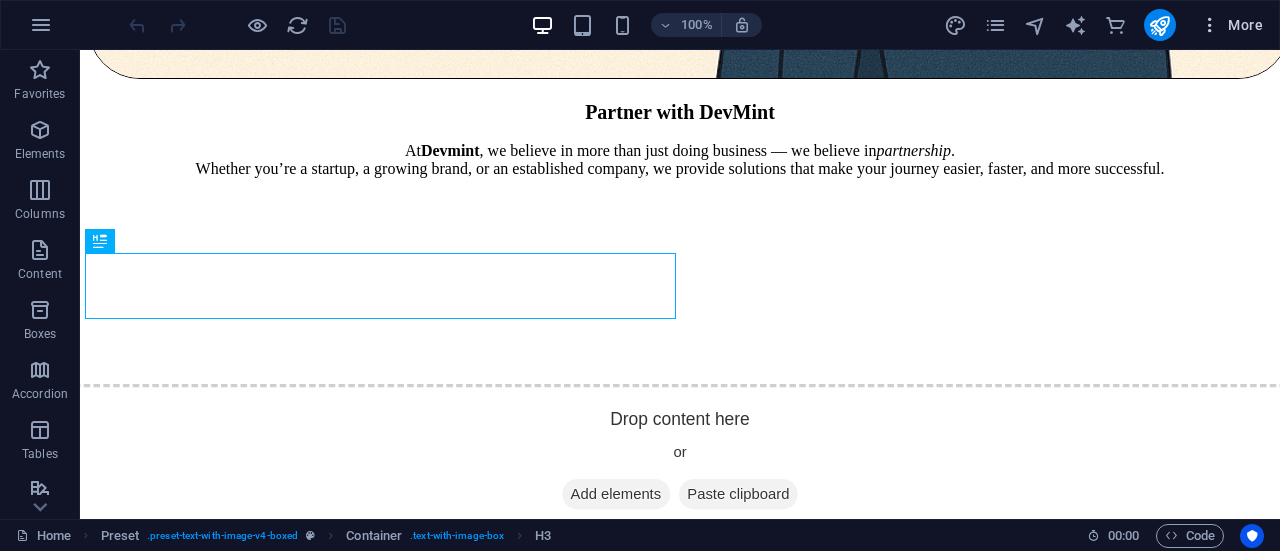 click at bounding box center [1210, 25] 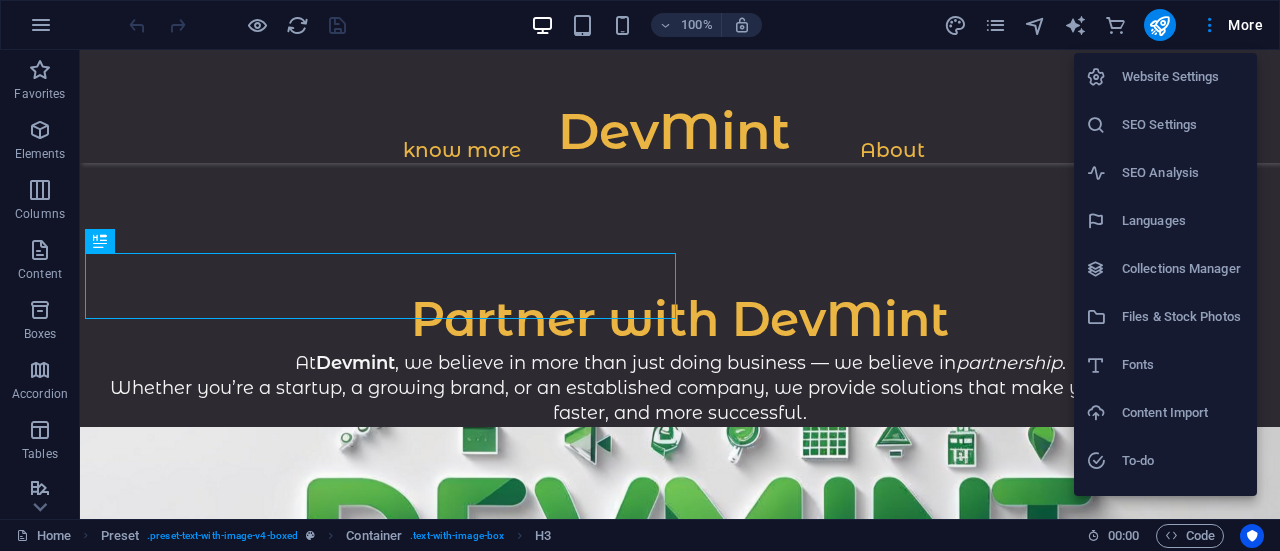 click at bounding box center (640, 275) 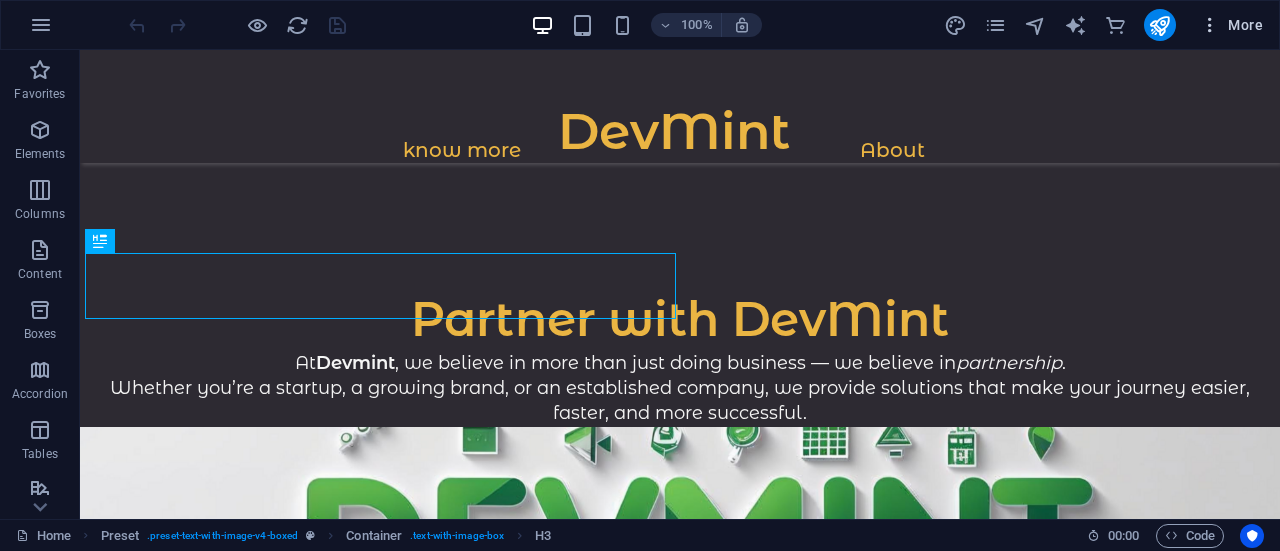 click on "More" at bounding box center [1231, 25] 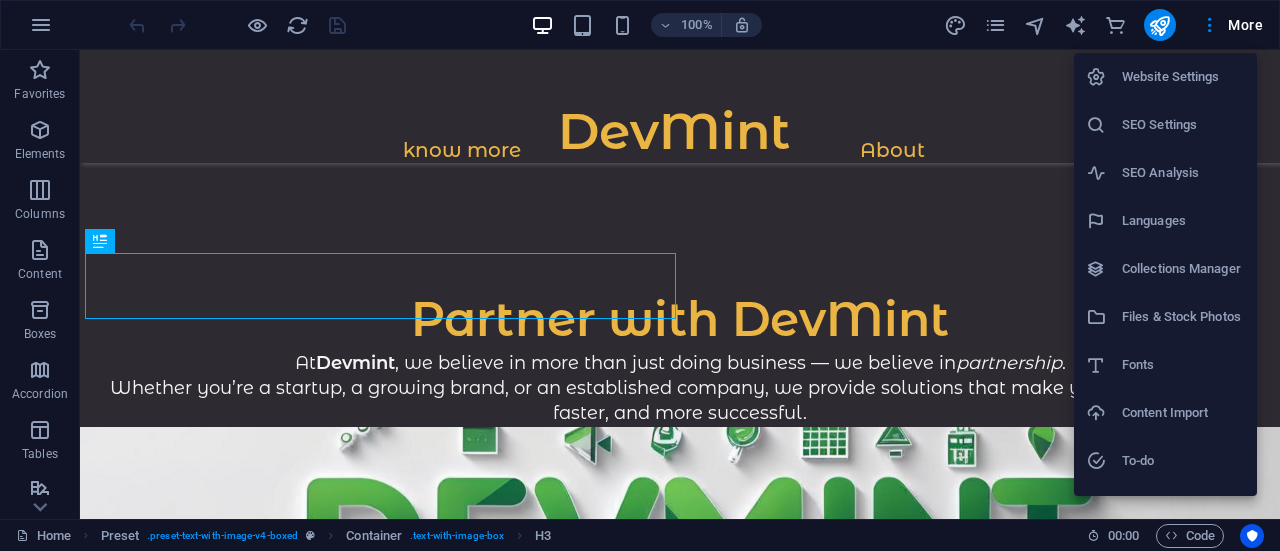 click on "Website Settings" at bounding box center [1183, 77] 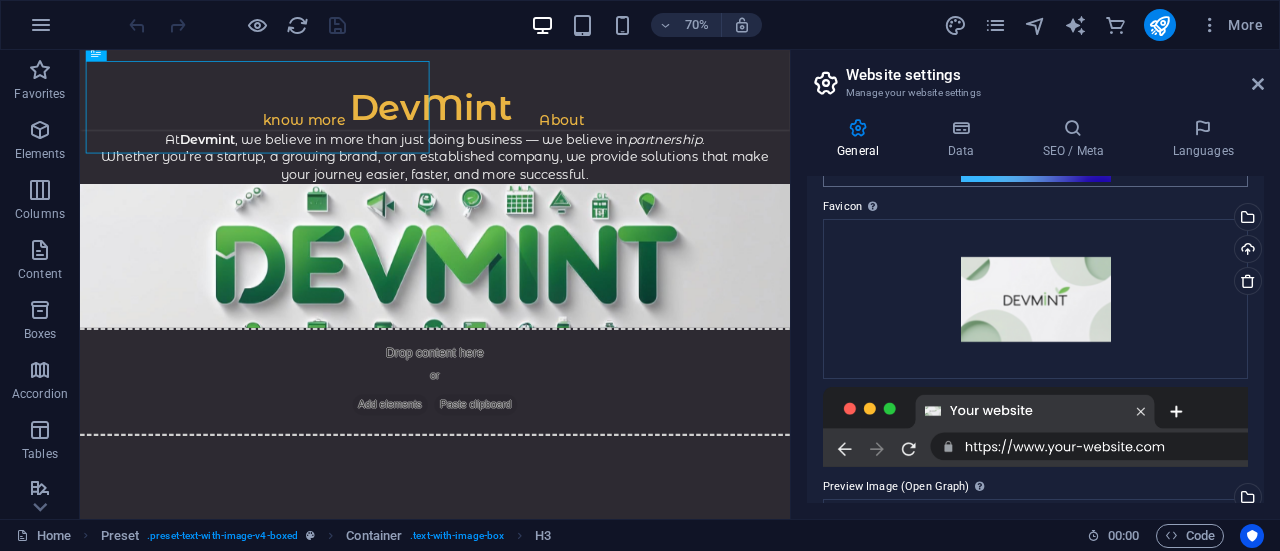 scroll, scrollTop: 241, scrollLeft: 0, axis: vertical 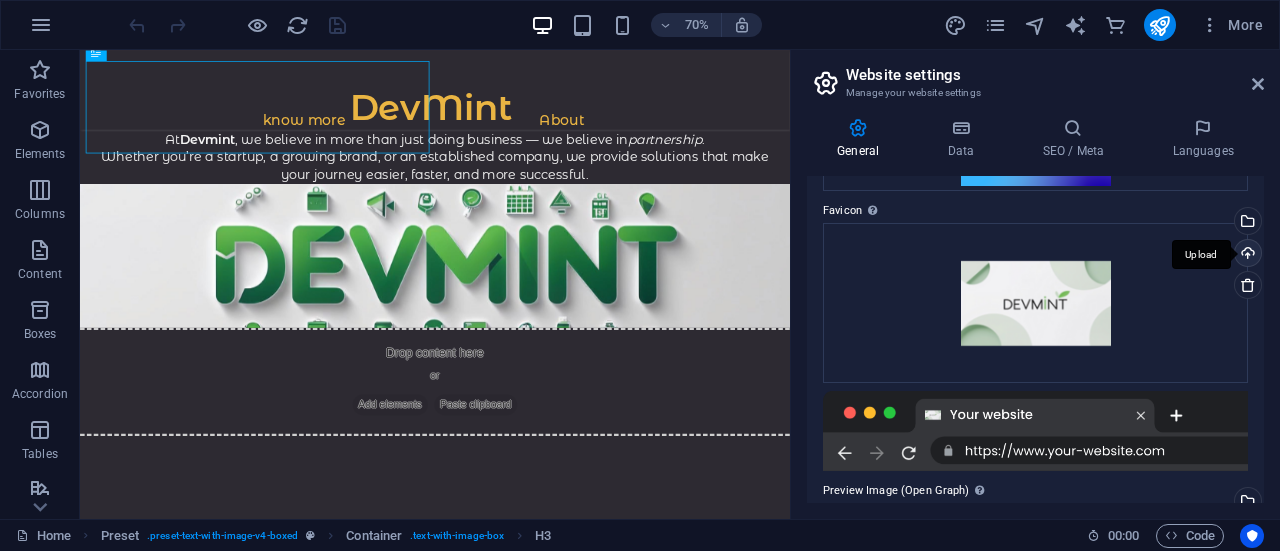 click on "Upload" at bounding box center (1246, 255) 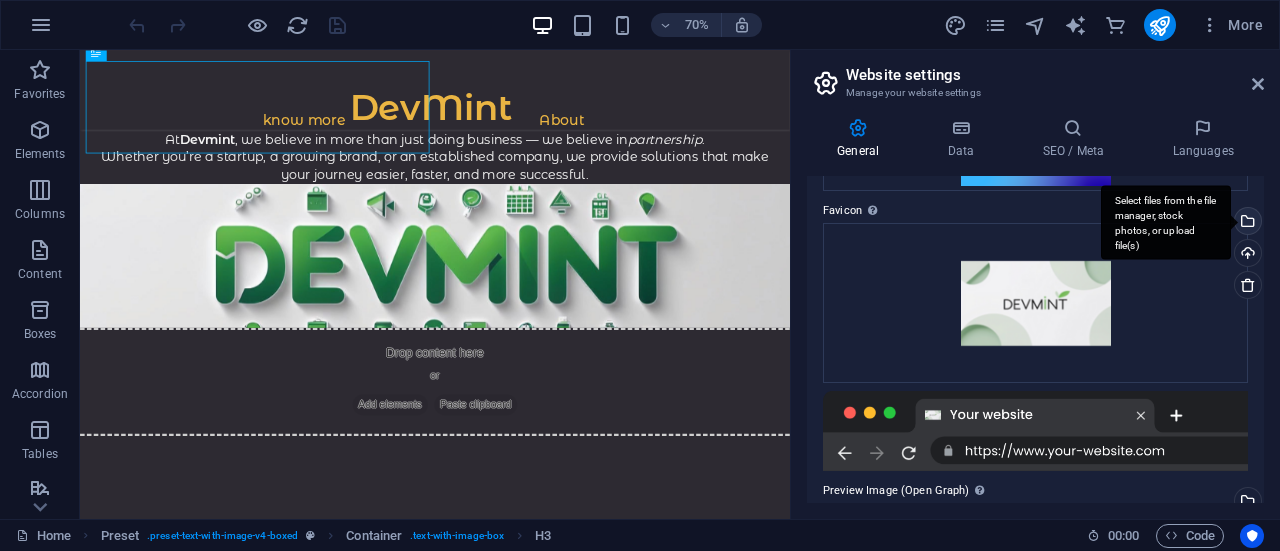 click on "Select files from the file manager, stock photos, or upload file(s)" at bounding box center [1246, 223] 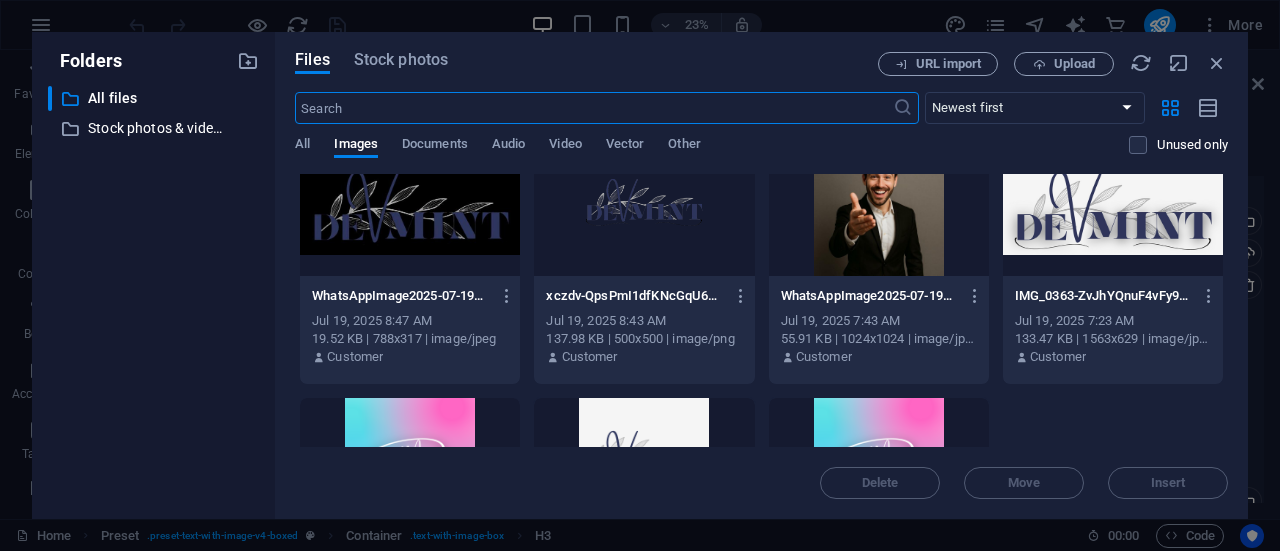 scroll, scrollTop: 1226, scrollLeft: 0, axis: vertical 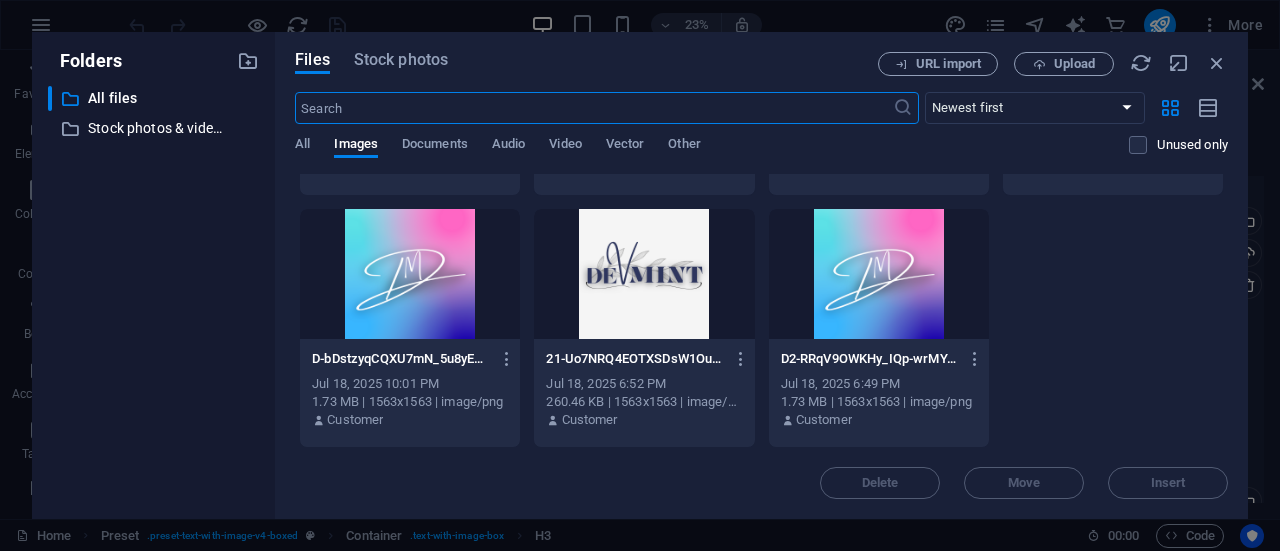 click at bounding box center [879, 274] 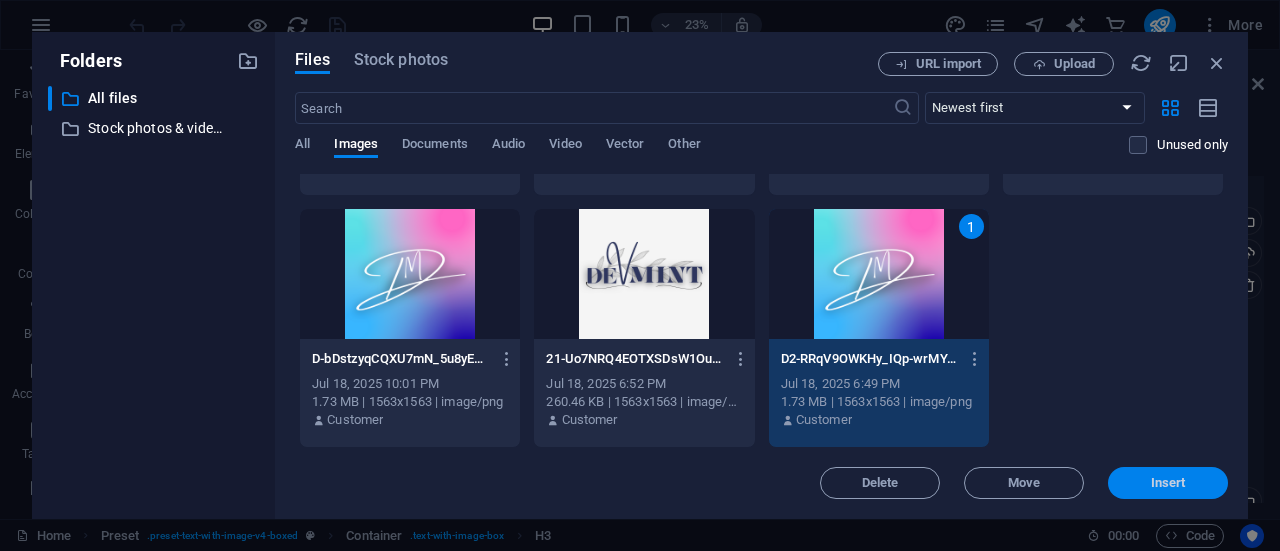 click on "Insert" at bounding box center [1168, 483] 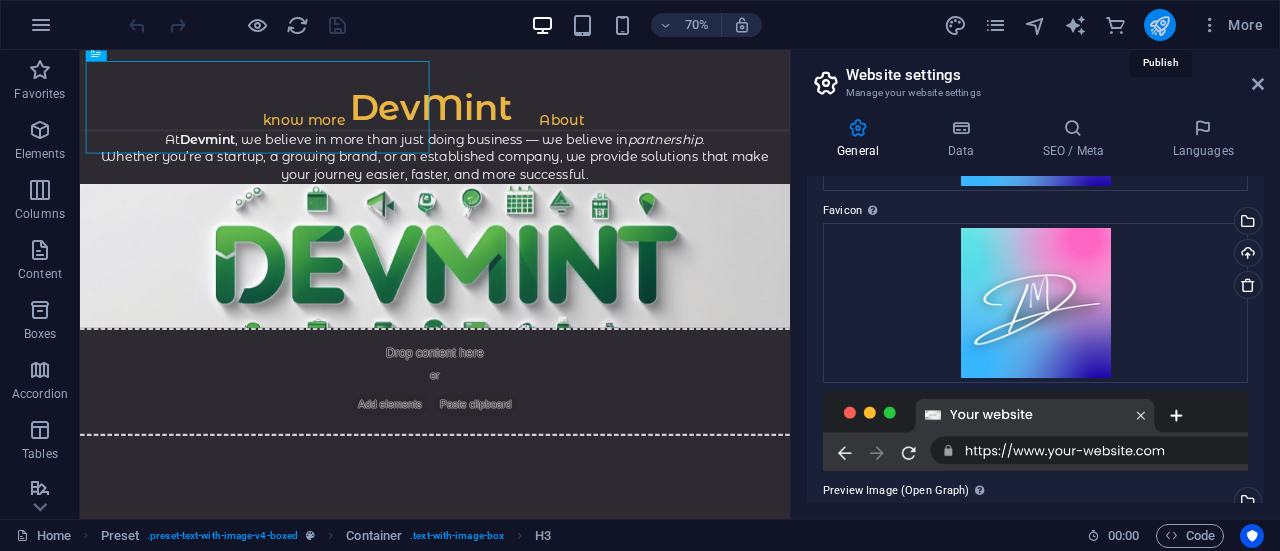 click at bounding box center (1159, 25) 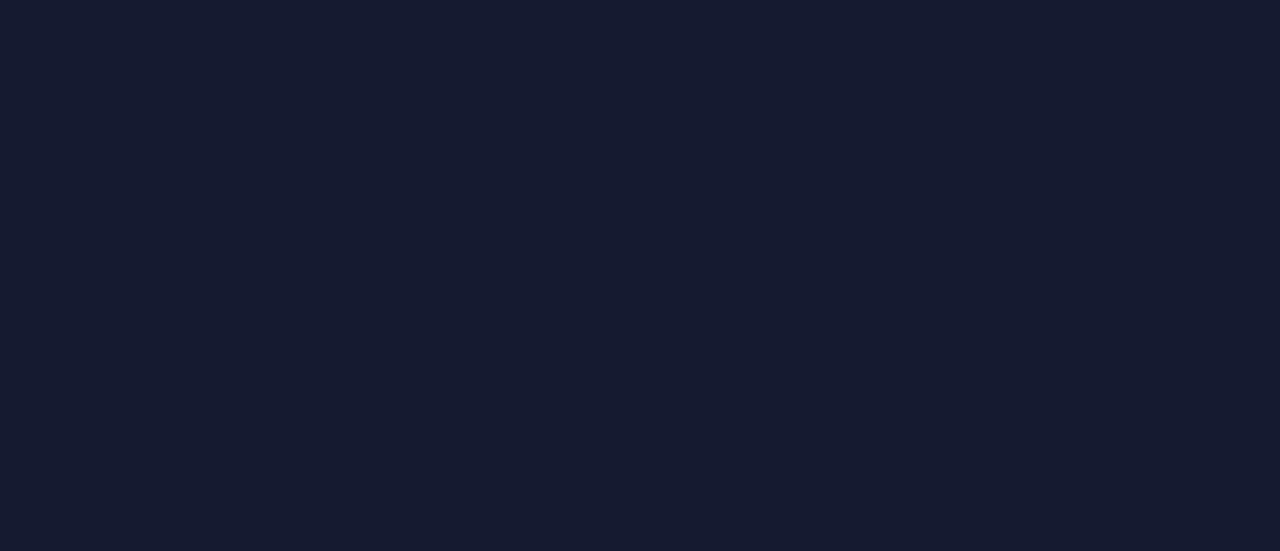 scroll, scrollTop: 0, scrollLeft: 0, axis: both 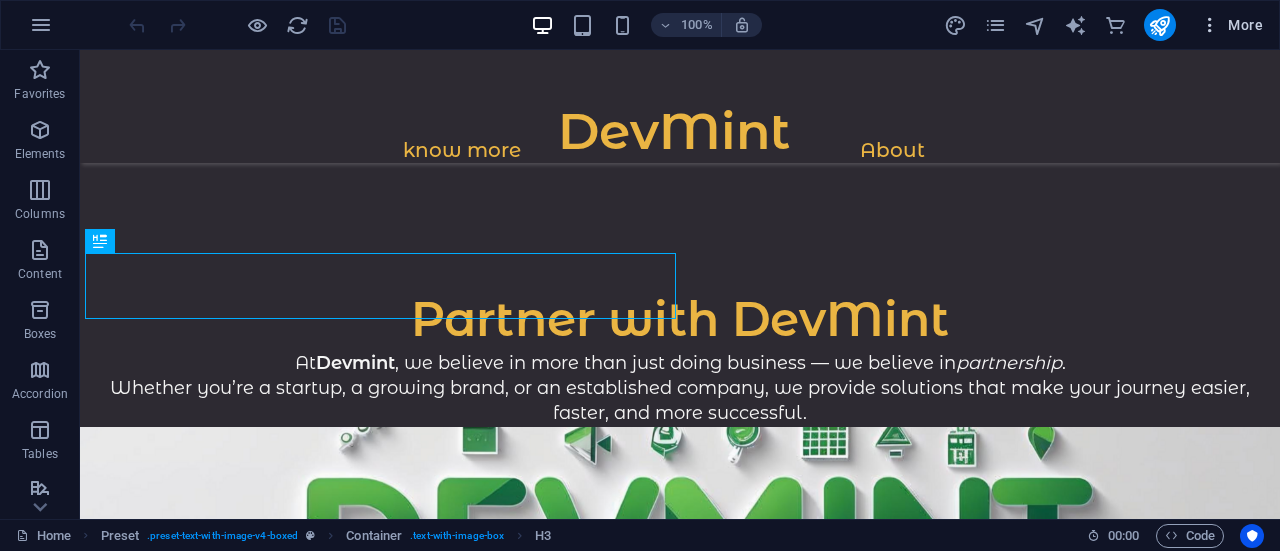 click at bounding box center [1210, 25] 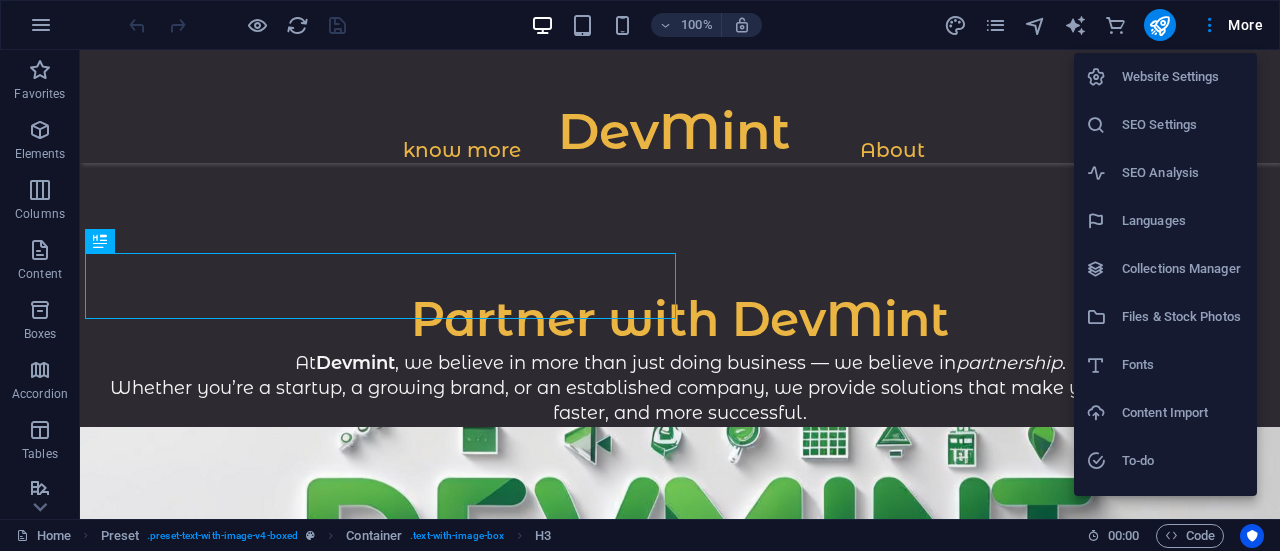 click on "Website Settings" at bounding box center (1183, 77) 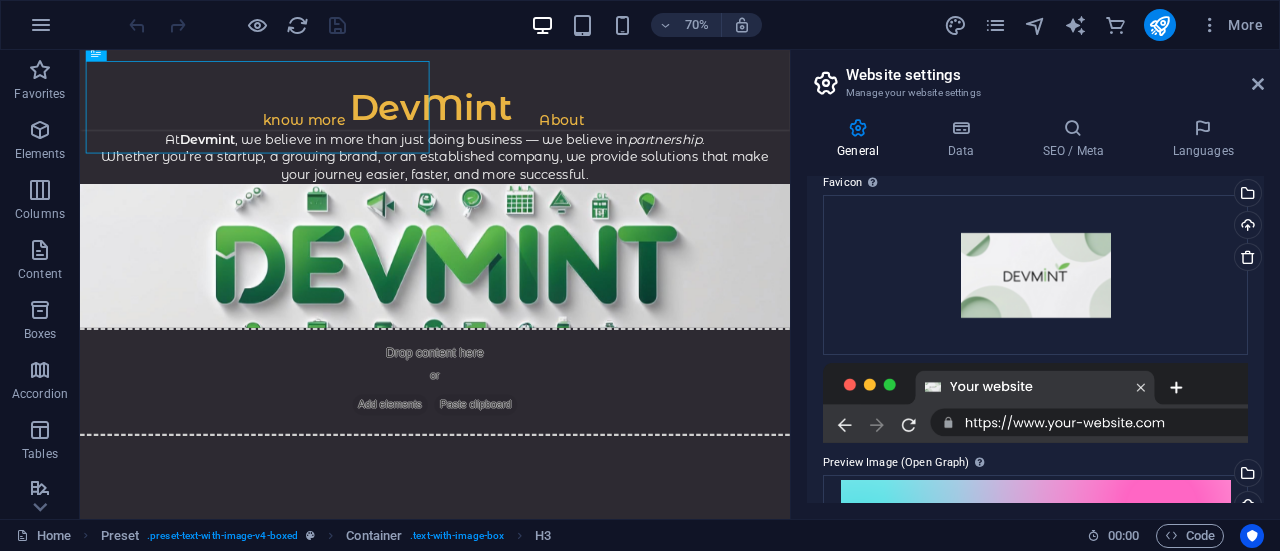 scroll, scrollTop: 270, scrollLeft: 0, axis: vertical 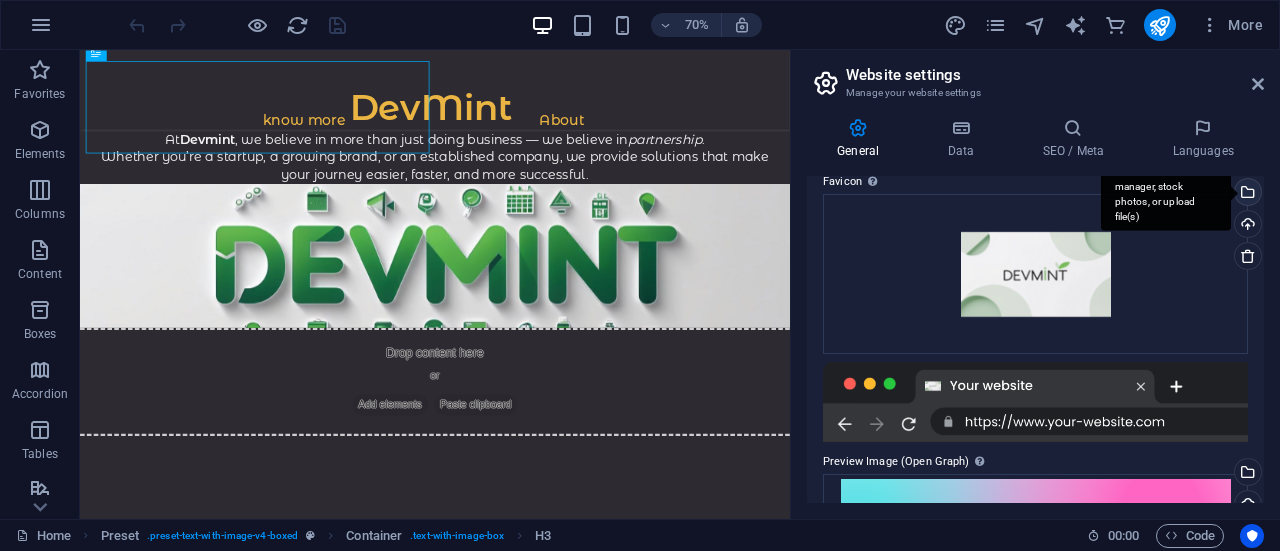 click on "Select files from the file manager, stock photos, or upload file(s)" at bounding box center (1246, 194) 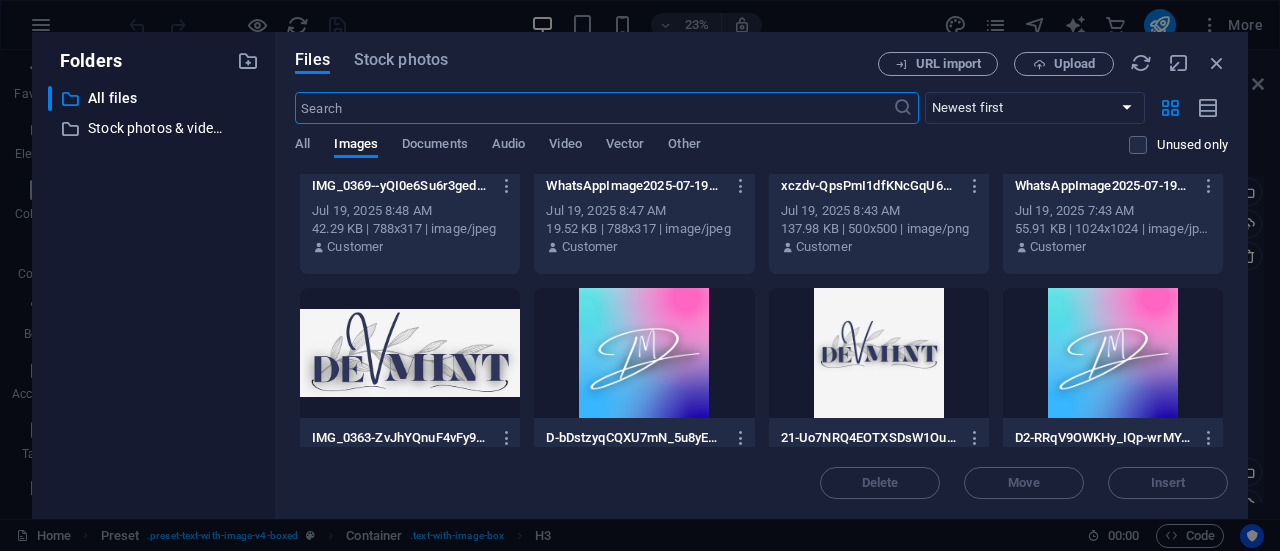 scroll, scrollTop: 1226, scrollLeft: 0, axis: vertical 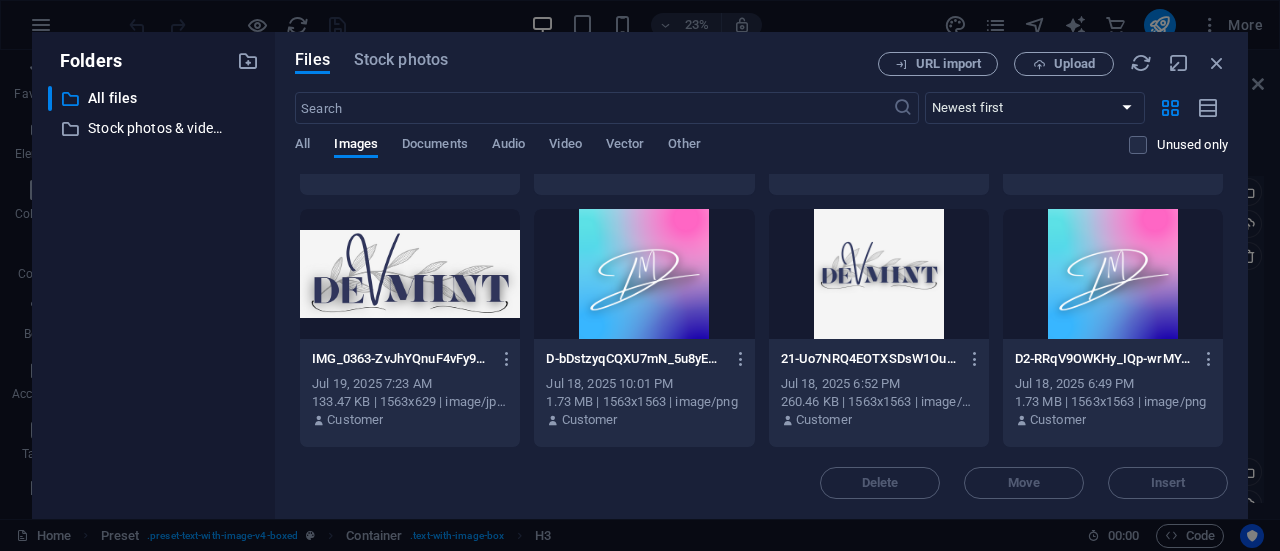 click at bounding box center [1113, 274] 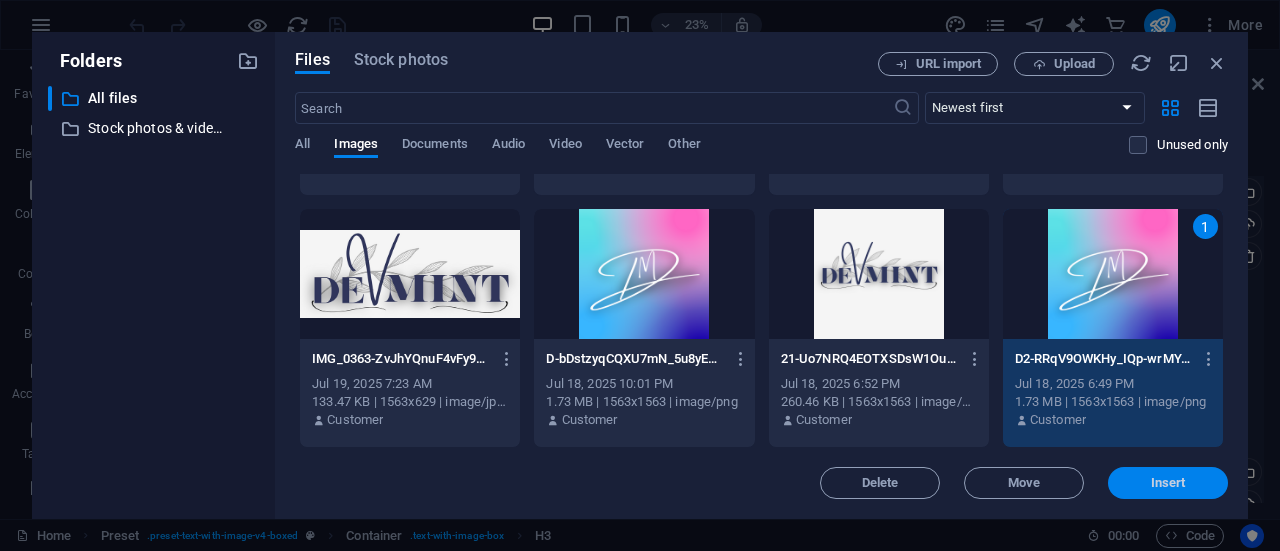 click on "Insert" at bounding box center [1168, 483] 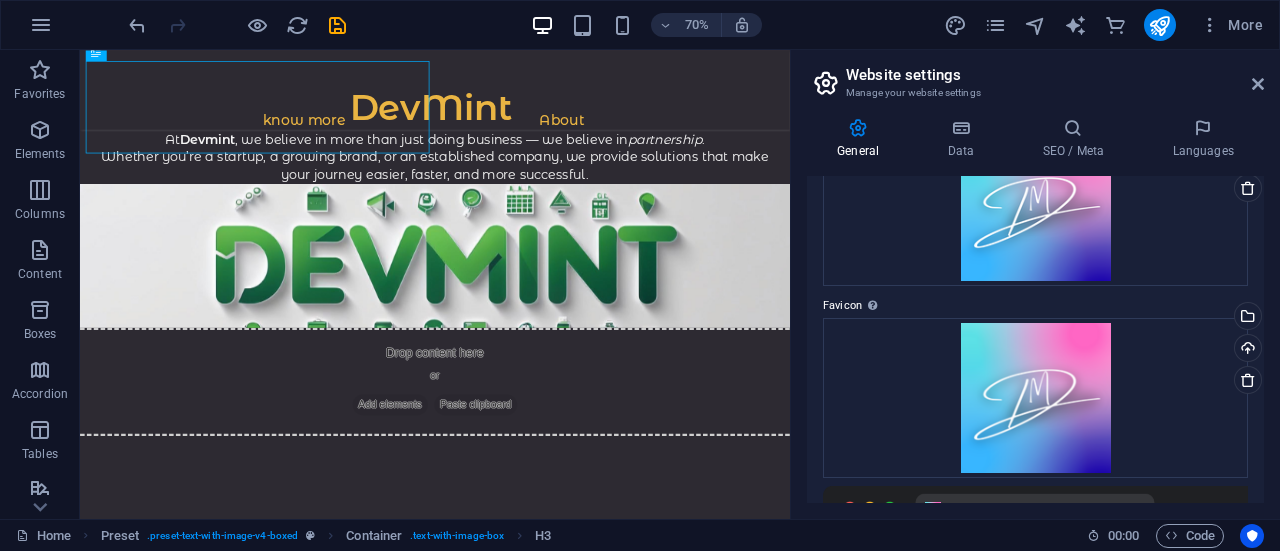 scroll, scrollTop: 0, scrollLeft: 0, axis: both 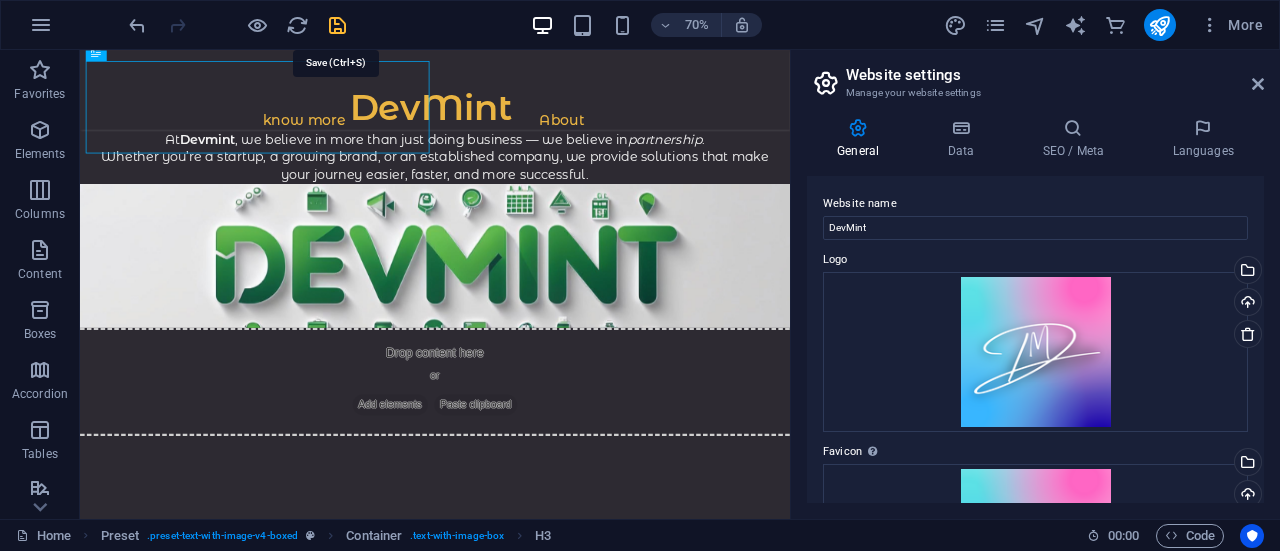 click at bounding box center (337, 25) 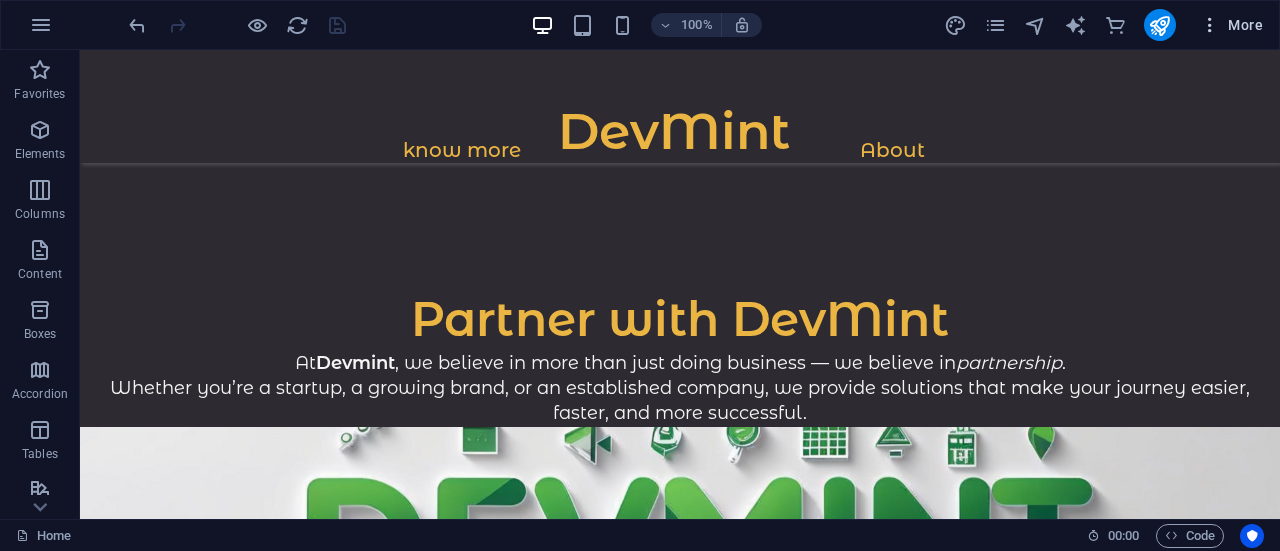 click at bounding box center [1210, 25] 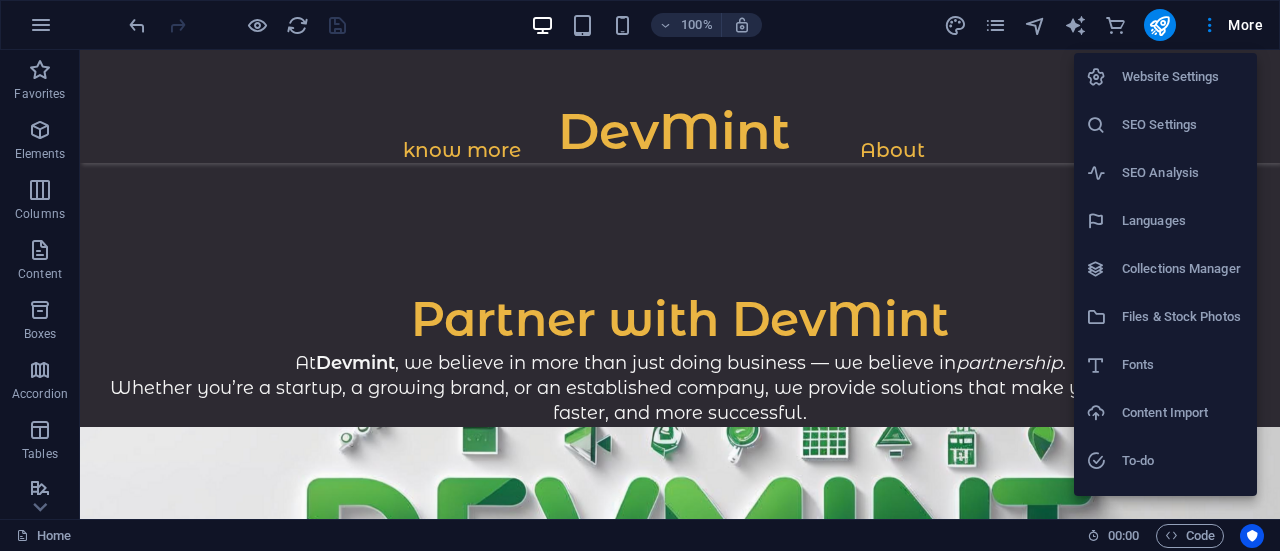 click on "Website Settings" at bounding box center (1183, 77) 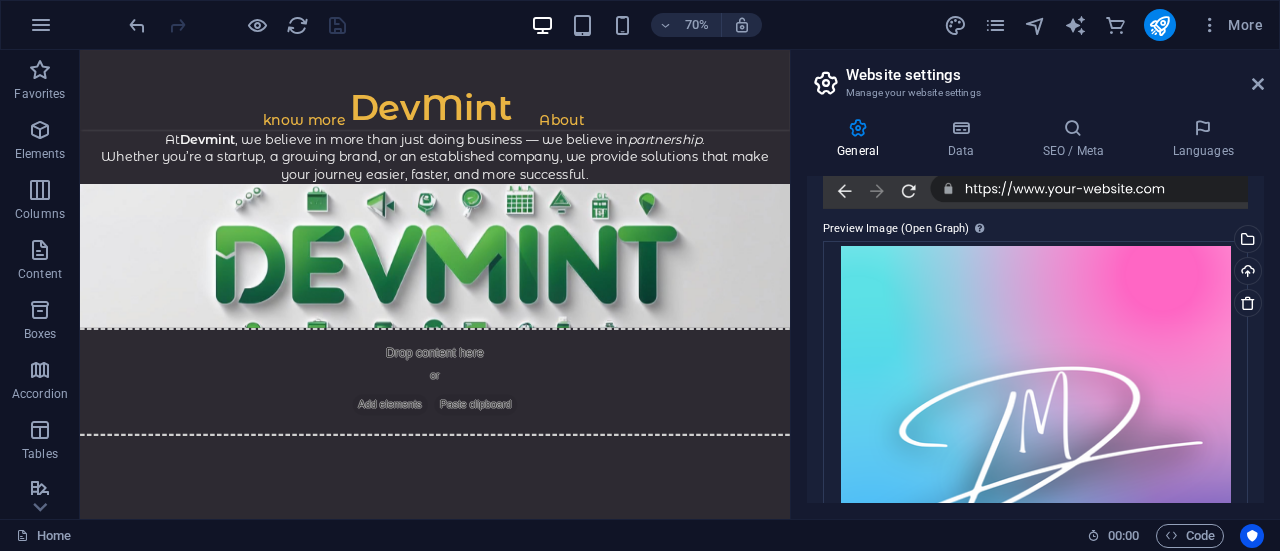 scroll, scrollTop: 494, scrollLeft: 0, axis: vertical 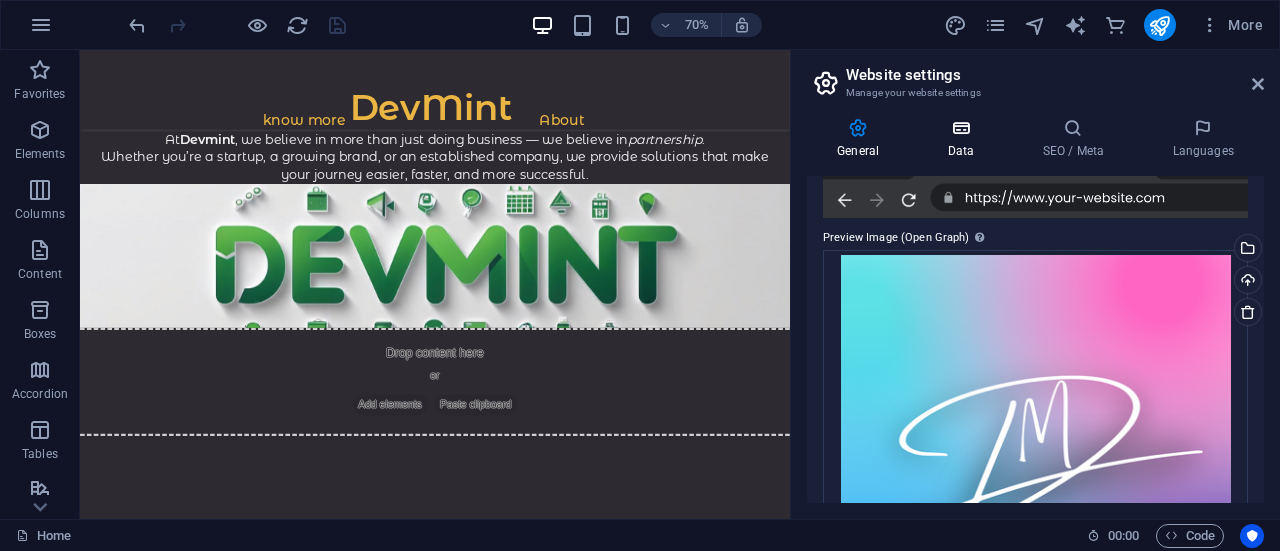 click at bounding box center [960, 128] 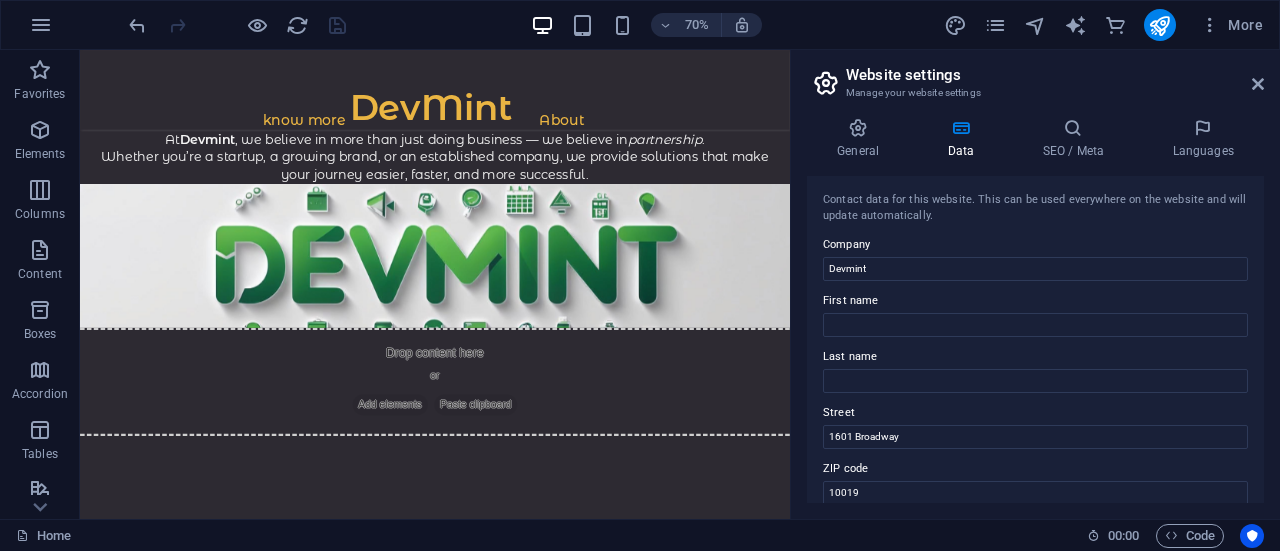 scroll, scrollTop: 86, scrollLeft: 0, axis: vertical 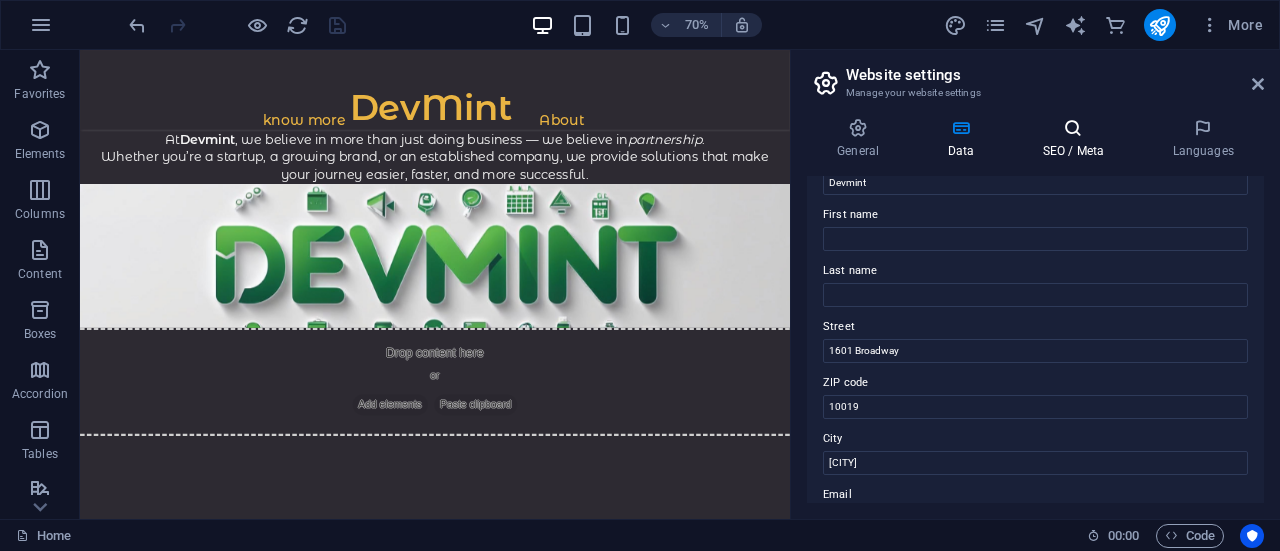 click on "SEO / Meta" at bounding box center [1077, 139] 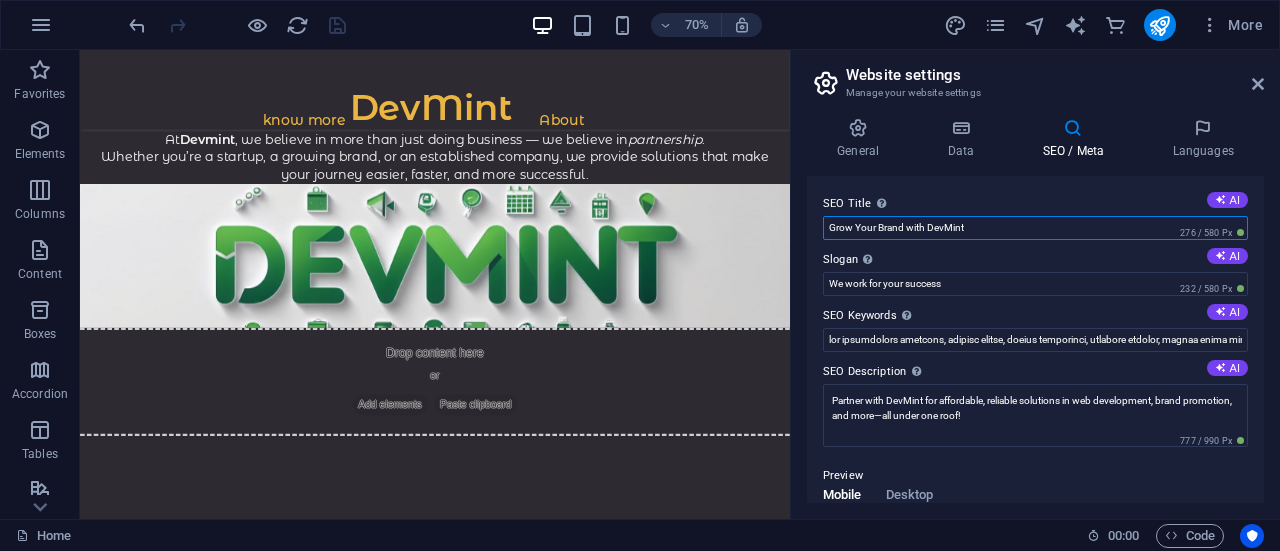 click on "Grow Your Brand with DevMint" at bounding box center (1035, 228) 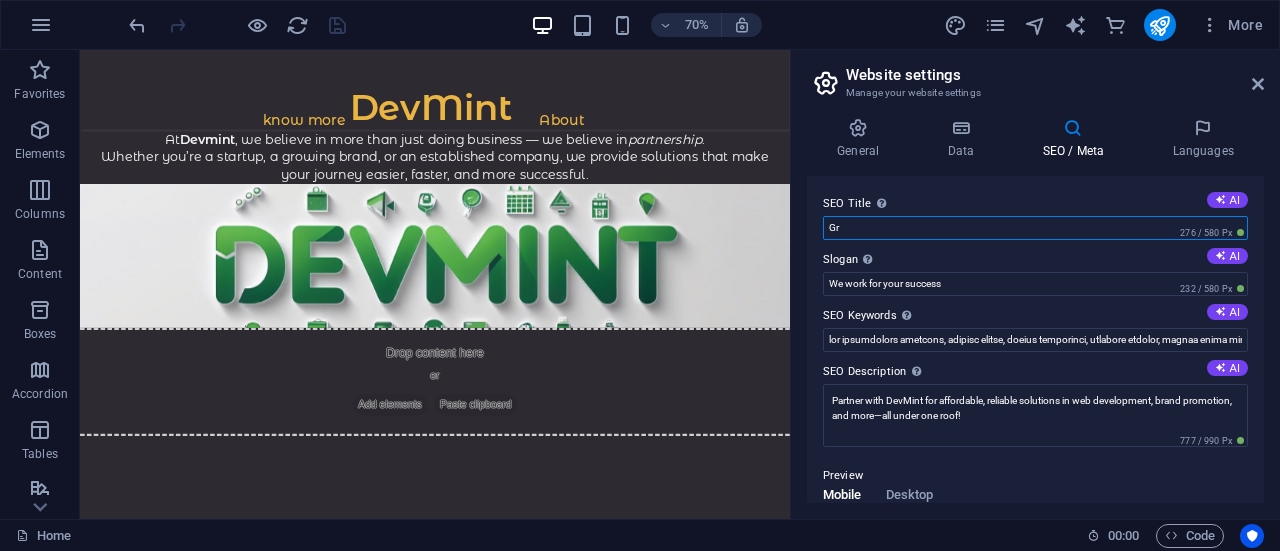 type on "G" 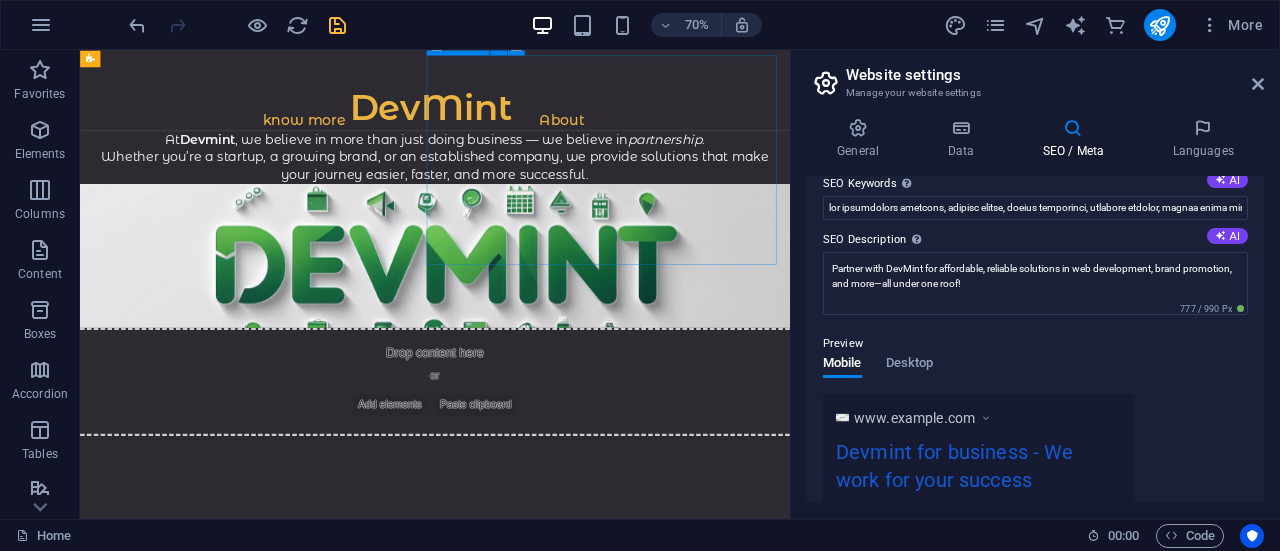 scroll, scrollTop: 0, scrollLeft: 0, axis: both 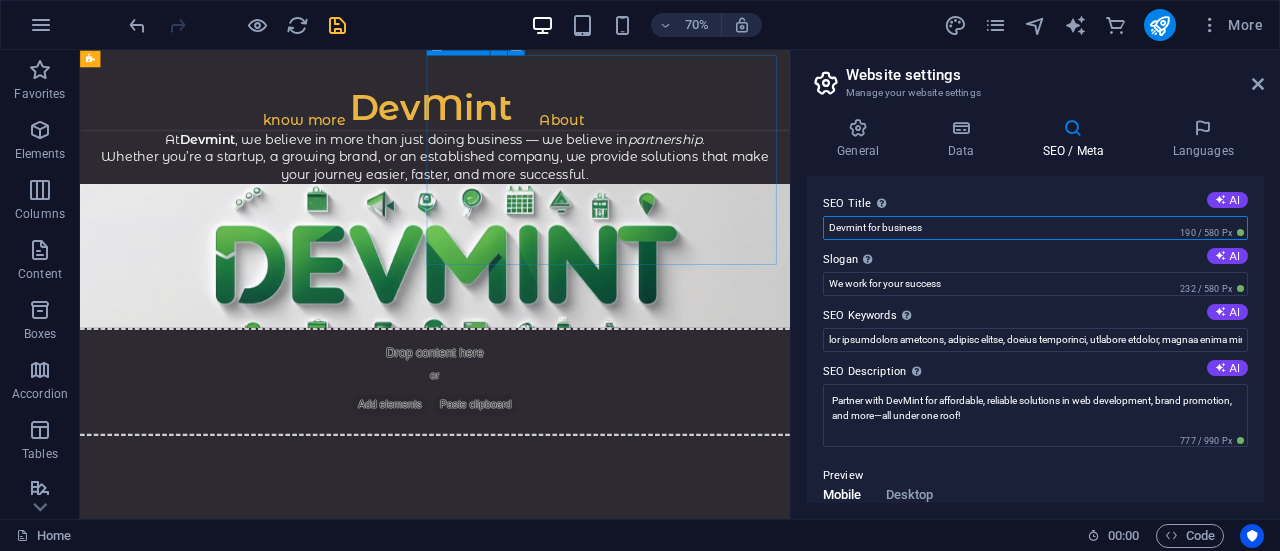 click on "Devmint for business" at bounding box center [1035, 228] 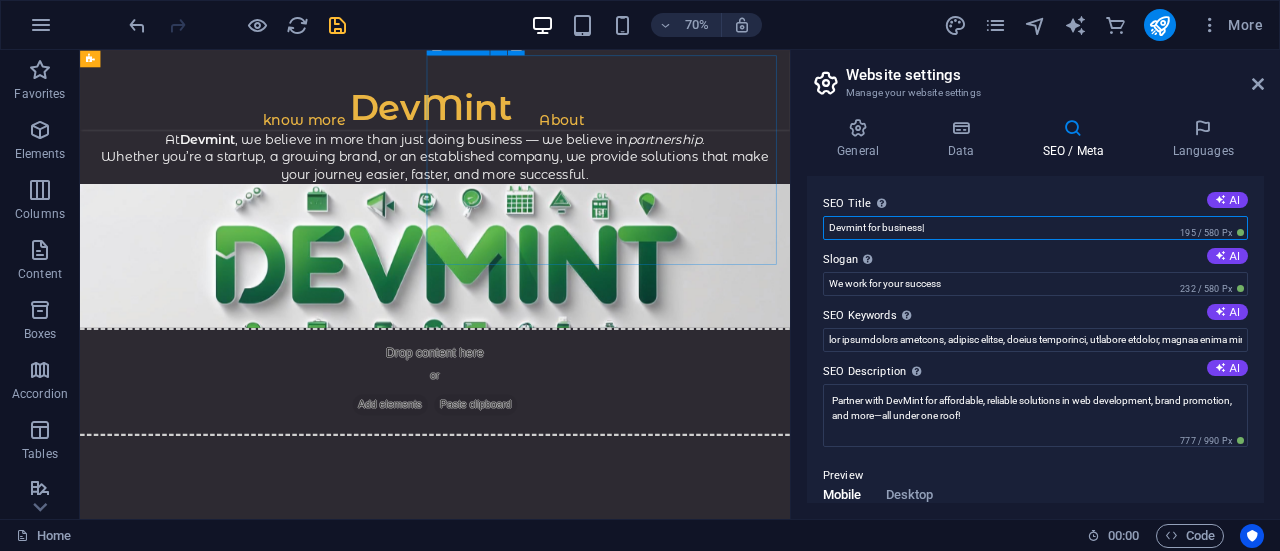 click on "Devmint for business|" at bounding box center (1035, 228) 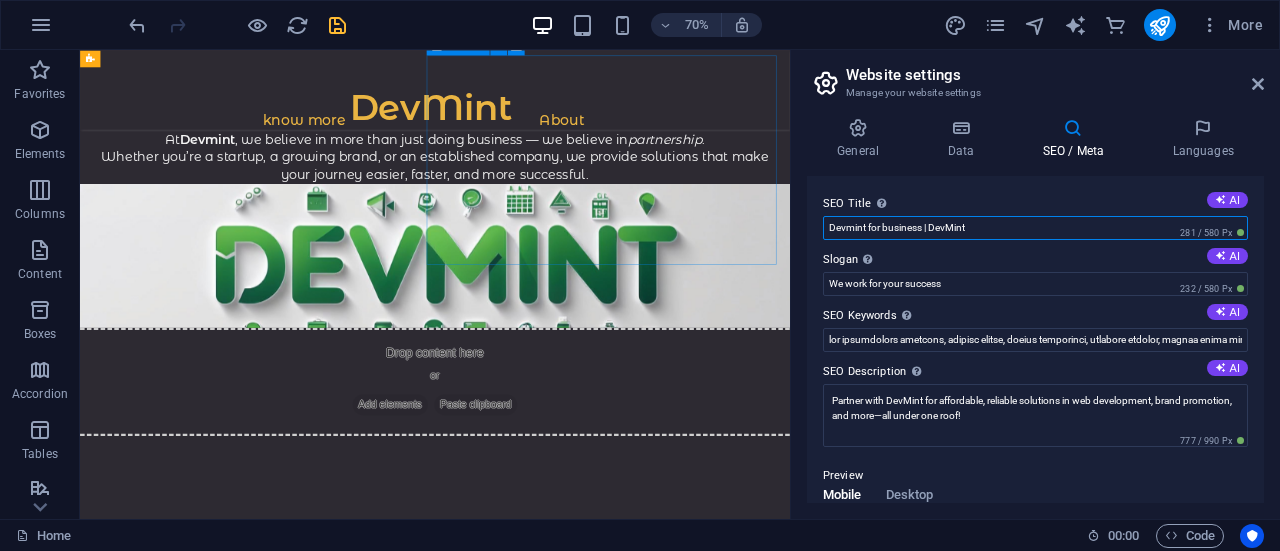 click on "Devmint for business | DevMint" at bounding box center (1035, 228) 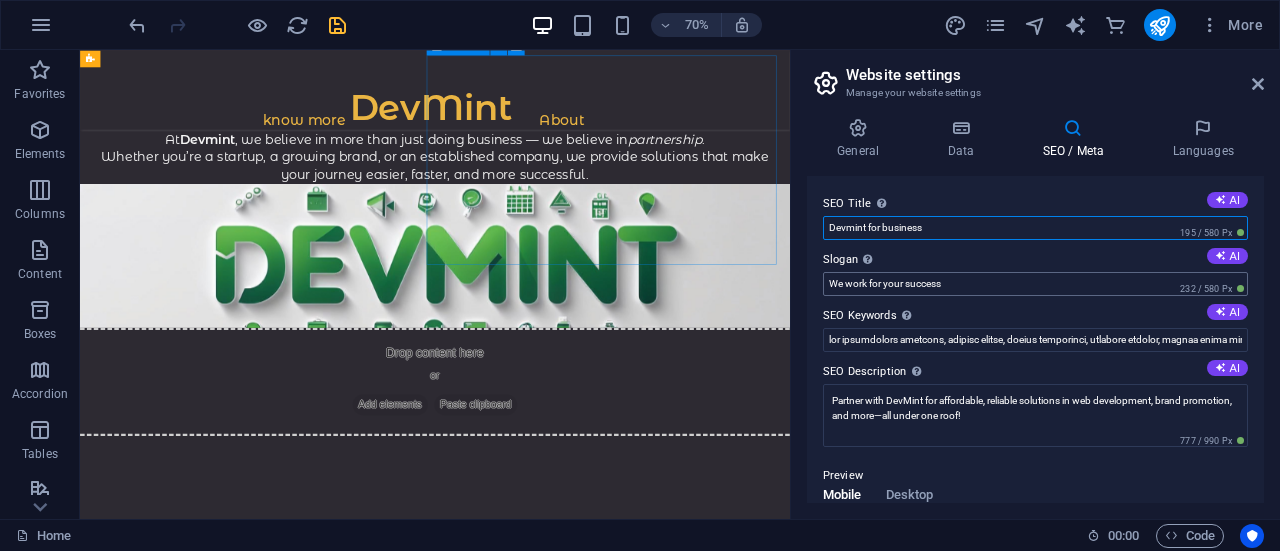 type on "Devmint for business" 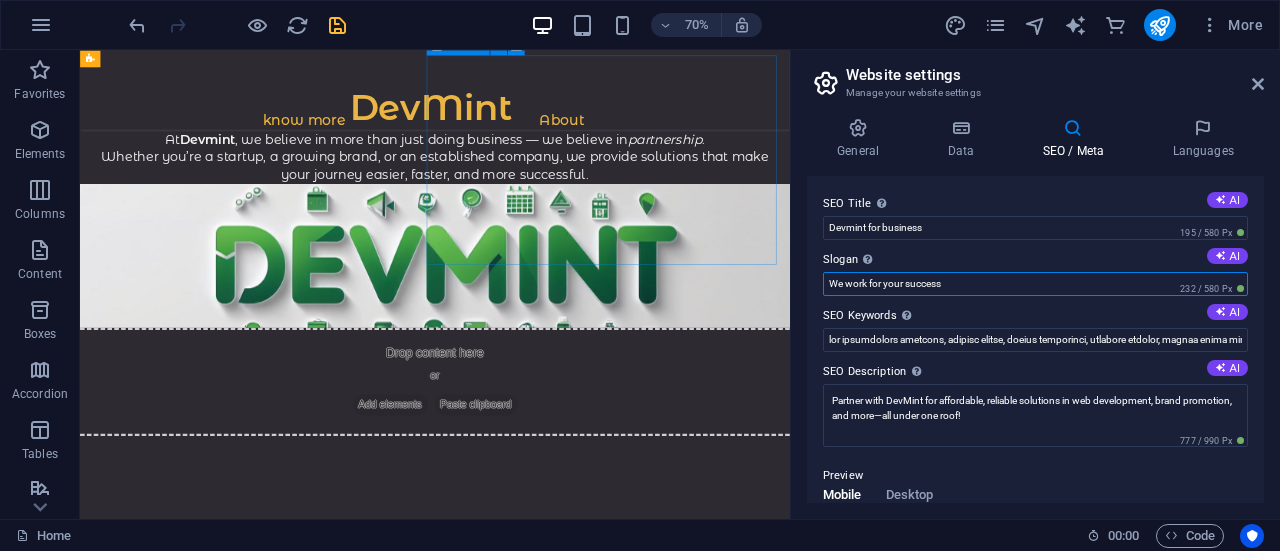click on "We work for your success" at bounding box center (1035, 284) 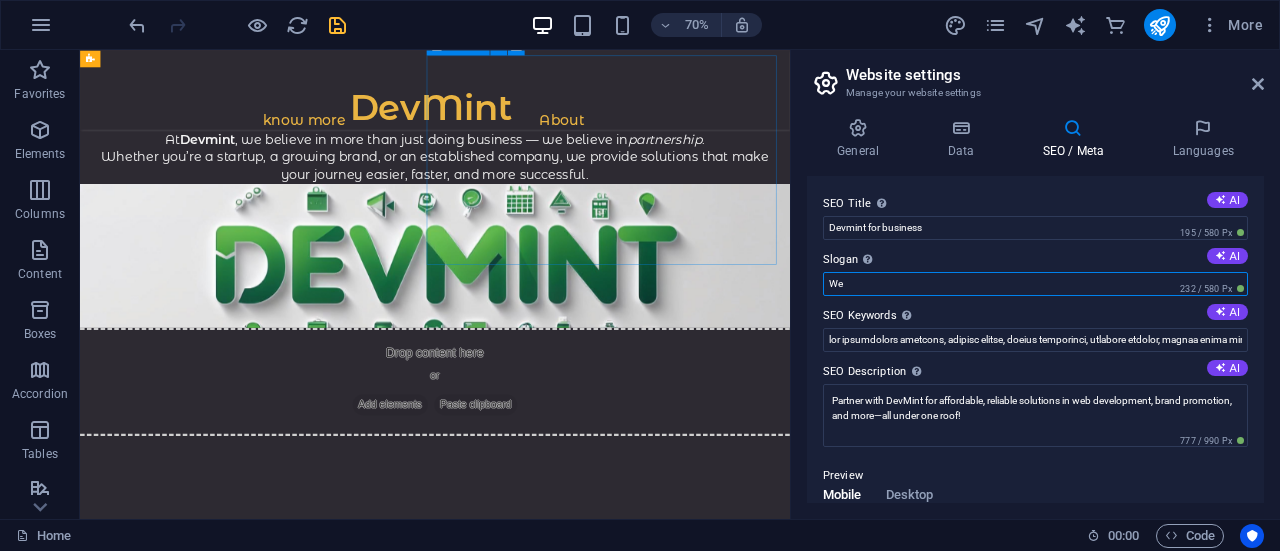 type on "W" 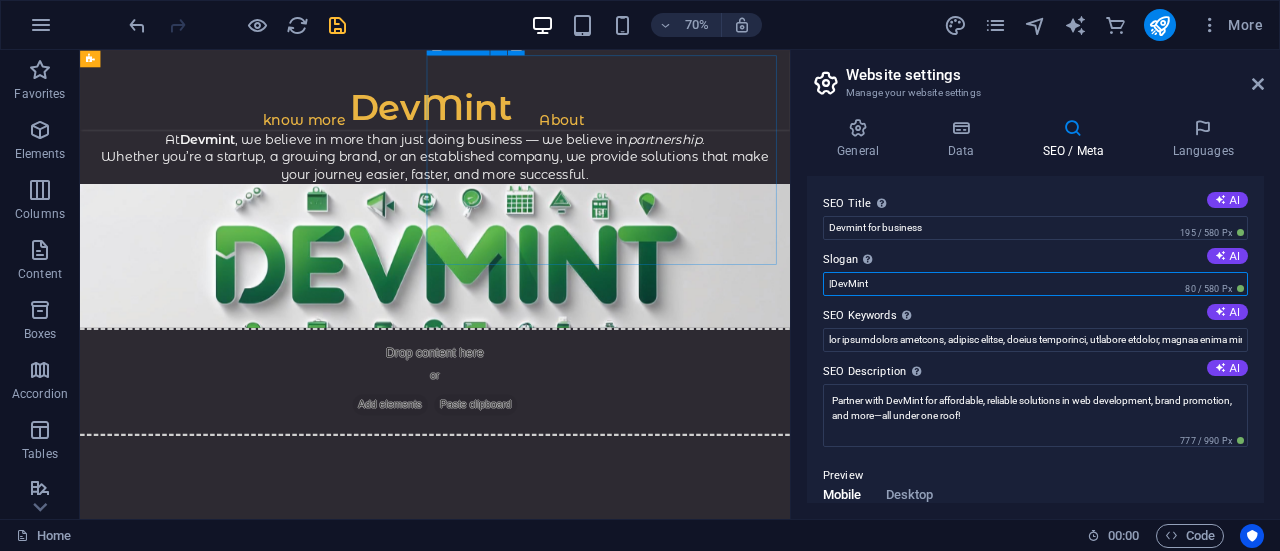 click on "|DevMint" at bounding box center (1035, 284) 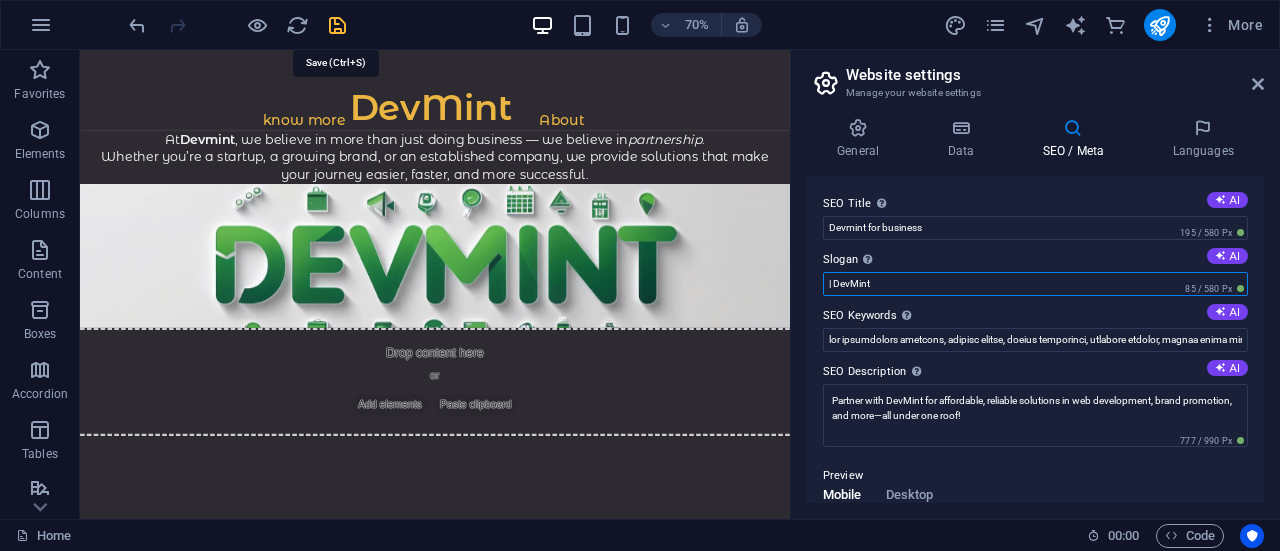 type on "| DevMint" 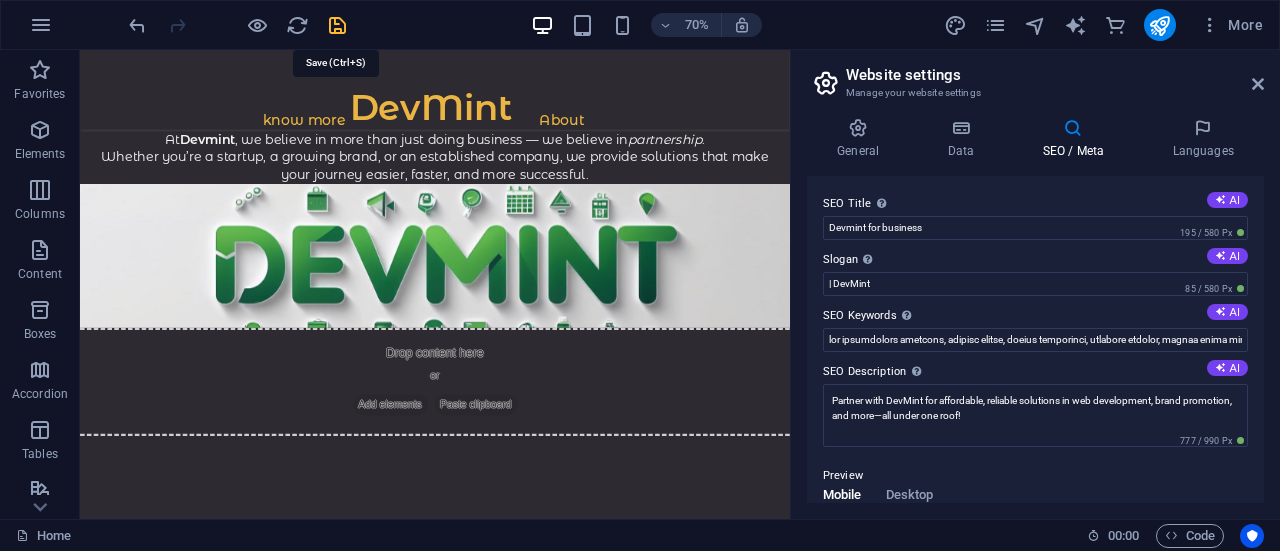 click at bounding box center (337, 25) 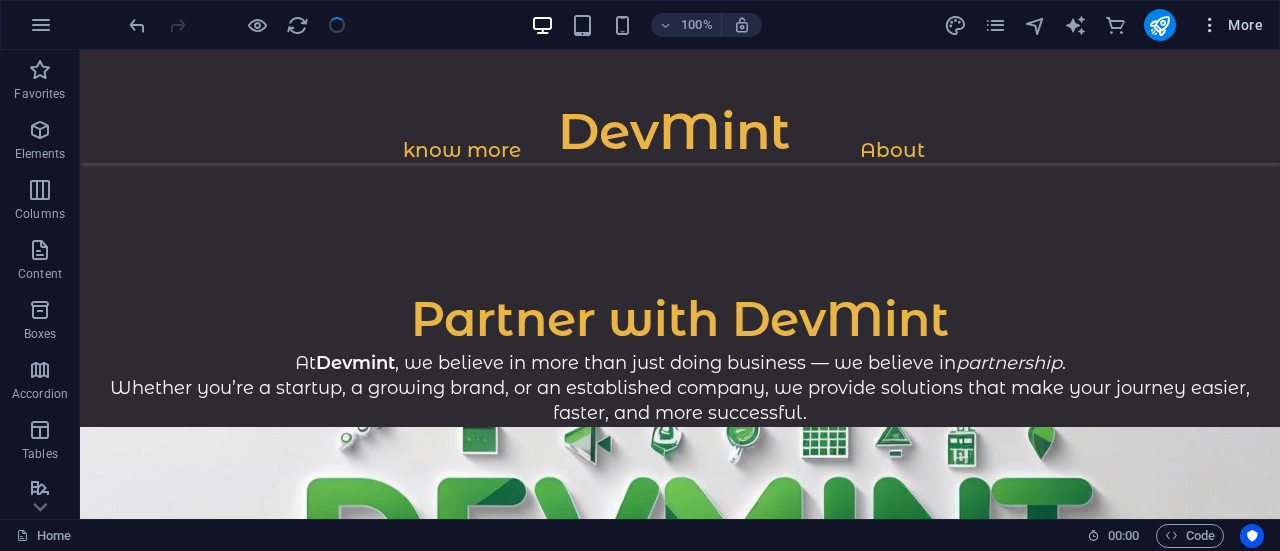 click at bounding box center (1210, 25) 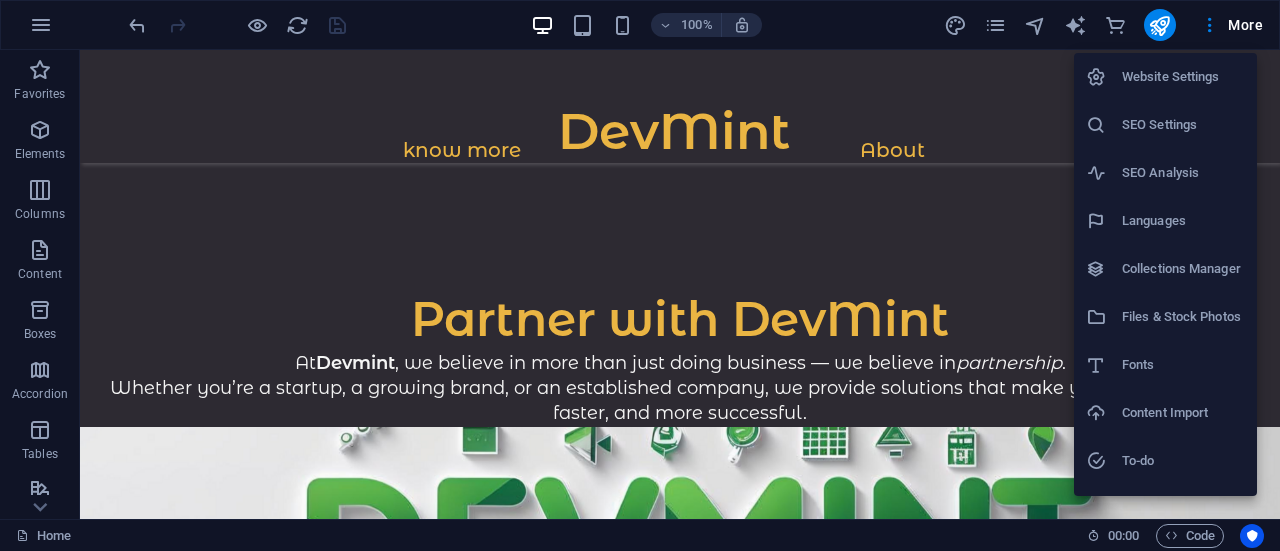 click on "Website Settings" at bounding box center [1183, 77] 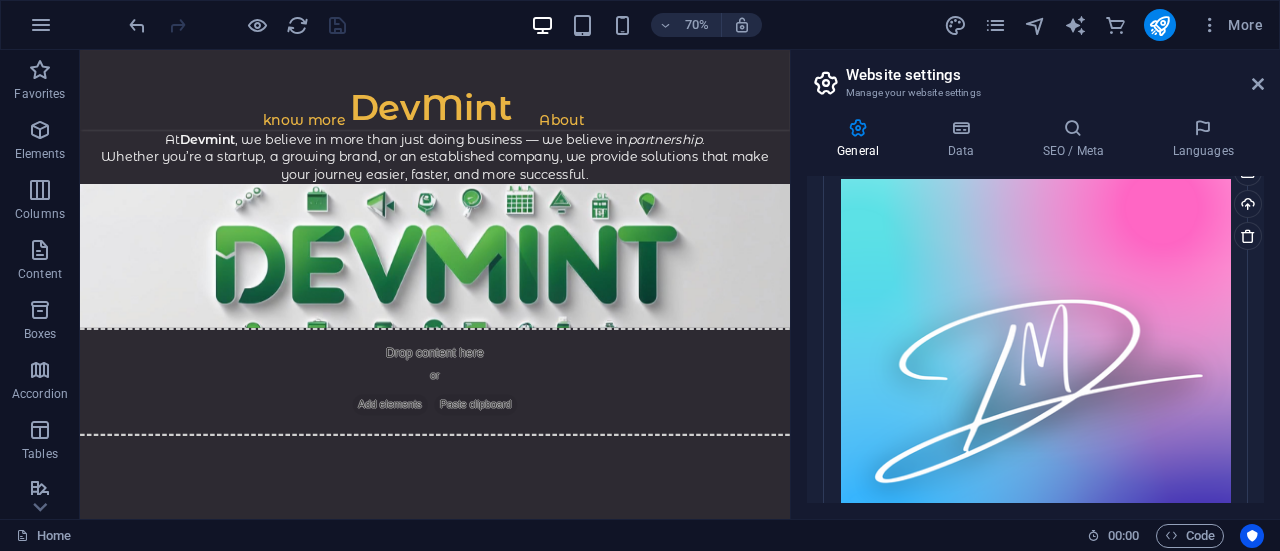 scroll, scrollTop: 656, scrollLeft: 0, axis: vertical 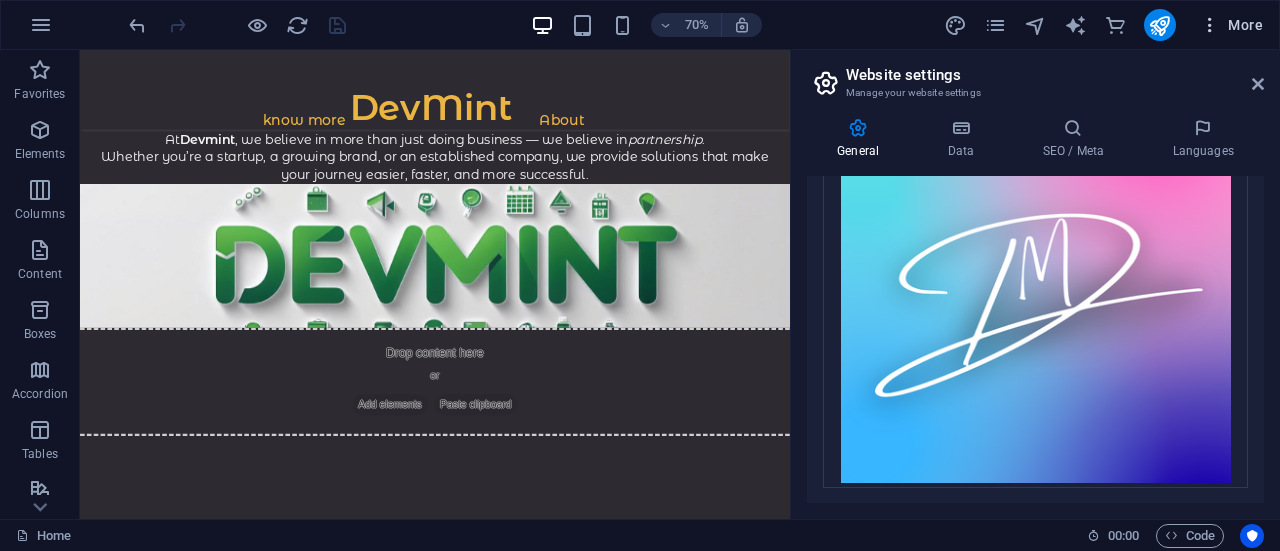 click at bounding box center (1210, 25) 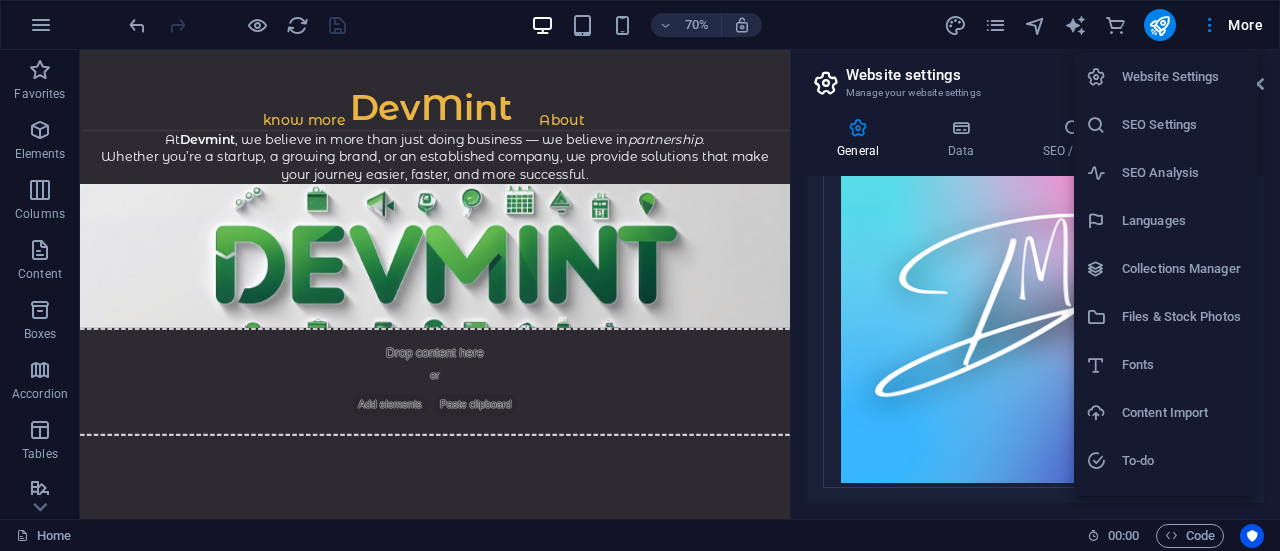 click on "Fonts" at bounding box center (1183, 365) 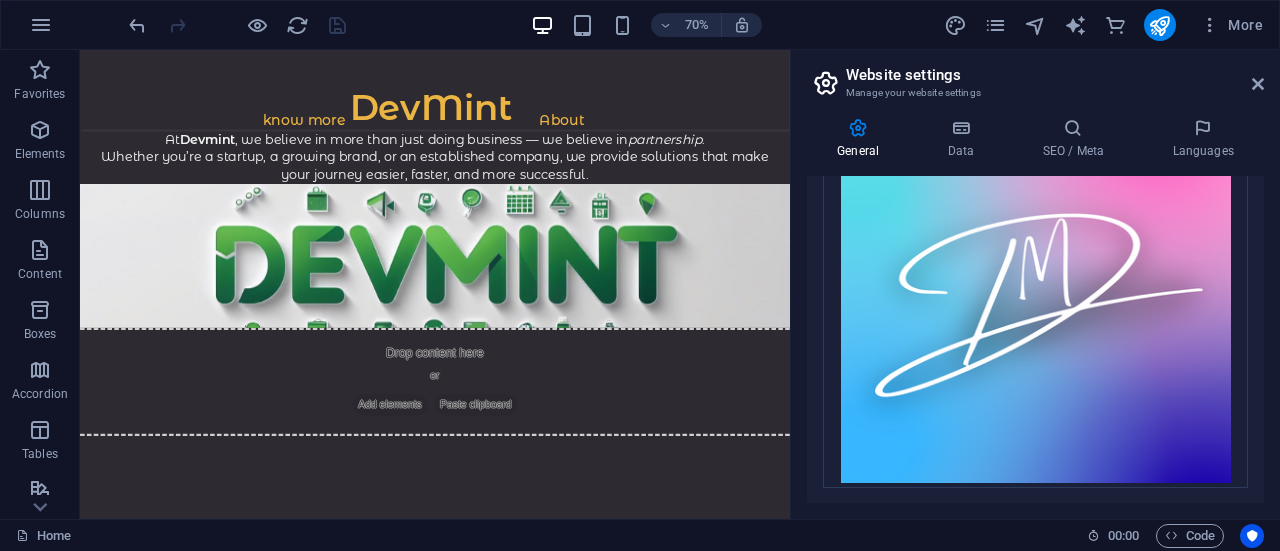 select on "popularity" 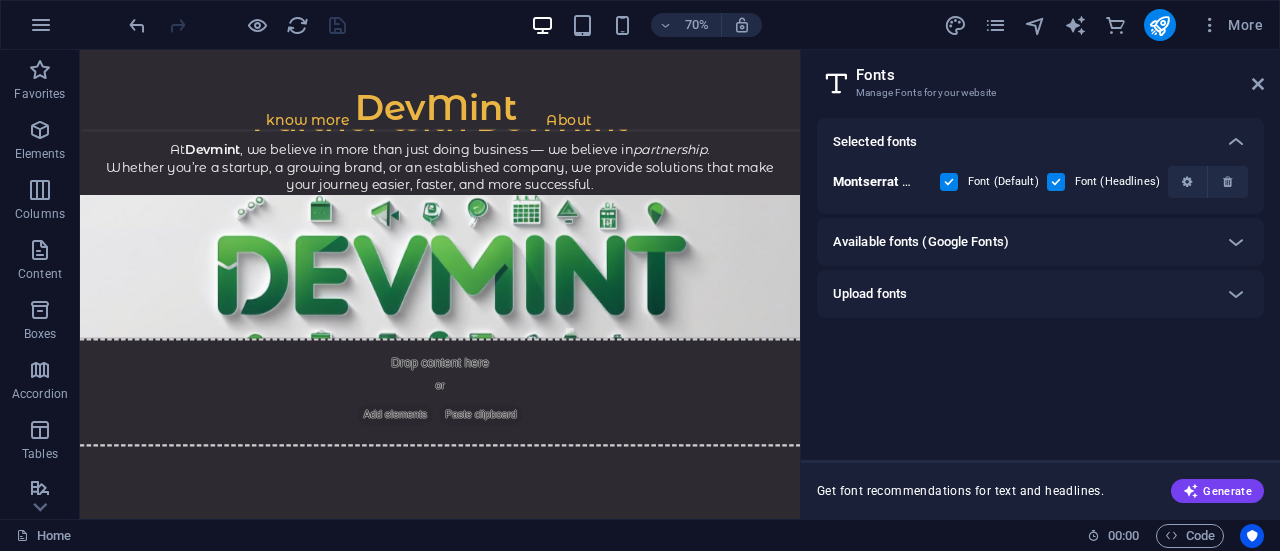 click on "Available fonts (Google Fonts)" at bounding box center (1022, 242) 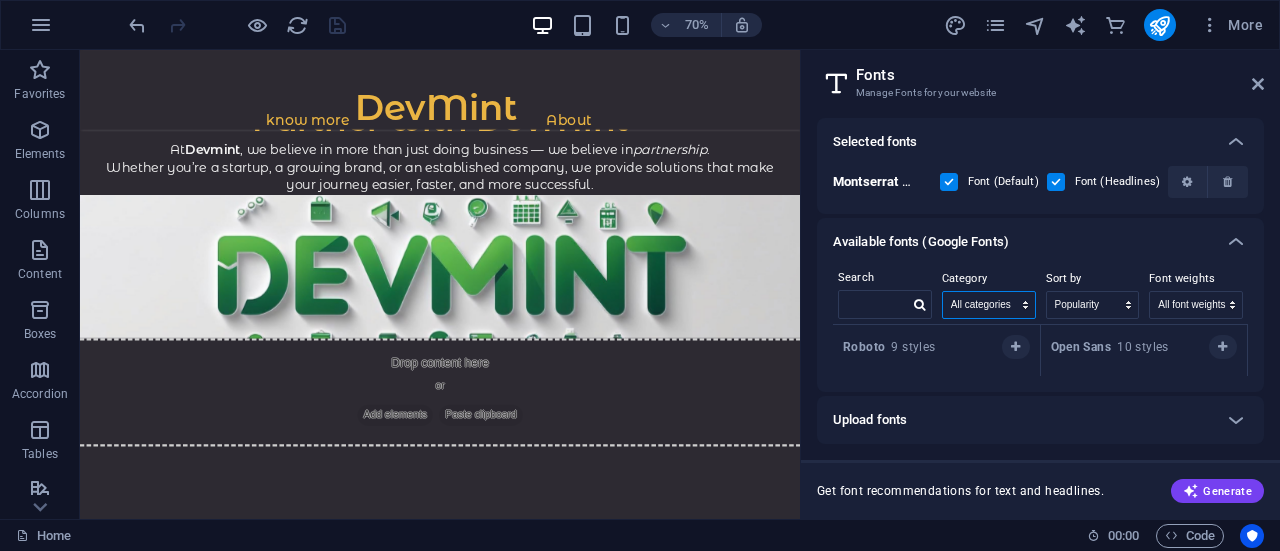 click on "All categories serif display monospace sans-serif handwriting" at bounding box center (989, 305) 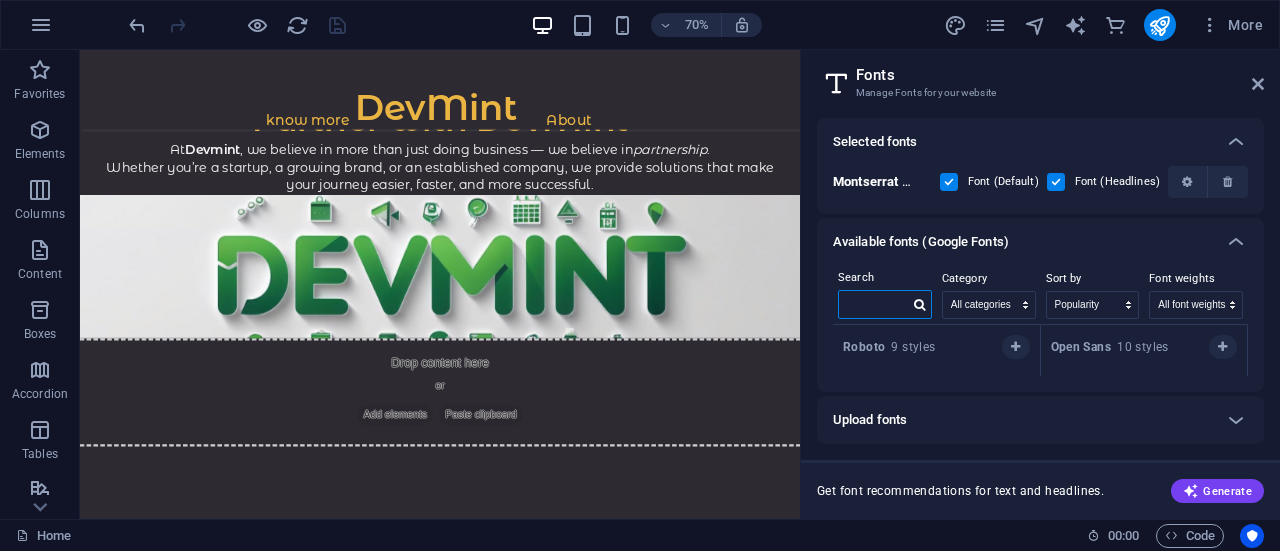 click at bounding box center [874, 304] 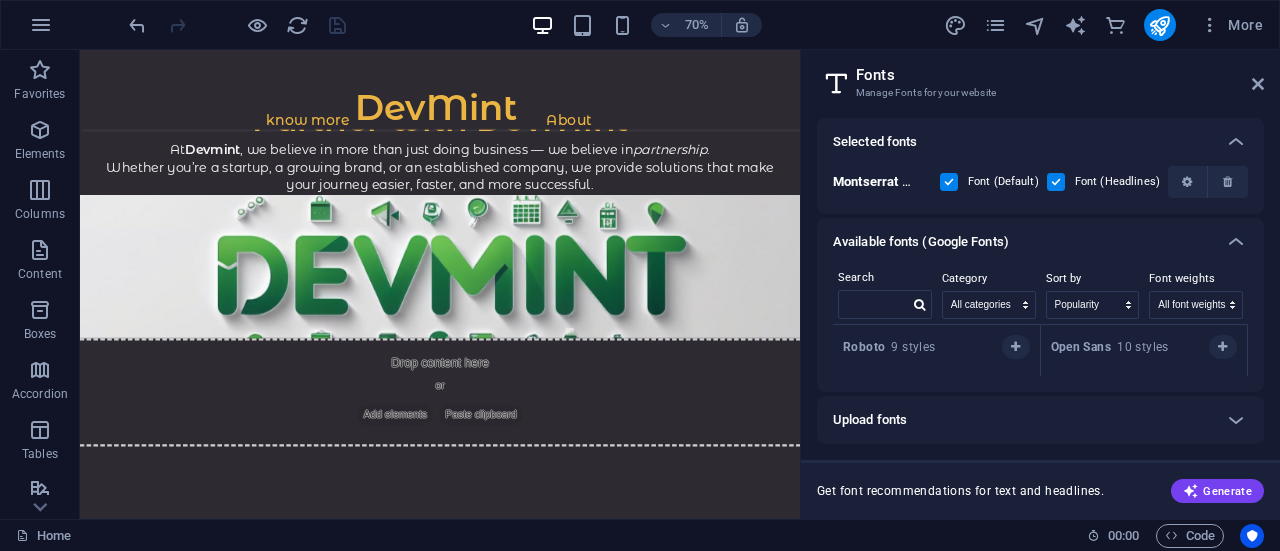 click on "Roboto 9   styles" at bounding box center (889, 347) 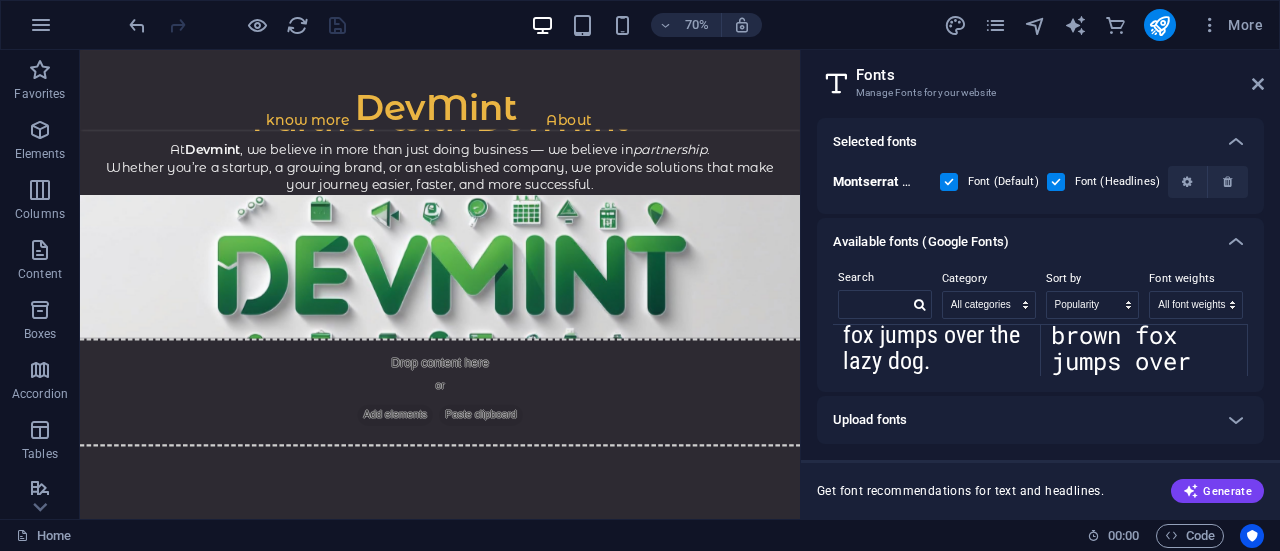 click on "The quick brown fox jumps over the lazy dog." at bounding box center (936, 341) 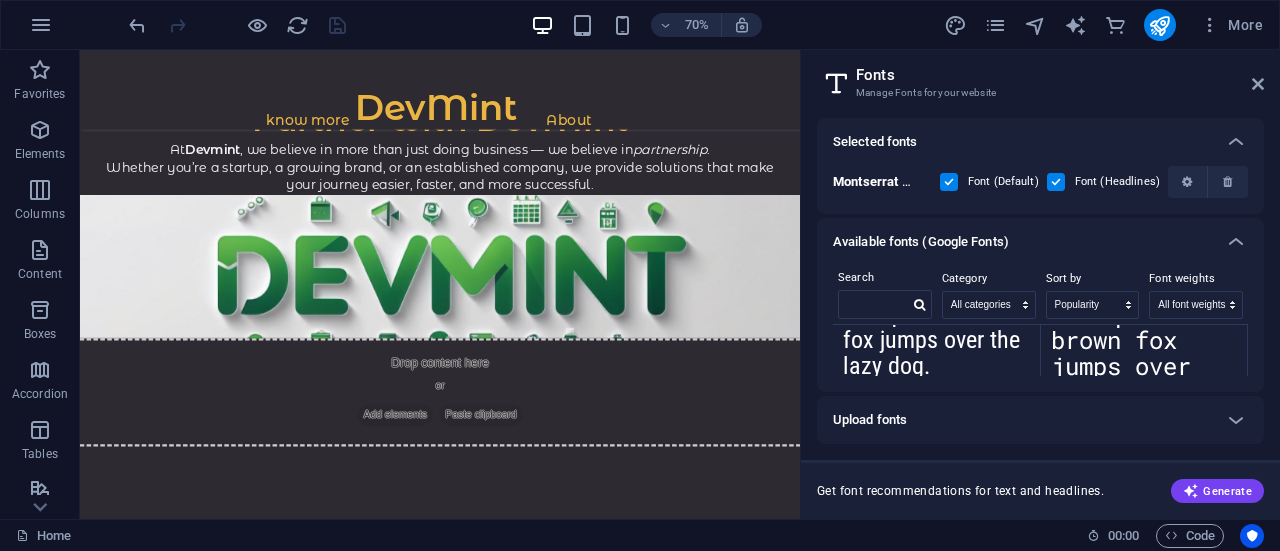 click on "The quick brown fox jumps over the lazy dog." at bounding box center (936, 346) 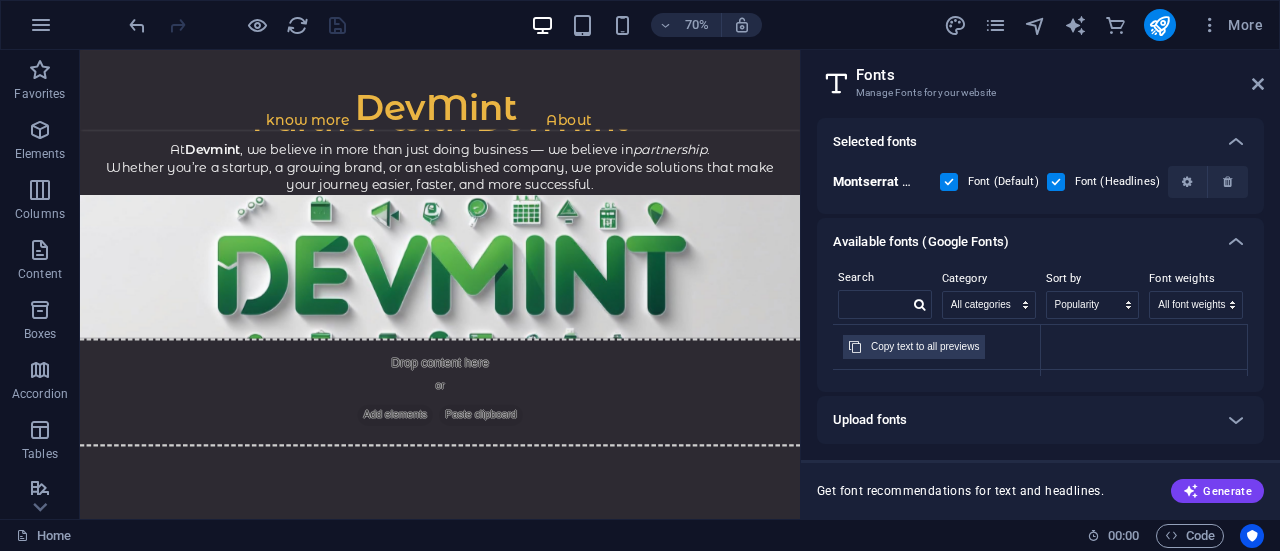 scroll, scrollTop: 771, scrollLeft: 0, axis: vertical 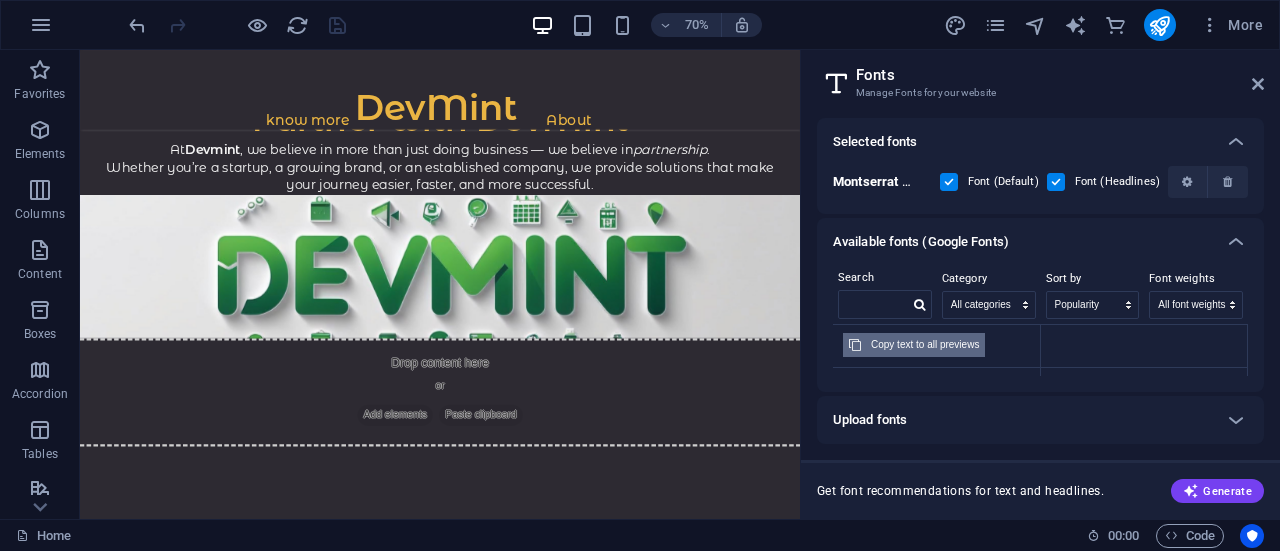 click on "The quick brown fox jumps over the lazy dog. Copy text to all previews" at bounding box center [936, 288] 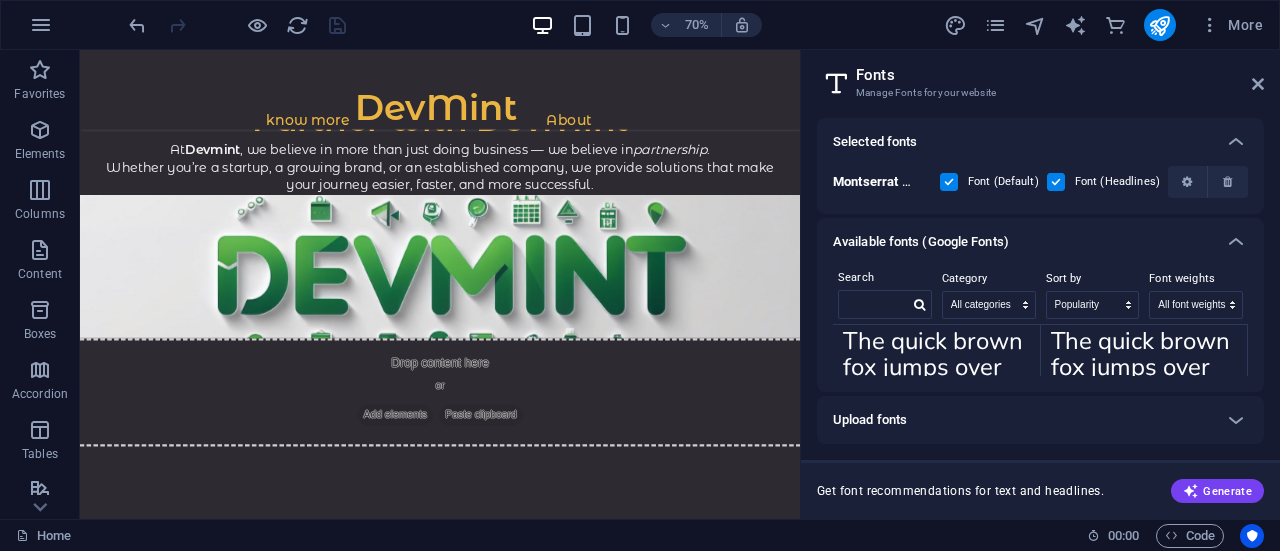 scroll, scrollTop: 1143, scrollLeft: 0, axis: vertical 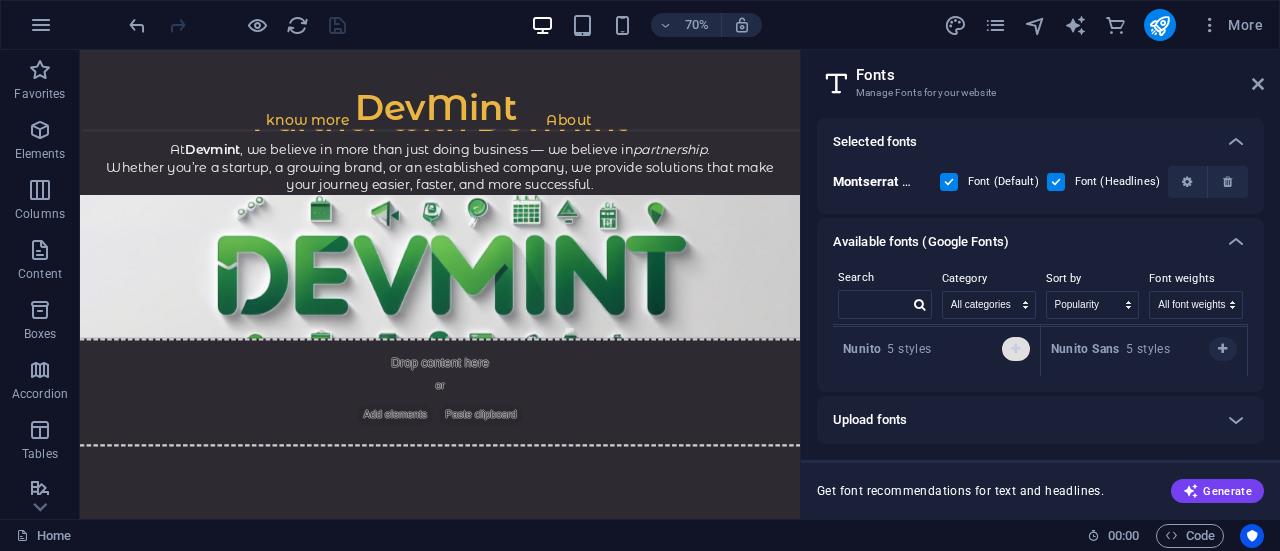 click at bounding box center (1015, 349) 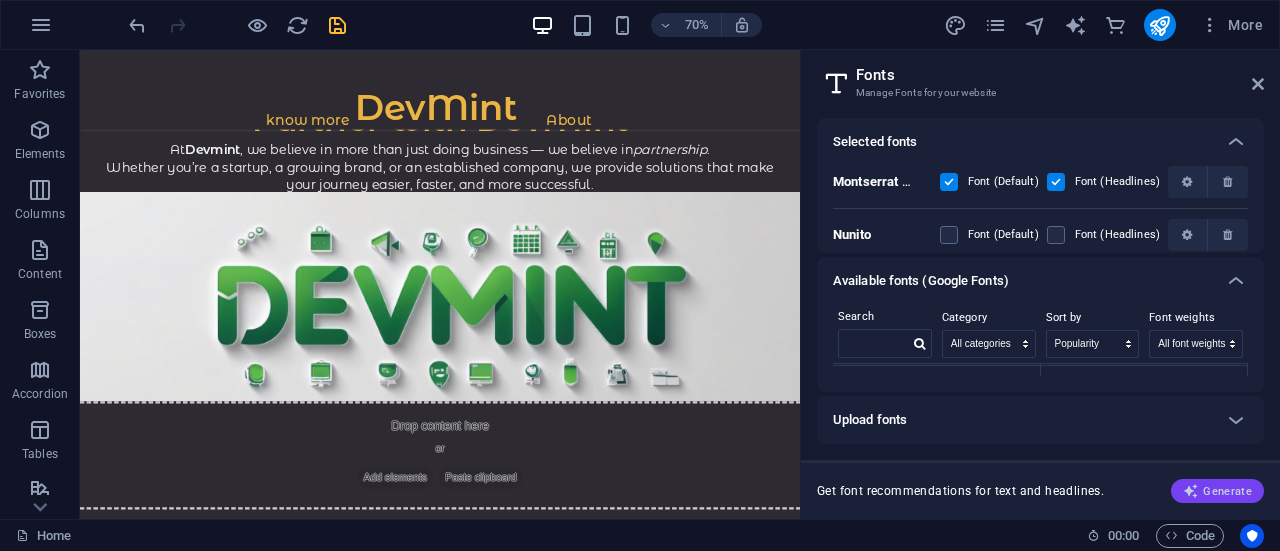 click on "Generate" at bounding box center [1217, 491] 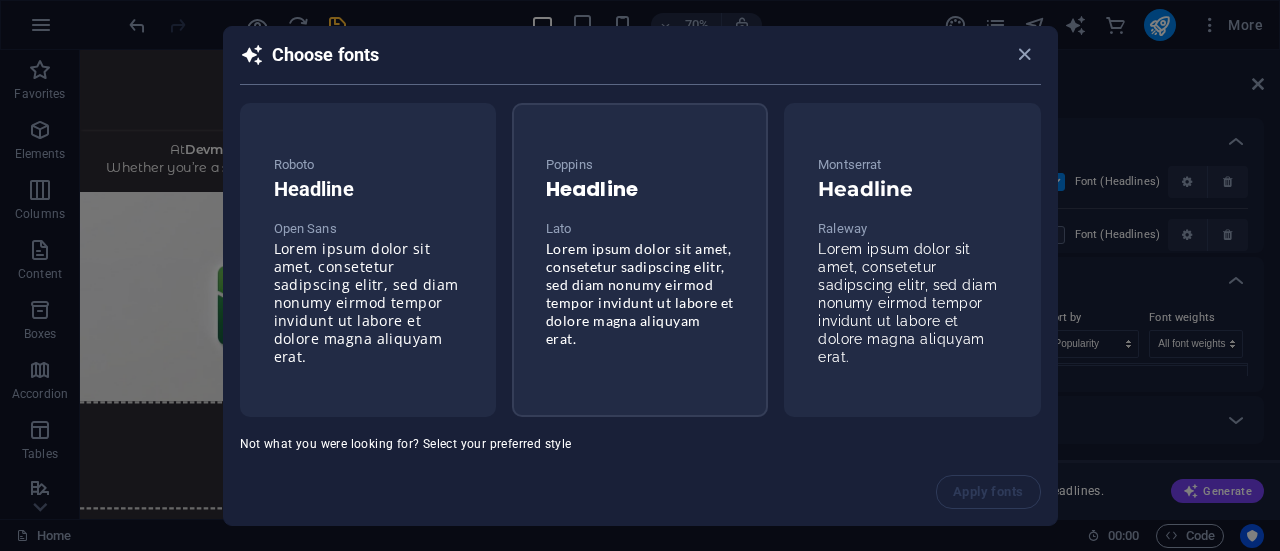 drag, startPoint x: 851, startPoint y: 336, endPoint x: 741, endPoint y: 363, distance: 113.265175 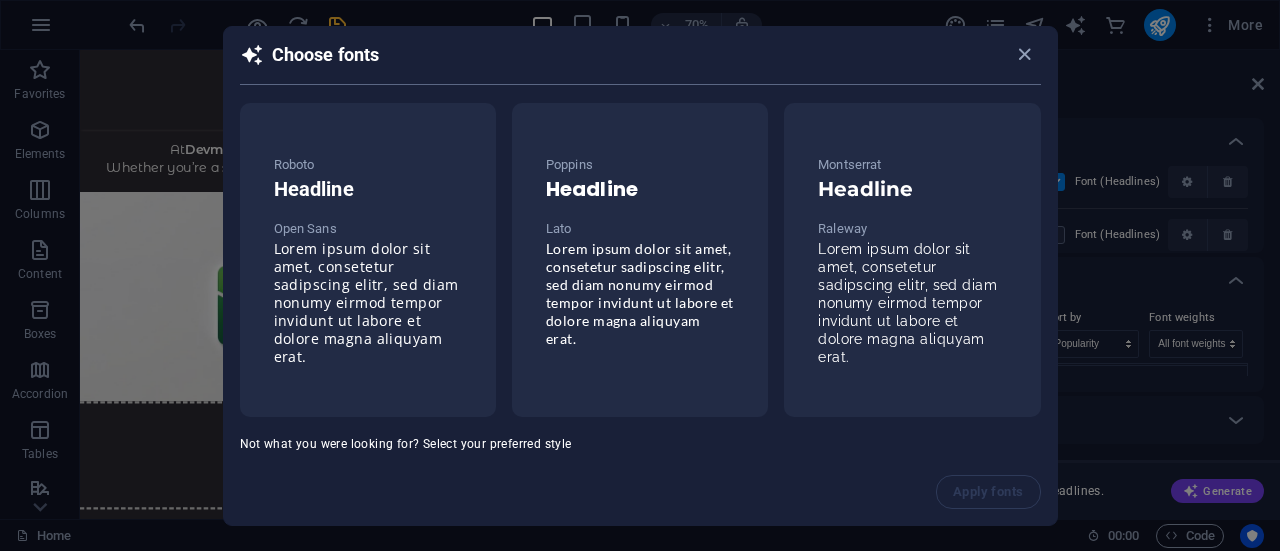 click on "Apply fonts" at bounding box center [640, 492] 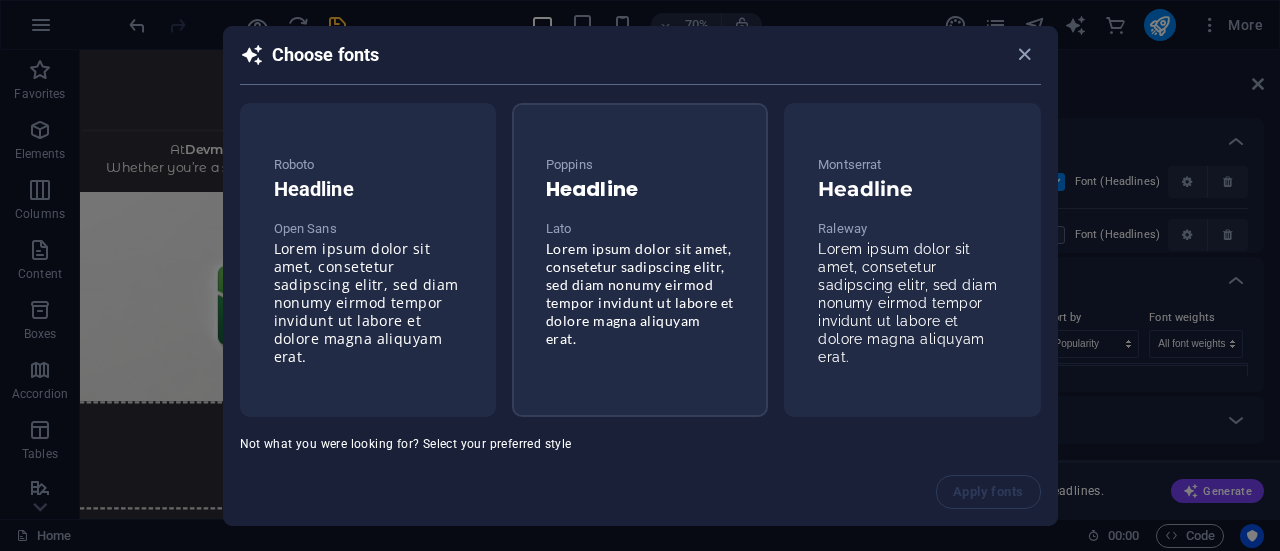 click on "Poppins Headline Lato Lorem ipsum dolor sit amet, consetetur sadipscing elitr, sed diam nonumy eirmod tempor invidunt ut labore et dolore magna aliquyam erat." at bounding box center [640, 260] 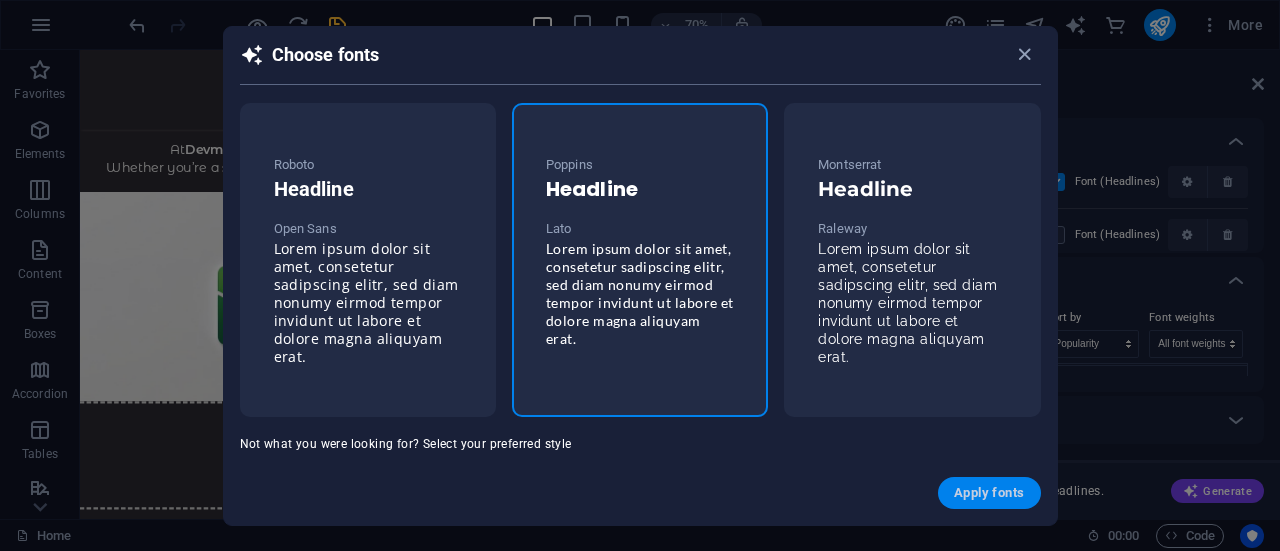 click on "Apply fonts" at bounding box center [989, 493] 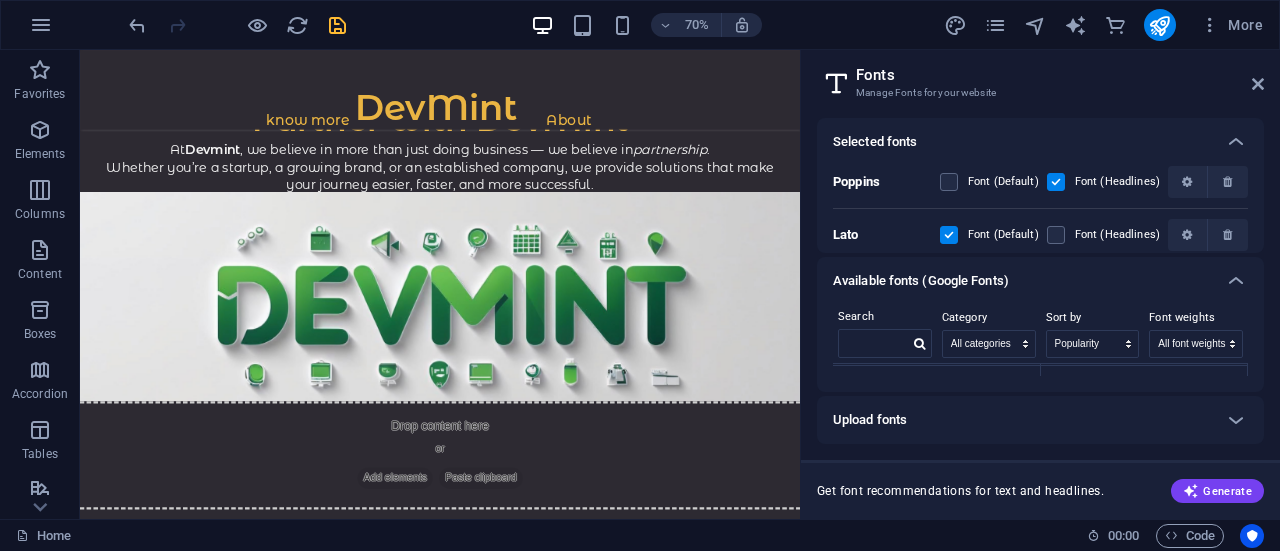 scroll, scrollTop: 922, scrollLeft: 0, axis: vertical 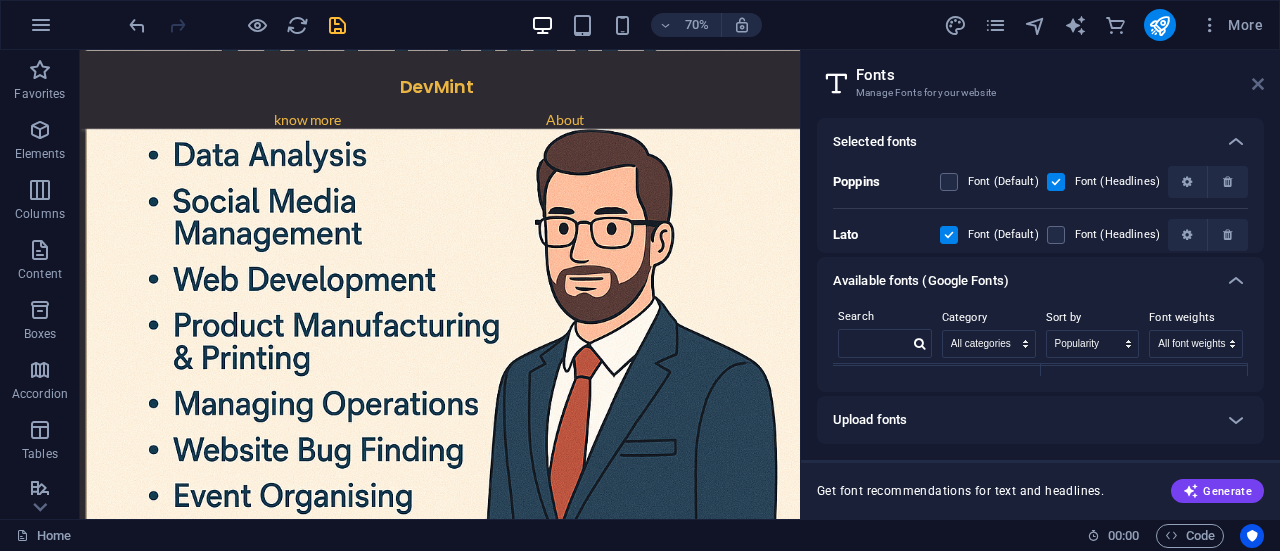 click at bounding box center [1258, 84] 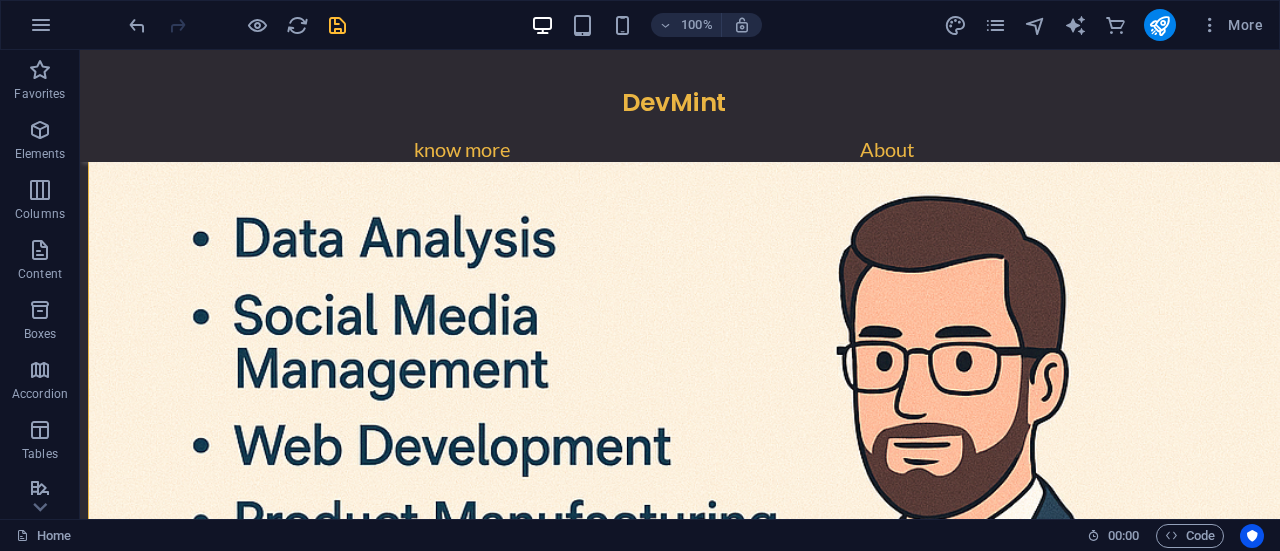 click on "100% More" at bounding box center (698, 25) 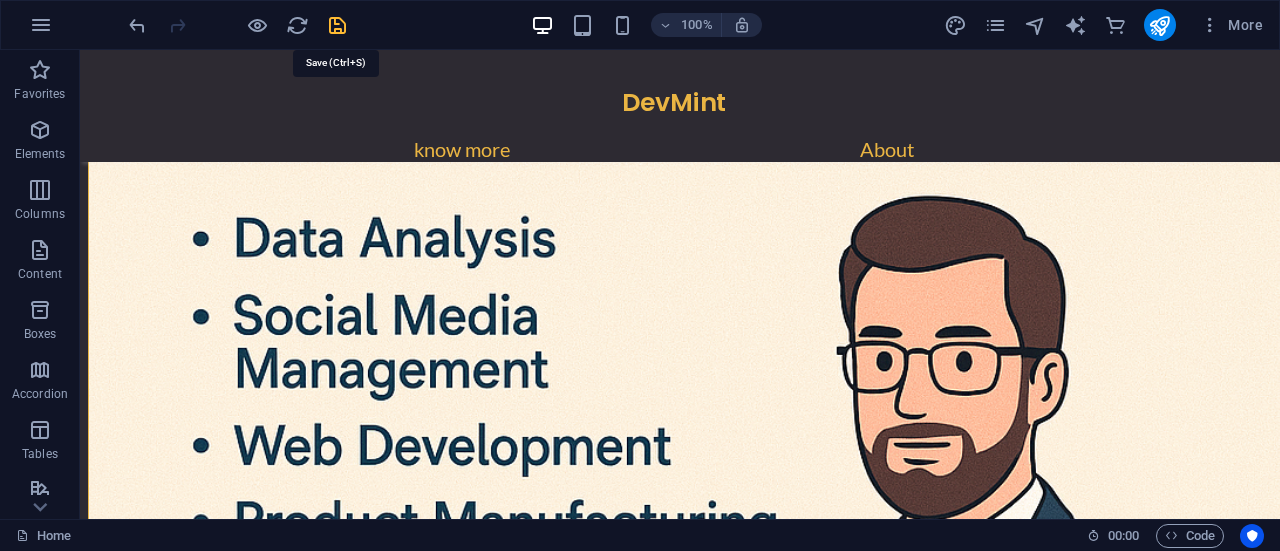 click at bounding box center [337, 25] 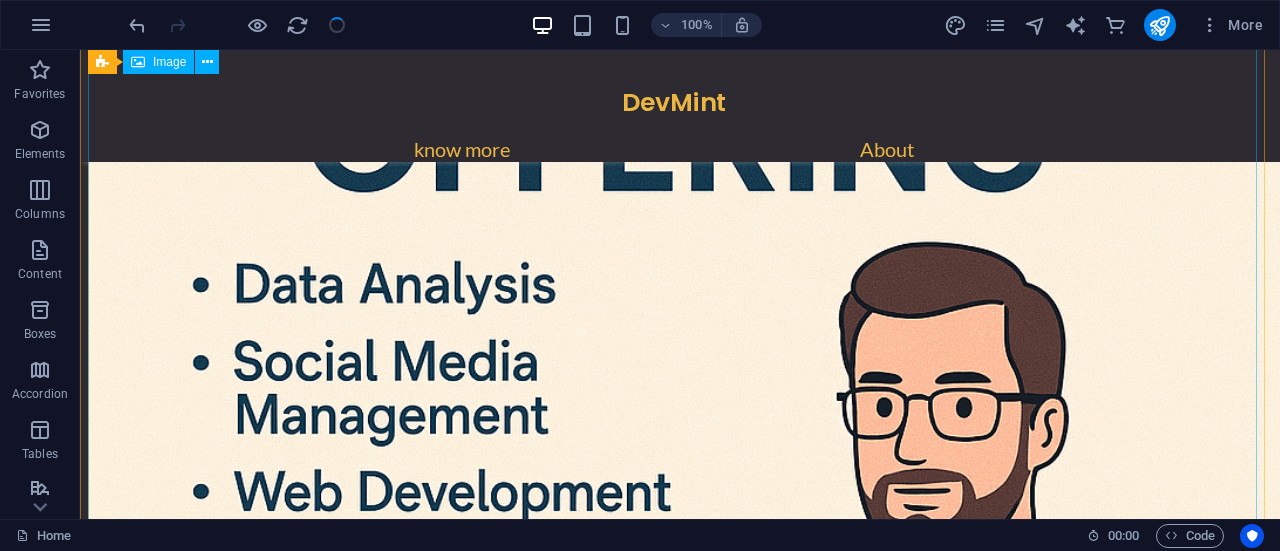 scroll, scrollTop: 0, scrollLeft: 0, axis: both 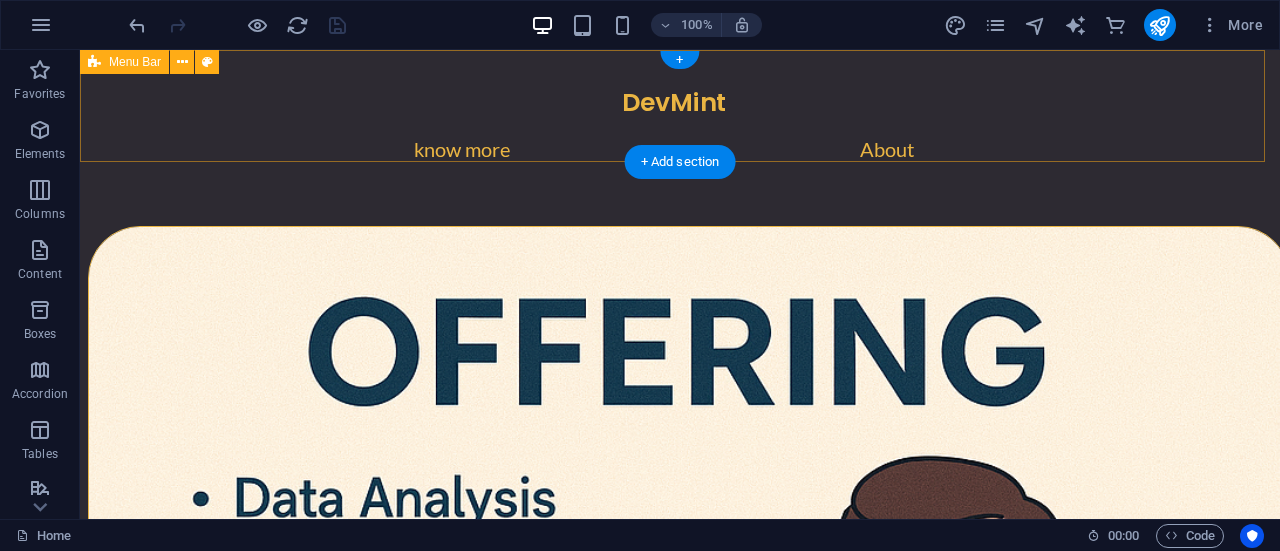 click on "DevMint know more About" at bounding box center (680, 106) 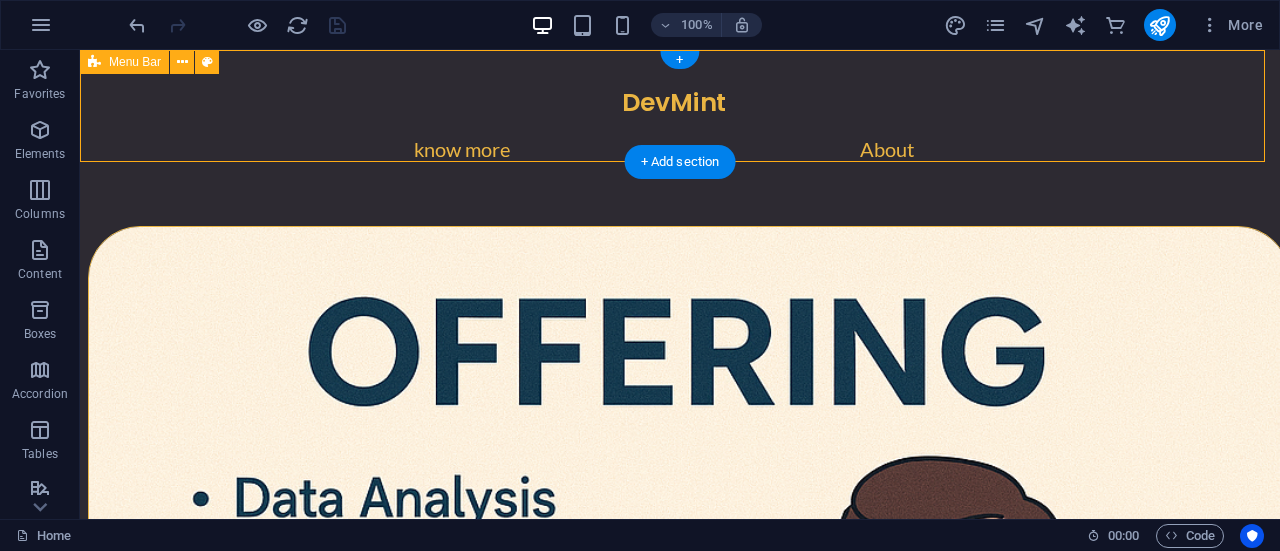 click on "DevMint know more About" at bounding box center [680, 106] 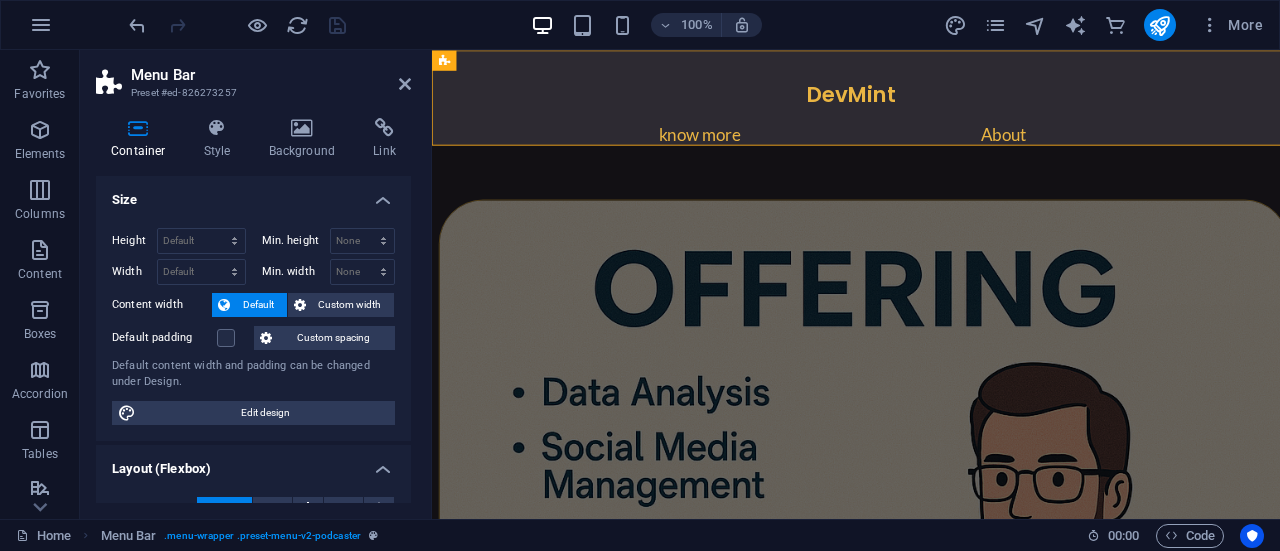 select on "px" 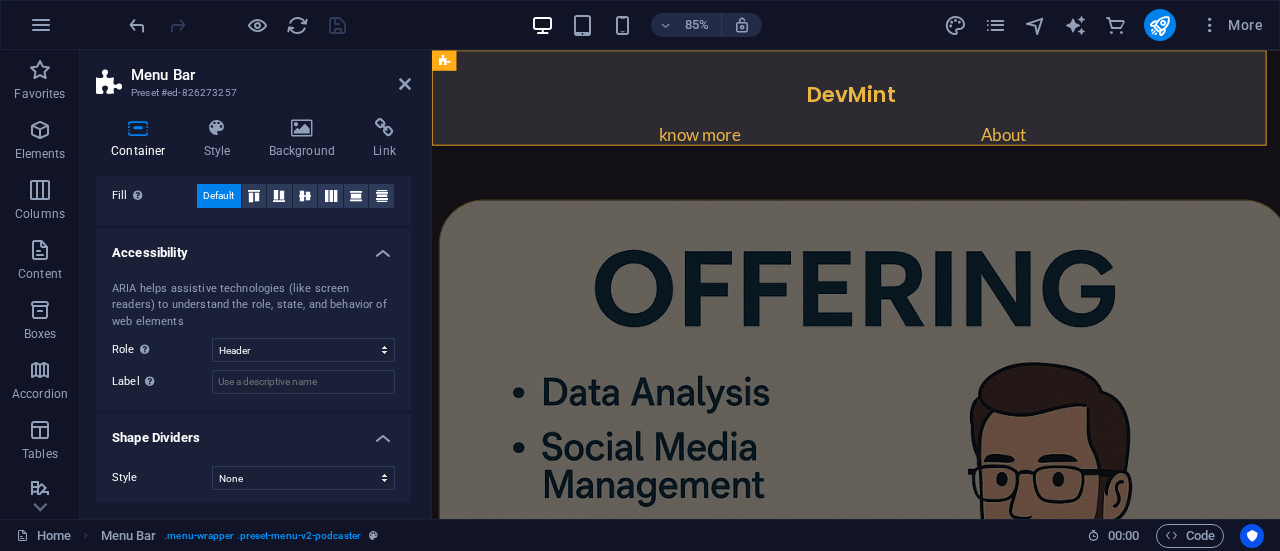 scroll, scrollTop: 446, scrollLeft: 0, axis: vertical 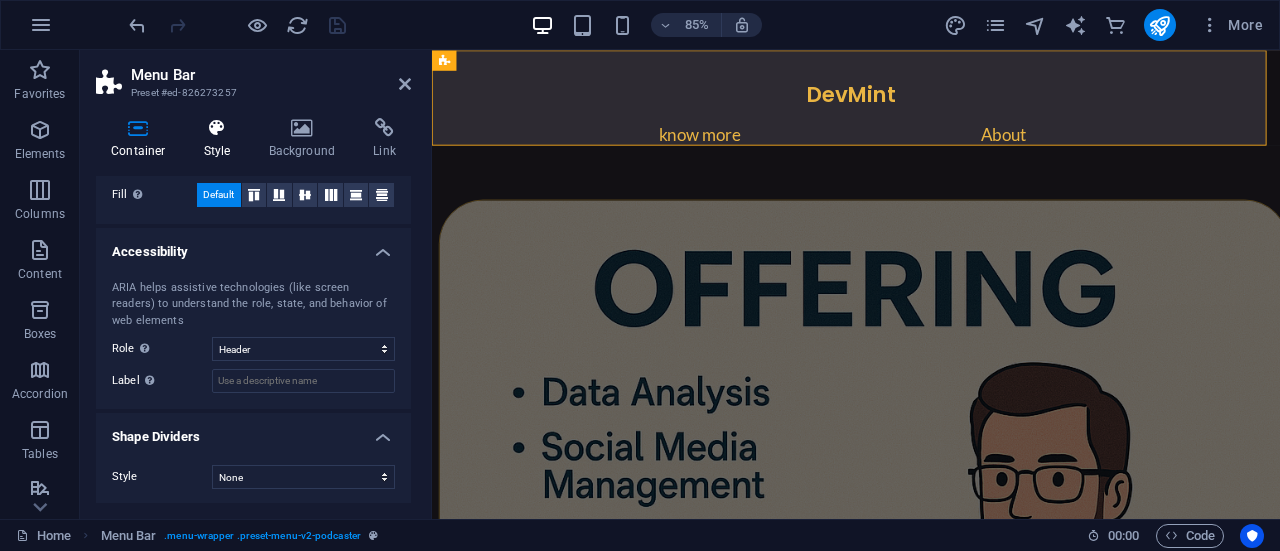 click on "Style" at bounding box center (221, 139) 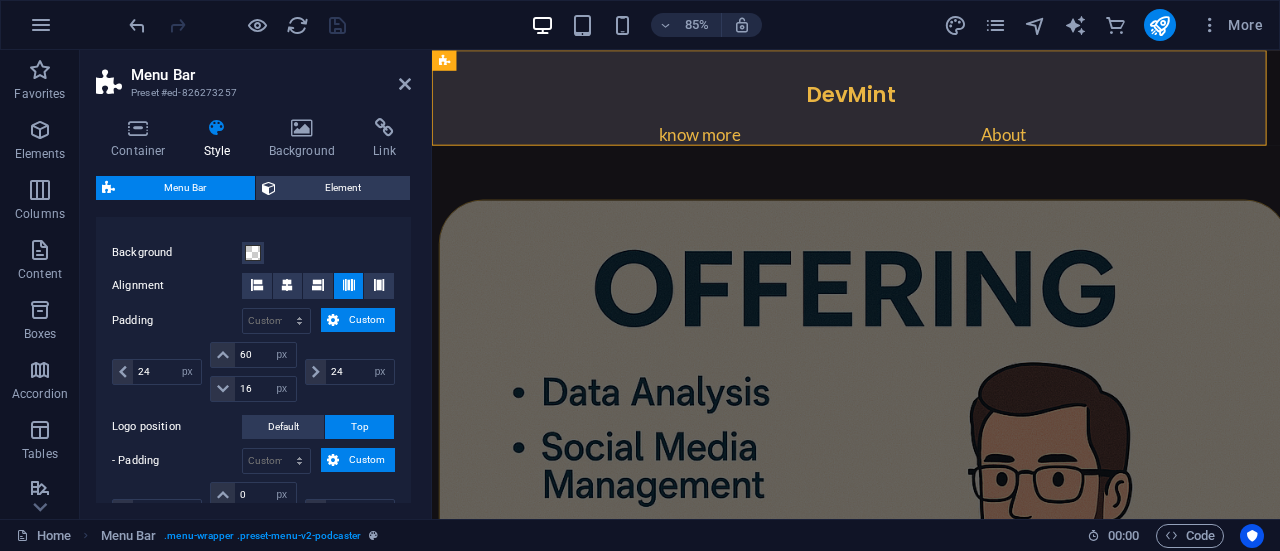 scroll, scrollTop: 414, scrollLeft: 0, axis: vertical 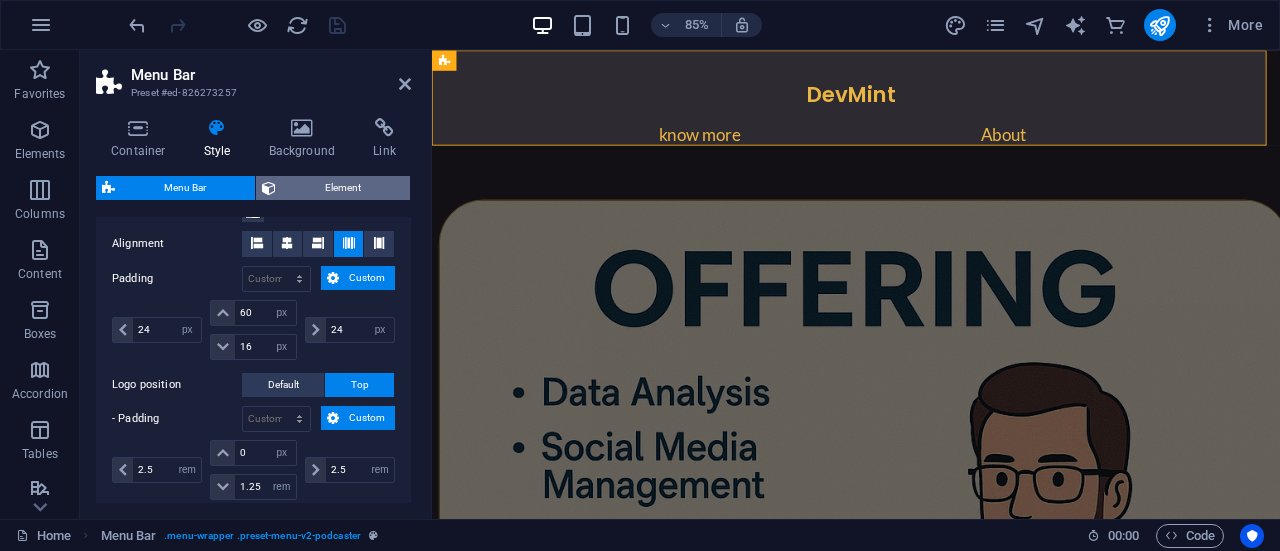 click on "Element" at bounding box center [343, 188] 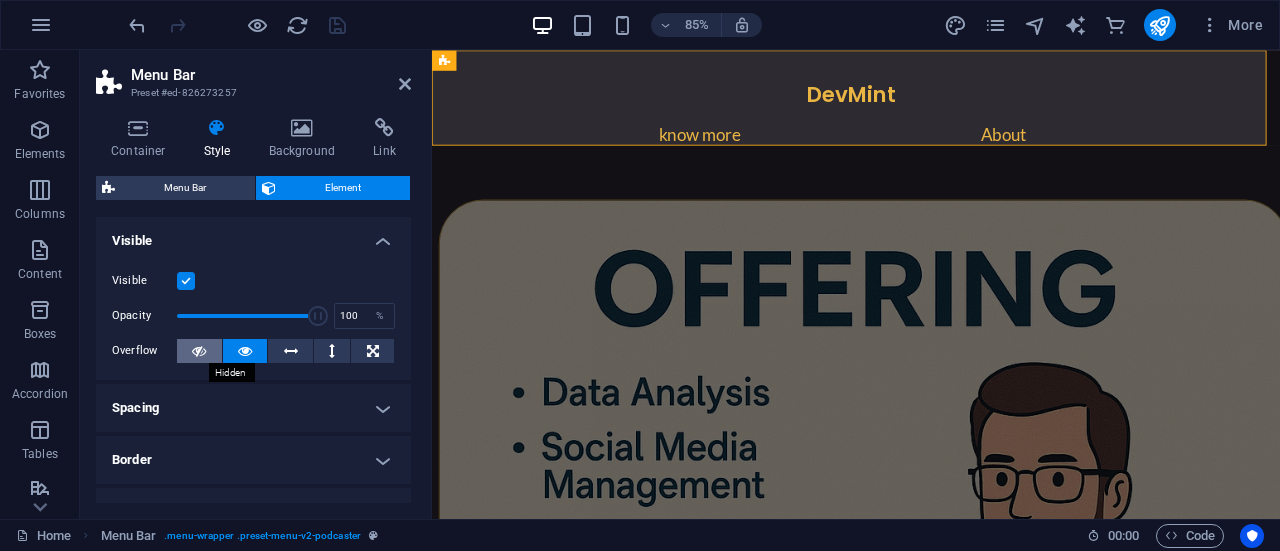 scroll, scrollTop: 9, scrollLeft: 0, axis: vertical 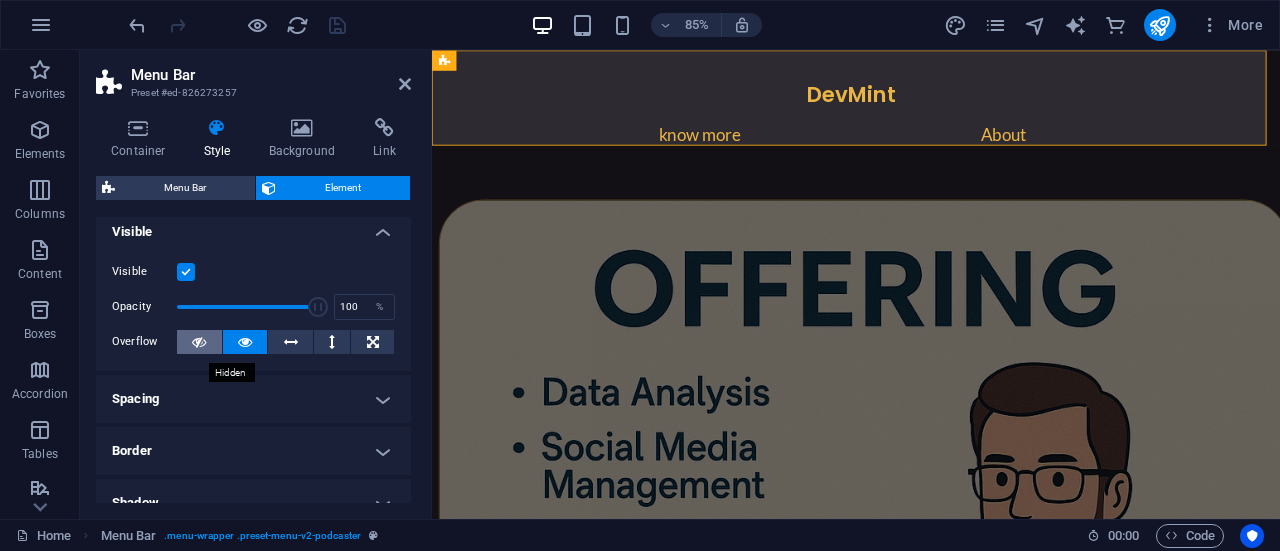 click at bounding box center [199, 342] 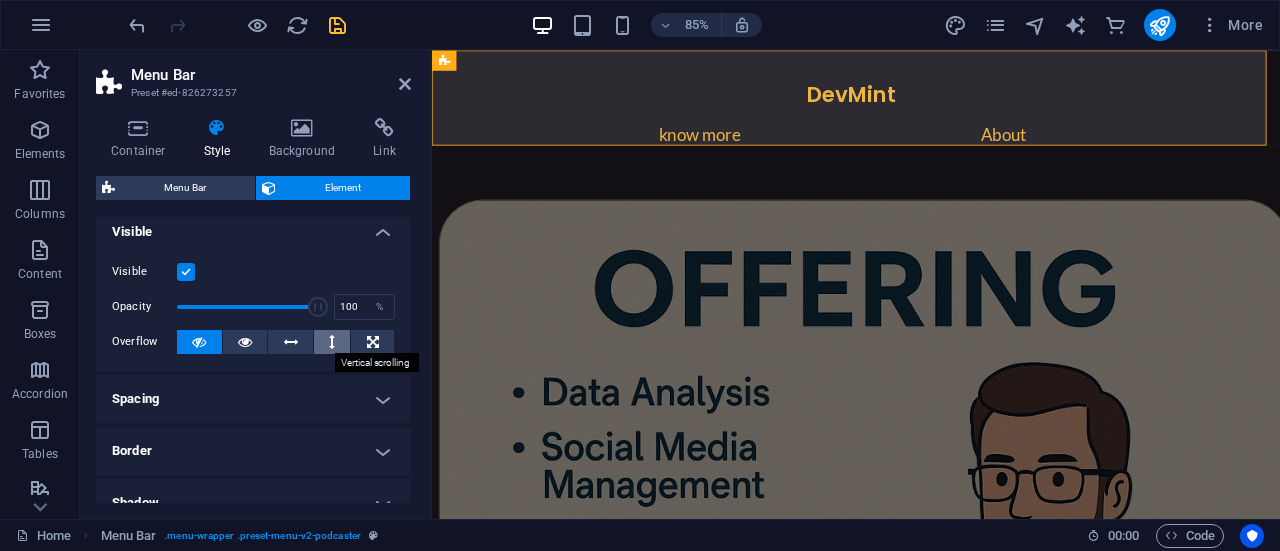 click at bounding box center [332, 342] 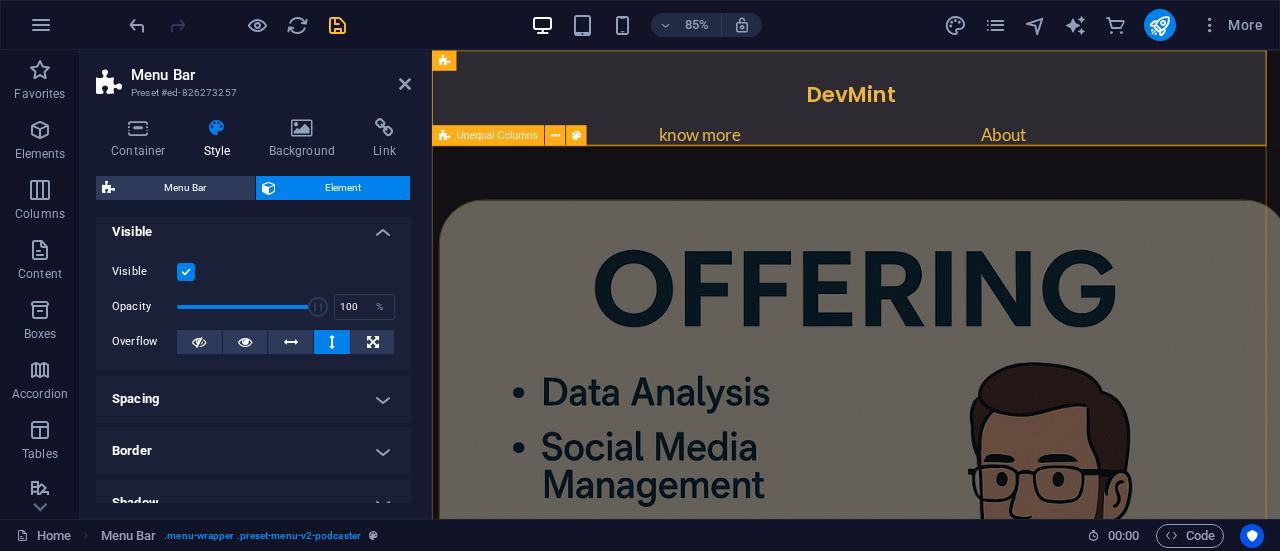 click at bounding box center (931, 726) 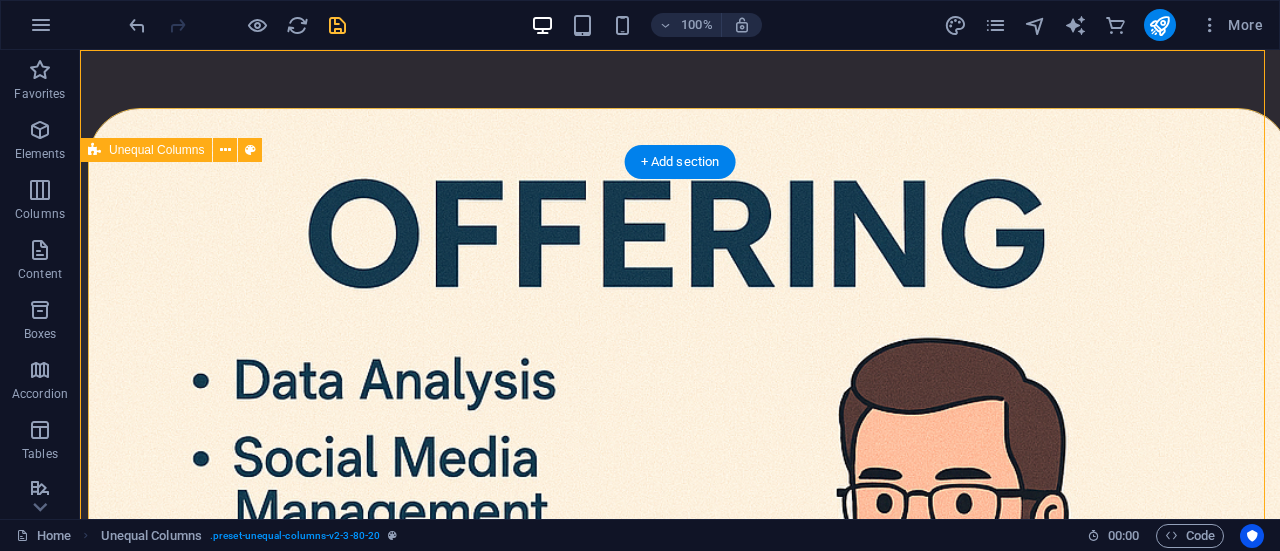 scroll, scrollTop: 0, scrollLeft: 0, axis: both 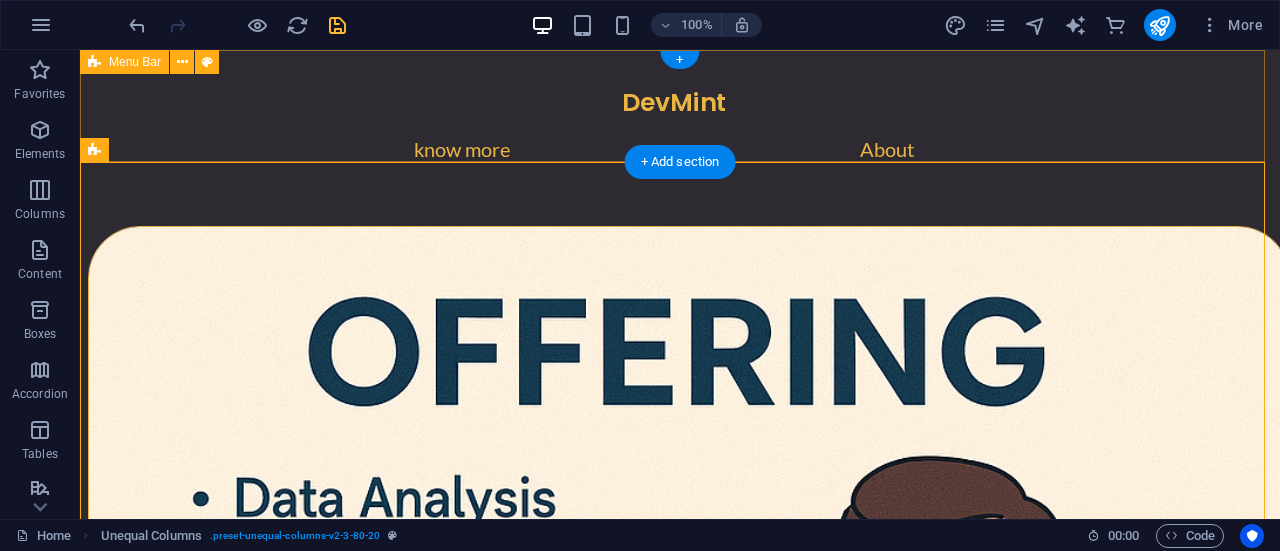 click on "DevMint know more About" at bounding box center (680, 106) 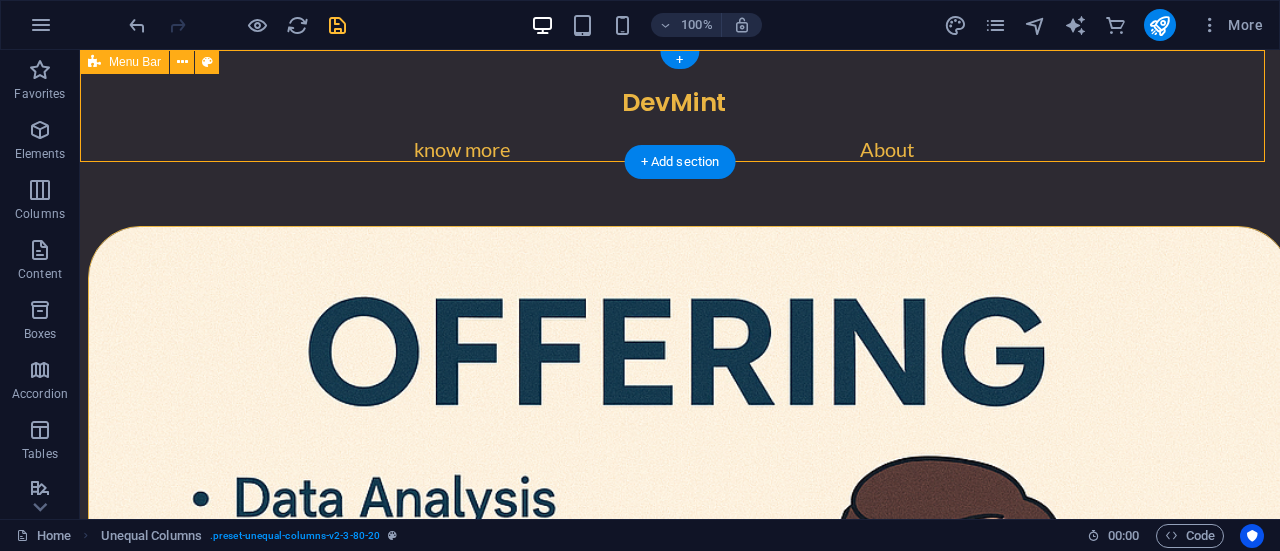 click on "DevMint know more About" at bounding box center (680, 106) 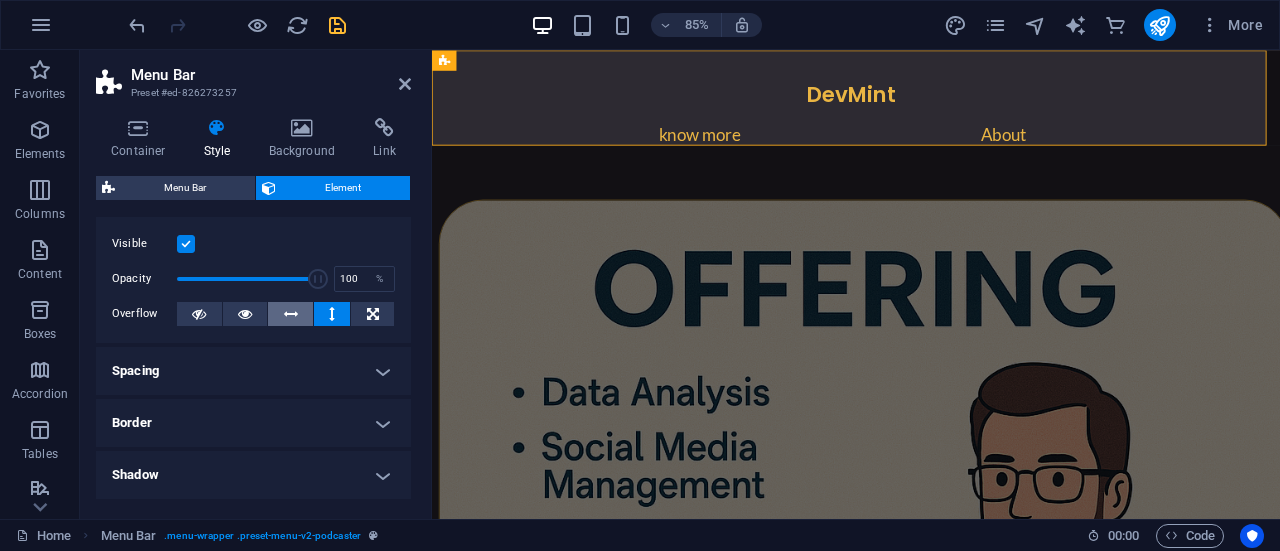 scroll, scrollTop: 38, scrollLeft: 0, axis: vertical 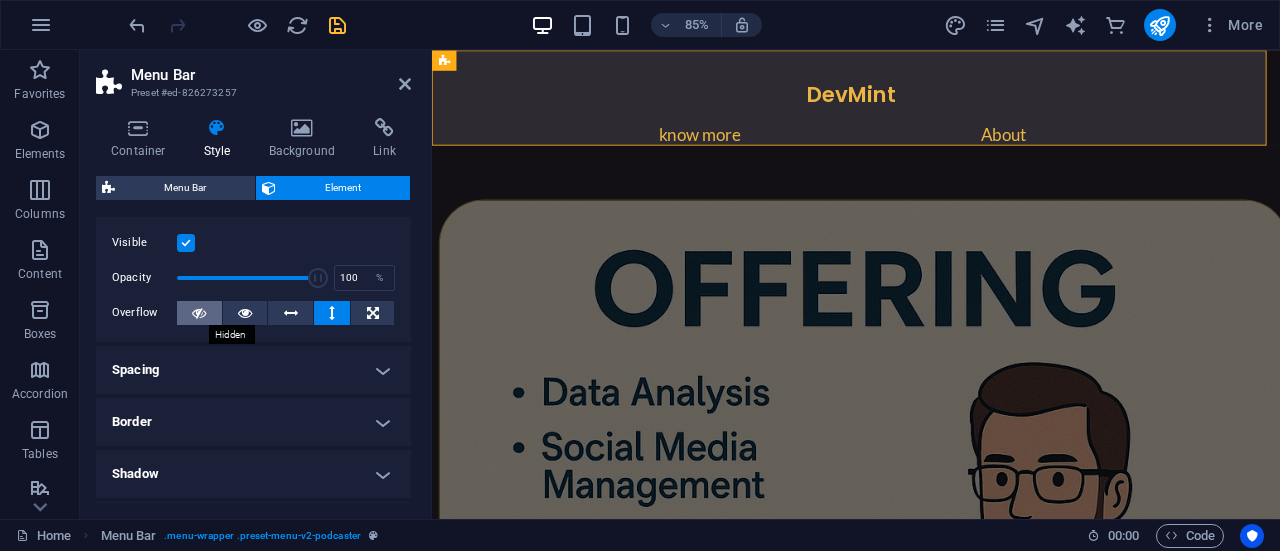 click at bounding box center [199, 313] 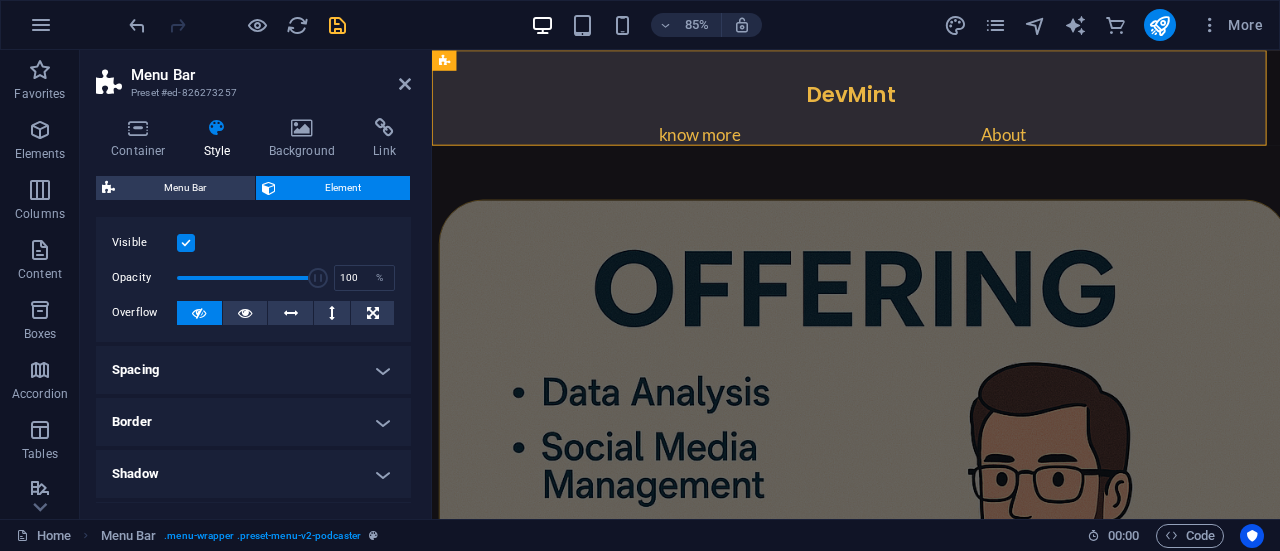 click at bounding box center [186, 243] 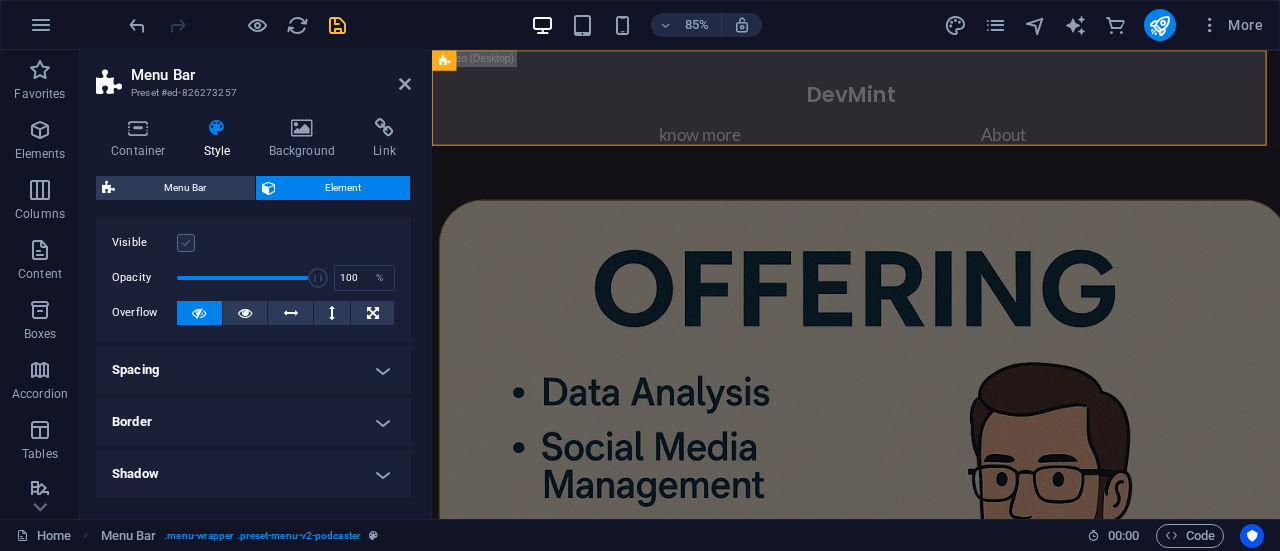 click at bounding box center [186, 243] 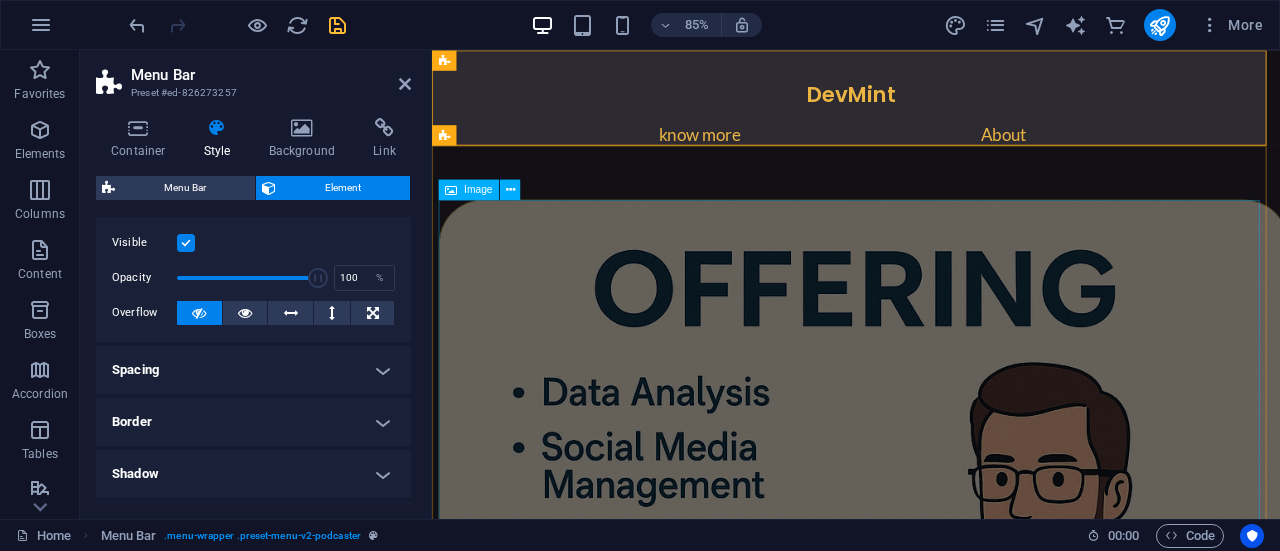 click at bounding box center (931, 726) 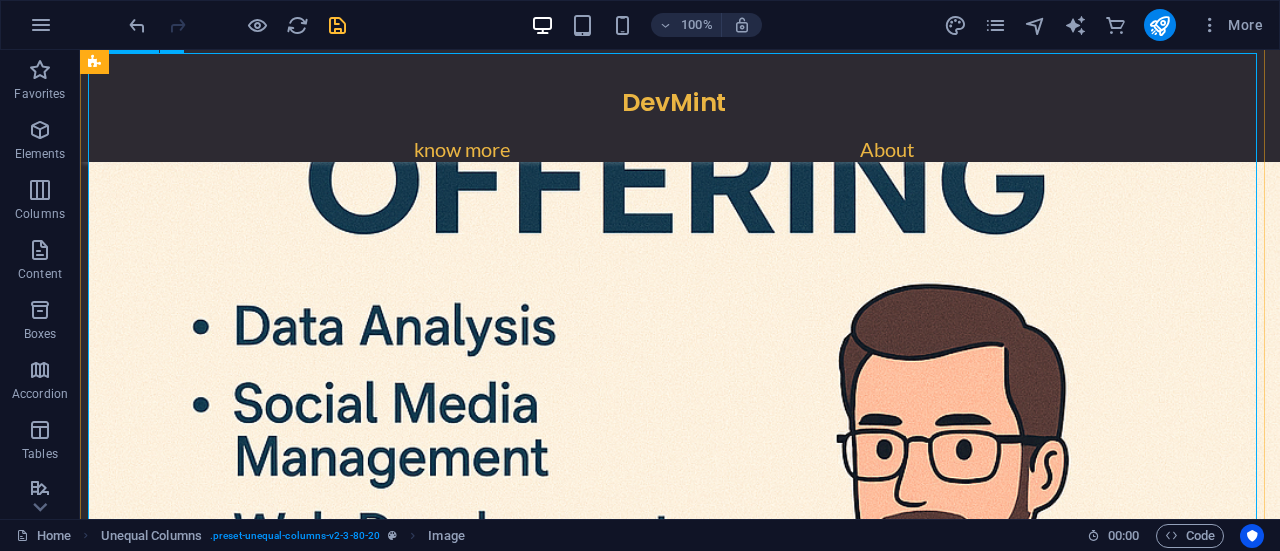 scroll, scrollTop: 173, scrollLeft: 0, axis: vertical 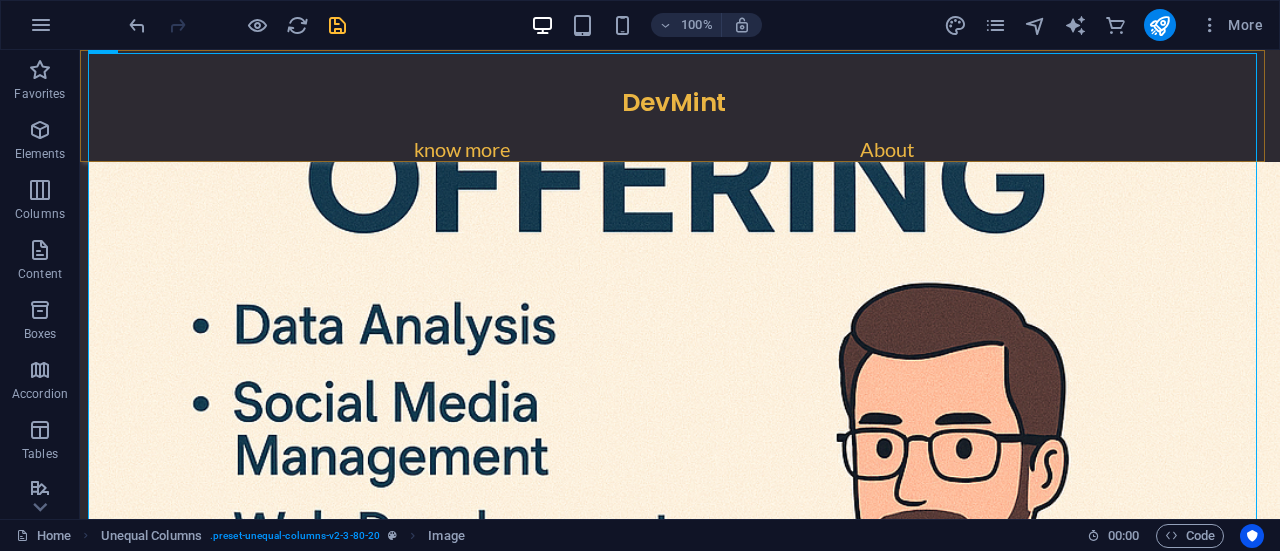click on "DevMint know more About" at bounding box center [680, 106] 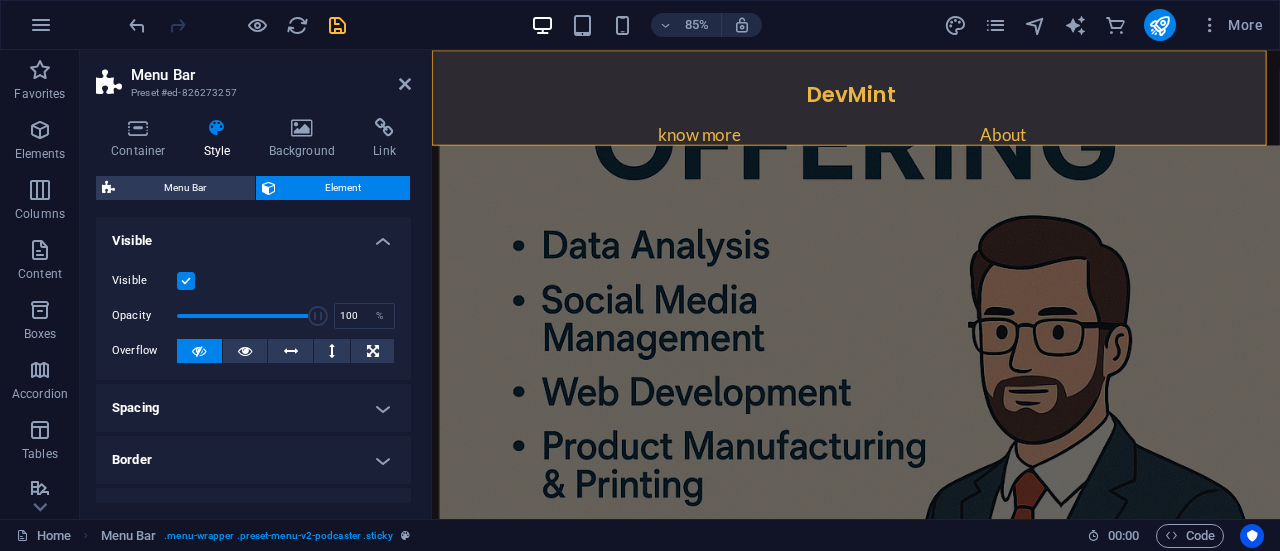 scroll, scrollTop: 33, scrollLeft: 0, axis: vertical 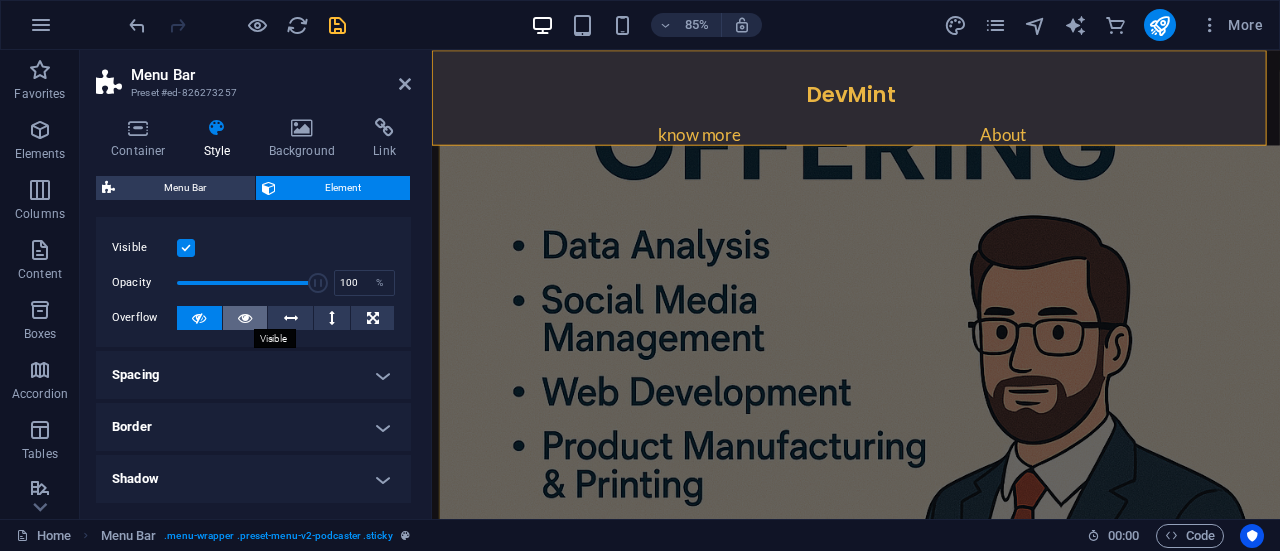 click at bounding box center [245, 318] 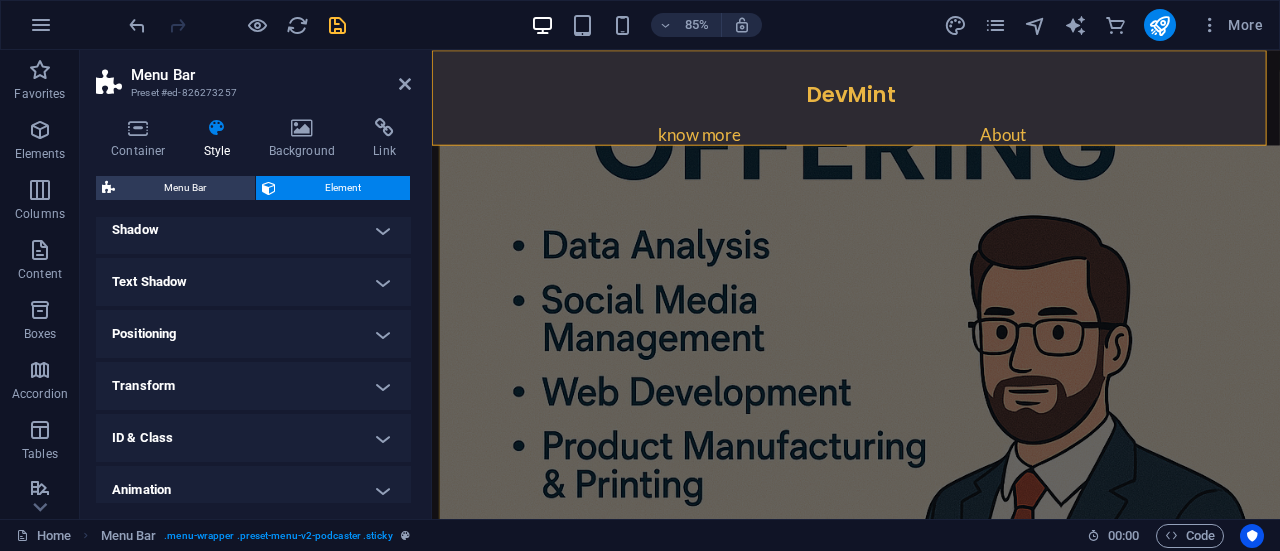 scroll, scrollTop: 294, scrollLeft: 0, axis: vertical 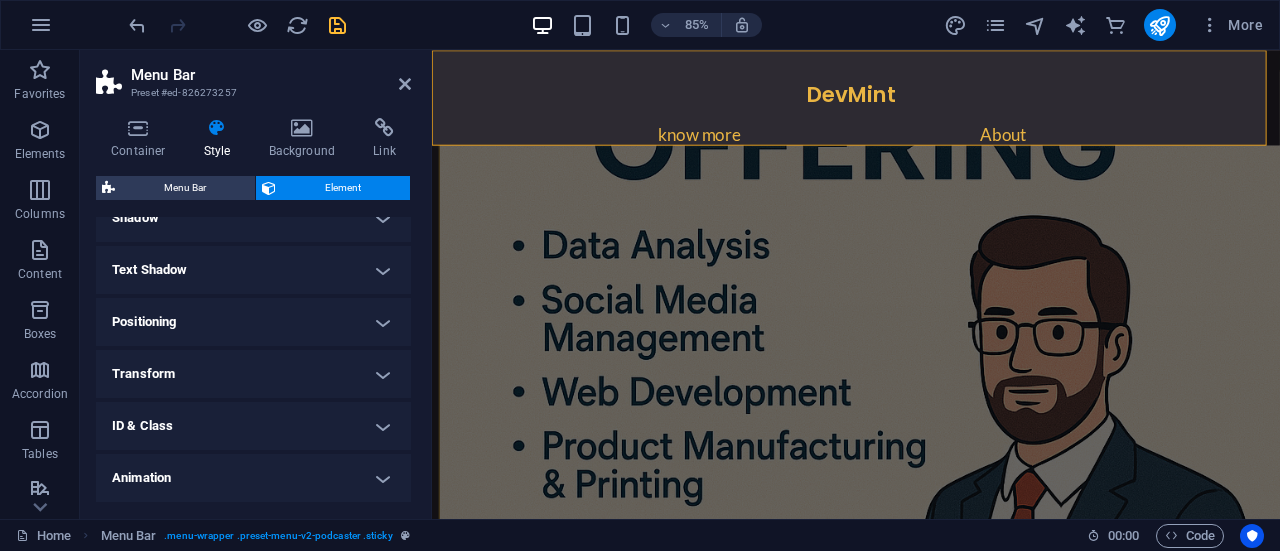 click on "Positioning" at bounding box center [253, 322] 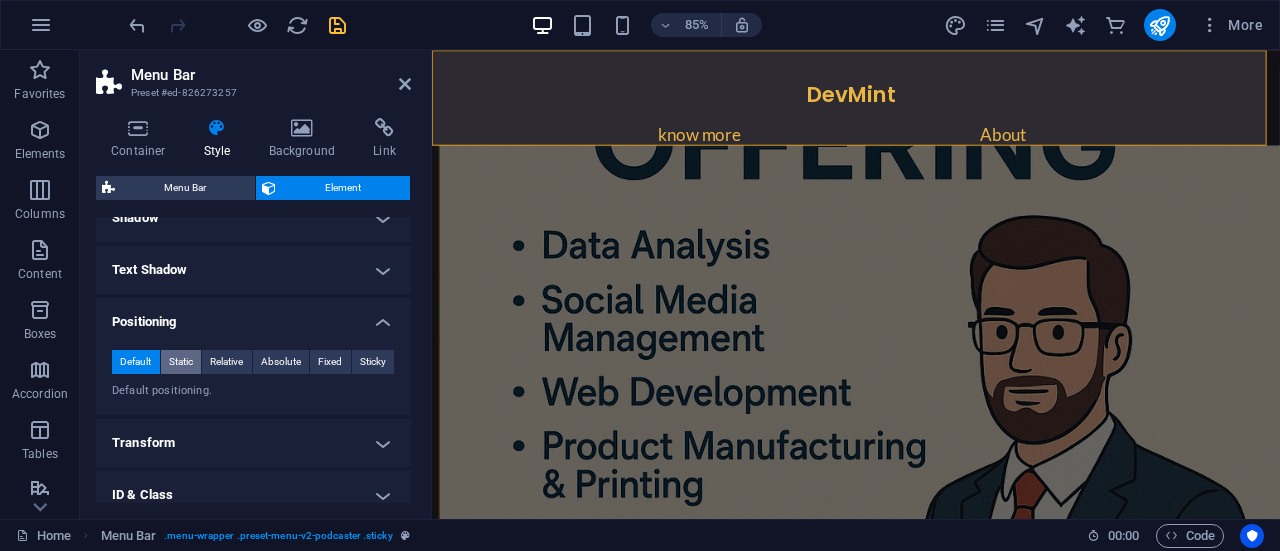 click on "Static" at bounding box center (181, 362) 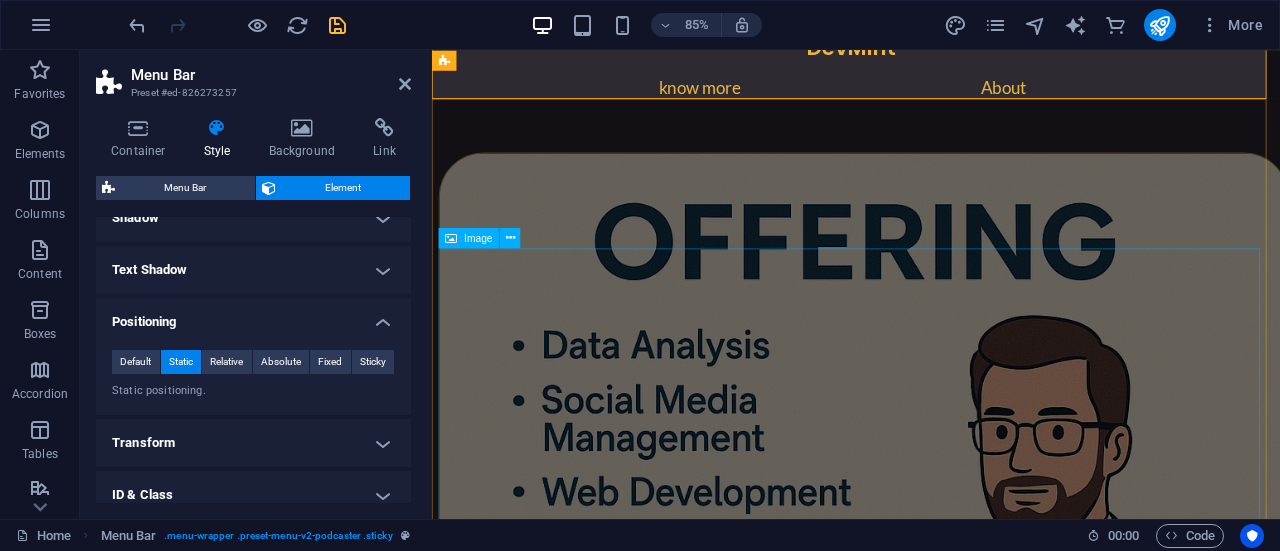 scroll, scrollTop: 53, scrollLeft: 0, axis: vertical 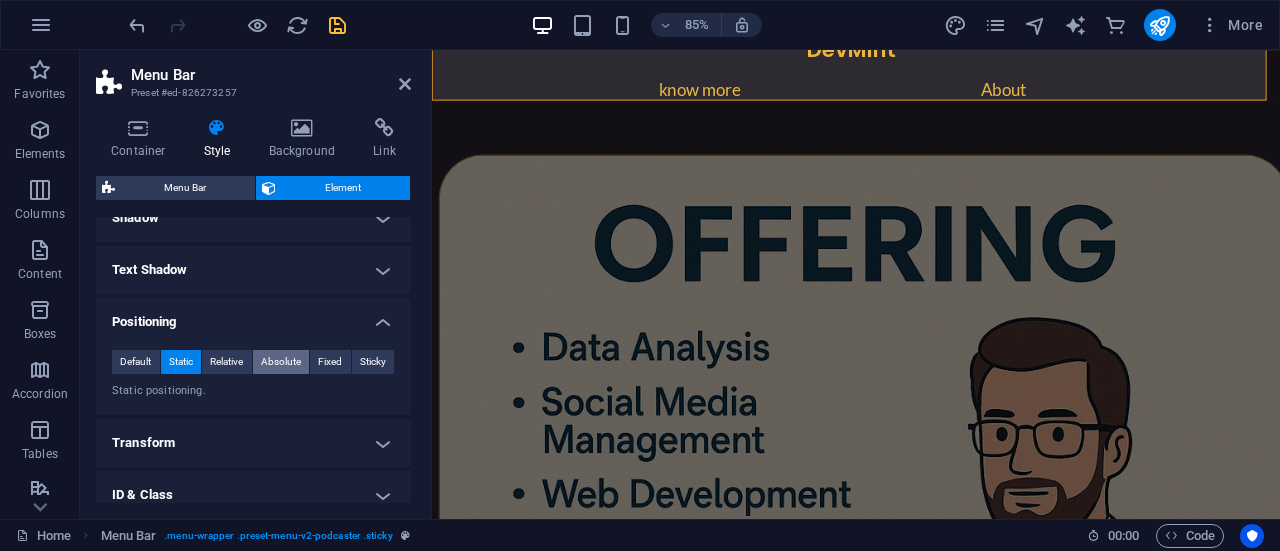click on "Absolute" at bounding box center (281, 362) 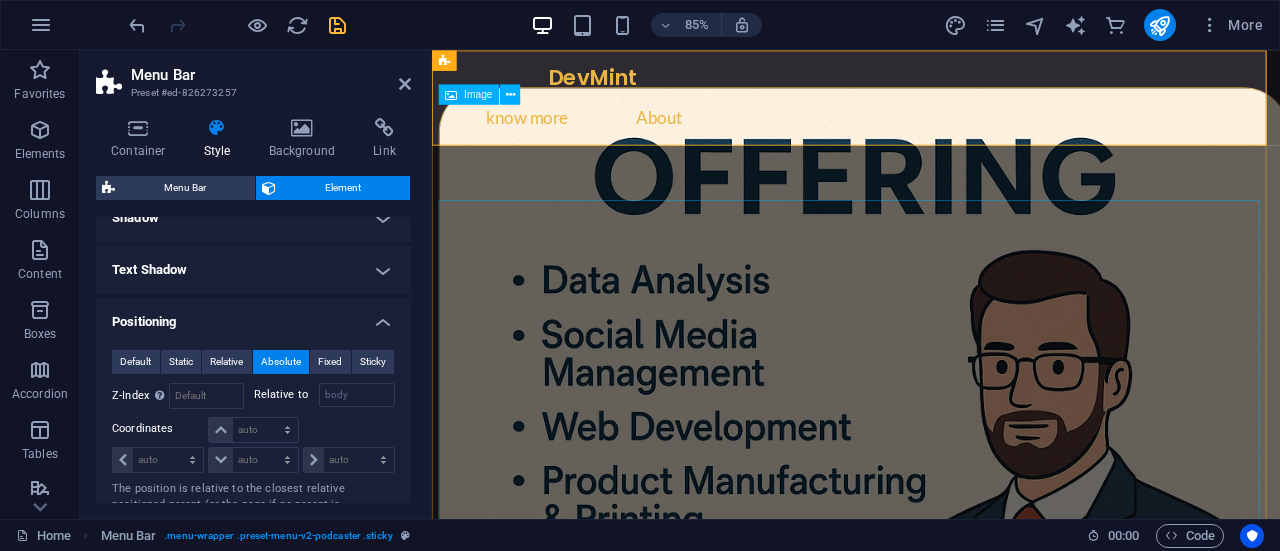 scroll, scrollTop: 0, scrollLeft: 0, axis: both 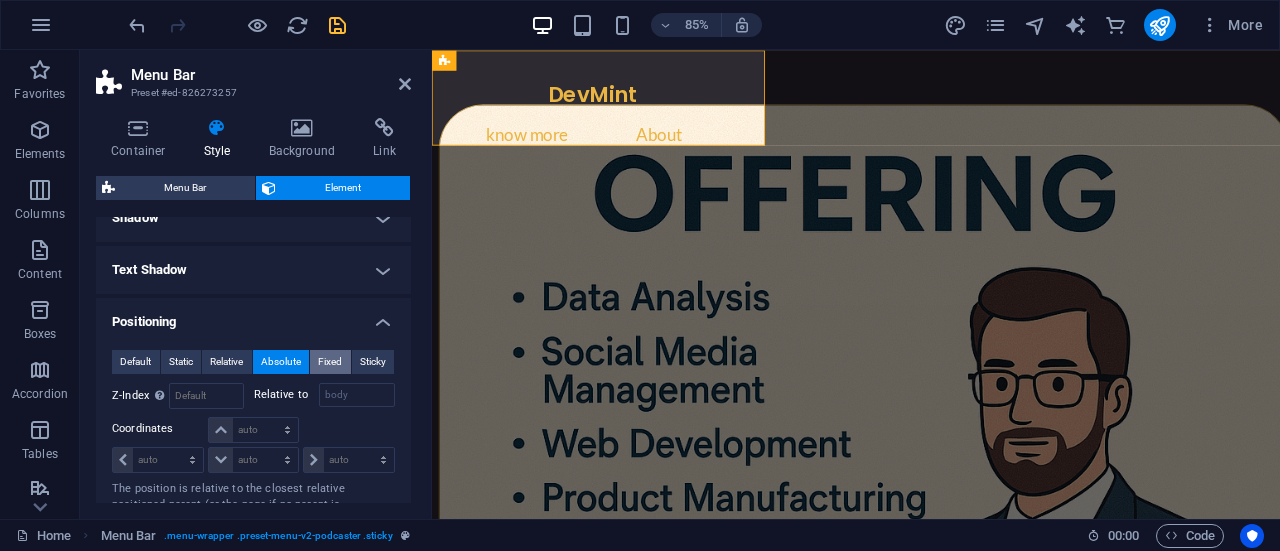 click on "Fixed" at bounding box center (330, 362) 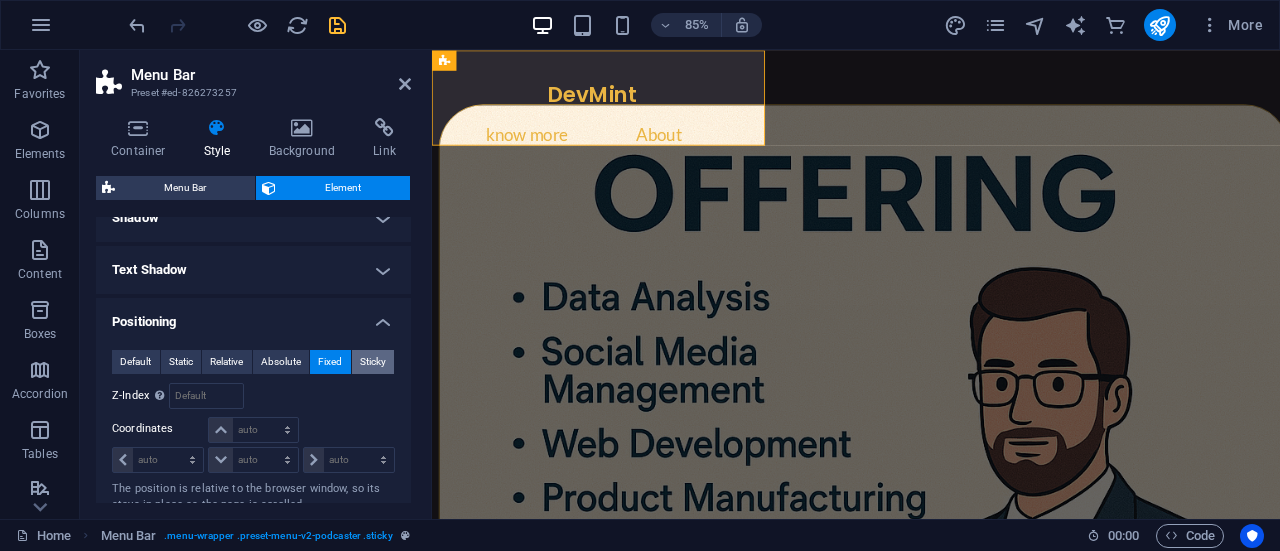 click on "Sticky" at bounding box center [373, 362] 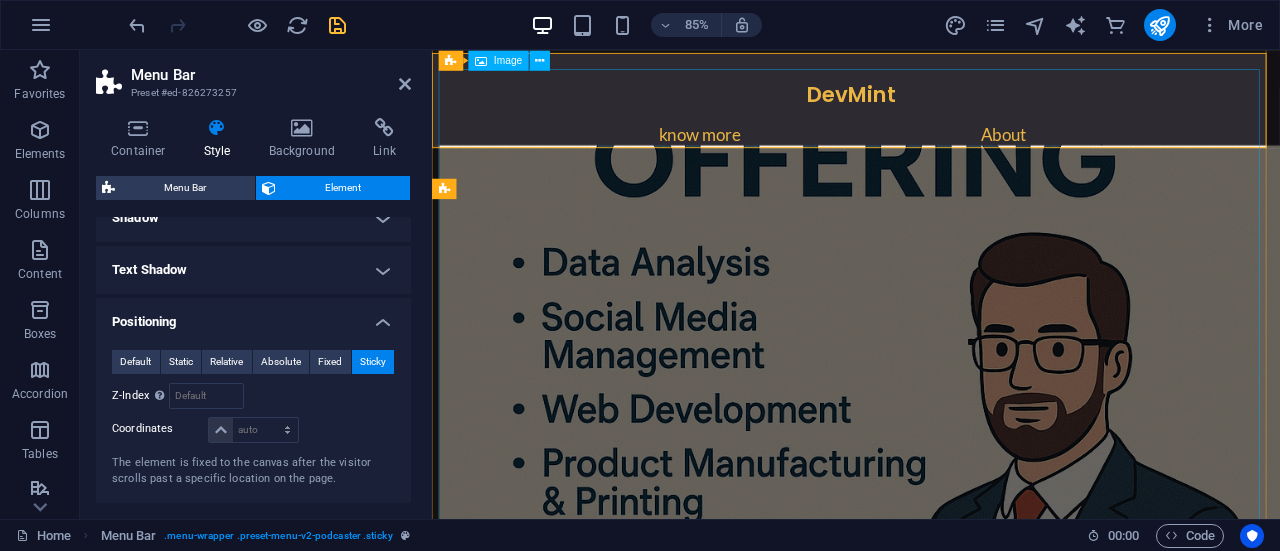 scroll, scrollTop: 264, scrollLeft: 0, axis: vertical 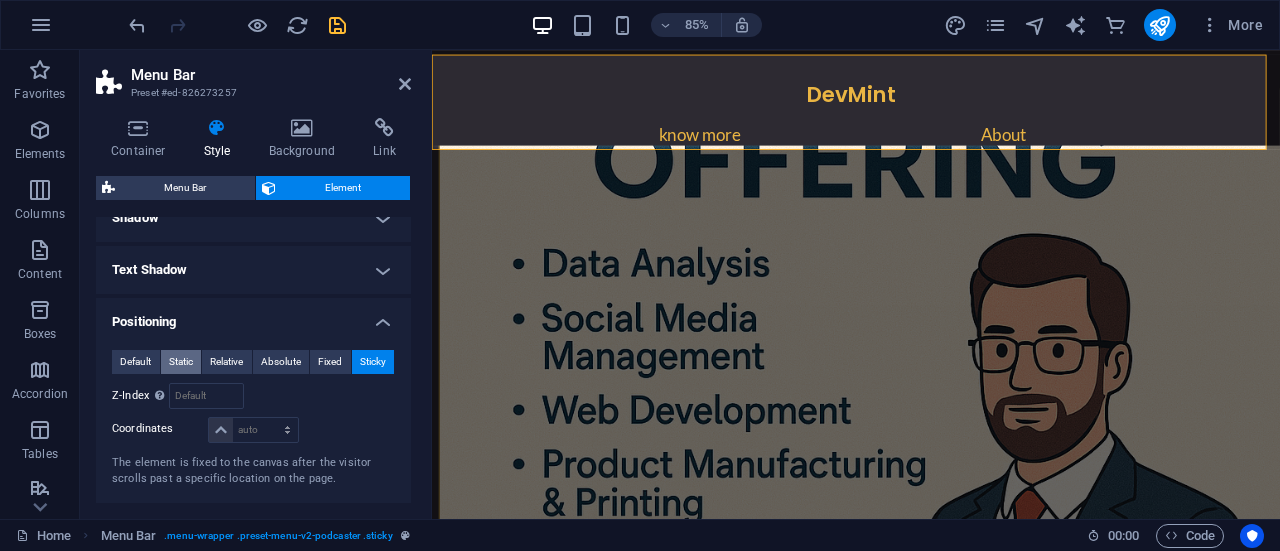 click on "Static" at bounding box center [181, 362] 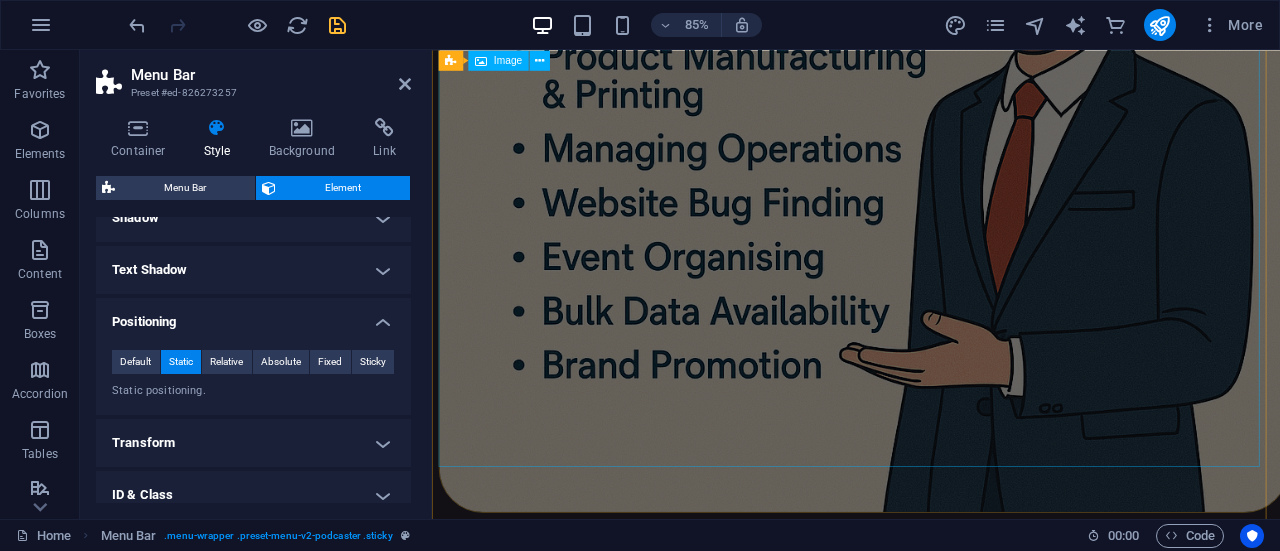 scroll, scrollTop: 764, scrollLeft: 0, axis: vertical 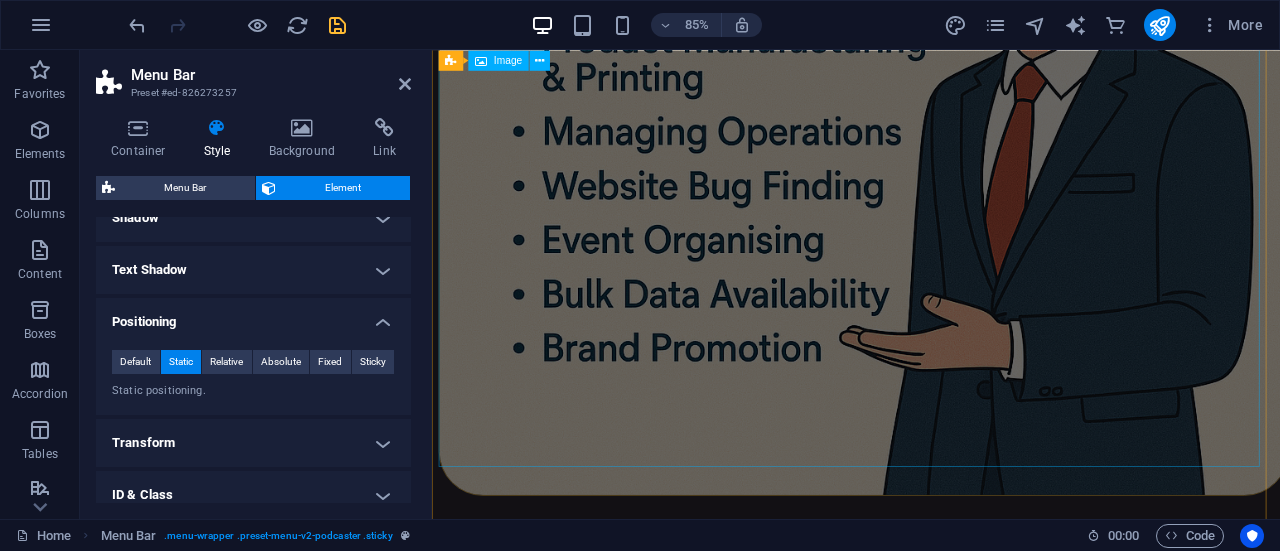 click at bounding box center (931, 74) 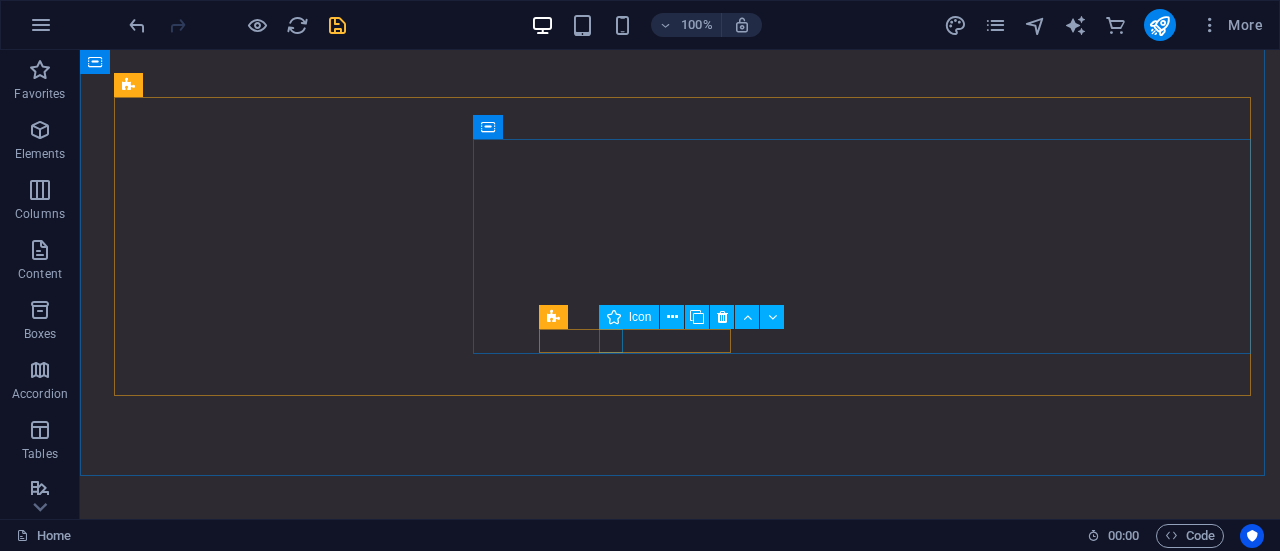 scroll, scrollTop: 3548, scrollLeft: 0, axis: vertical 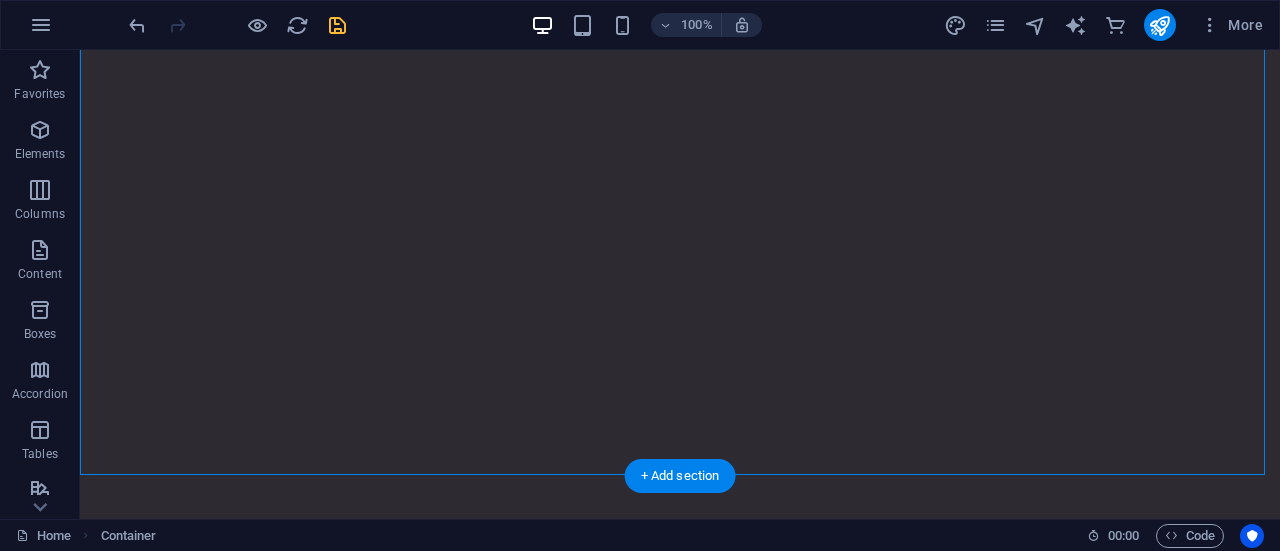 drag, startPoint x: 639, startPoint y: 353, endPoint x: 512, endPoint y: 341, distance: 127.56567 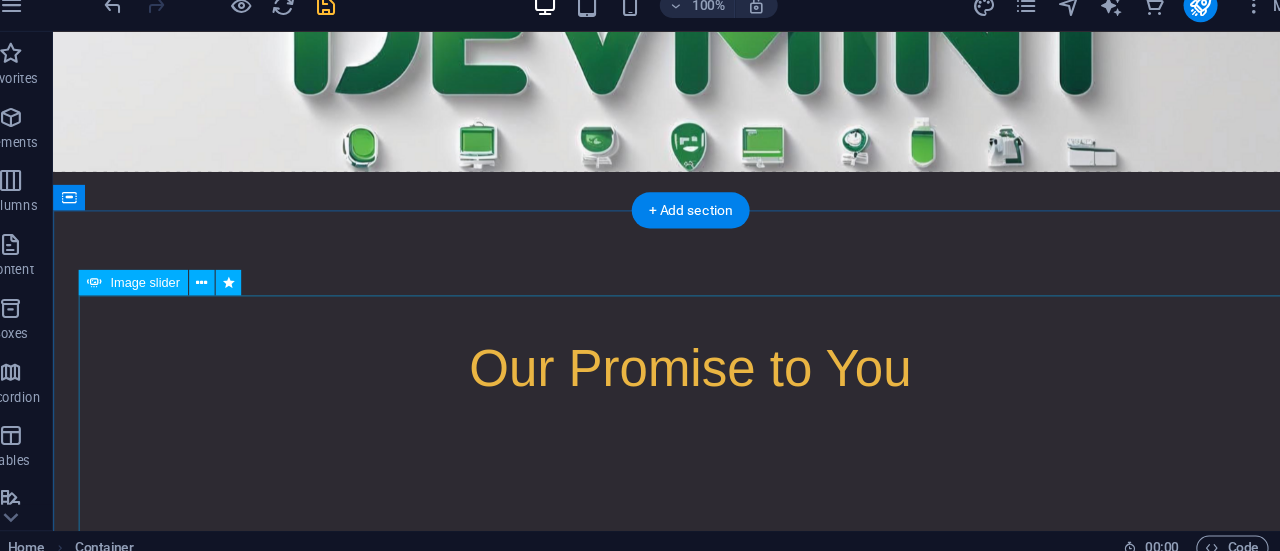scroll, scrollTop: 1858, scrollLeft: 0, axis: vertical 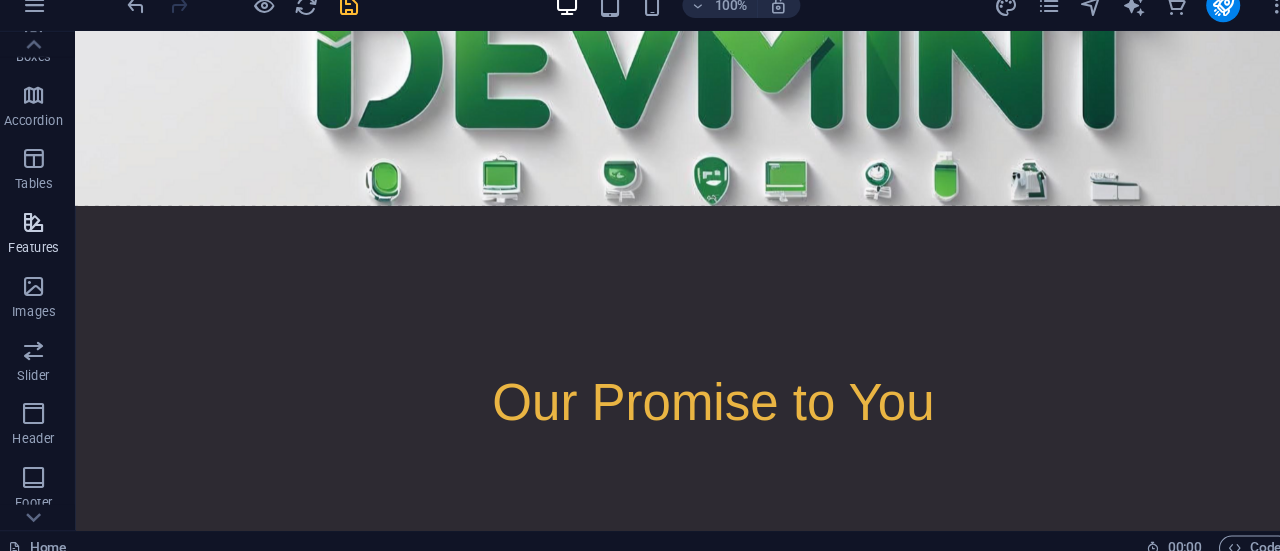click on "Features" at bounding box center [40, 253] 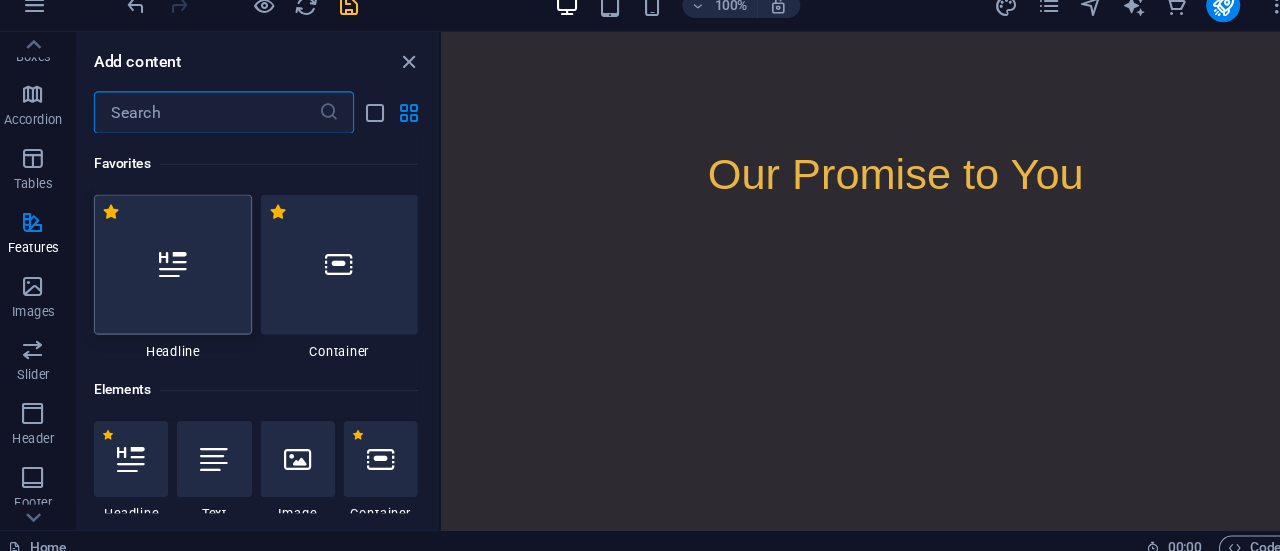 scroll, scrollTop: 1859, scrollLeft: 0, axis: vertical 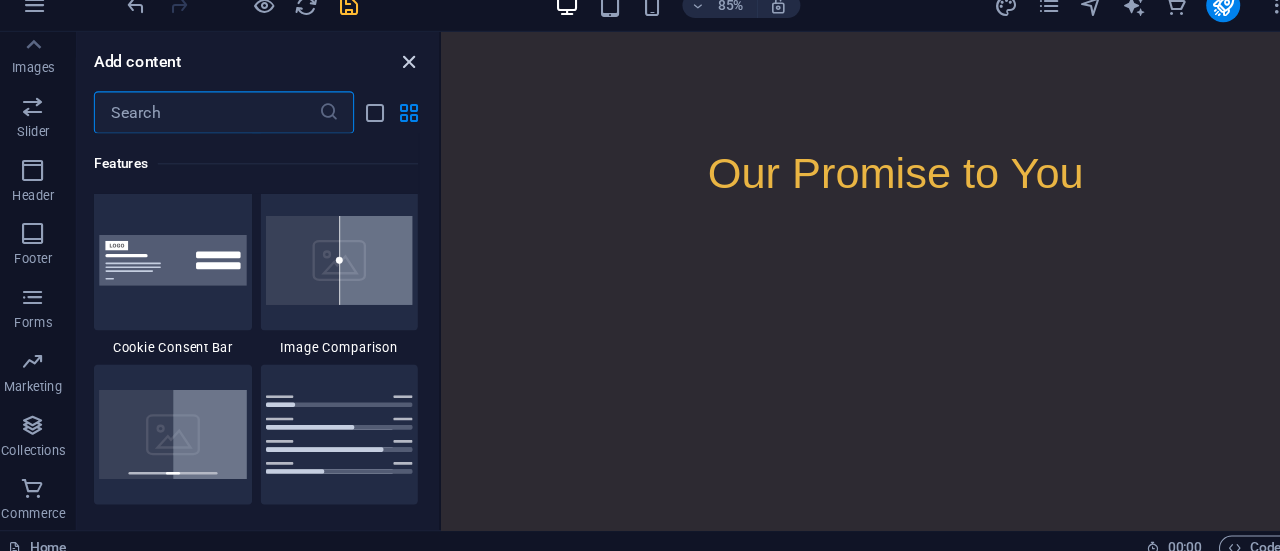 click at bounding box center [394, 78] 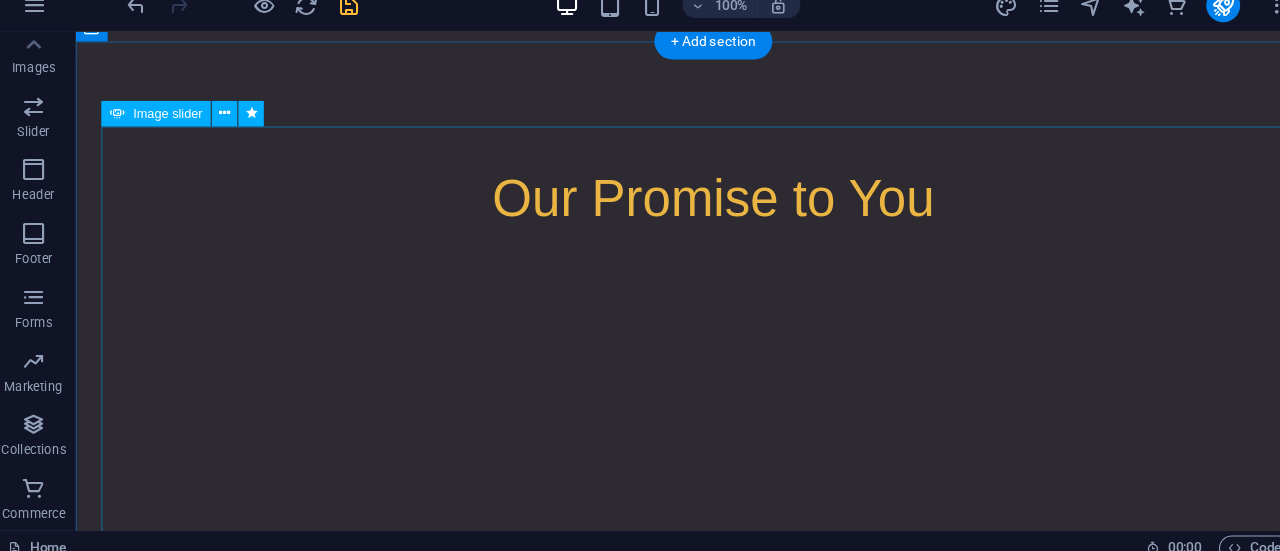 scroll, scrollTop: 2112, scrollLeft: 0, axis: vertical 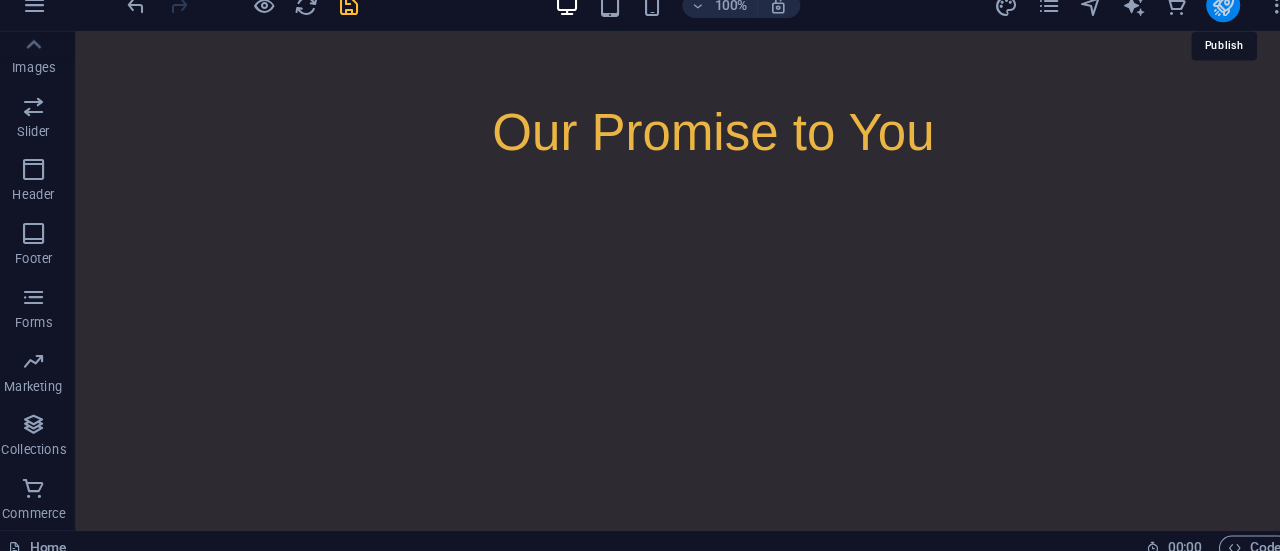 click at bounding box center [1159, 25] 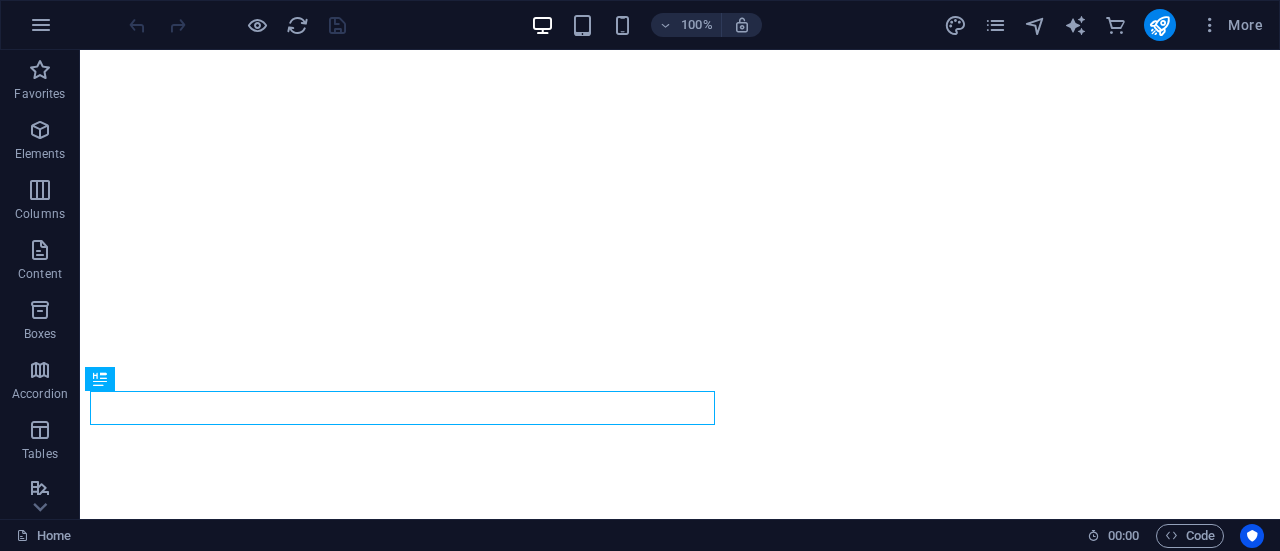 scroll, scrollTop: 0, scrollLeft: 0, axis: both 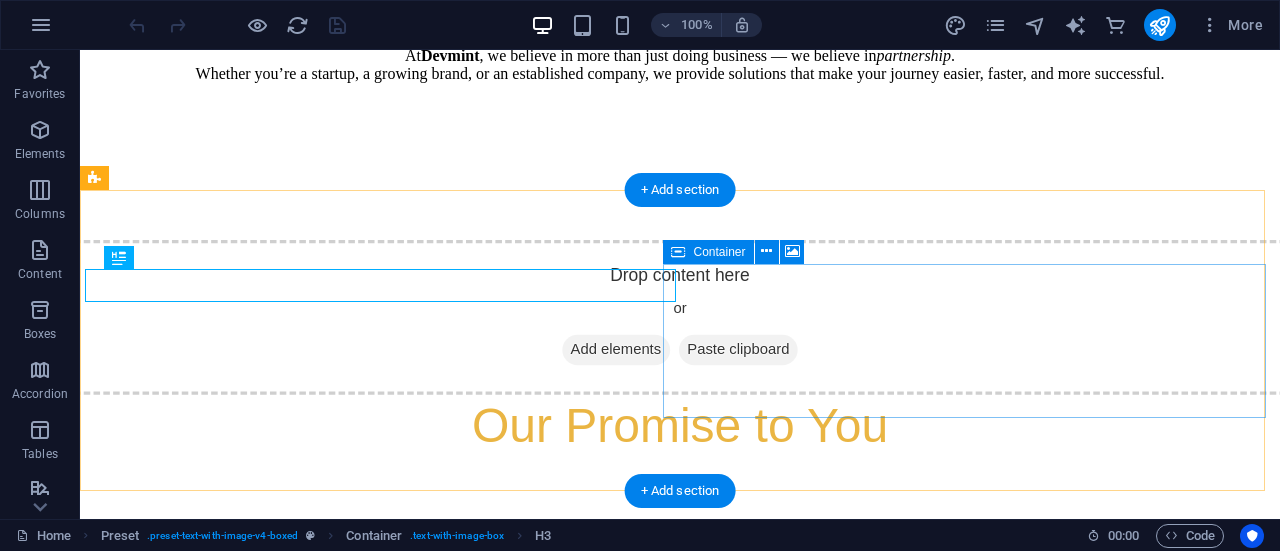 click on "Drop content here or  Add elements  Paste clipboard" at bounding box center [680, 317] 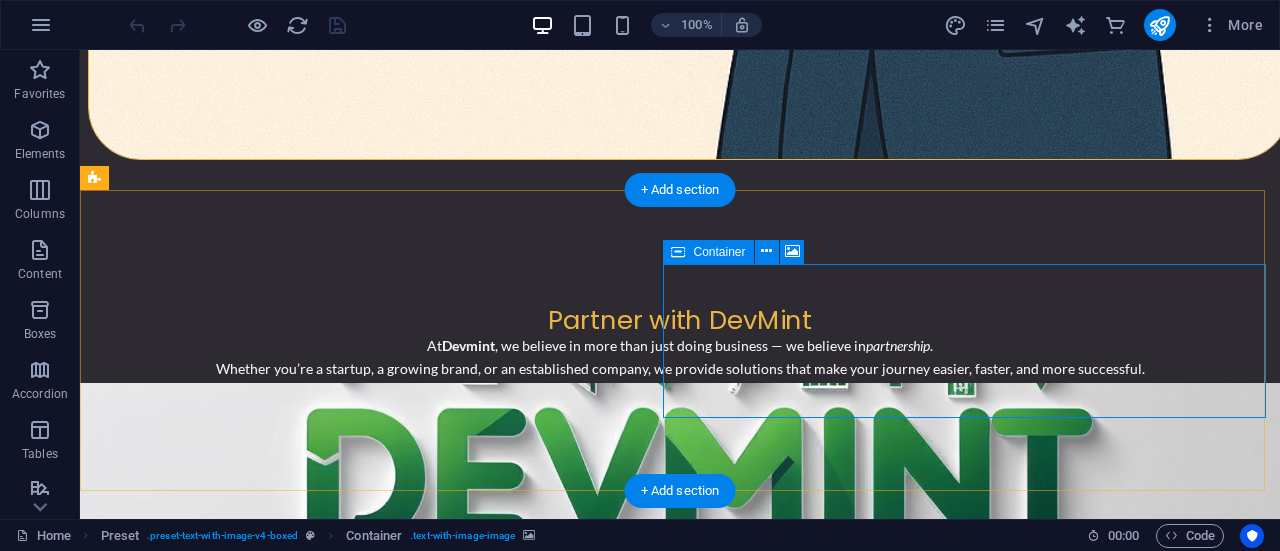click on "Drop content here or  Add elements  Paste clipboard" at bounding box center [680, 614] 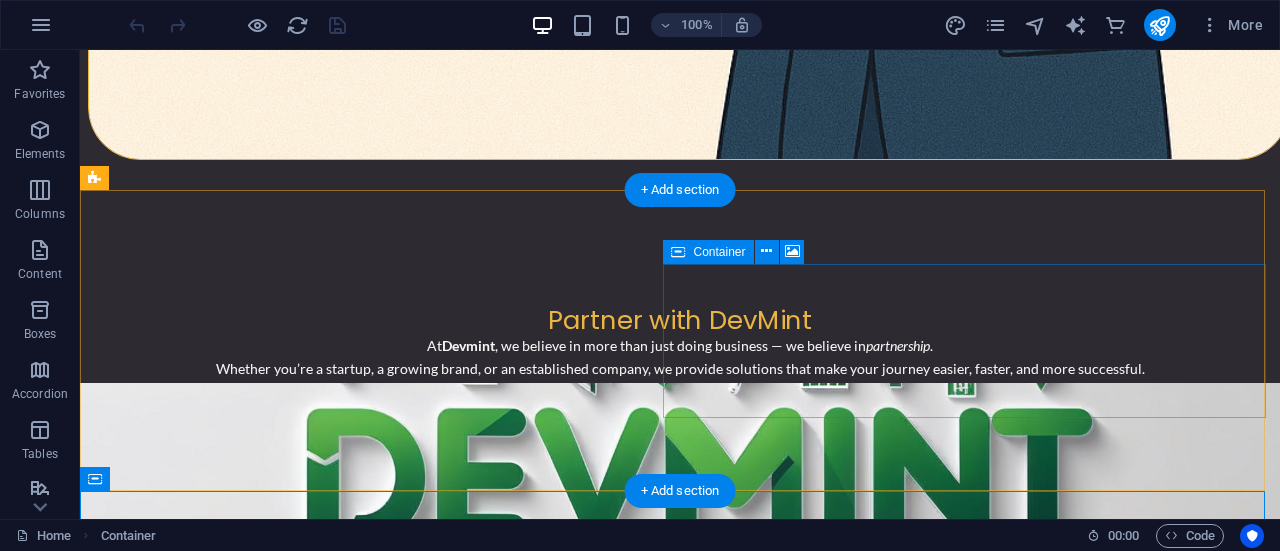 click on "Drop content here or  Add elements  Paste clipboard" at bounding box center (680, 614) 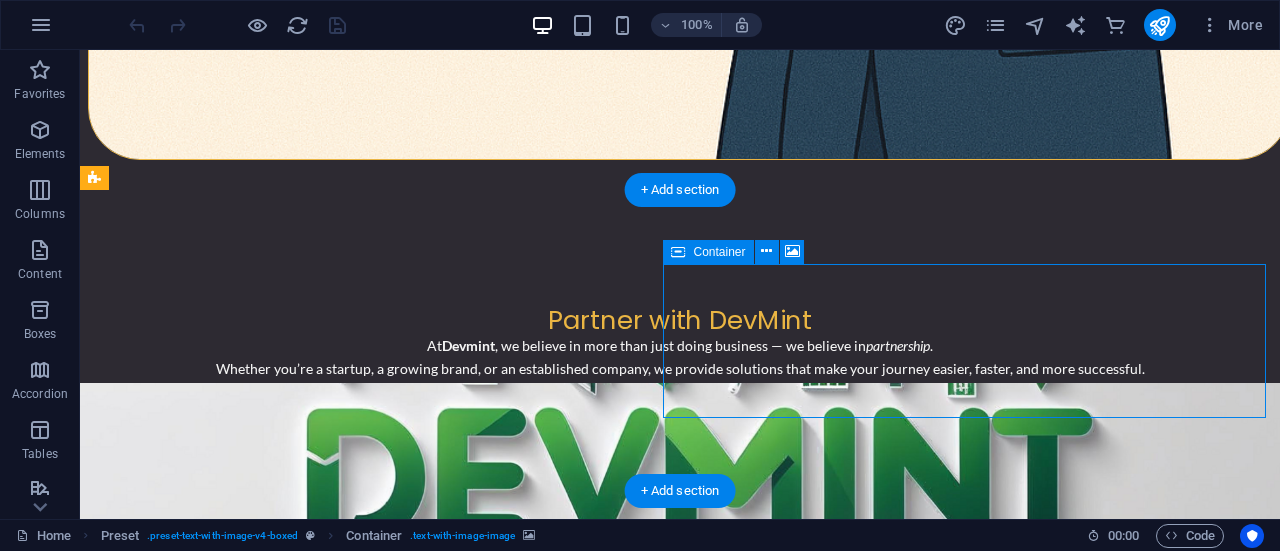 click on "Drop content here or  Add elements  Paste clipboard" at bounding box center [680, 614] 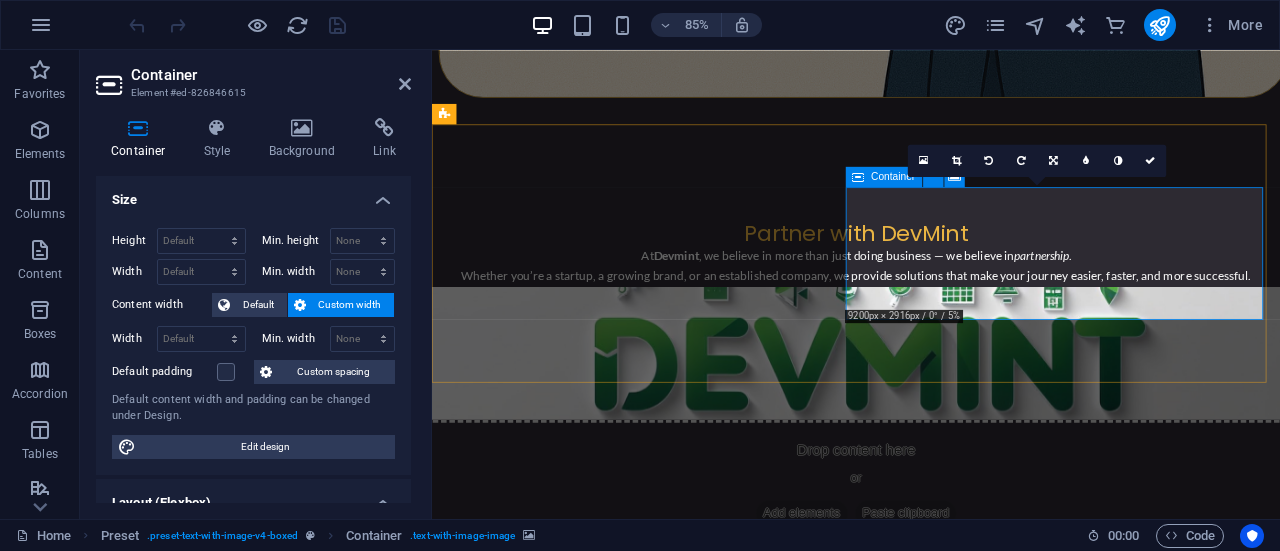 scroll, scrollTop: 1230, scrollLeft: 0, axis: vertical 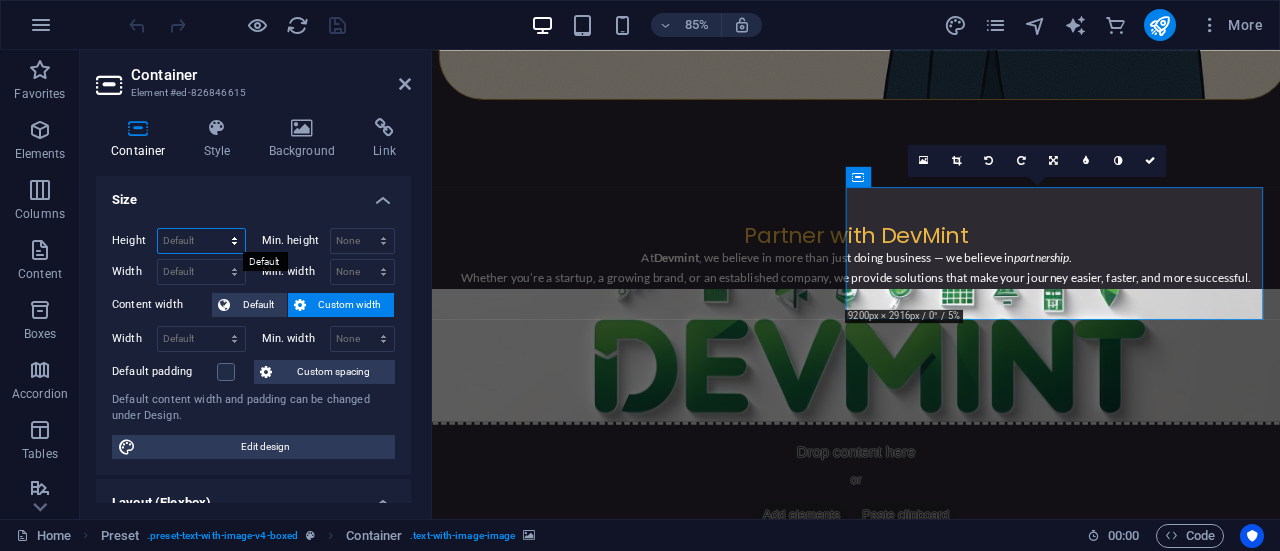 click on "Default px rem % vh vw" at bounding box center (201, 241) 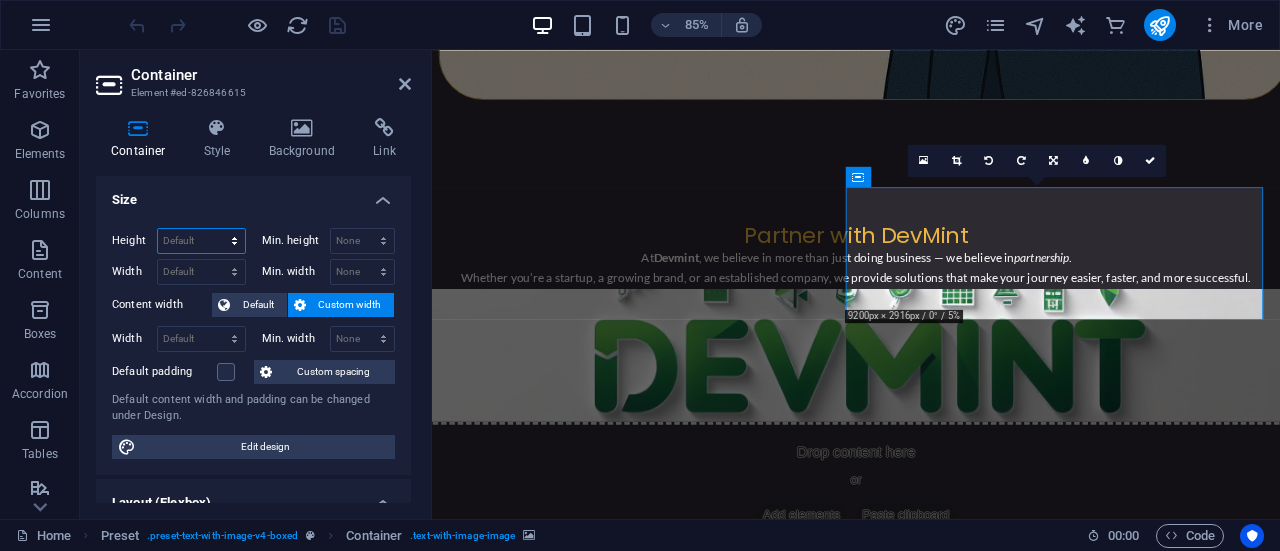 click on "Default px rem % vh vw" at bounding box center (201, 241) 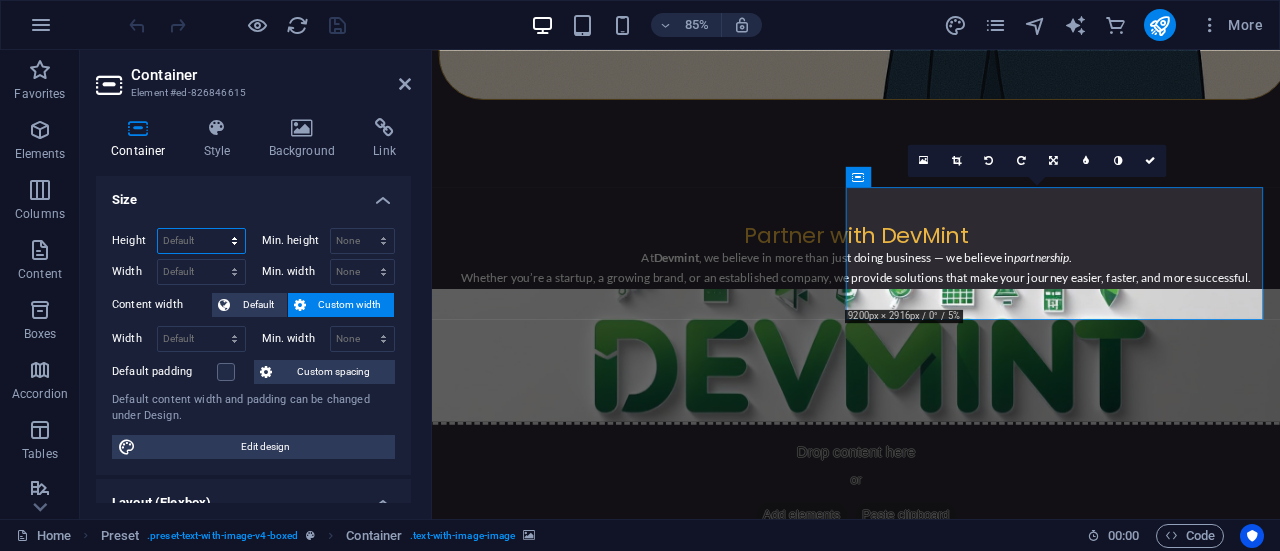 select on "px" 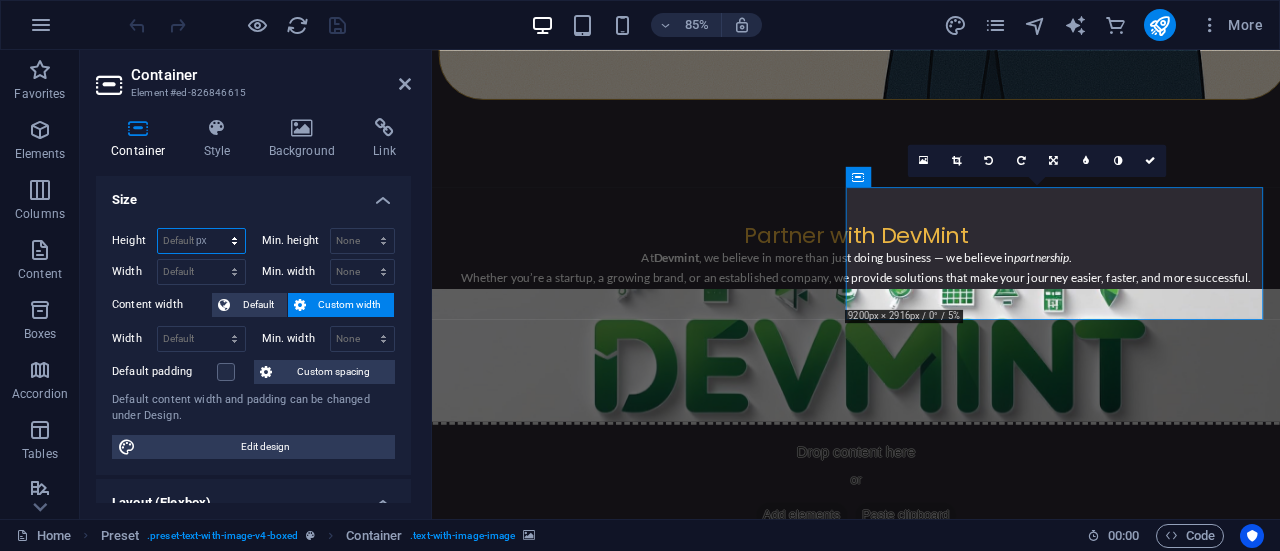 click on "Default px rem % vh vw" at bounding box center [201, 241] 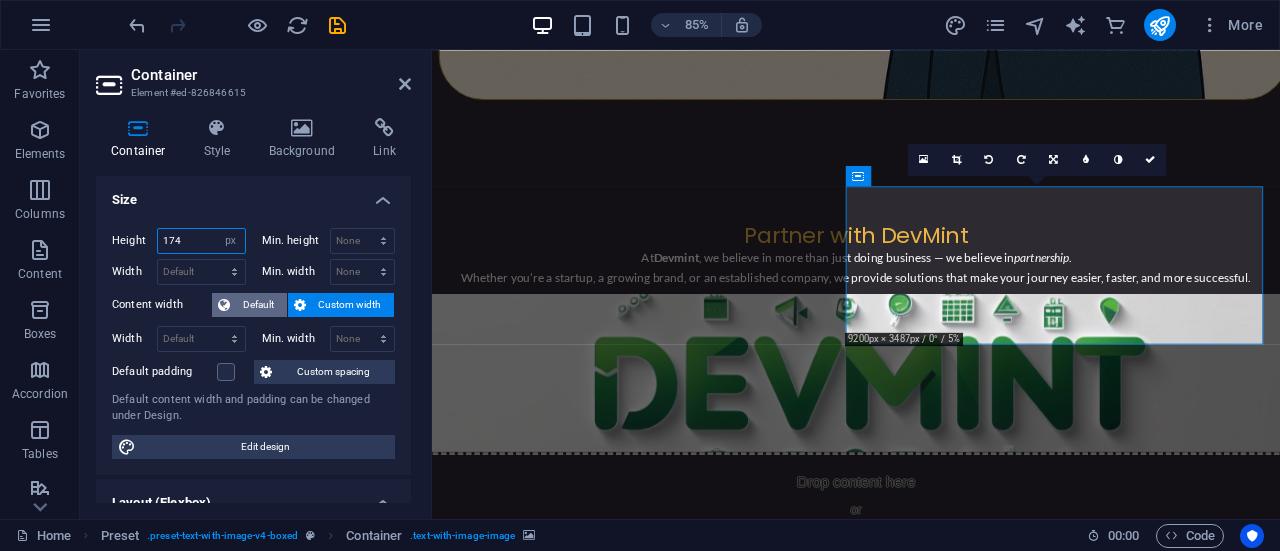 type on "175" 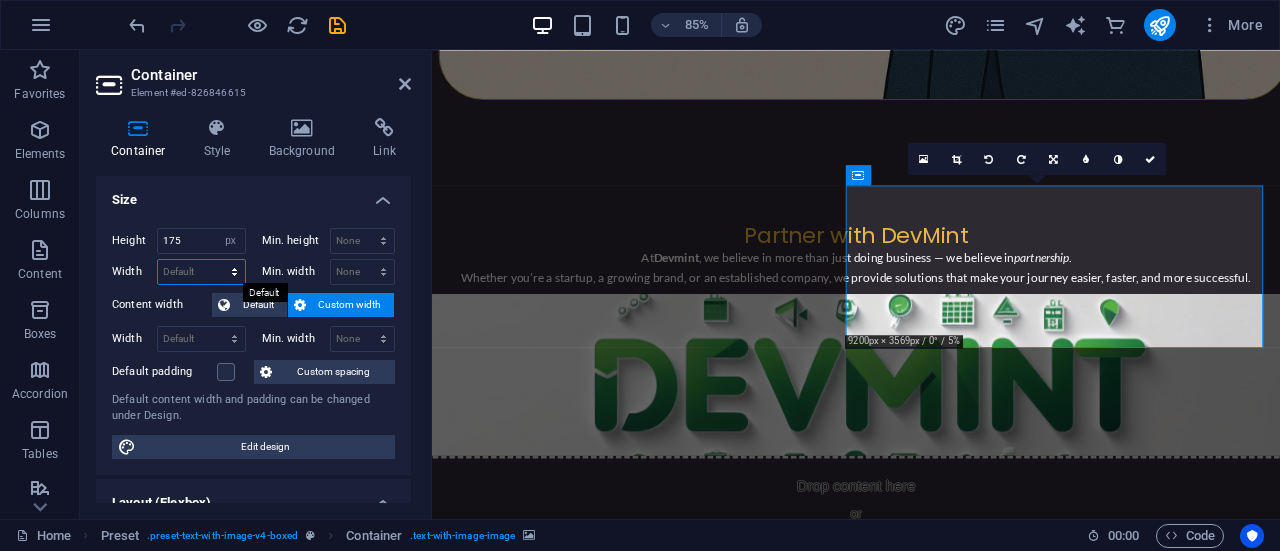 click on "Default px rem % em vh vw" at bounding box center (201, 272) 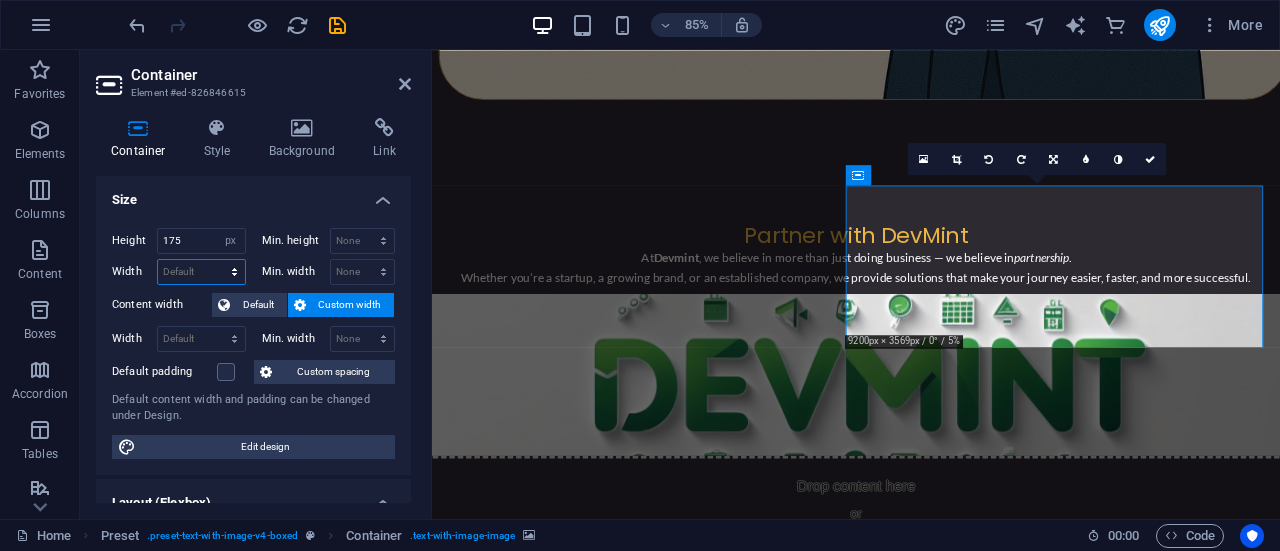 select on "px" 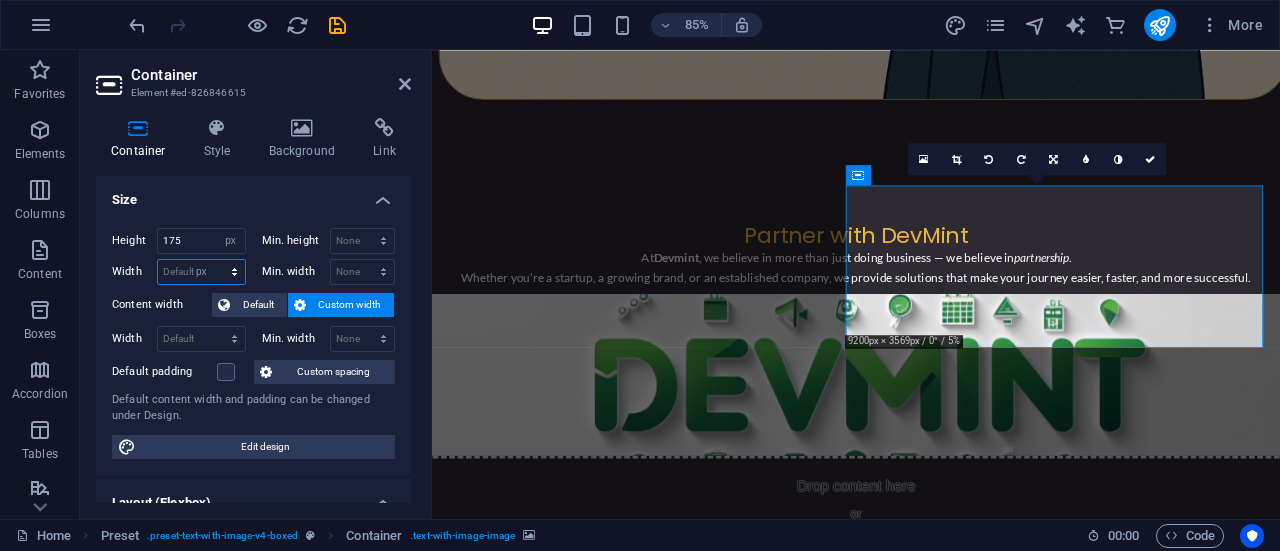 click on "Default px rem % em vh vw" at bounding box center (201, 272) 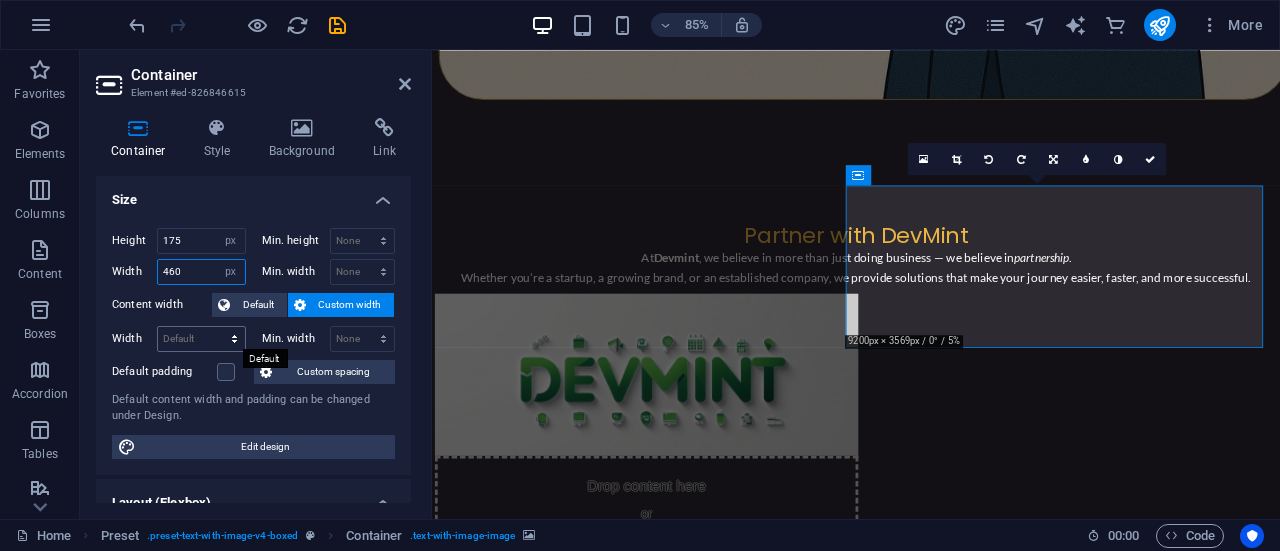 type on "461" 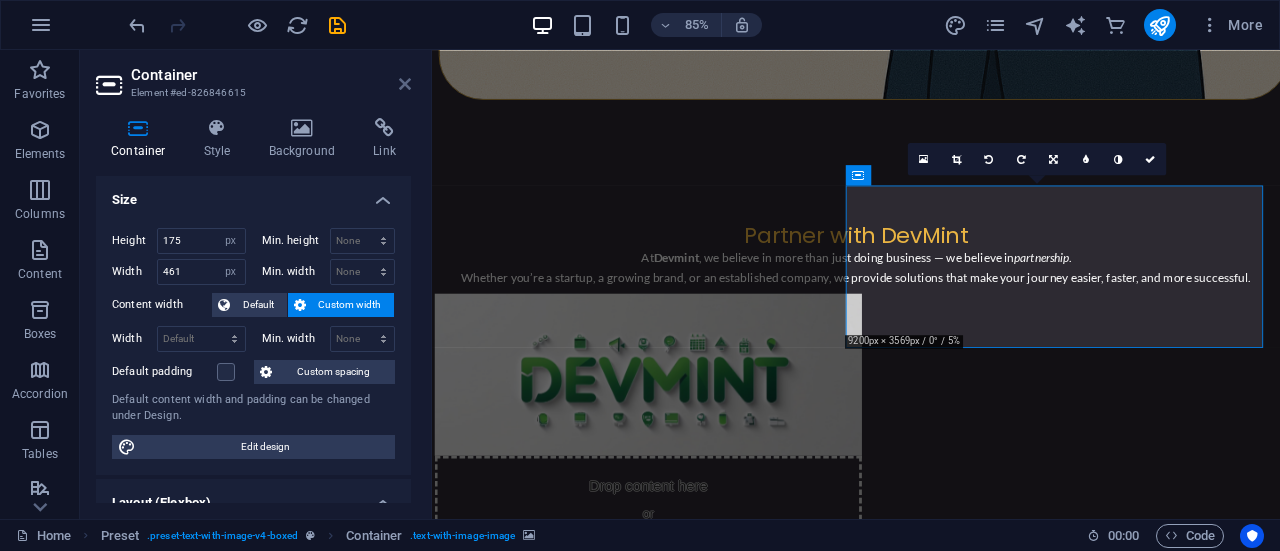 drag, startPoint x: 402, startPoint y: 84, endPoint x: 380, endPoint y: 27, distance: 61.09828 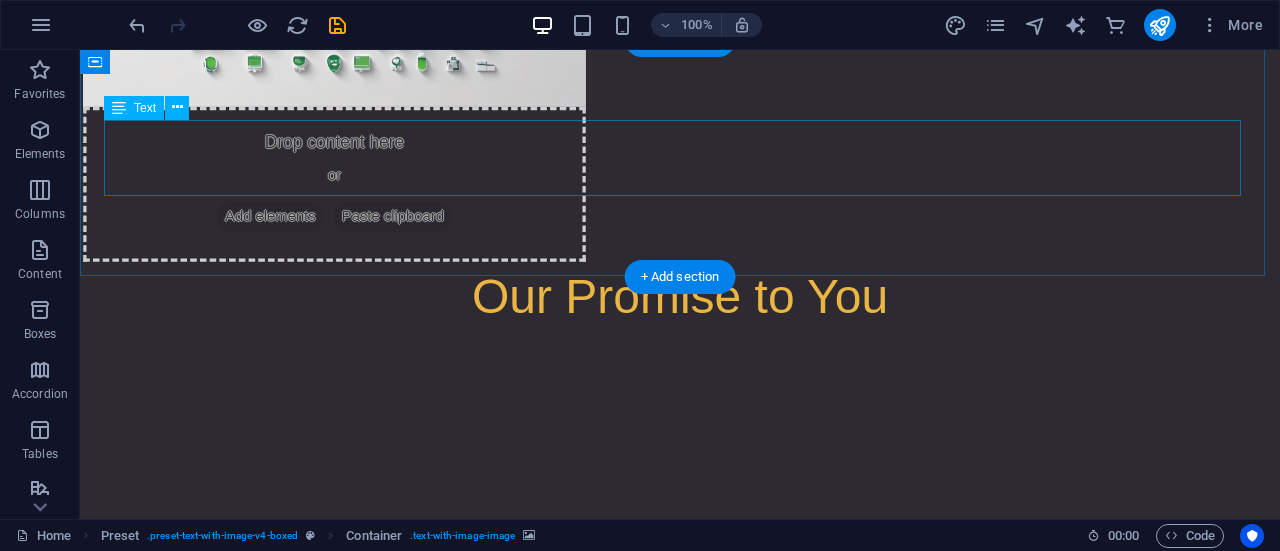 scroll, scrollTop: 1850, scrollLeft: 0, axis: vertical 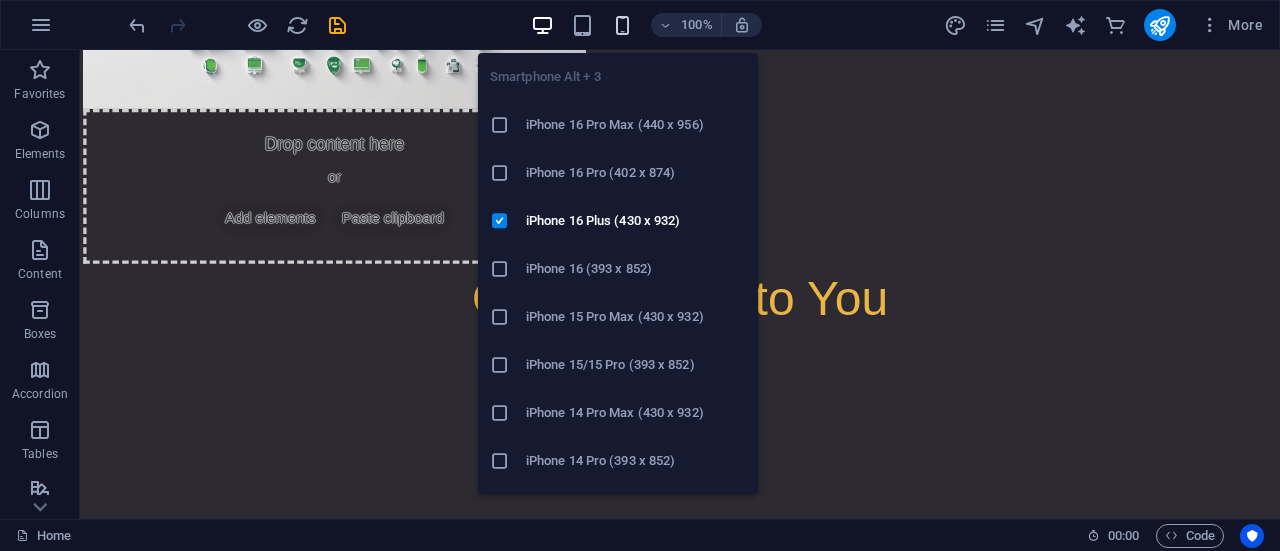 click at bounding box center [622, 25] 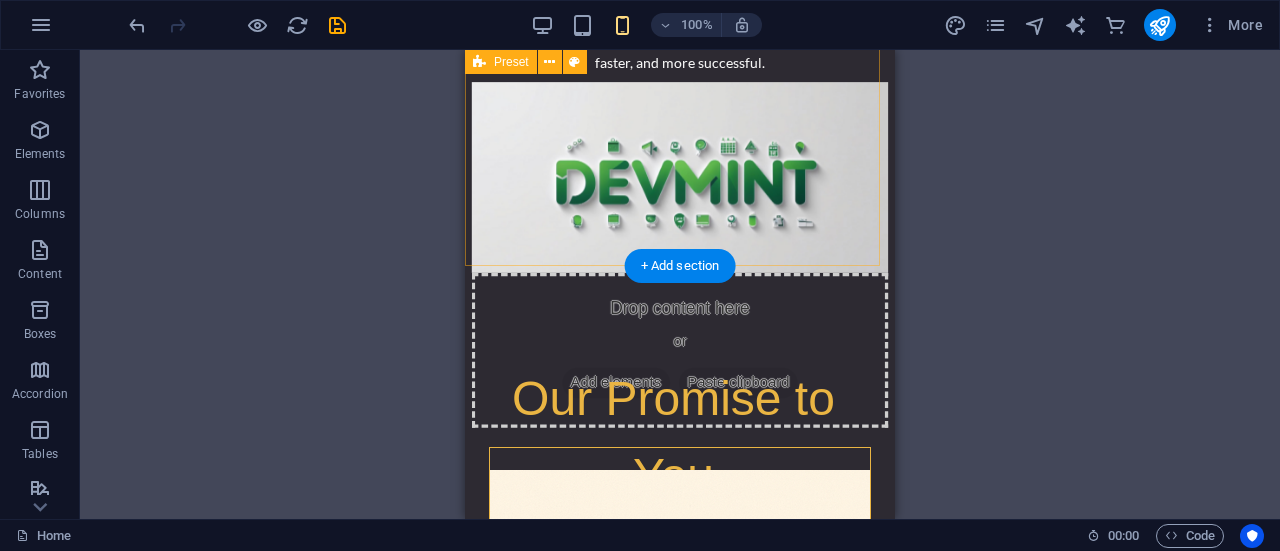 scroll, scrollTop: 830, scrollLeft: 0, axis: vertical 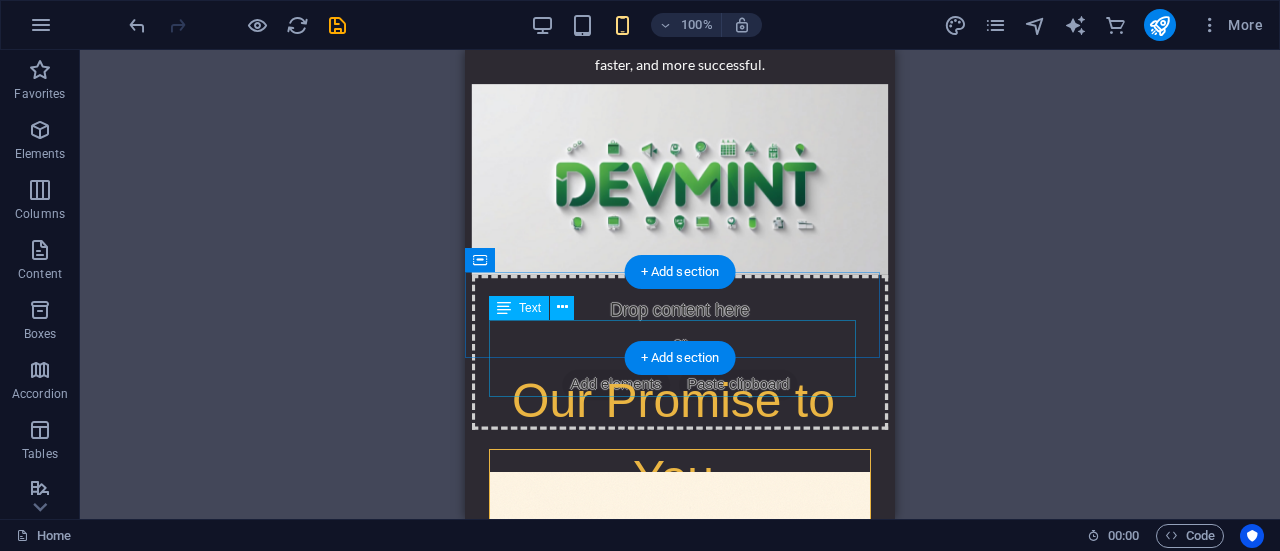 click on "Our Promise to You" at bounding box center (673, 440) 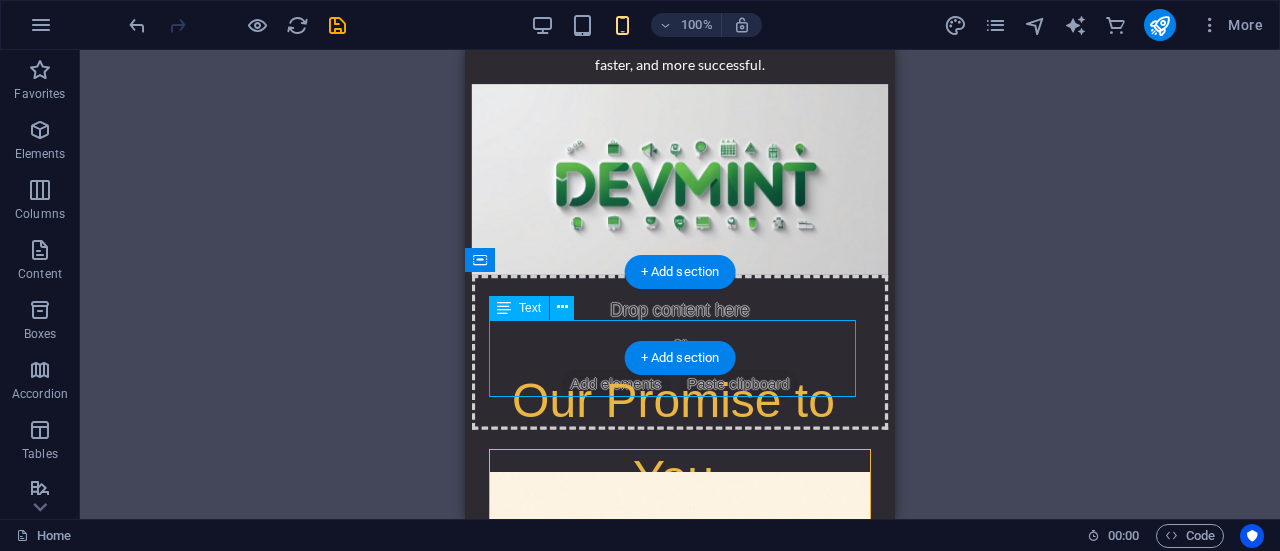 click on "Our Promise to You" at bounding box center (673, 440) 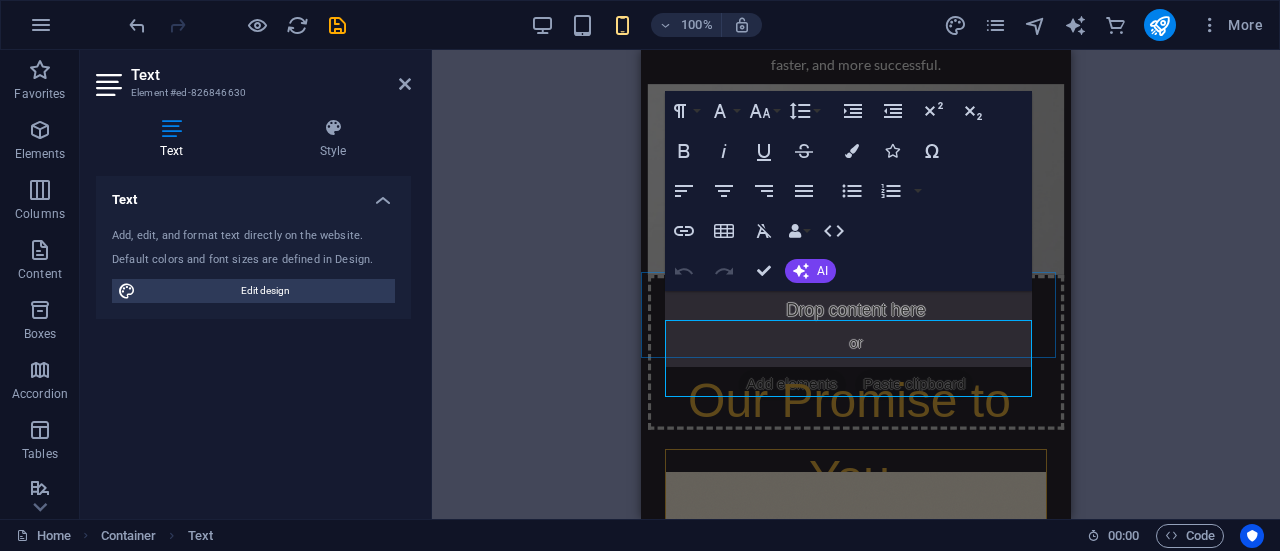 scroll, scrollTop: 29, scrollLeft: 0, axis: vertical 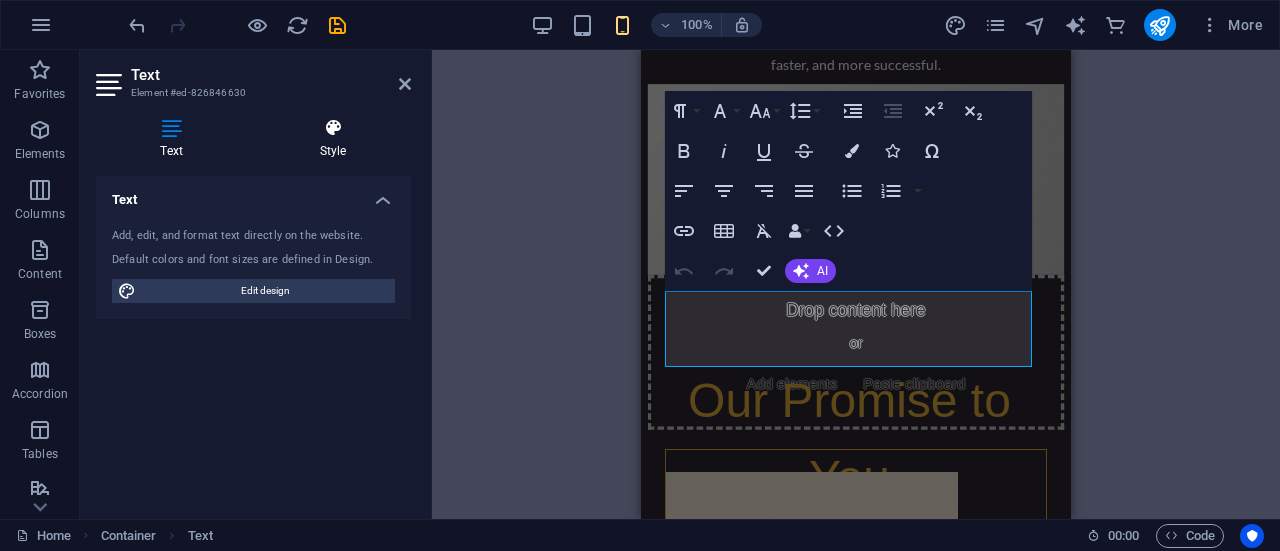 click at bounding box center (333, 128) 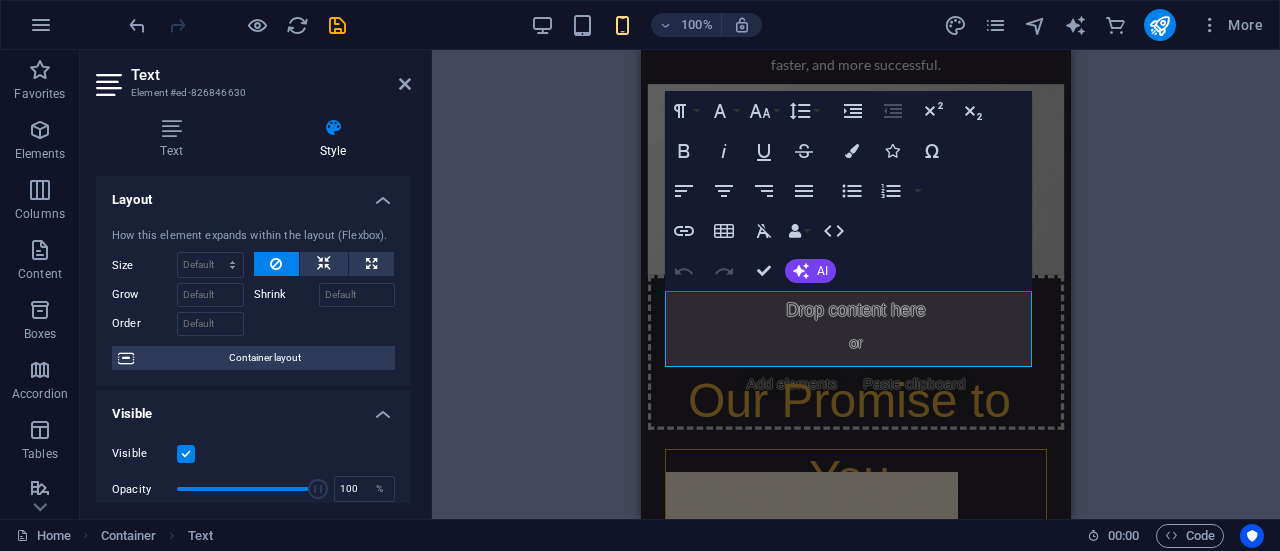 scroll, scrollTop: 516, scrollLeft: 0, axis: vertical 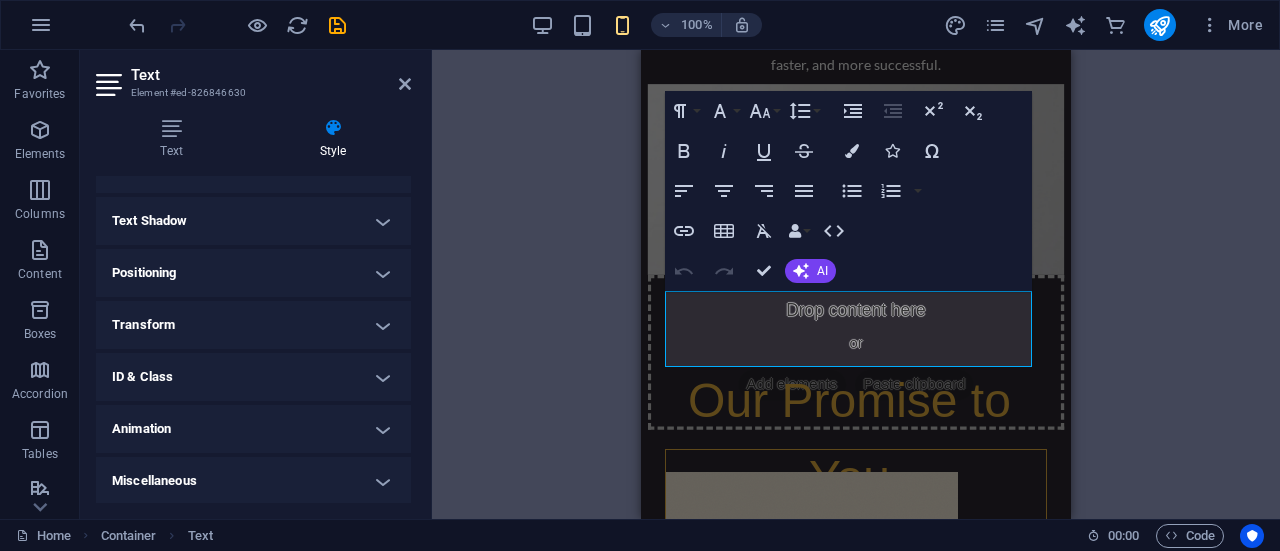 click on "Transform" at bounding box center [253, 325] 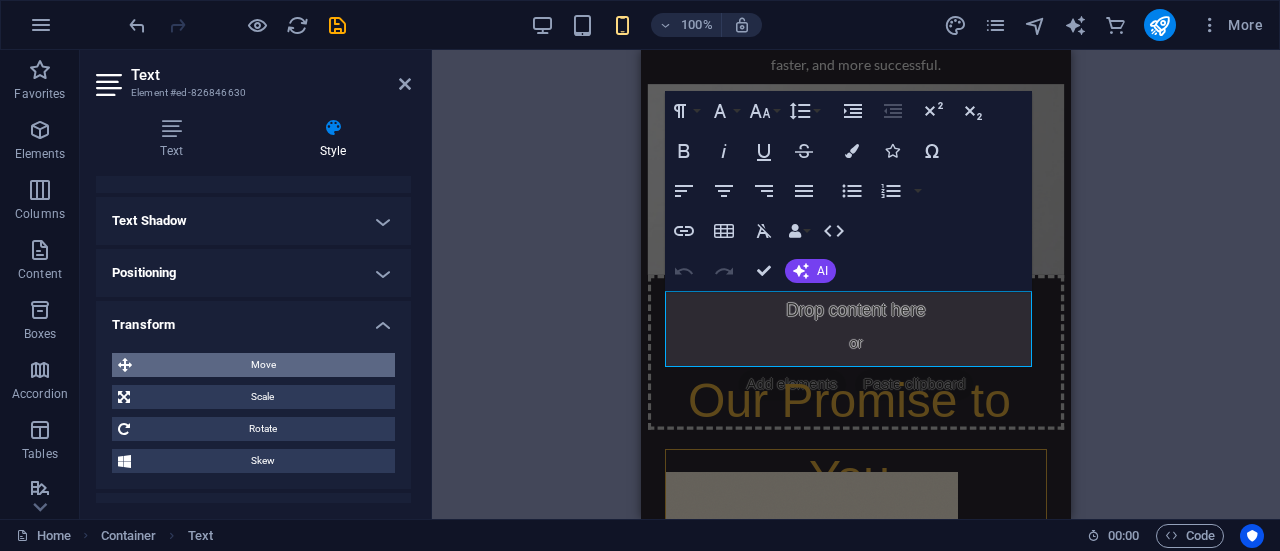 click on "Move" at bounding box center (263, 365) 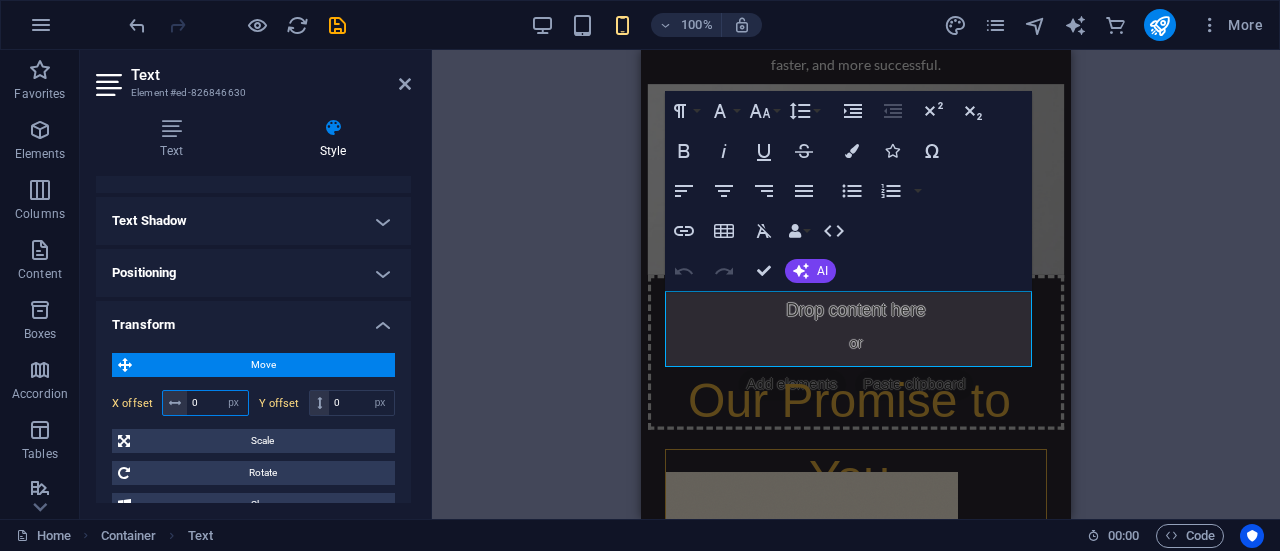 click on "0" at bounding box center (217, 403) 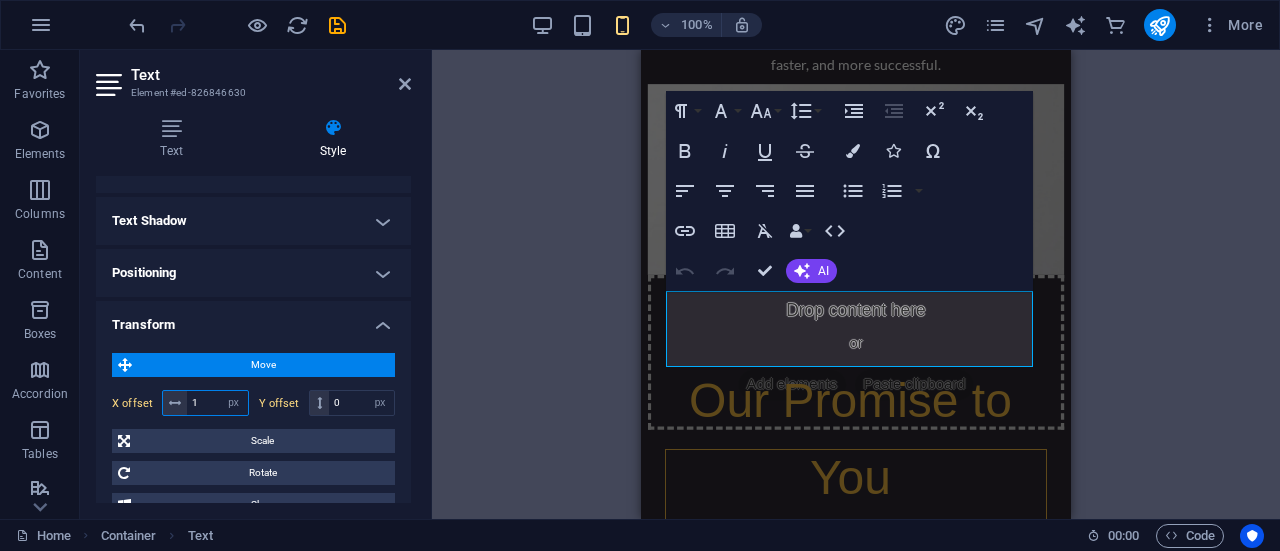 type on "0" 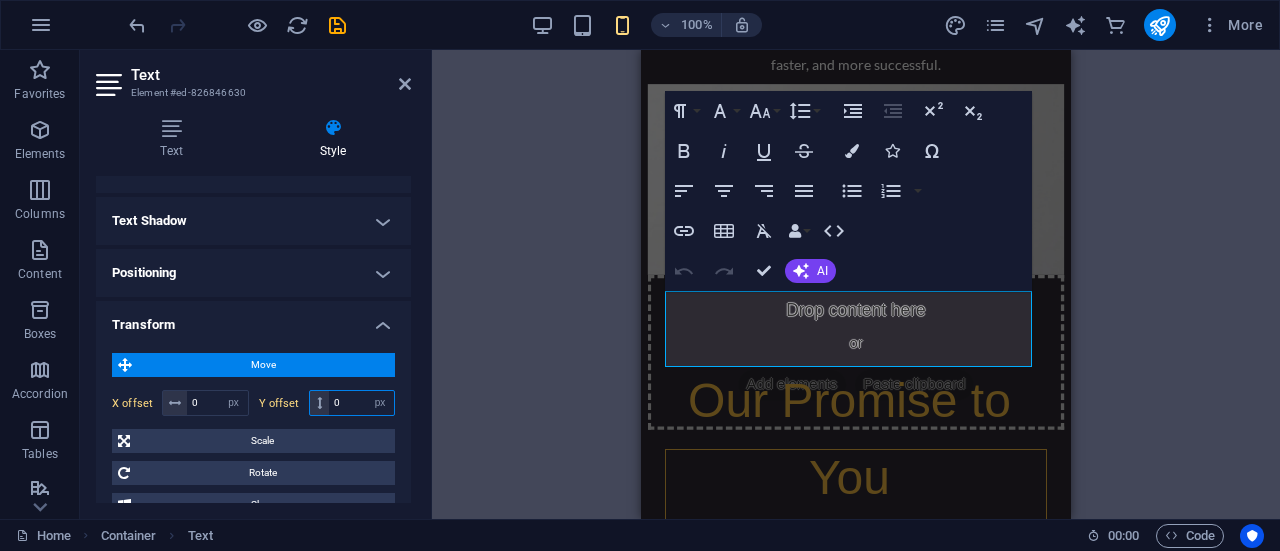 click on "0" at bounding box center [361, 403] 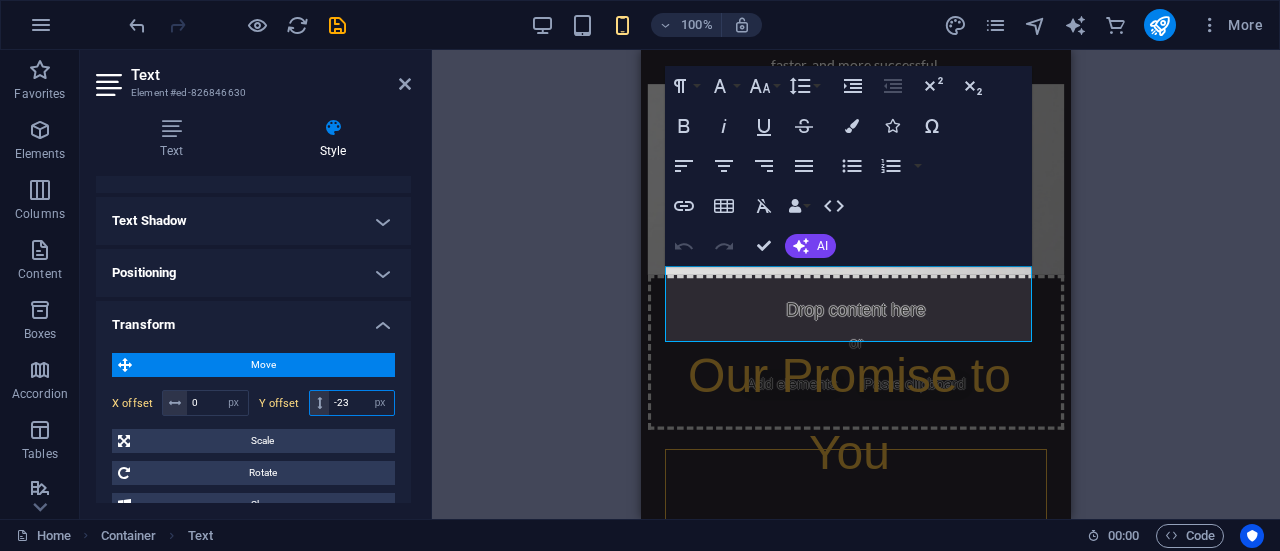 type on "-22" 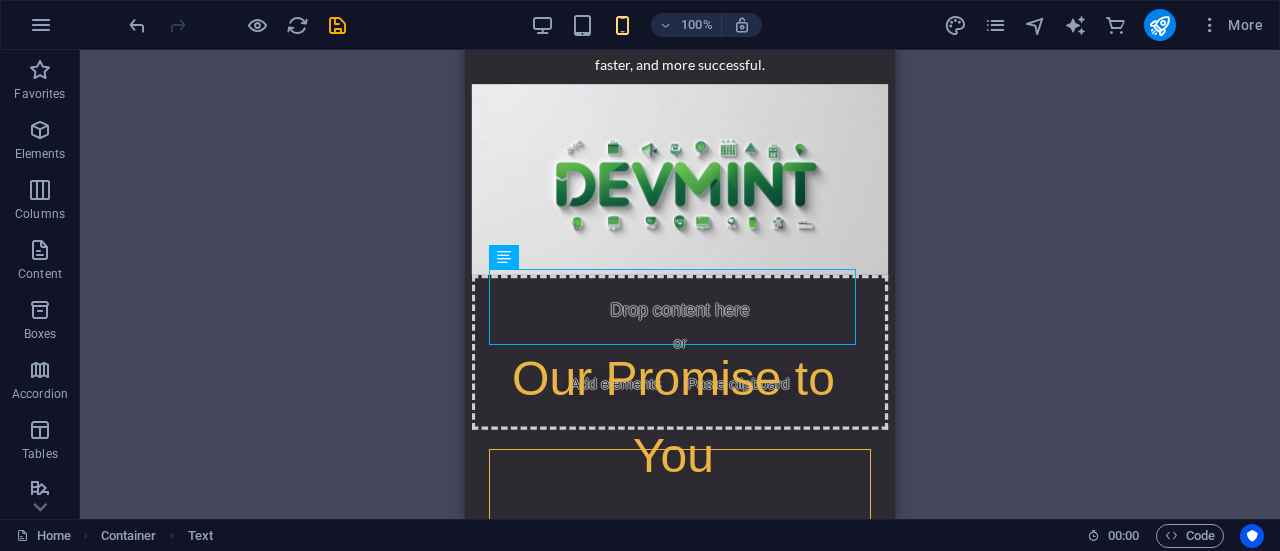 click on "Container   H3   Preset   Container   Unequal Columns   Image   Unequal Columns   Placeholder   Container   Text   Container   Container   Text   Unequal Columns   Container   Container   Image   Container   Unequal Columns   Unequal Columns   Container   Spacer   Container   Spacer   Spacer   Image slider" at bounding box center [680, 284] 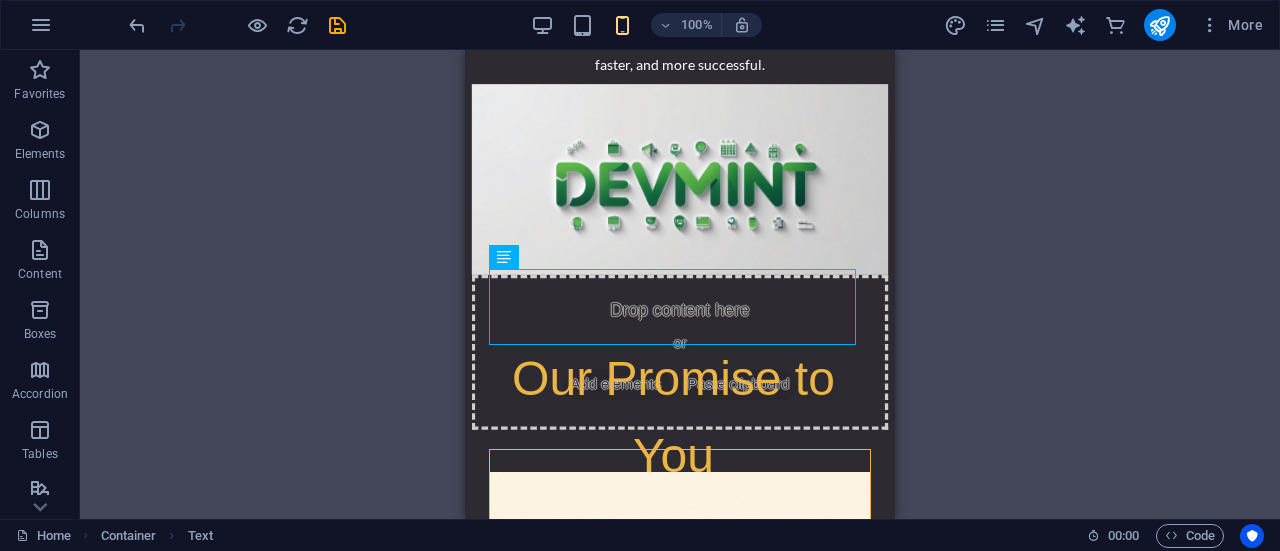 click on "Container   H3   Preset   Container   Unequal Columns   Image   Unequal Columns   Placeholder   Container   Text   Container   Text   Unequal Columns   Container   Container   Image   Container   Unequal Columns   Unequal Columns   Container   Spacer   Container   Spacer   Spacer   Image slider" at bounding box center [680, 284] 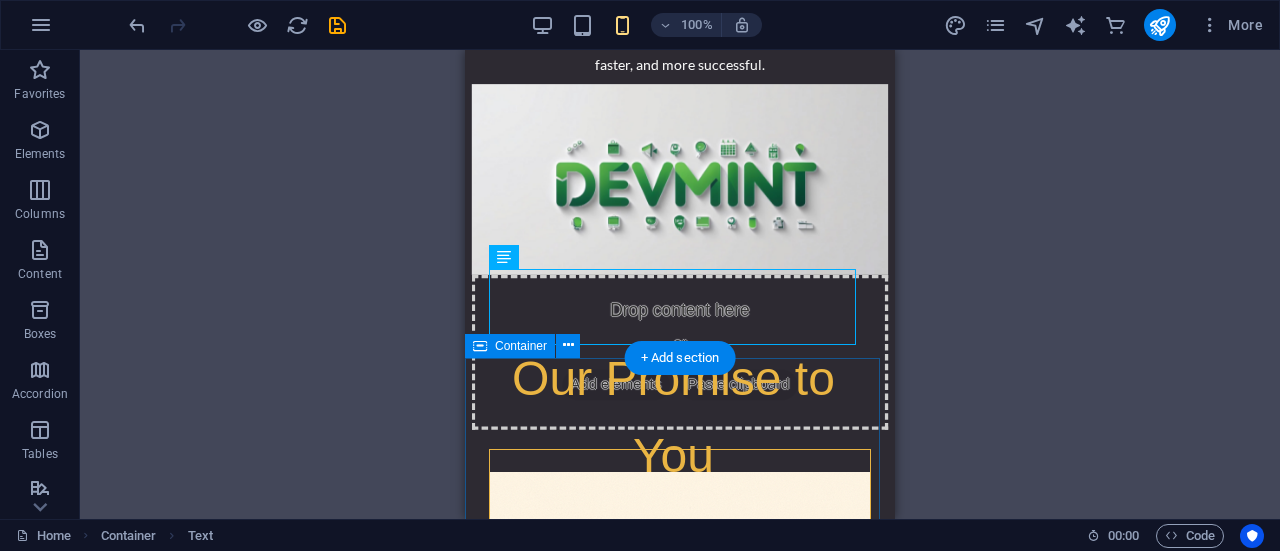 click at bounding box center (680, 4095) 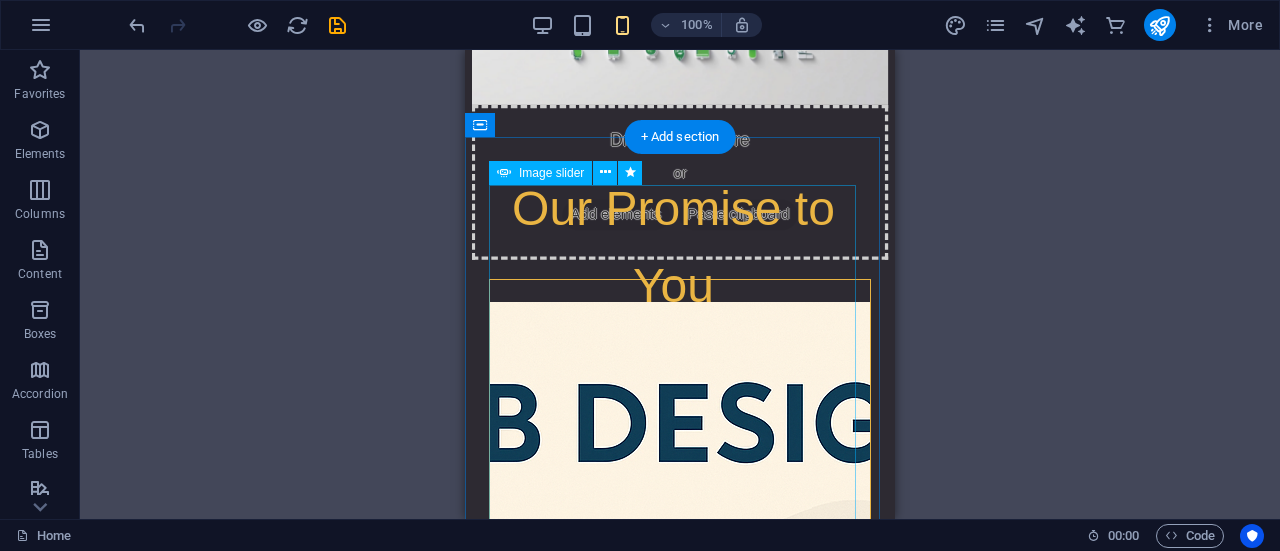 scroll, scrollTop: 1084, scrollLeft: 0, axis: vertical 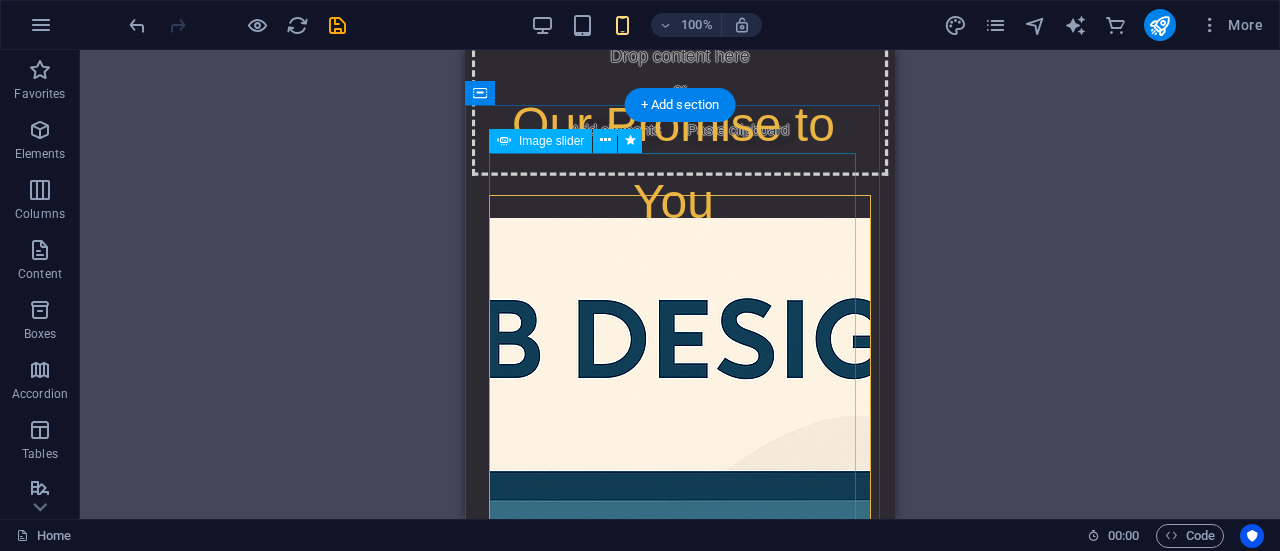 click at bounding box center (490, 7400) 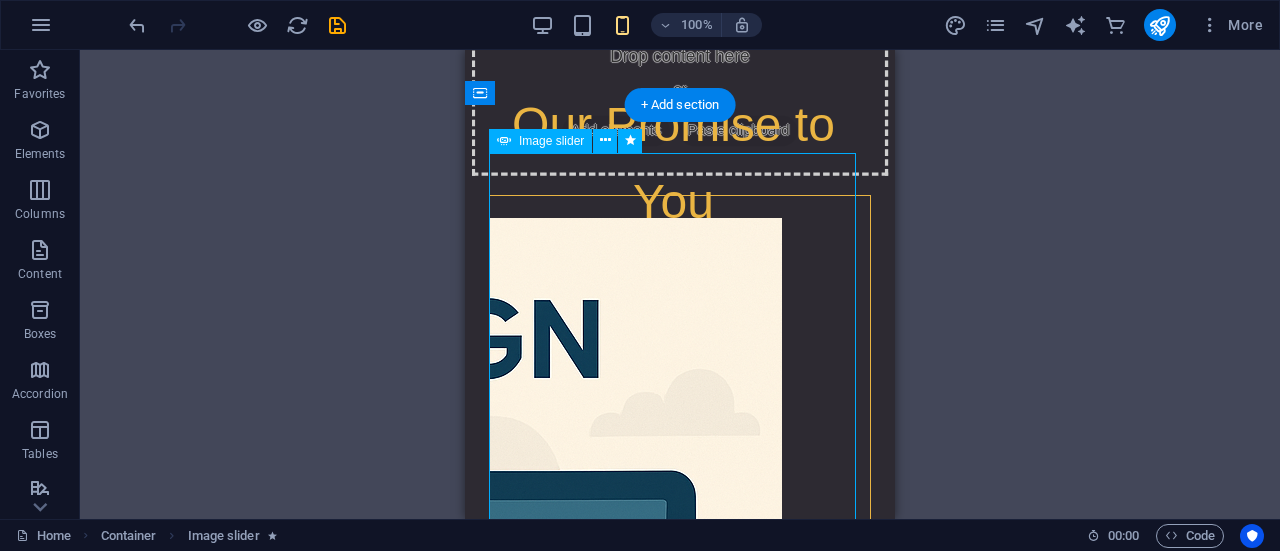 click at bounding box center (490, 7400) 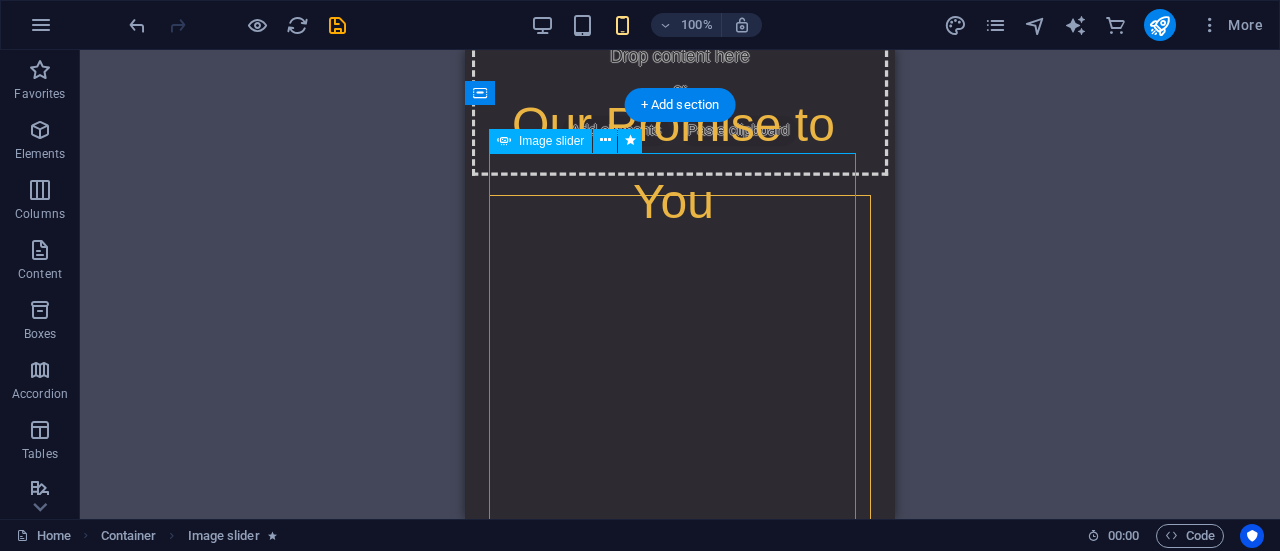 click at bounding box center (490, 7400) 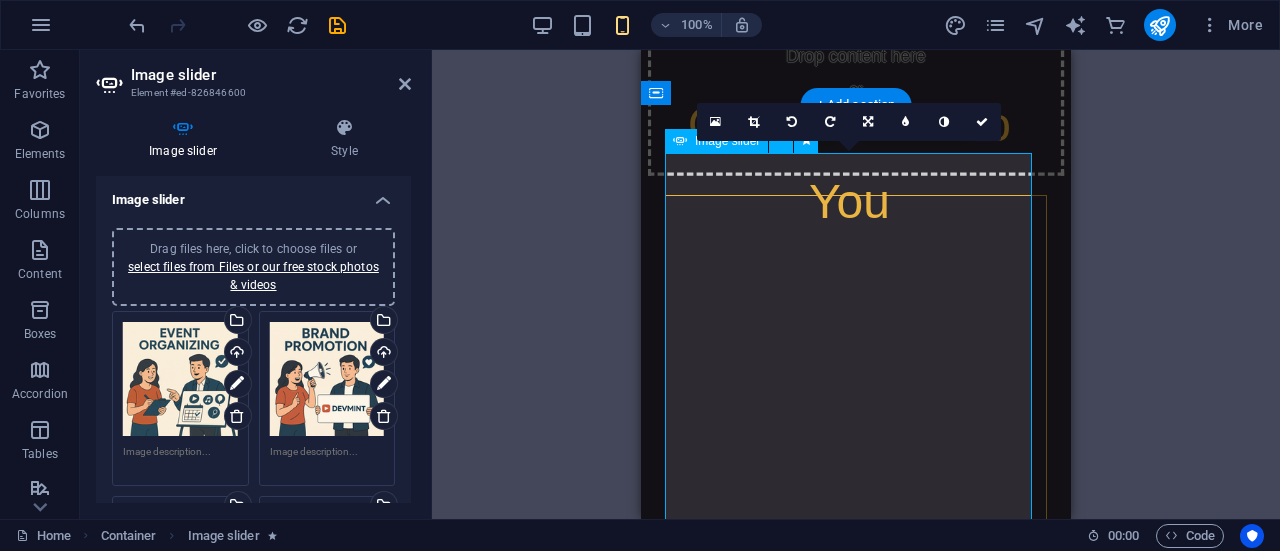 click at bounding box center [856, 3801] 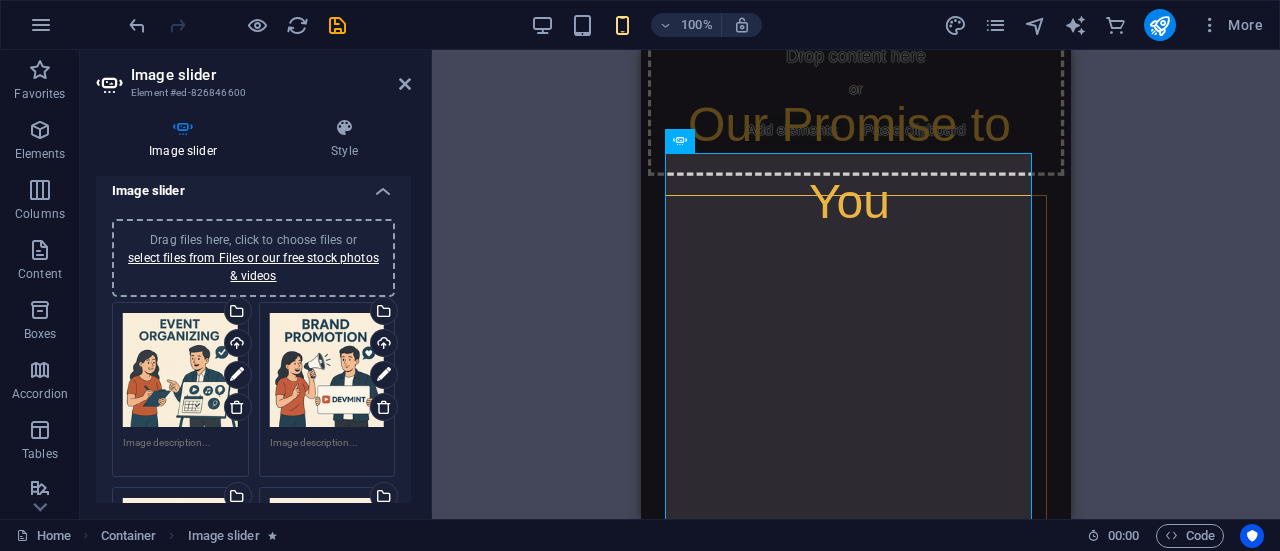 scroll, scrollTop: 0, scrollLeft: 0, axis: both 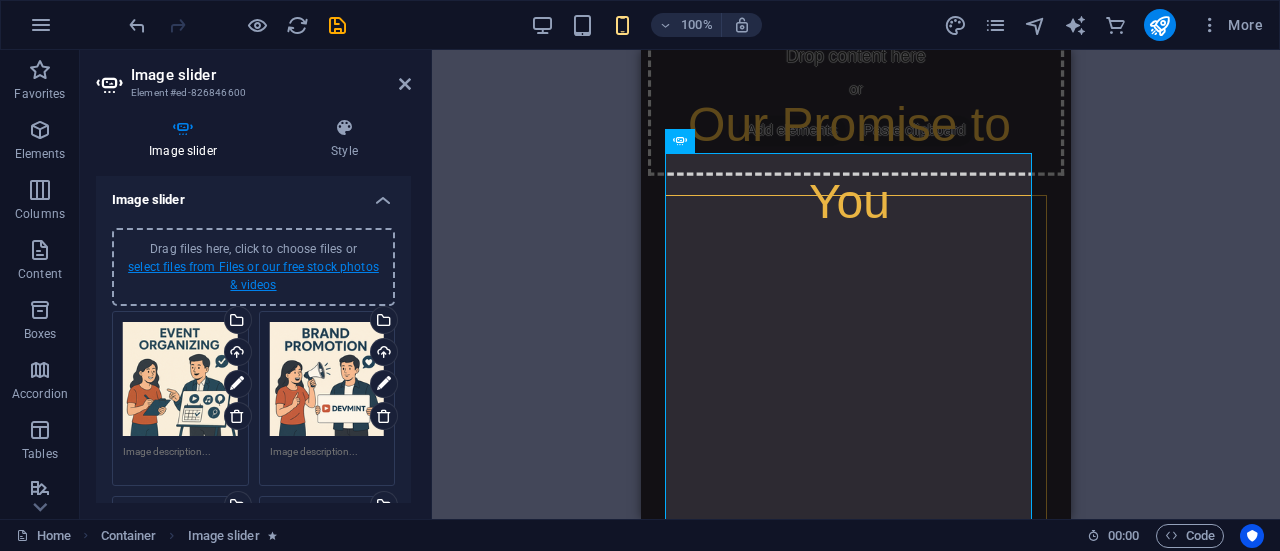 click on "select files from Files or our free stock photos & videos" at bounding box center (253, 276) 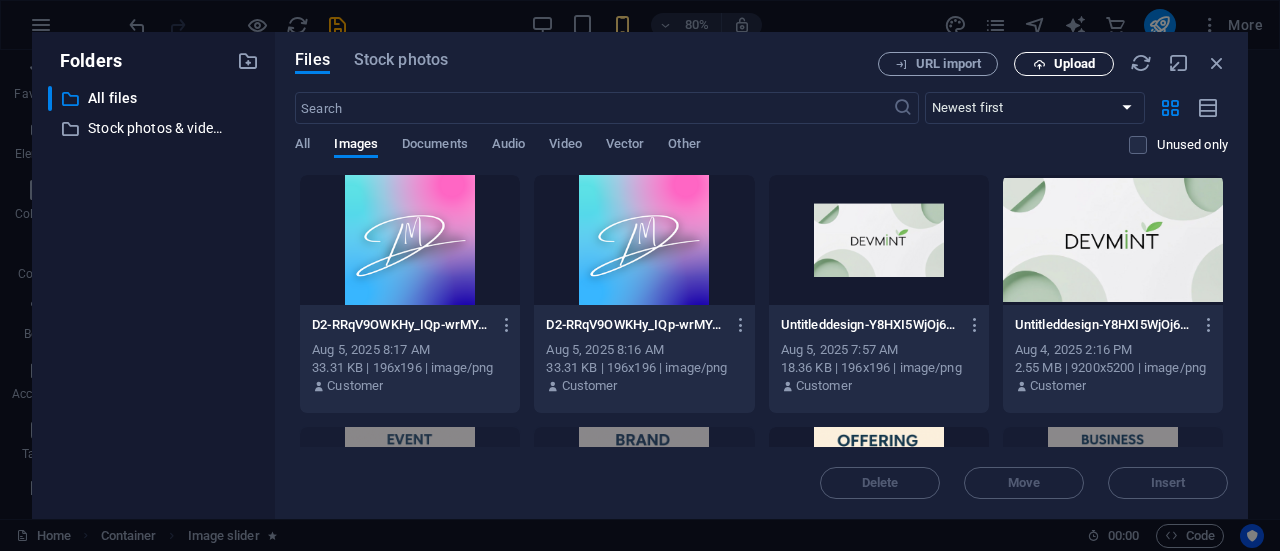click on "Upload" at bounding box center (1064, 64) 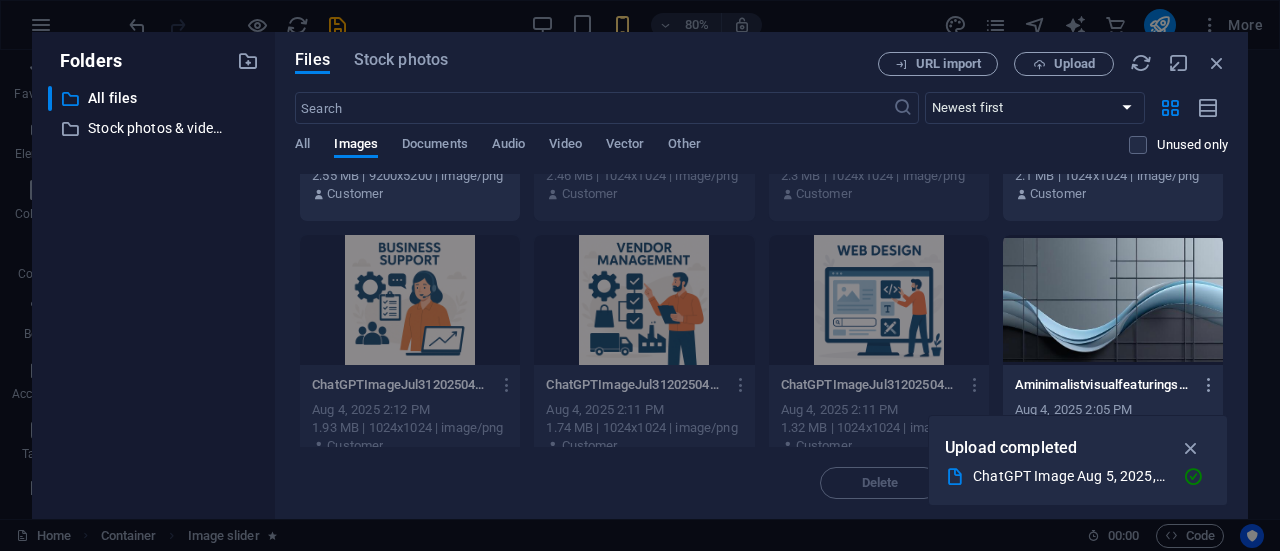 scroll, scrollTop: 0, scrollLeft: 0, axis: both 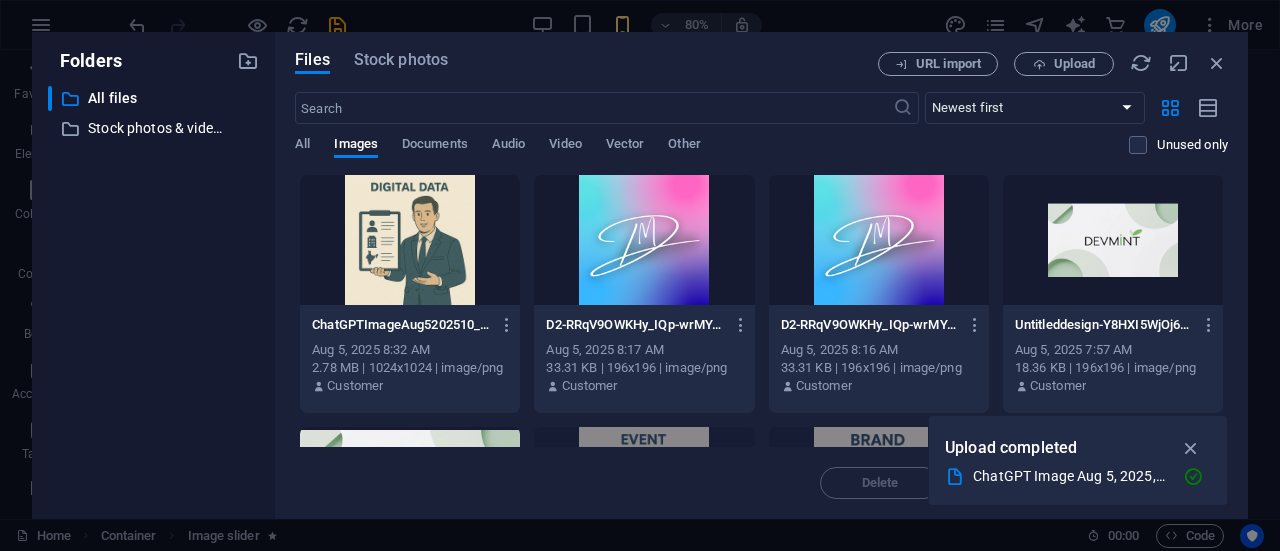 click at bounding box center [410, 240] 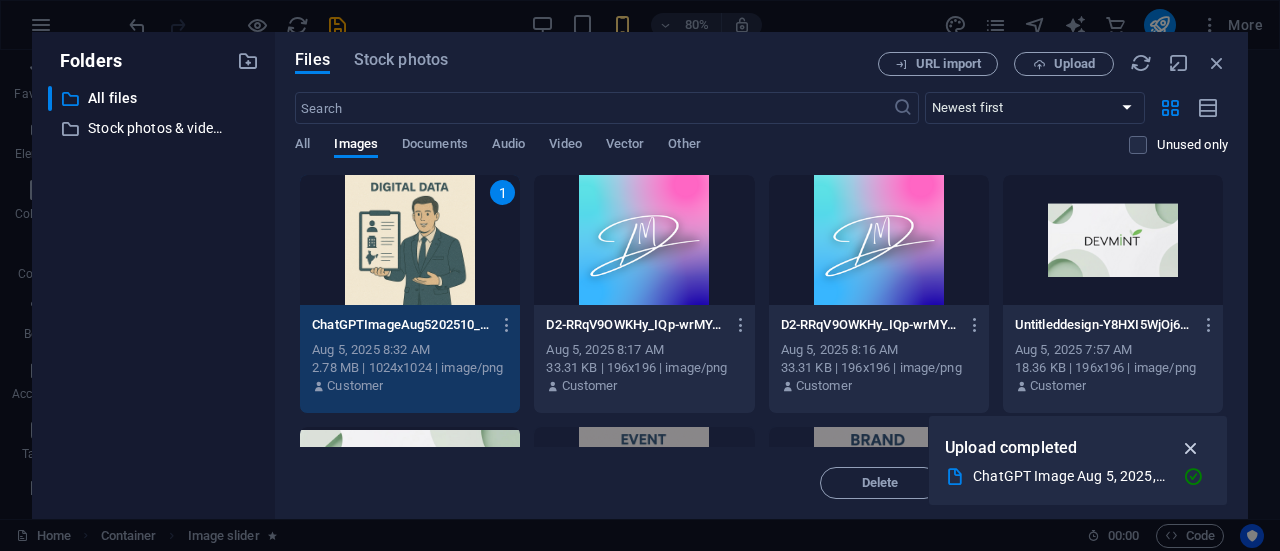 click at bounding box center (1191, 448) 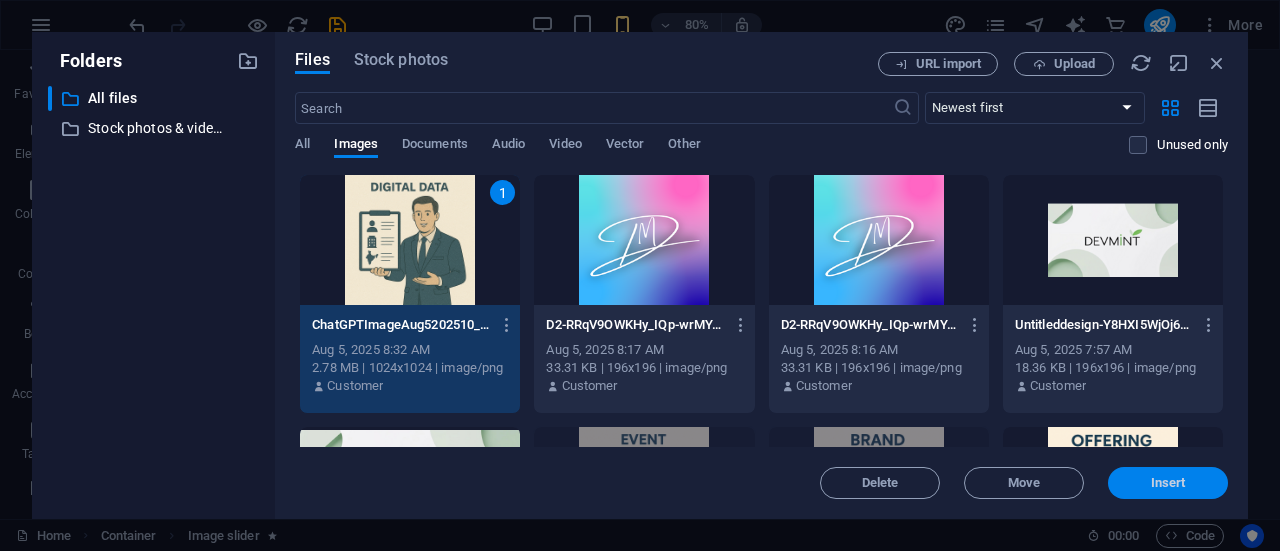 click on "Insert" at bounding box center [1168, 483] 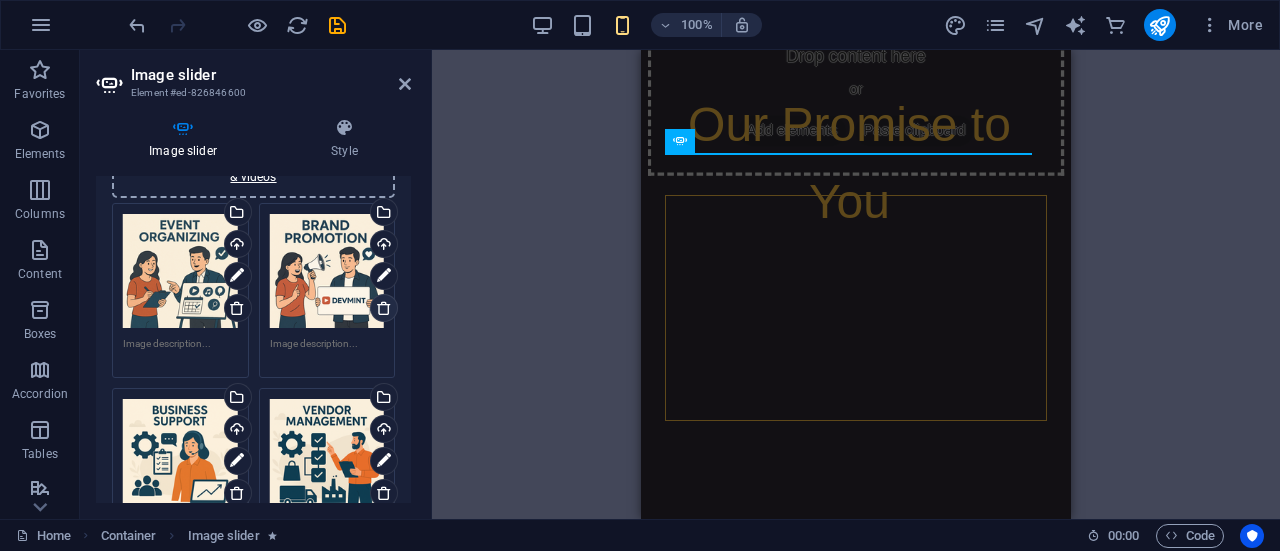 scroll, scrollTop: 100, scrollLeft: 0, axis: vertical 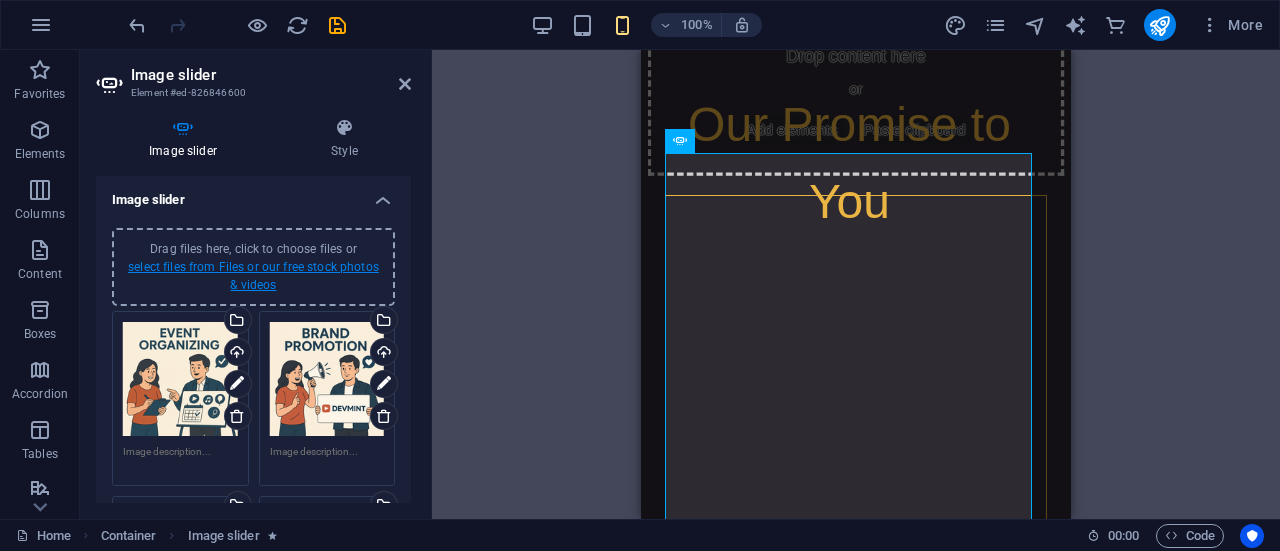 drag, startPoint x: 379, startPoint y: 405, endPoint x: 246, endPoint y: 268, distance: 190.93977 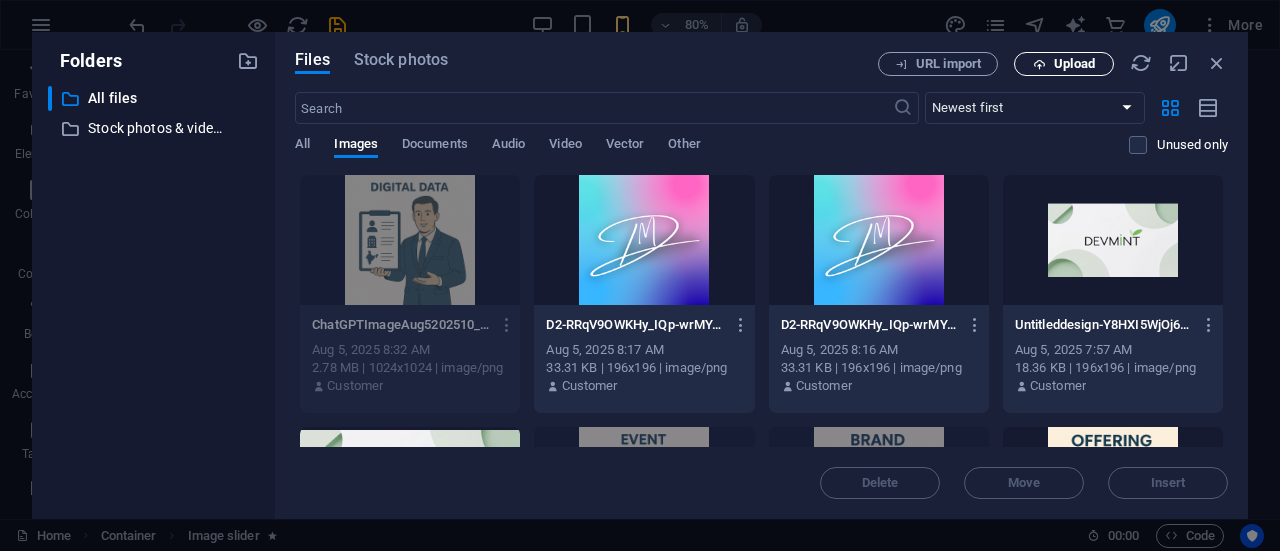 click on "Upload" at bounding box center [1064, 64] 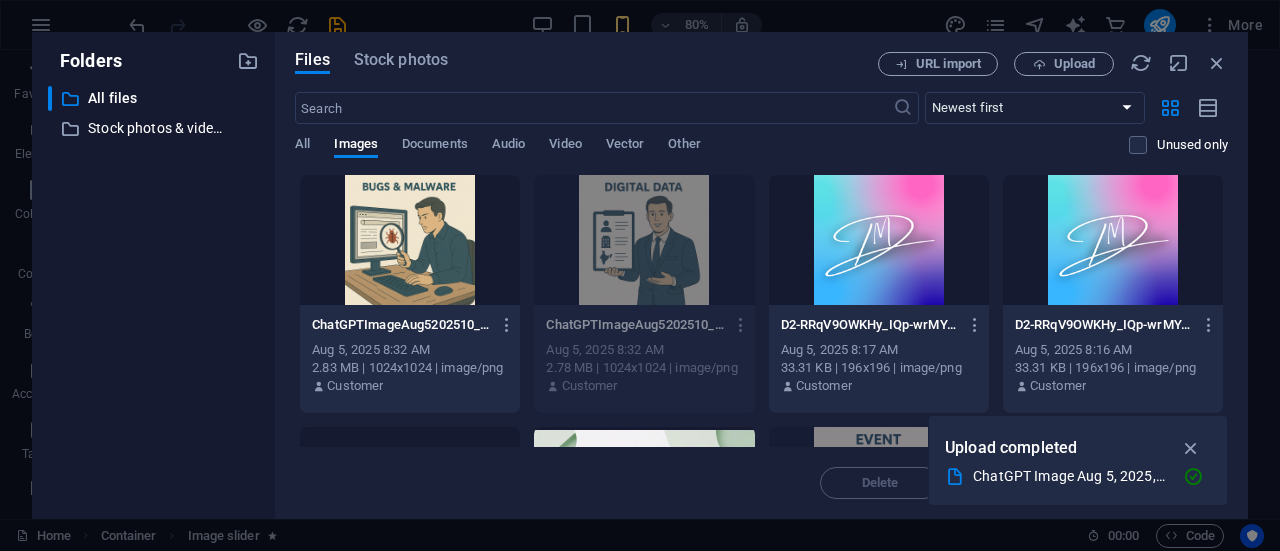 click at bounding box center [410, 240] 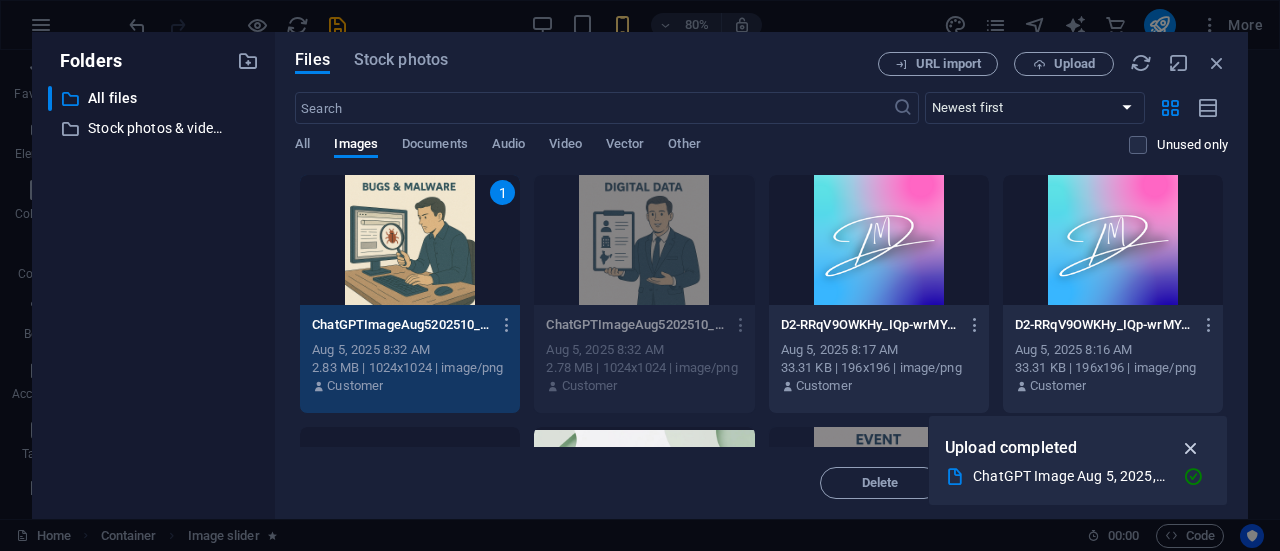 click at bounding box center (1191, 448) 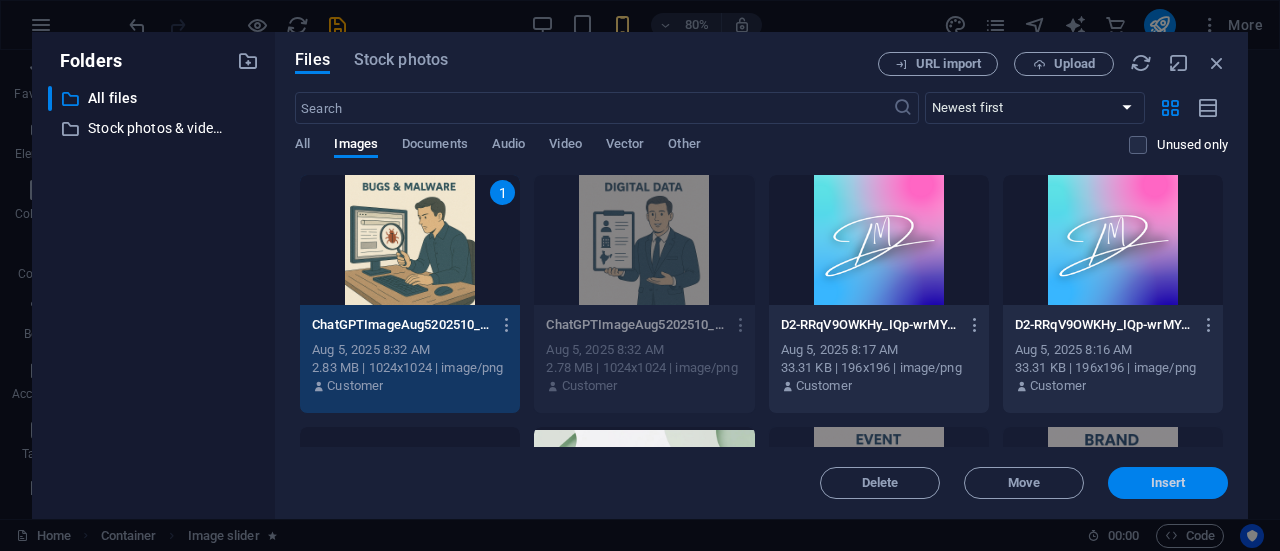 click on "Insert" at bounding box center (1168, 483) 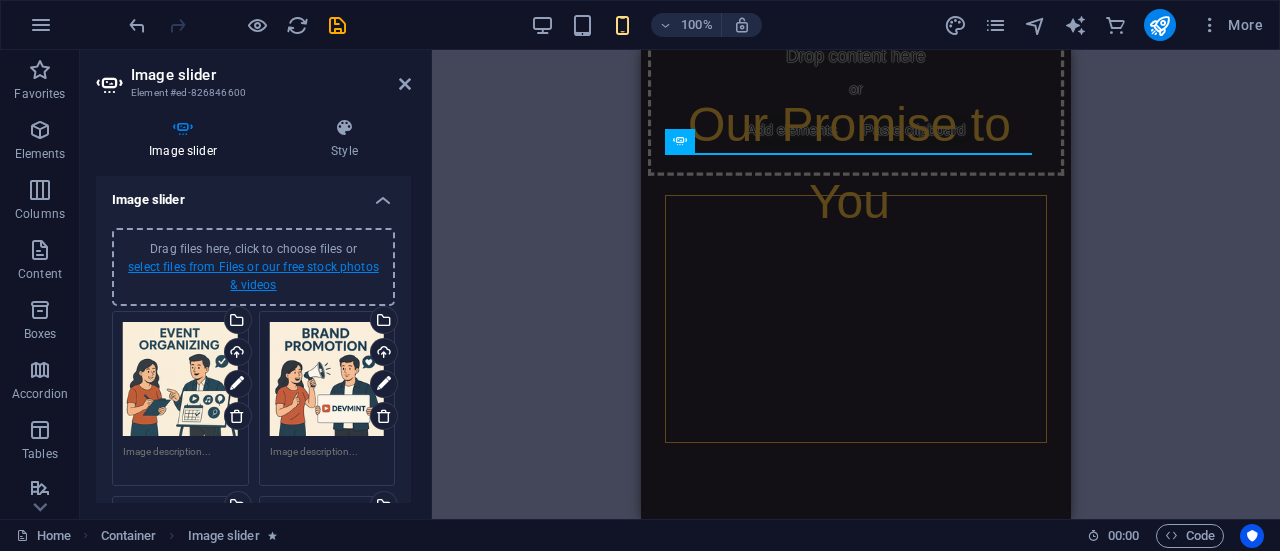 click on "select files from Files or our free stock photos & videos" at bounding box center [253, 276] 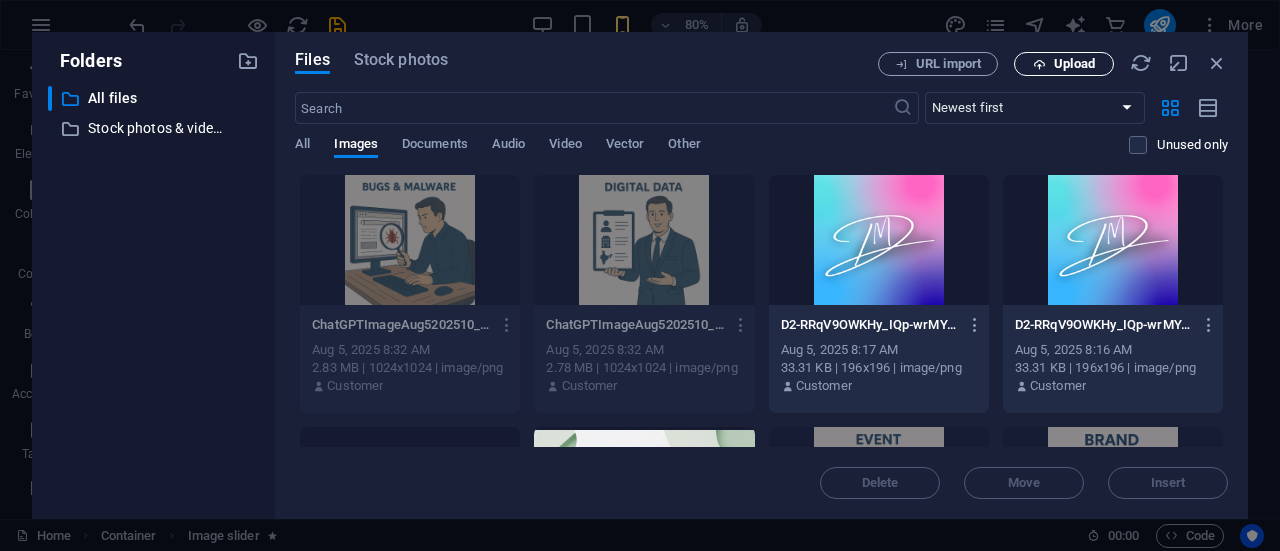 click on "Upload" at bounding box center (1074, 64) 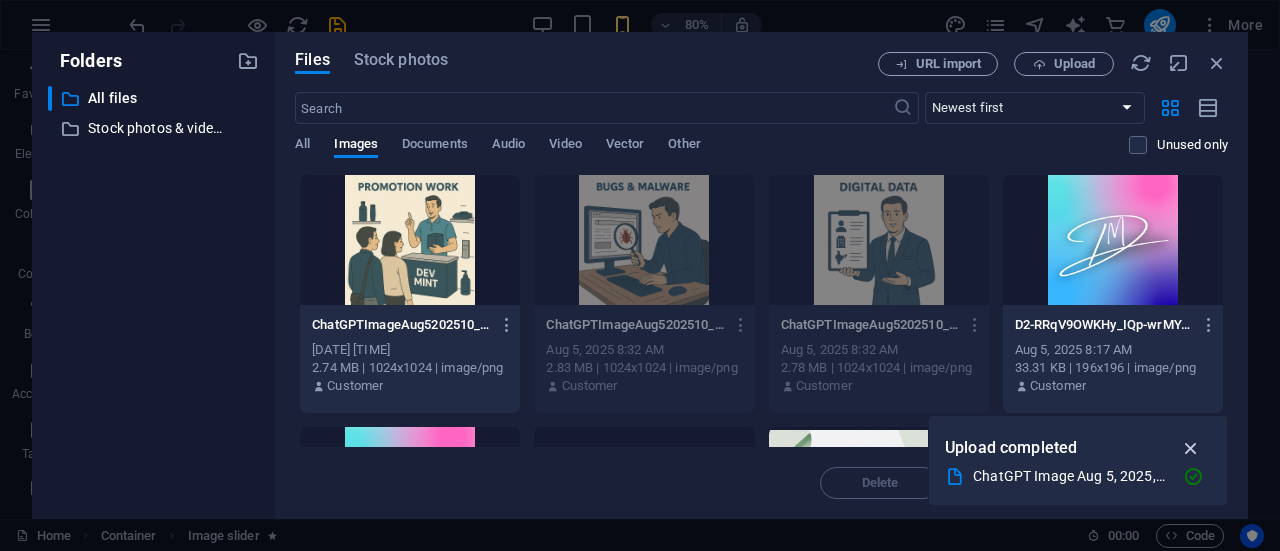 click at bounding box center (1191, 448) 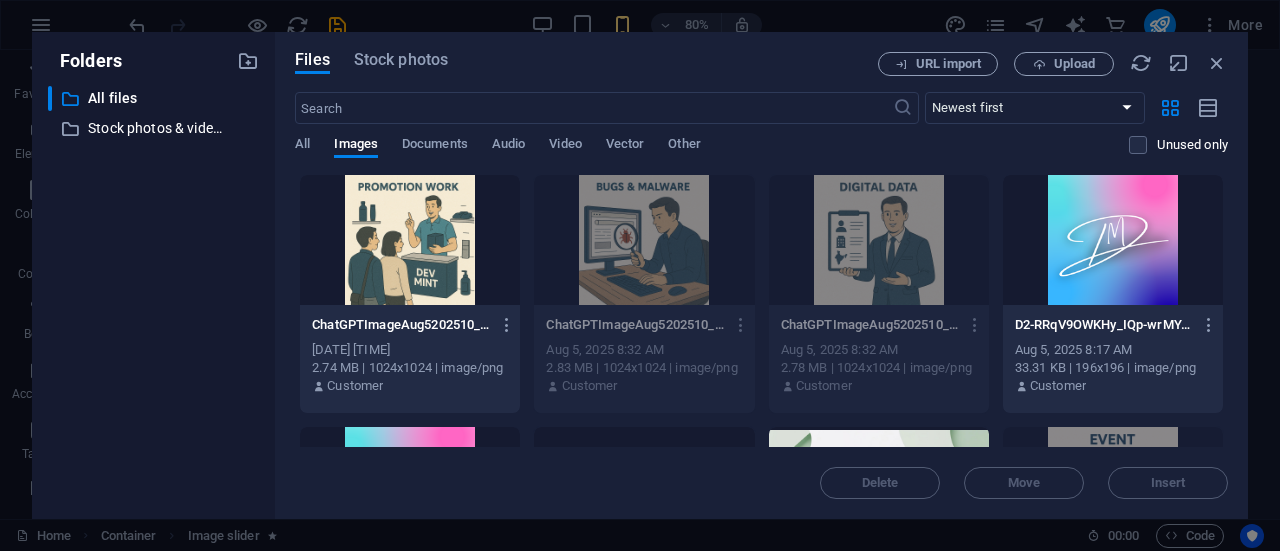 click at bounding box center (410, 240) 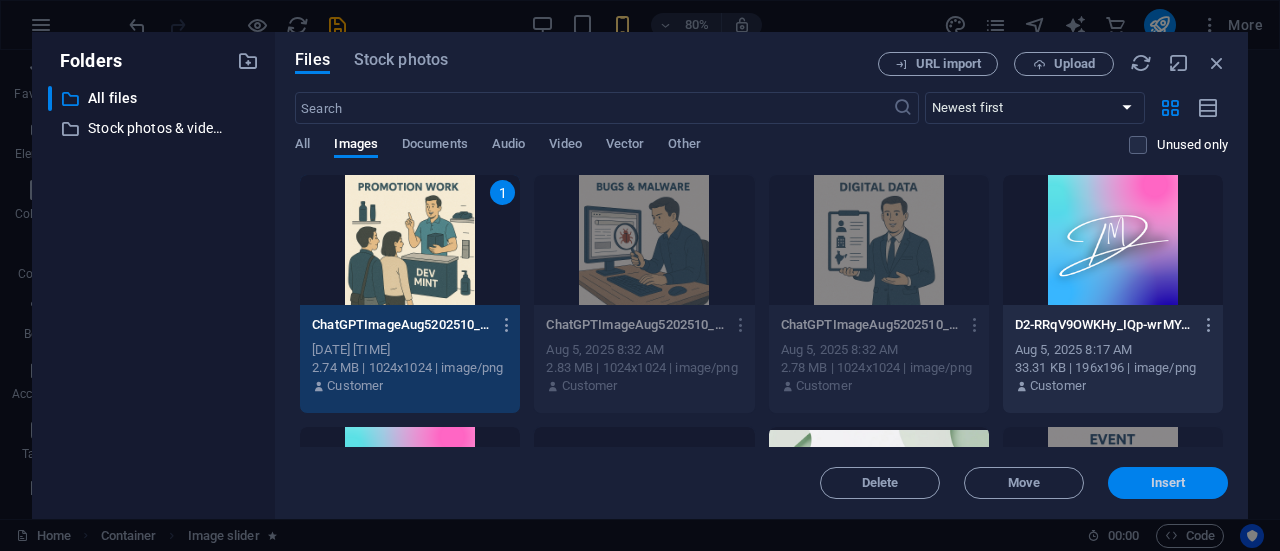click on "Insert" at bounding box center (1168, 483) 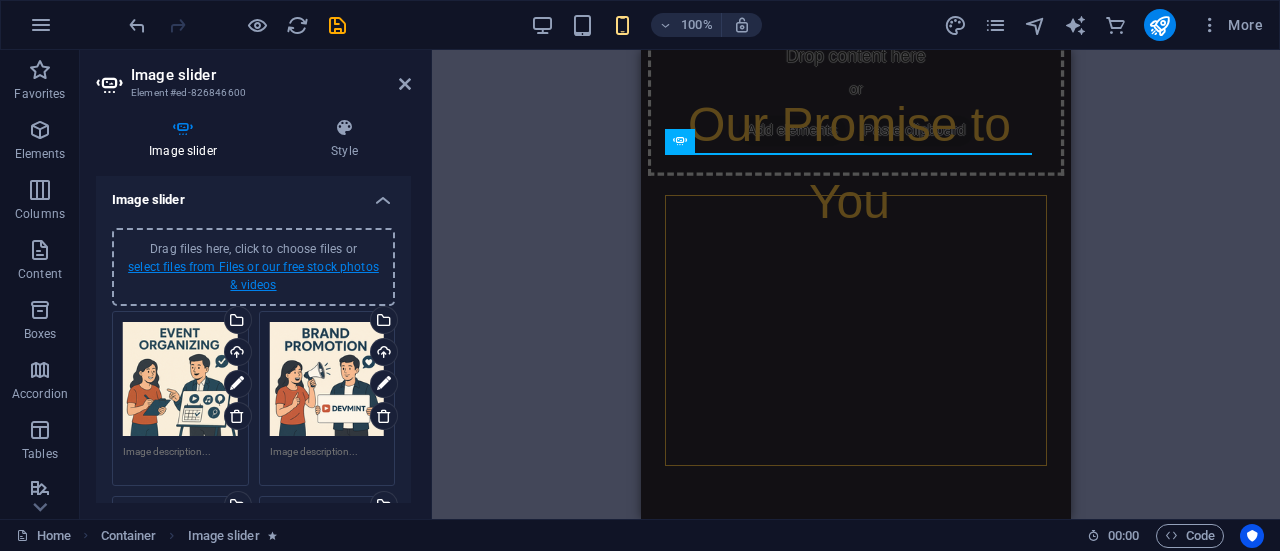 click on "select files from Files or our free stock photos & videos" at bounding box center (253, 276) 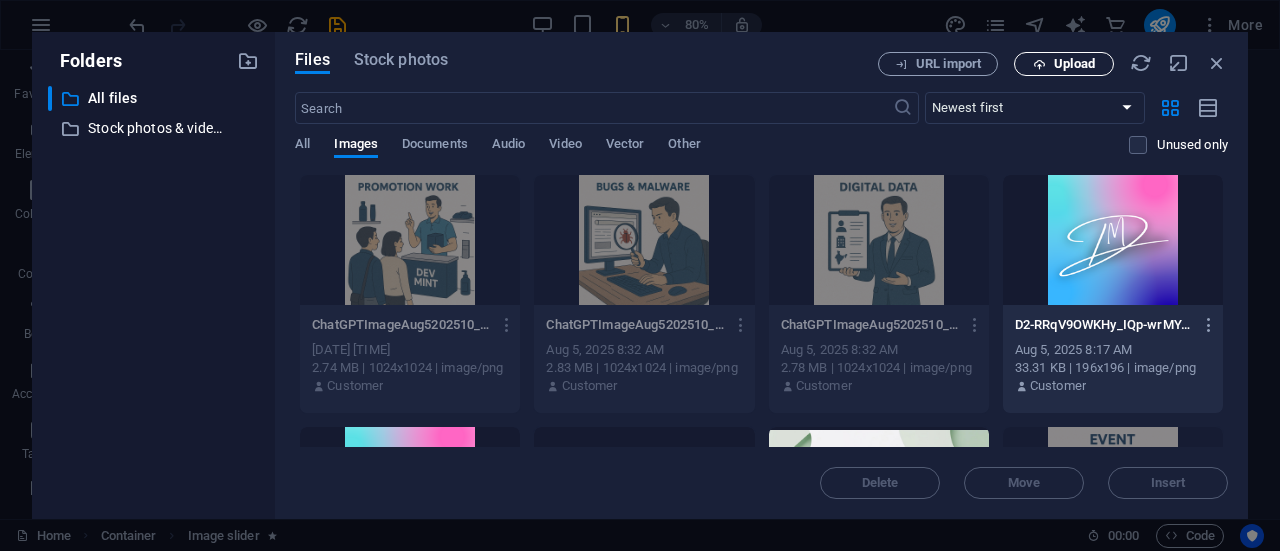 click on "Upload" at bounding box center [1074, 64] 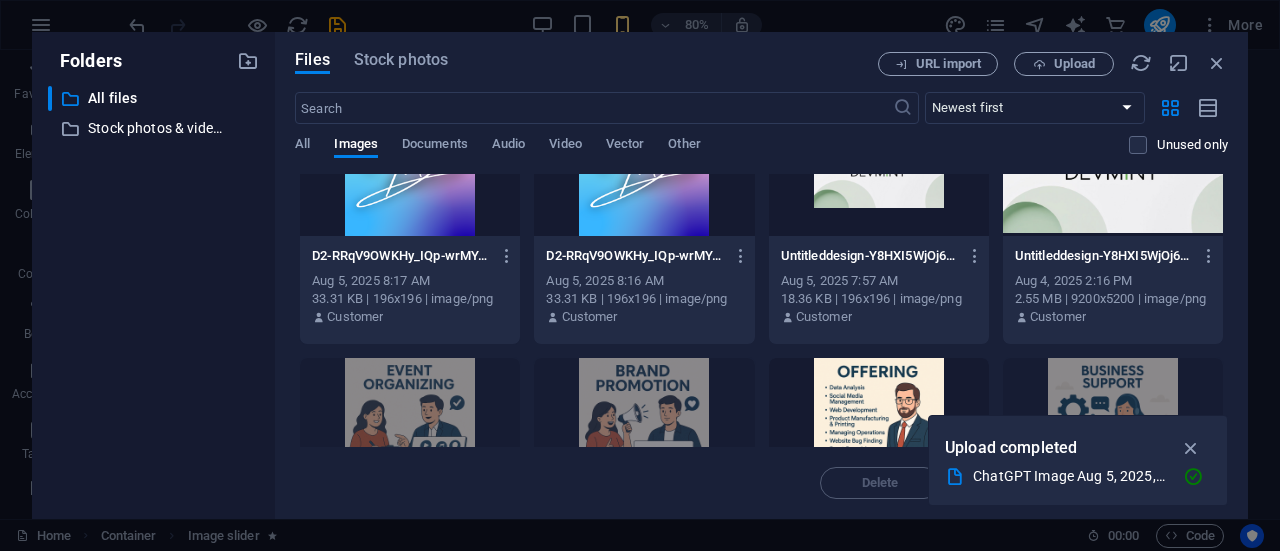 scroll, scrollTop: 0, scrollLeft: 0, axis: both 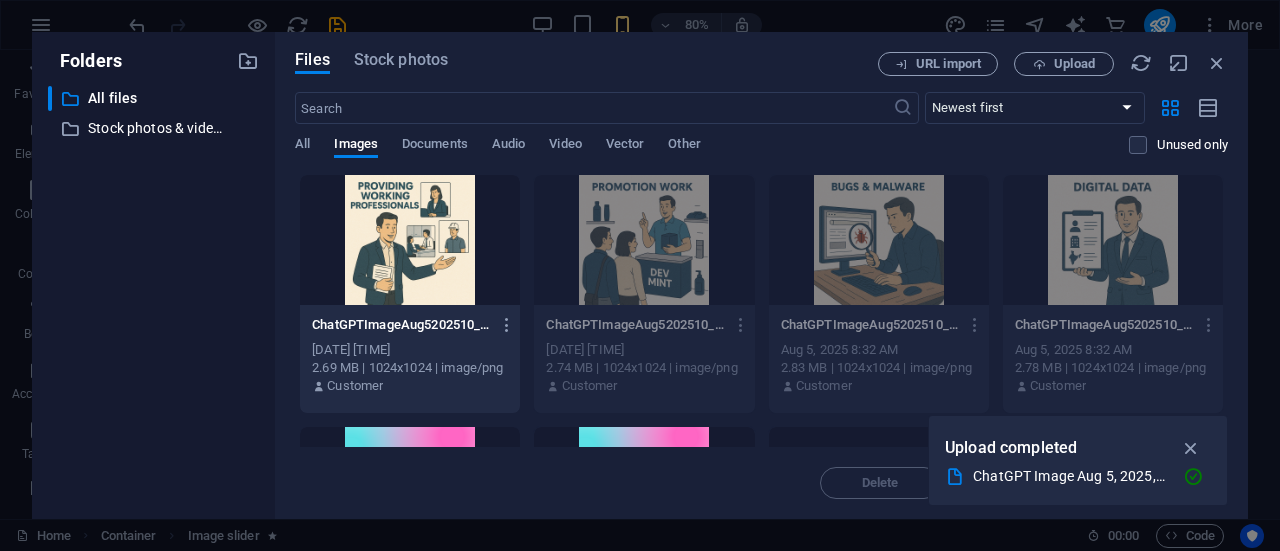 click at bounding box center [410, 240] 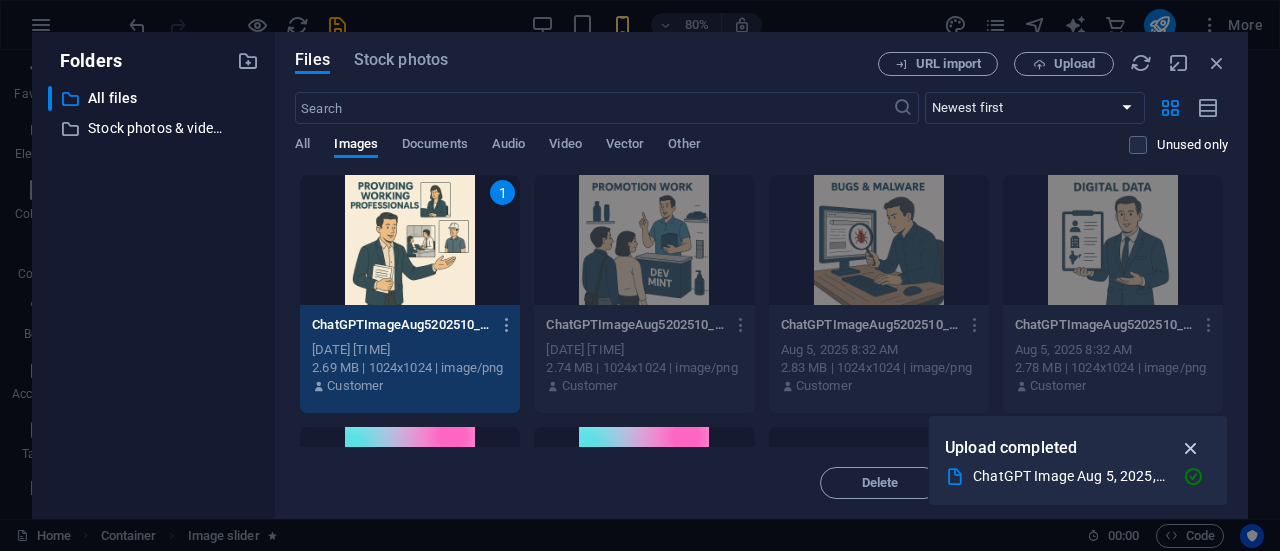 click at bounding box center (1191, 448) 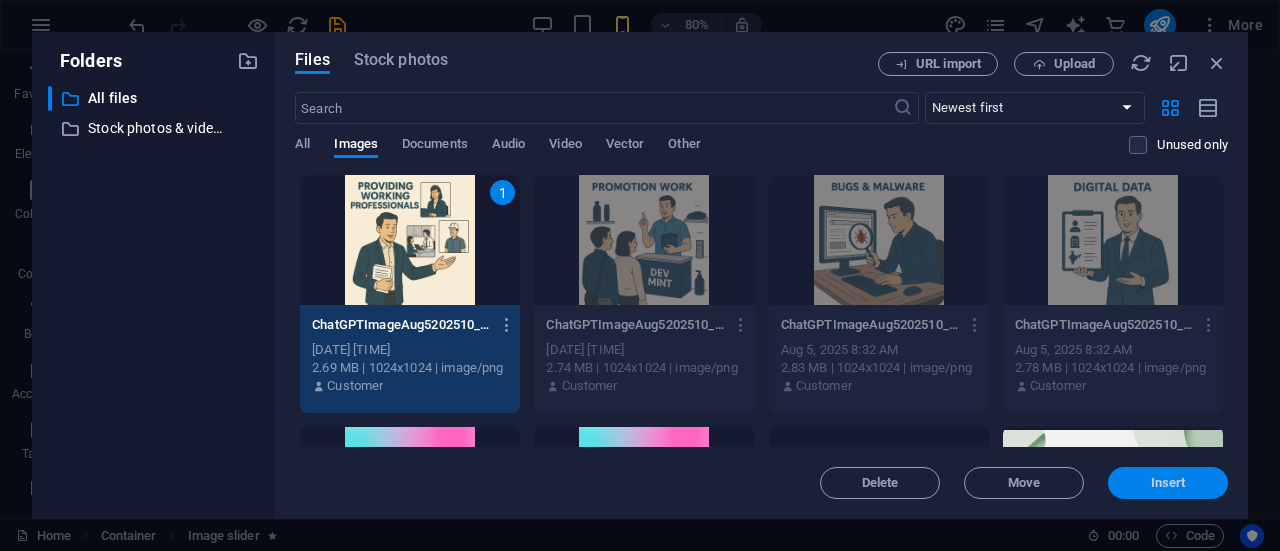 click on "Insert" at bounding box center [1168, 483] 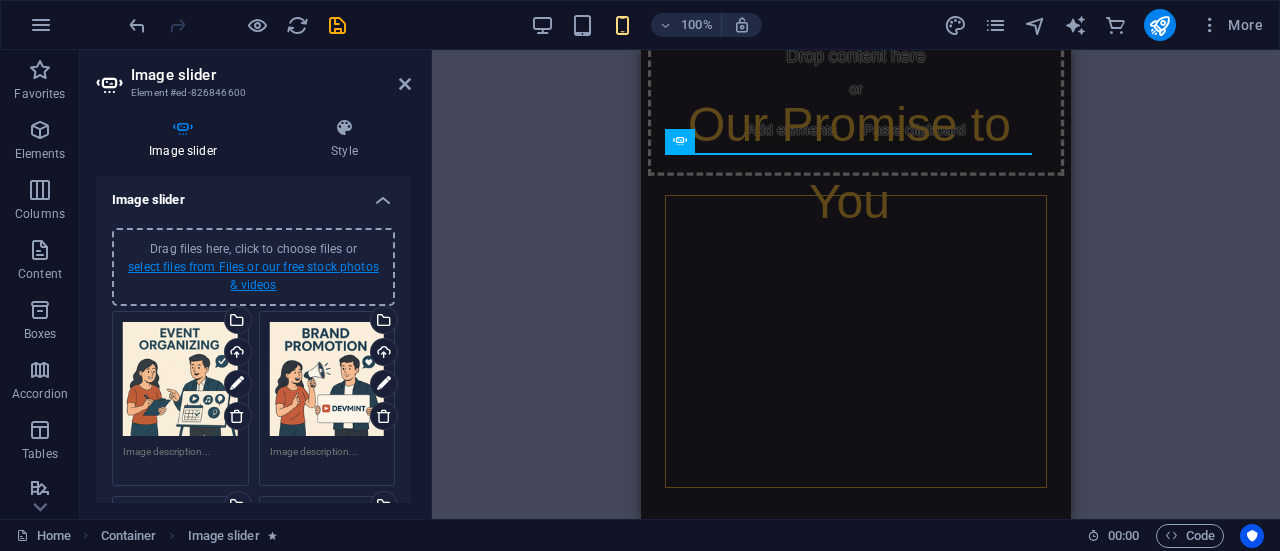 click on "select files from Files or our free stock photos & videos" at bounding box center (253, 276) 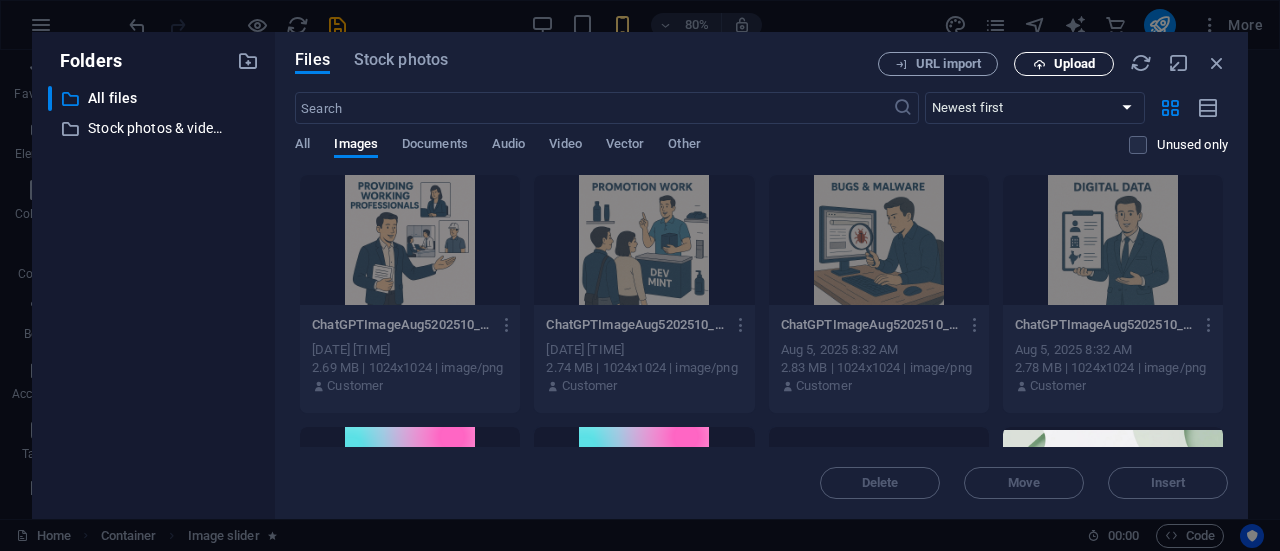 click on "Upload" at bounding box center [1074, 64] 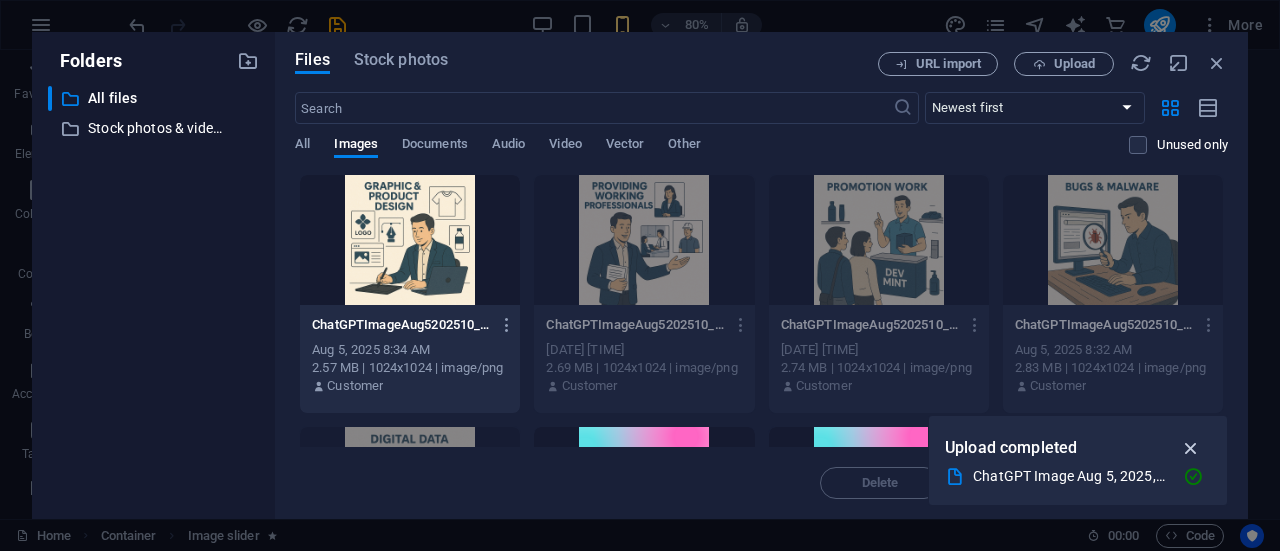 click at bounding box center (1191, 448) 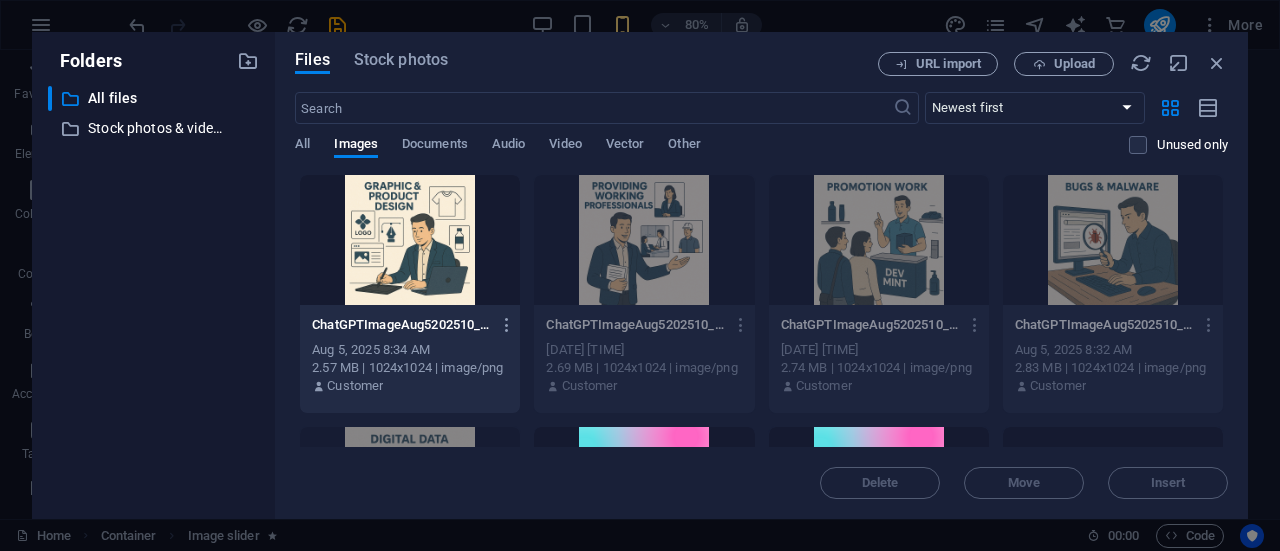 click at bounding box center [410, 240] 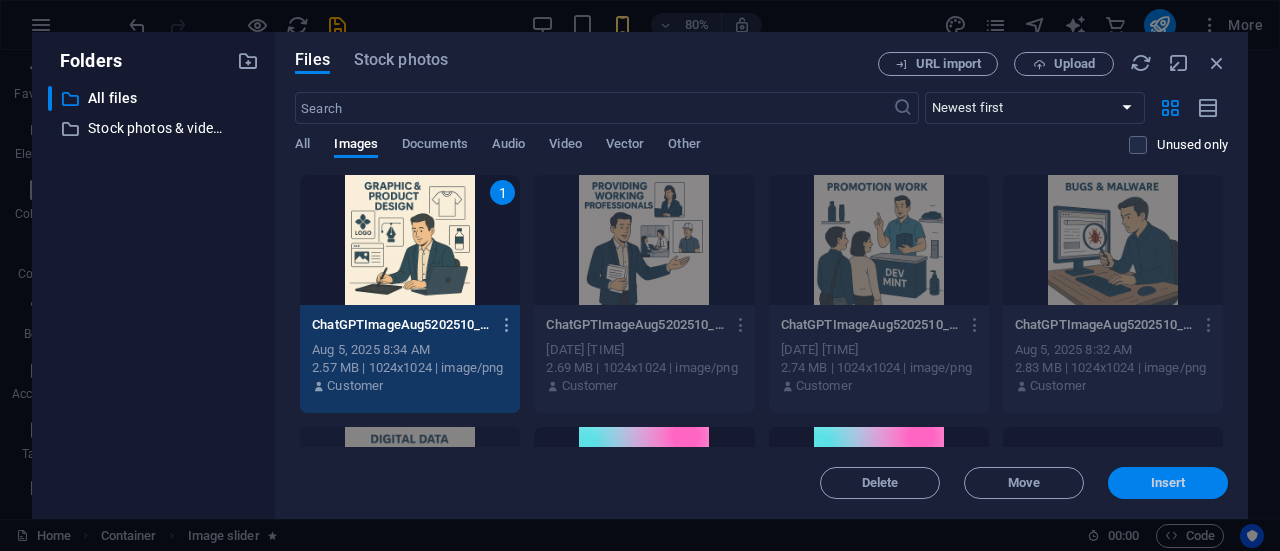 click on "Insert" at bounding box center (1168, 483) 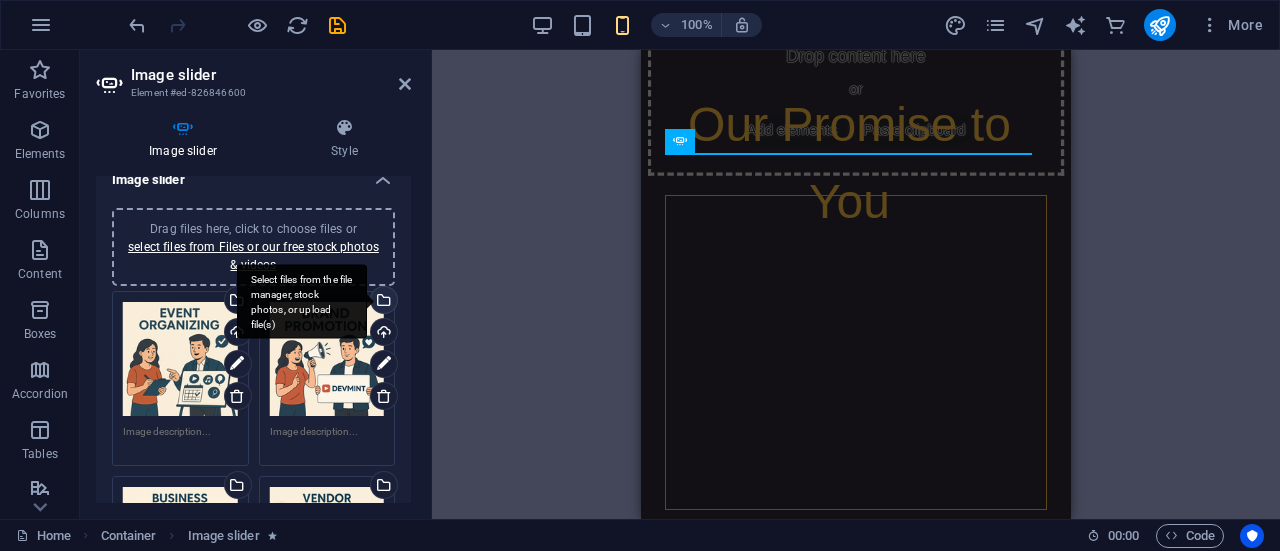 scroll, scrollTop: 0, scrollLeft: 0, axis: both 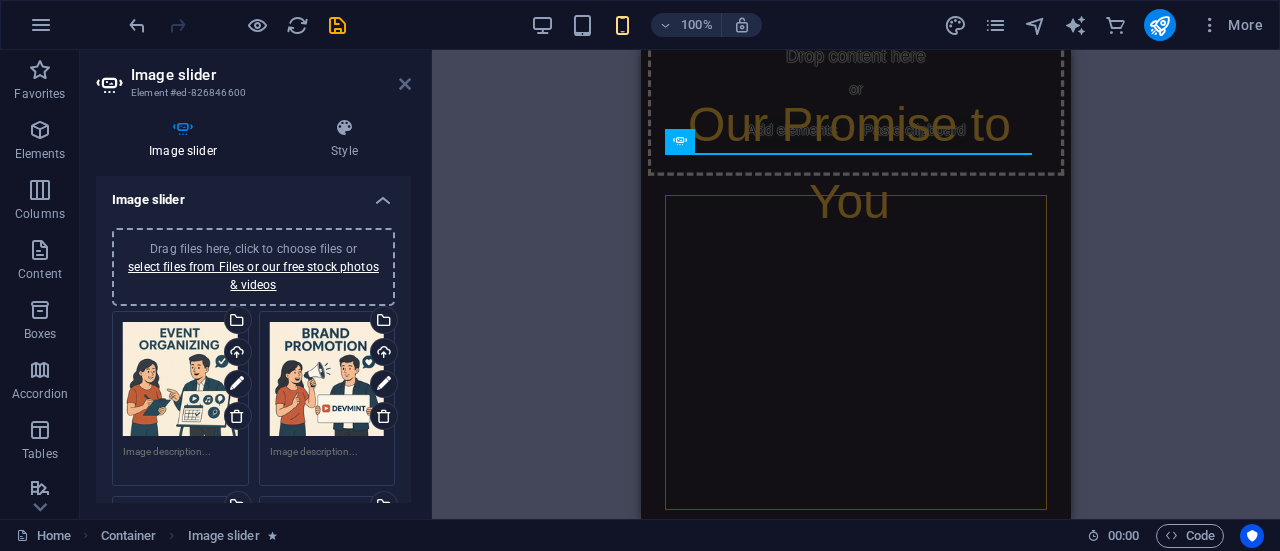 click at bounding box center [405, 84] 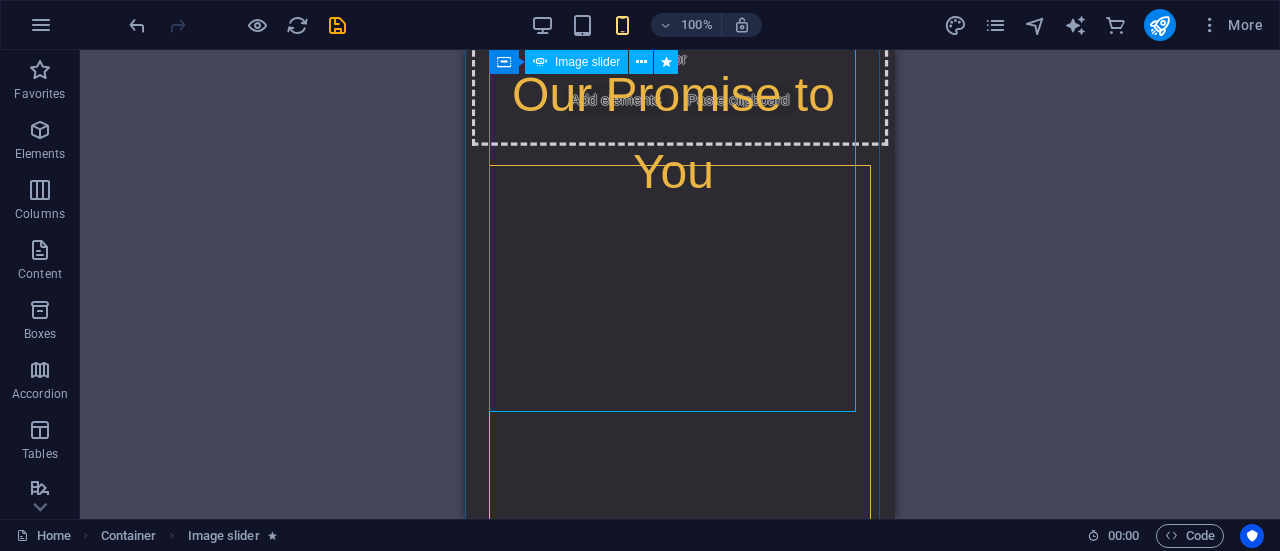 scroll, scrollTop: 1114, scrollLeft: 0, axis: vertical 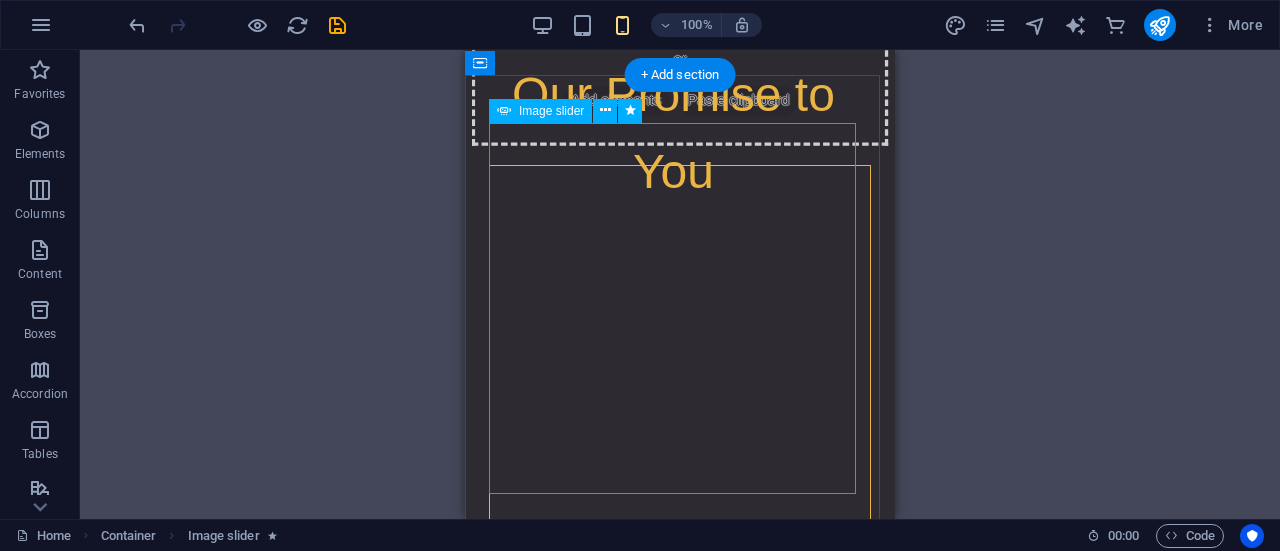 click at bounding box center [490, 12536] 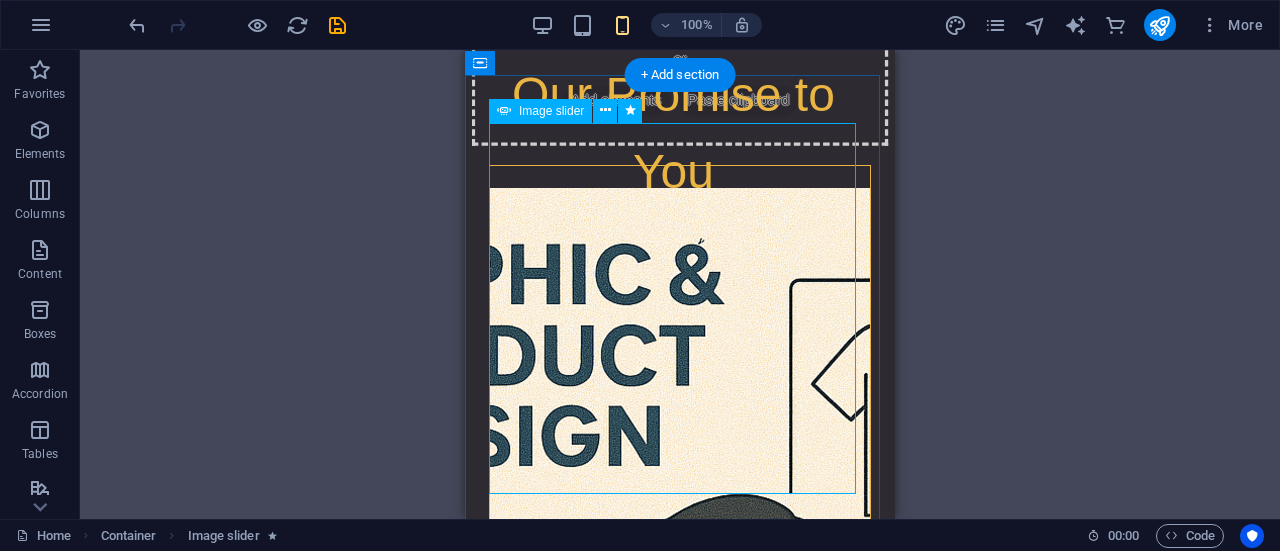 click at bounding box center (490, 12536) 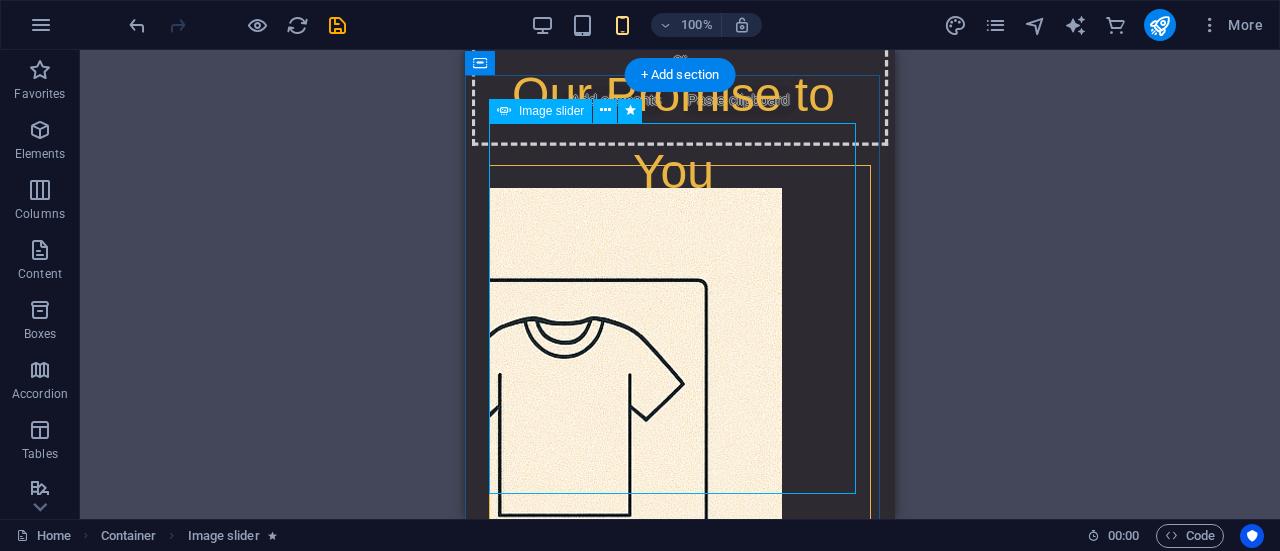 click at bounding box center [490, 12536] 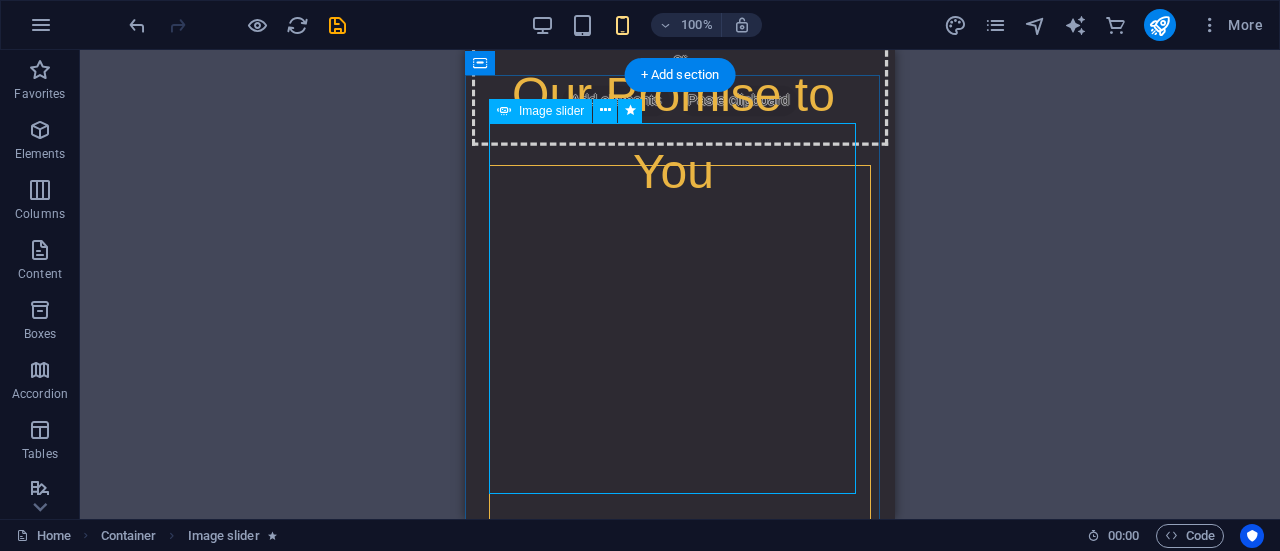 click at bounding box center (490, 12536) 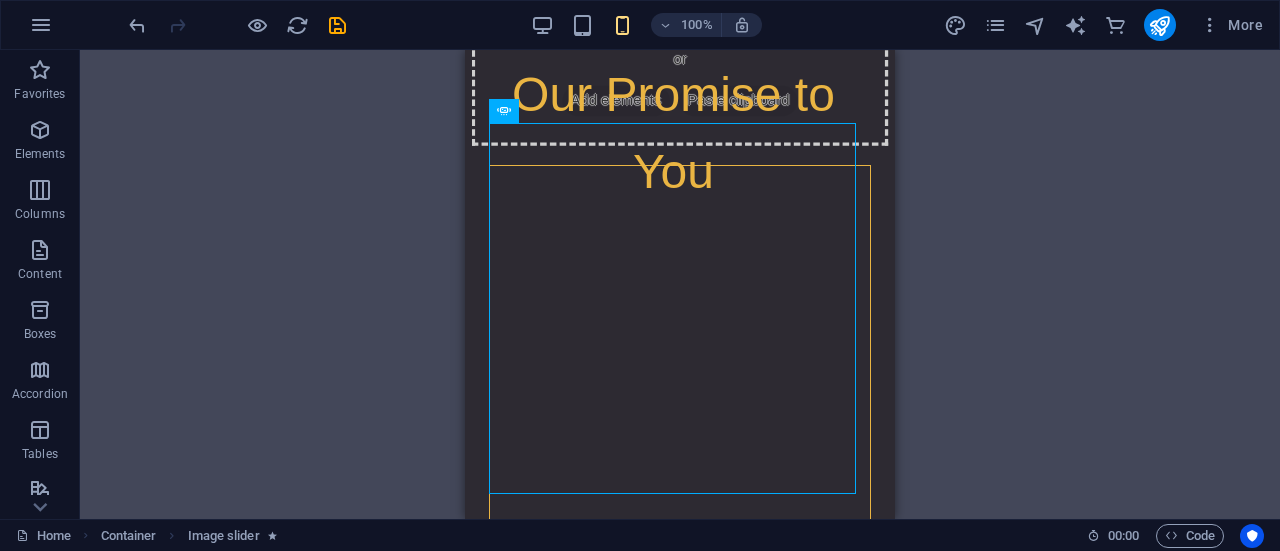 click on "Container   H3   Preset   Container   Image   Unequal Columns   Placeholder   Container   Container   Text   Container   Container   Text   Unequal Columns   Image   Container   Unequal Columns   Unequal Columns   Container   Spacer   Container   Spacer   Spacer   Image slider   H2" at bounding box center (680, 284) 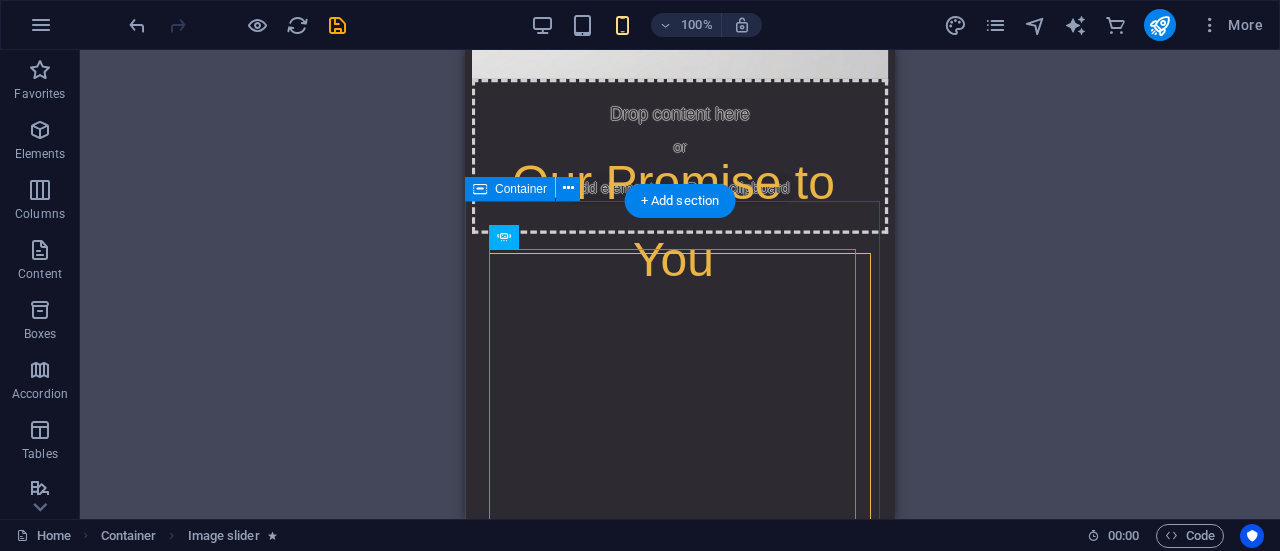 scroll, scrollTop: 1028, scrollLeft: 0, axis: vertical 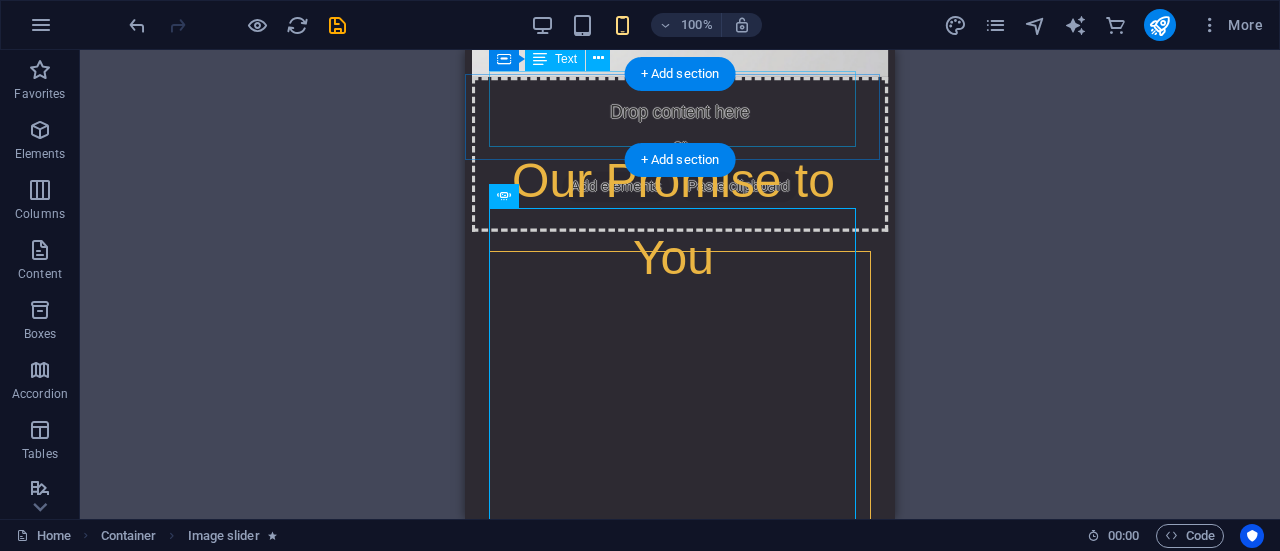 click on "Our Promise to You" at bounding box center [673, 220] 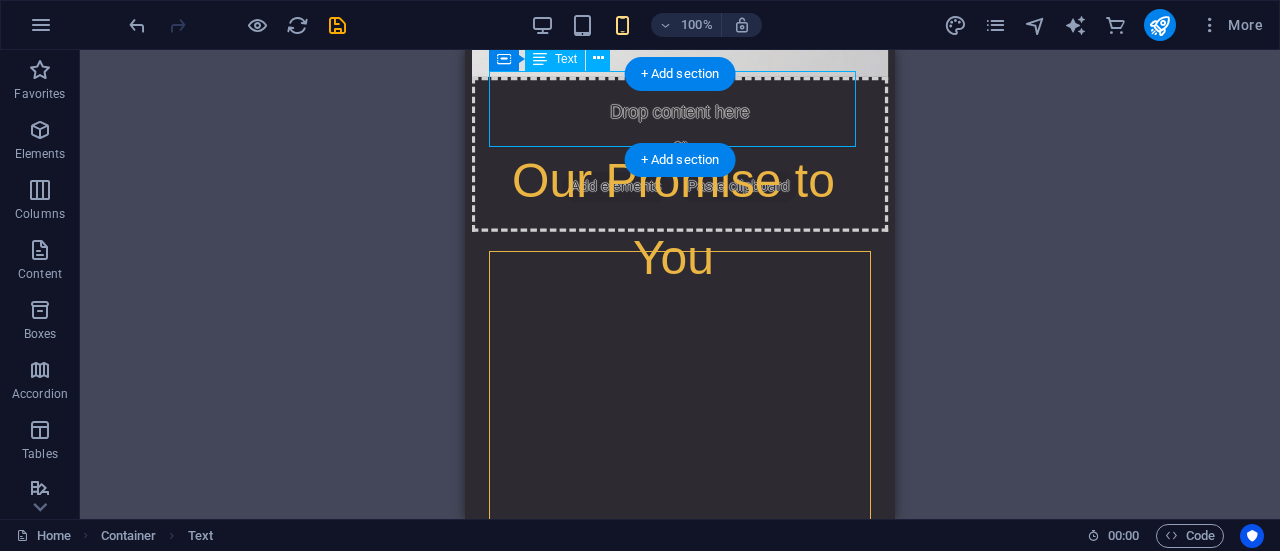 click on "Our Promise to You" at bounding box center [673, 220] 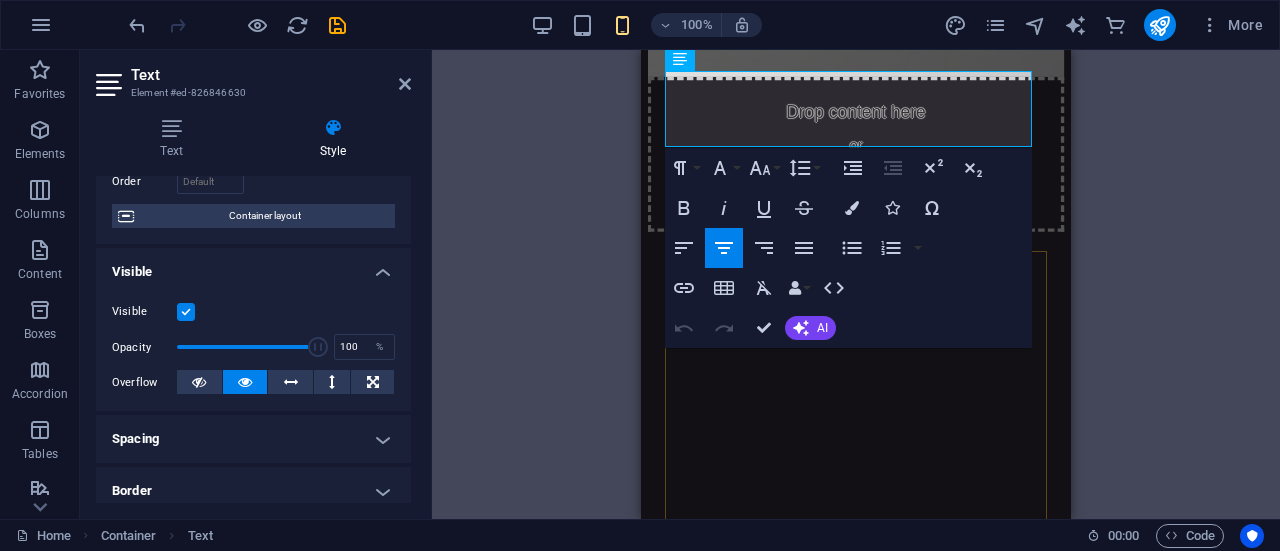 scroll, scrollTop: 700, scrollLeft: 0, axis: vertical 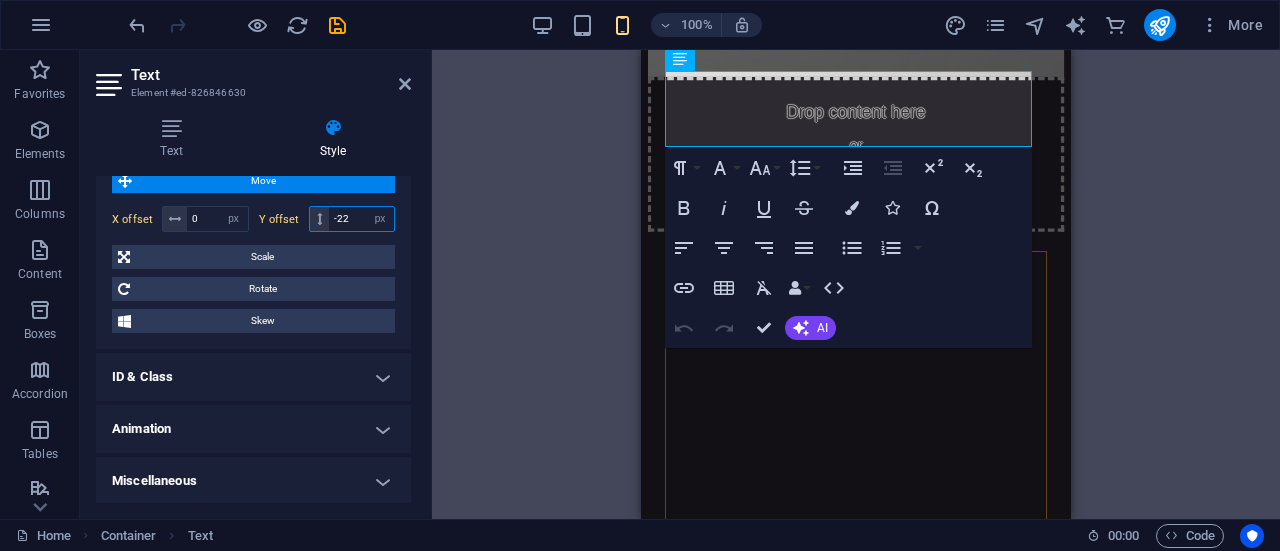 click on "-22" at bounding box center [361, 219] 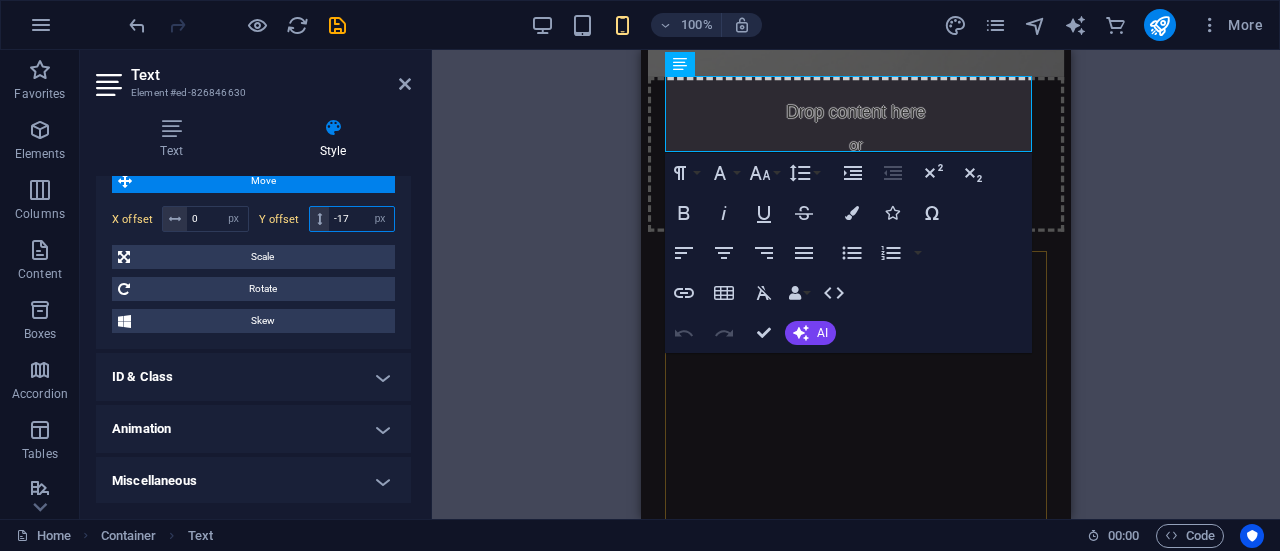 type on "-16" 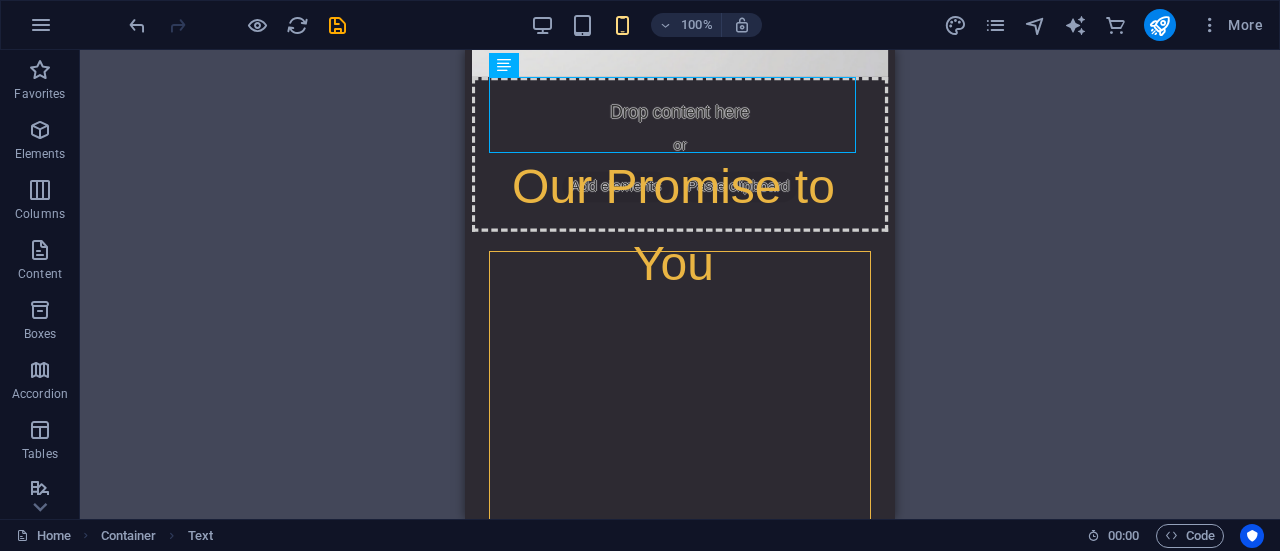 click on "Container   H3   Preset   Container   Image   Unequal Columns   Placeholder   Container   Container   Text   Container   Container   Text   Unequal Columns   Image   Container   Unequal Columns   Unequal Columns   Container   Spacer   Container   Spacer   Spacer   Image slider   H2" at bounding box center (680, 284) 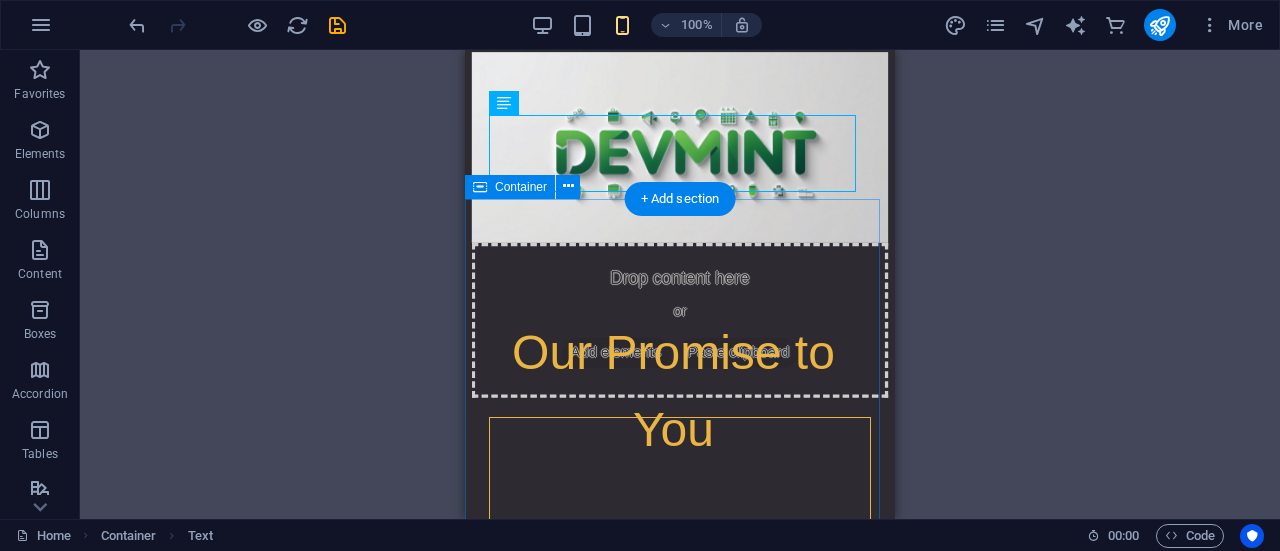scroll, scrollTop: 858, scrollLeft: 0, axis: vertical 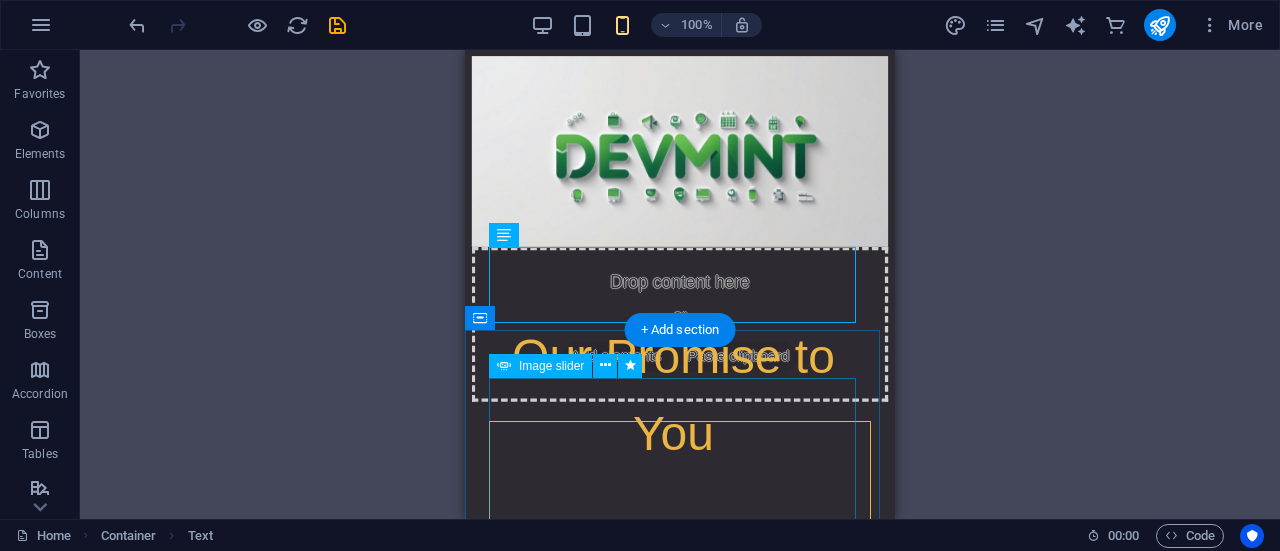 click at bounding box center (-1926, 9170) 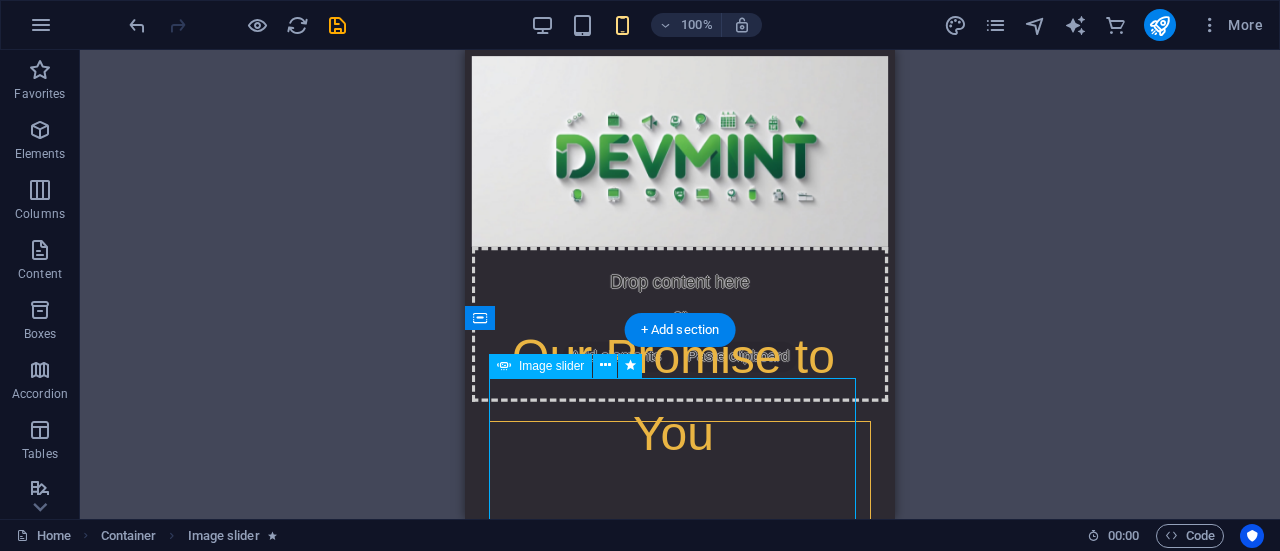 click at bounding box center [-1926, 9170] 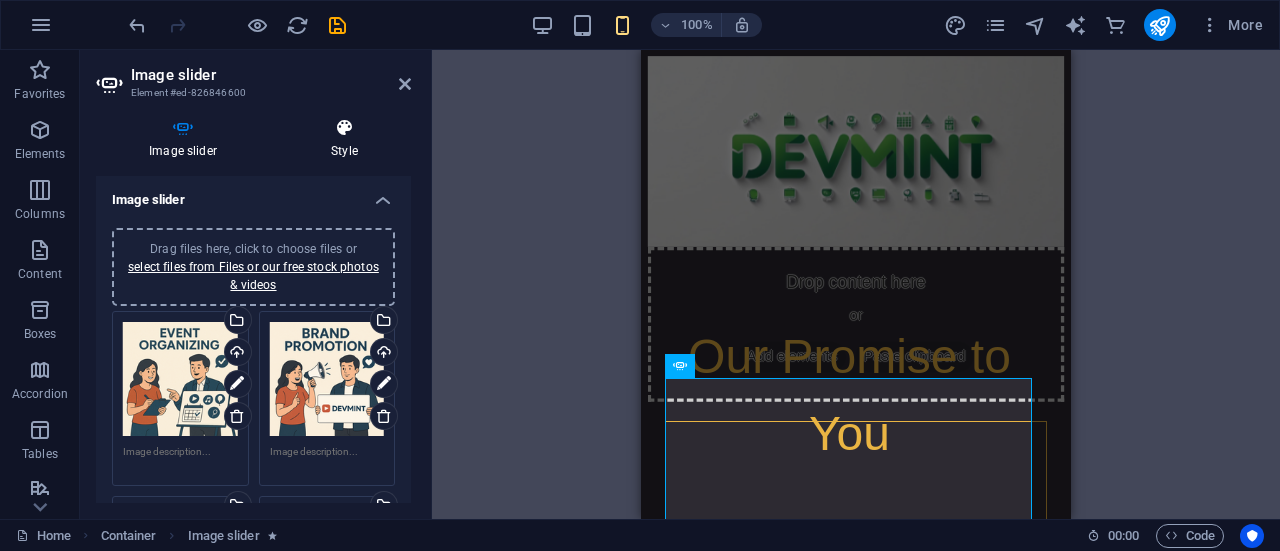 click at bounding box center [344, 128] 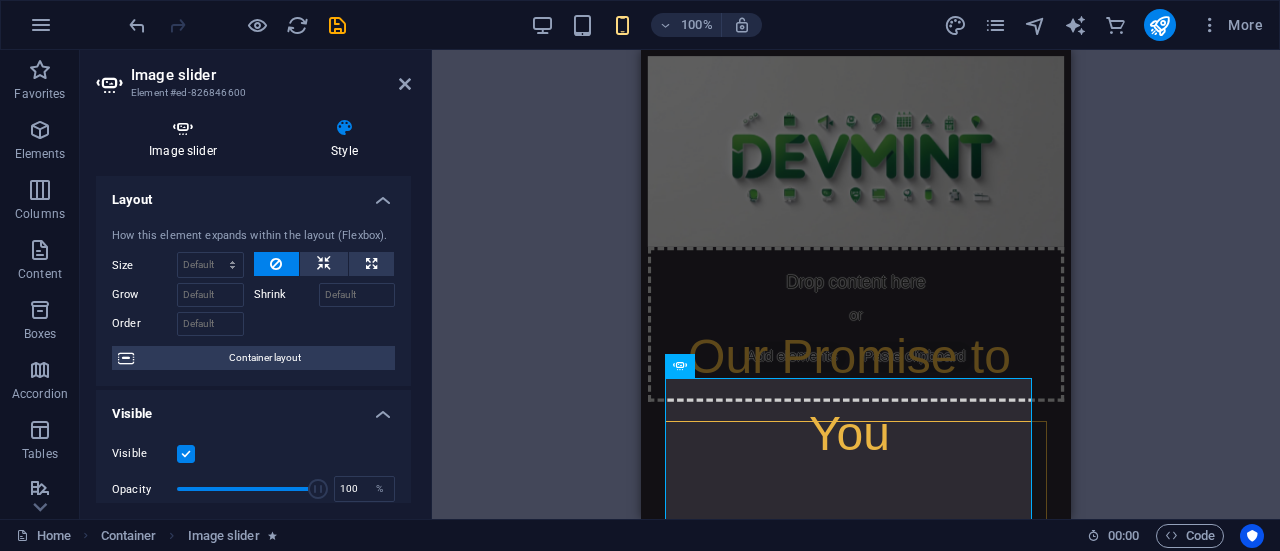 click at bounding box center [183, 128] 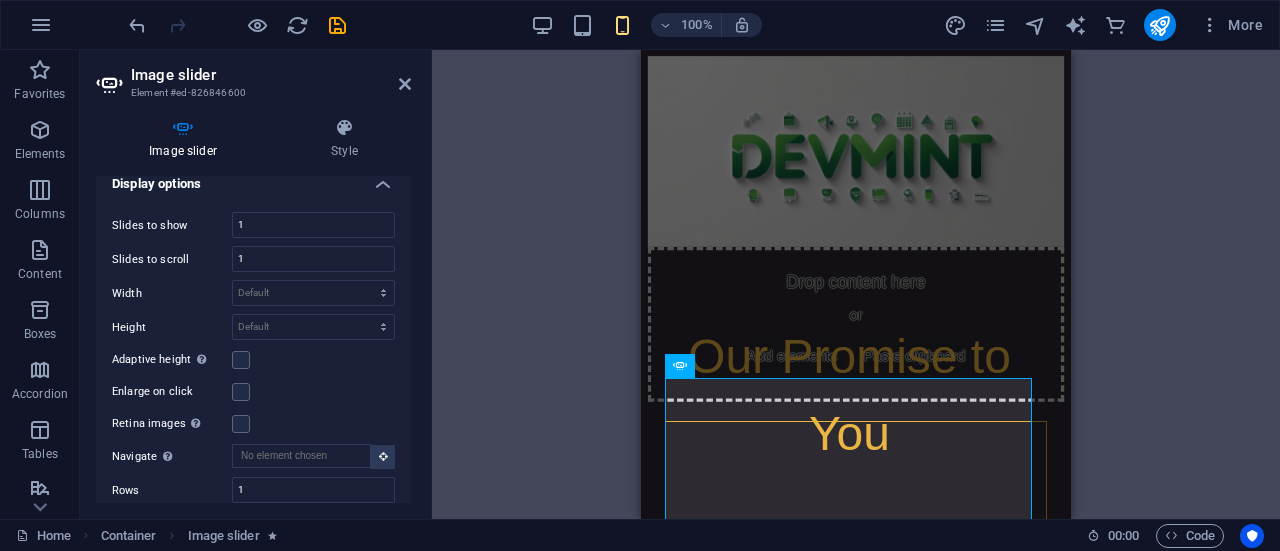 scroll, scrollTop: 1126, scrollLeft: 0, axis: vertical 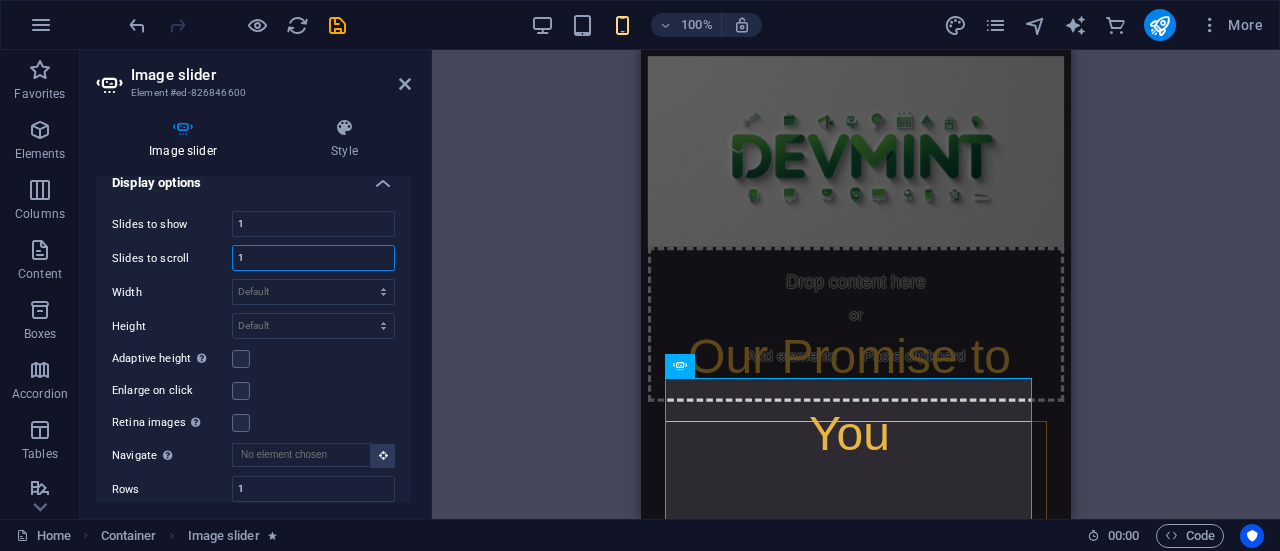 click on "1" at bounding box center (313, 258) 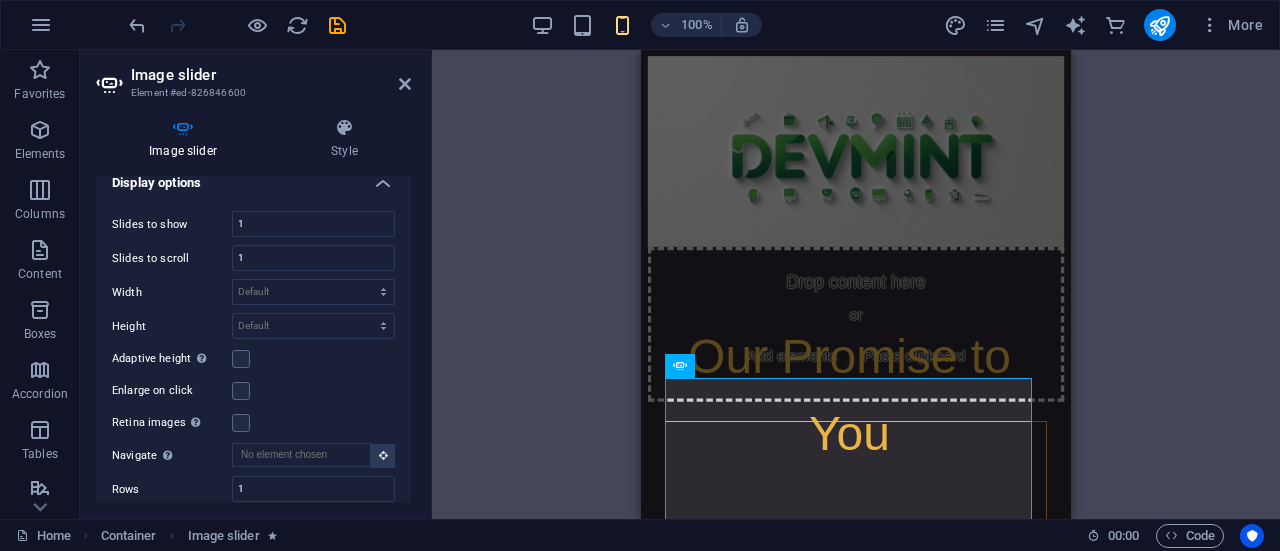 click on "Width Default px % rem em vw vh" at bounding box center [253, 292] 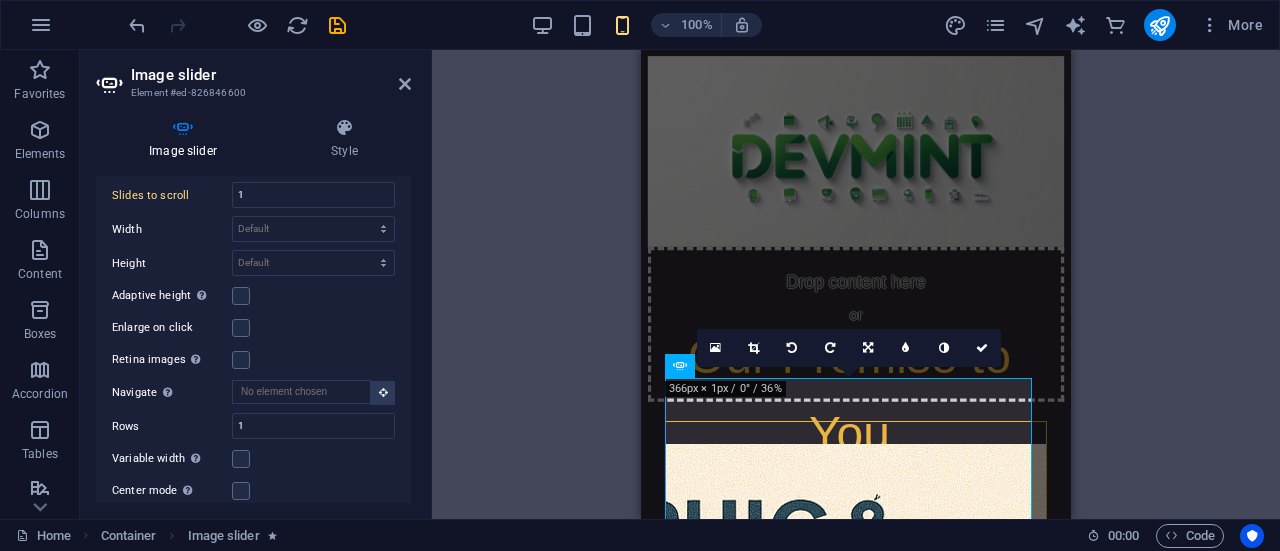scroll, scrollTop: 1192, scrollLeft: 0, axis: vertical 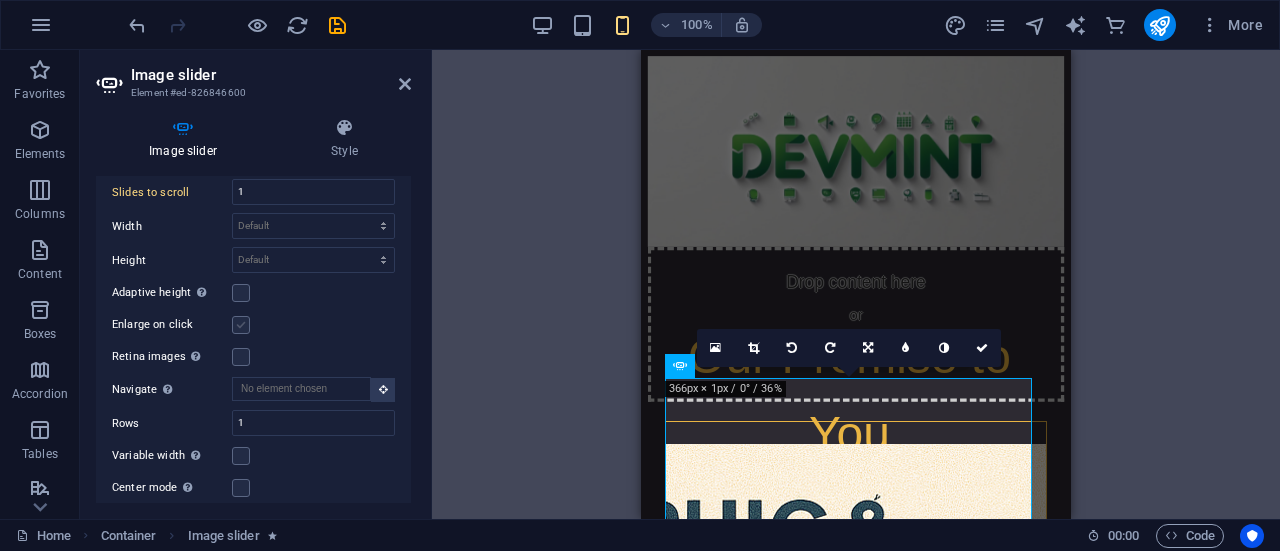 click at bounding box center (241, 325) 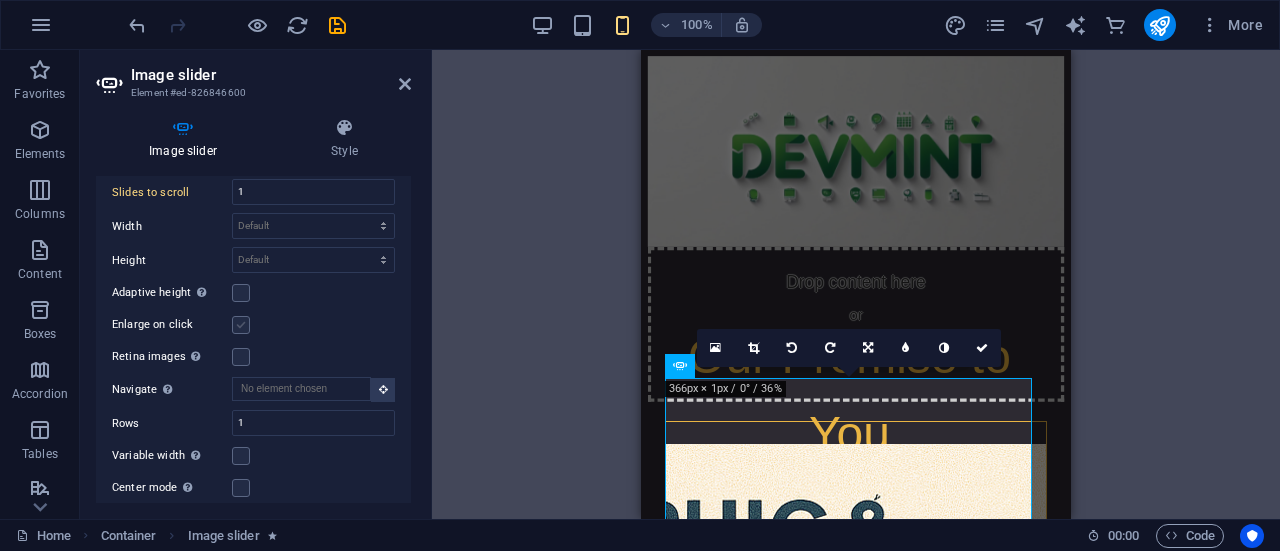 click on "Enlarge on click" at bounding box center (0, 0) 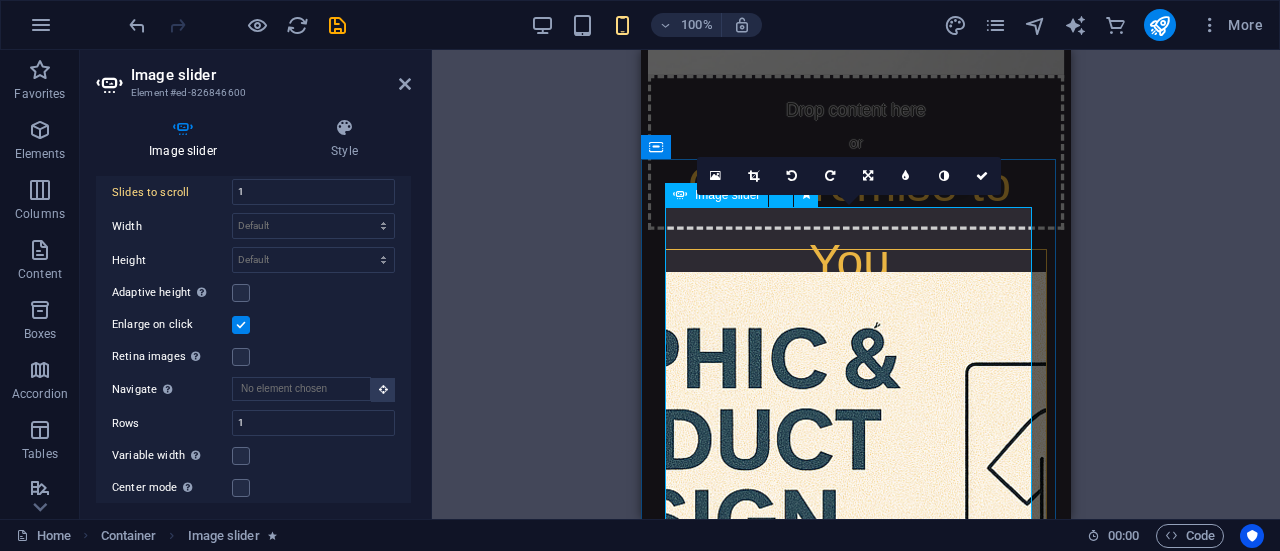scroll, scrollTop: 1030, scrollLeft: 0, axis: vertical 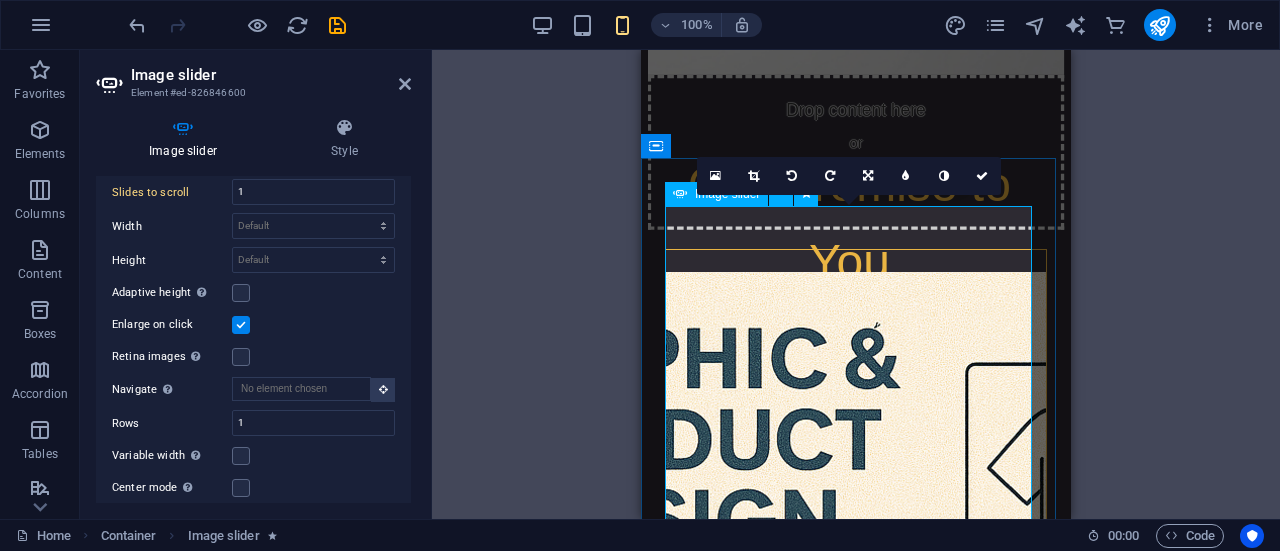 click at bounding box center [666, 12620] 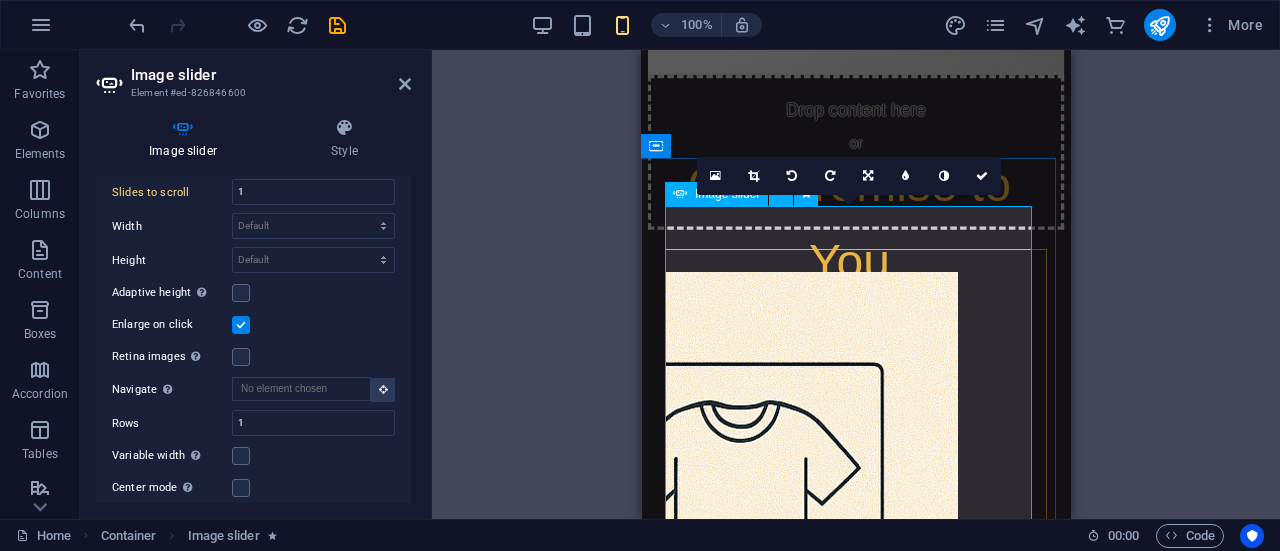 click at bounding box center [117, 2841] 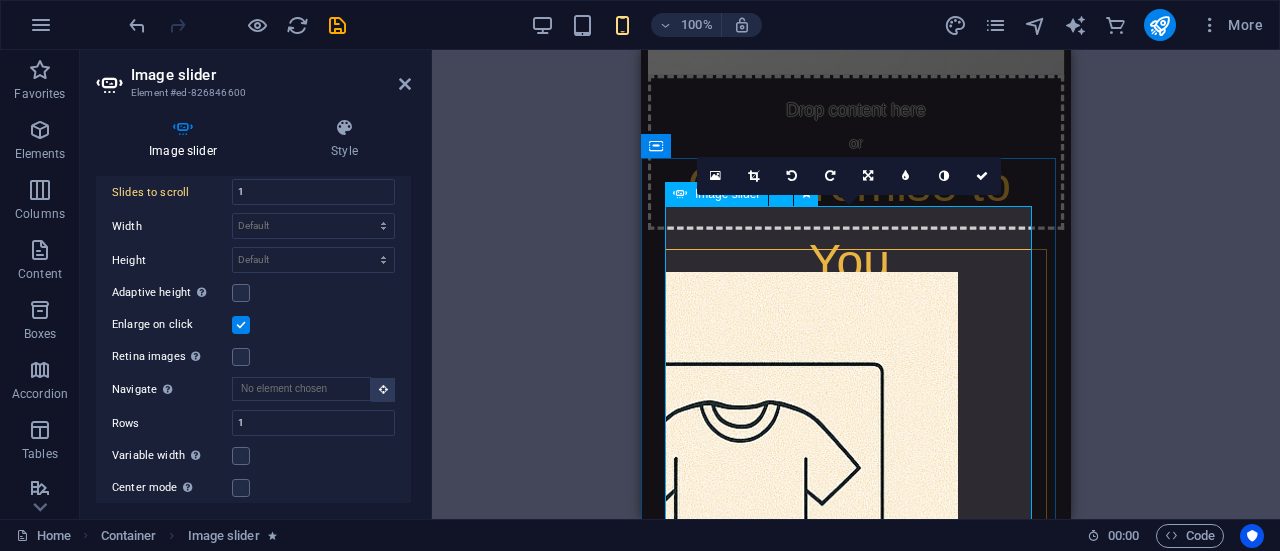 click at bounding box center [117, 2841] 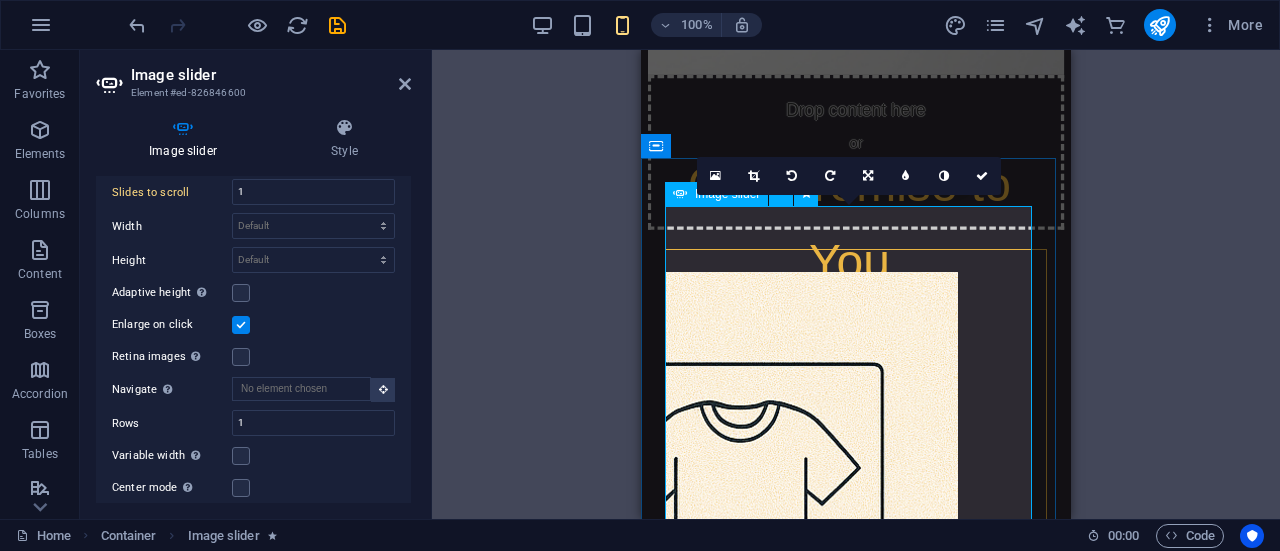 click at bounding box center (117, 2841) 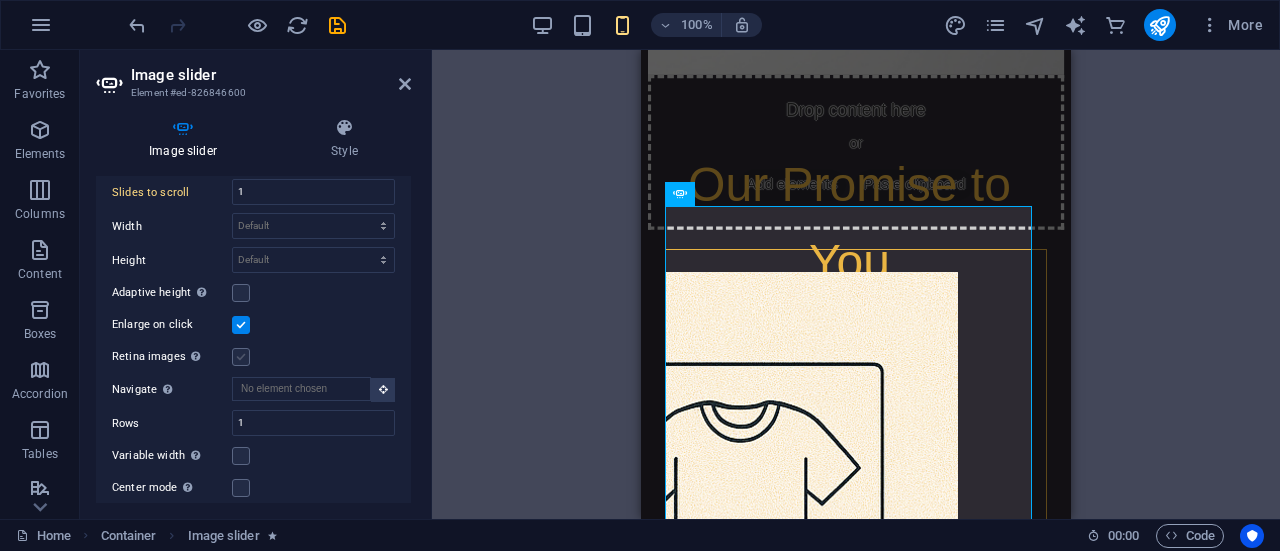 click at bounding box center [241, 357] 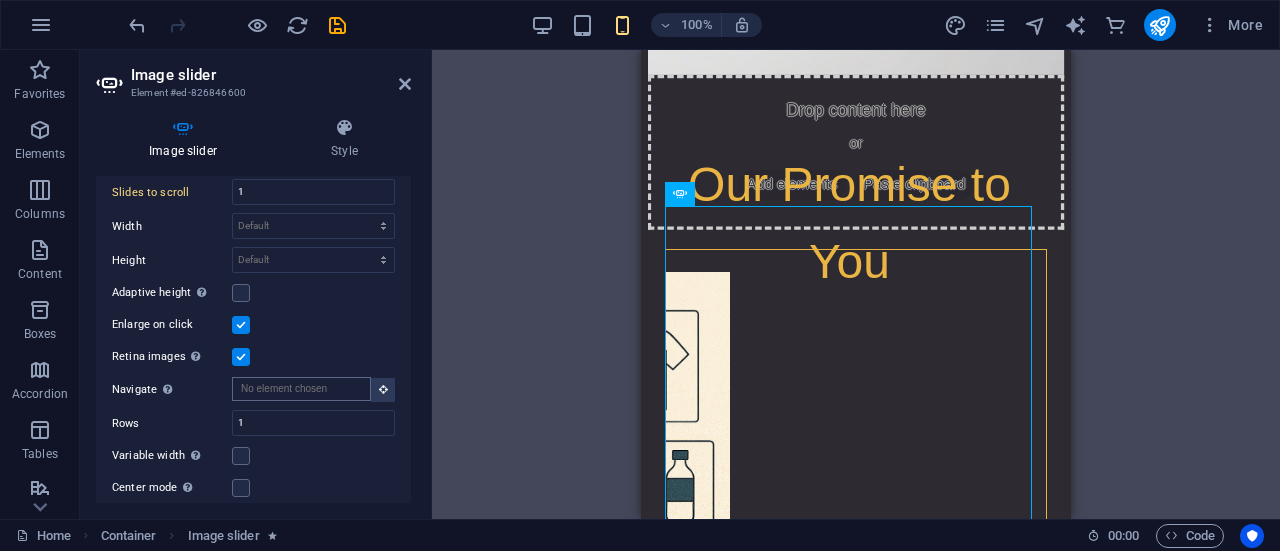 scroll, scrollTop: 1241, scrollLeft: 0, axis: vertical 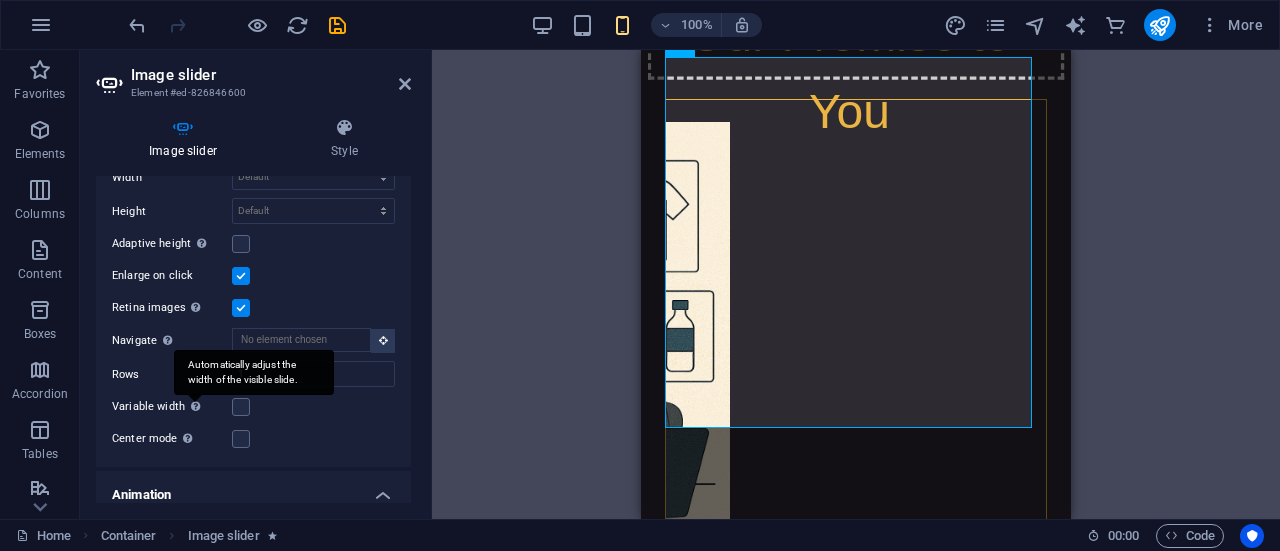 click on "Automatically adjust the width of the visible slide." at bounding box center [254, 372] 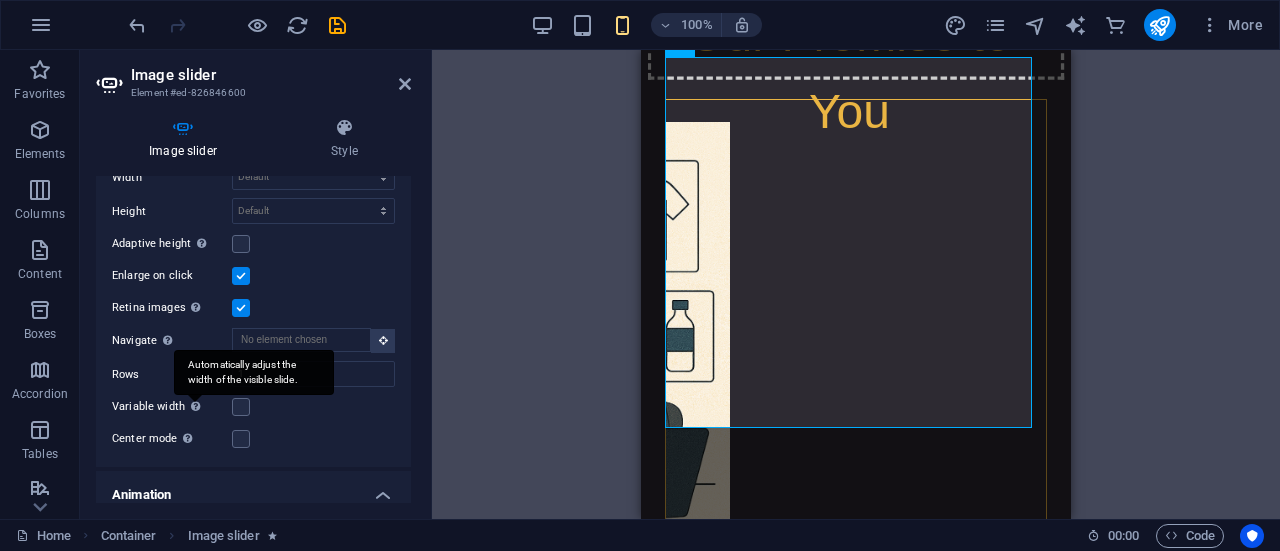 click on "Variable width Automatically adjust the width of the visible slide." at bounding box center (0, 0) 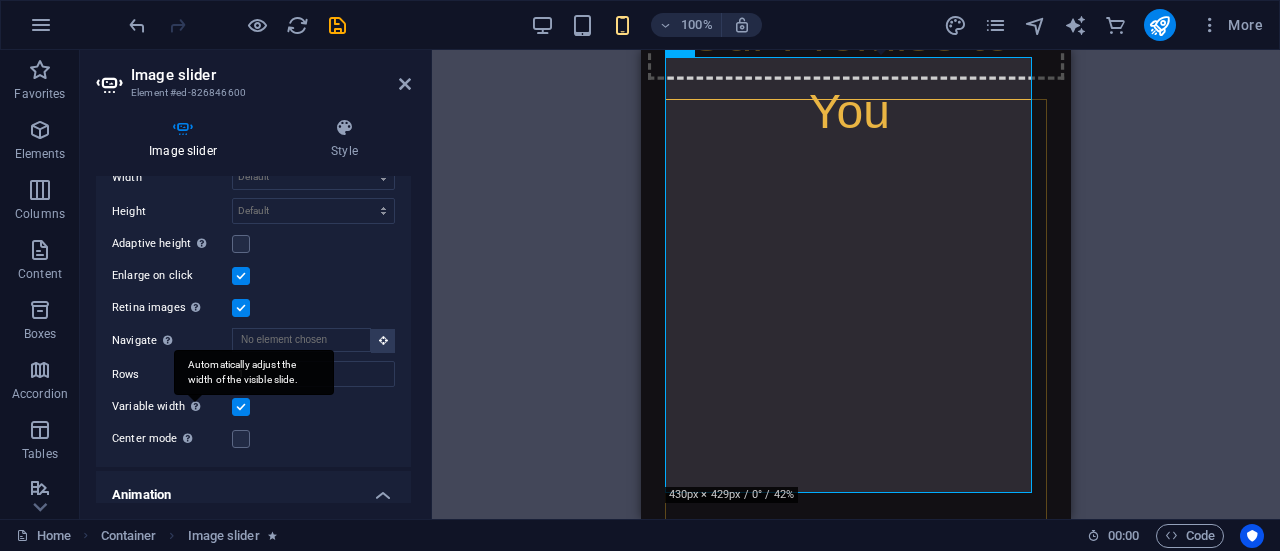click on "Automatically adjust the width of the visible slide." at bounding box center [254, 372] 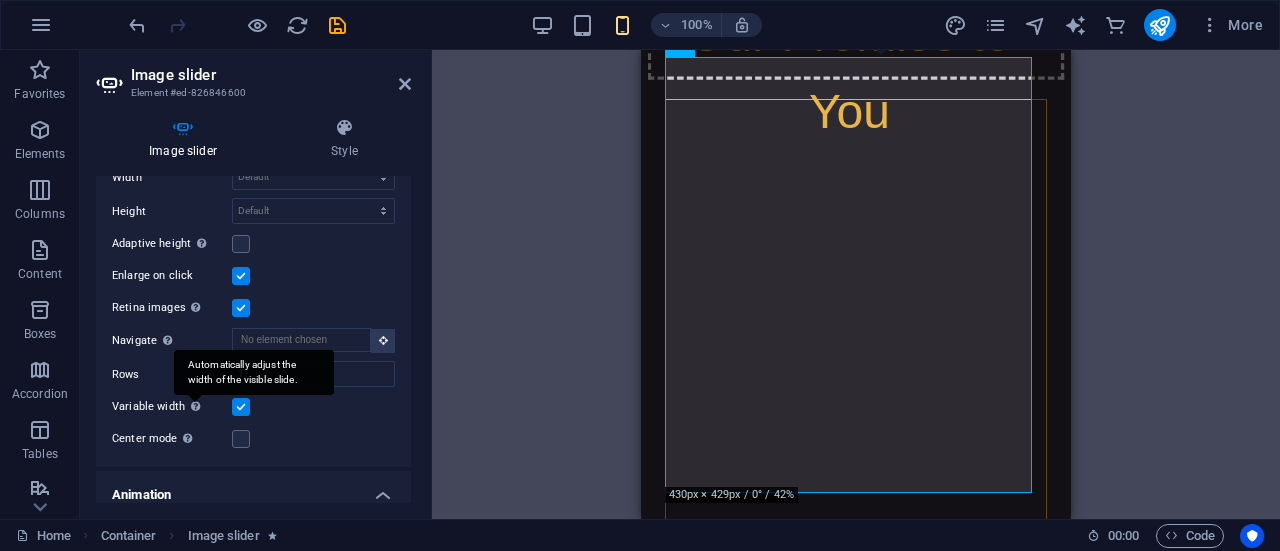 click on "Variable width Automatically adjust the width of the visible slide." at bounding box center [0, 0] 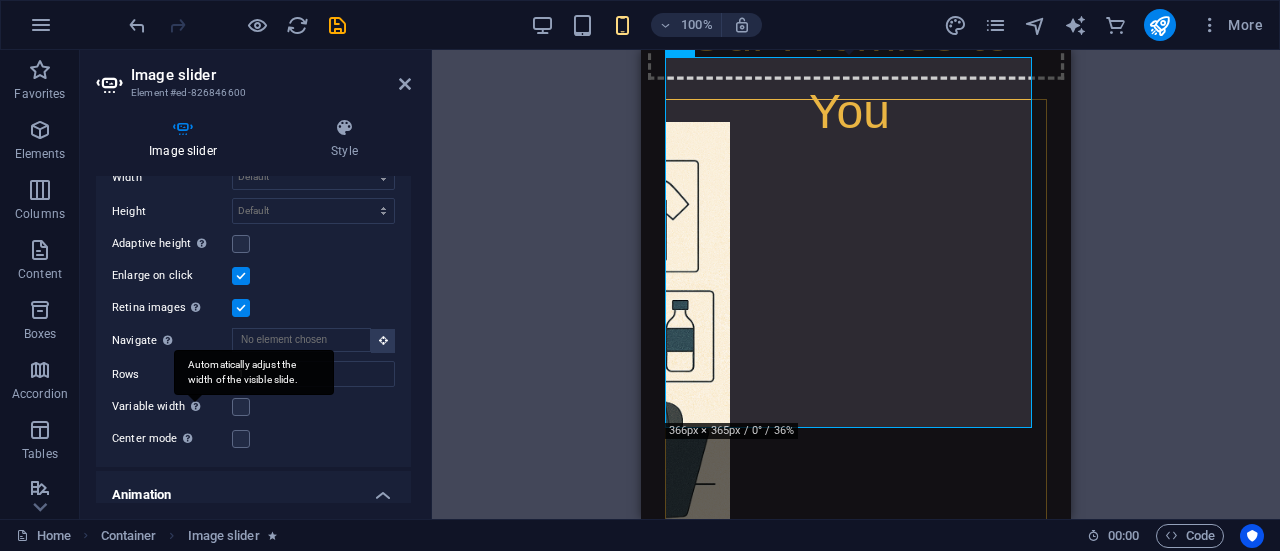 click on "Automatically adjust the width of the visible slide." at bounding box center (254, 372) 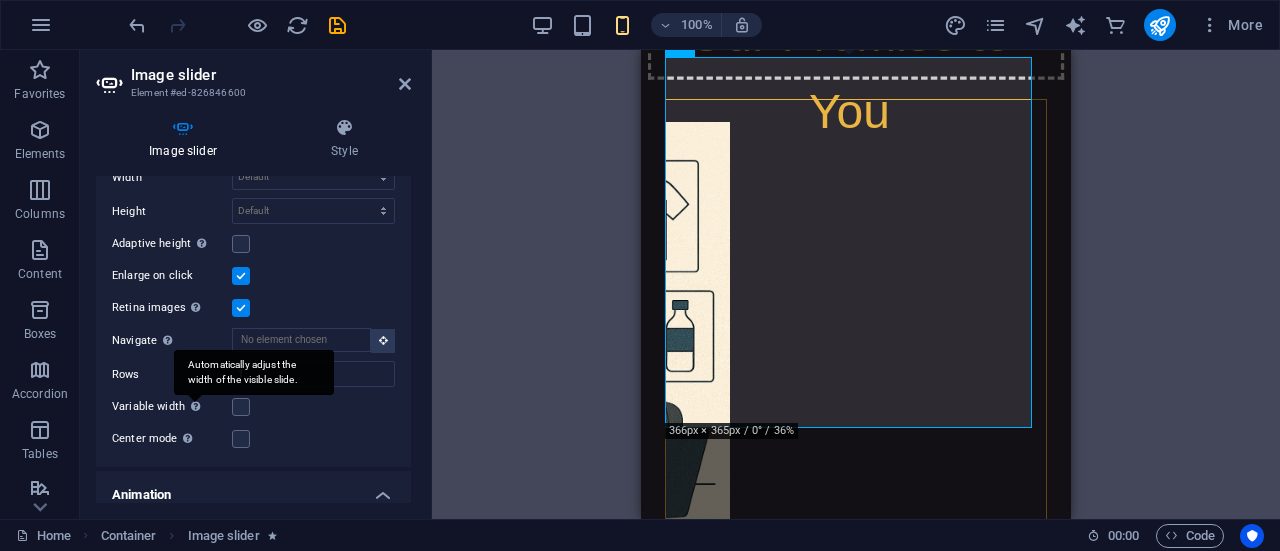 click on "Variable width Automatically adjust the width of the visible slide." at bounding box center (0, 0) 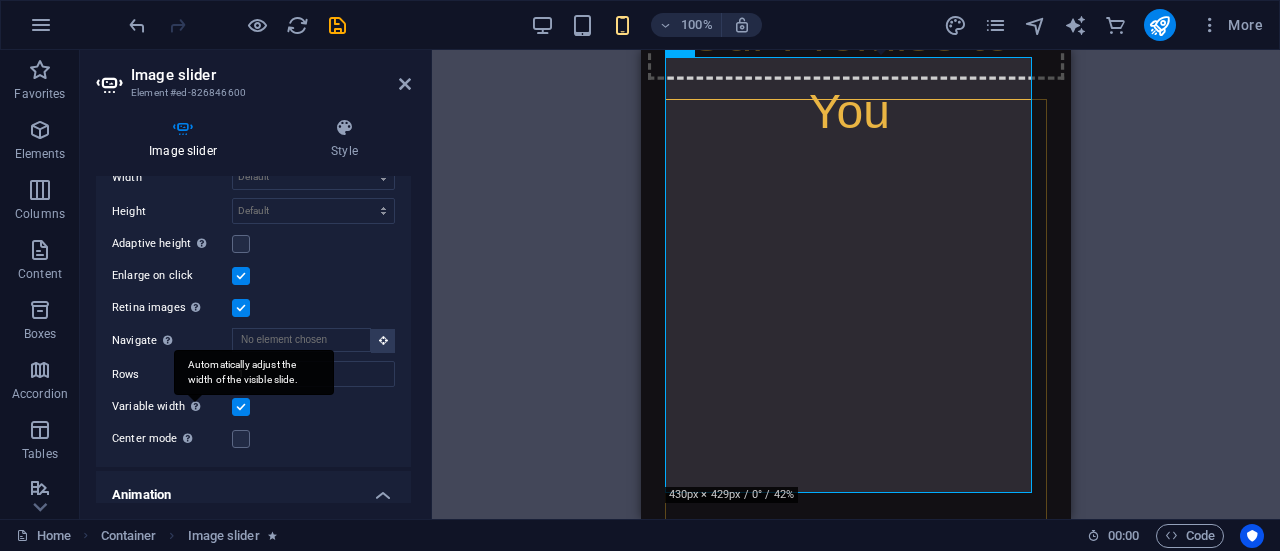 click on "Automatically adjust the width of the visible slide." at bounding box center [254, 372] 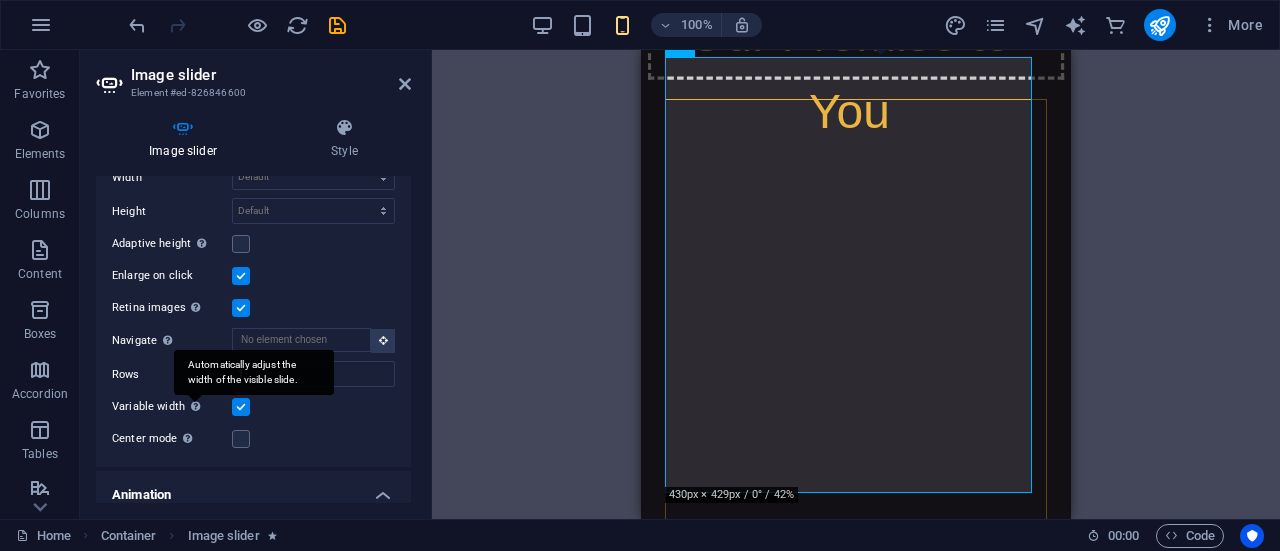 click on "Variable width Automatically adjust the width of the visible slide." at bounding box center (0, 0) 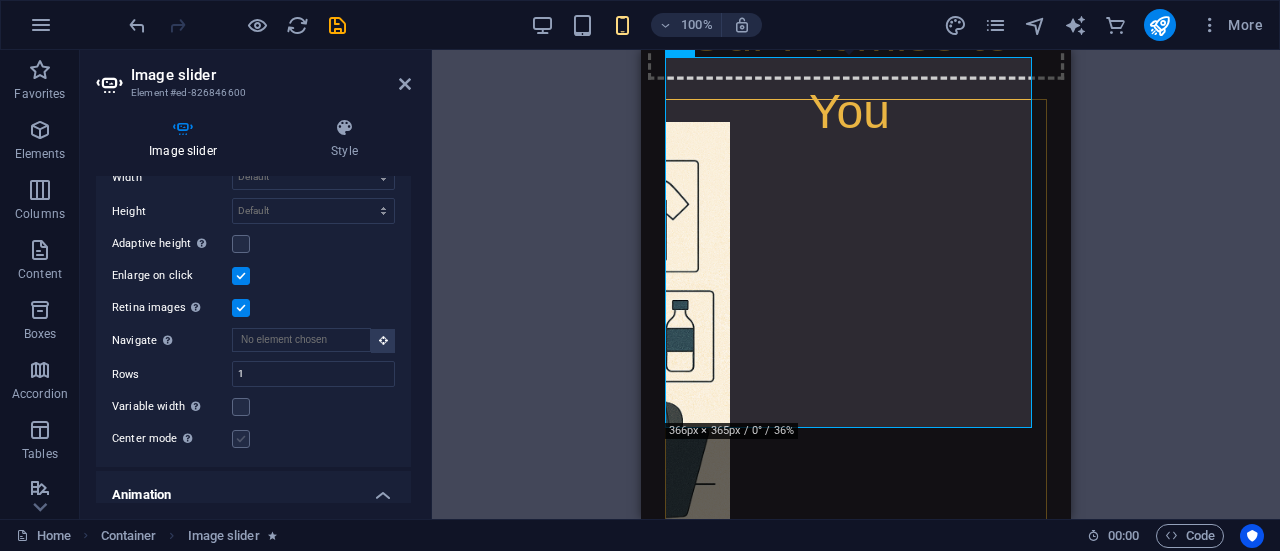click at bounding box center [241, 439] 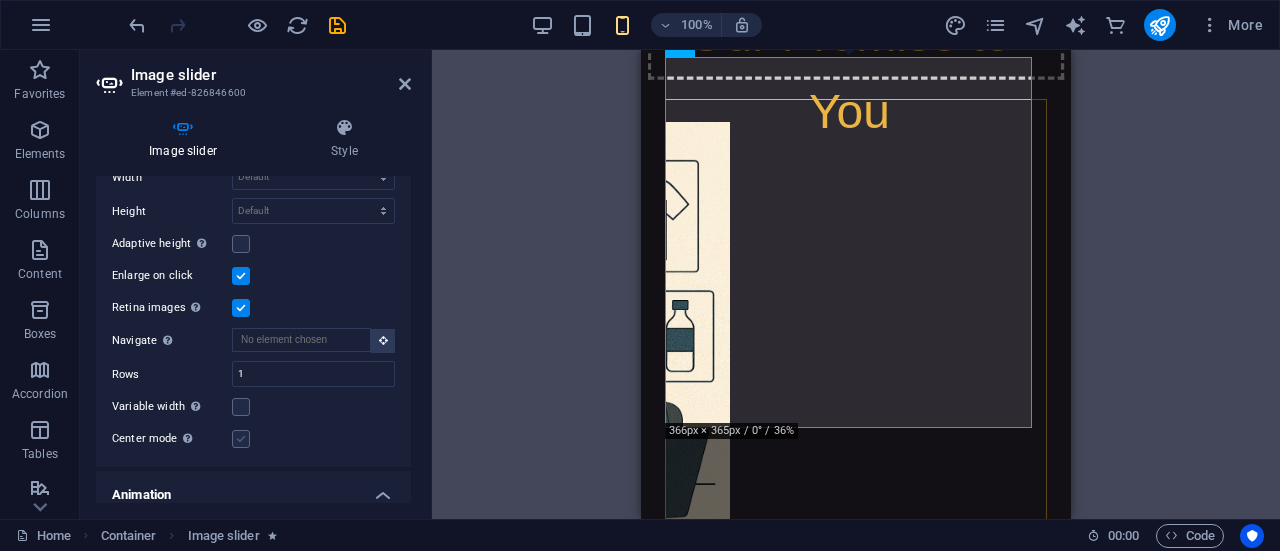 click on "Center mode Enables centered view with partial previous/next slide. Use with odd numbered "Slides to show" counts." at bounding box center [0, 0] 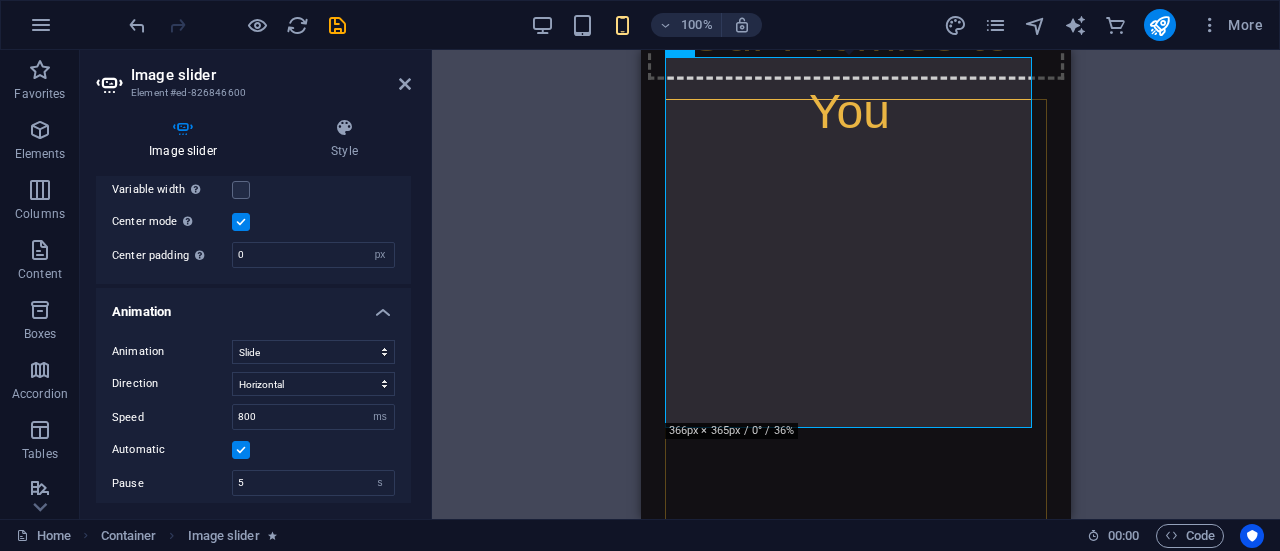scroll, scrollTop: 1499, scrollLeft: 0, axis: vertical 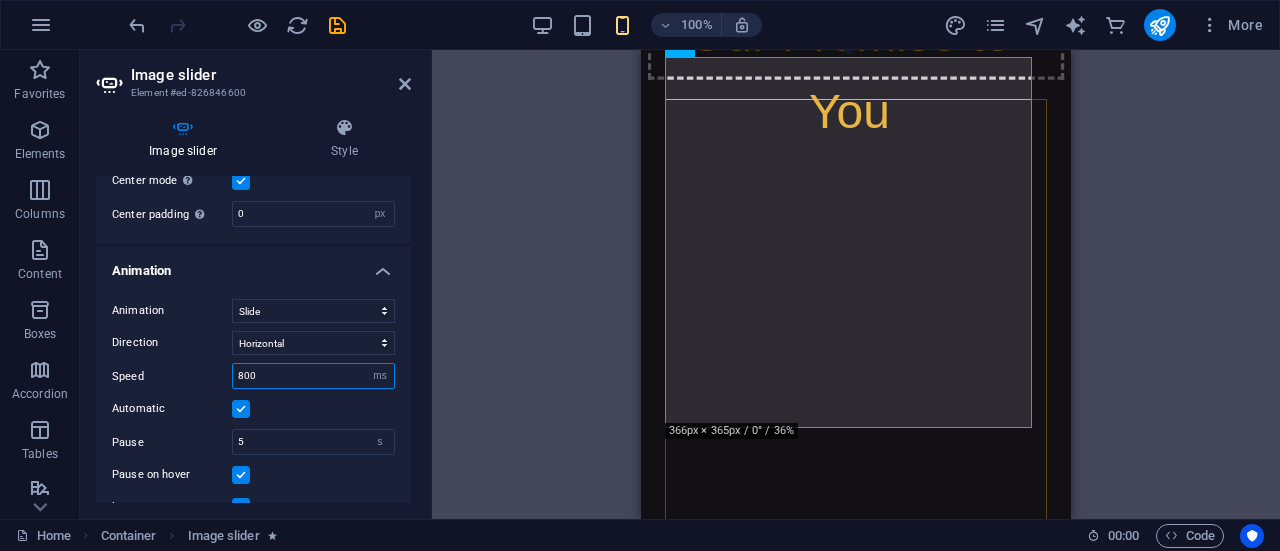 click on "800" at bounding box center [313, 376] 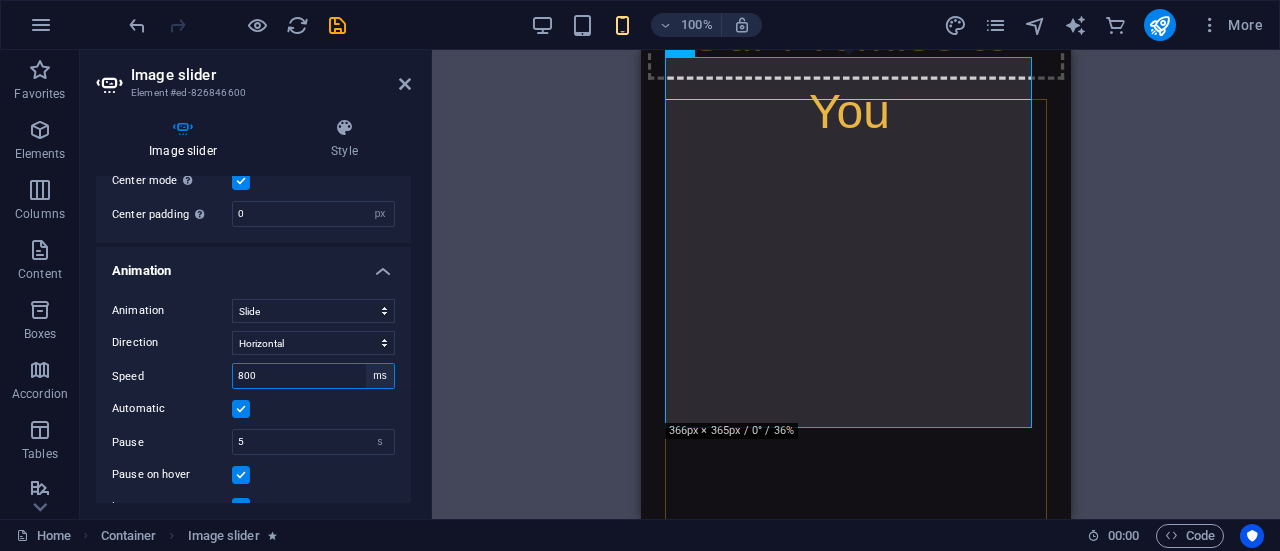 click on "s ms" at bounding box center [380, 376] 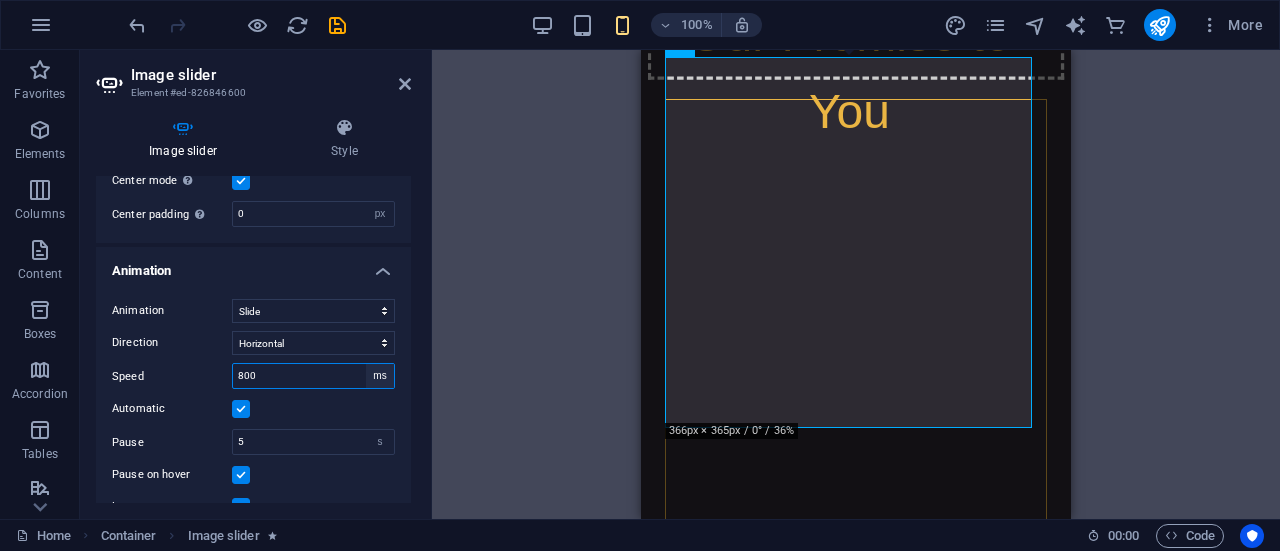 select on "s" 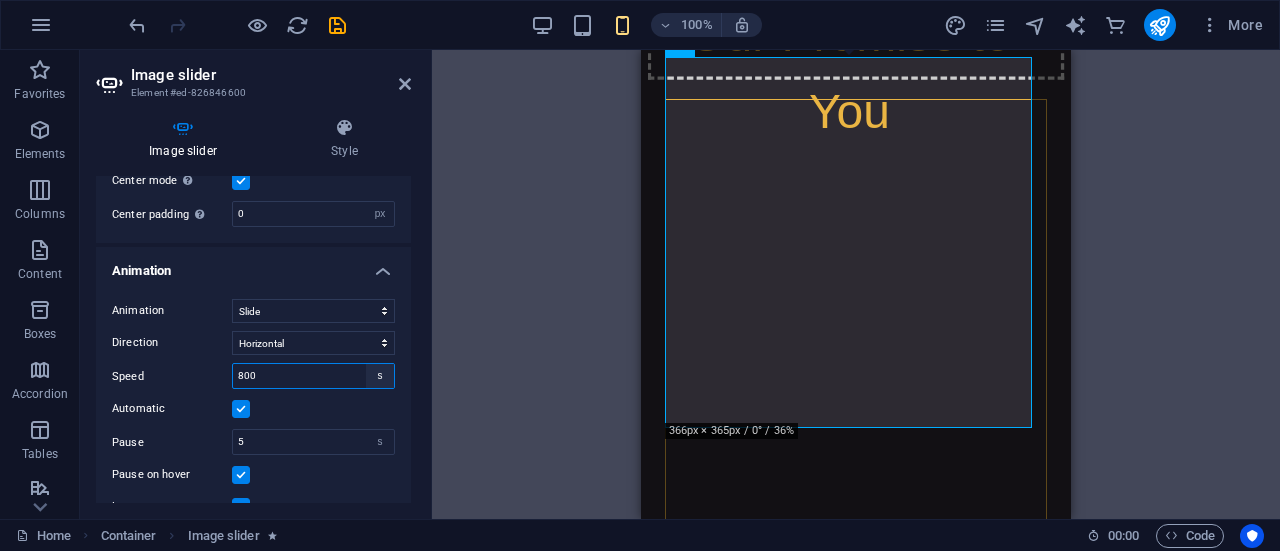 click on "s ms" at bounding box center [380, 376] 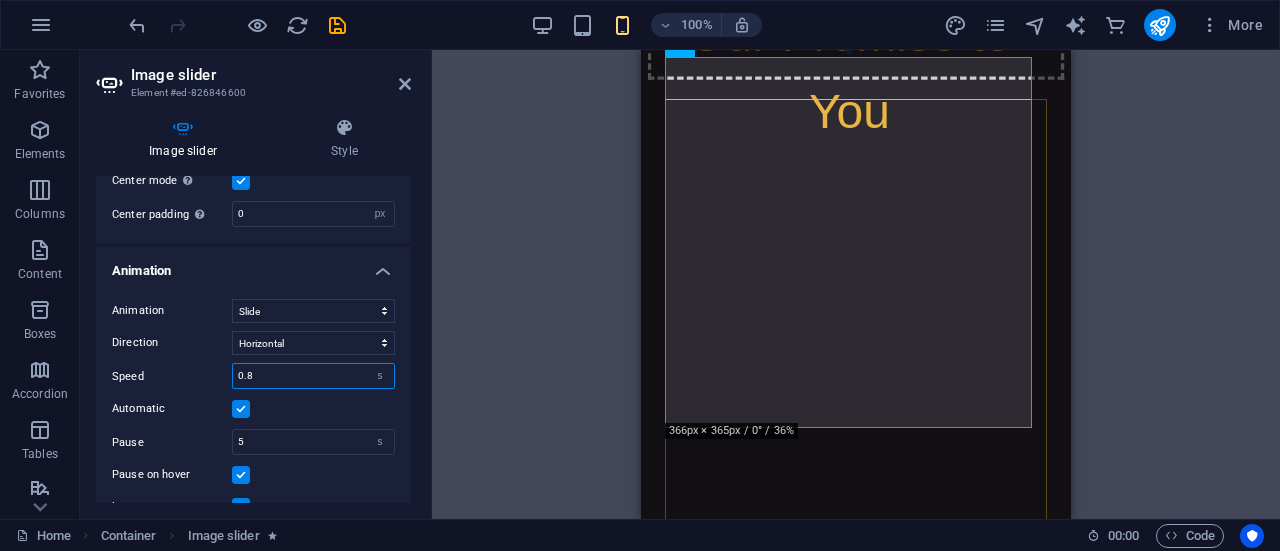 click on "0.8" at bounding box center [313, 376] 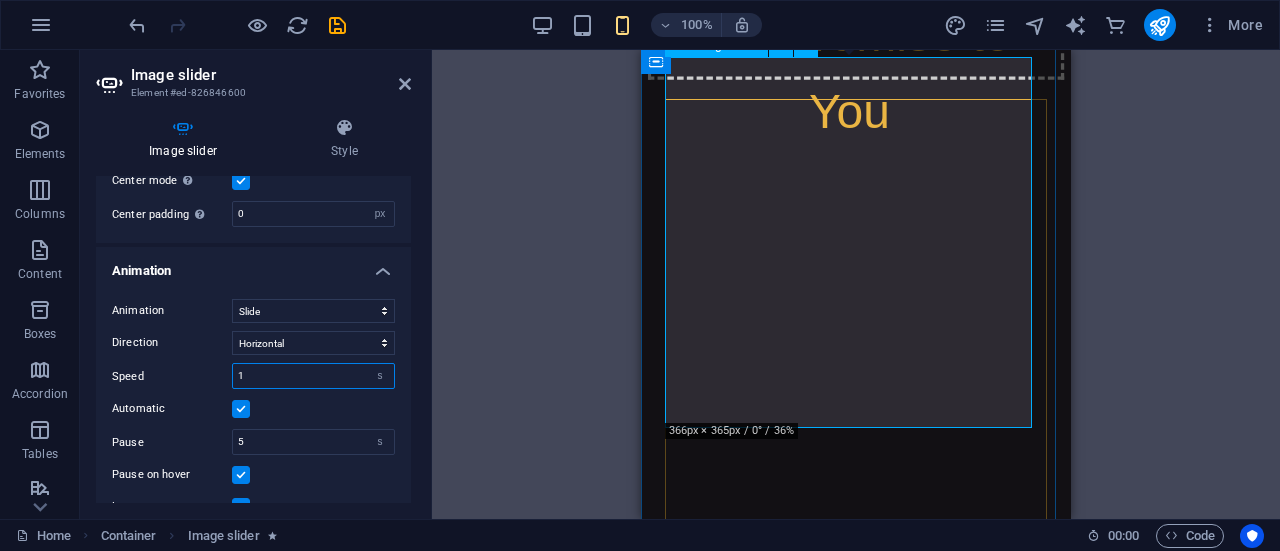 type on "1" 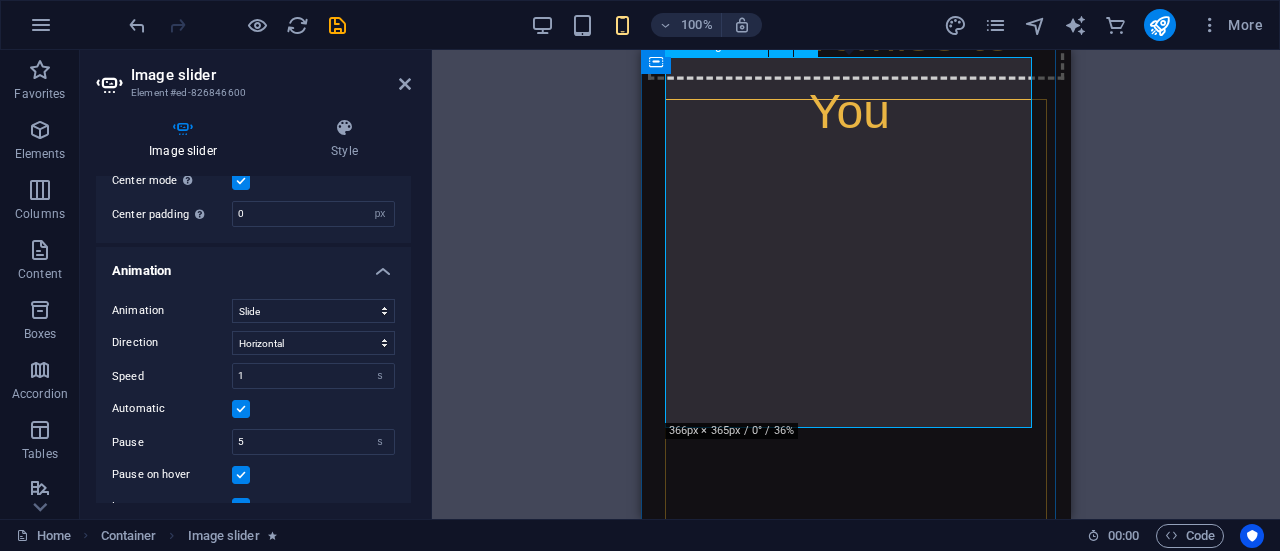 click at bounding box center [666, 6181] 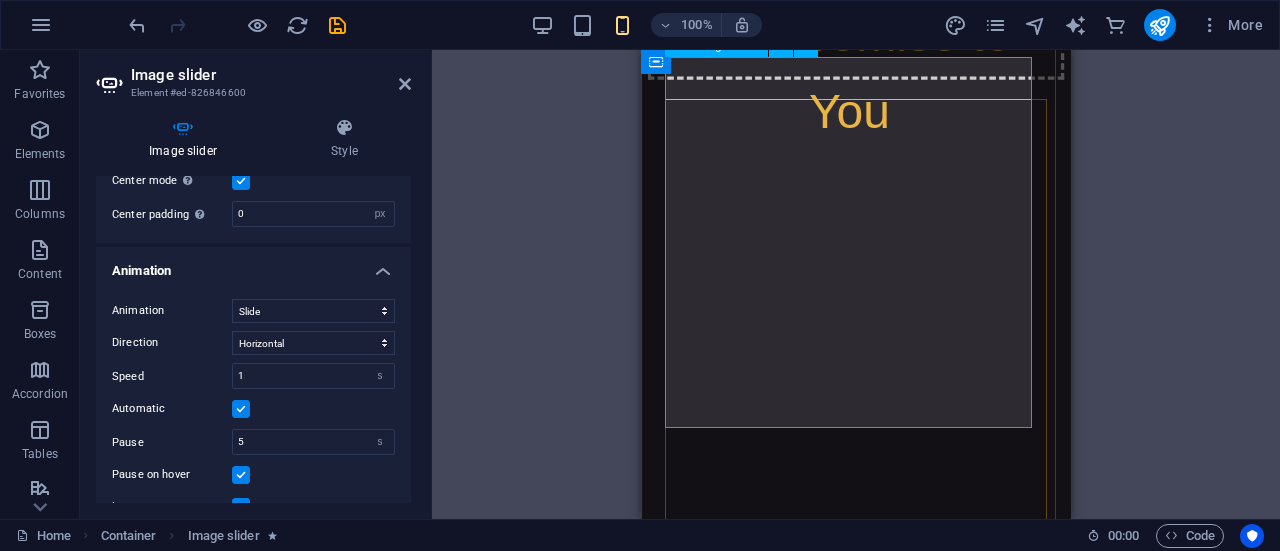 click at bounding box center (666, 6181) 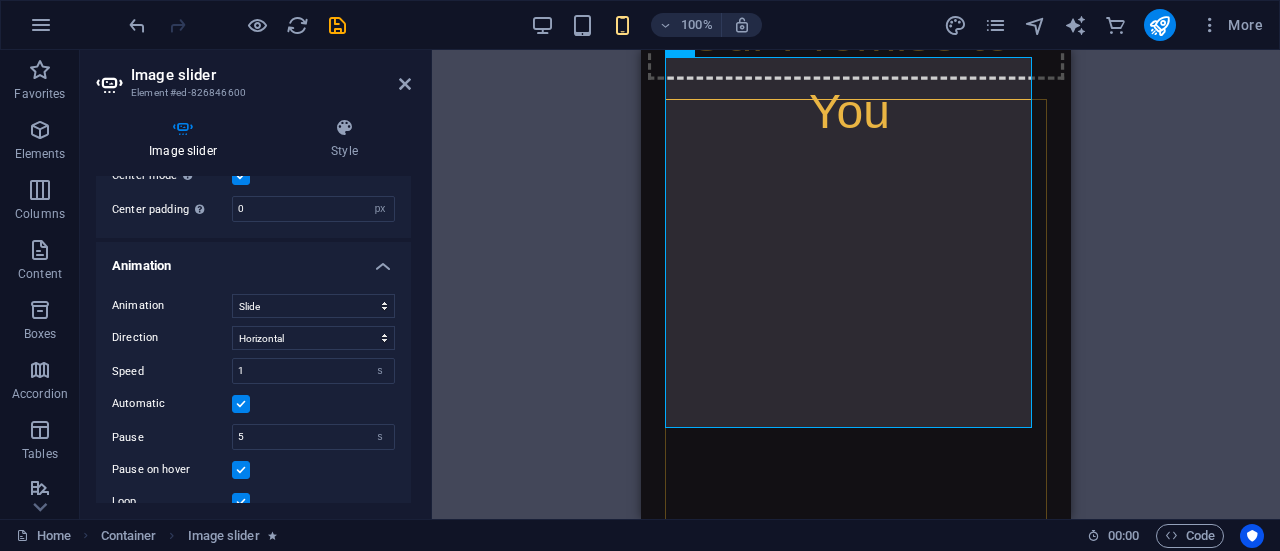 scroll, scrollTop: 1508, scrollLeft: 0, axis: vertical 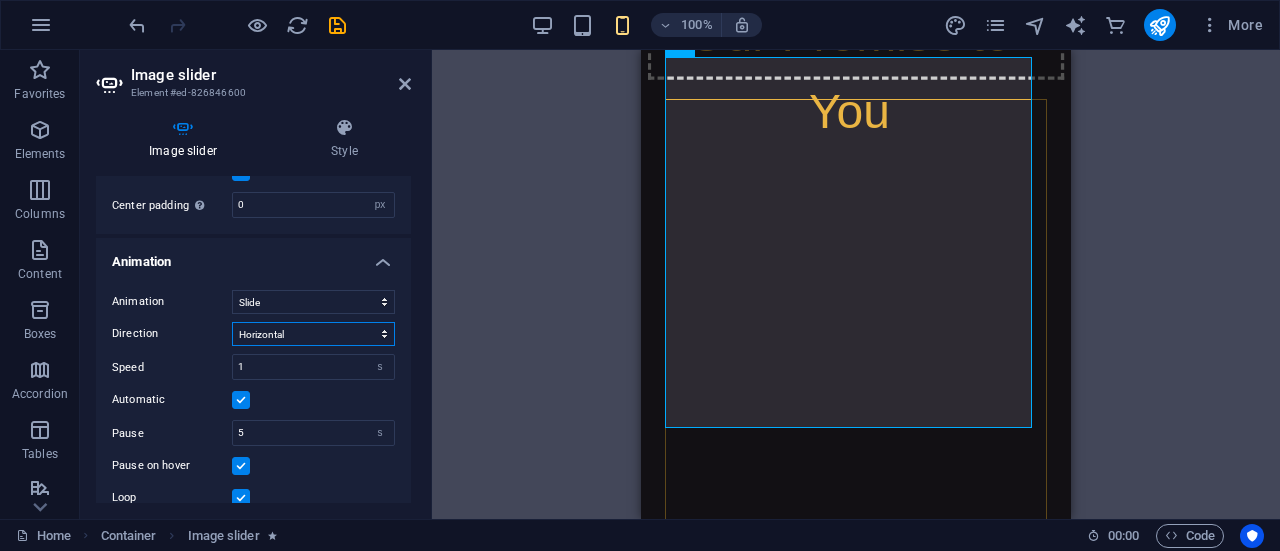 click on "Horizontal Vertical" at bounding box center (313, 334) 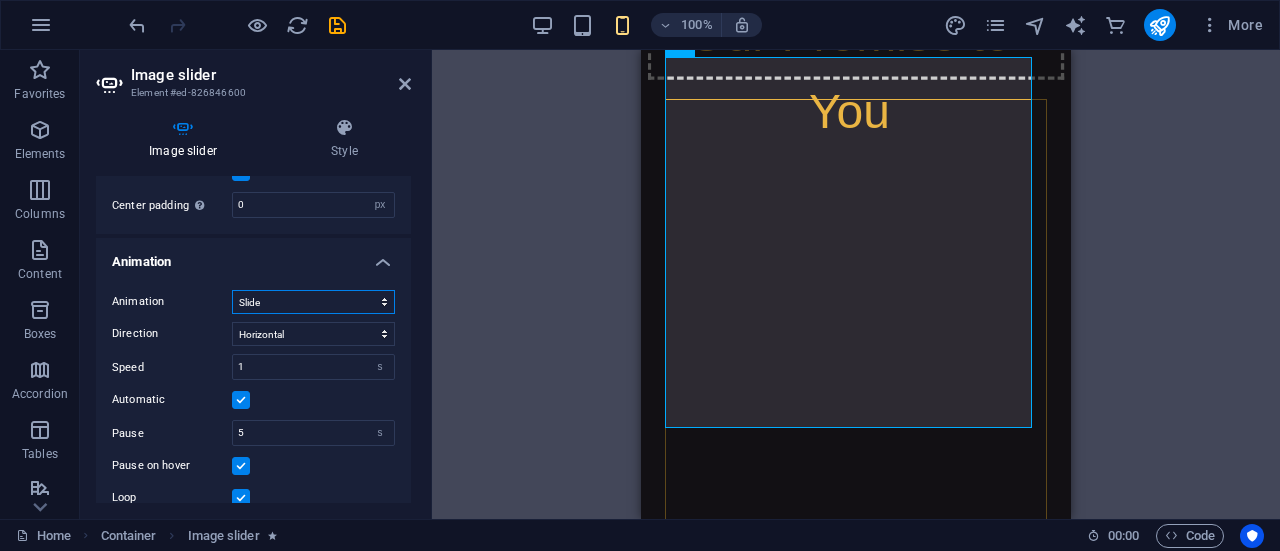 click on "Slide Fade" at bounding box center (313, 302) 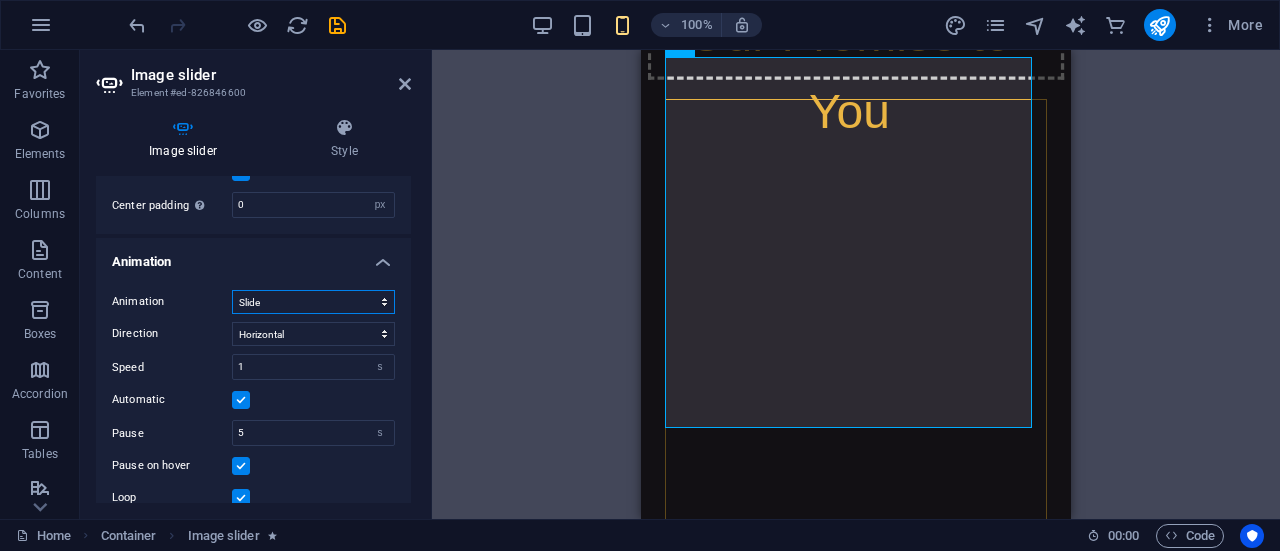select on "fade" 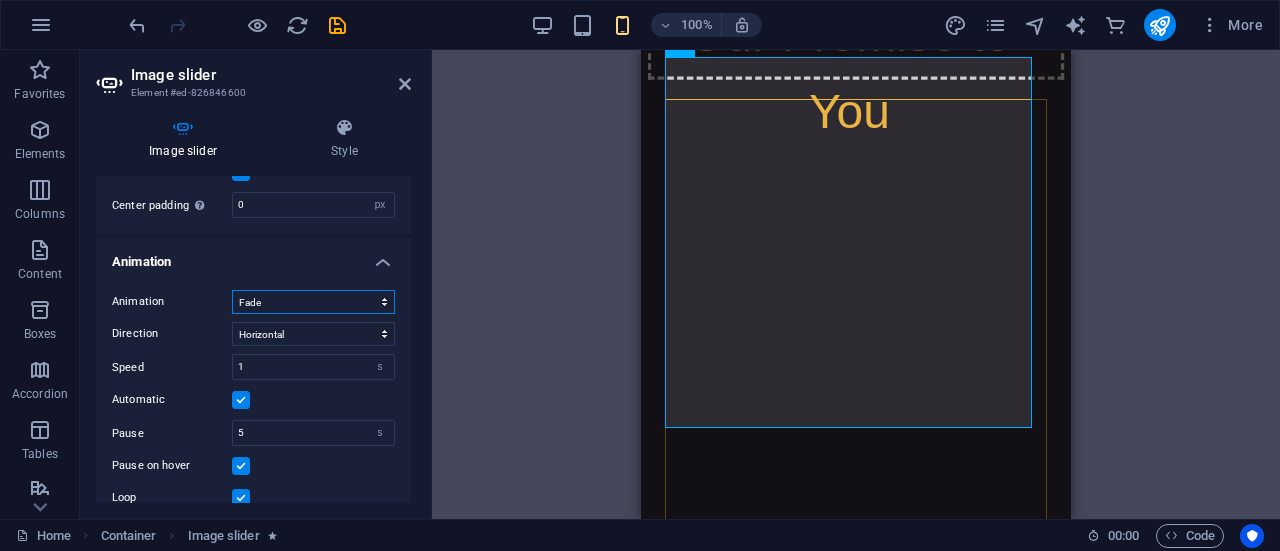 click on "Slide Fade" at bounding box center [313, 302] 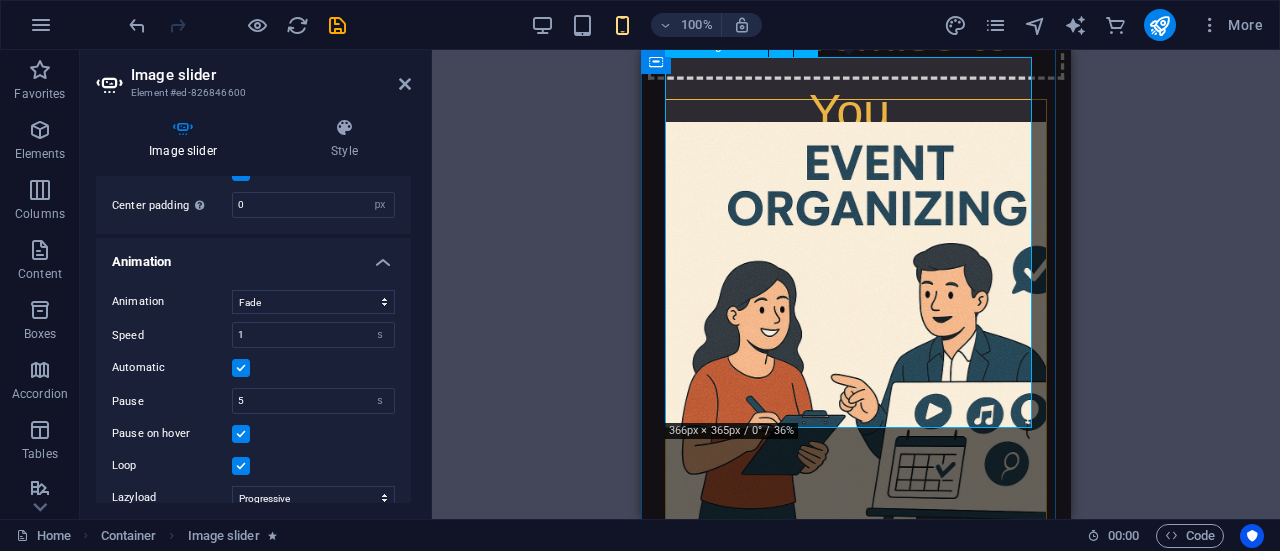 click at bounding box center [666, 4453] 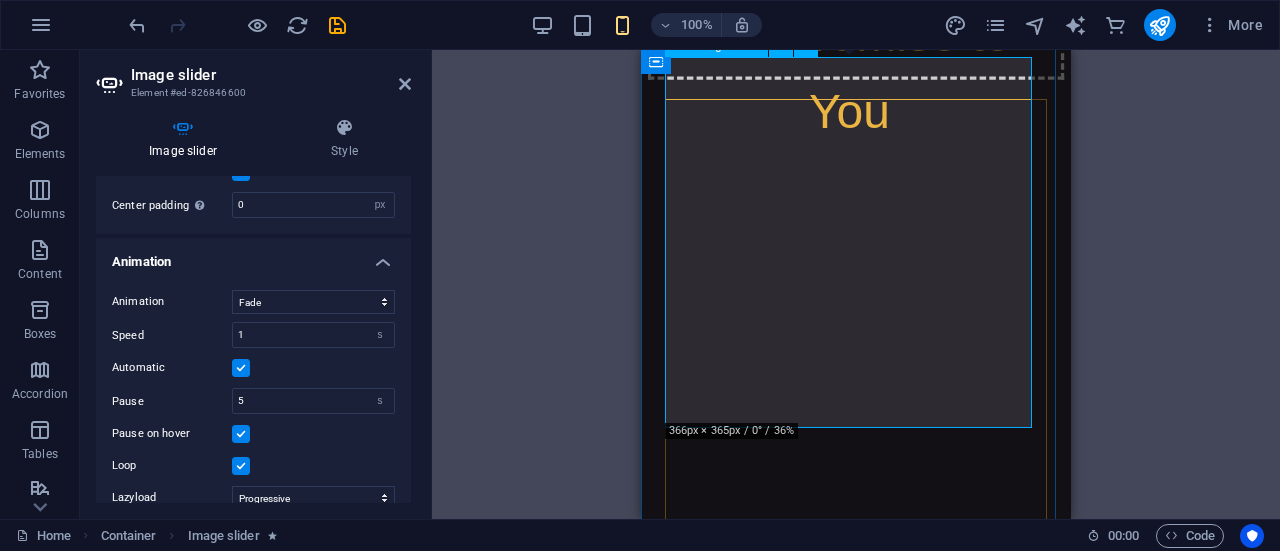 click at bounding box center (666, 4453) 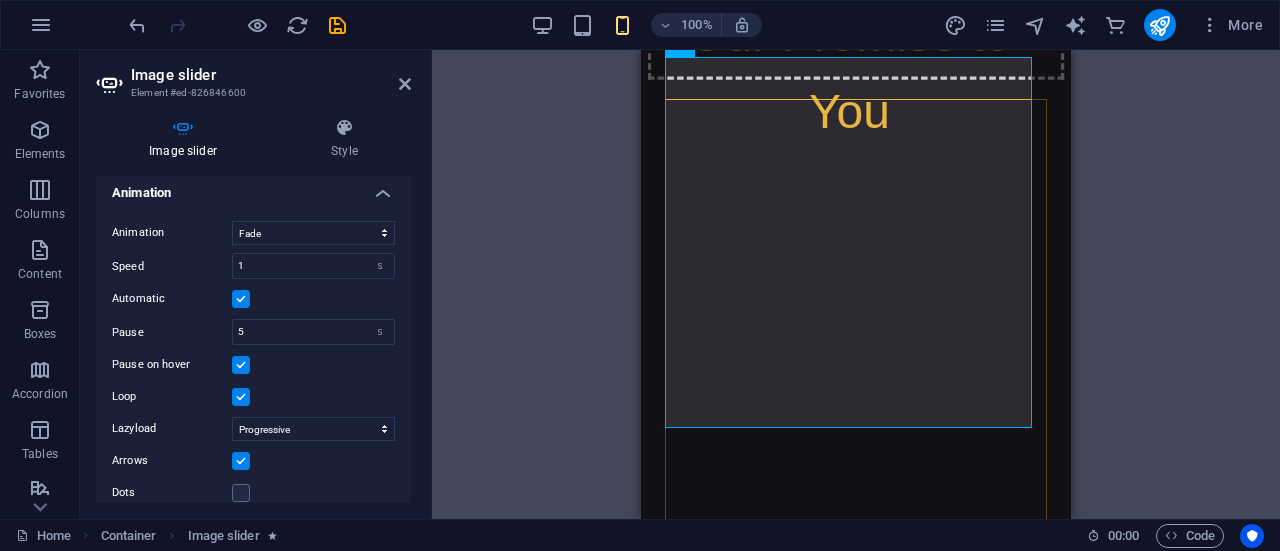 scroll, scrollTop: 1580, scrollLeft: 0, axis: vertical 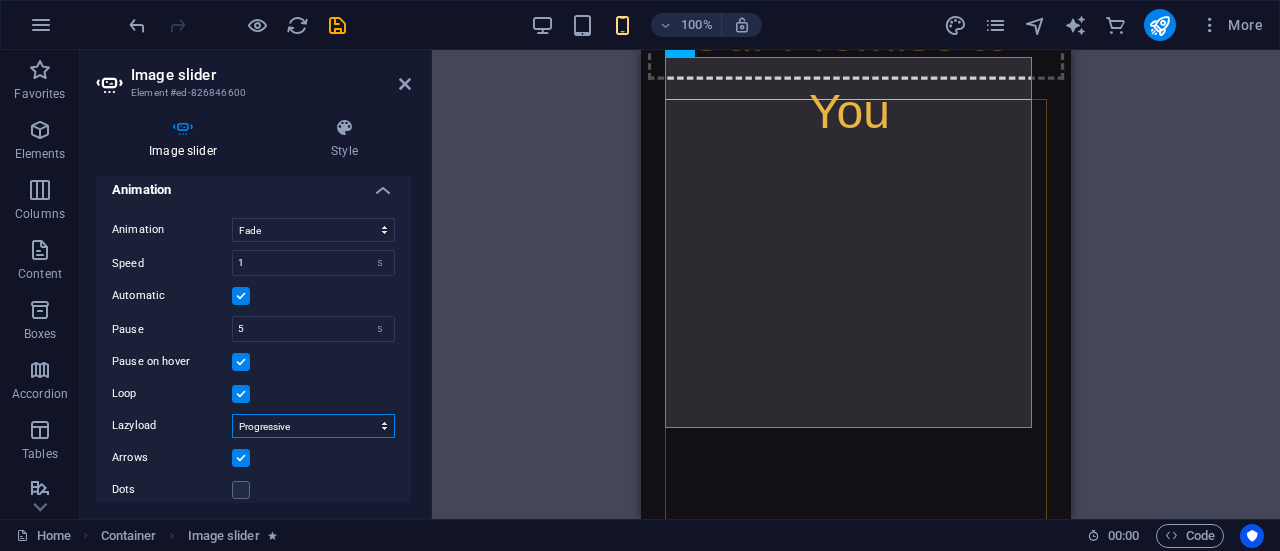 click on "Off On demand Progressive" at bounding box center (313, 426) 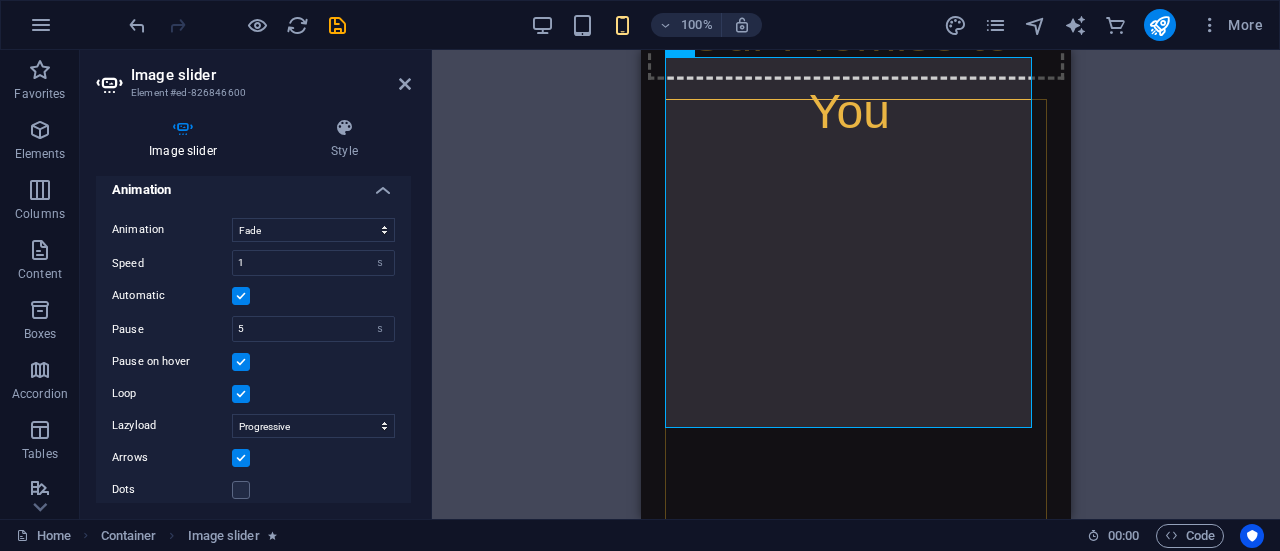 click on "Animation Slide Fade Direction Horizontal Vertical Speed 1 s ms Automatic Pause 5 s ms Pause on hover Loop Lazyload Off On demand Progressive Arrows Dots" at bounding box center [253, 360] 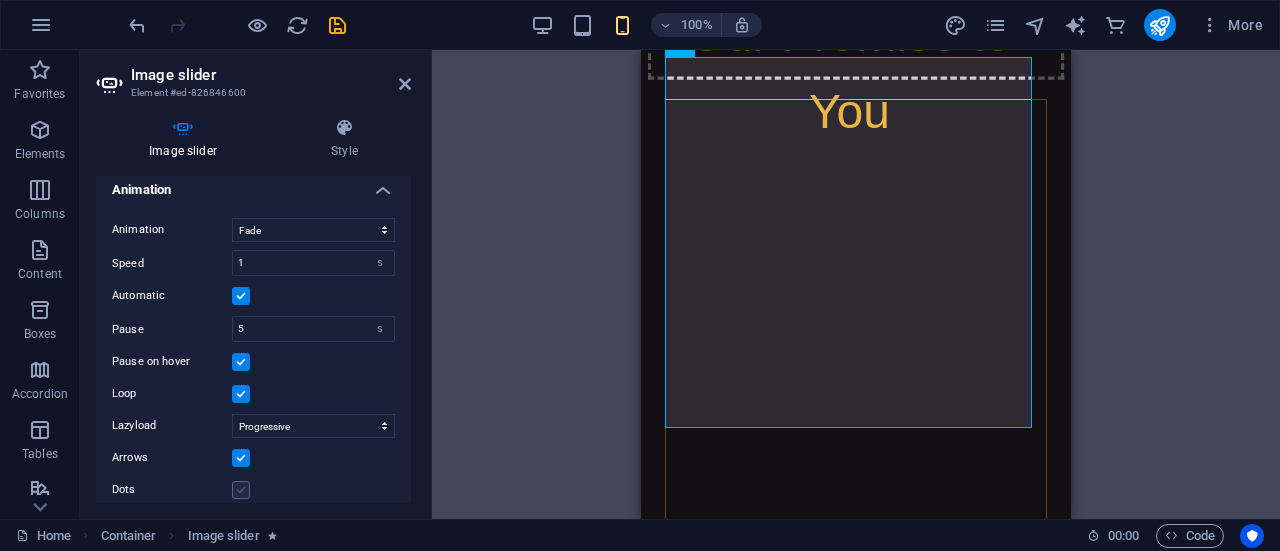 click at bounding box center (241, 490) 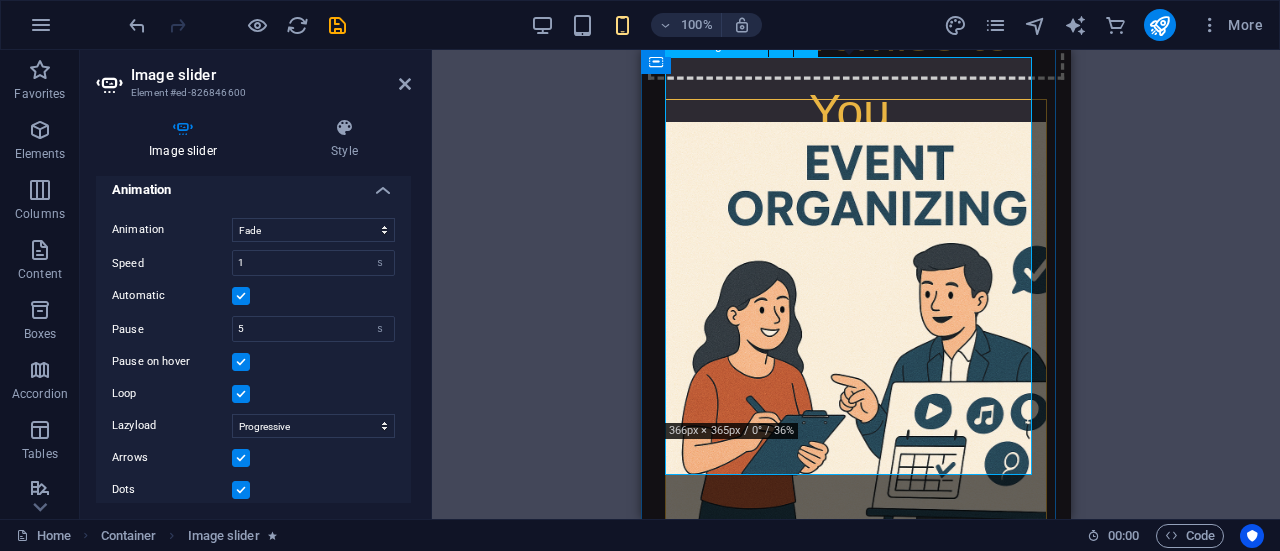 click at bounding box center (666, 4453) 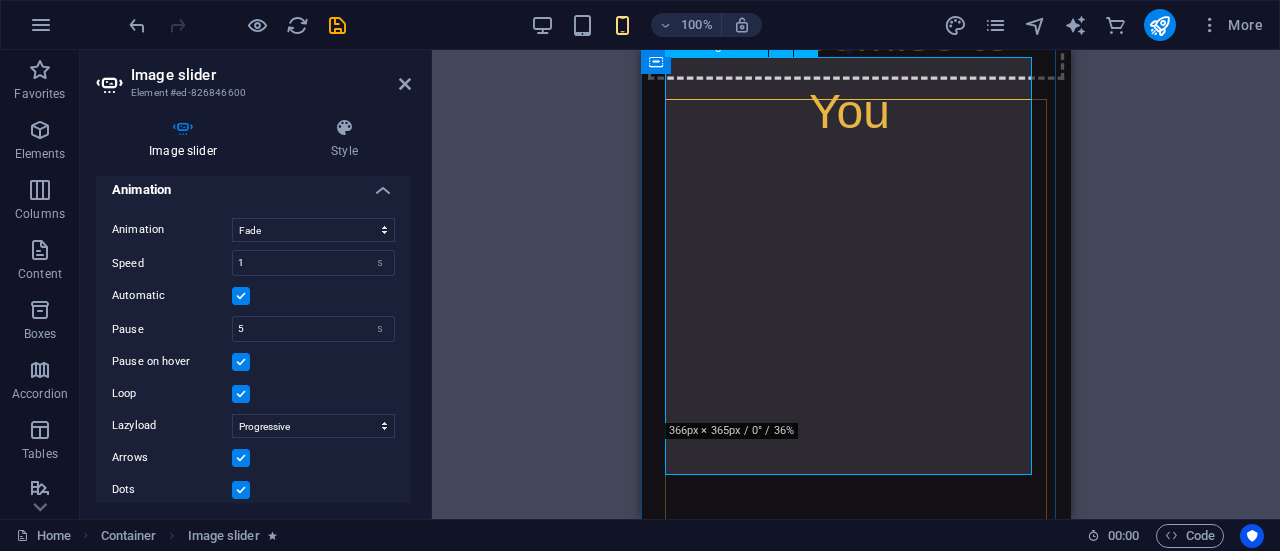 click at bounding box center [666, 4453] 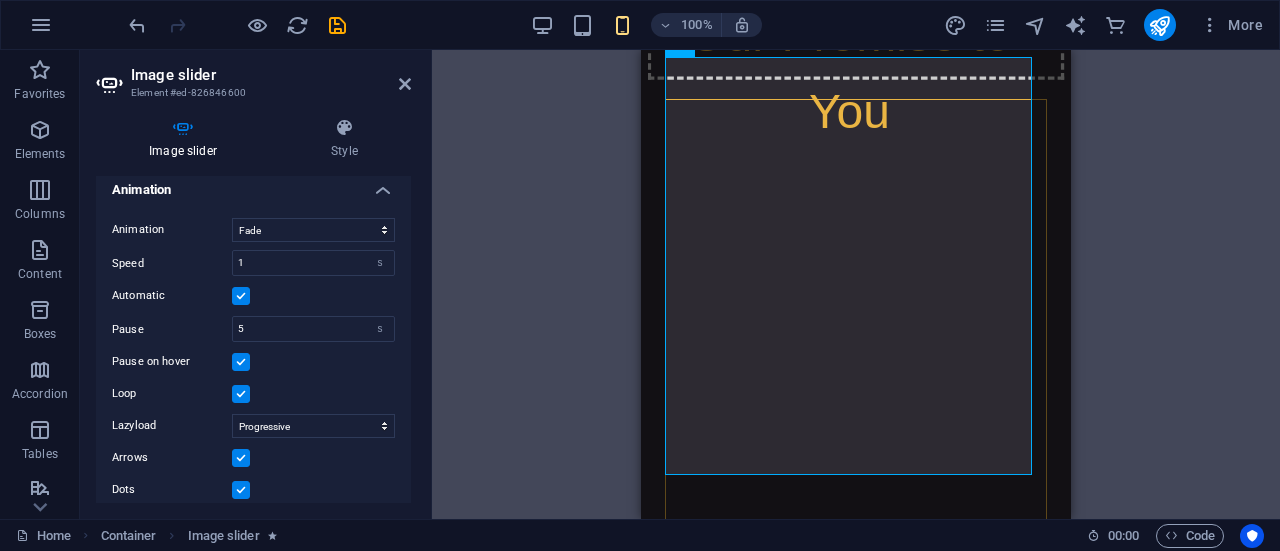 click at bounding box center (241, 490) 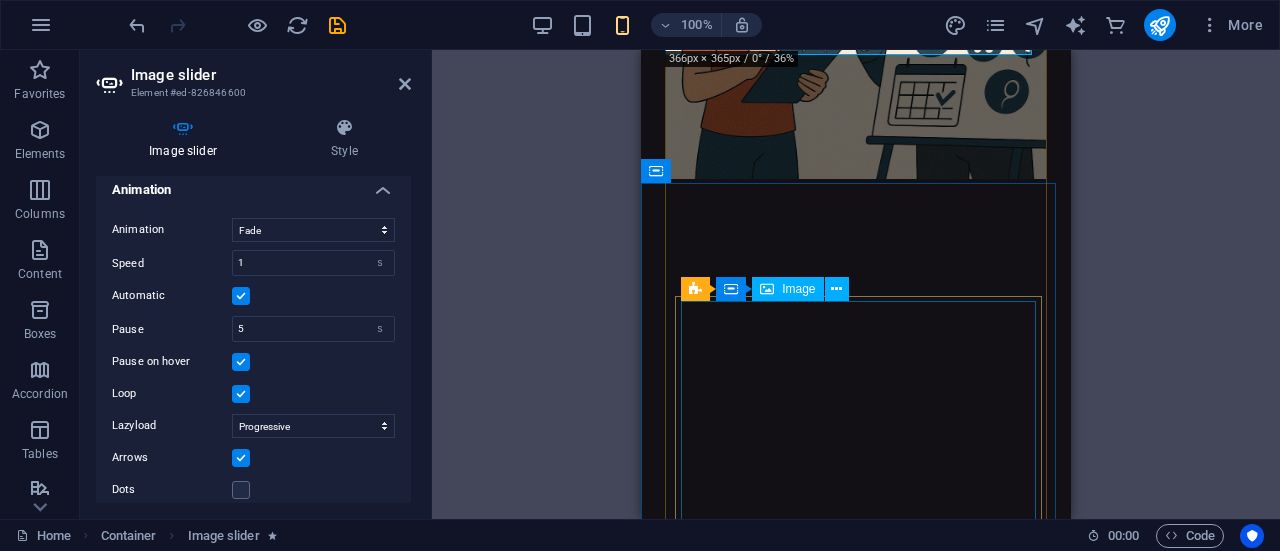 scroll, scrollTop: 1552, scrollLeft: 0, axis: vertical 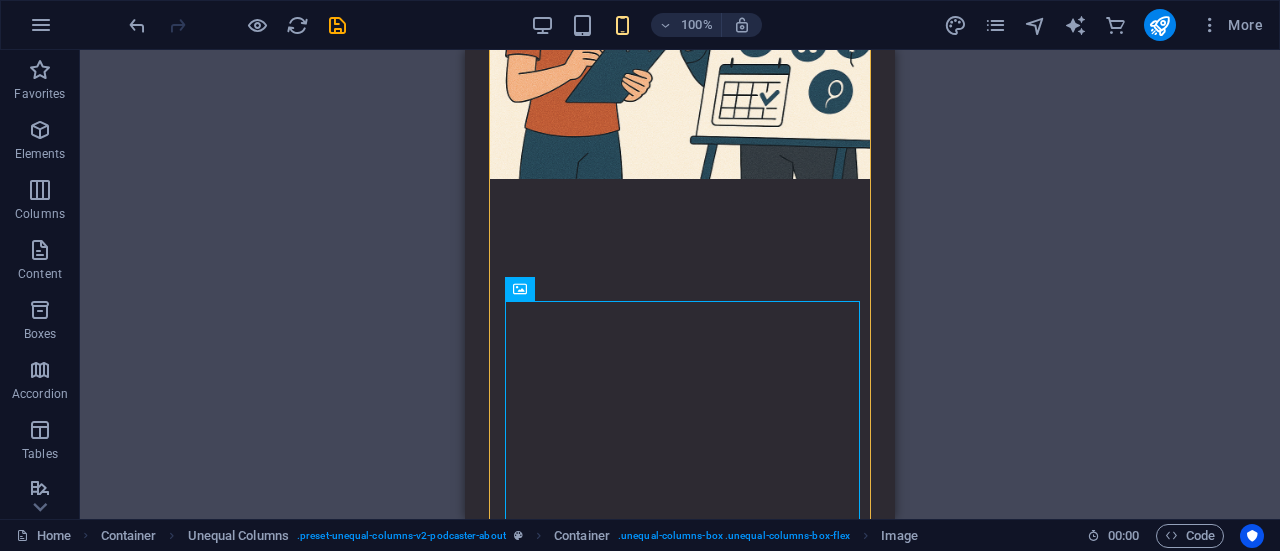 click on "Drag and drop a file to add it
Container   H3   Preset   Container   Image   Unequal Columns   Placeholder   Container   Container   Text   Container   Text   Unequal Columns   Image   Container   Unequal Columns   Unequal Columns   Container   Spacer   Container   Spacer   Spacer   Image slider   H2" at bounding box center (680, 284) 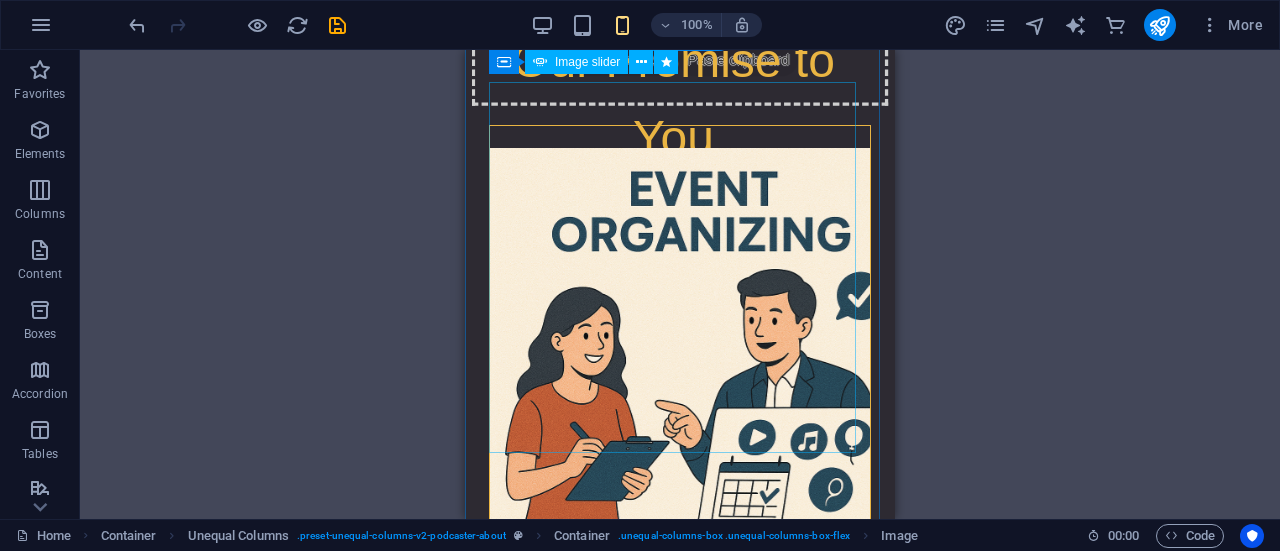 scroll, scrollTop: 1120, scrollLeft: 0, axis: vertical 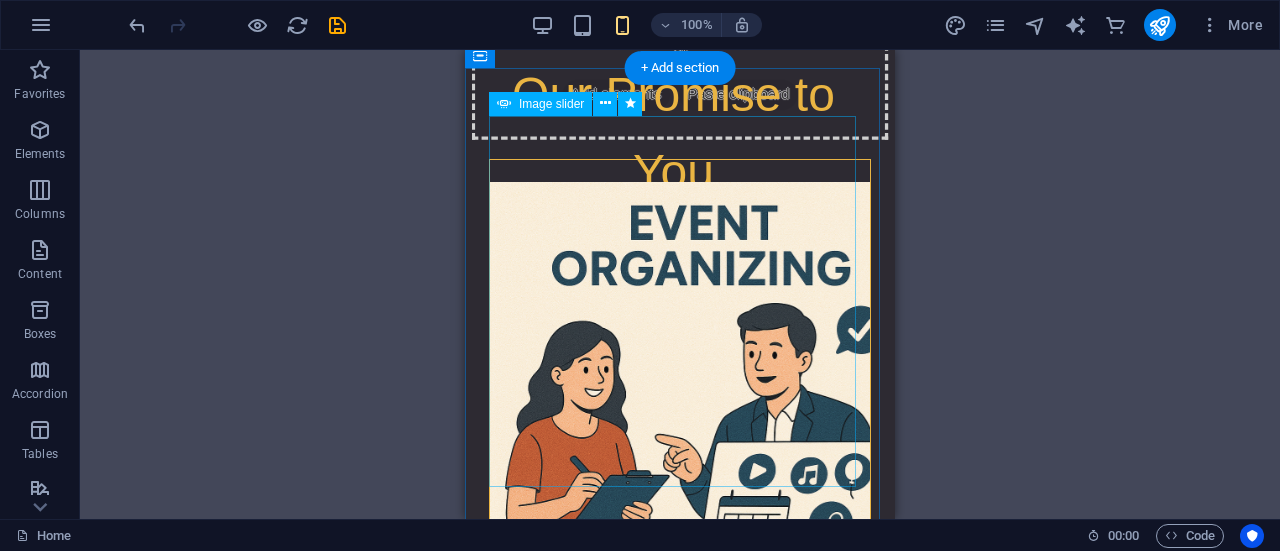 click at bounding box center (490, 4513) 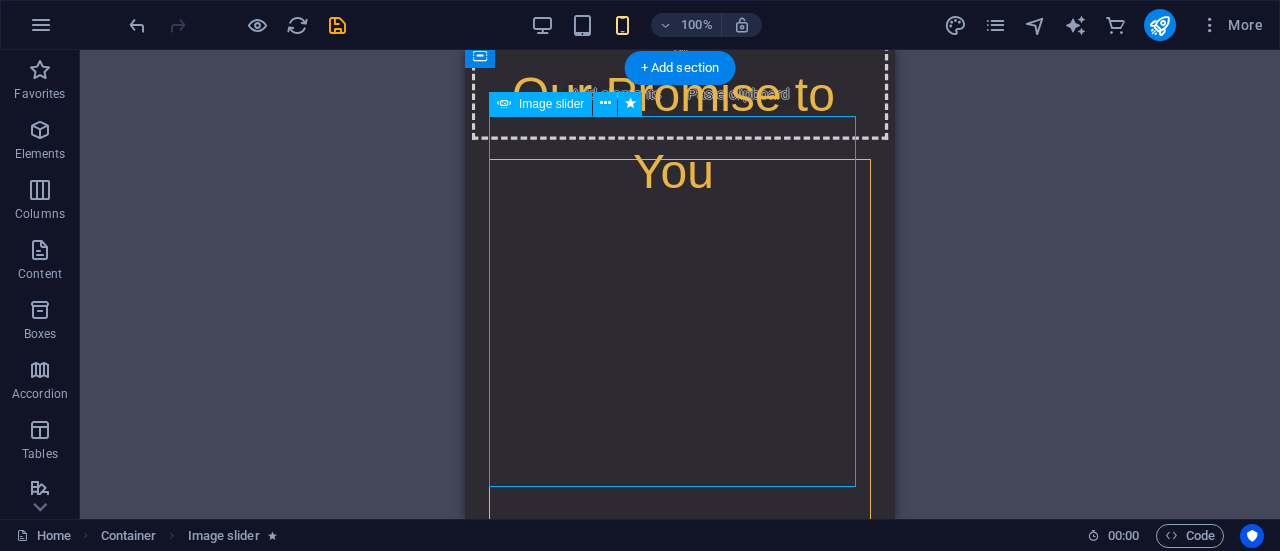 click at bounding box center (490, 4513) 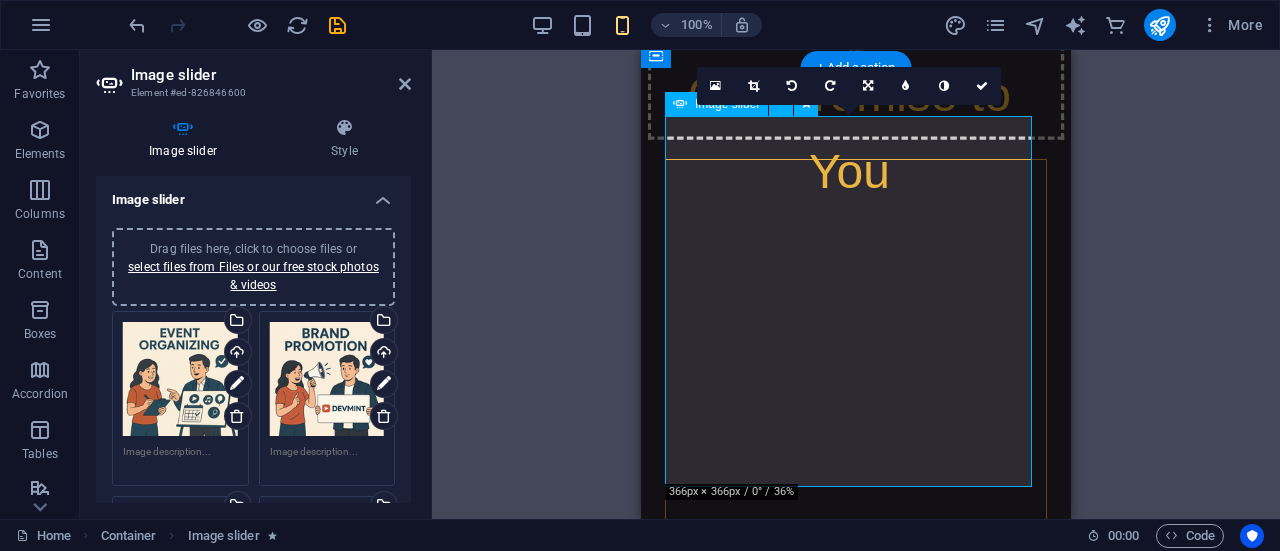 click at bounding box center [-249, 1687] 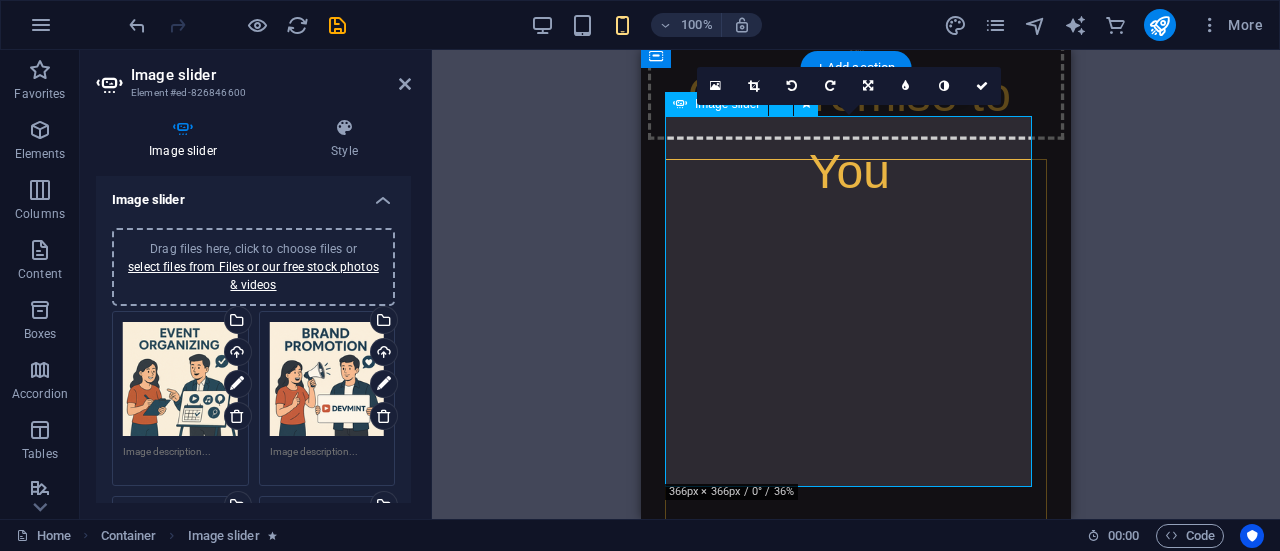 click at bounding box center [-249, 1687] 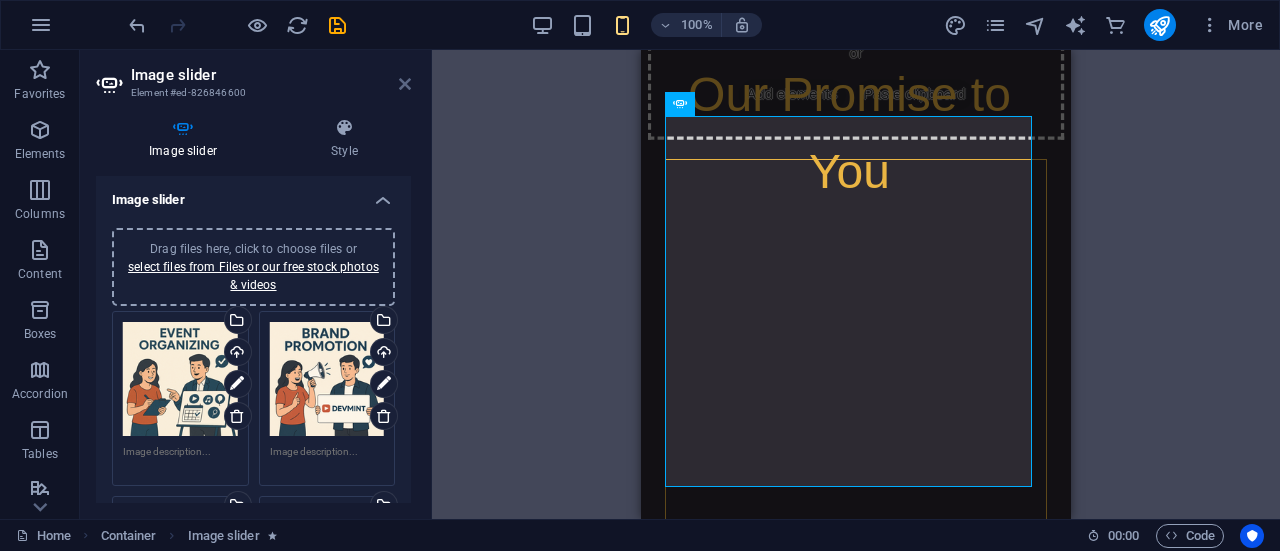 drag, startPoint x: 409, startPoint y: 78, endPoint x: 19, endPoint y: 7, distance: 396.41016 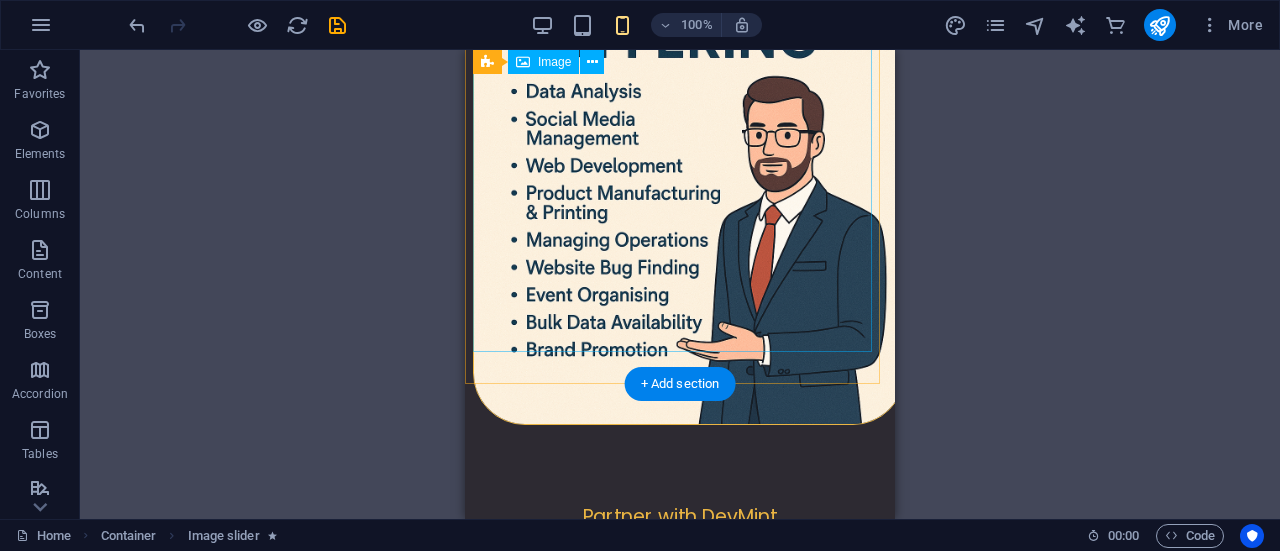 scroll, scrollTop: 0, scrollLeft: 0, axis: both 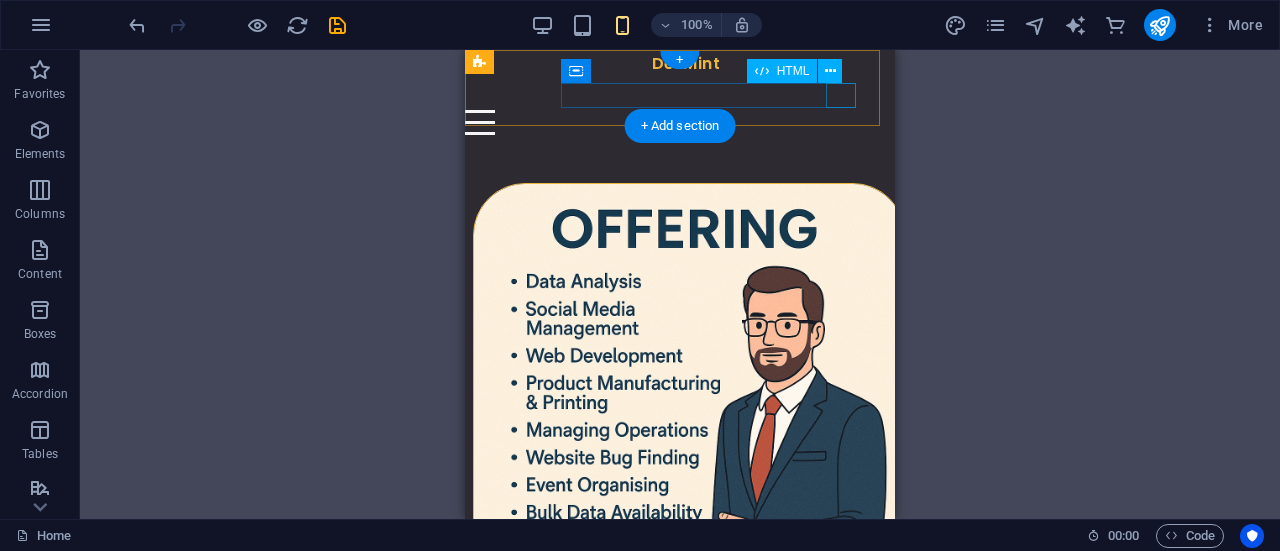 click at bounding box center [668, 122] 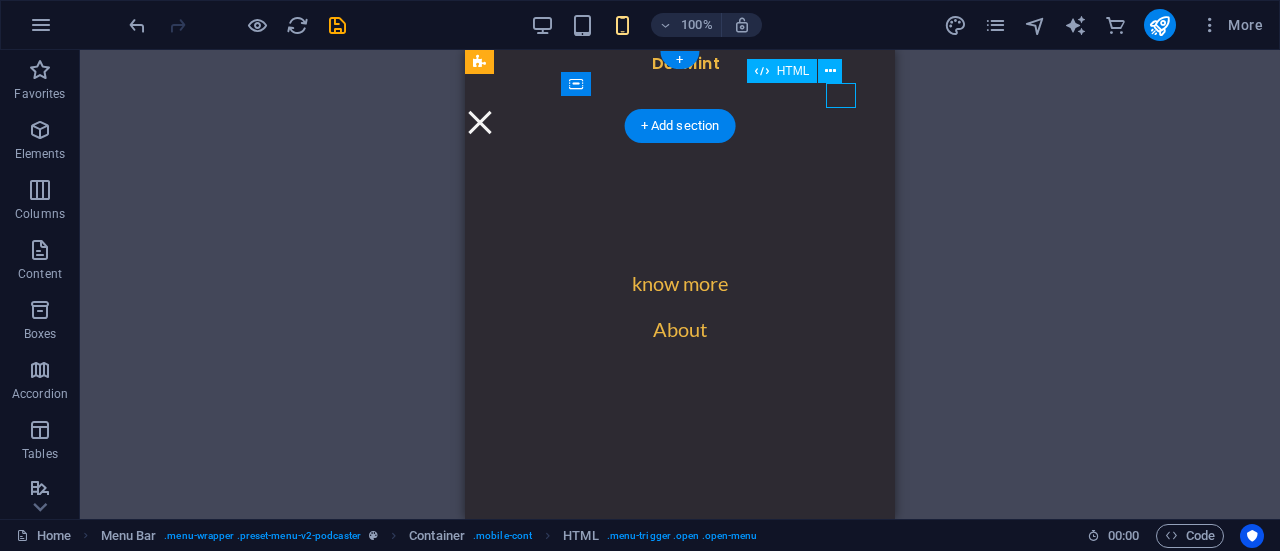 click at bounding box center [480, 122] 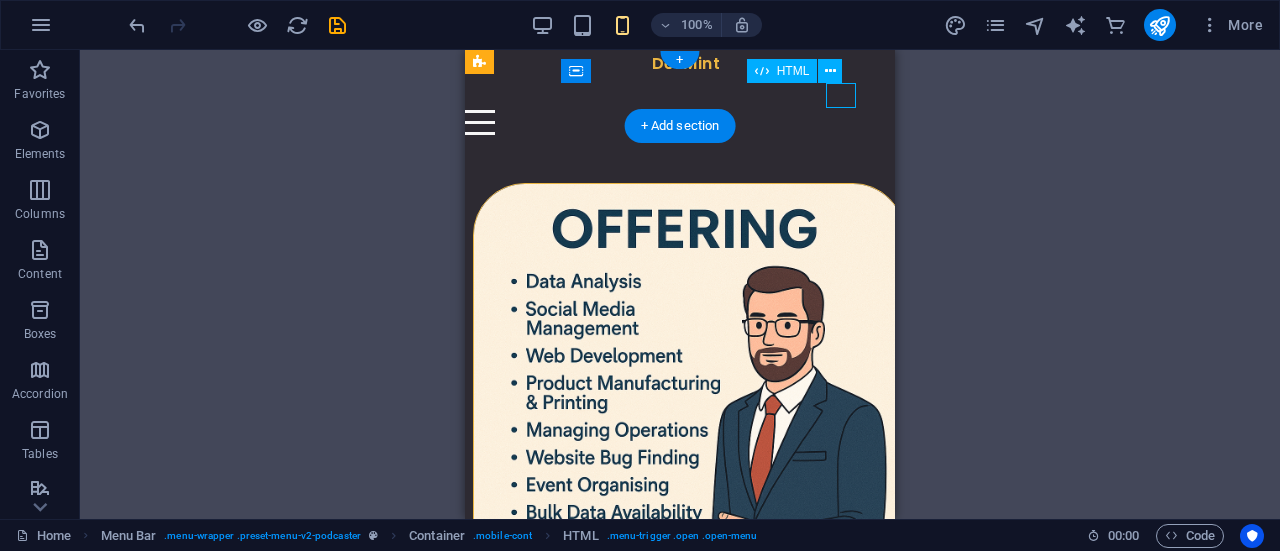 click at bounding box center (668, 122) 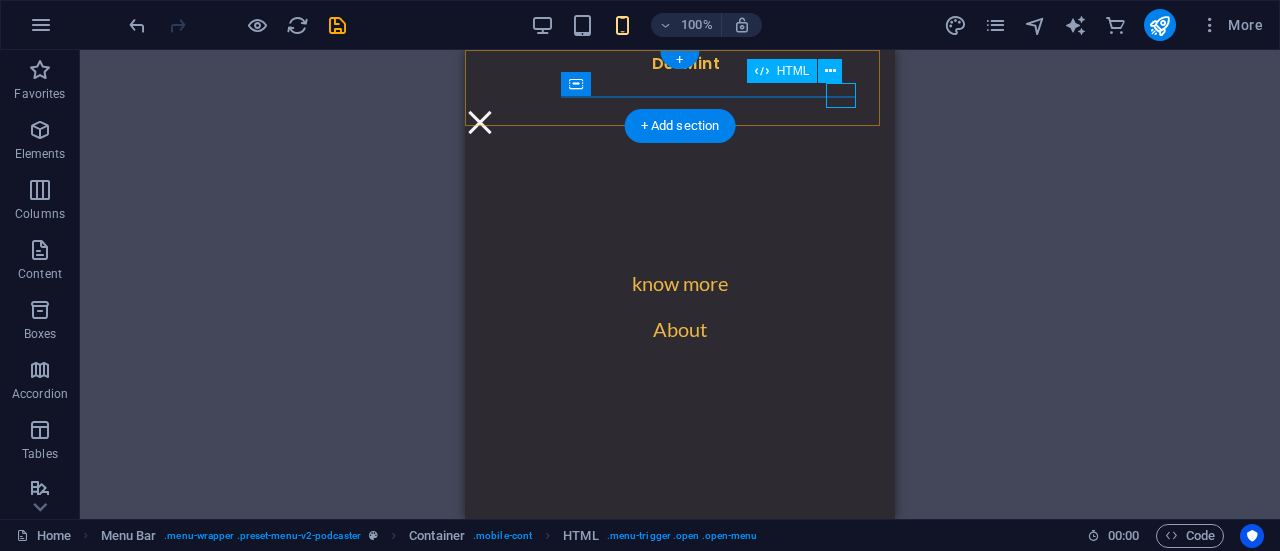 click at bounding box center [480, 122] 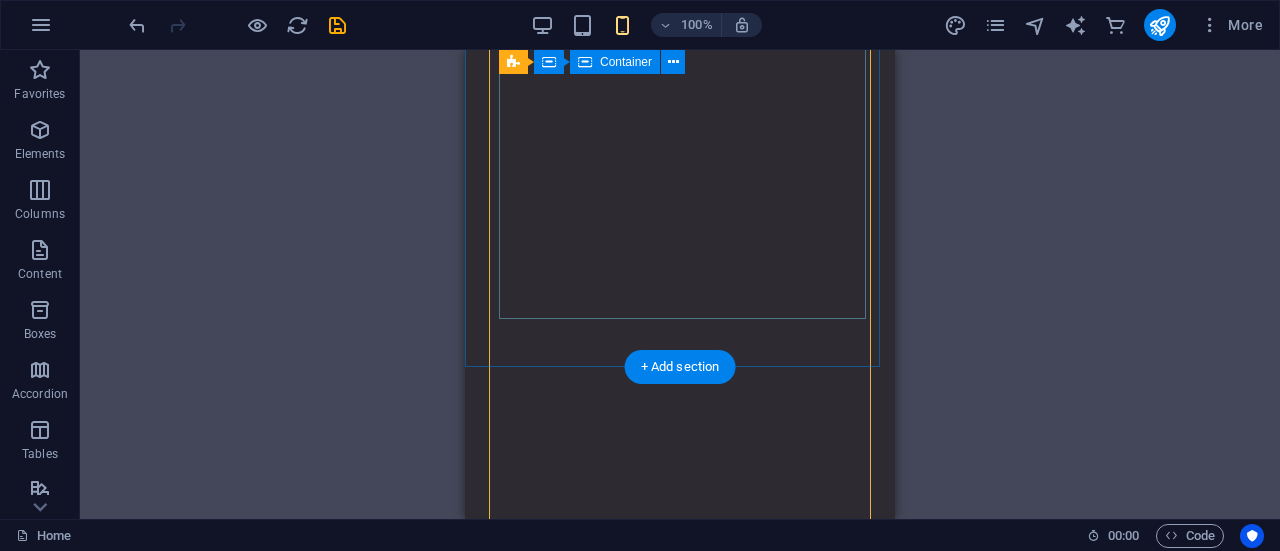 scroll, scrollTop: 2242, scrollLeft: 0, axis: vertical 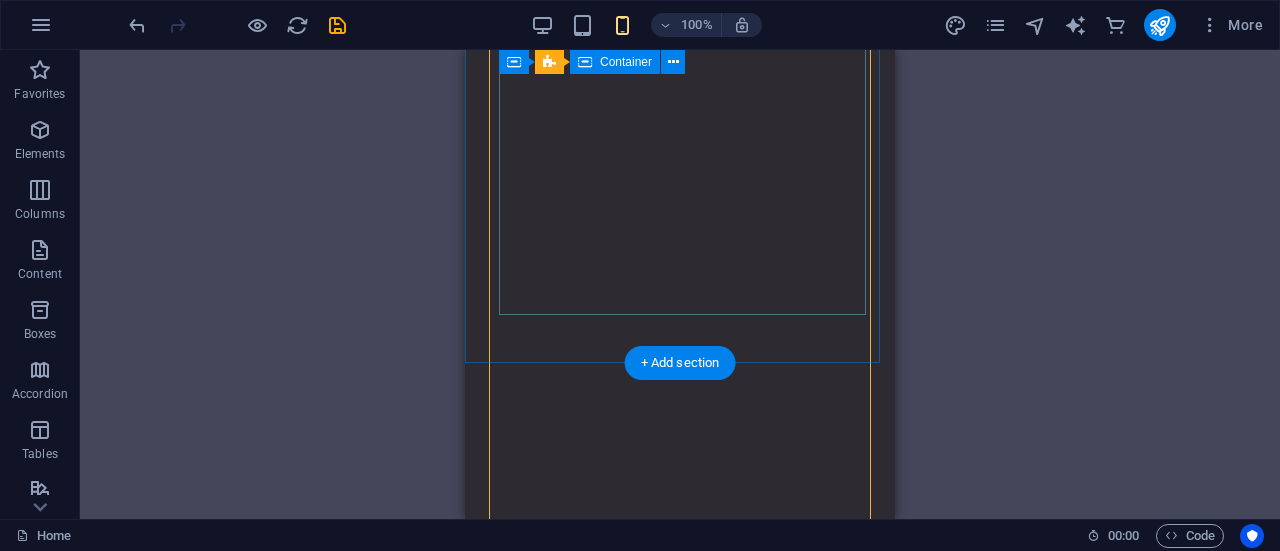 click on "At  Devmint , we combine  affordability, reliability, and speed  to deliver results you can trust. Our mission is simple — to help your brand grow without the stress of high costs or missed deadlines. We are your  all‑in‑one partner , offering services from  data analysis, web development, and social media management  to  product manufacturing, event organising, and brand promotion . Whatever your business needs, we handle it under one roof. With experience across  India, Vietnam, Bangladesh, Nepal, and Southeast Asia , we bring a global perspective to every project. We tailor each solution to your unique goals, so you get exactly what works for your business. Socials:" at bounding box center (690, 4210) 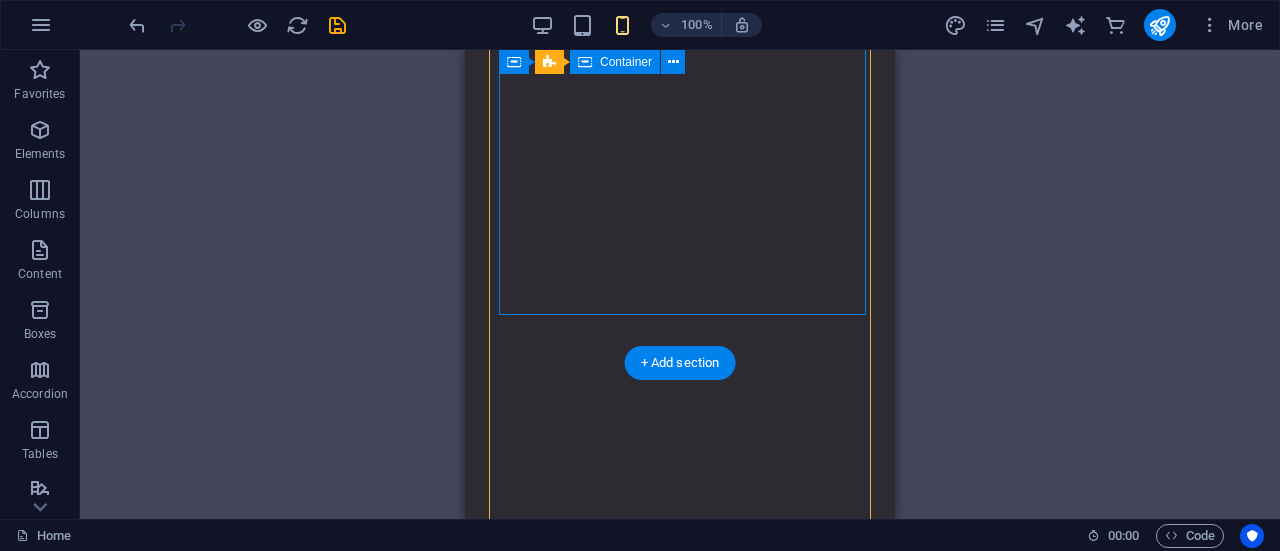 click on "At  Devmint , we combine  affordability, reliability, and speed  to deliver results you can trust. Our mission is simple — to help your brand grow without the stress of high costs or missed deadlines. We are your  all‑in‑one partner , offering services from  data analysis, web development, and social media management  to  product manufacturing, event organising, and brand promotion . Whatever your business needs, we handle it under one roof. With experience across  India, Vietnam, Bangladesh, Nepal, and Southeast Asia , we bring a global perspective to every project. We tailor each solution to your unique goals, so you get exactly what works for your business. Socials:" at bounding box center [690, 4210] 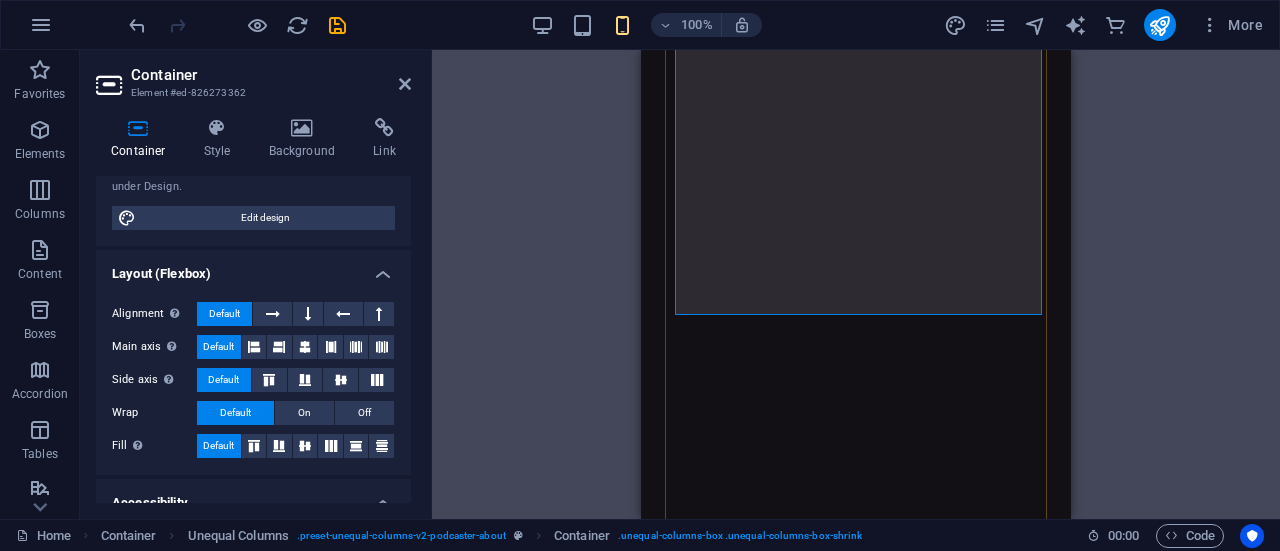 scroll, scrollTop: 230, scrollLeft: 0, axis: vertical 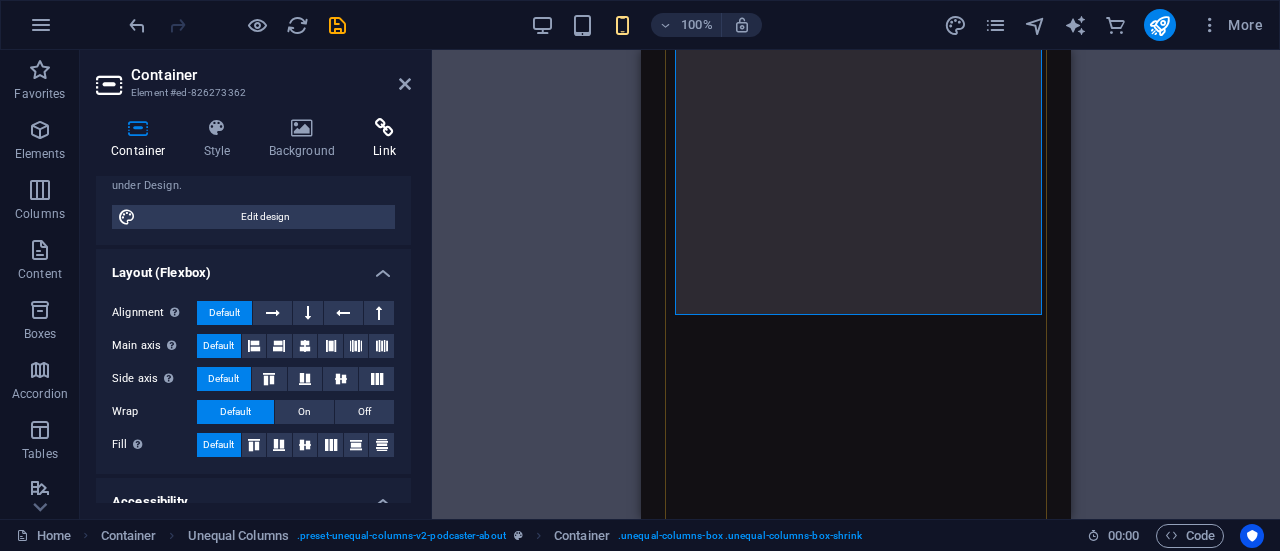 click at bounding box center (384, 128) 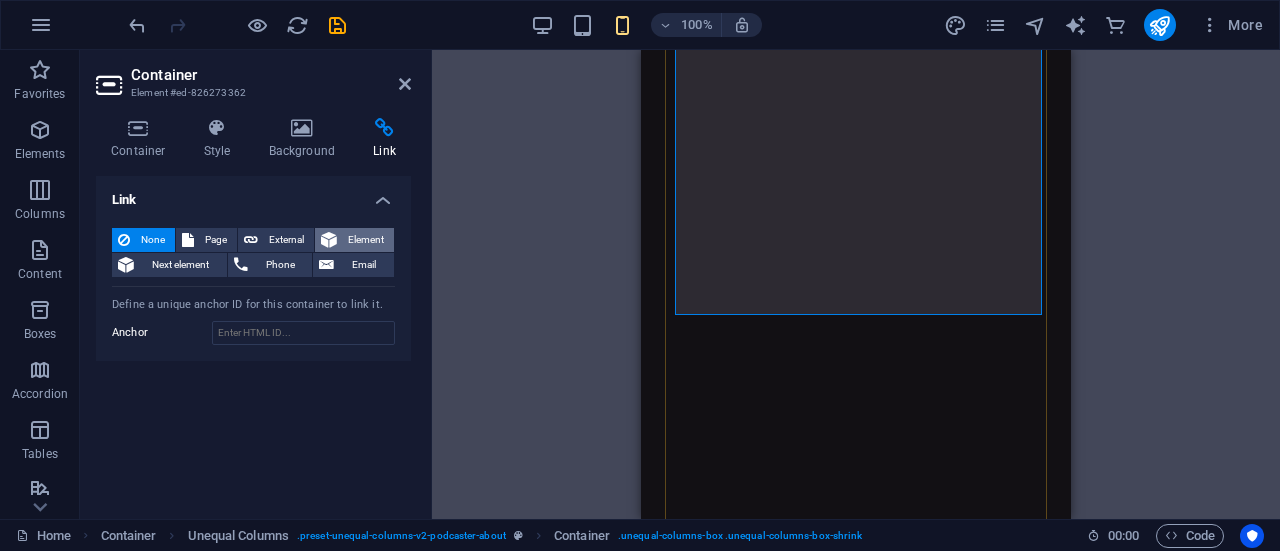 click at bounding box center [329, 240] 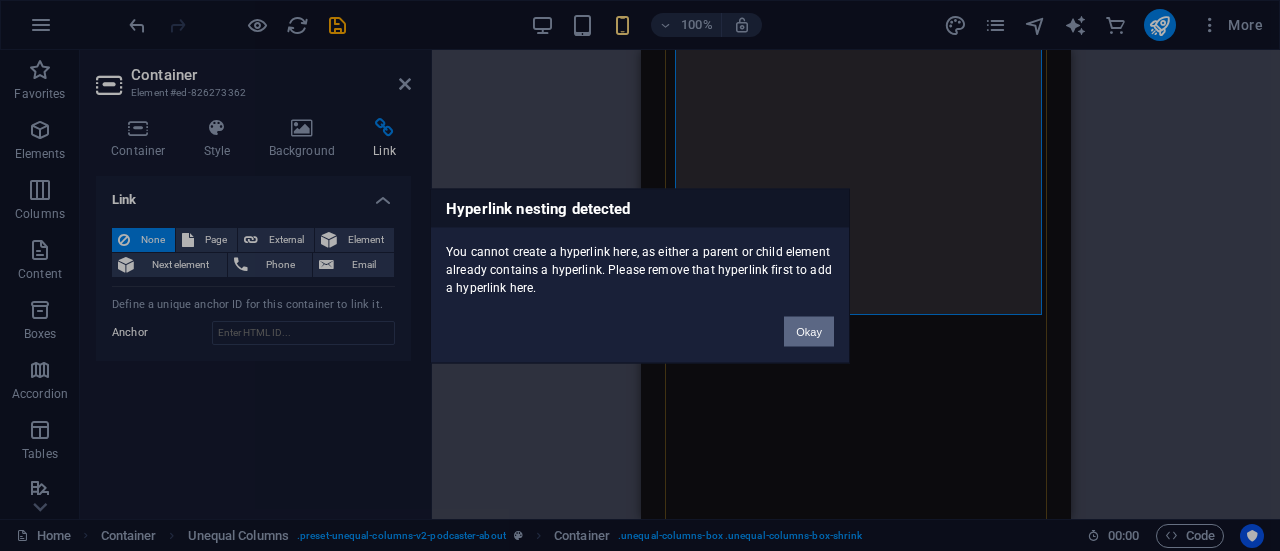 click on "Okay" at bounding box center [809, 331] 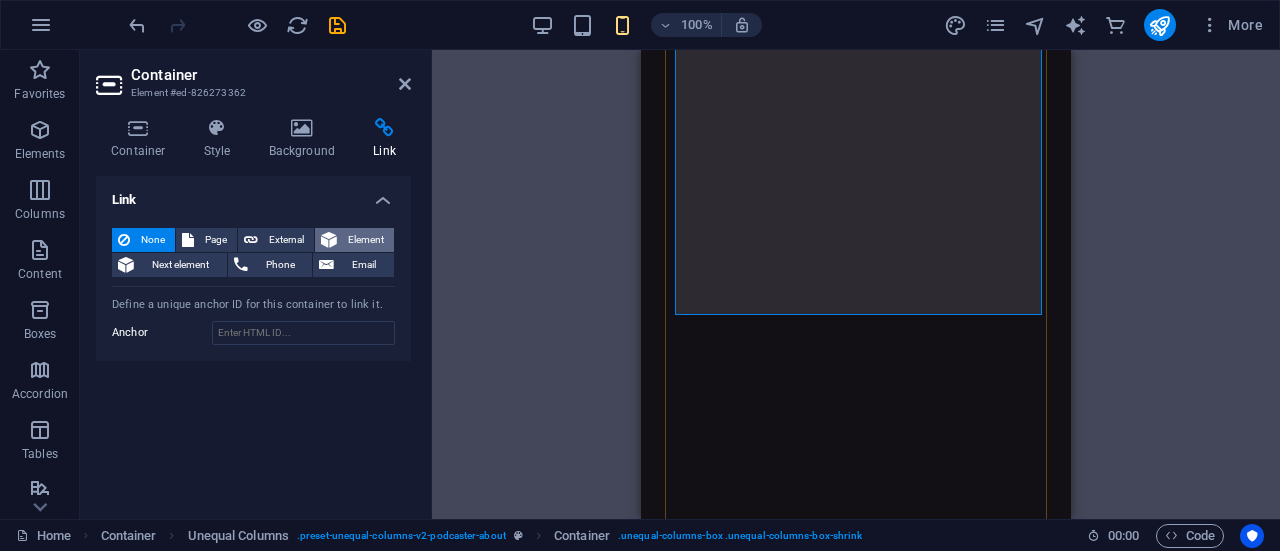 click on "Element" at bounding box center [365, 240] 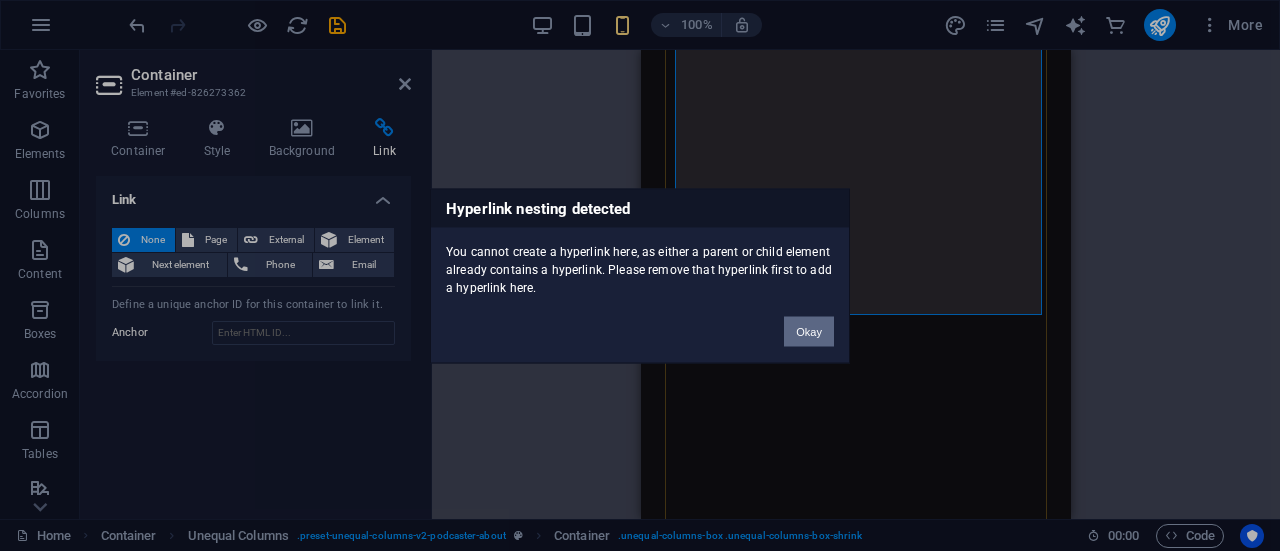 click on "Okay" at bounding box center (809, 331) 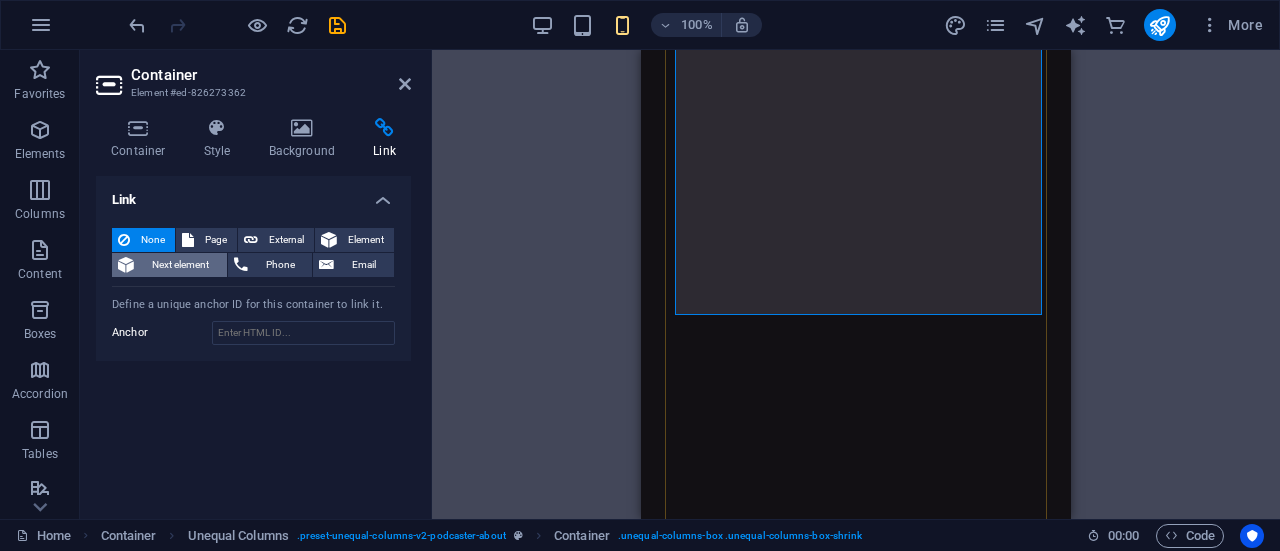 click on "Next element" at bounding box center [180, 265] 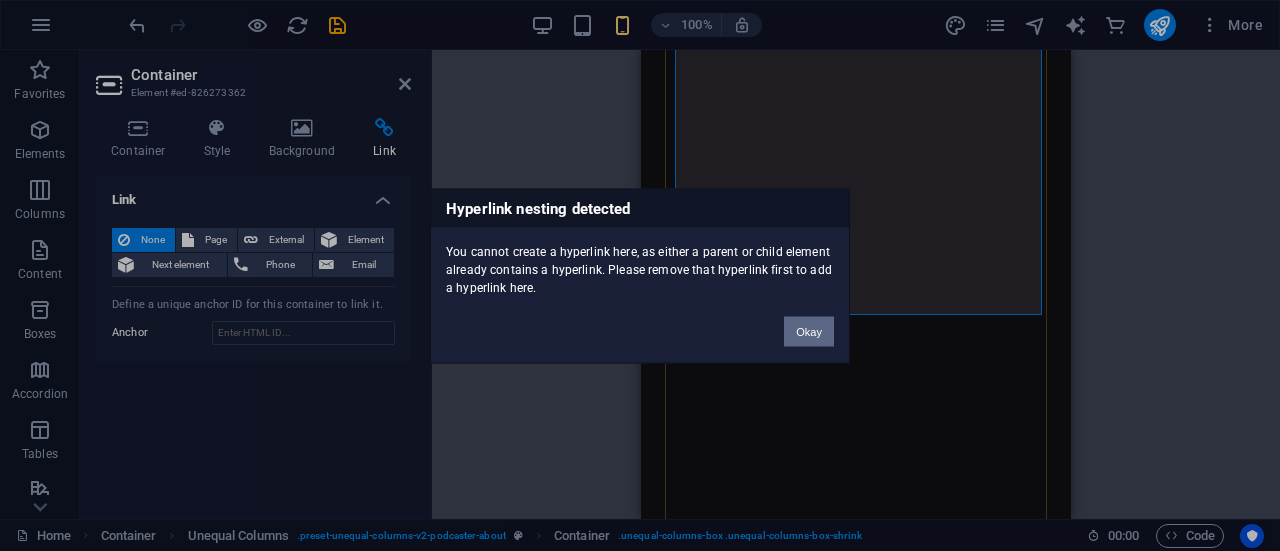 click on "Okay" at bounding box center [809, 331] 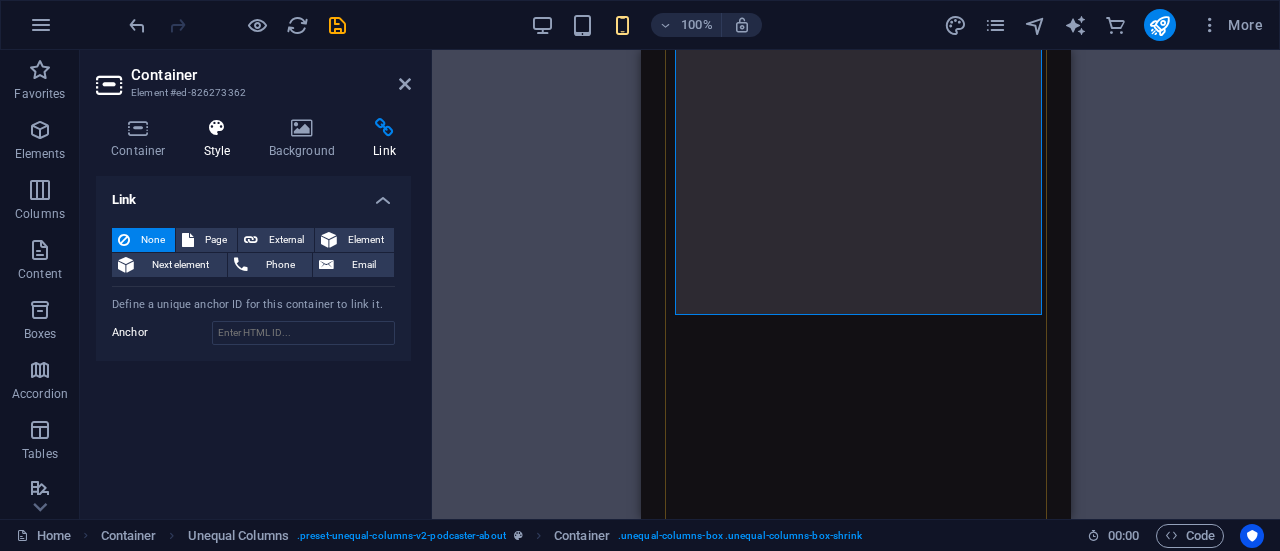 click at bounding box center (217, 128) 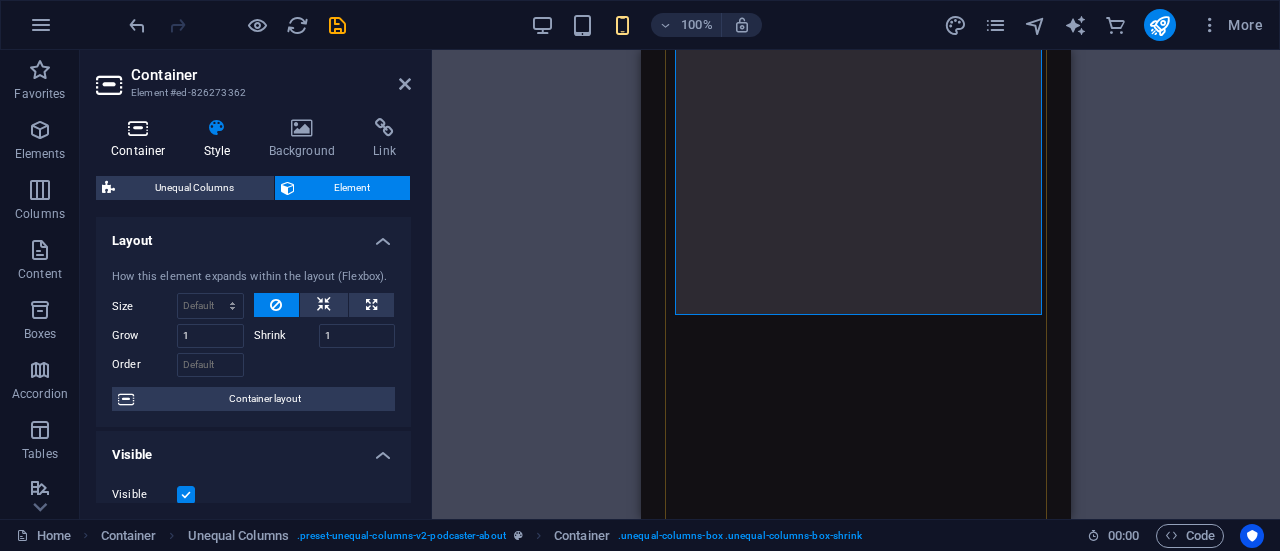 click on "Container" at bounding box center (142, 139) 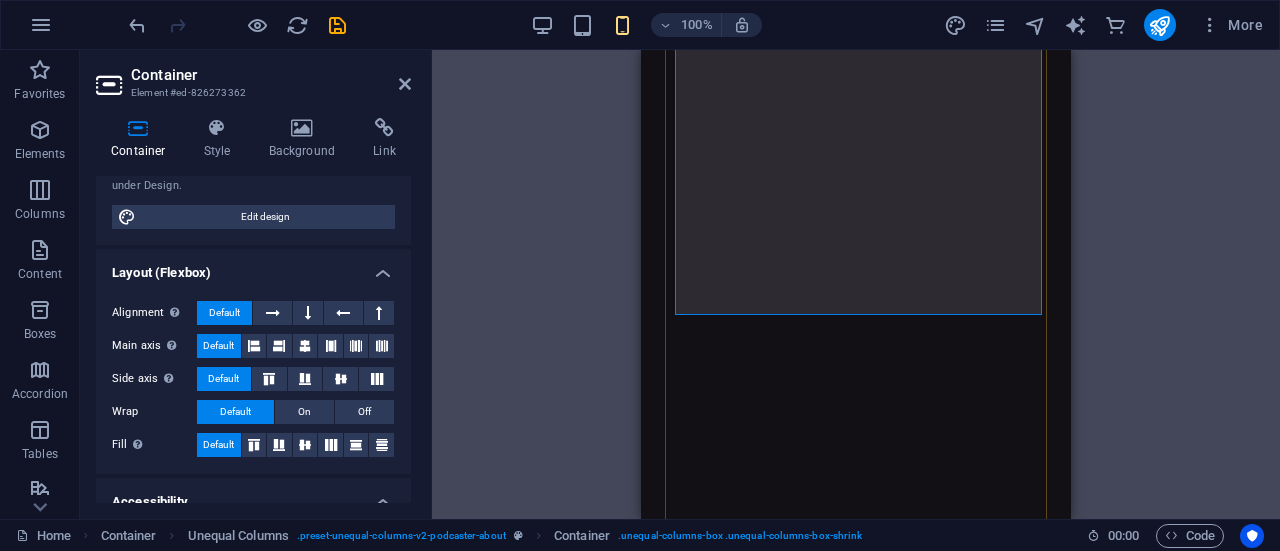 click on "Container Element #ed-826273362
Container Style Background Link Size Height Default px rem % vh vw Min. height None px rem % vh vw Width Default px rem % em vh vw Min. width None px rem % vh vw Content width Default Custom width Width Default px rem % em vh vw Min. width None px rem % vh vw Default padding Custom spacing Default content width and padding can be changed under Design. Edit design Layout (Flexbox) Alignment Determines the flex direction. Default Main axis Determine how elements should behave along the main axis inside this container (justify content). Default Side axis Control the vertical direction of the element inside of the container (align items). Default Wrap Default On Off Fill Controls the distances and direction of elements on the y-axis across several lines (align content). Default Accessibility ARIA helps assistive technologies (like screen readers) to understand the role, state, and behavior of web elements Role The ARIA role defines the purpose of an element.  None" at bounding box center [256, 284] 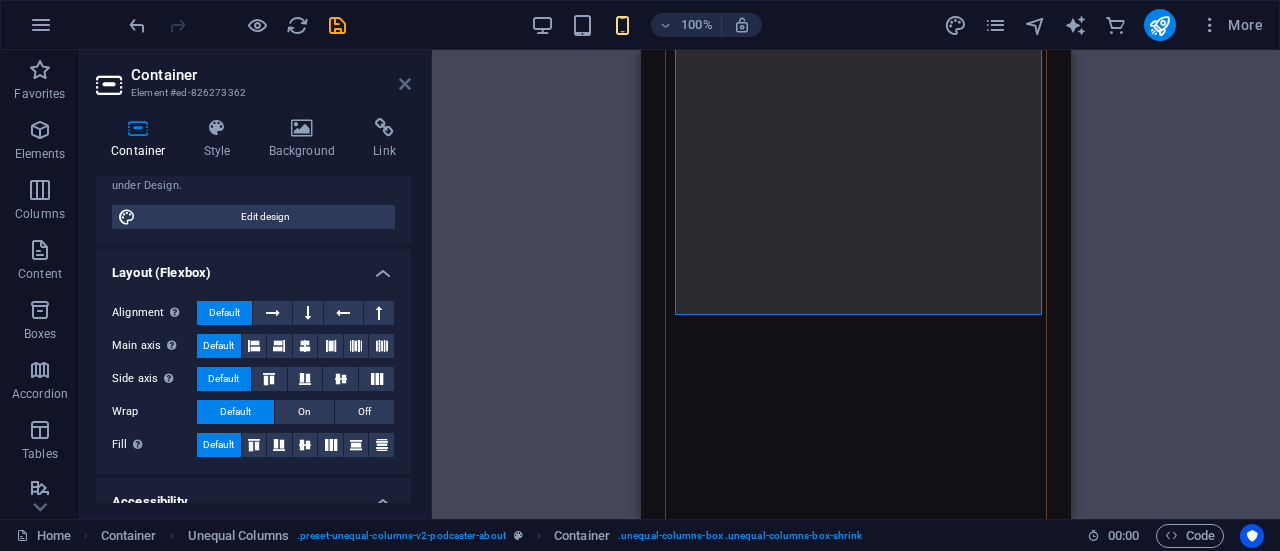 click at bounding box center [405, 84] 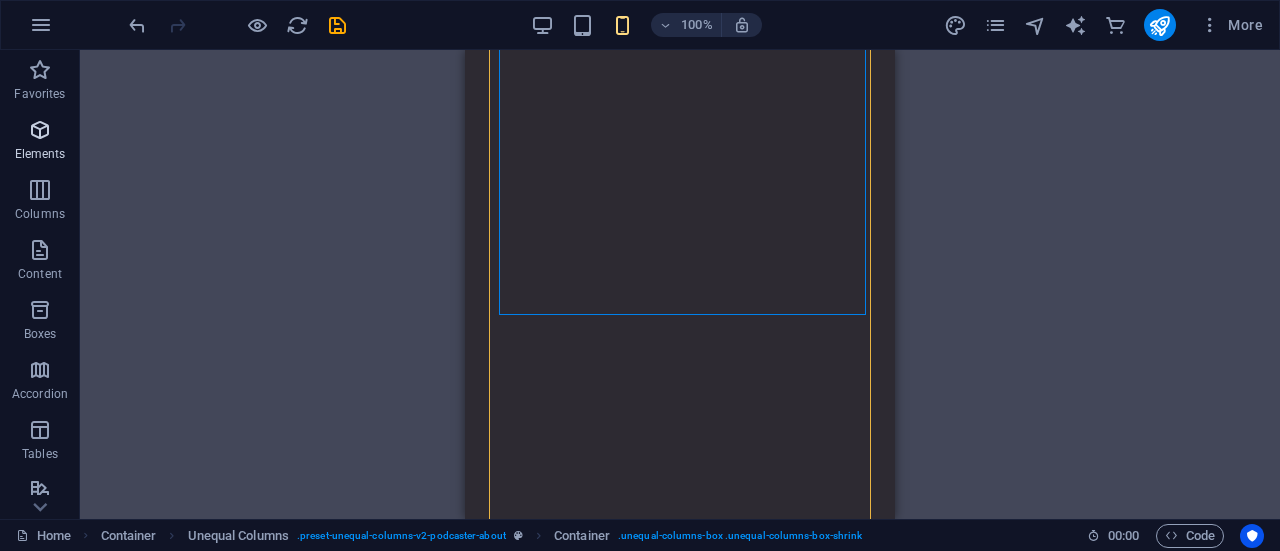 click on "Elements" at bounding box center (40, 154) 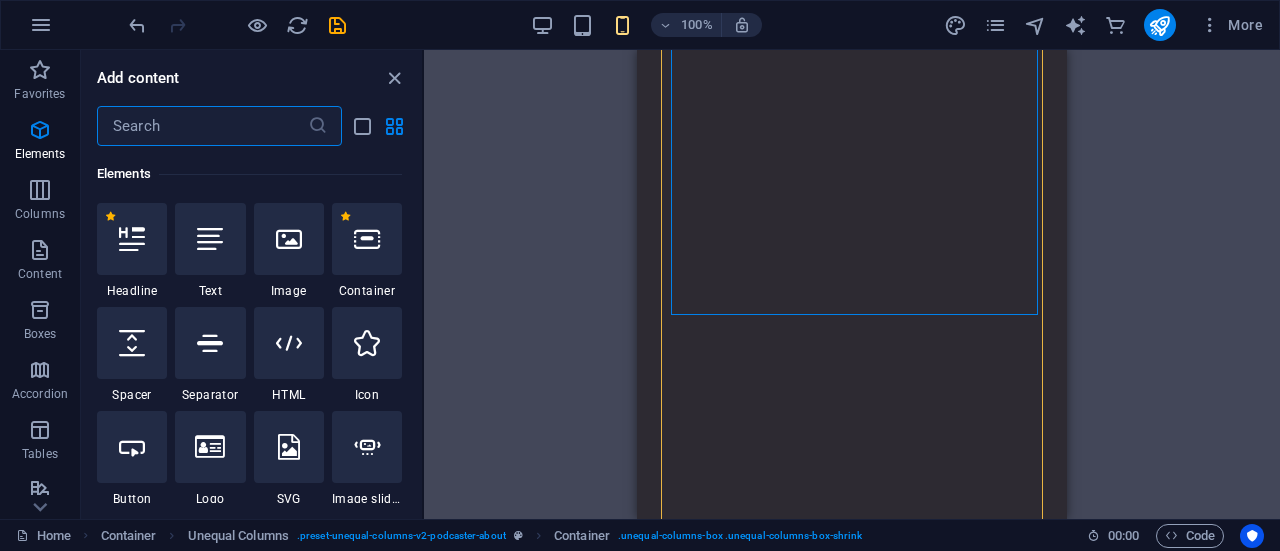 scroll, scrollTop: 213, scrollLeft: 0, axis: vertical 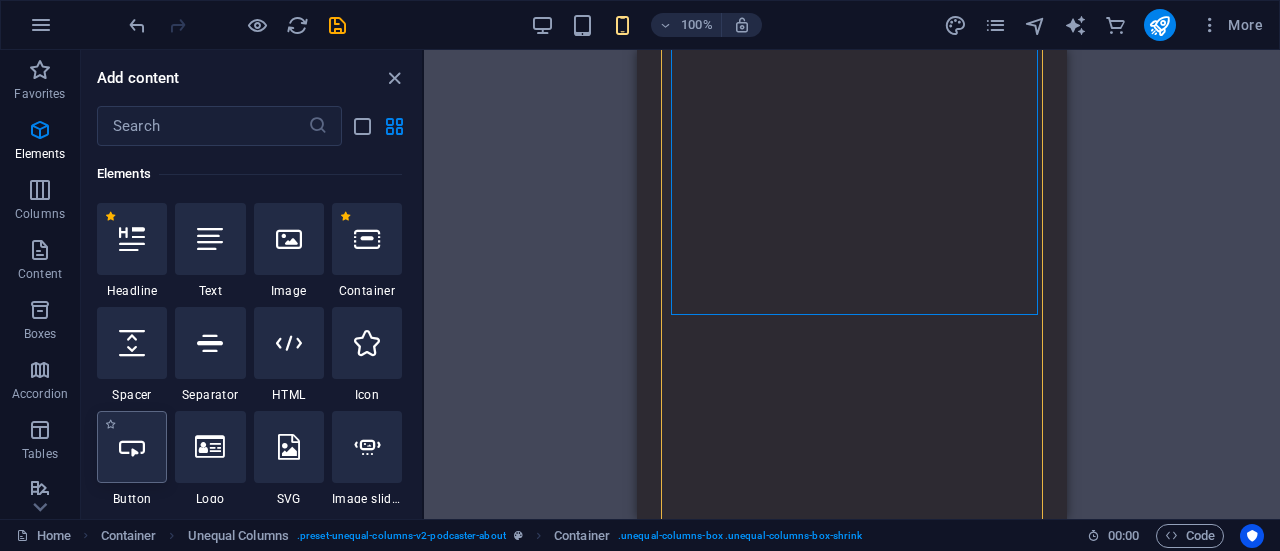 click at bounding box center (132, 447) 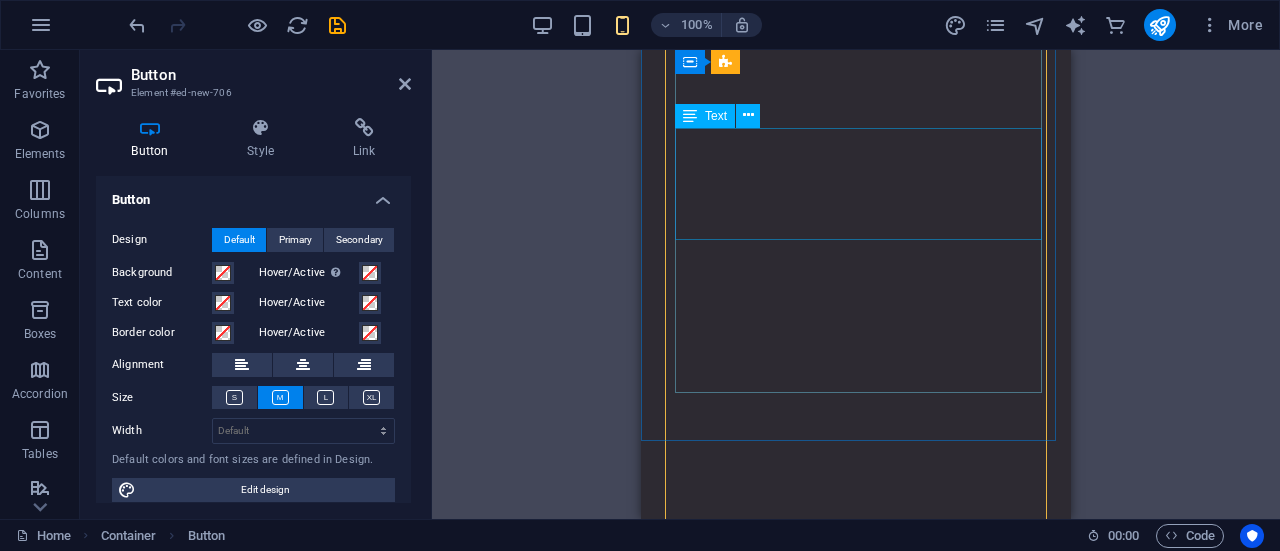 scroll, scrollTop: 2248, scrollLeft: 0, axis: vertical 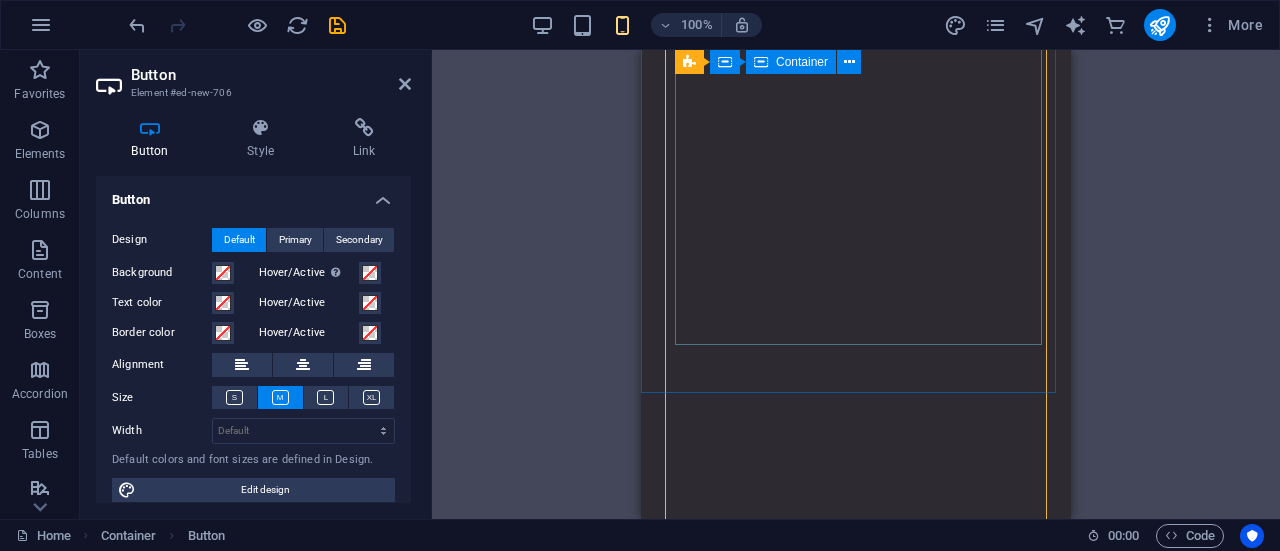click on "Skip to main content
DevMint know more About Partner with DevMint At  Devmint , we believe in more than just doing business — we believe in  partnership . Whether you’re a startup, a growing brand, or an established company, we provide solutions that make your journey easier, faster, and more successful. Drop content here or  Add elements  Paste clipboard Our Promise to You Button label Why Choose DevMint? At  Devmint , we combine  affordability, reliability, and speed  to deliver results you can trust. Our mission is simple — to help your brand grow without the stress of high costs or missed deadlines. We are your  all‑in‑one partner , offering services from  data analysis, web development, and social media management  to  product manufacturing, event organising, and brand promotion . Whatever your business needs, we handle it under one roof. With experience across  India, Vietnam, Bangladesh, Nepal, and Southeast Asia Socials: Sponsored by Stay connected Submit   Unreadable? Load new" at bounding box center (856, 2233) 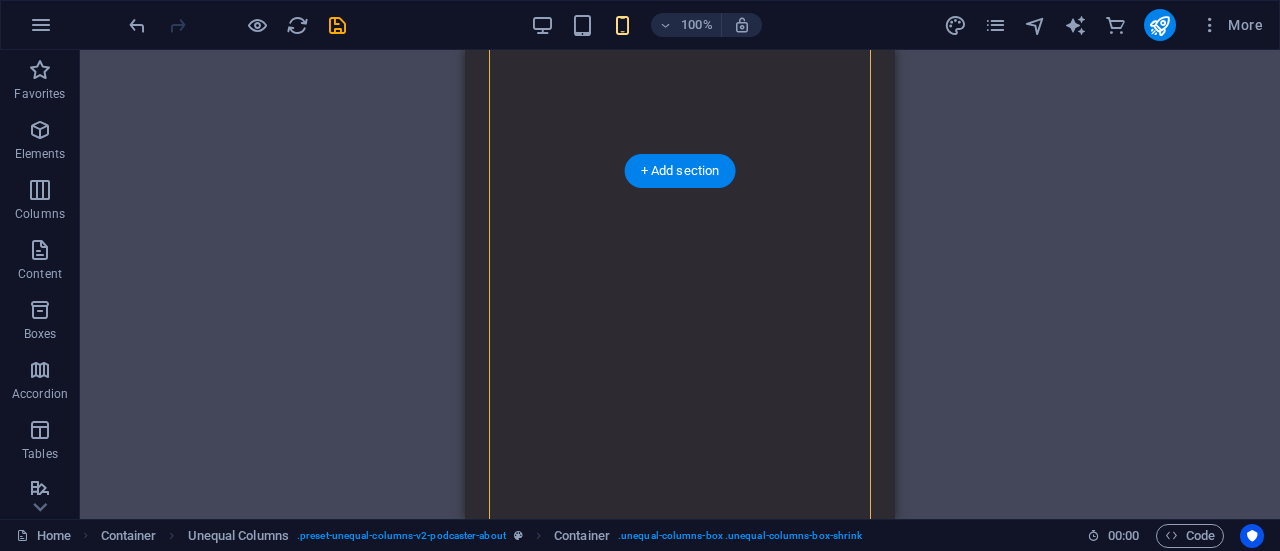 scroll, scrollTop: 1566, scrollLeft: 0, axis: vertical 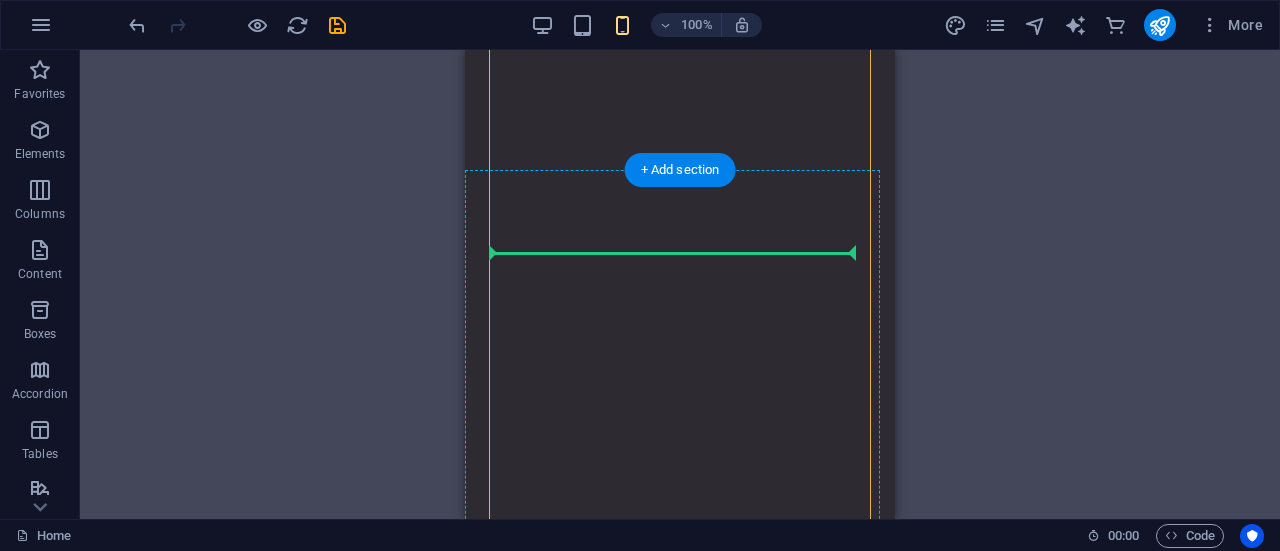 click on "Button label" at bounding box center (680, 4267) 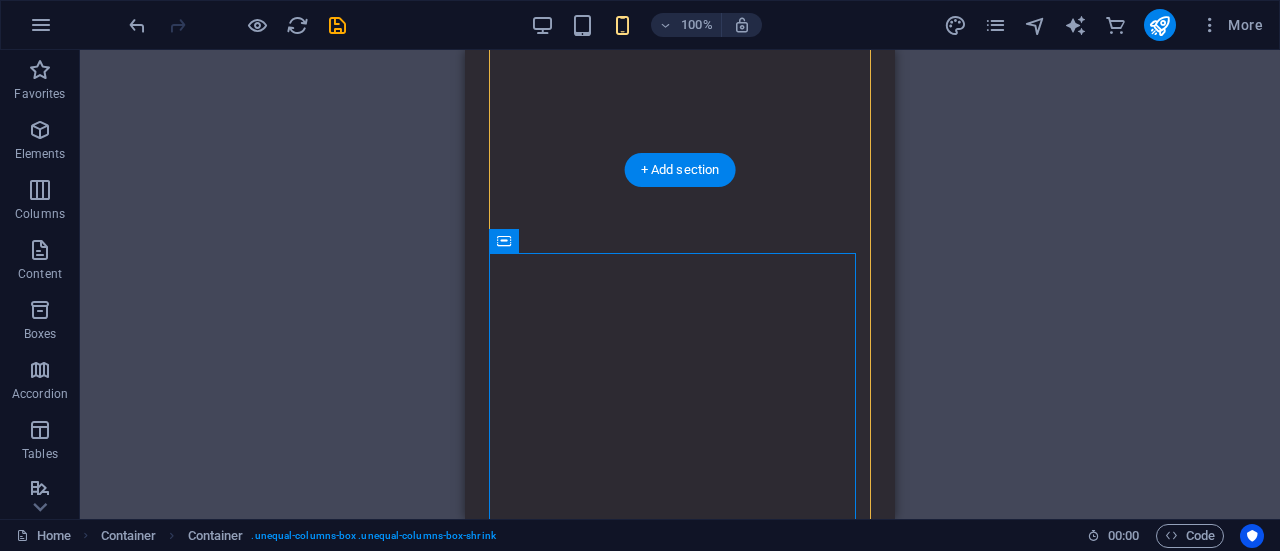 click on "Button label" at bounding box center [680, 4267] 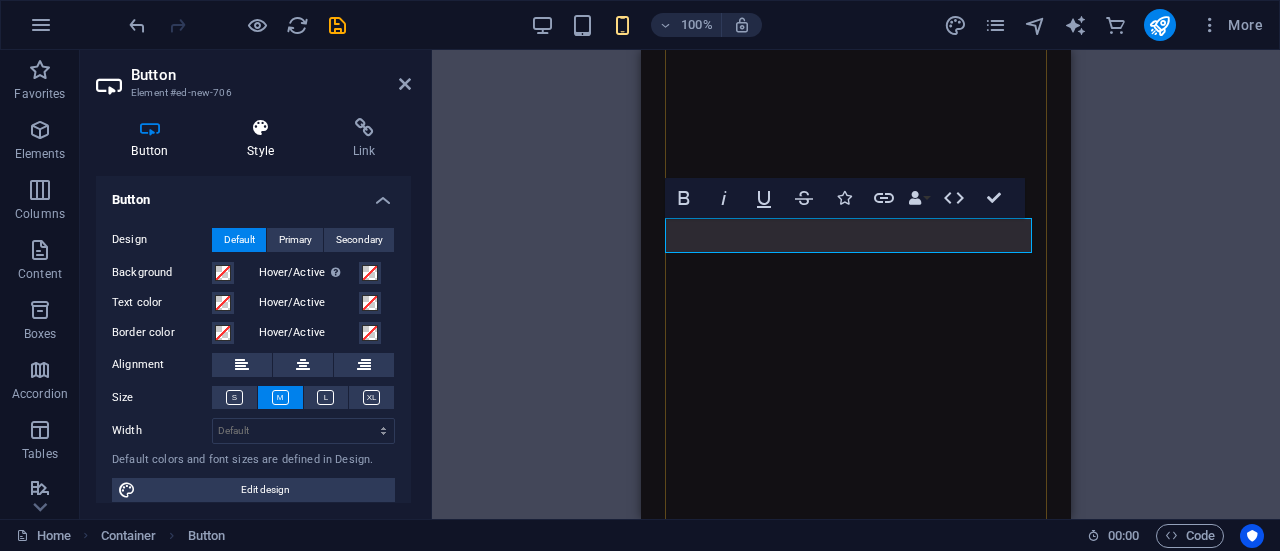 click on "Style" at bounding box center (265, 139) 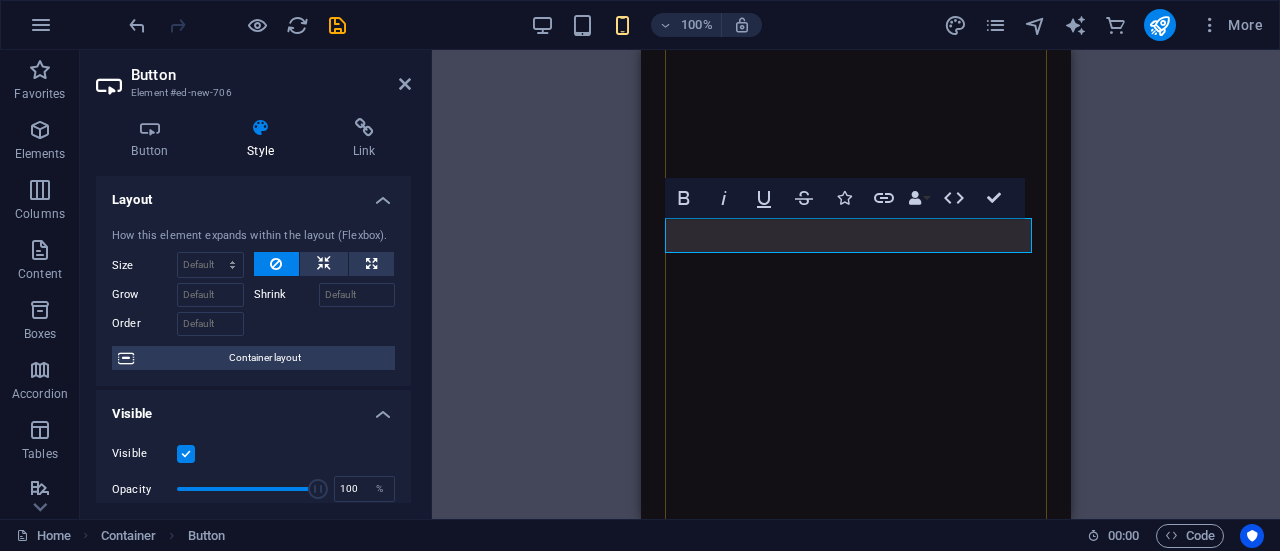 scroll, scrollTop: 516, scrollLeft: 0, axis: vertical 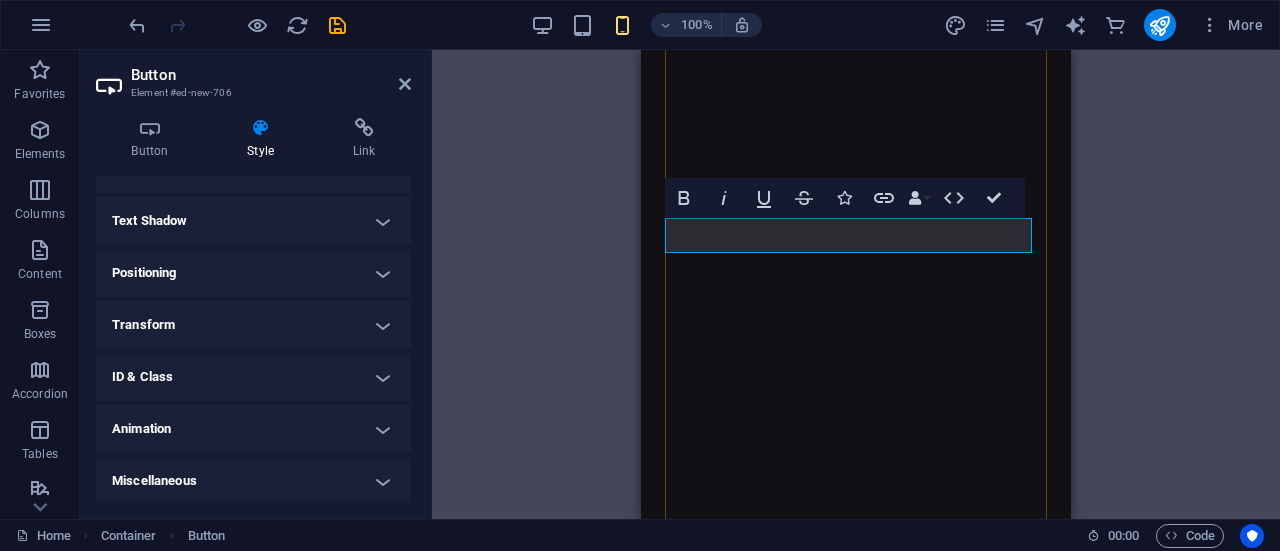 click on "Transform" at bounding box center (253, 325) 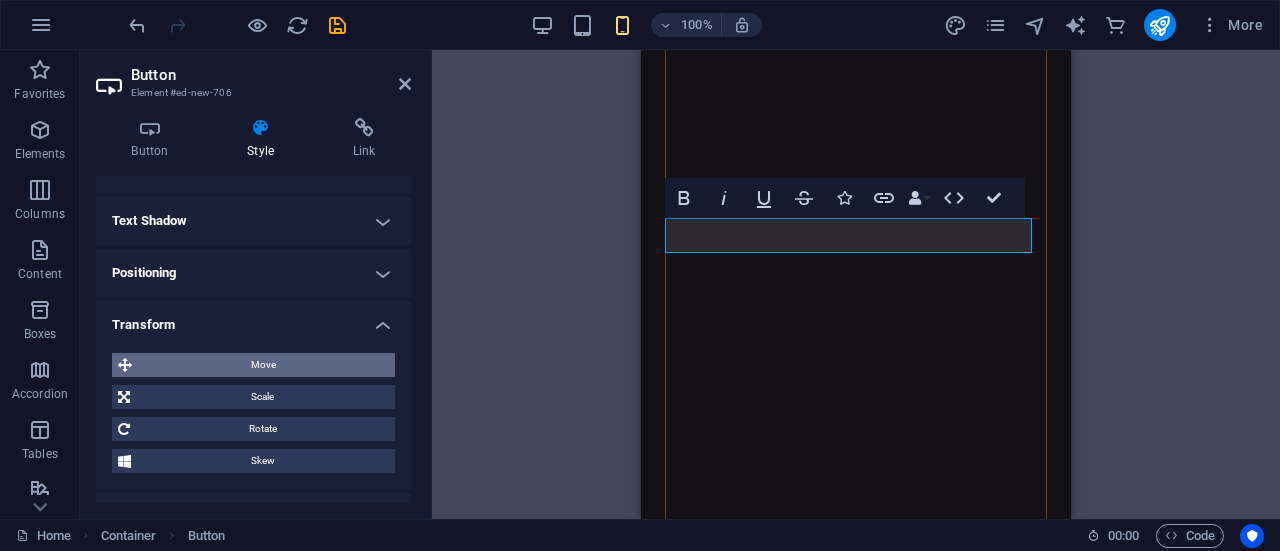 click on "Move" at bounding box center [263, 365] 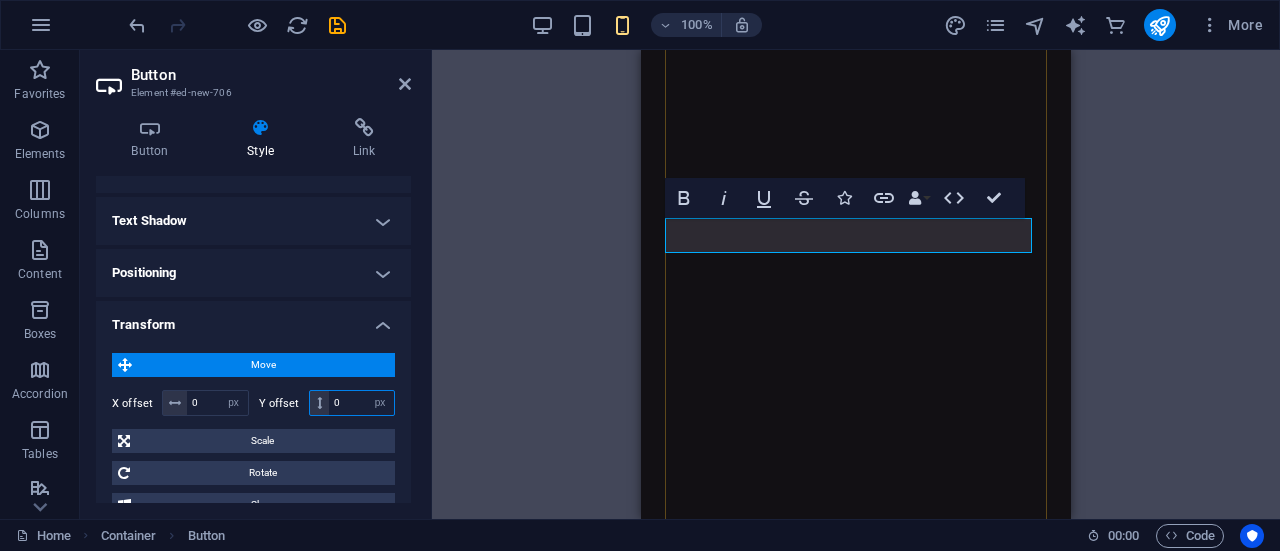 click on "0" at bounding box center [361, 403] 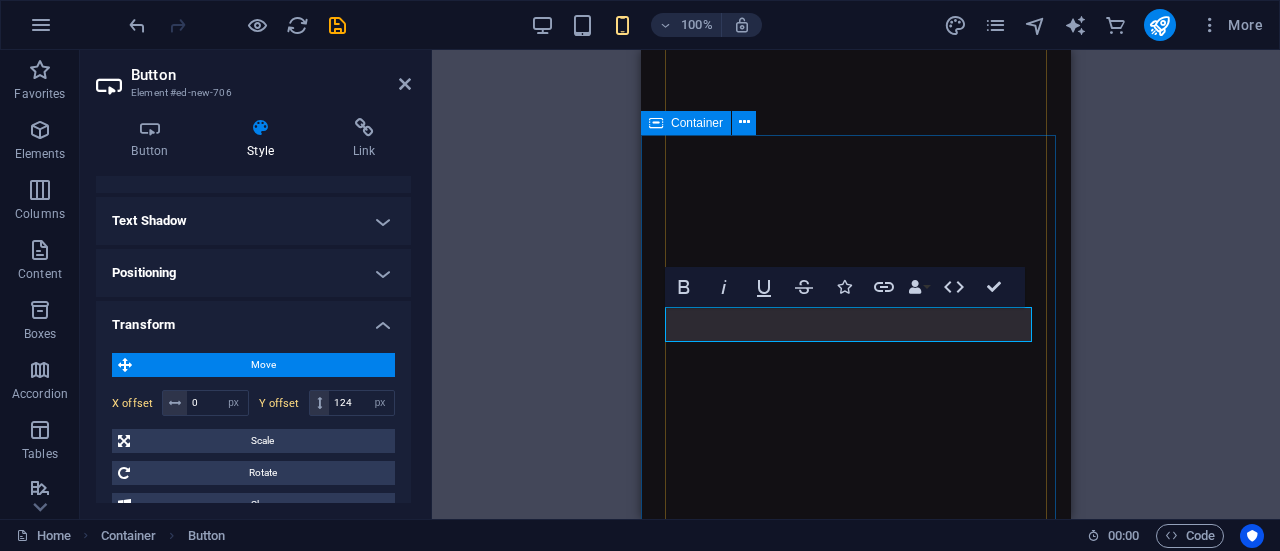 scroll, scrollTop: 1707, scrollLeft: 0, axis: vertical 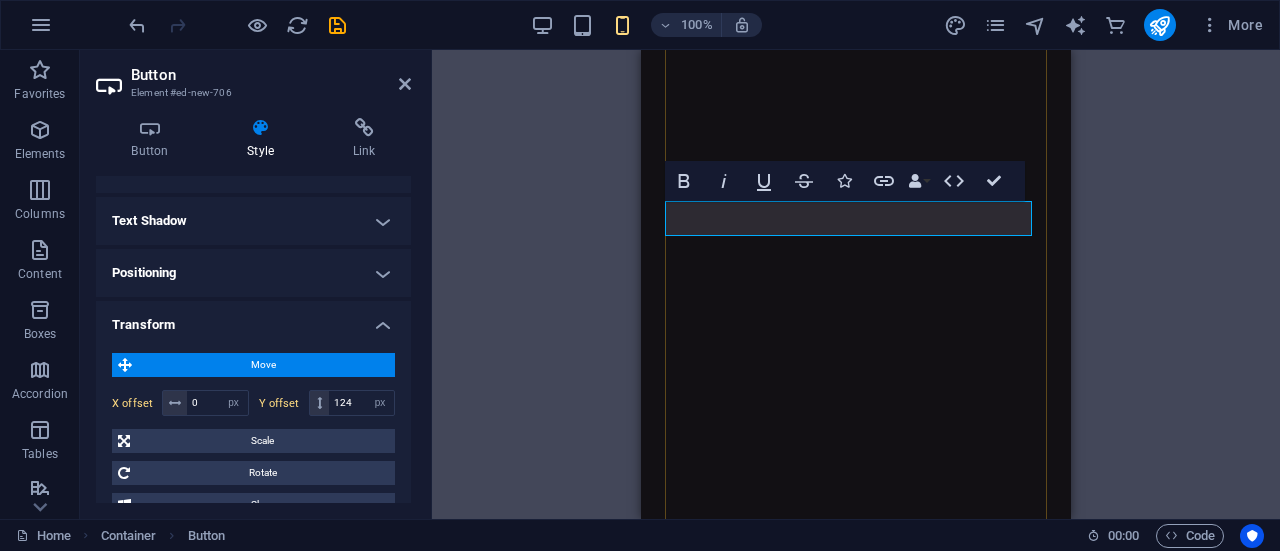 type on "66" 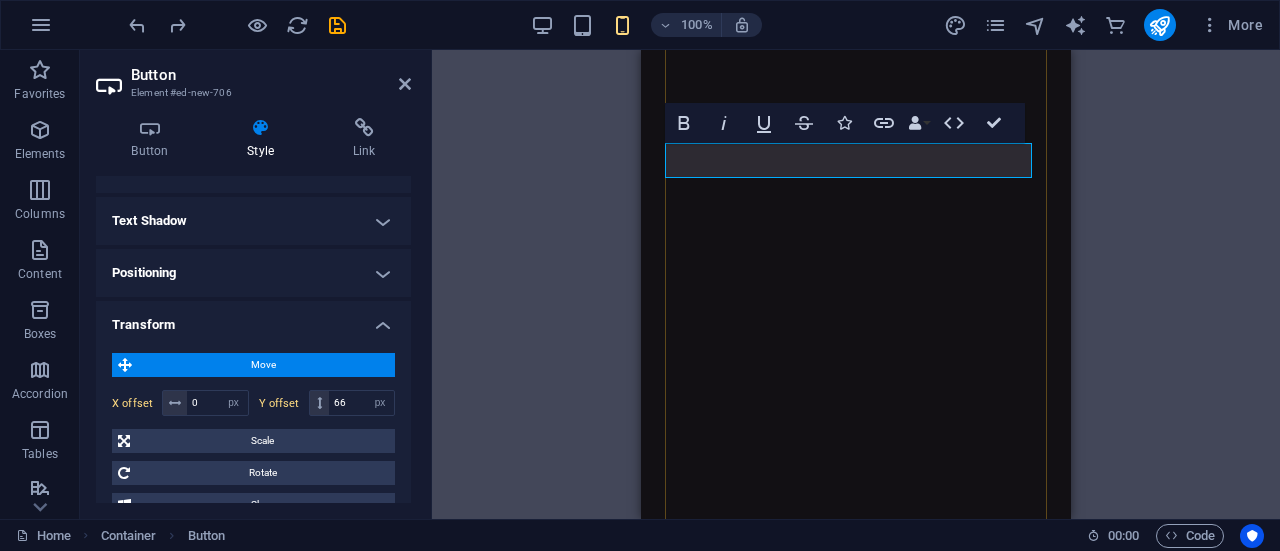 click on "Container   H3   Preset   Container   Image   Unequal Columns   Placeholder   Container   Container   Text   Container   Text   Unequal Columns   Container   Image   Container   Container   Unequal Columns   Container   Spacer   Container   Spacer   Spacer   Image slider   H2   Menu Bar   Container   HTML   Menu Bar   Menu   Text   Container   Text   Container   Spacer   Container   Image   Cards   Cards   Container   Text   Container   Container   Text   Spacer   Spacer   Container   Image   H2   Spacer   Social Media Icons   H5   Button Bold Italic Underline Strikethrough Icons Link Data Bindings Company First name Last name Street ZIP code City Email Phone Mobile Fax Custom field 1 Custom field 2 Custom field 3 Custom field 4 Custom field 5 Custom field 6 HTML Confirm (Ctrl+⏎)" at bounding box center (856, 284) 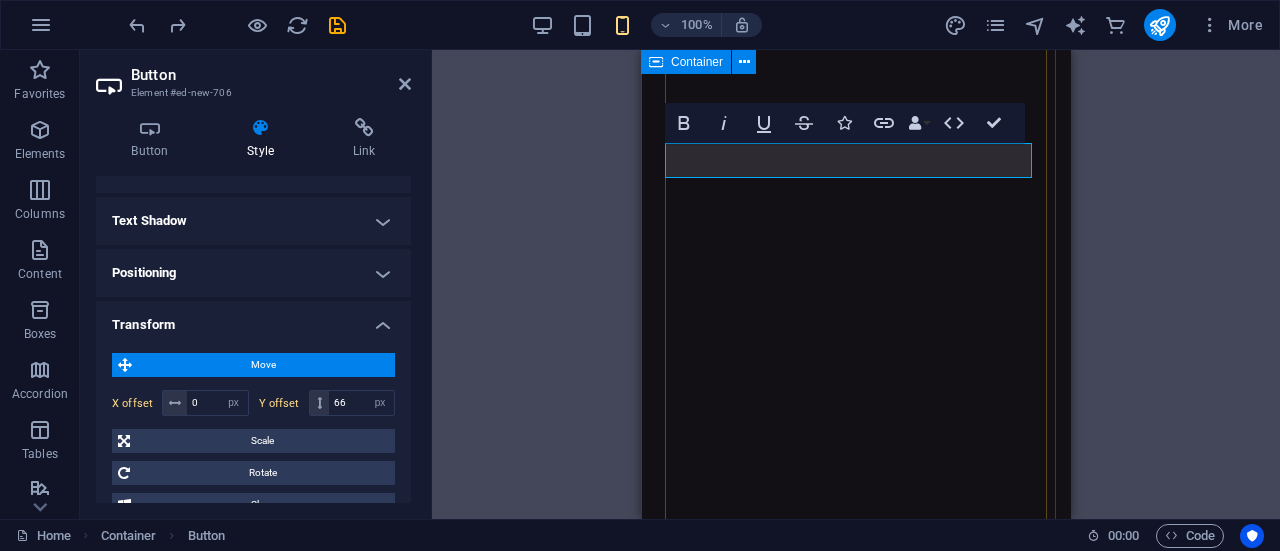 click on "Button label At  Devmint , we combine  affordability, reliability, and speed  to deliver results you can trust. Our mission is simple — to help your brand grow without the stress of high costs or missed deadlines. We are your  all‑in‑one partner , offering services from  data analysis, web development, and social media management  to  product manufacturing, event organising, and brand promotion . Whatever your business needs, we handle it under one roof. With experience across  India, Vietnam, Bangladesh, Nepal, and Southeast Asia , we bring a global perspective to every project. We tailor each solution to your unique goals, so you get exactly what works for your business. Socials: Why Choose DevMint?" at bounding box center (856, 4561) 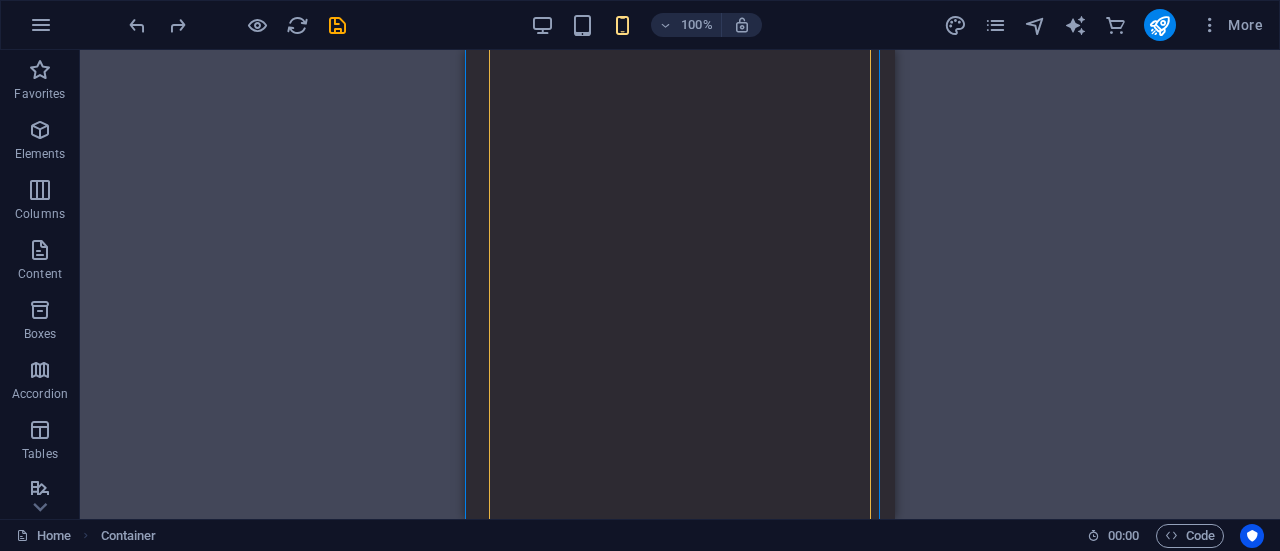 click on "Container   H3   Preset   Container   Image   Unequal Columns   Placeholder   Container   Container   Text   Container   Text   Unequal Columns   Container   Image   Container   Container   Unequal Columns   Container   Spacer   Container   Spacer   Spacer   Image slider   H2   Menu Bar   Container   HTML   Menu Bar   Menu   Text   Container   Text   Container   Spacer   Container   Image   Cards   Cards   Container   Text   Container   Container   Text   Spacer   Spacer   Container   Image   H2   Spacer   Social Media Icons   H5   Button" at bounding box center (680, 284) 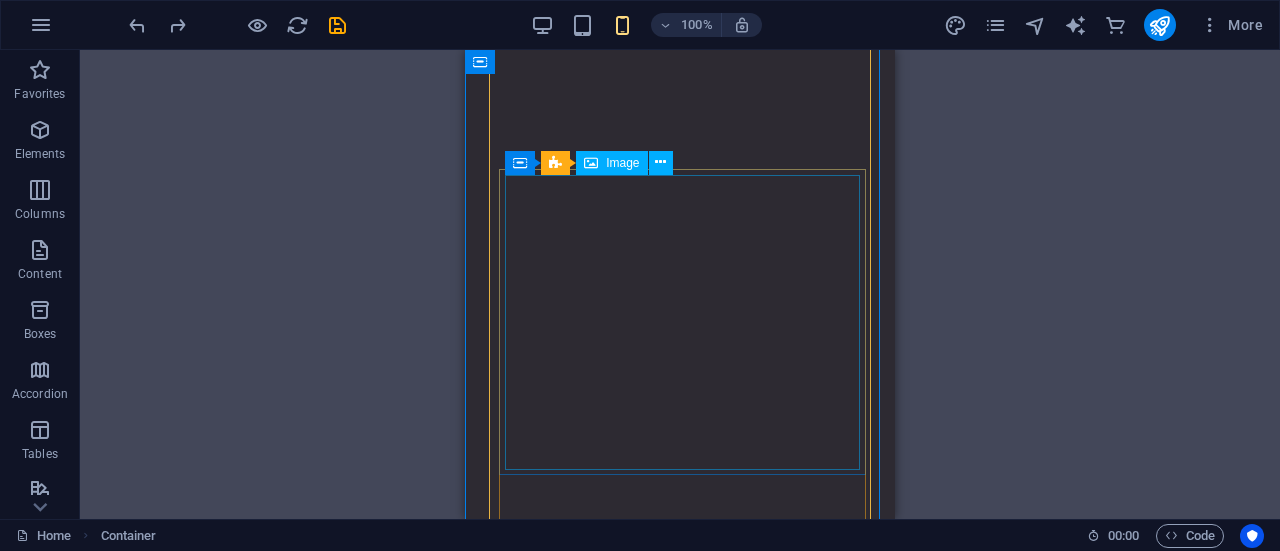 scroll, scrollTop: 1714, scrollLeft: 0, axis: vertical 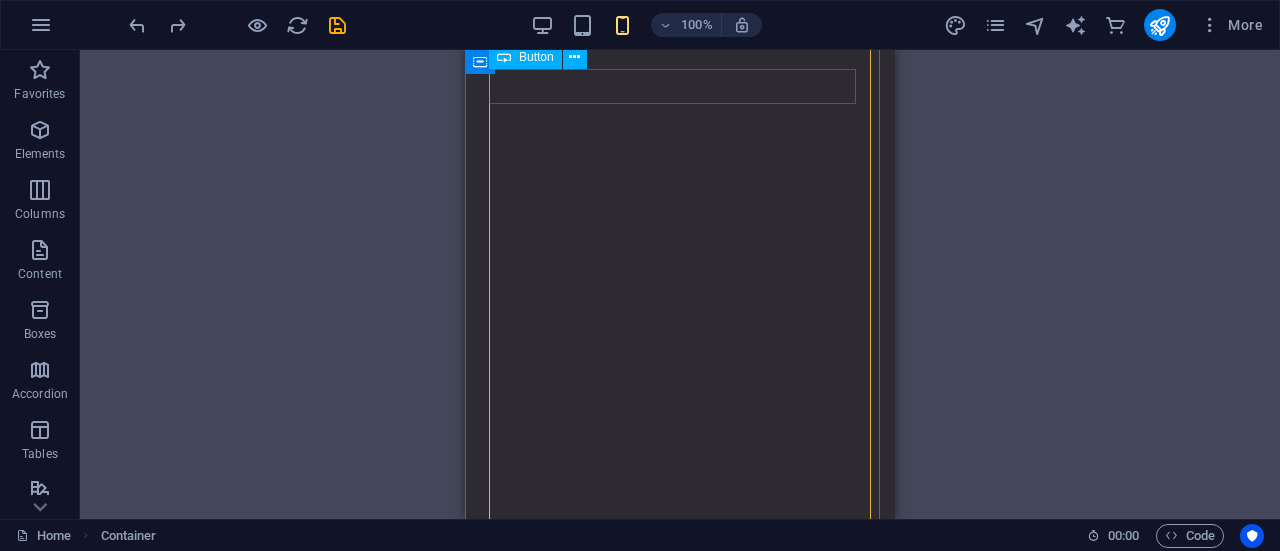 click on "Button label" at bounding box center (680, 4119) 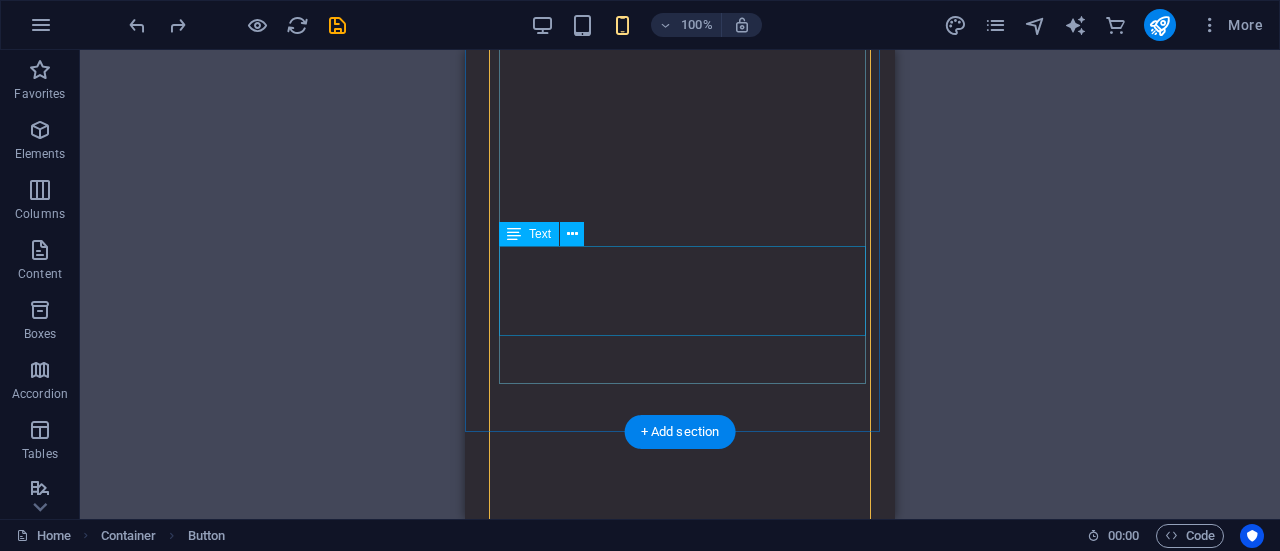 scroll, scrollTop: 2364, scrollLeft: 0, axis: vertical 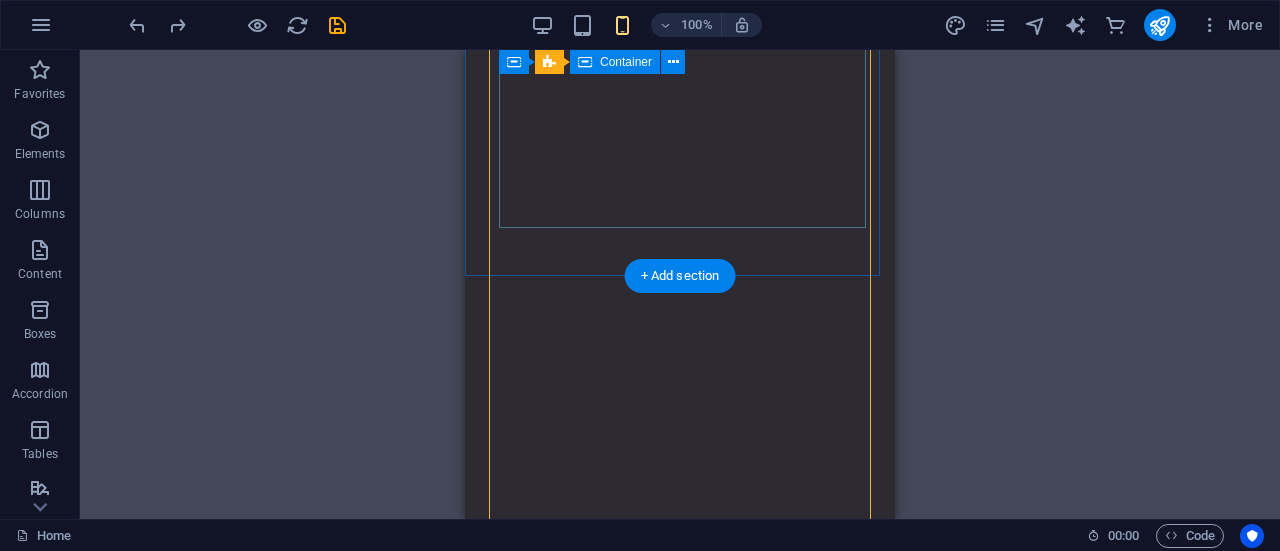 click on "At  Devmint , we combine  affordability, reliability, and speed  to deliver results you can trust. Our mission is simple — to help your brand grow without the stress of high costs or missed deadlines. We are your  all‑in‑one partner , offering services from  data analysis, web development, and social media management  to  product manufacturing, event organising, and brand promotion . Whatever your business needs, we handle it under one roof. With experience across  India, Vietnam, Bangladesh, Nepal, and Southeast Asia , we bring a global perspective to every project. We tailor each solution to your unique goals, so you get exactly what works for your business. Socials:" at bounding box center [690, 4124] 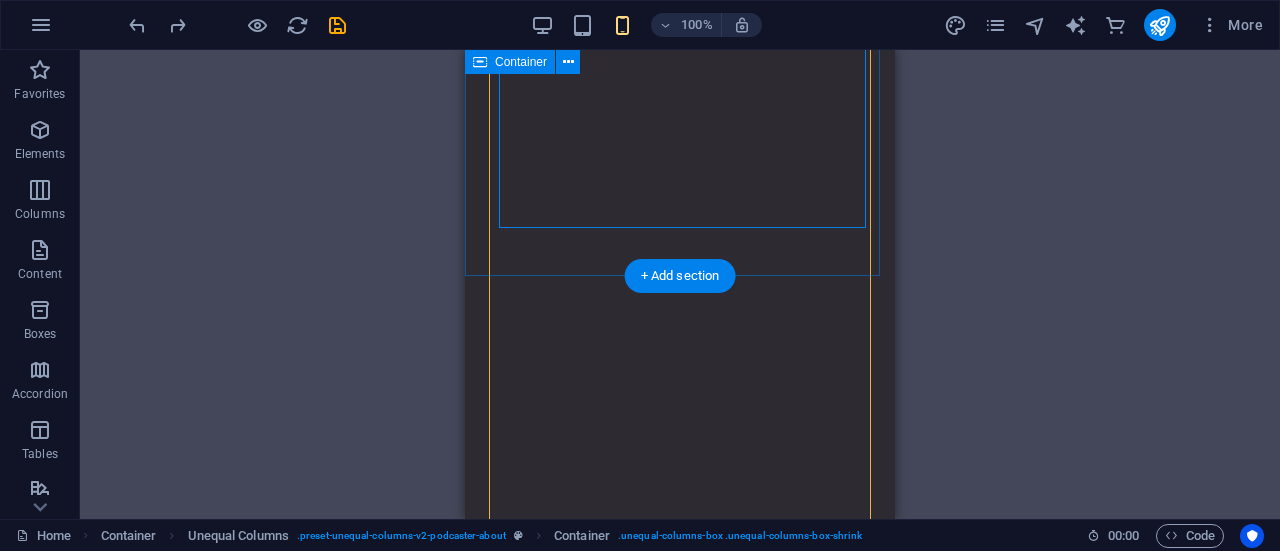click on "Button label Why Choose DevMint? At  Devmint , we combine  affordability, reliability, and speed  to deliver results you can trust. Our mission is simple — to help your brand grow without the stress of high costs or missed deadlines. We are your  all‑in‑one partner , offering services from  data analysis, web development, and social media management  to  product manufacturing, event organising, and brand promotion . Whatever your business needs, we handle it under one roof. With experience across  India, Vietnam, Bangladesh, Nepal, and Southeast Asia , we bring a global perspective to every project. We tailor each solution to your unique goals, so you get exactly what works for your business. Socials:" at bounding box center [680, 3906] 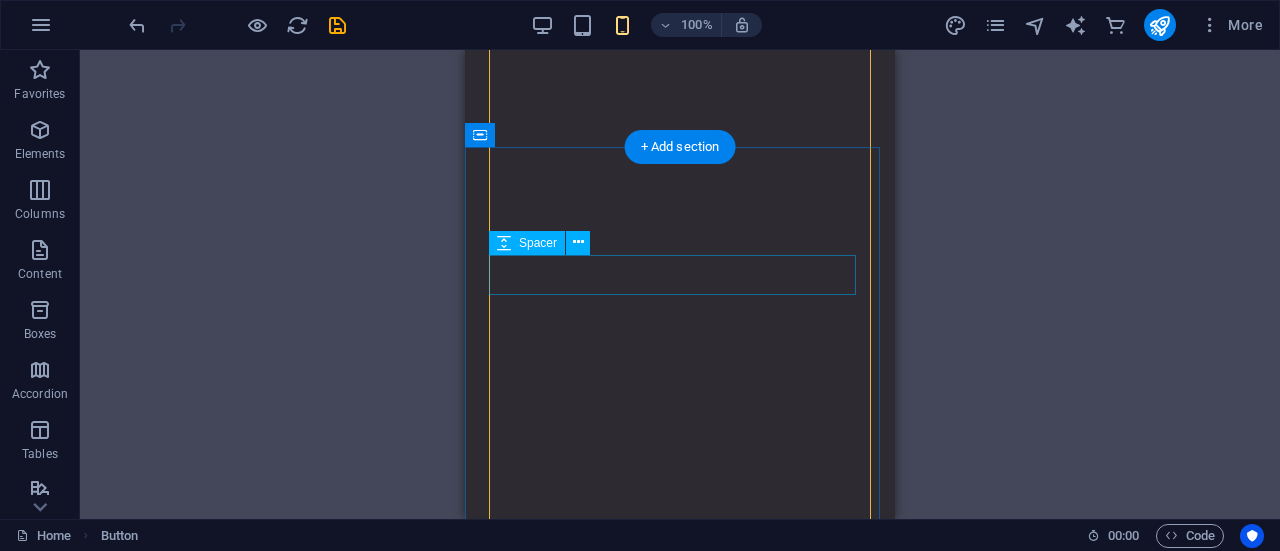 scroll, scrollTop: 1604, scrollLeft: 0, axis: vertical 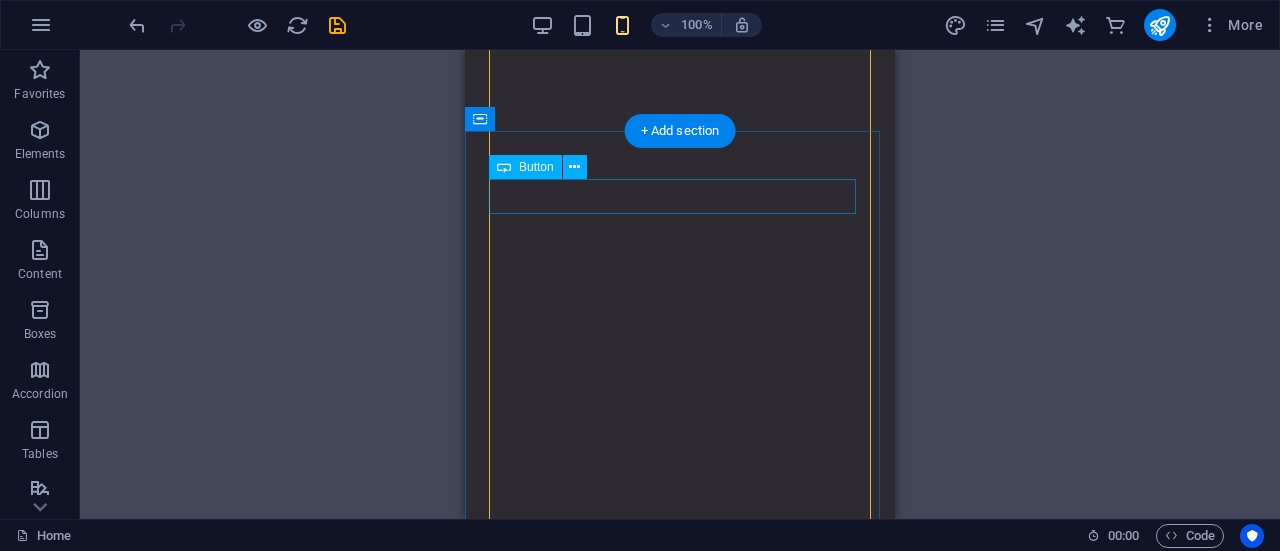 click on "Button label" at bounding box center (680, 4229) 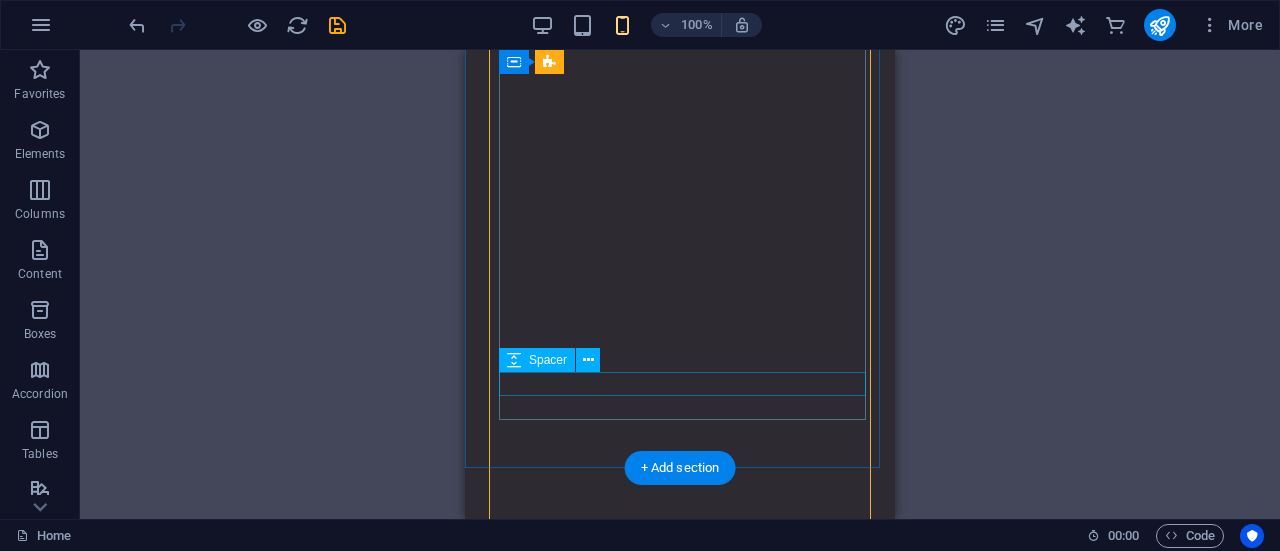 scroll, scrollTop: 2229, scrollLeft: 0, axis: vertical 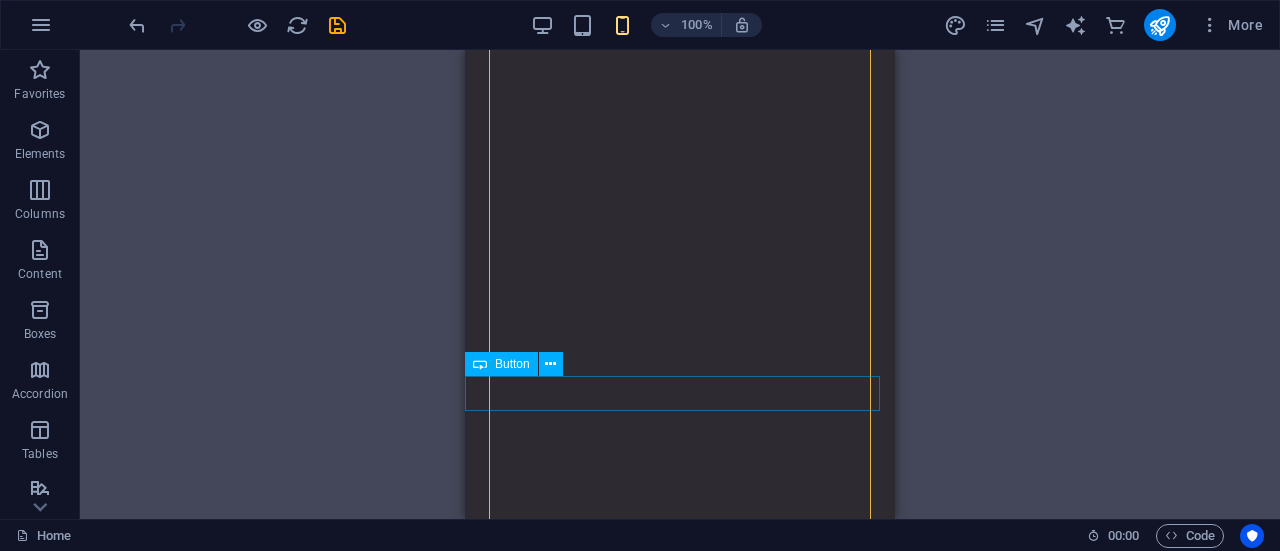 click on "Button label" at bounding box center (680, 4526) 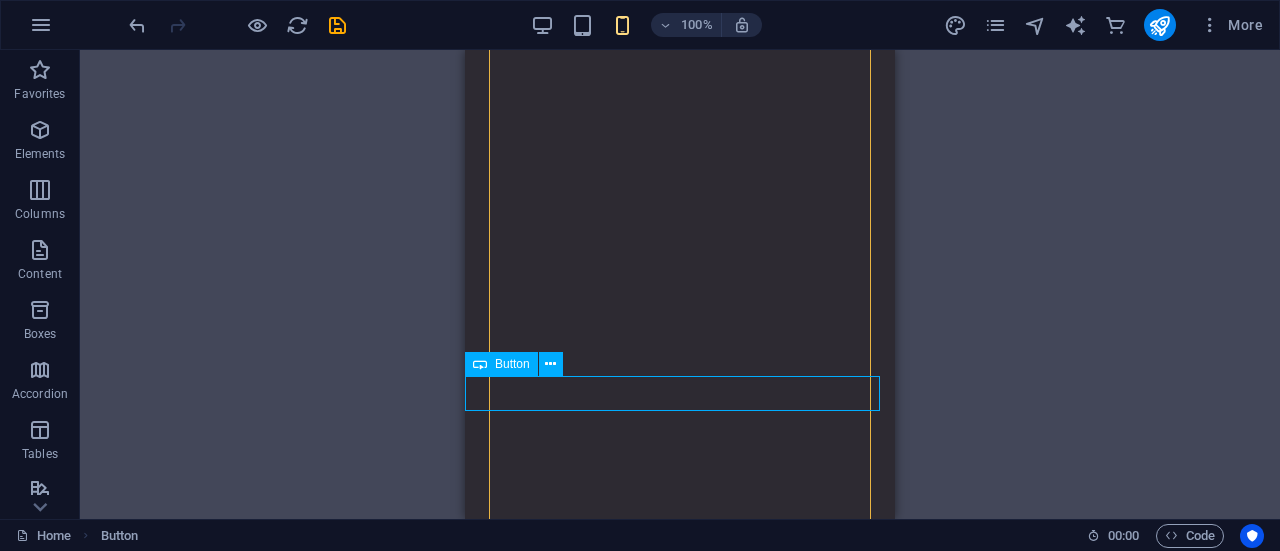 click on "Button label" at bounding box center (680, 4526) 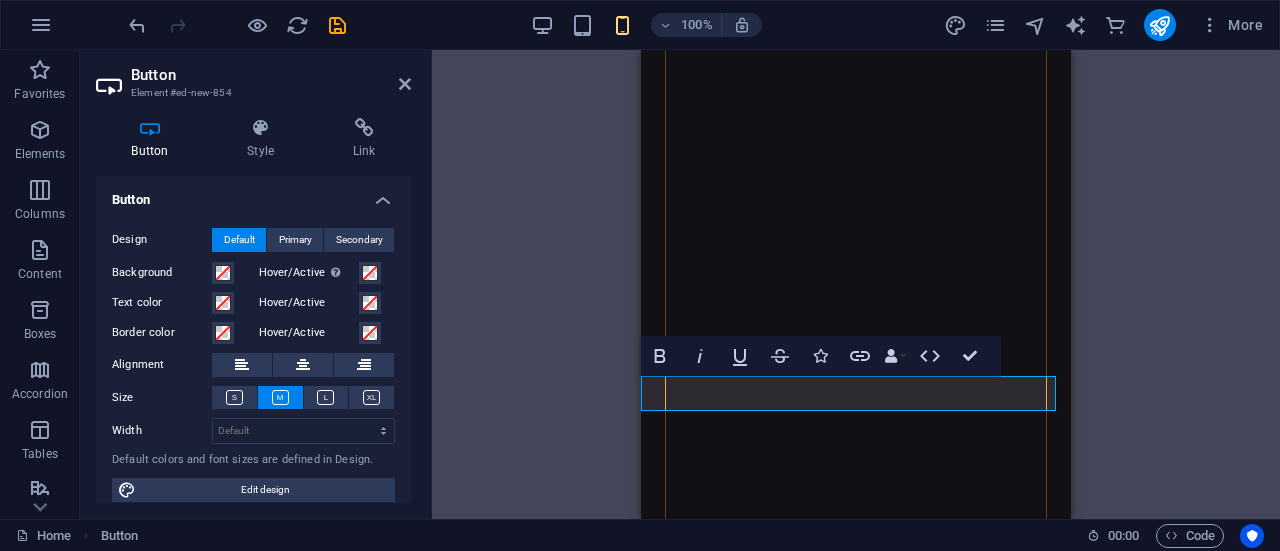 scroll, scrollTop: 14, scrollLeft: 0, axis: vertical 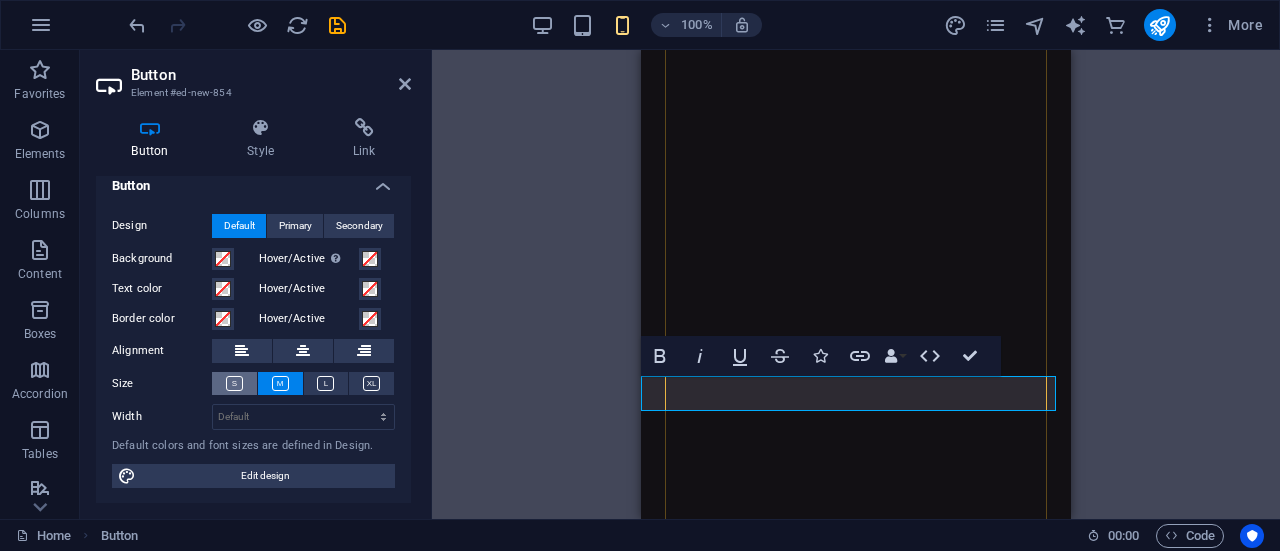 click at bounding box center (234, 383) 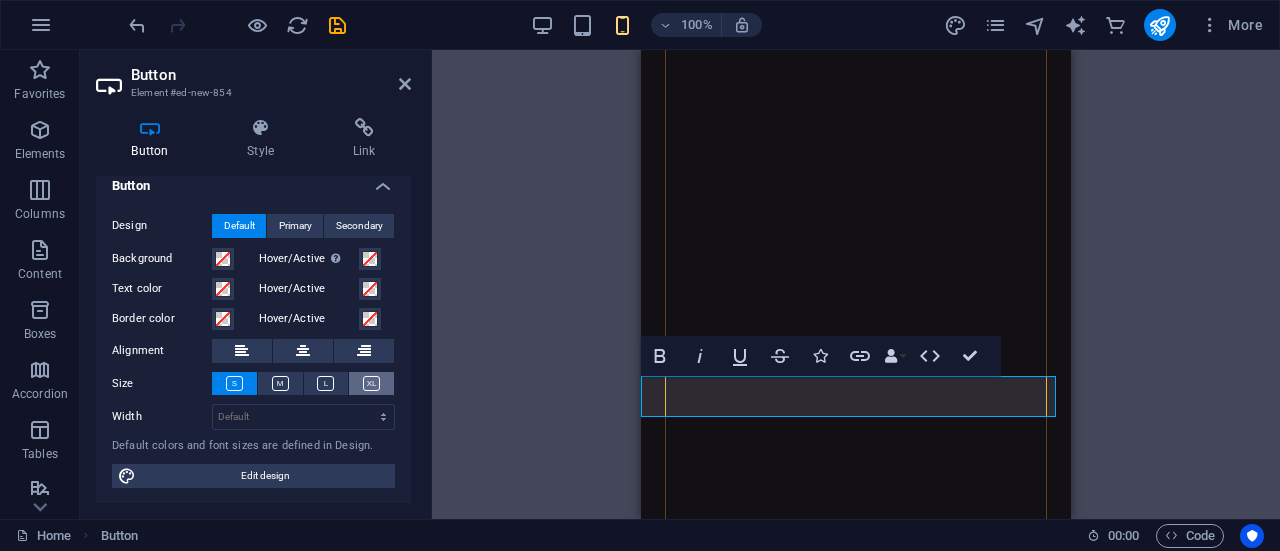 click at bounding box center (371, 383) 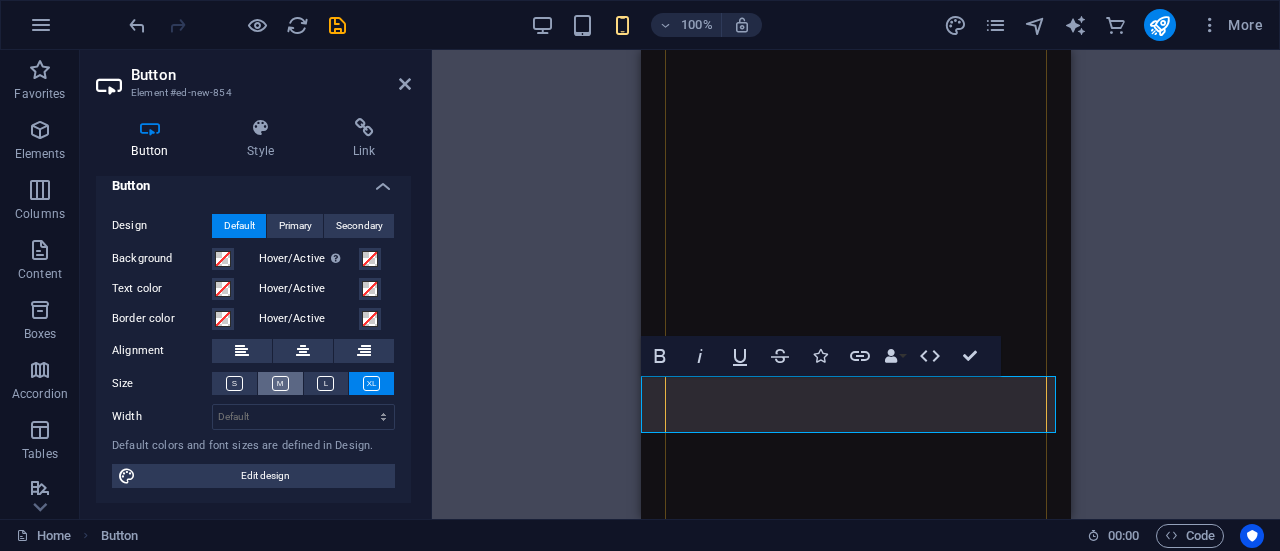click at bounding box center [280, 383] 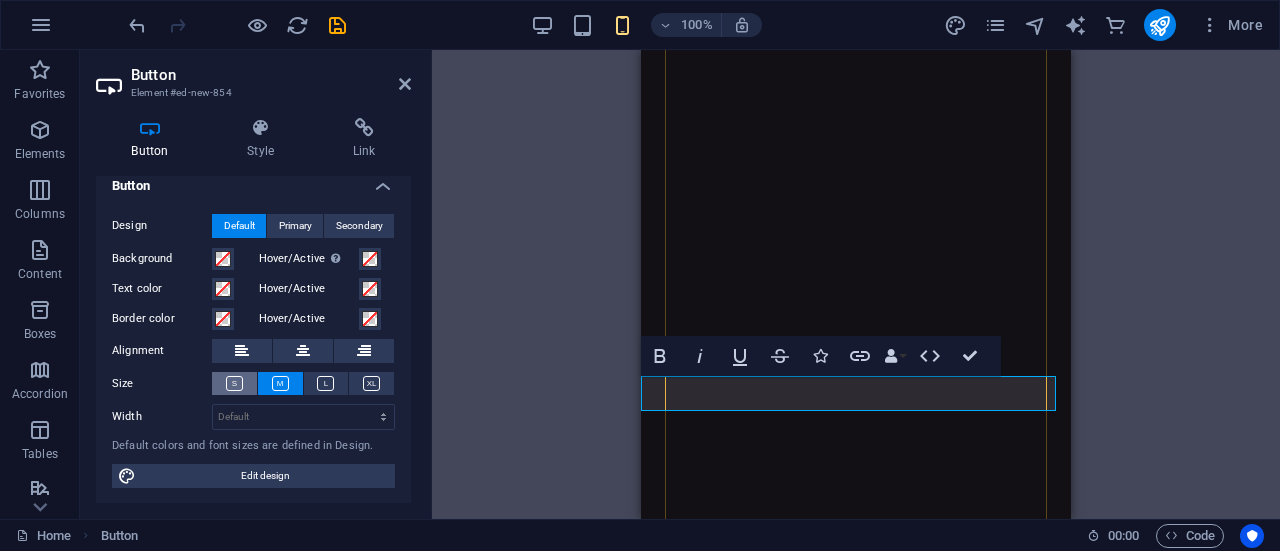 click at bounding box center [234, 383] 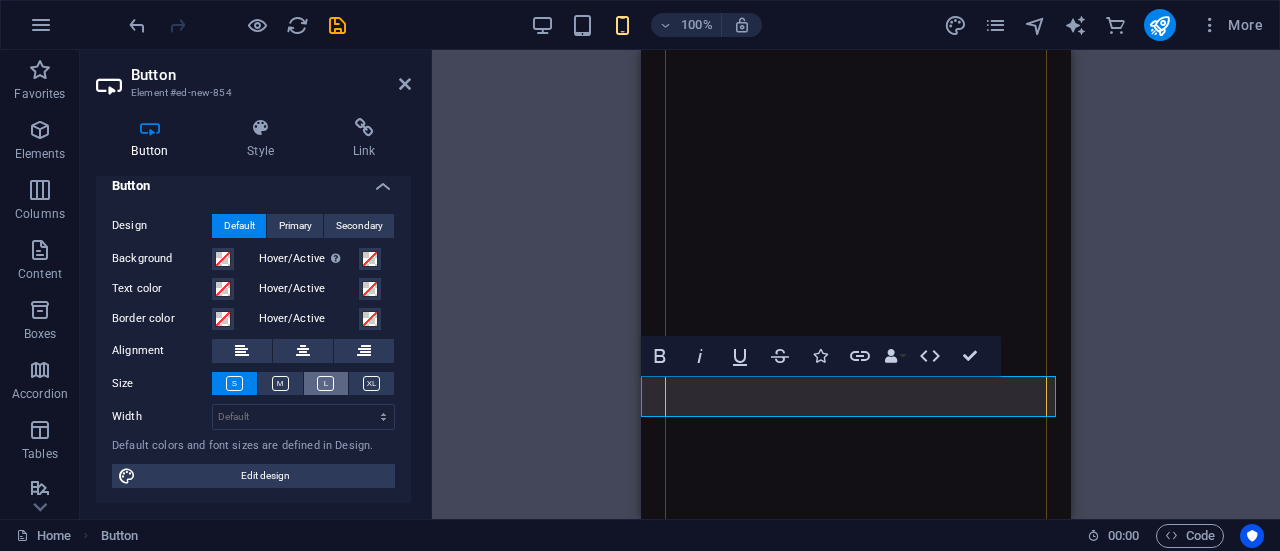 click at bounding box center (325, 383) 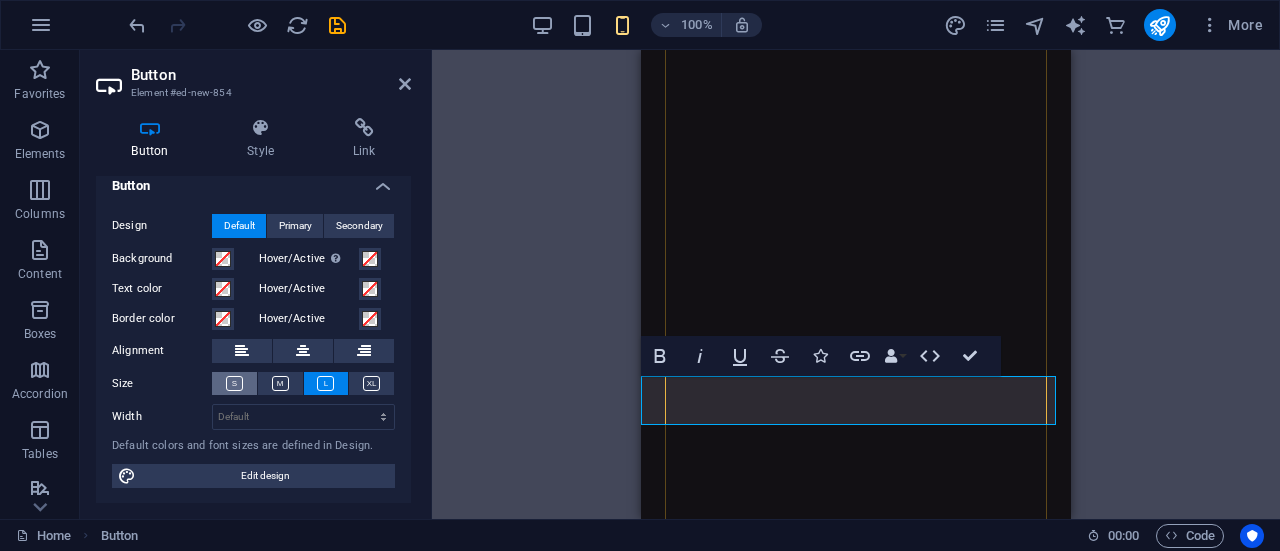click at bounding box center (234, 383) 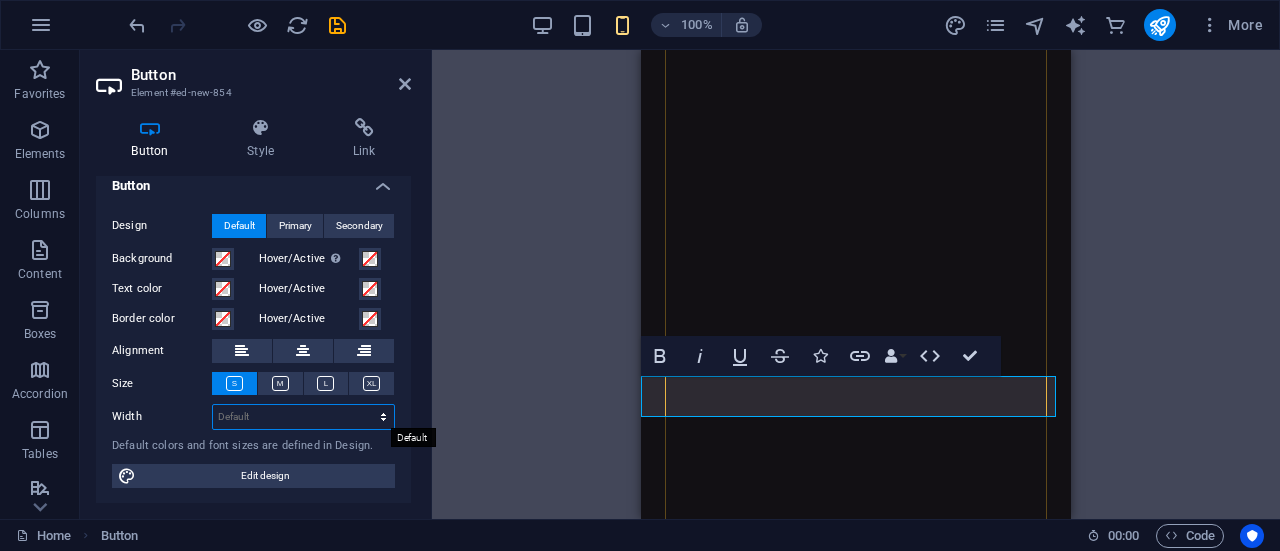 click on "Default px rem % em vh vw" at bounding box center (303, 417) 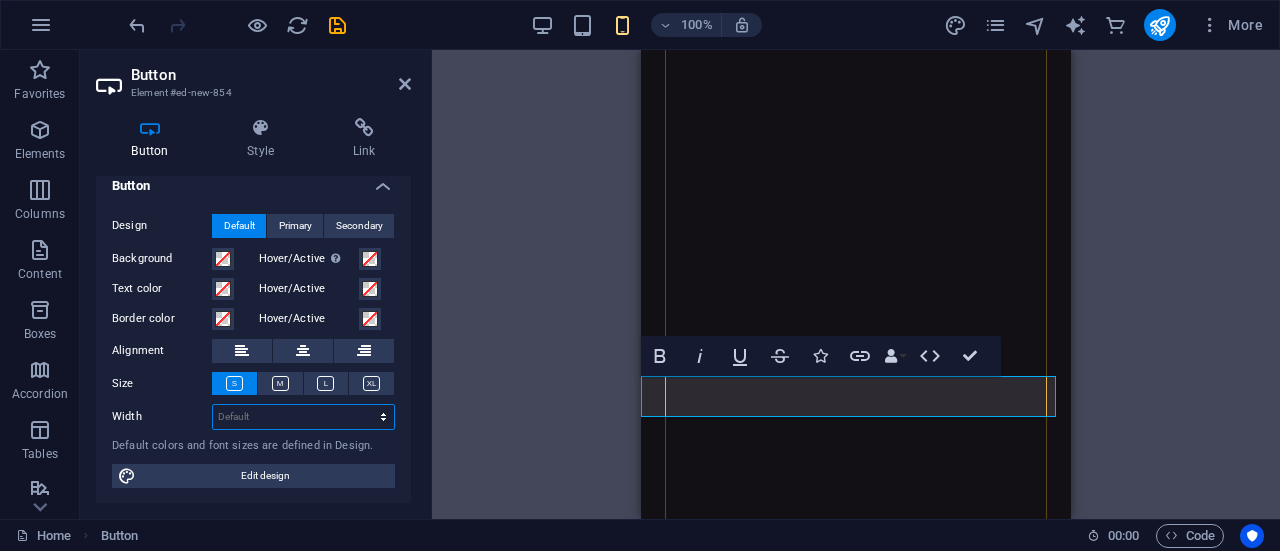 select on "px" 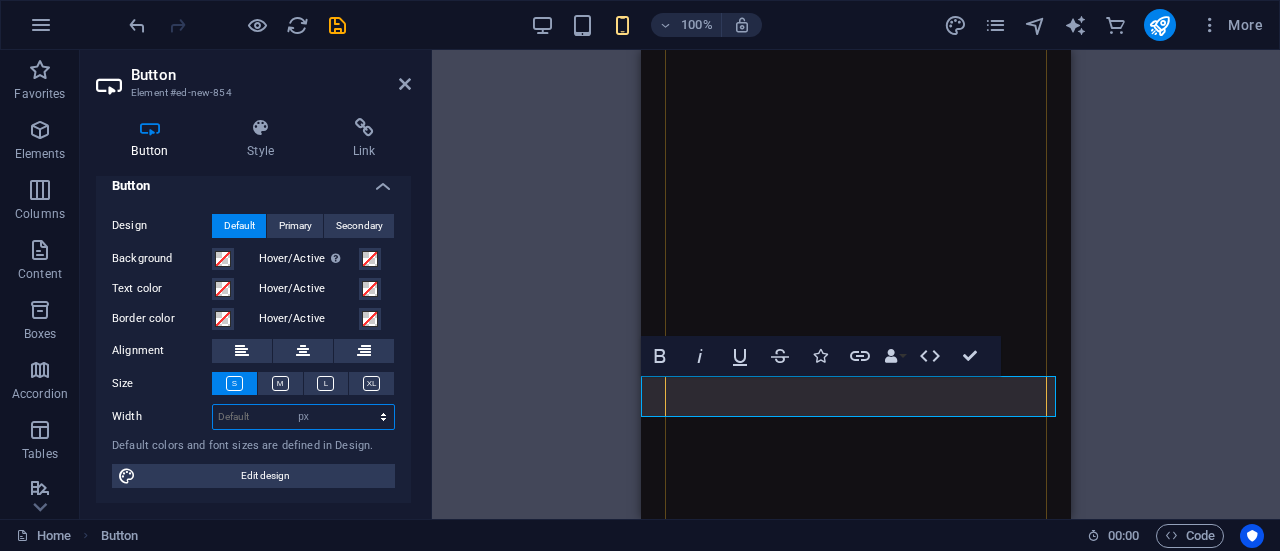 click on "Default px rem % em vh vw" at bounding box center (303, 417) 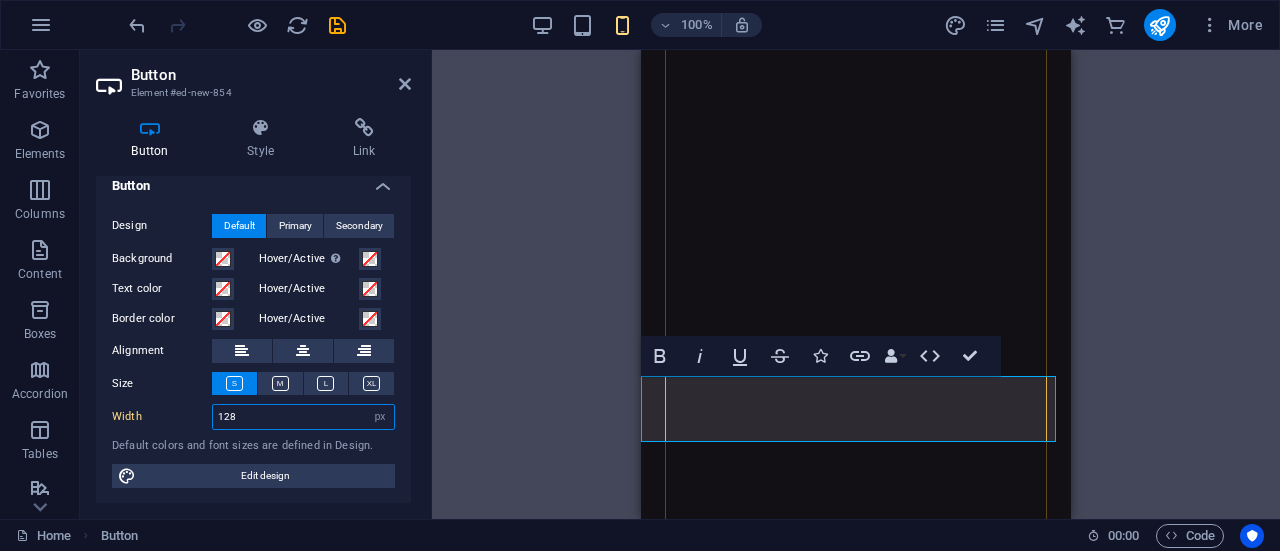 click on "128" at bounding box center [303, 417] 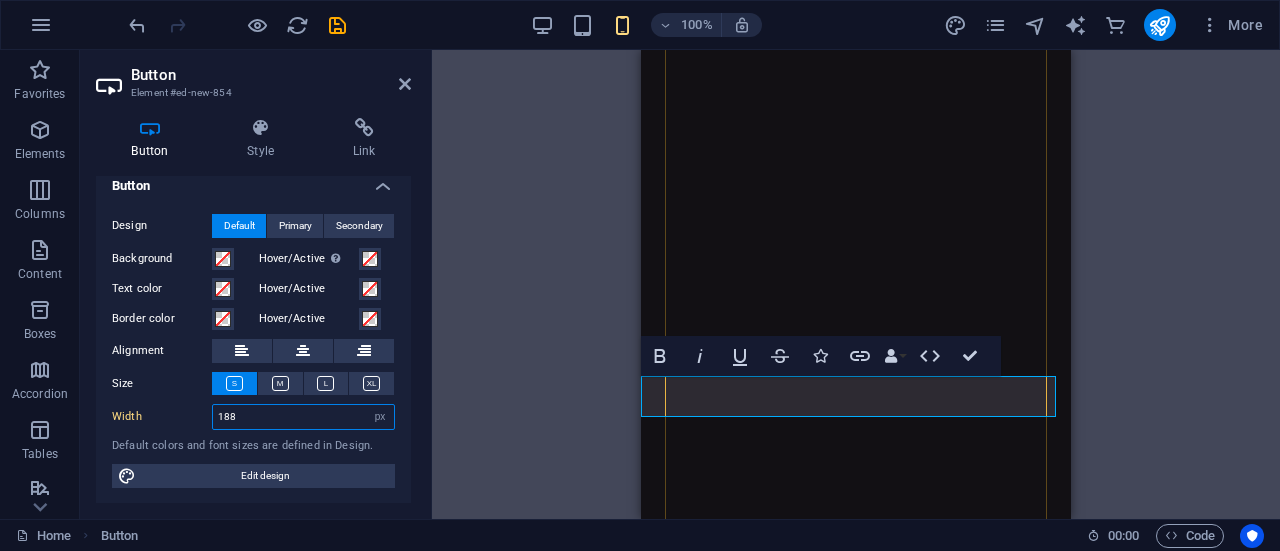 type on "189" 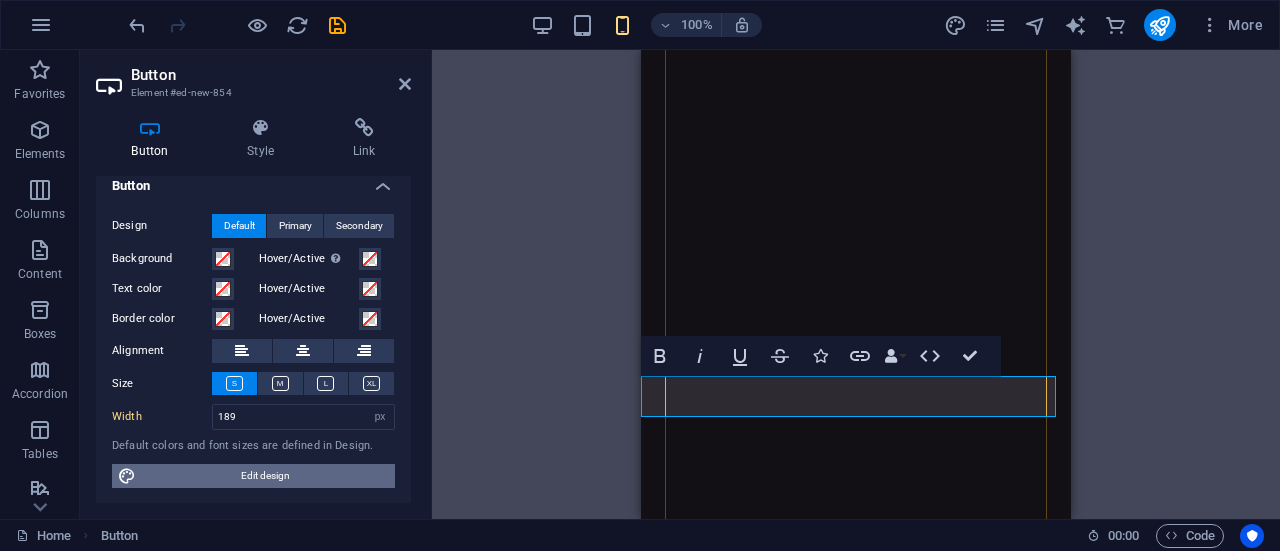 click on "Edit design" at bounding box center [265, 476] 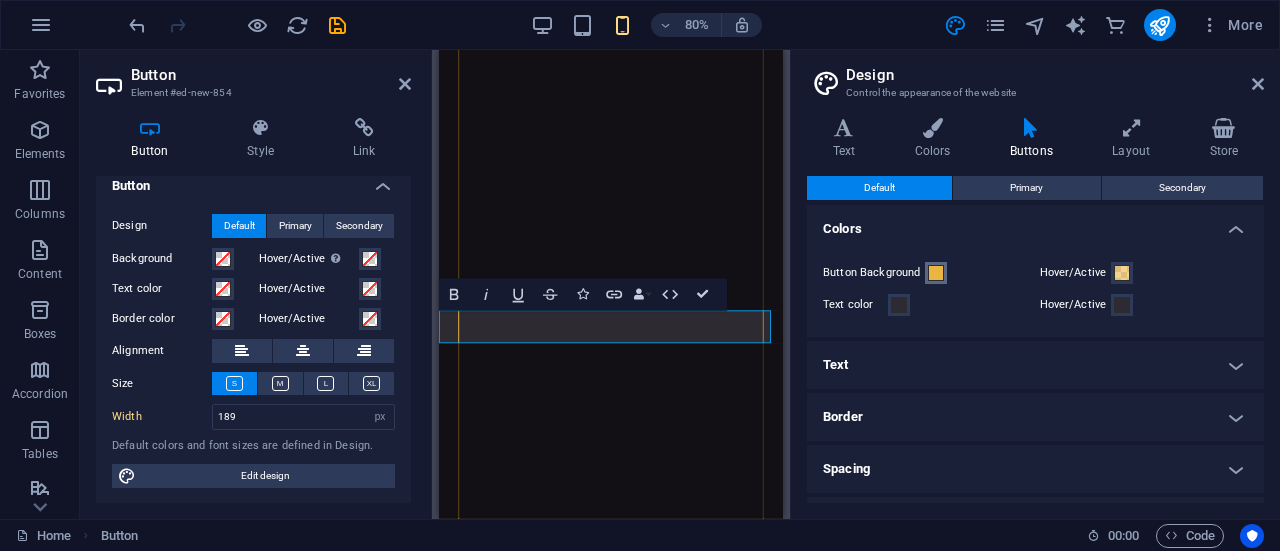 click at bounding box center (936, 273) 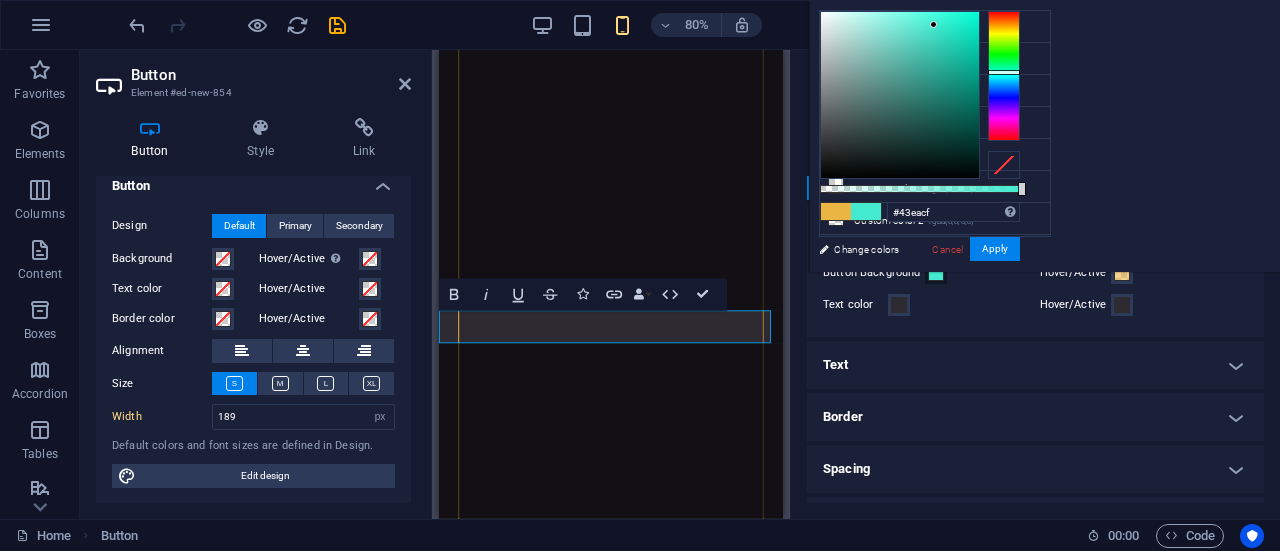 click at bounding box center [1004, 76] 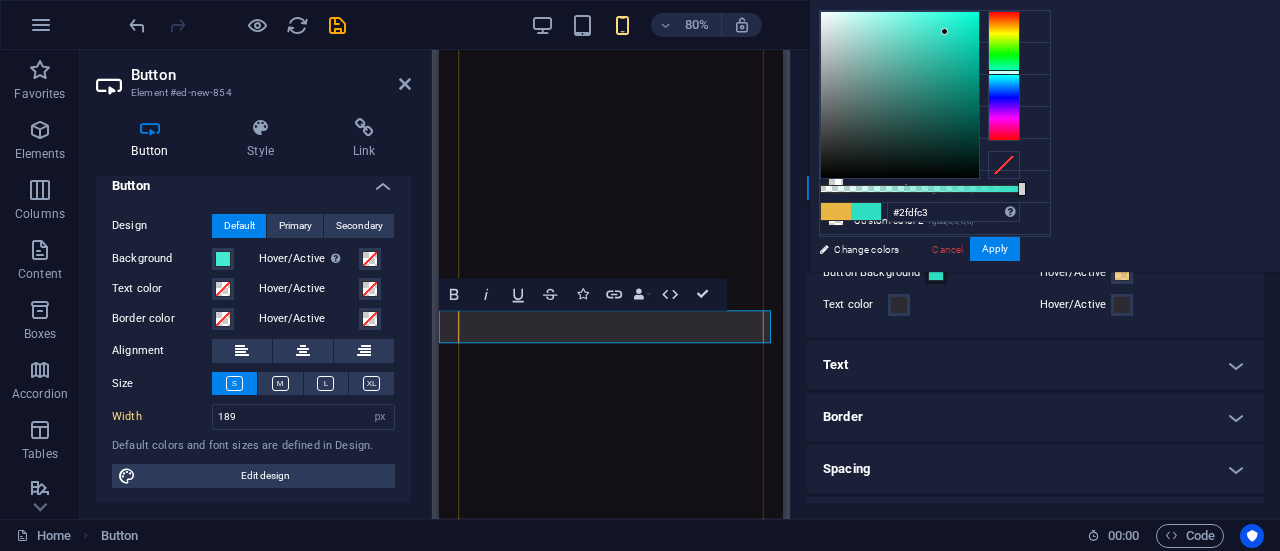 click at bounding box center [900, 95] 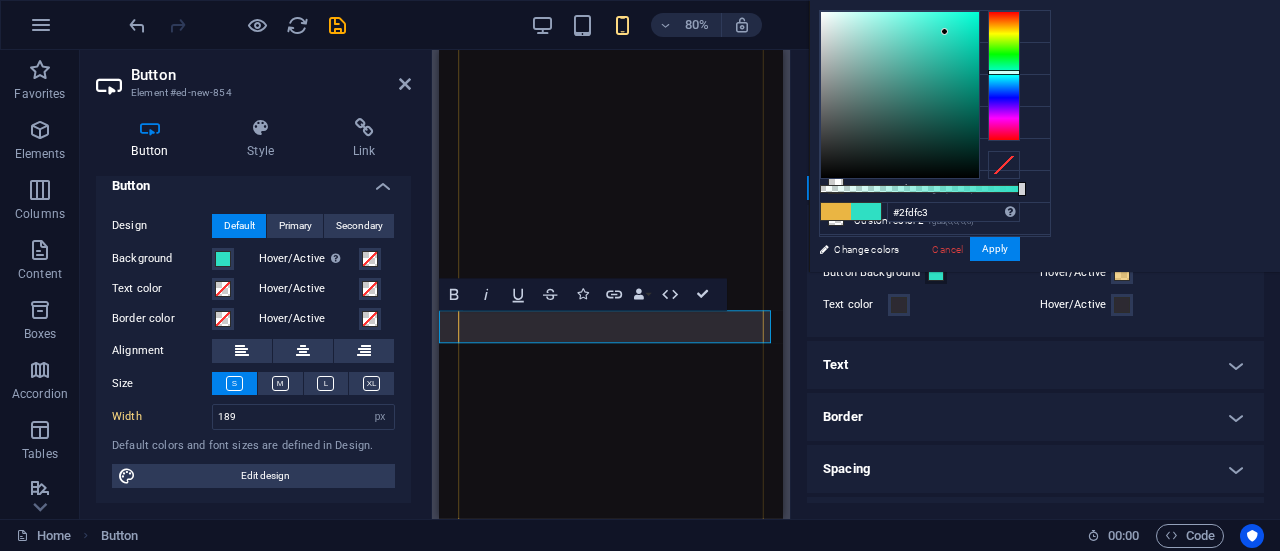 type on "#39b6a2" 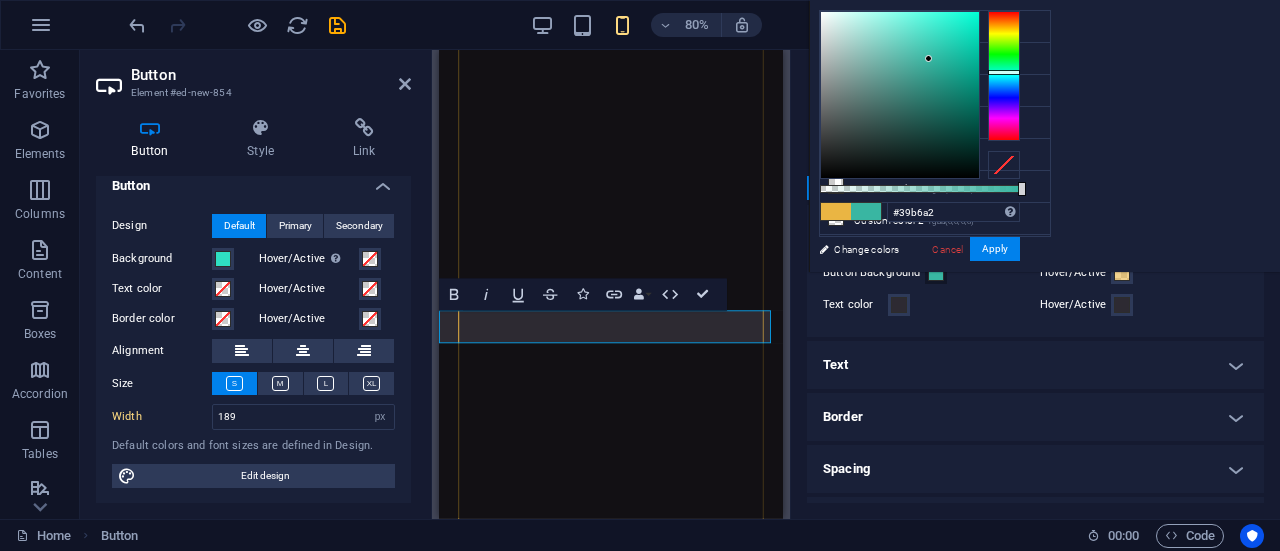 click at bounding box center [900, 95] 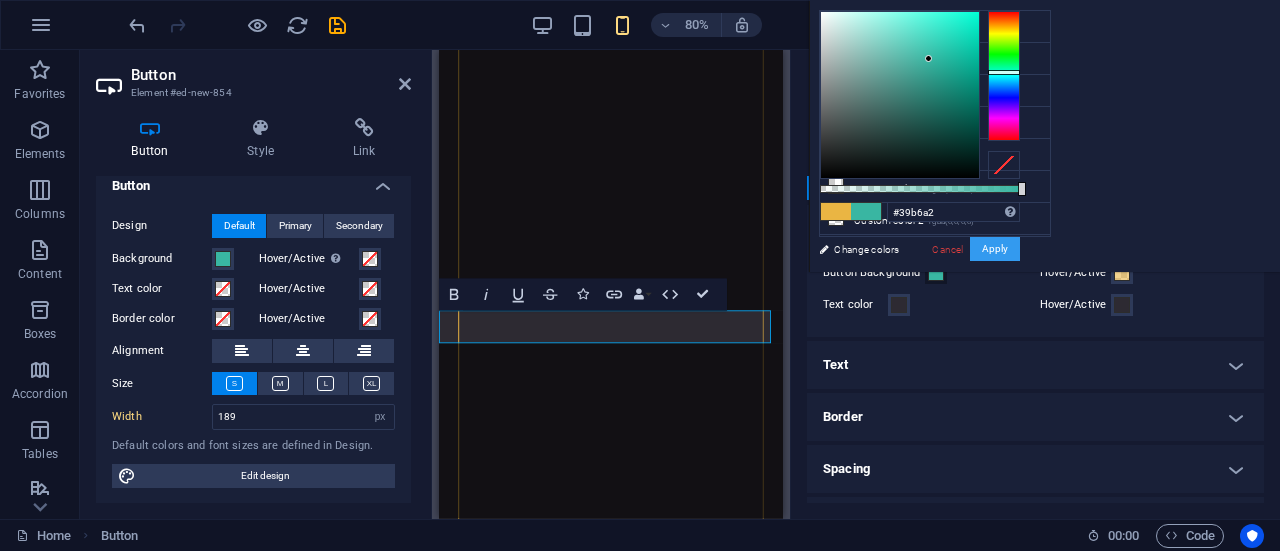 click on "Apply" at bounding box center [995, 249] 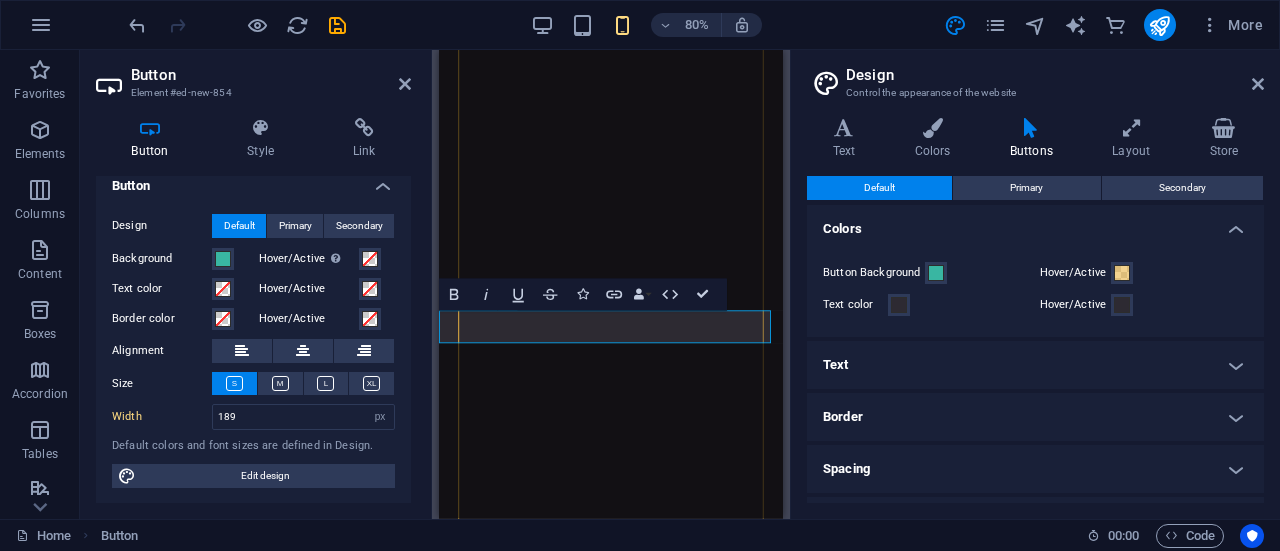 click on "Button label" at bounding box center (654, 4529) 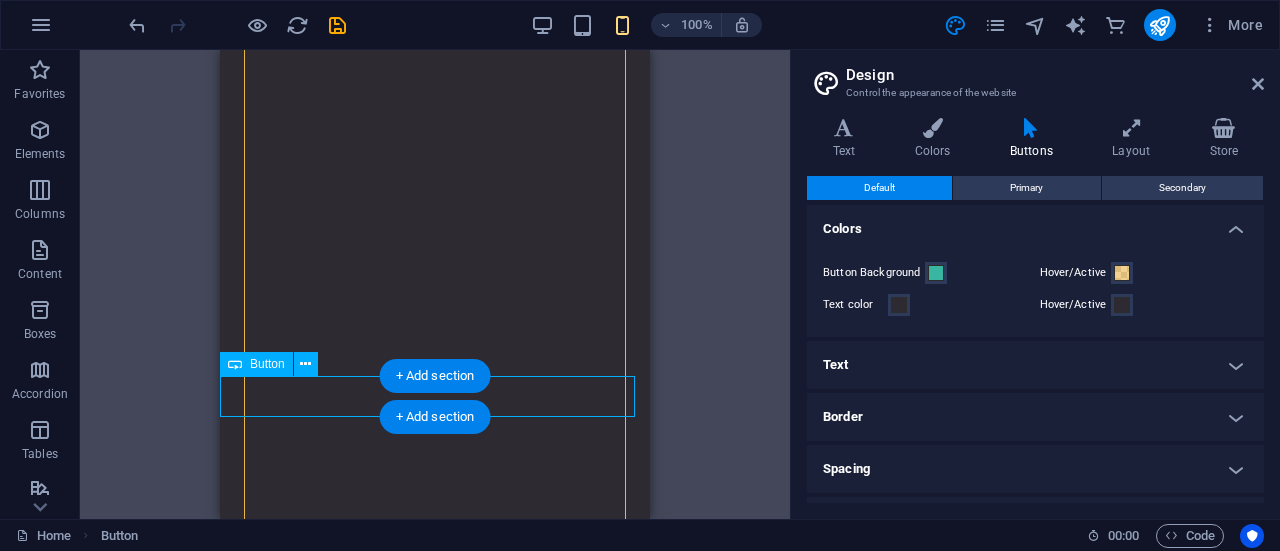 click on "Button label" at bounding box center (435, 4529) 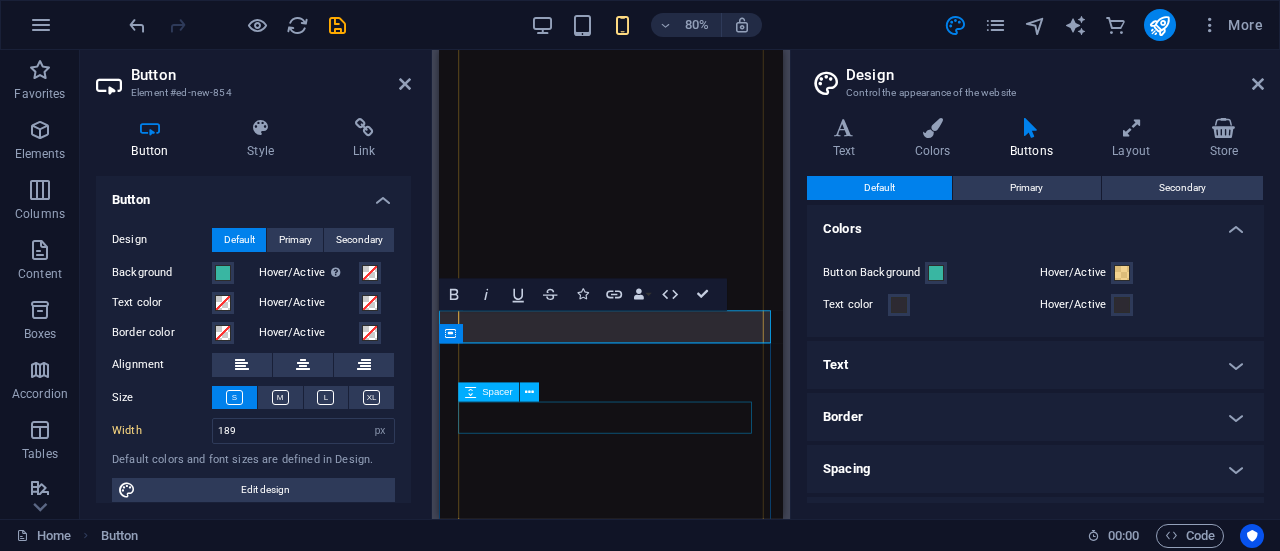 type 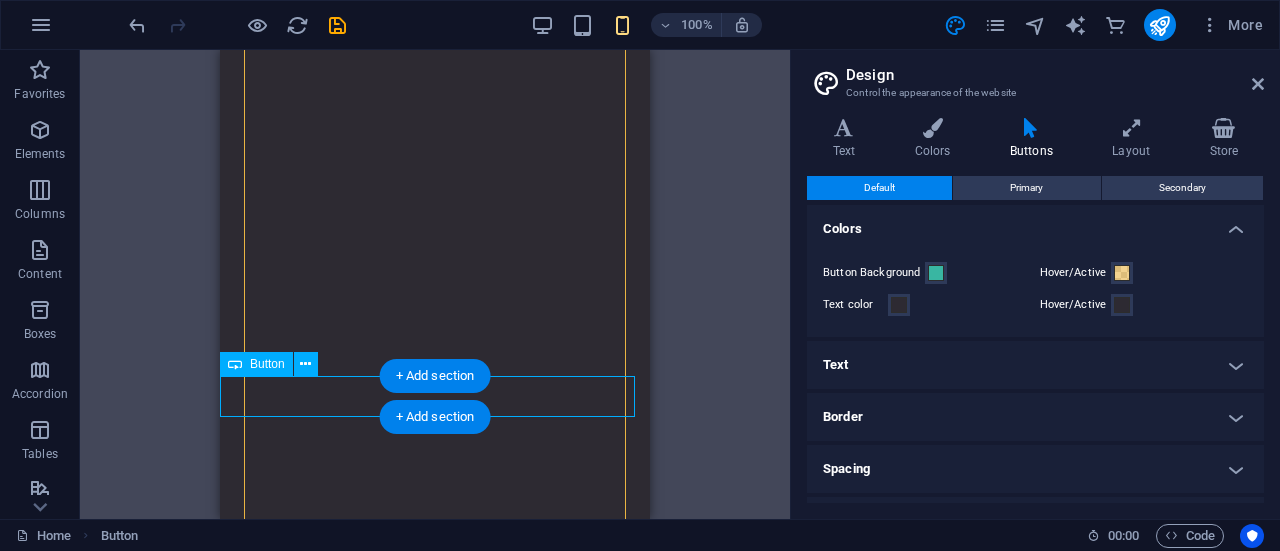 click on "About DevMint" at bounding box center [435, 4529] 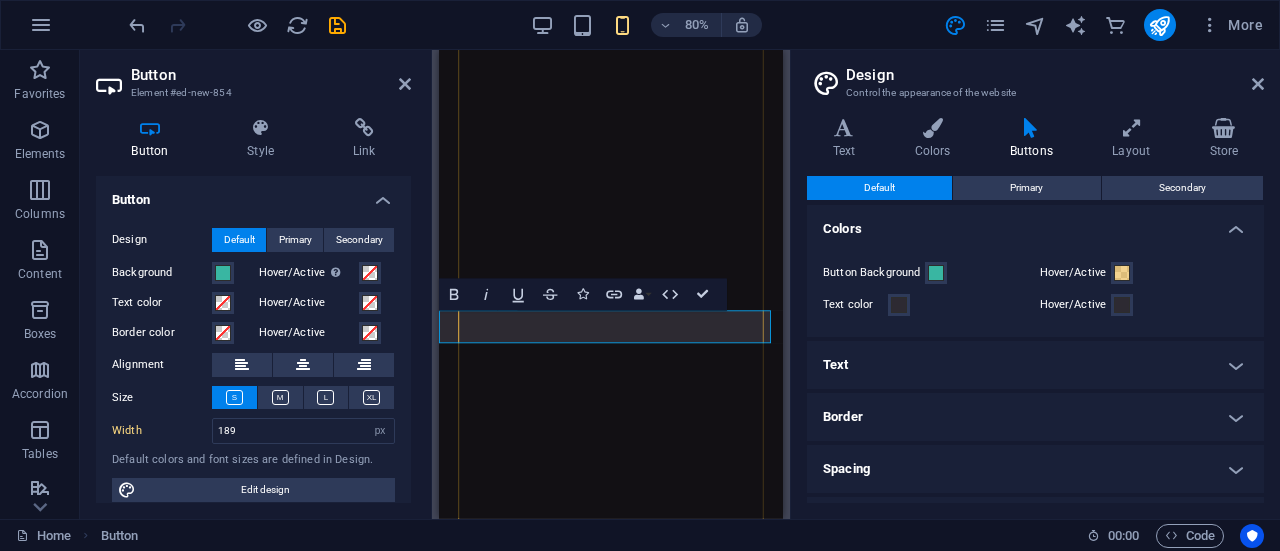 click on "About DevMint" at bounding box center (533, 4529) 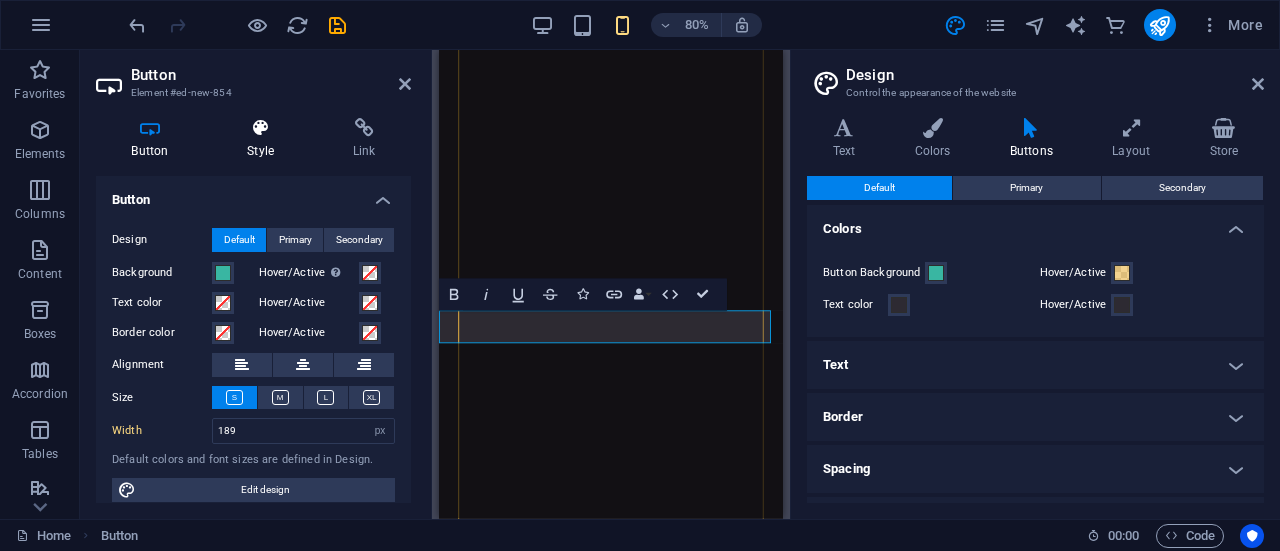 drag, startPoint x: 260, startPoint y: 154, endPoint x: 247, endPoint y: 121, distance: 35.468296 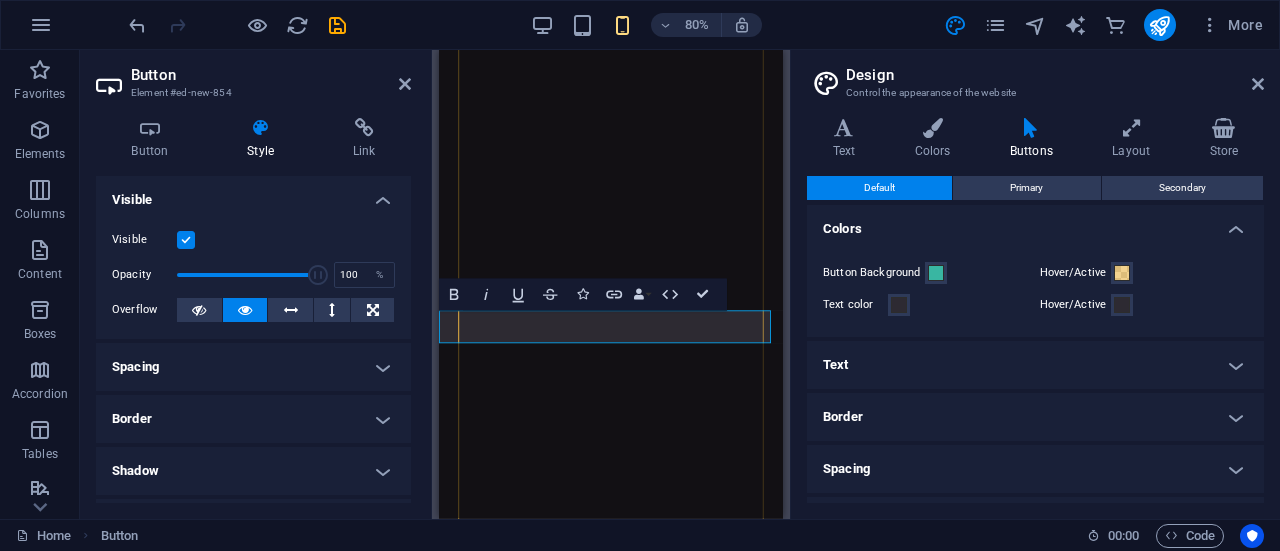 click at bounding box center (261, 128) 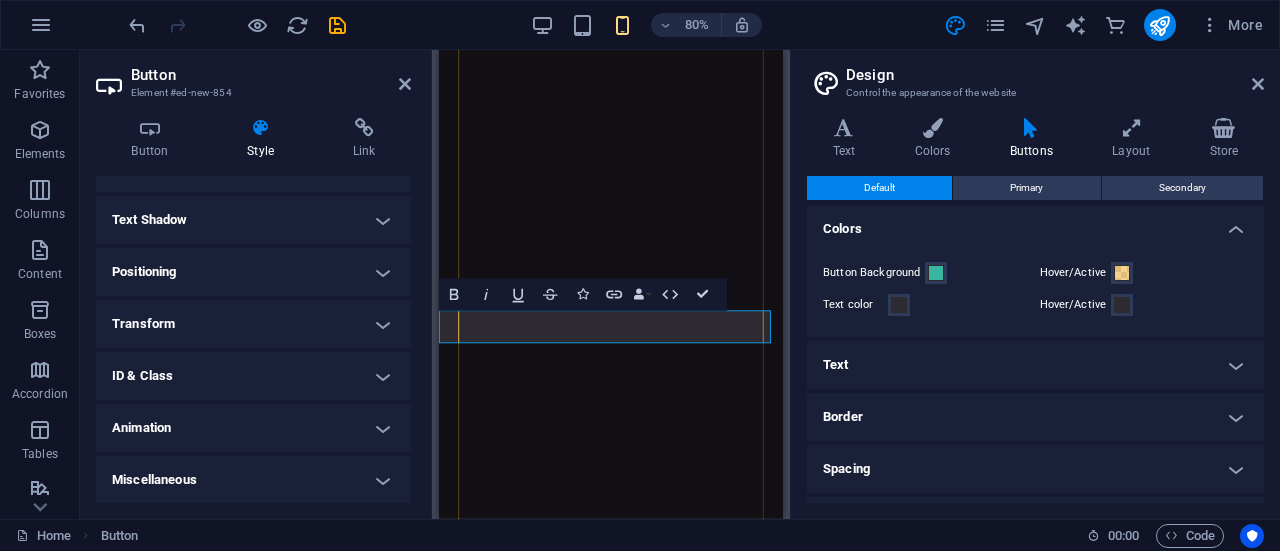 click on "Transform" at bounding box center [253, 324] 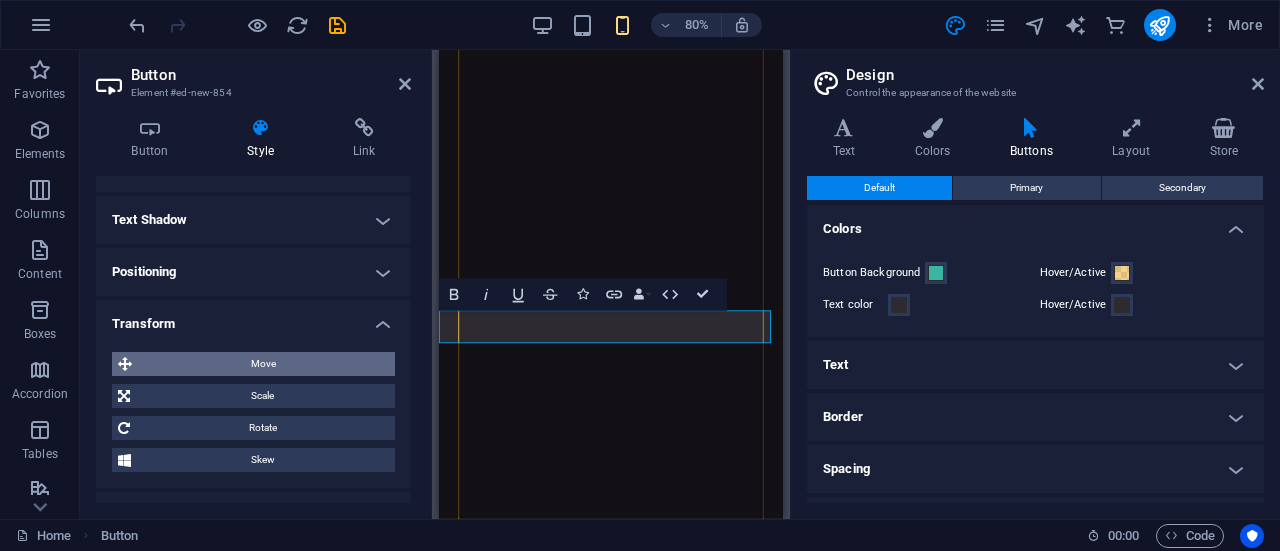 click on "Move" at bounding box center [263, 364] 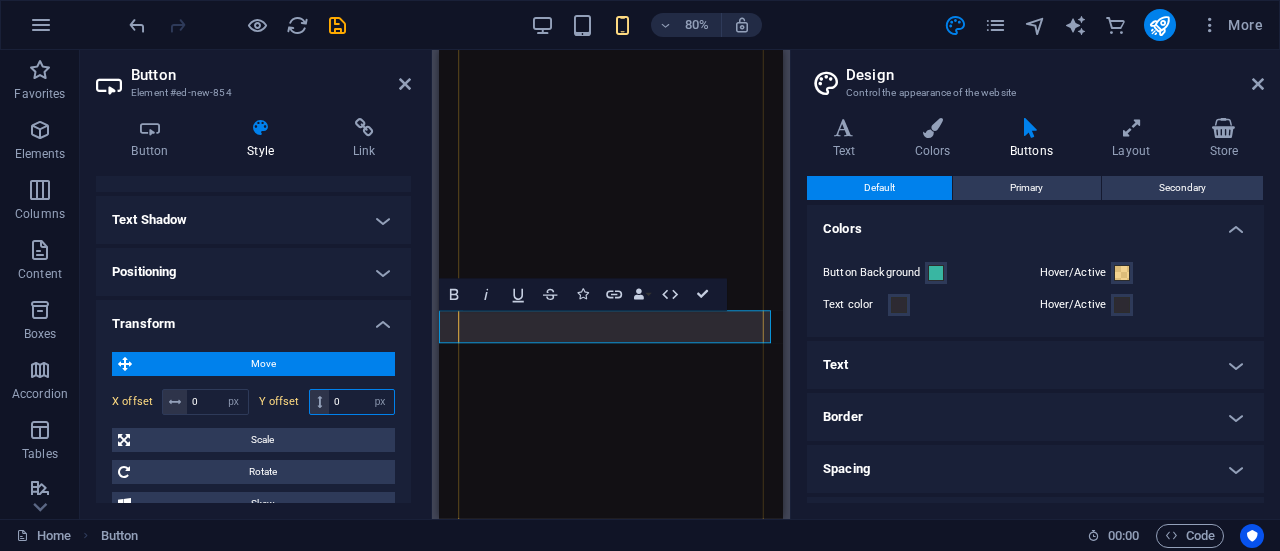 click on "0" at bounding box center [361, 402] 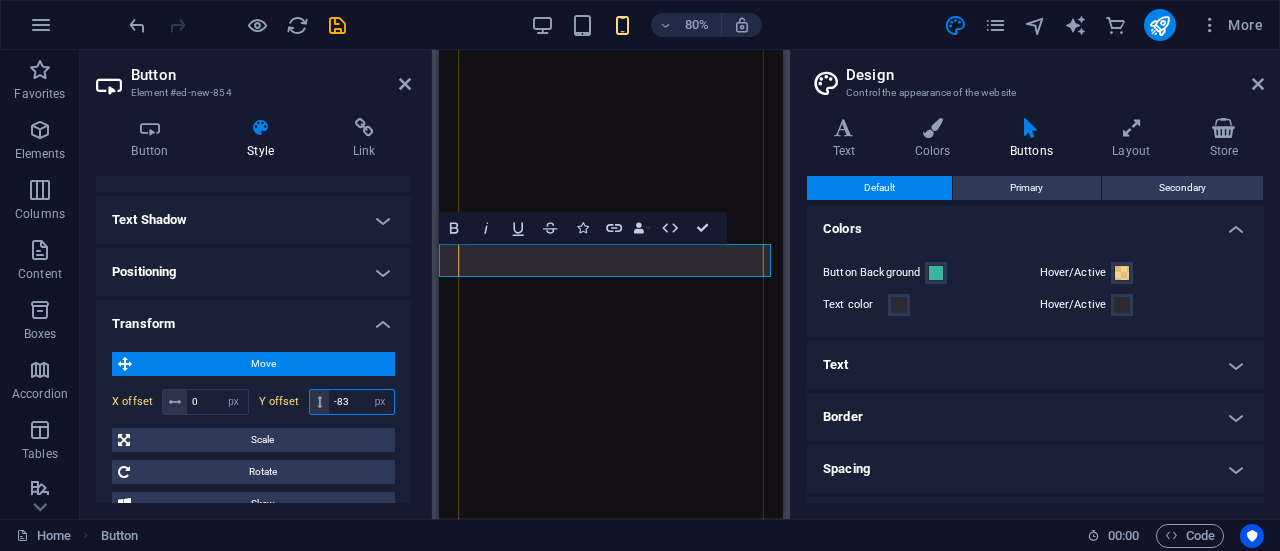 type on "-84" 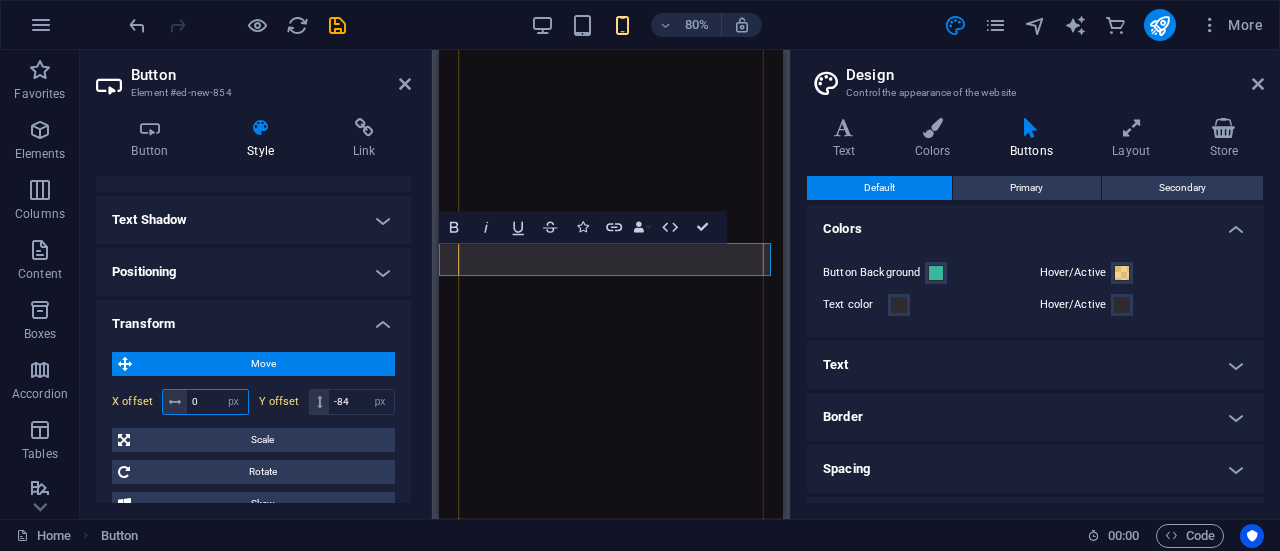 click on "0" at bounding box center (217, 402) 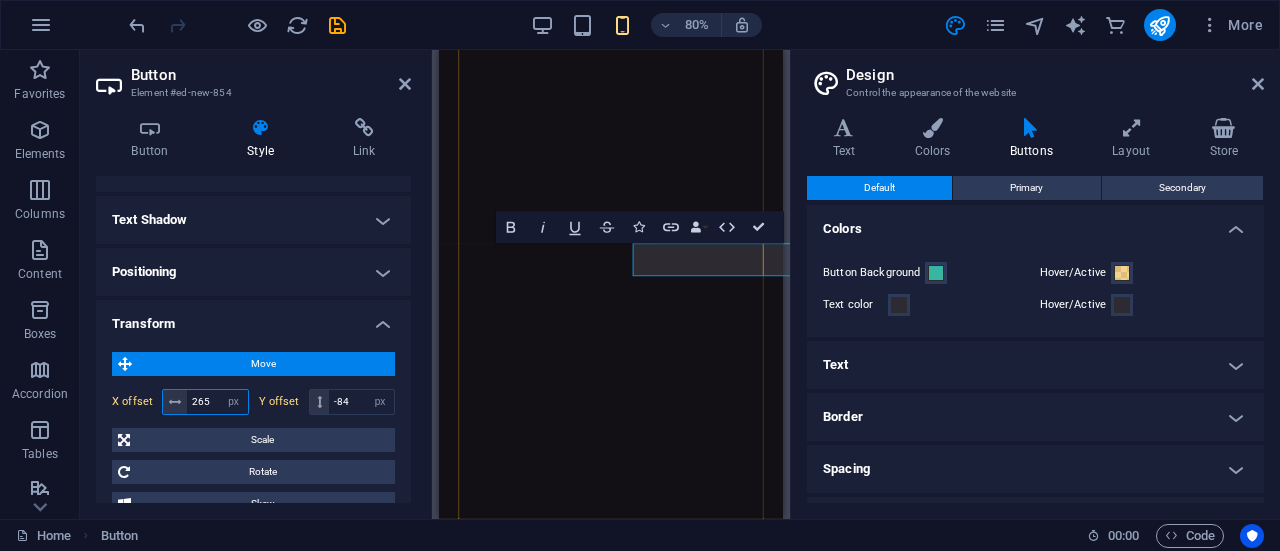 type on "266" 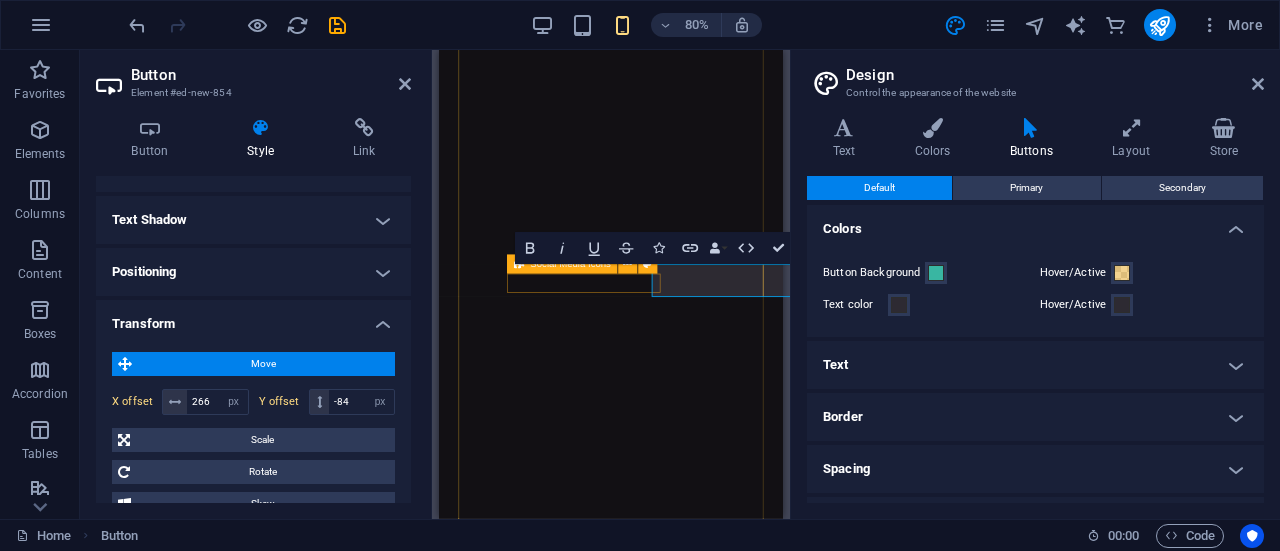 scroll, scrollTop: 2203, scrollLeft: 0, axis: vertical 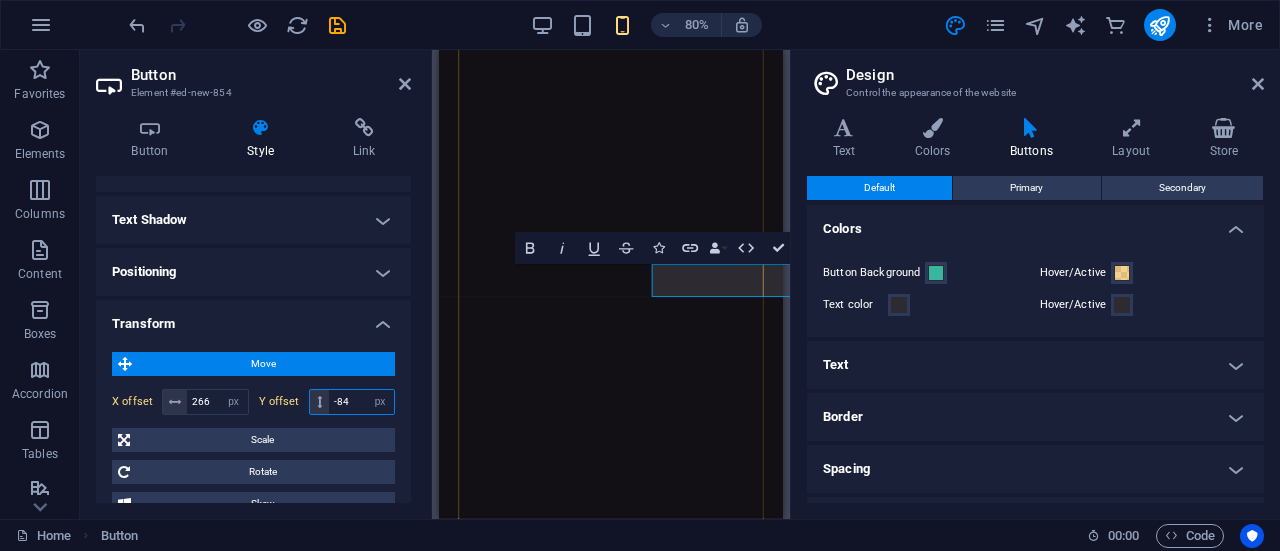 click on "-84" at bounding box center [361, 402] 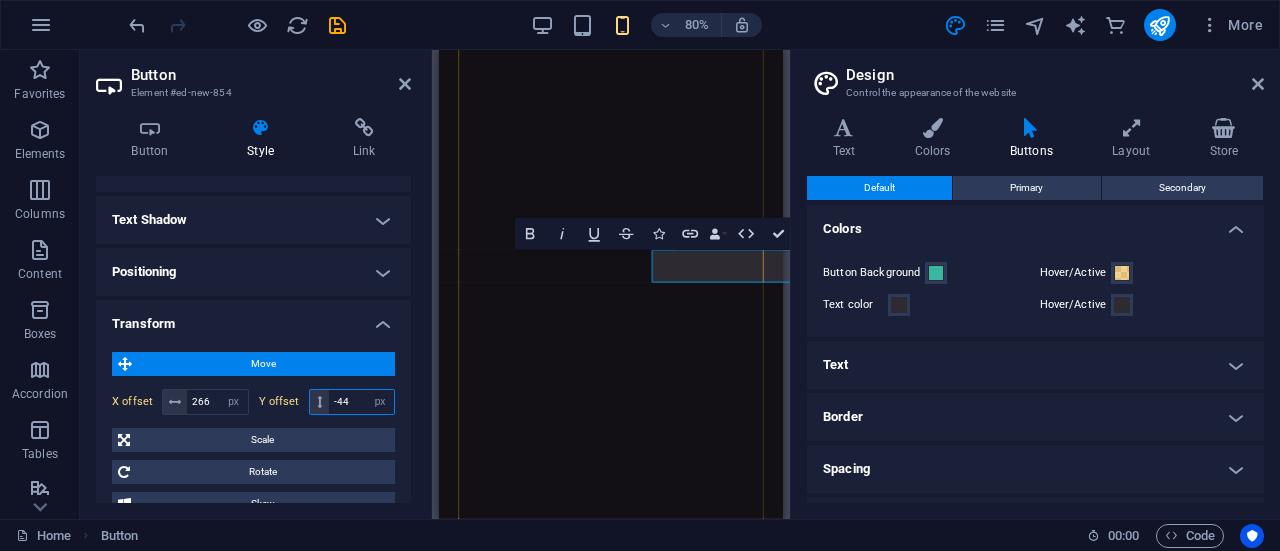 type on "-43" 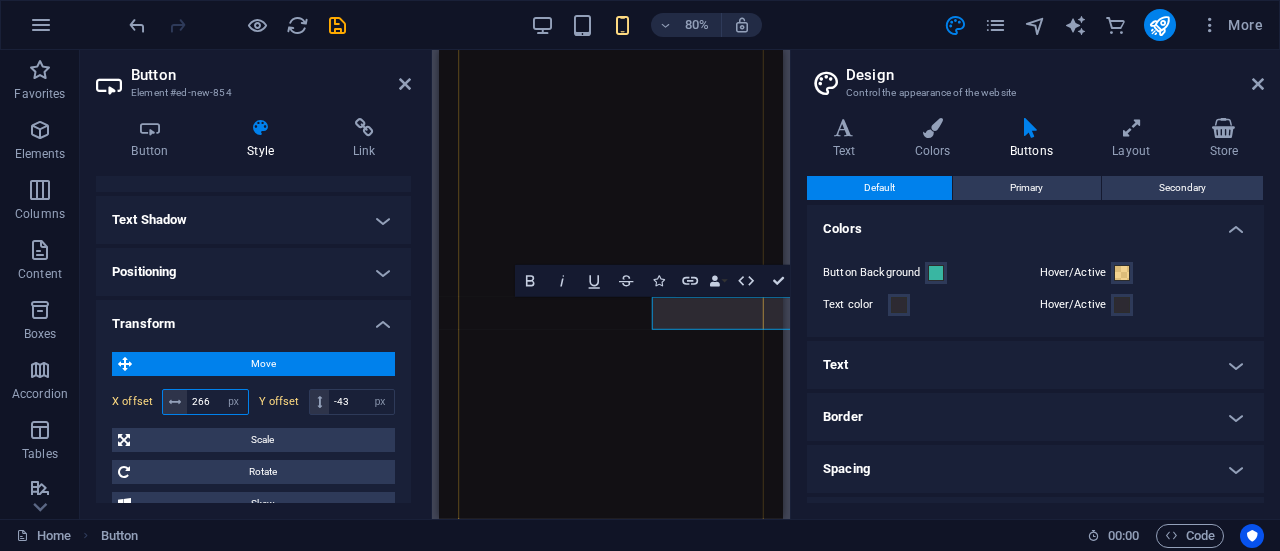 click on "266" at bounding box center [217, 402] 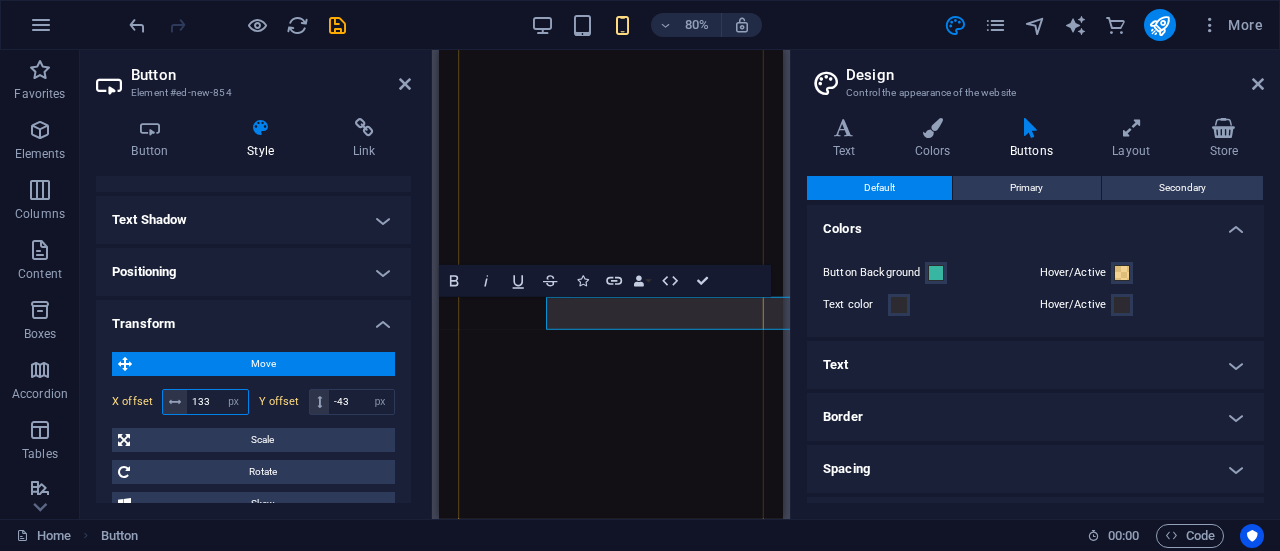 type on "132" 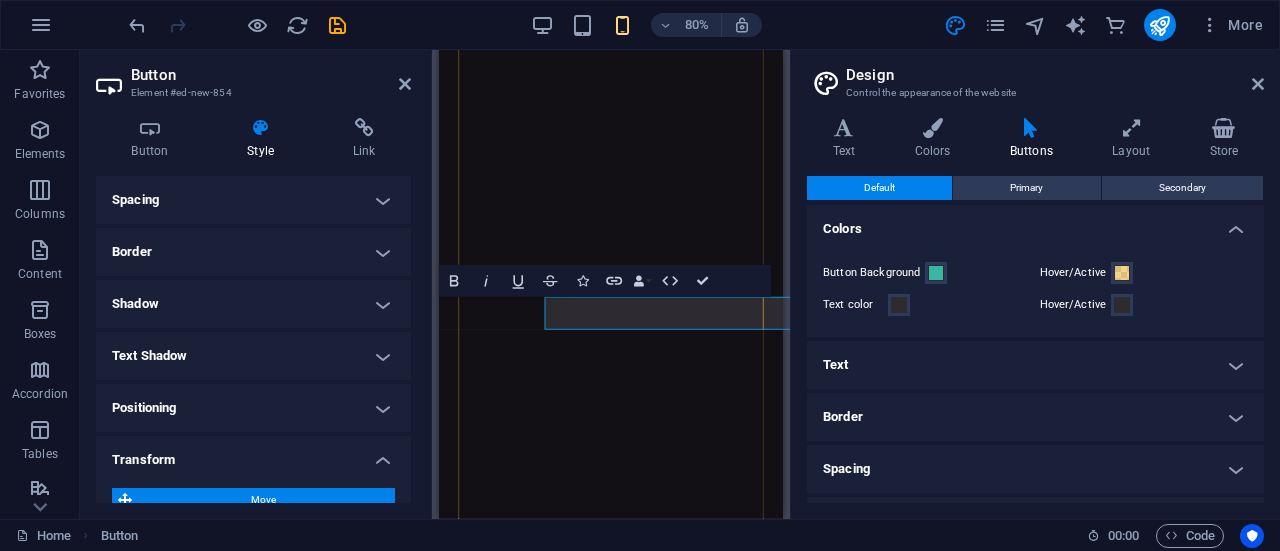 scroll, scrollTop: 187, scrollLeft: 0, axis: vertical 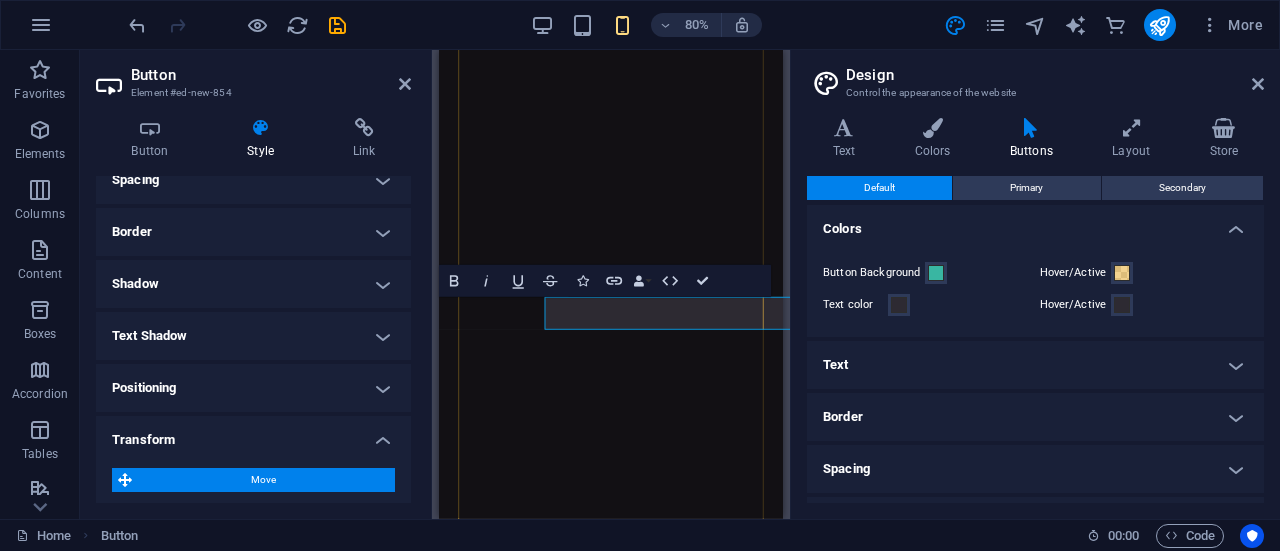 click on "Positioning" at bounding box center (253, 388) 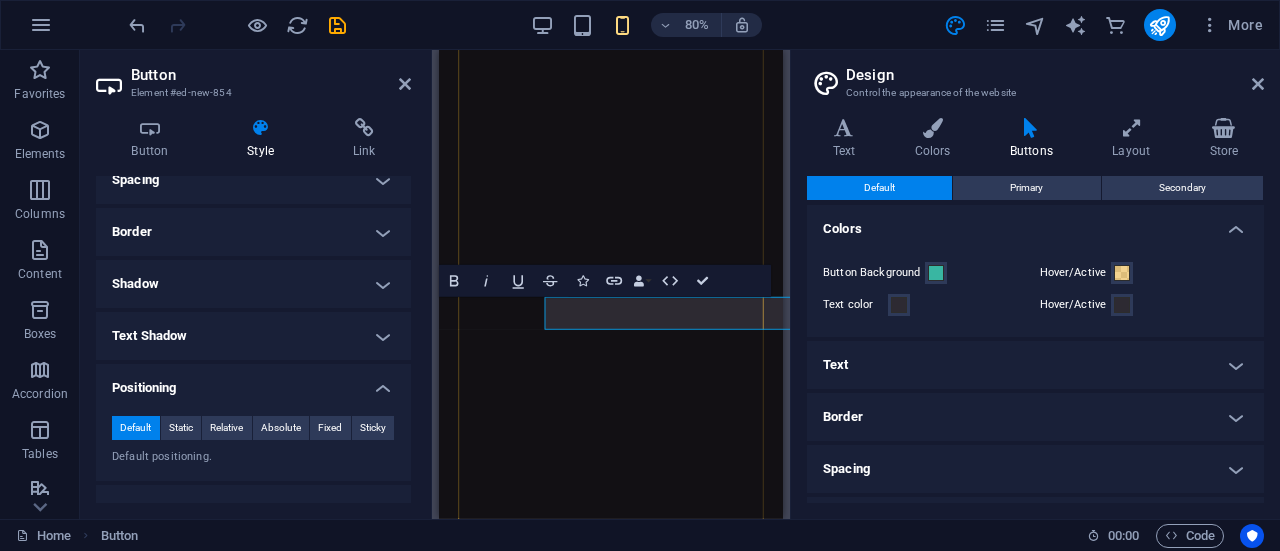 click on "Positioning" at bounding box center (253, 382) 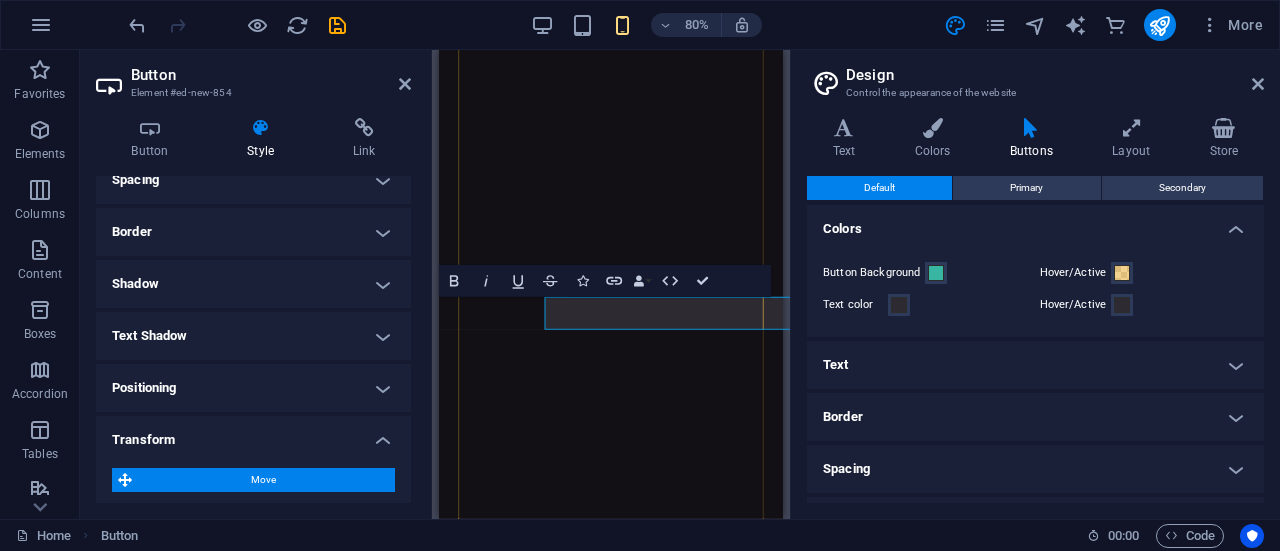 click on "Positioning" at bounding box center [253, 388] 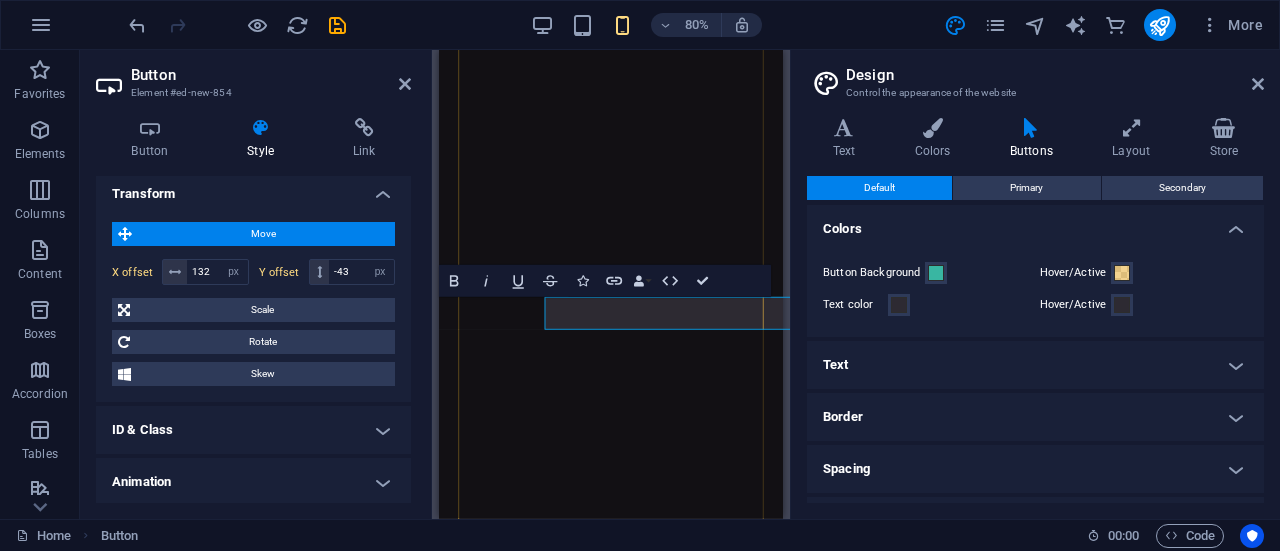 scroll, scrollTop: 556, scrollLeft: 0, axis: vertical 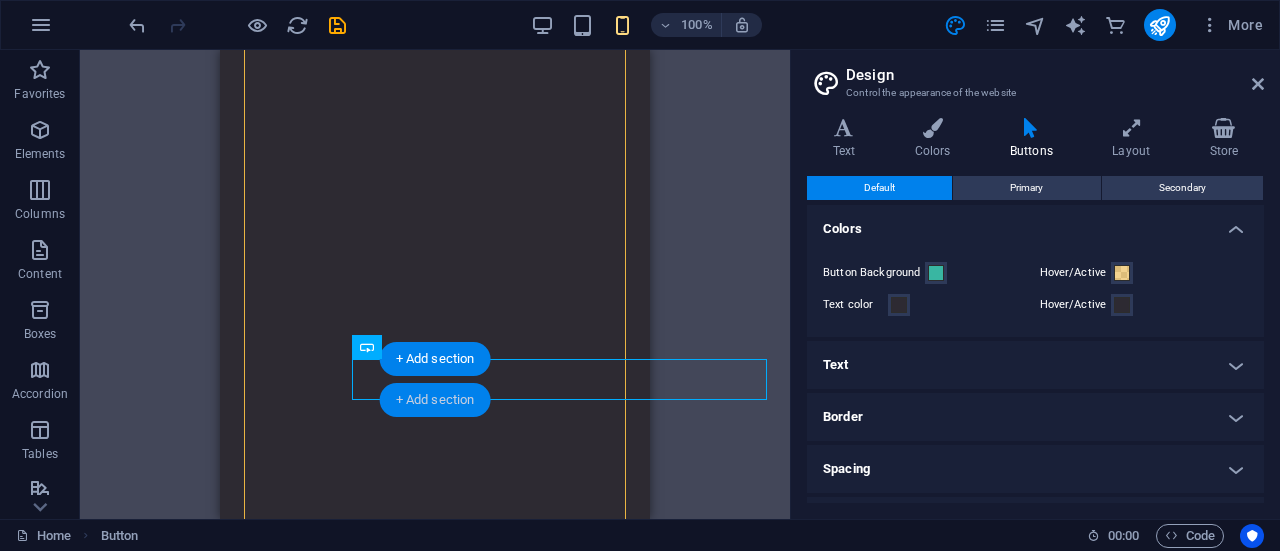 click on "+ Add section" at bounding box center [435, 400] 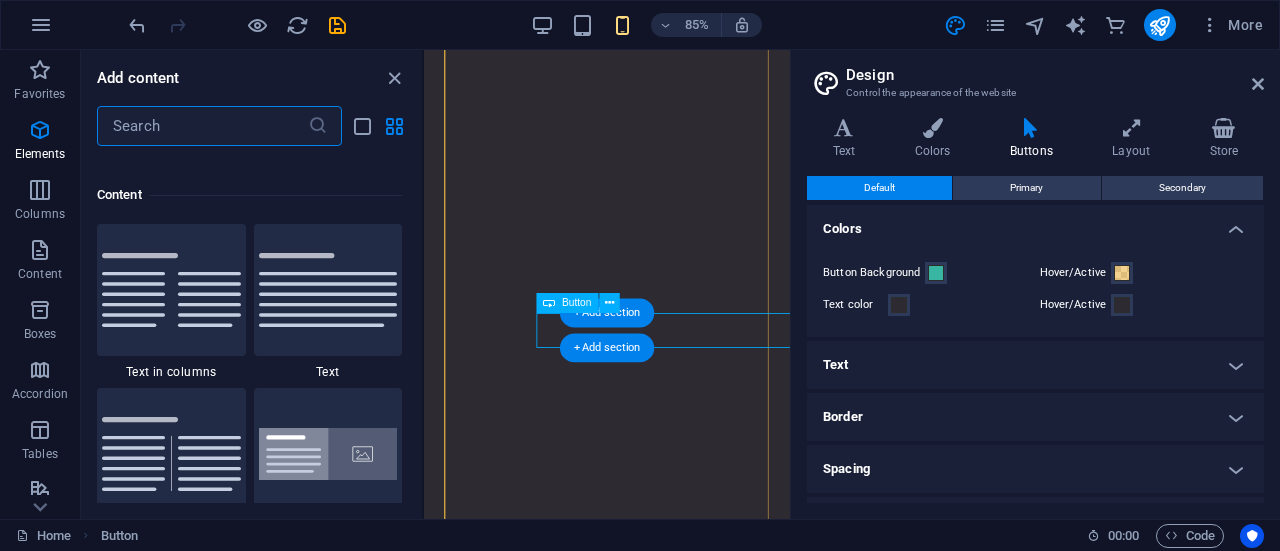 scroll, scrollTop: 3499, scrollLeft: 0, axis: vertical 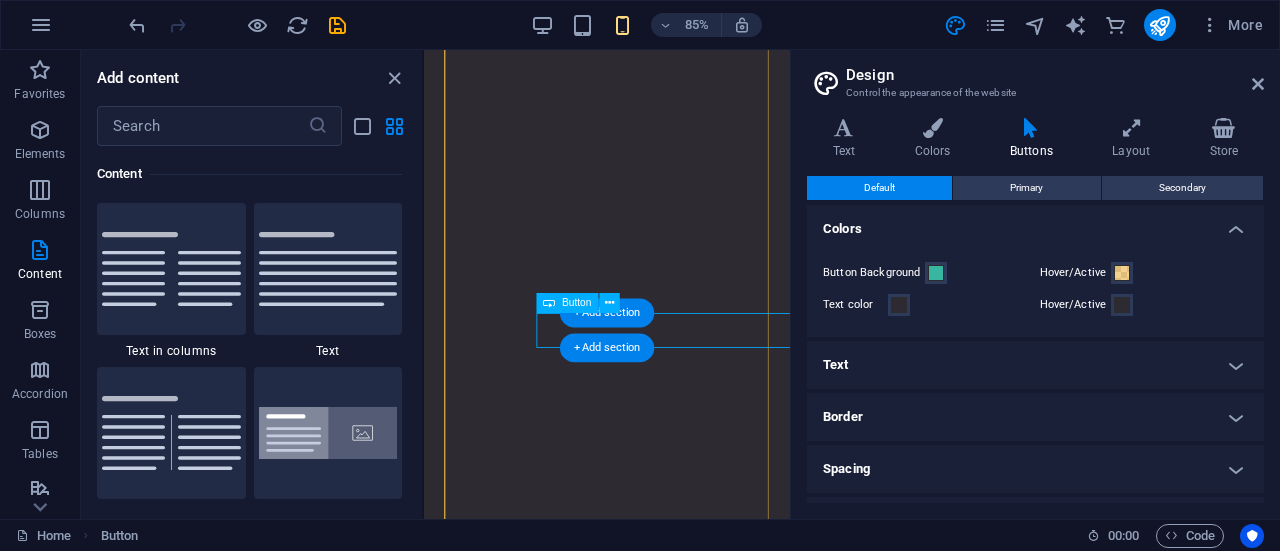 click on "About DevMint" at bounding box center [771, 4512] 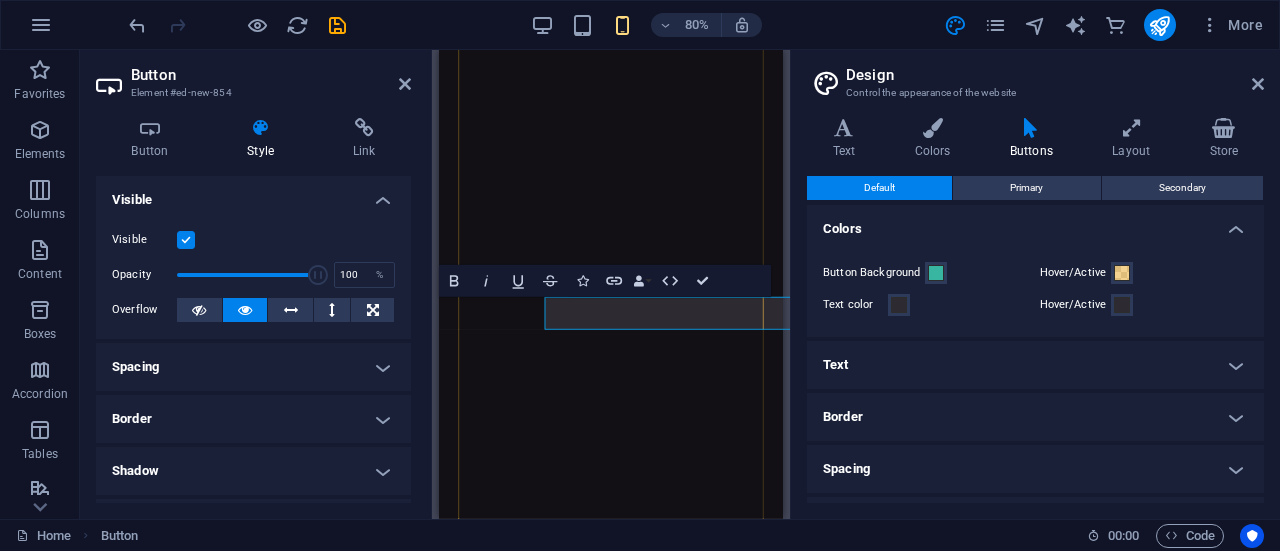 scroll, scrollTop: 556, scrollLeft: 0, axis: vertical 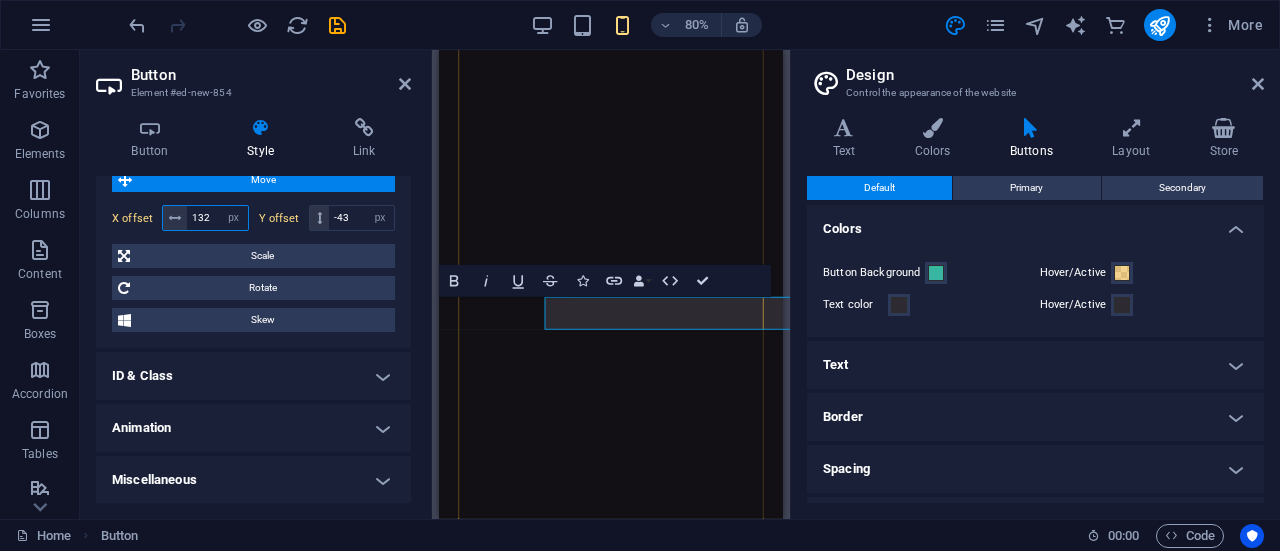 click on "132" at bounding box center (217, 218) 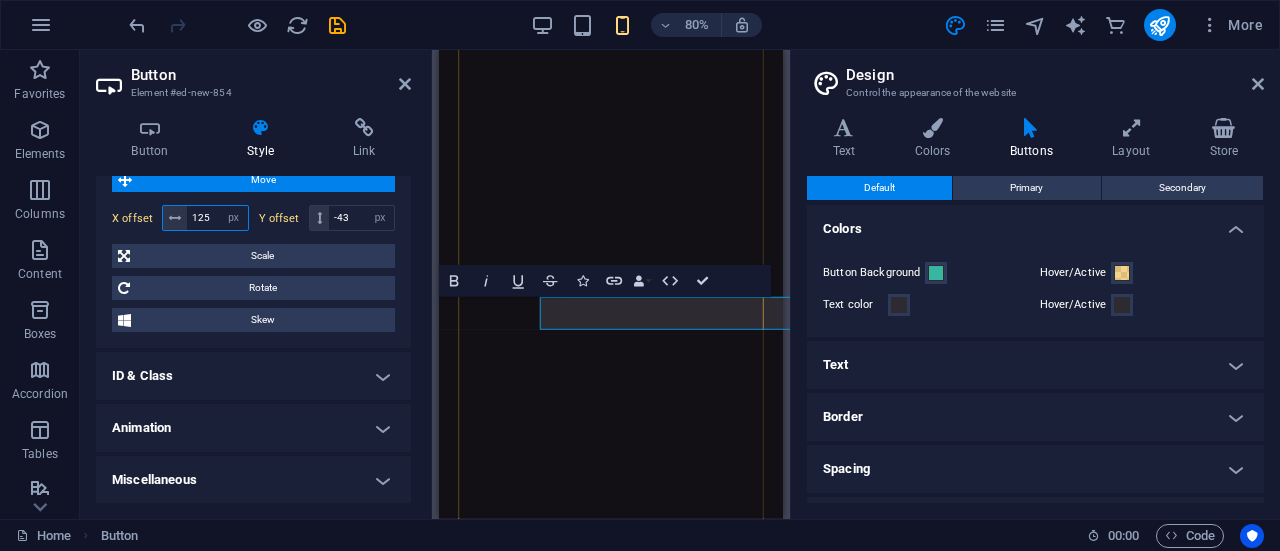 type on "124" 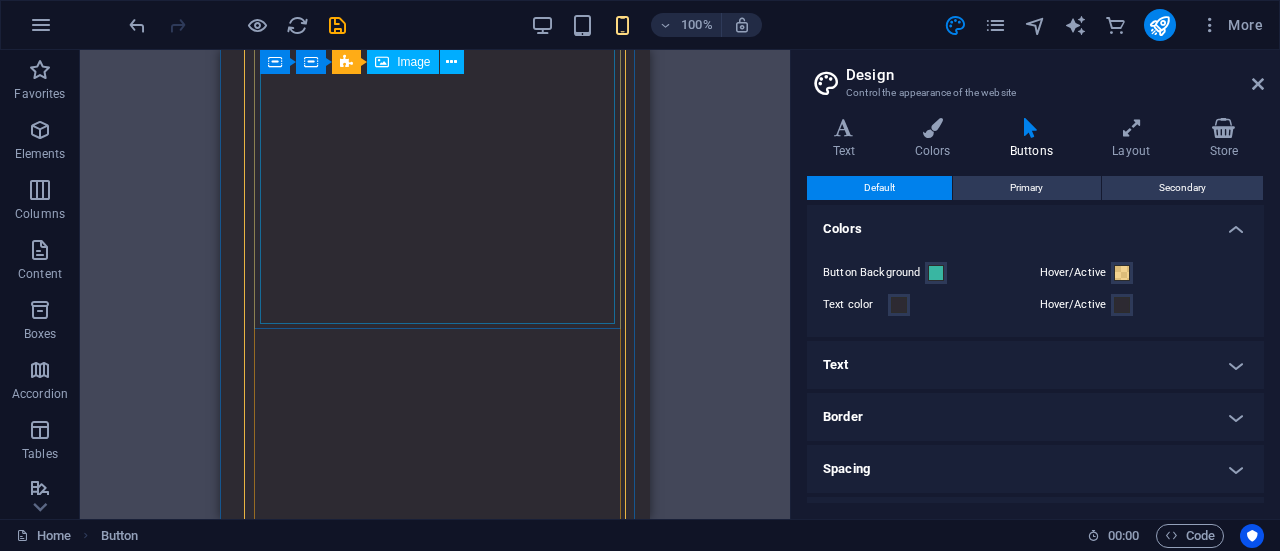 scroll, scrollTop: 1795, scrollLeft: 0, axis: vertical 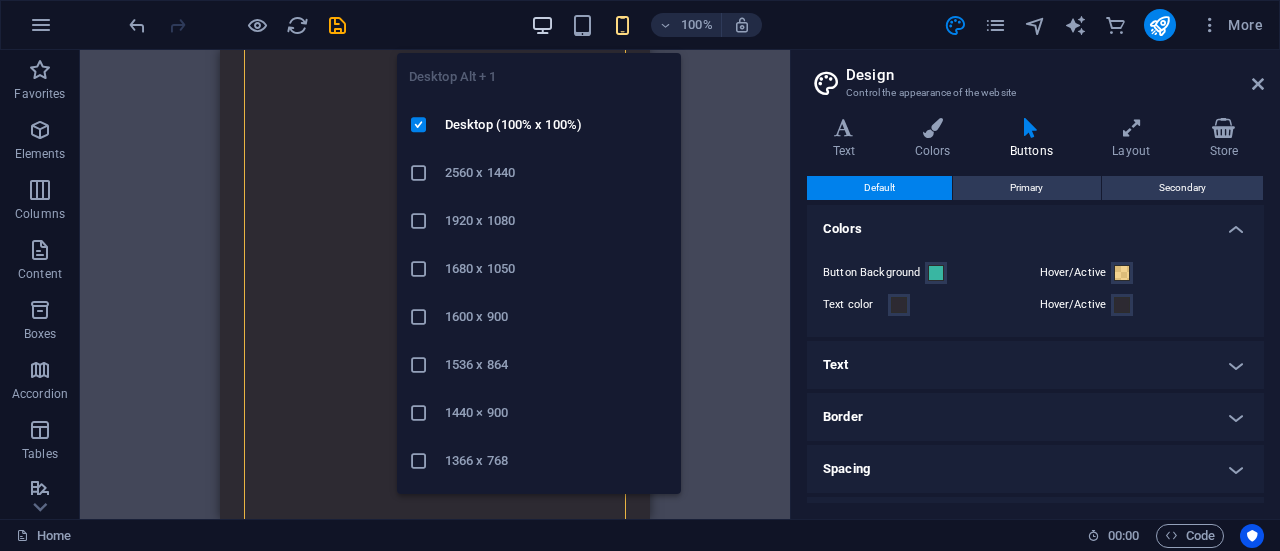 drag, startPoint x: 548, startPoint y: 21, endPoint x: 948, endPoint y: 44, distance: 400.6607 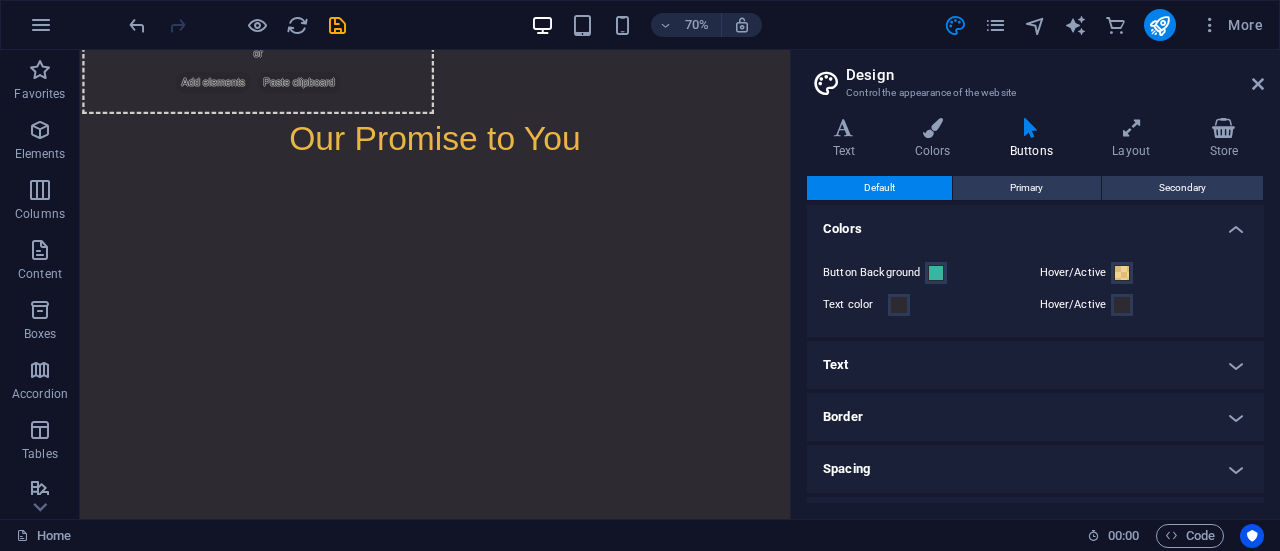 scroll, scrollTop: 2966, scrollLeft: 0, axis: vertical 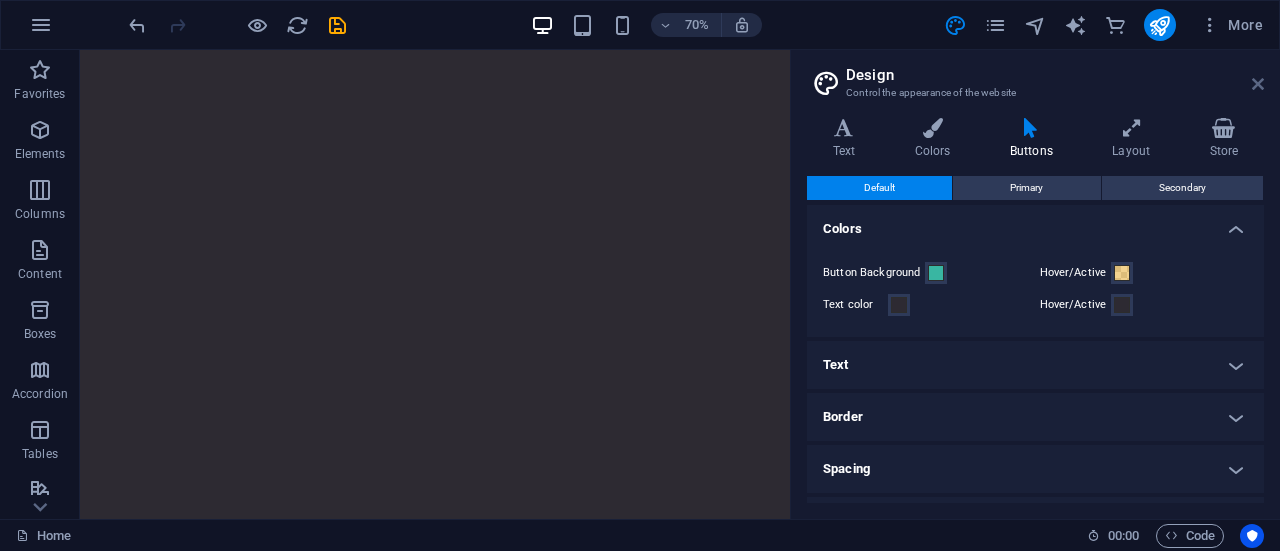 drag, startPoint x: 1252, startPoint y: 79, endPoint x: 1044, endPoint y: 56, distance: 209.26778 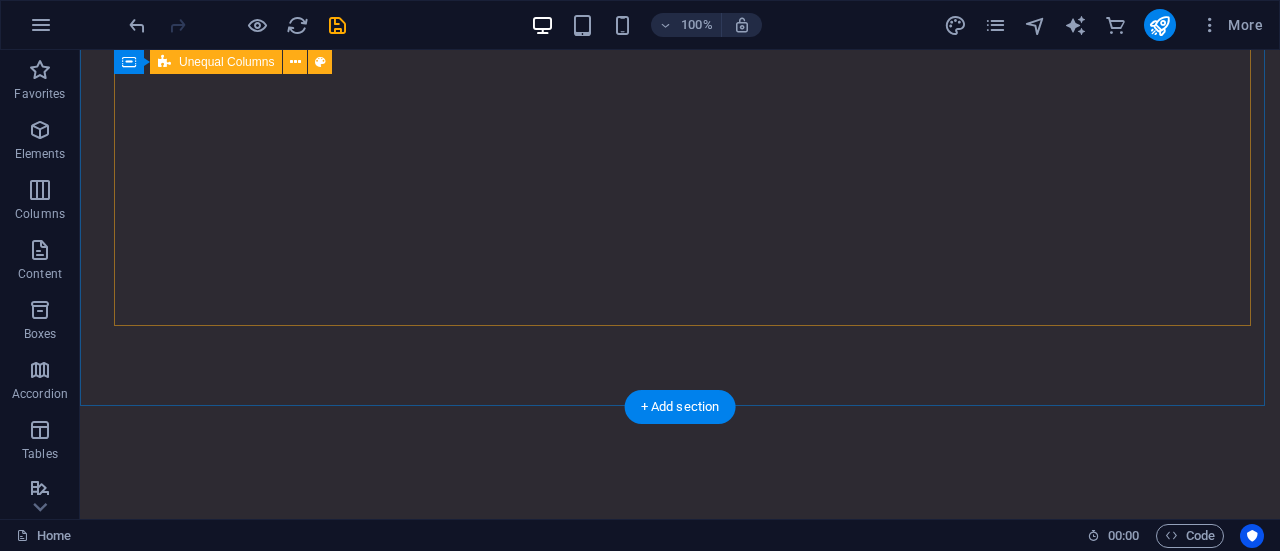 scroll, scrollTop: 3664, scrollLeft: 0, axis: vertical 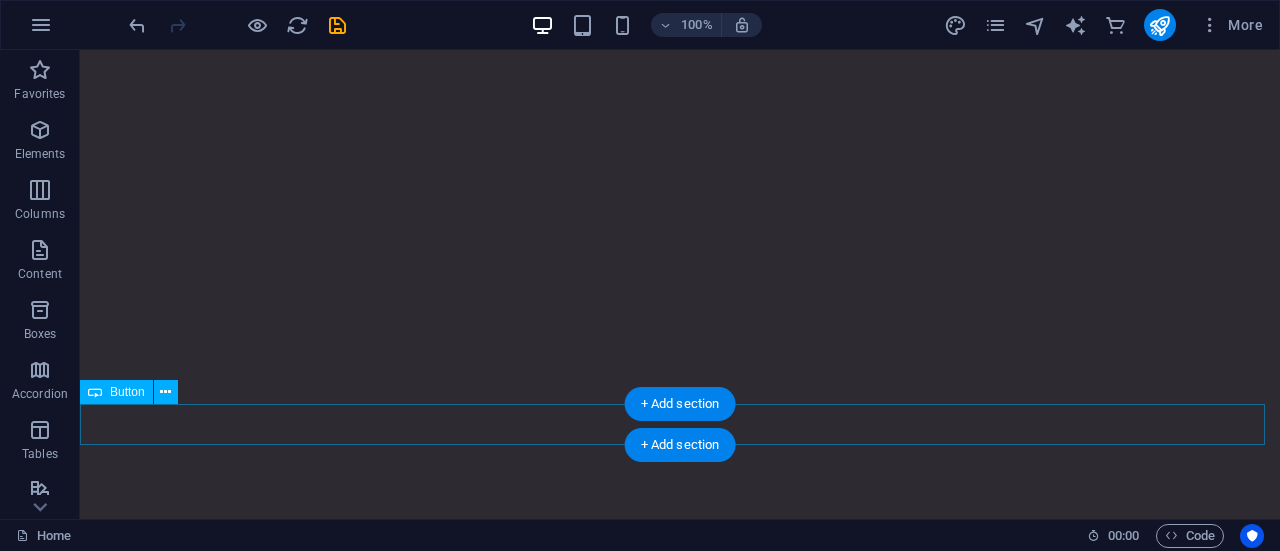 click on "About DevMint" at bounding box center (680, 11859) 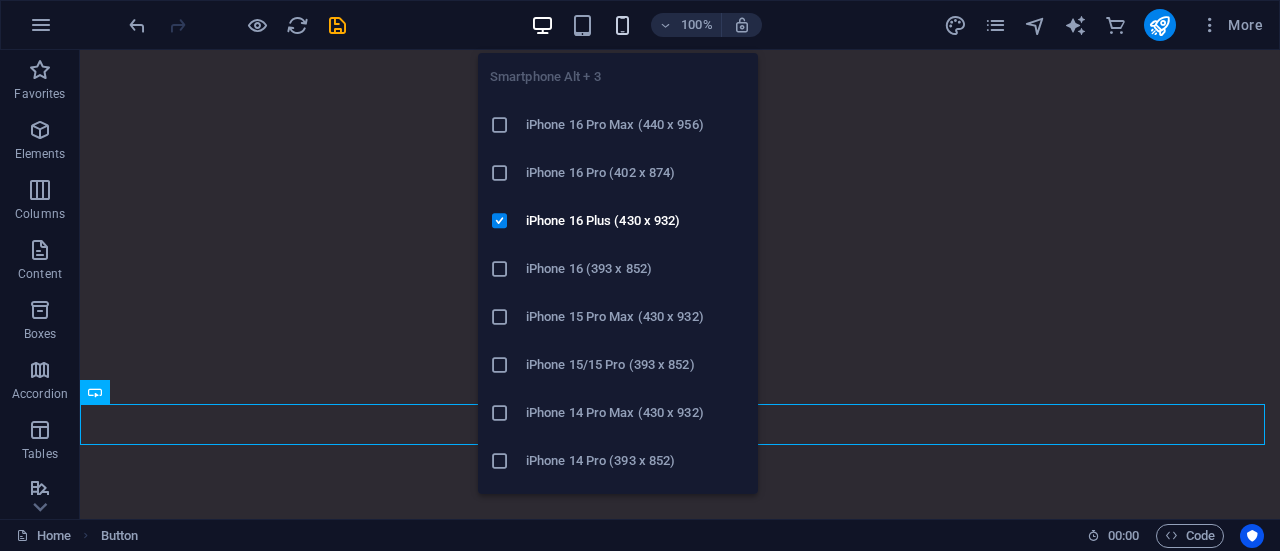 click at bounding box center [622, 25] 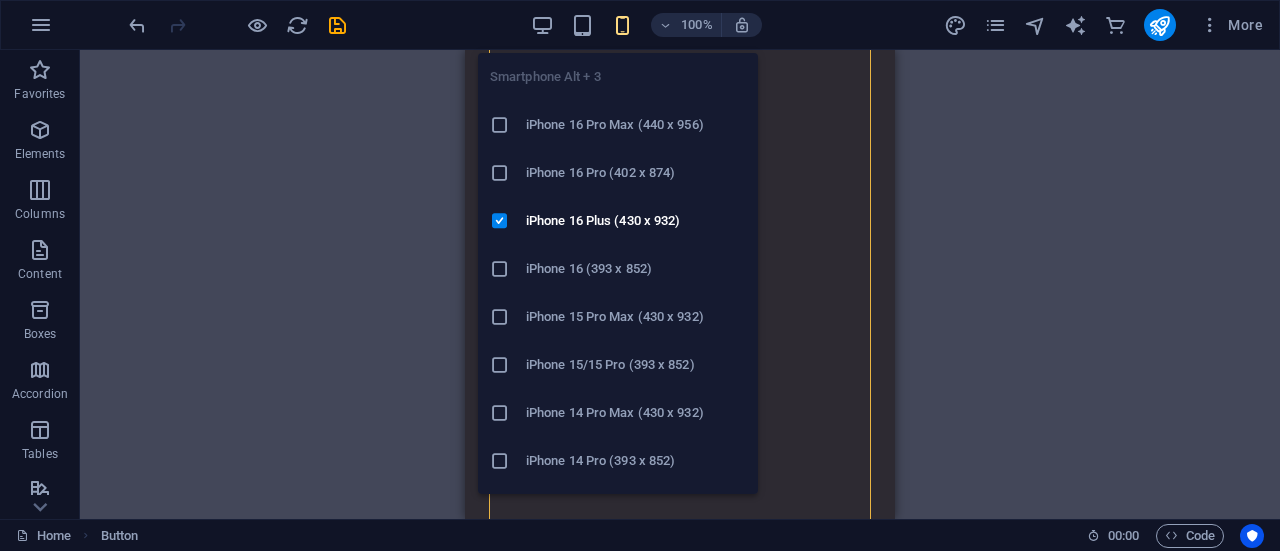 scroll, scrollTop: 2306, scrollLeft: 0, axis: vertical 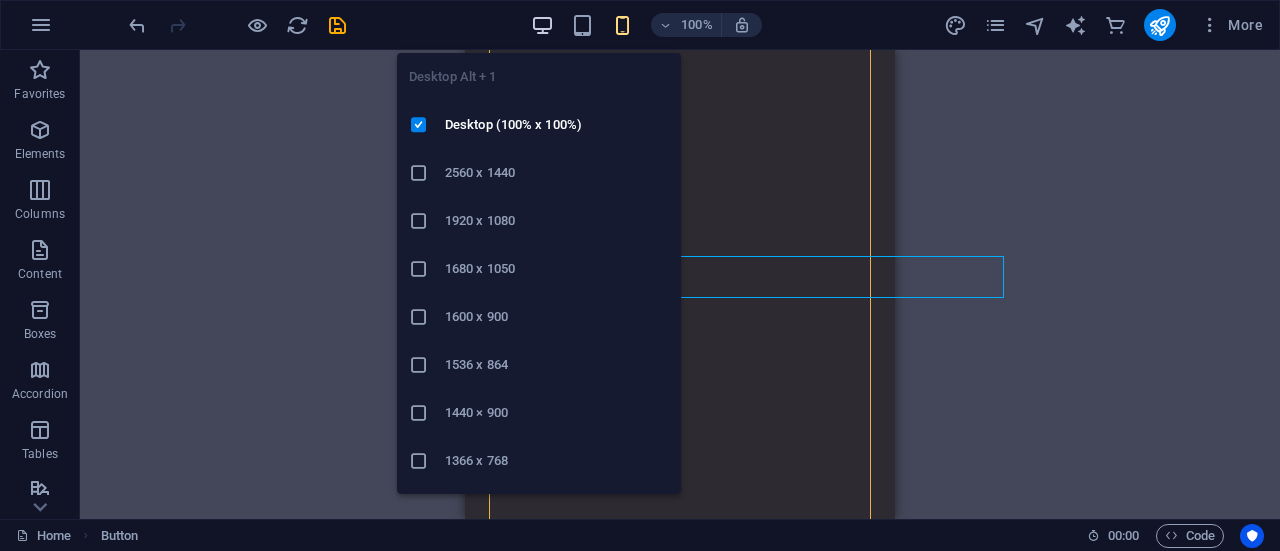 click at bounding box center [542, 25] 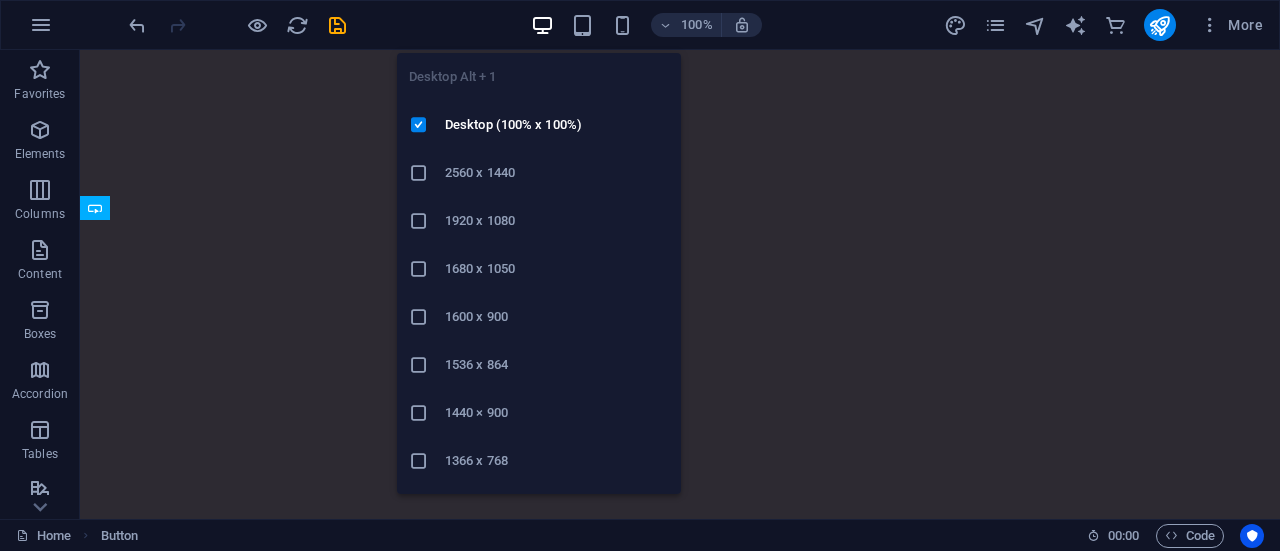 scroll, scrollTop: 3848, scrollLeft: 0, axis: vertical 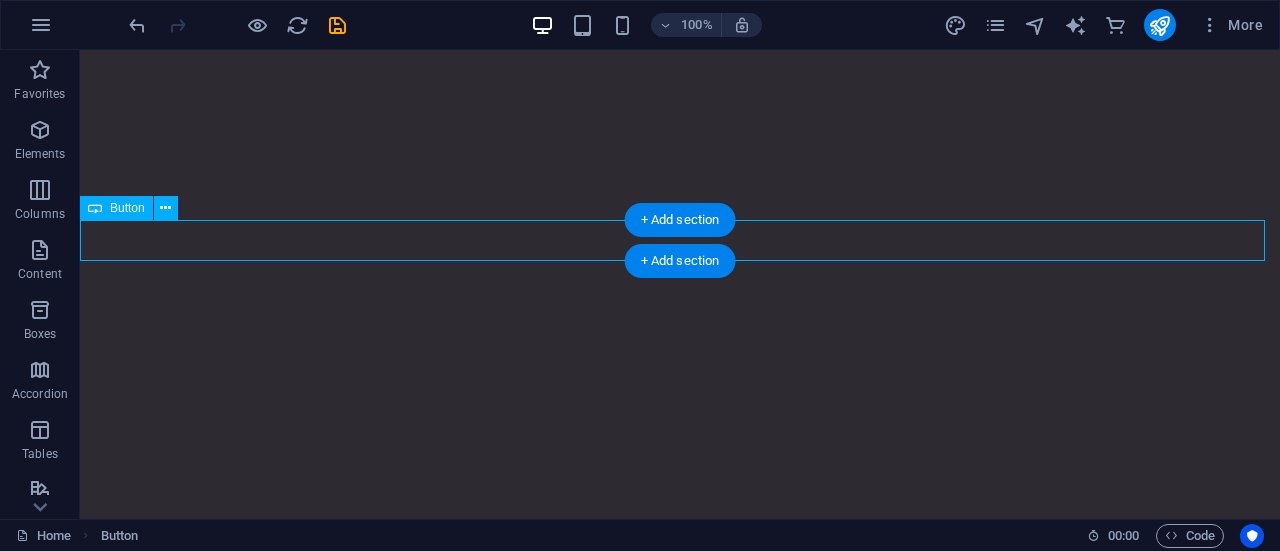 click on "About DevMint" at bounding box center [680, 11675] 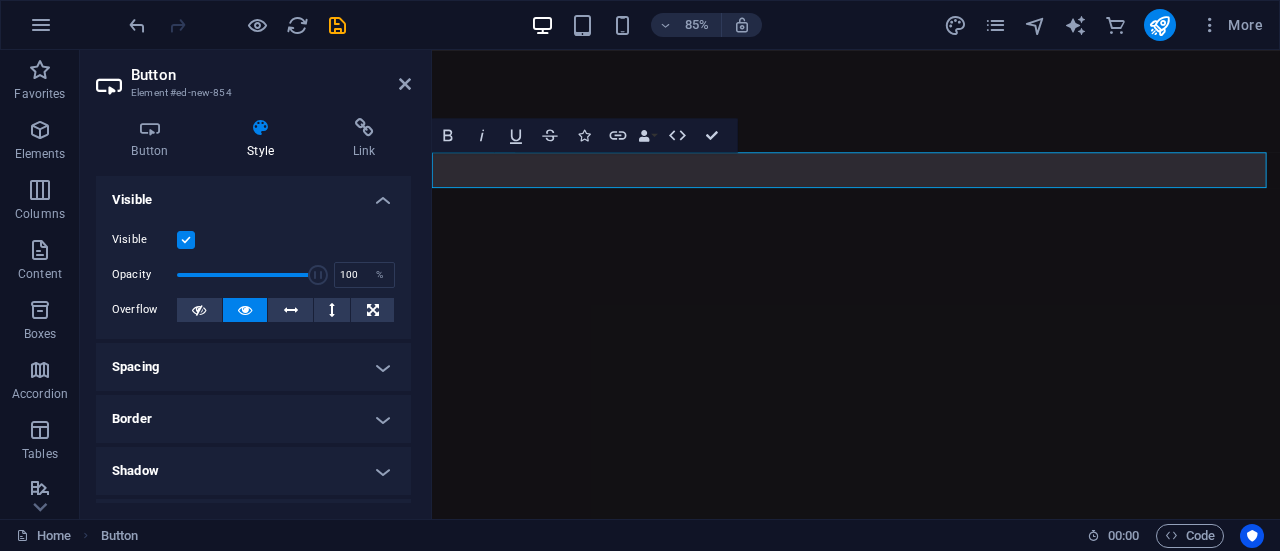 click on "About DevMint" at bounding box center (509, 9843) 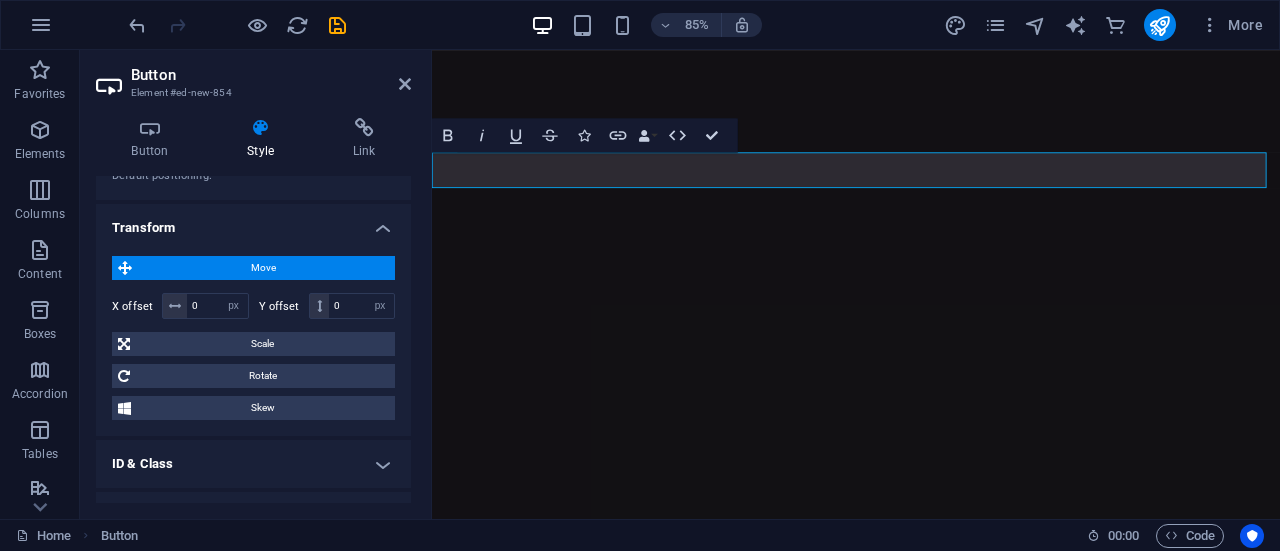 scroll, scrollTop: 556, scrollLeft: 0, axis: vertical 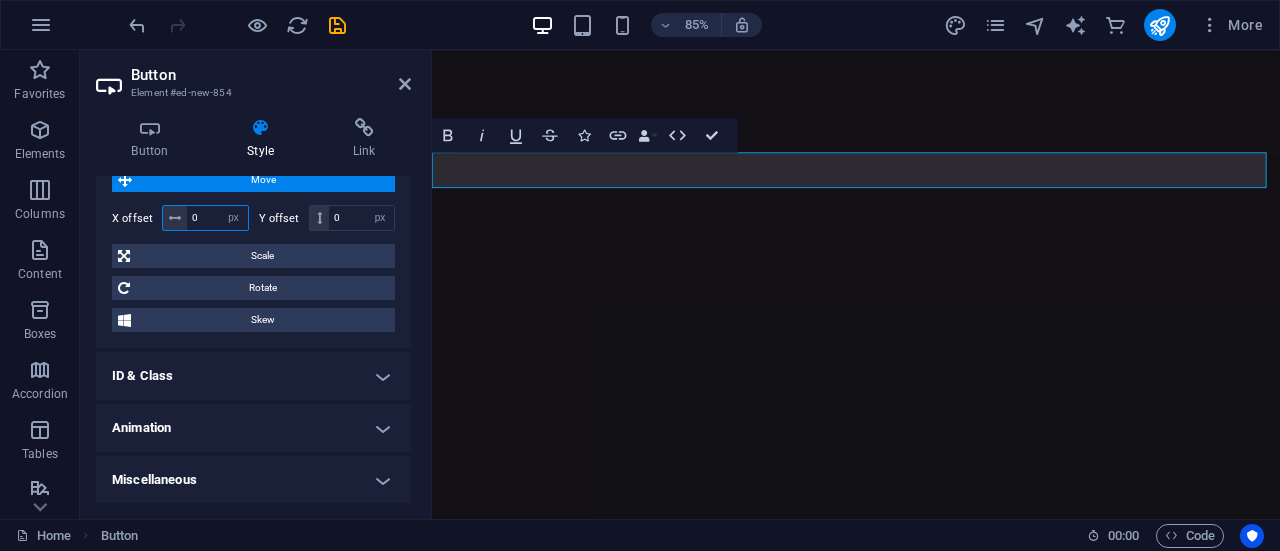 click on "0" at bounding box center (217, 218) 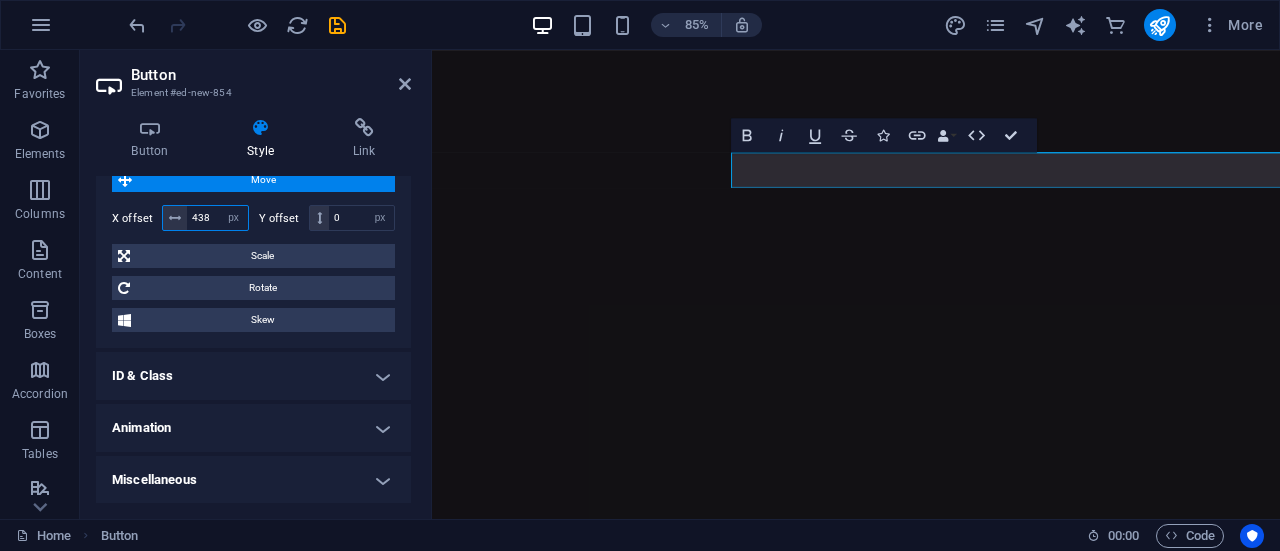type on "439" 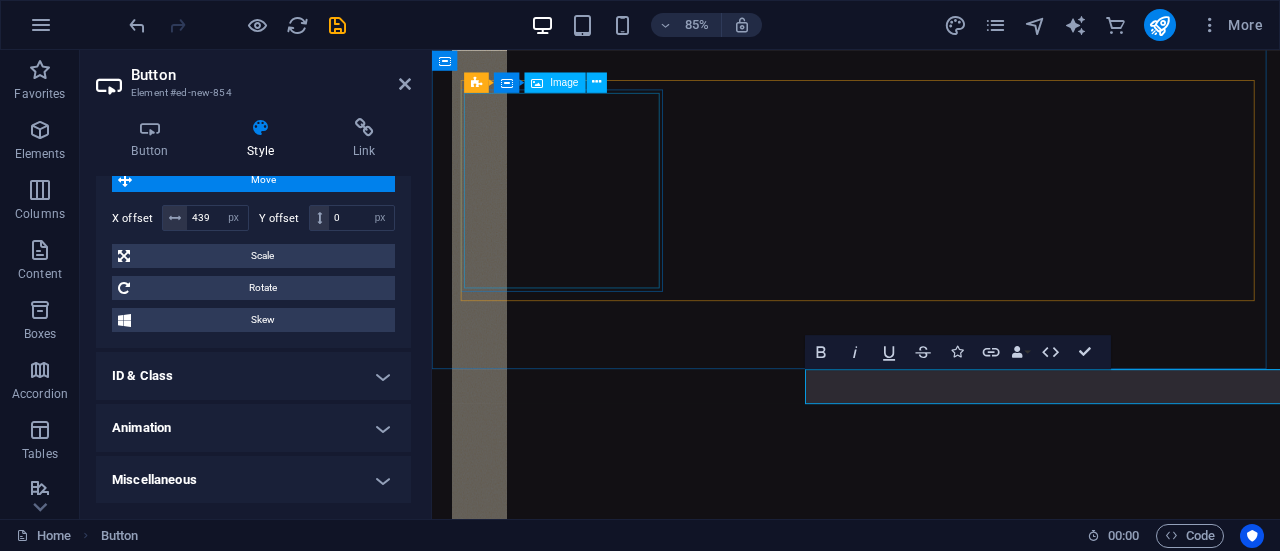 scroll, scrollTop: 3195, scrollLeft: 0, axis: vertical 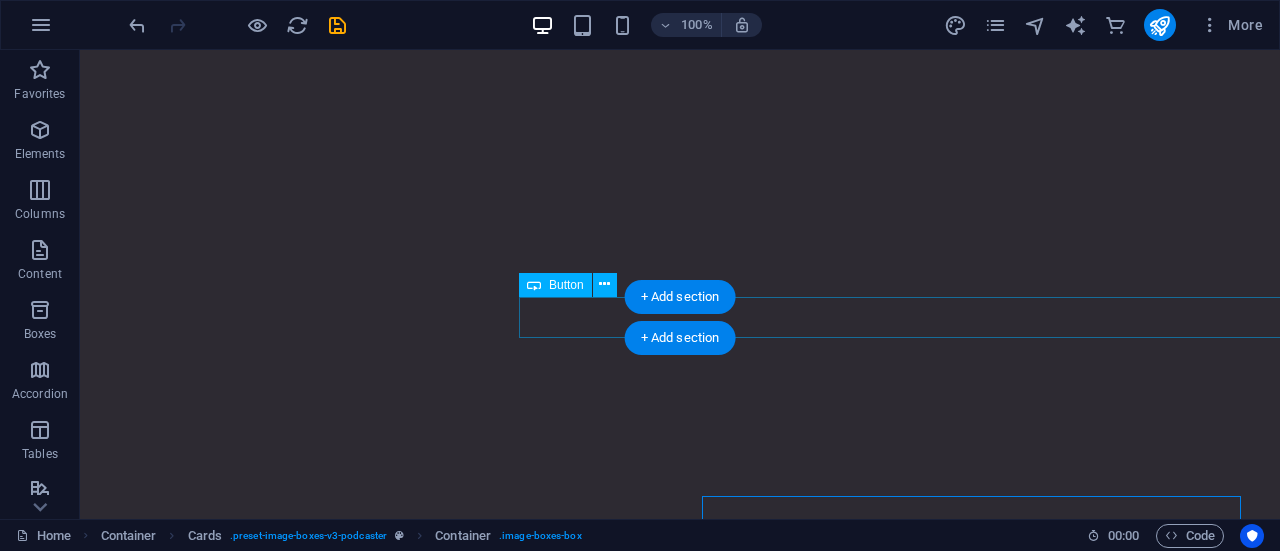 click on "About DevMint" at bounding box center [1119, 11752] 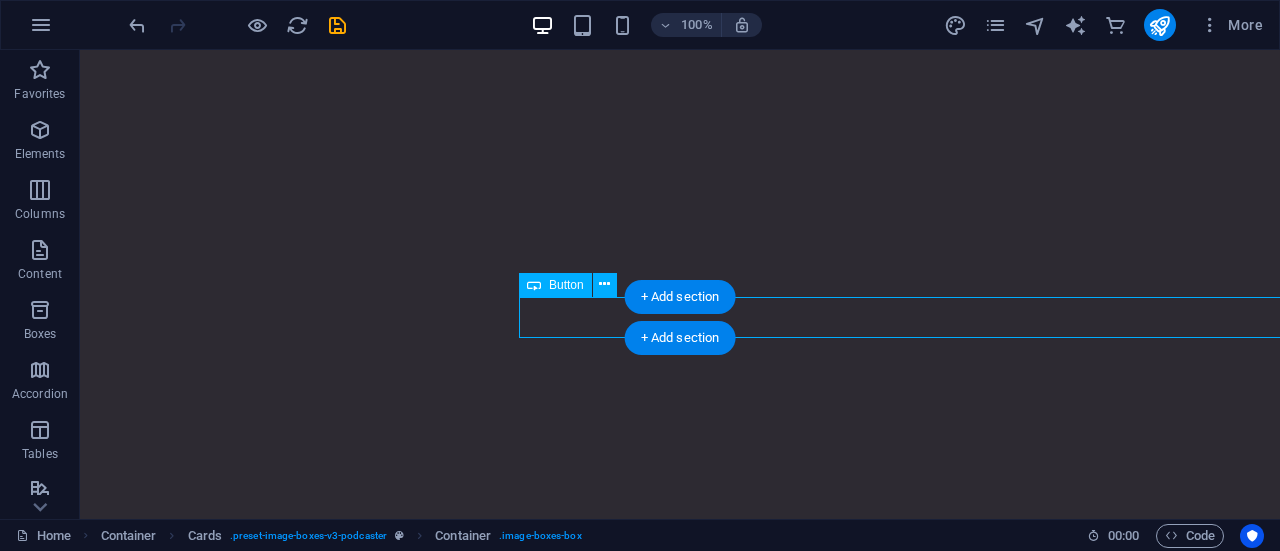click on "About DevMint" at bounding box center (1119, 11752) 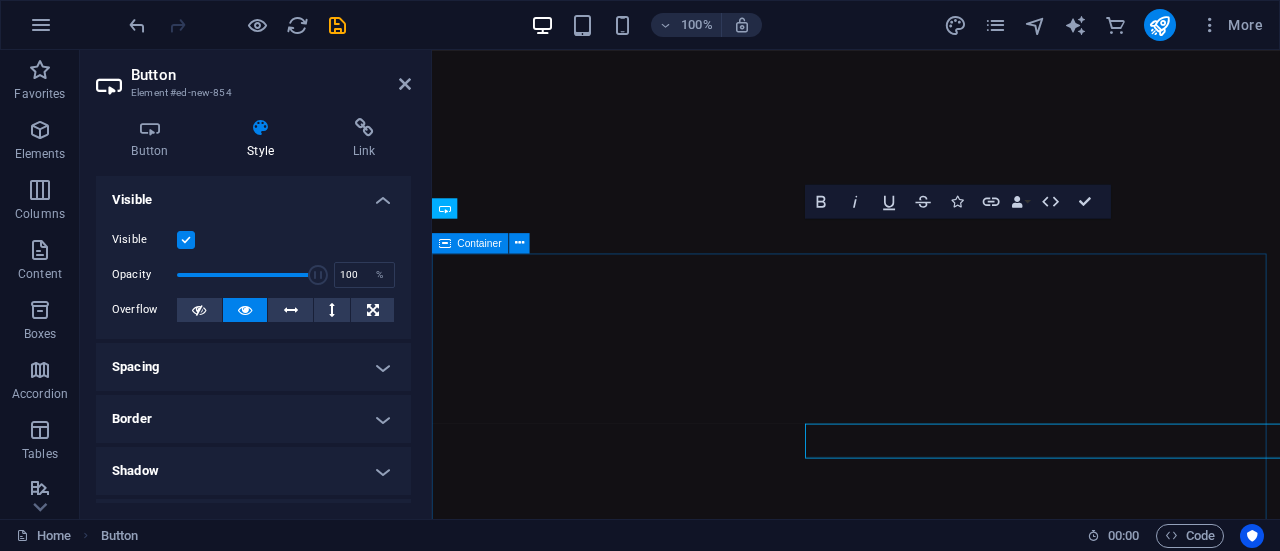 scroll, scrollTop: 3374, scrollLeft: 0, axis: vertical 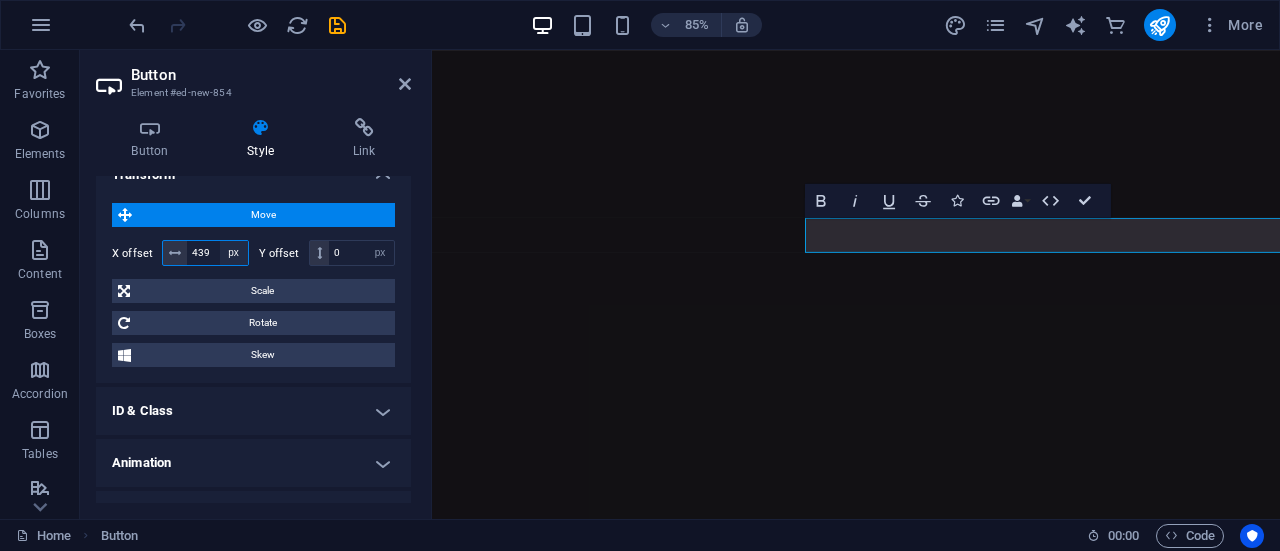 click on "px rem % em vh vw" at bounding box center (234, 253) 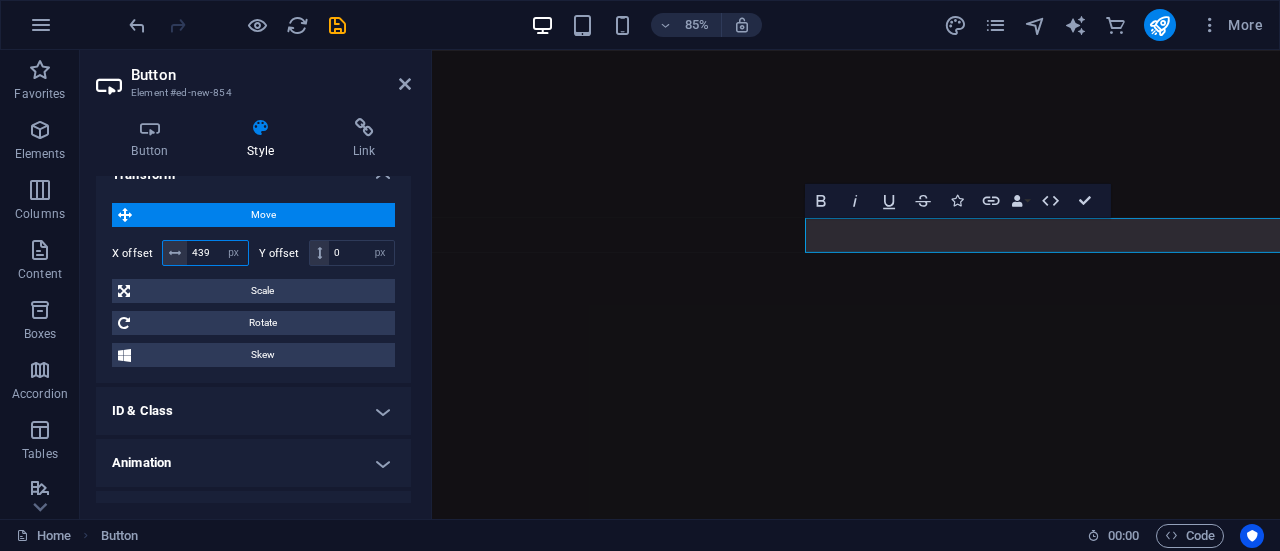 click on "439" at bounding box center (217, 253) 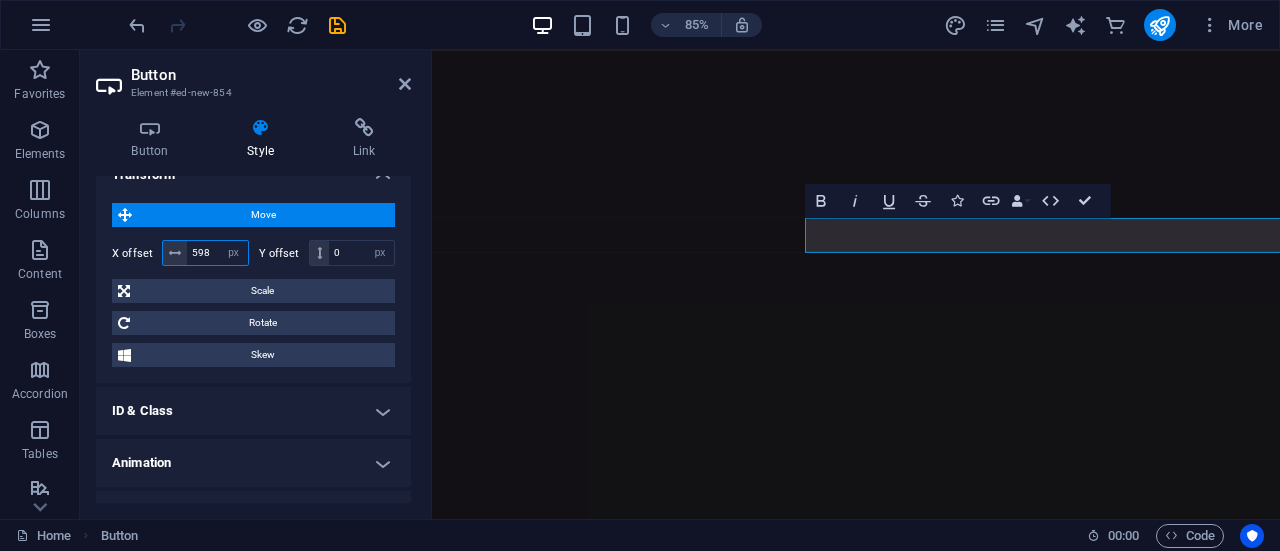 type on "599" 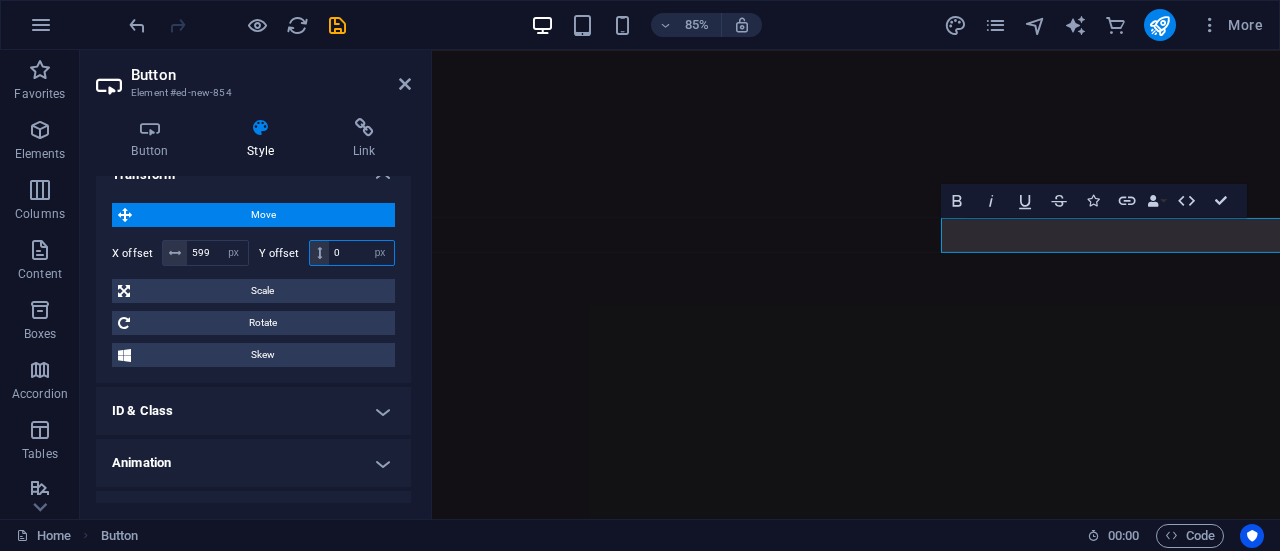 click on "0" at bounding box center [361, 253] 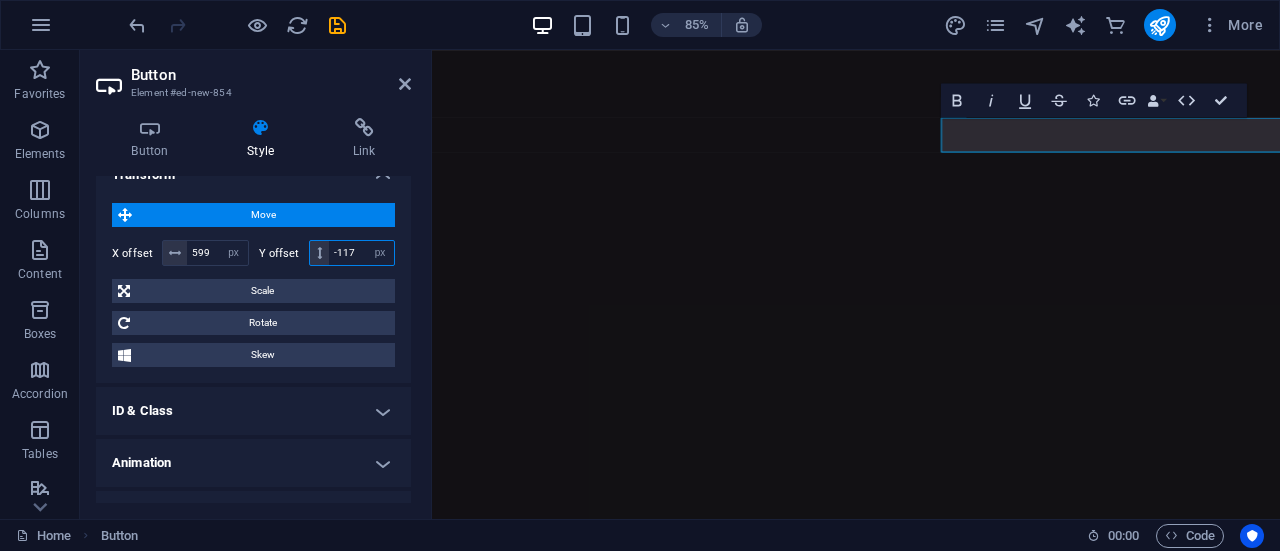 type on "-116" 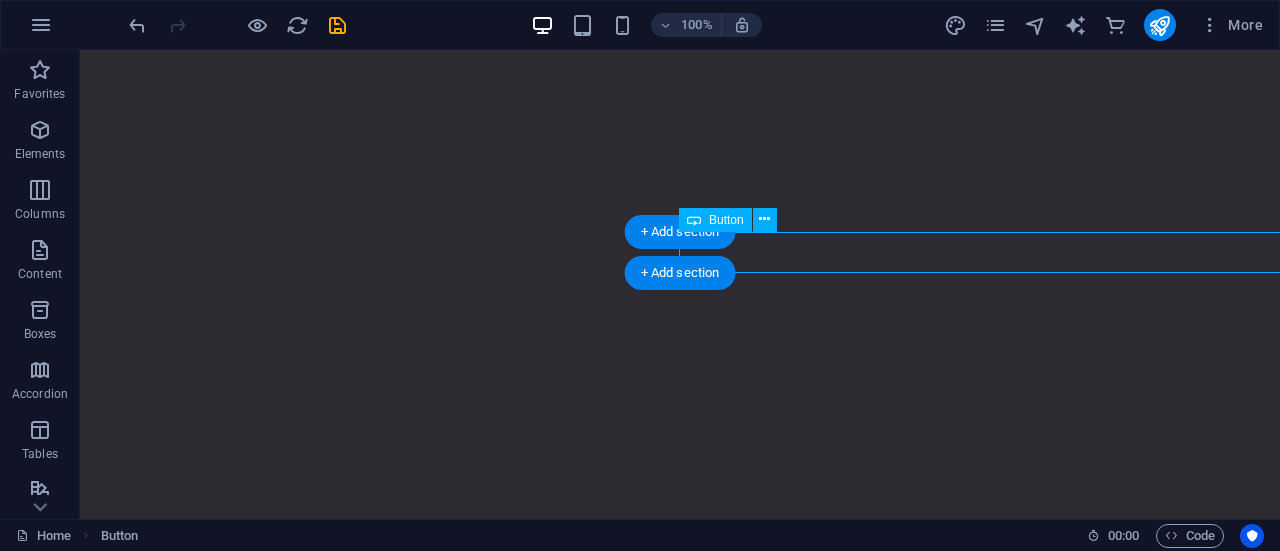 scroll, scrollTop: 3670, scrollLeft: 0, axis: vertical 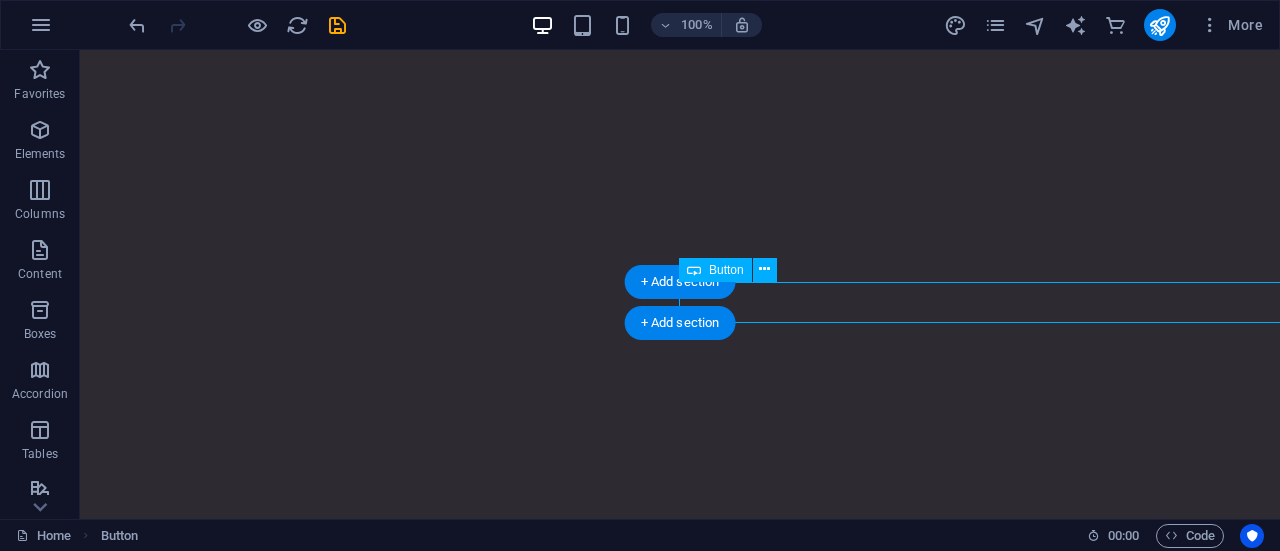 click on "About DevMint" at bounding box center [1279, 11737] 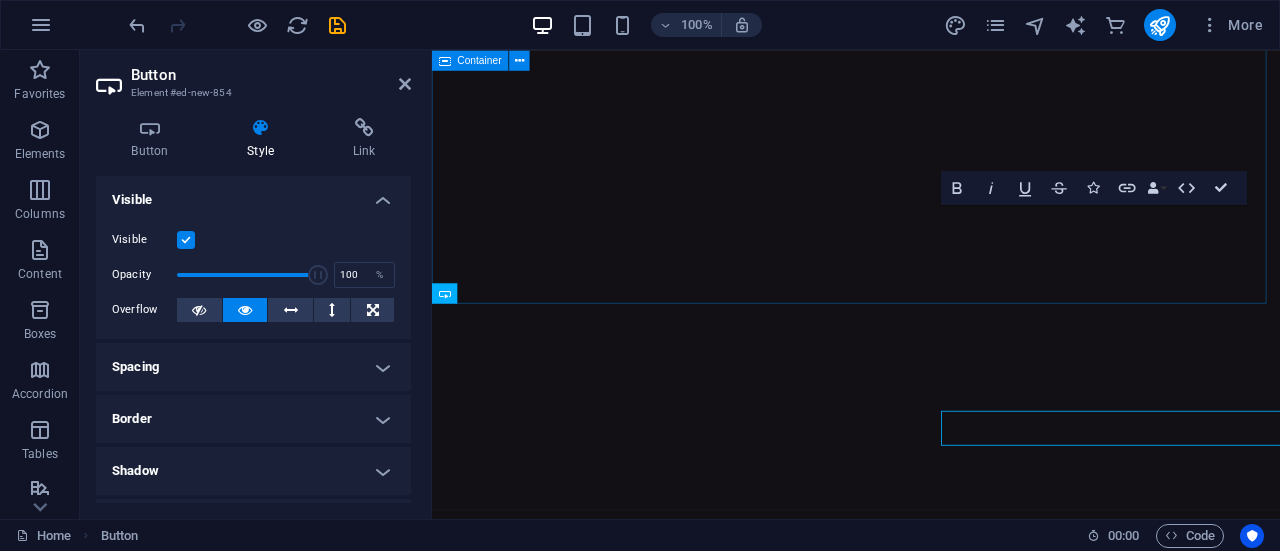 scroll, scrollTop: 3274, scrollLeft: 0, axis: vertical 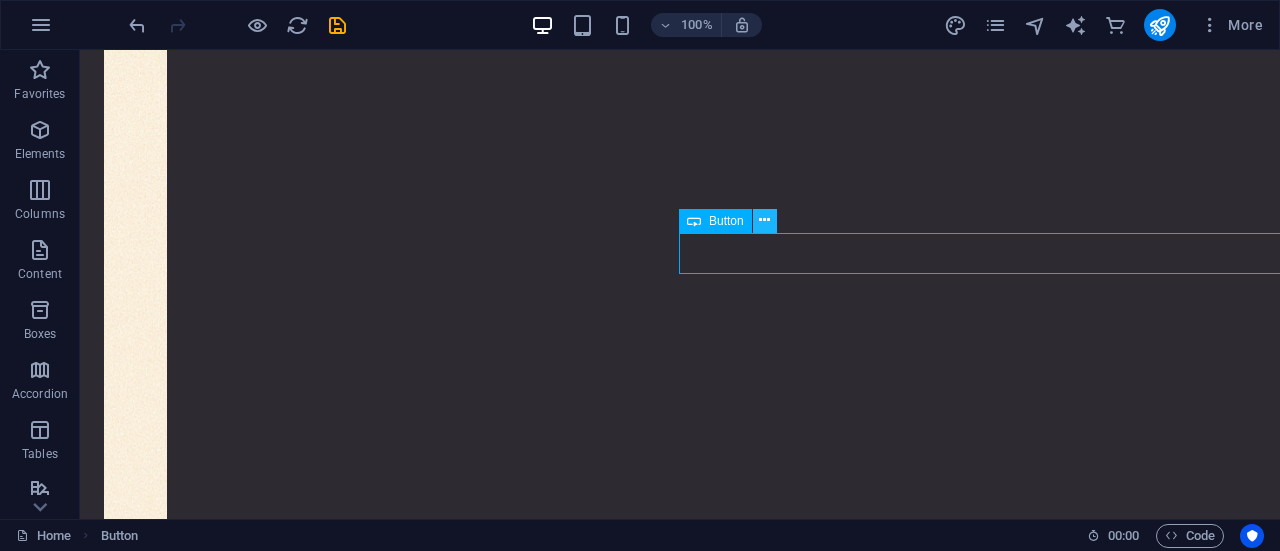 click at bounding box center [764, 220] 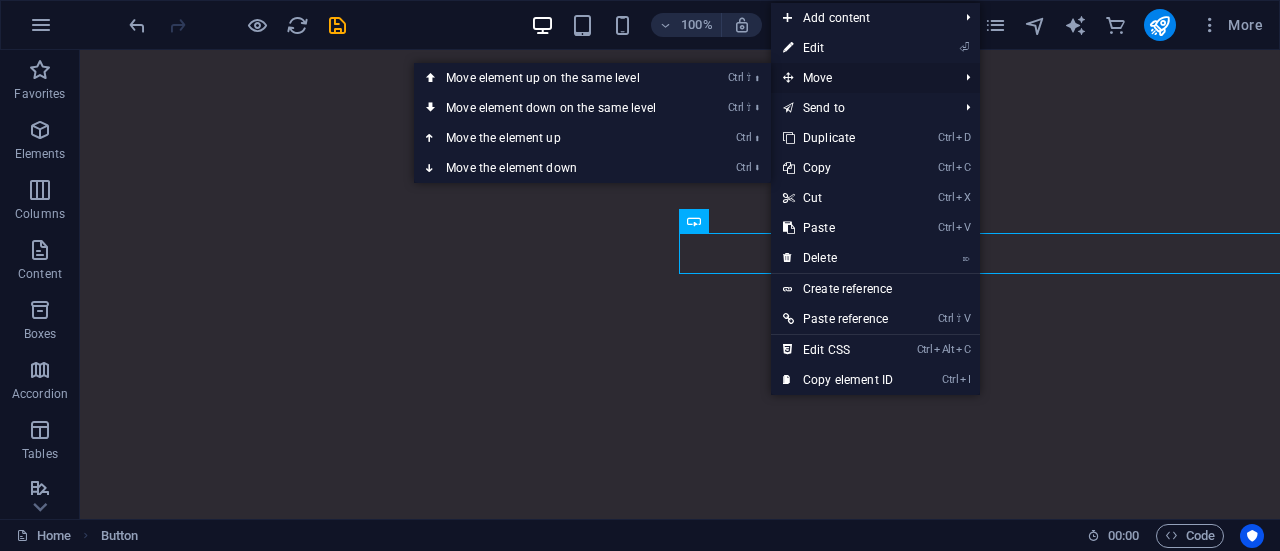 click on "Move" at bounding box center [860, 78] 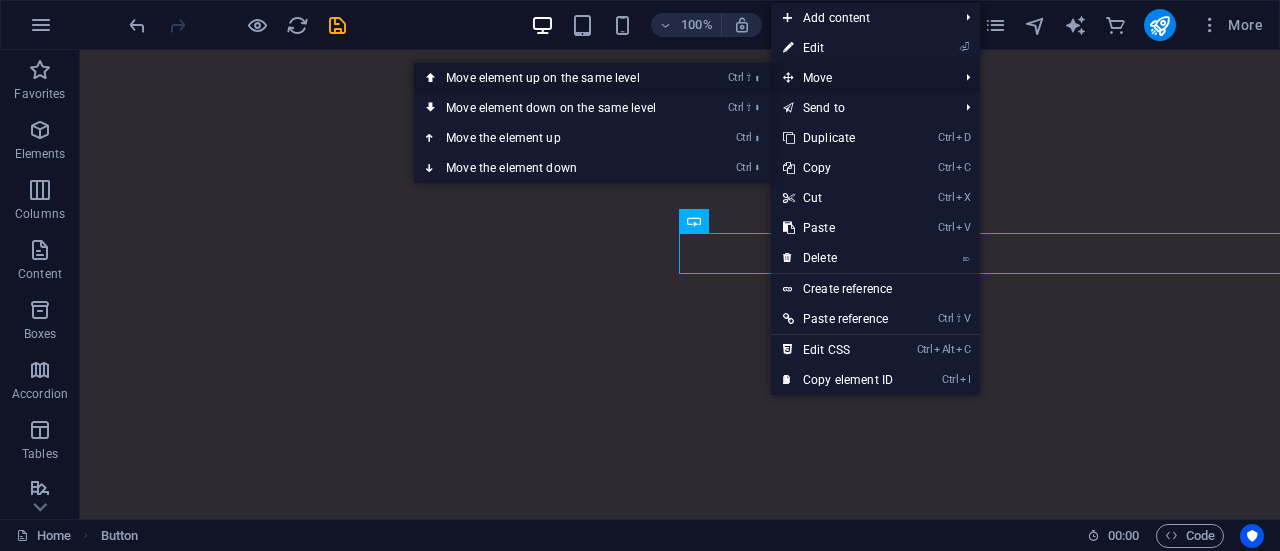 click on "Ctrl ⇧ ⬆  Move element up on the same level" at bounding box center [592, 78] 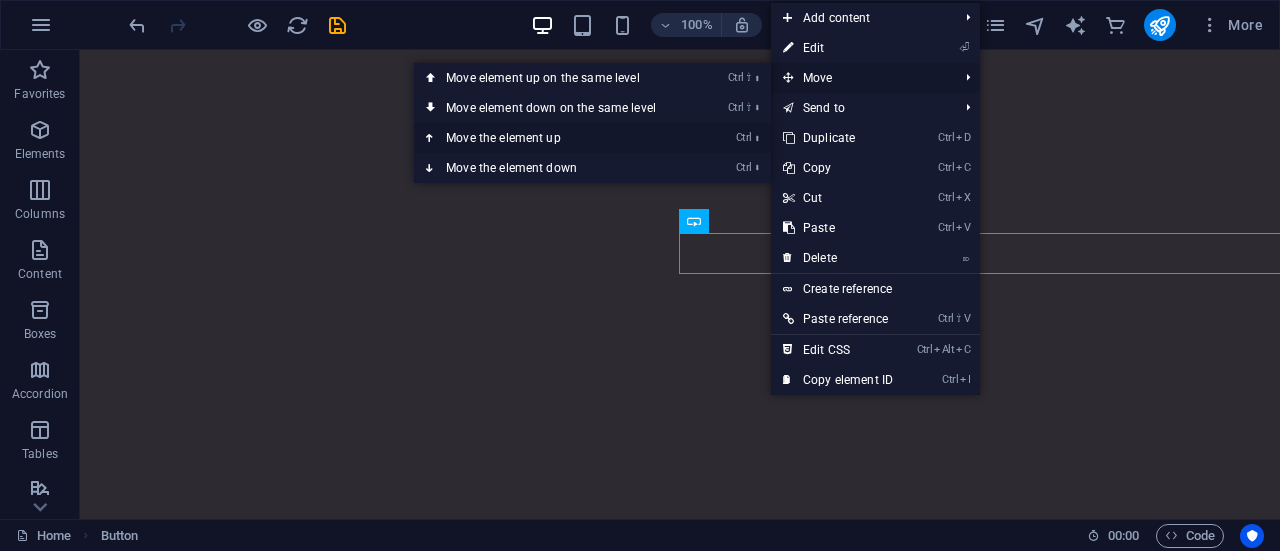 click on "Ctrl ⬆  Move the element up" at bounding box center [555, 138] 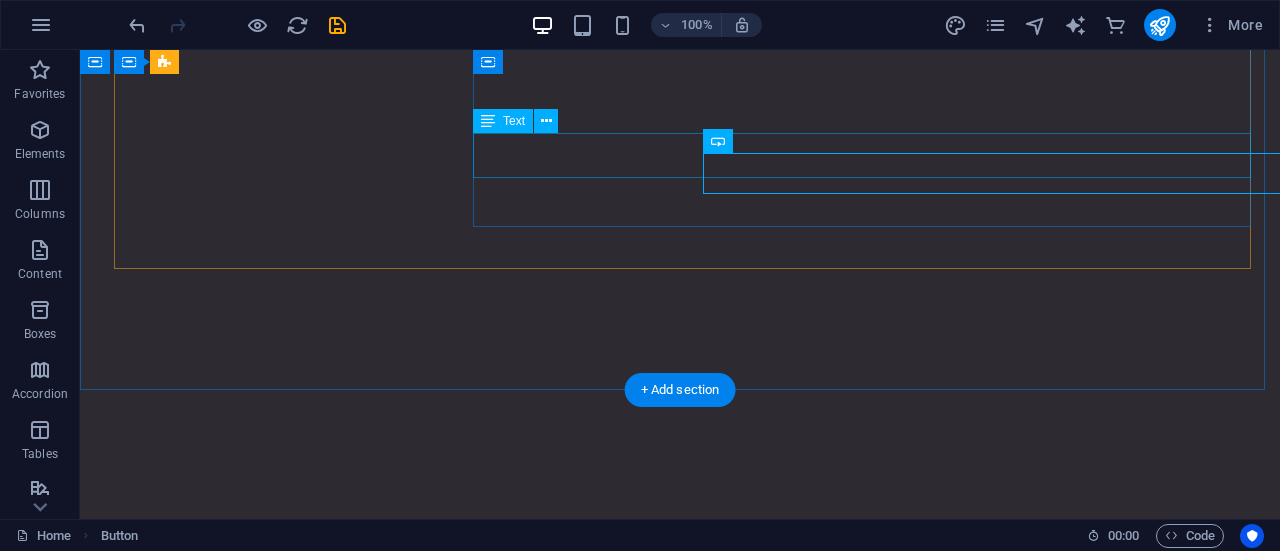 click on "With experience across  India, Vietnam, Bangladesh, Nepal, and Southeast Asia , we bring a global perspective to every project. We tailor each solution to your unique goals, so you get exactly what works for your business." at bounding box center [690, 11512] 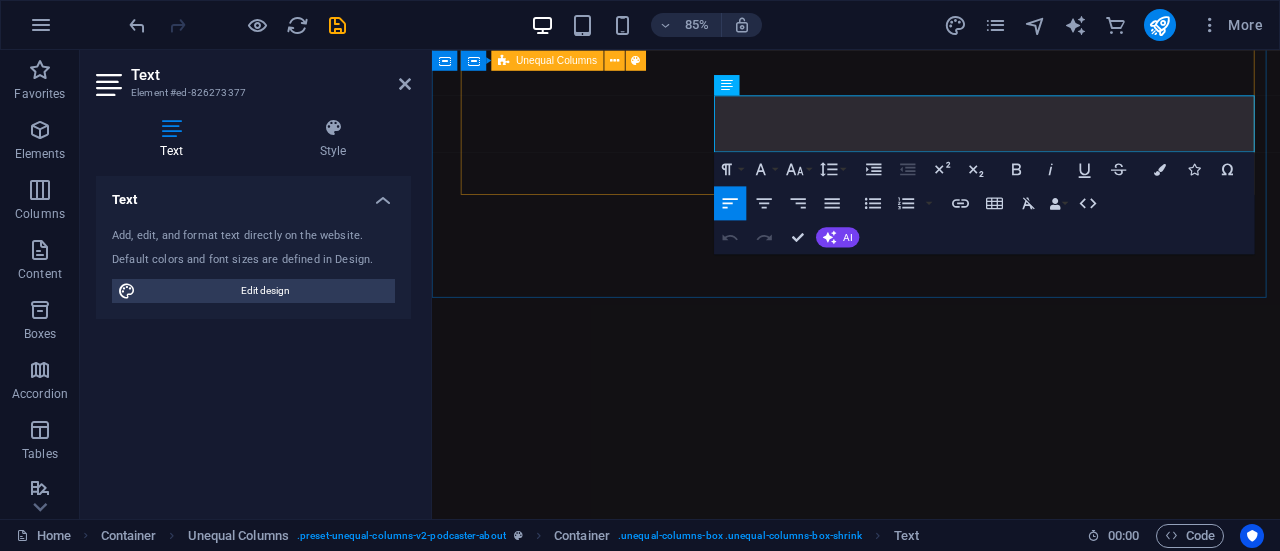 scroll, scrollTop: 3322, scrollLeft: 0, axis: vertical 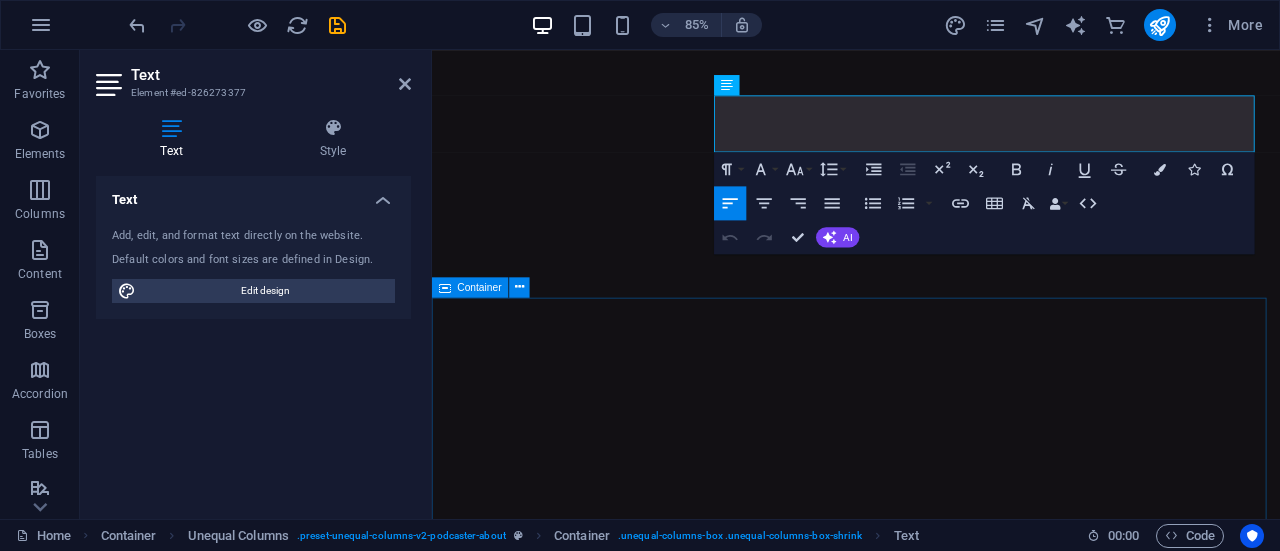 click on "Sponsored by Quis dictum cursus faucibus mattis dignisim. Pellentes que purus in sed sodales in mauris molestie. Eleifend estco sctetur interdum eu in auctor. Quis dictum cursus faucibus mattis dignisim. Pellentes que purus in sed sodales in mauris molestie. Eleifend estco sctetur interdum eu in auctor. Quis dictum cursus faucibus mattis dignisim. Pellentes que purus in sed sodales in mauris molestie. Eleifend estco sctetur interdum eu in auctor. Quis dictum cursus faucibus mattis dignisim. Pellentes que purus in sed sodales in mauris molestie. Eleifend estco sctetur interdum eu in auctor." at bounding box center (931, 10593) 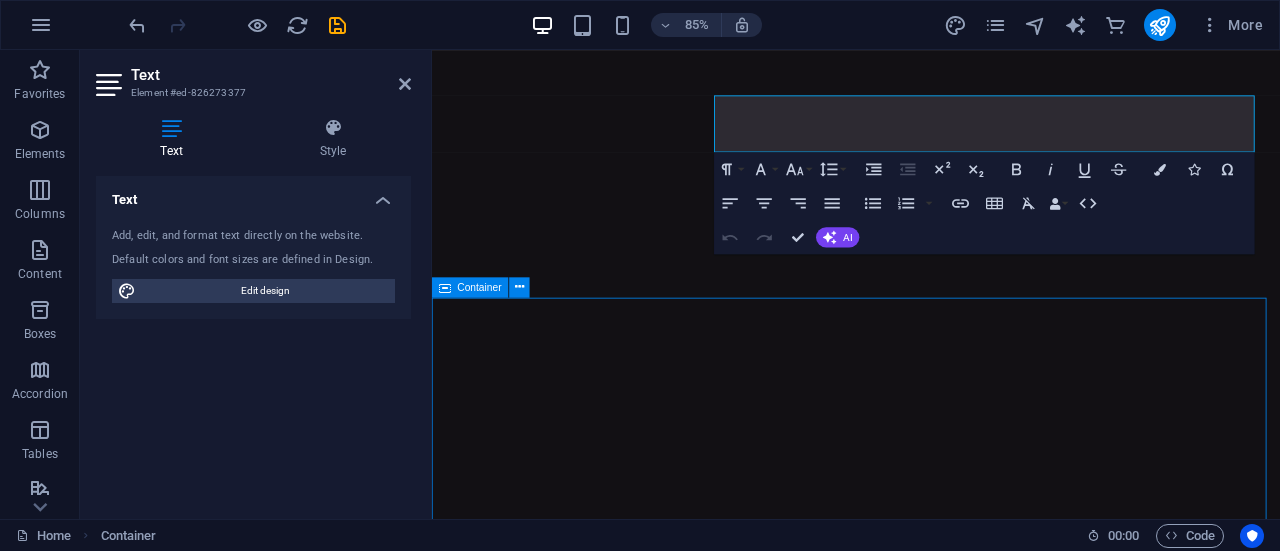 scroll, scrollTop: 3719, scrollLeft: 0, axis: vertical 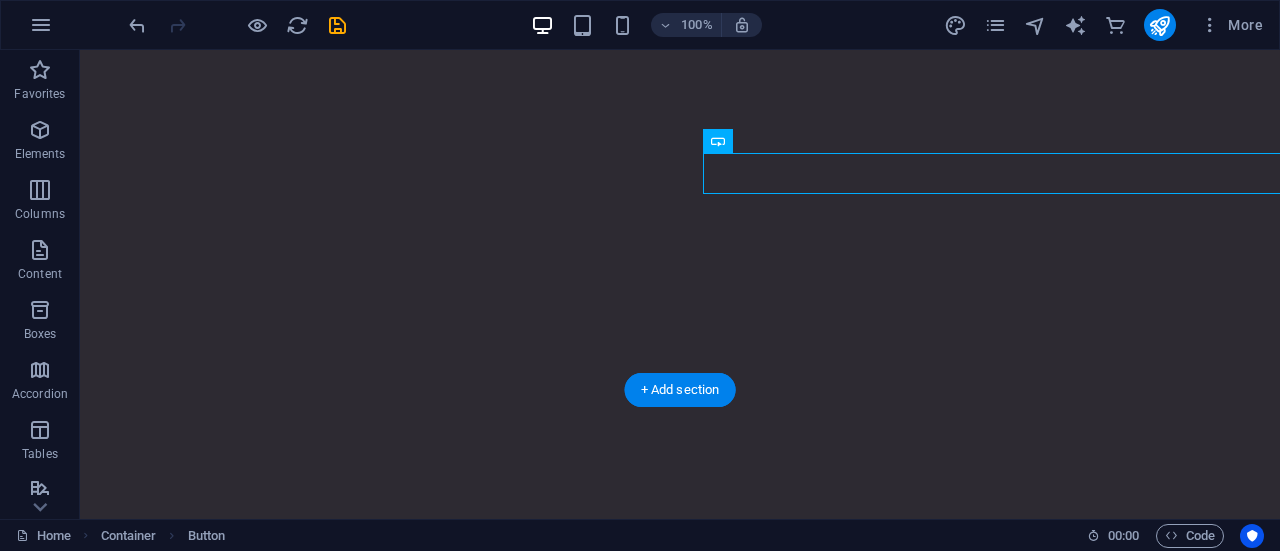 drag, startPoint x: 792, startPoint y: 180, endPoint x: 802, endPoint y: 182, distance: 10.198039 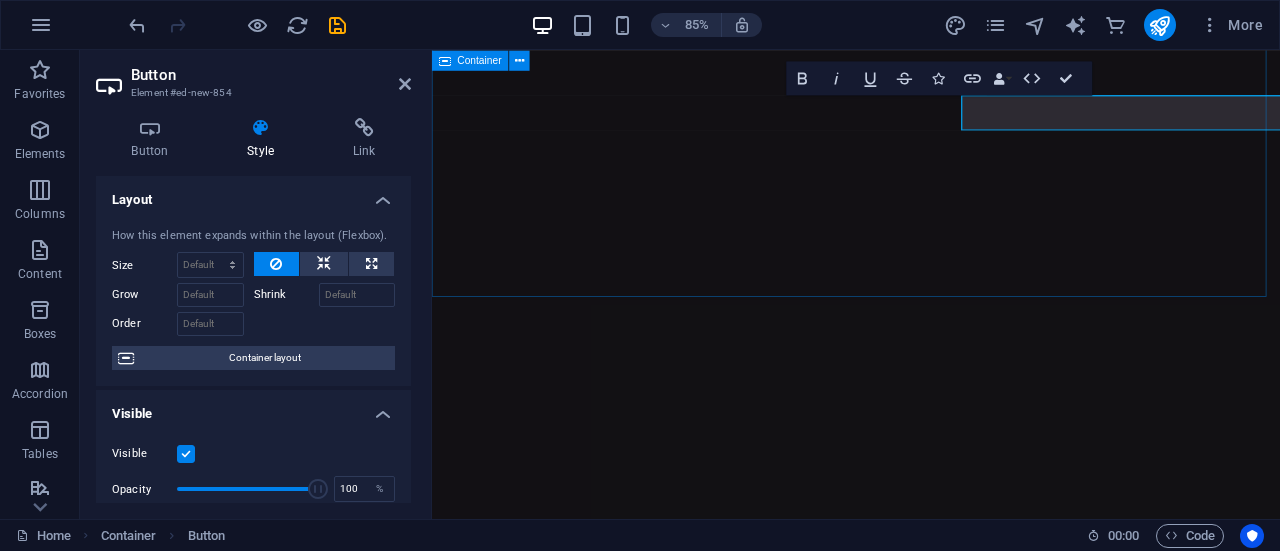 click on "Why Choose DevMint? At  Devmint , we combine  affordability, reliability, and speed  to deliver results you can trust. Our mission is simple — to help your brand grow without the stress of high costs or missed deadlines. We are your  all‑in‑one partner , offering services from  data analysis, web development, and social media management  to  product manufacturing, event organising, and brand promotion . Whatever your business needs, we handle it under one roof. With experience across  India, Vietnam, Bangladesh, Nepal, and Southeast Asia , we bring a global perspective to every project. We tailor each solution to your unique goals, so you get exactly what works for your business. Socials: About DevMint" at bounding box center [931, 9518] 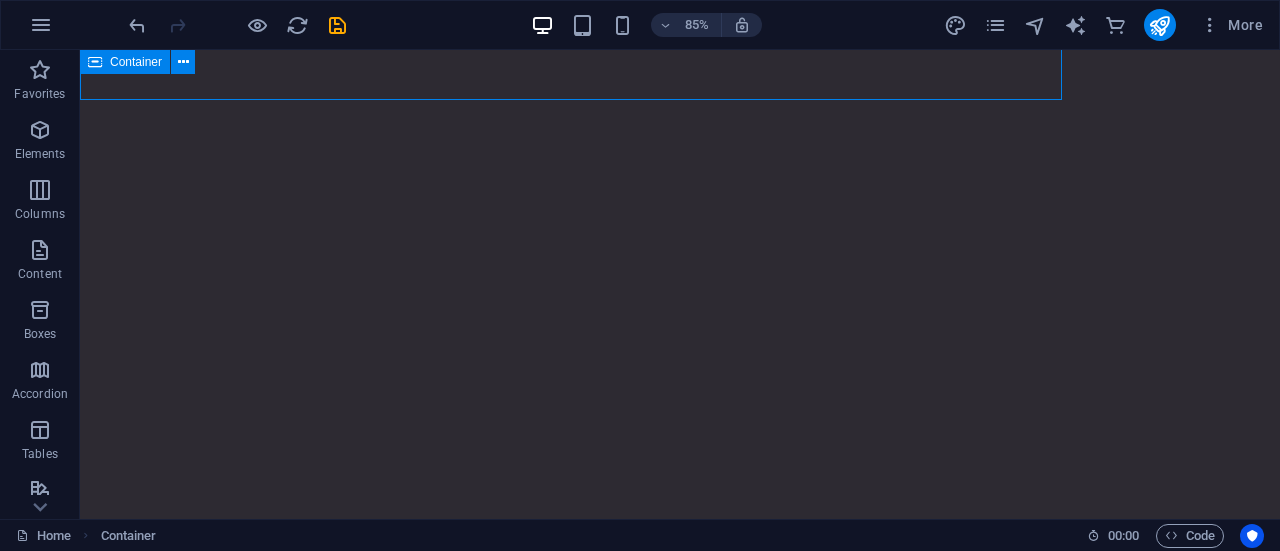 scroll, scrollTop: 3768, scrollLeft: 0, axis: vertical 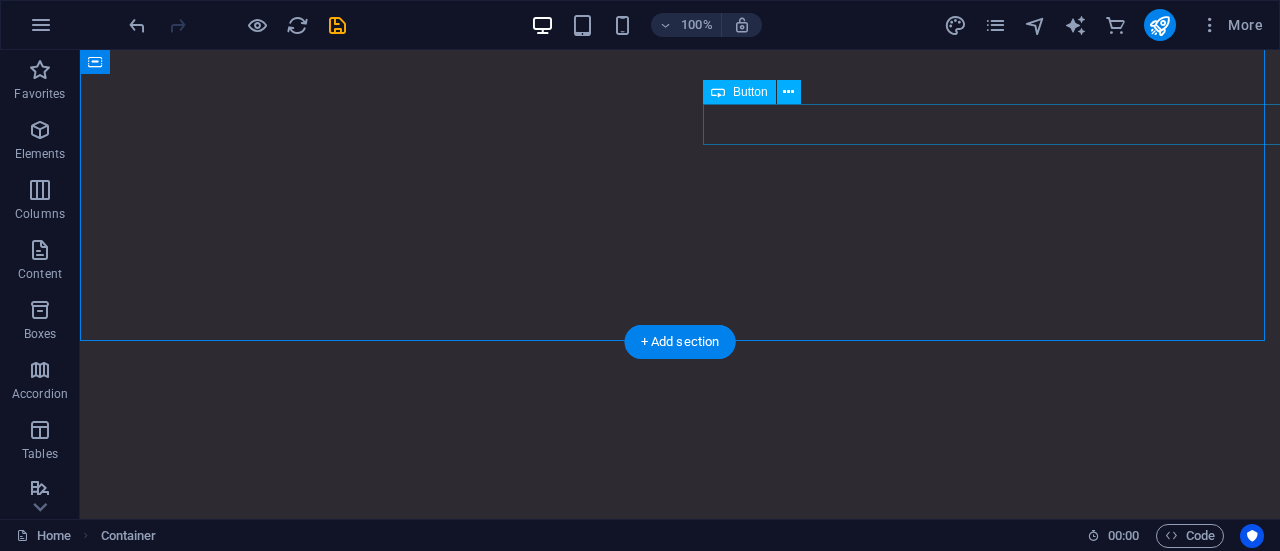 click on "About DevMint" at bounding box center [1279, 11559] 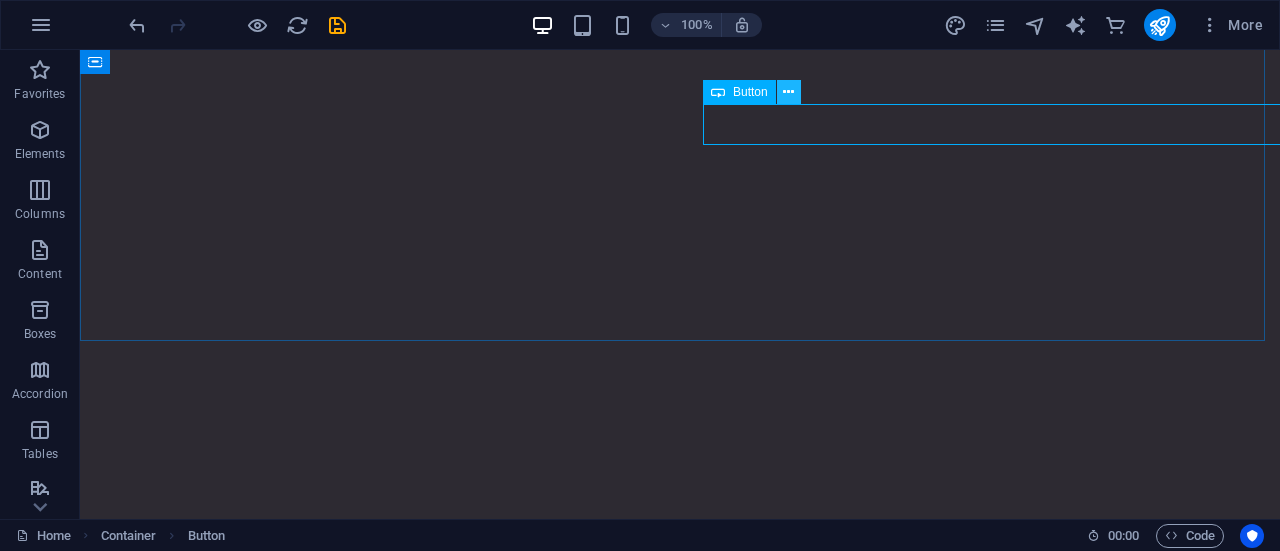 click at bounding box center (788, 92) 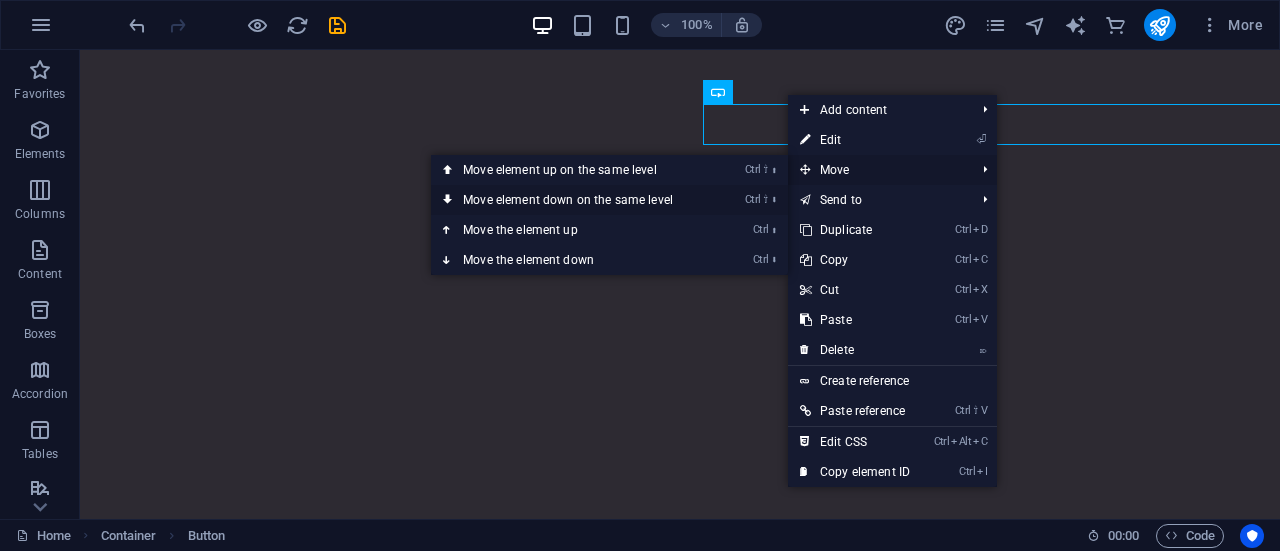 click on "Ctrl ⇧ ⬇  Move element down on the same level" at bounding box center (572, 200) 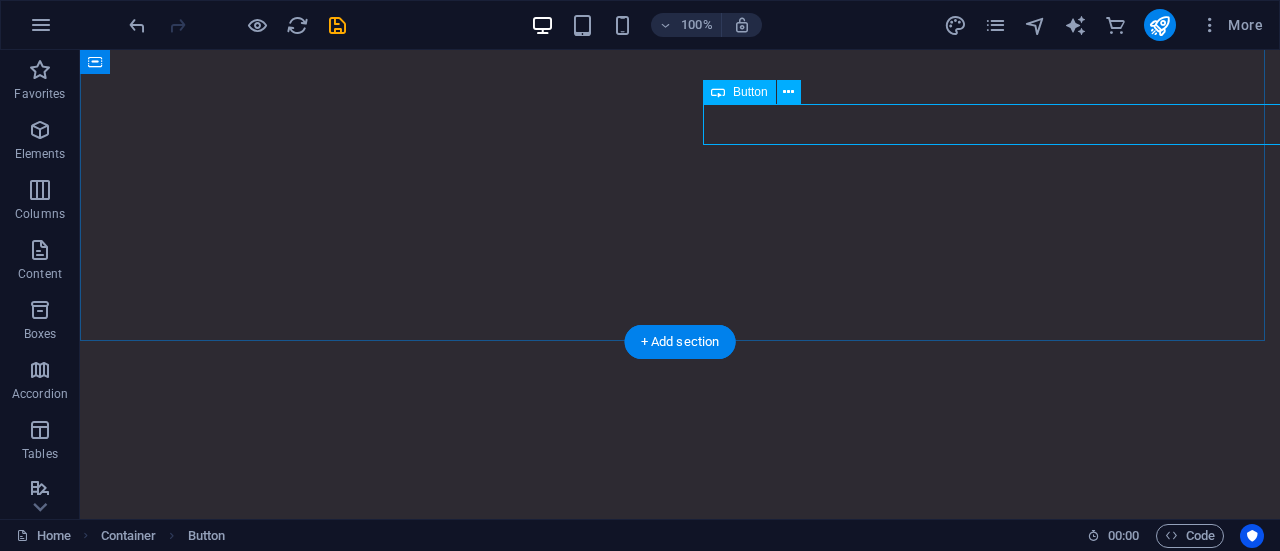 click on "About DevMint" at bounding box center [1279, 11559] 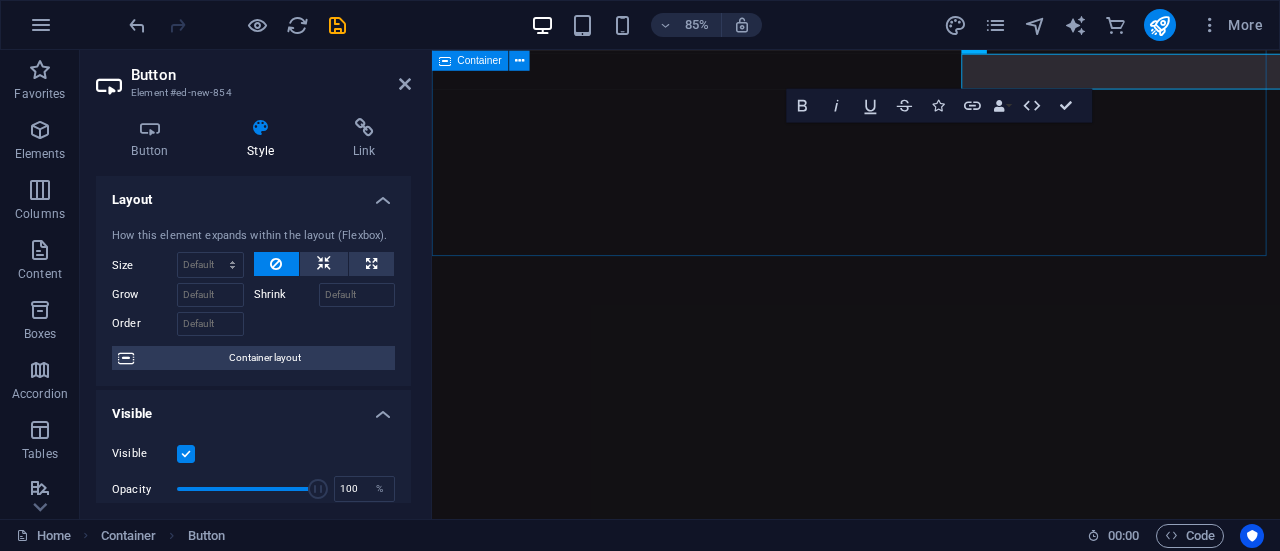 click on "Why Choose DevMint? At  Devmint , we combine  affordability, reliability, and speed  to deliver results you can trust. Our mission is simple — to help your brand grow without the stress of high costs or missed deadlines. We are your  all‑in‑one partner , offering services from  data analysis, web development, and social media management  to  product manufacturing, event organising, and brand promotion . Whatever your business needs, we handle it under one roof. With experience across  India, Vietnam, Bangladesh, Nepal, and Southeast Asia , we bring a global perspective to every project. We tailor each solution to your unique goals, so you get exactly what works for your business. Socials: About DevMint" at bounding box center [931, 9469] 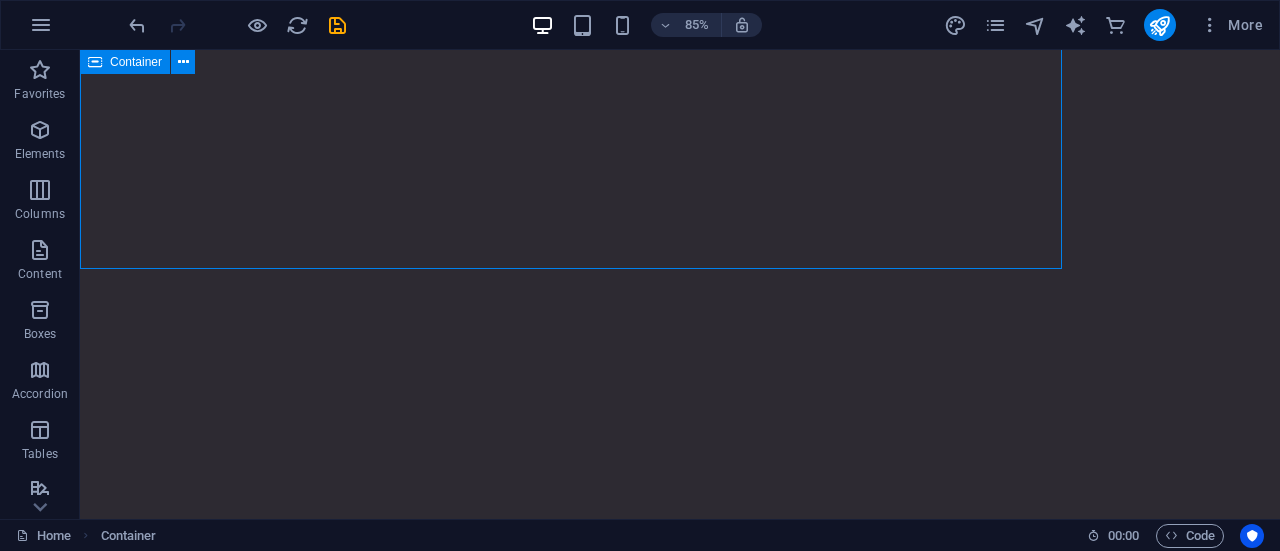scroll, scrollTop: 3768, scrollLeft: 0, axis: vertical 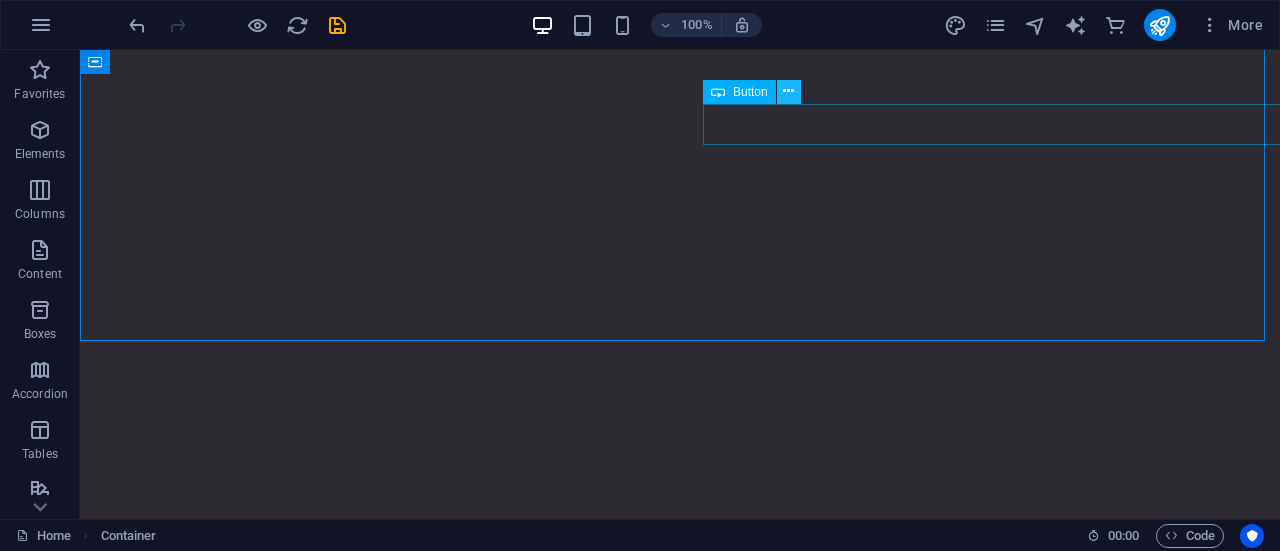 click at bounding box center [788, 91] 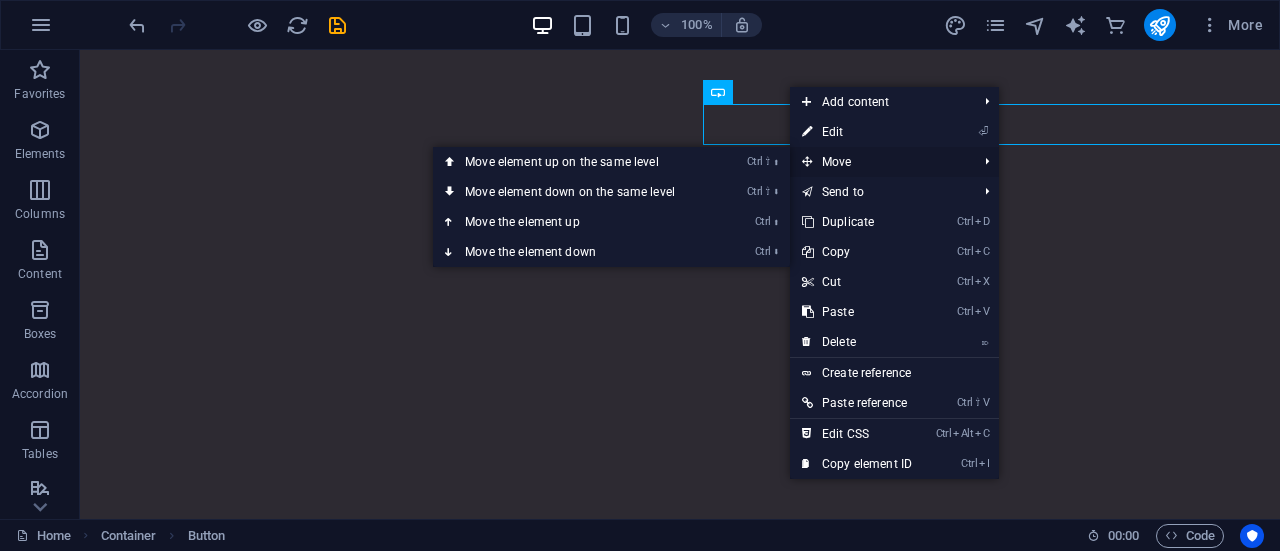 click on "Move" at bounding box center [879, 162] 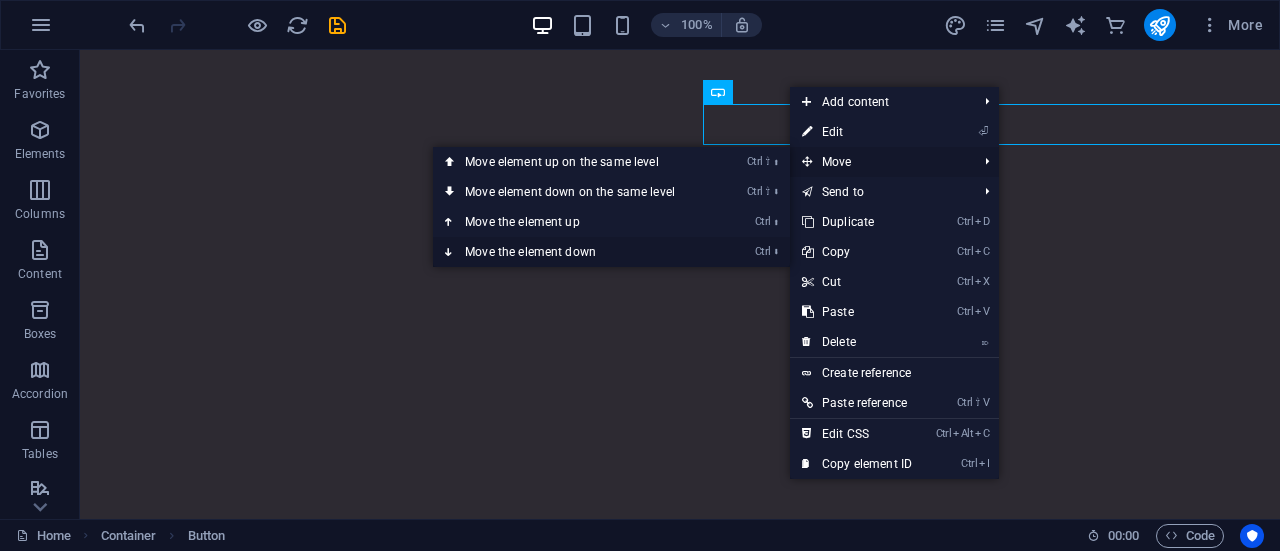 click on "Ctrl ⬇  Move the element down" at bounding box center [574, 252] 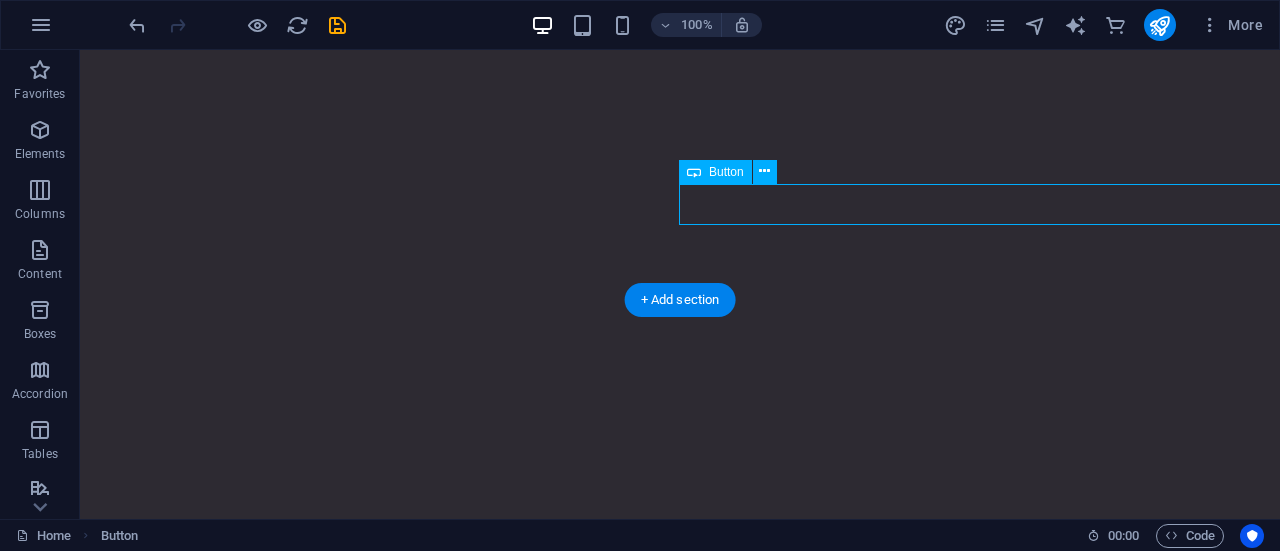 click on "About DevMint" at bounding box center [1279, 11639] 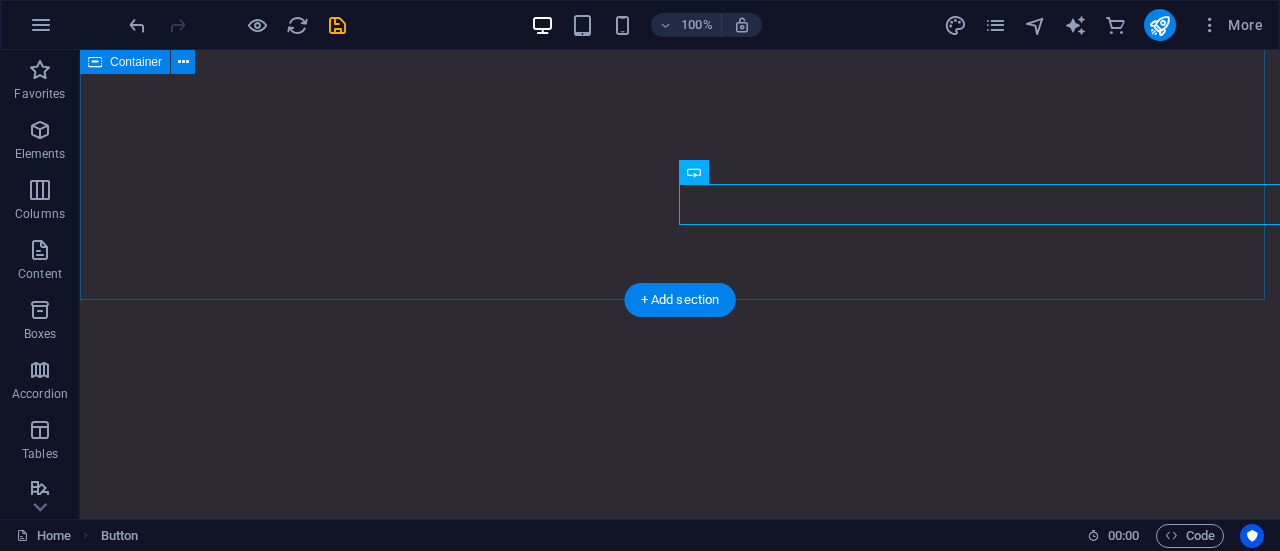 click on "Why Choose DevMint? At  Devmint , we combine  affordability, reliability, and speed  to deliver results you can trust. Our mission is simple — to help your brand grow without the stress of high costs or missed deadlines. We are your  all‑in‑one partner , offering services from  data analysis, web development, and social media management  to  product manufacturing, event organising, and brand promotion . Whatever your business needs, we handle it under one roof. With experience across  India, Vietnam, Bangladesh, Nepal, and Southeast Asia , we bring a global perspective to every project. We tailor each solution to your unique goals, so you get exactly what works for your business. Socials:" at bounding box center (680, 11280) 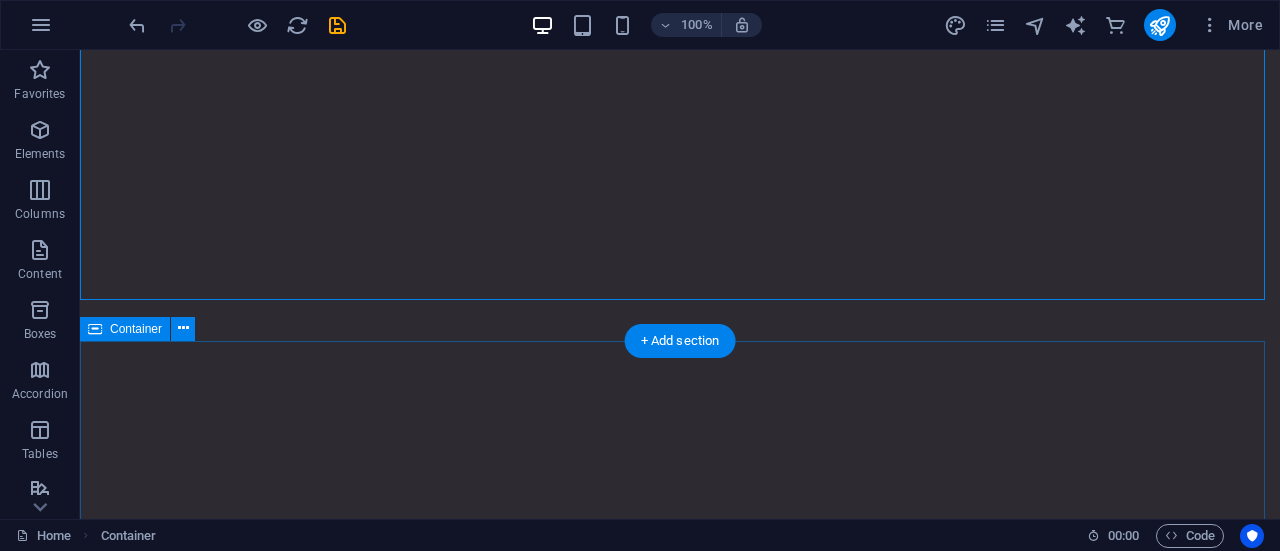 click on "Sponsored by Quis dictum cursus faucibus mattis dignisim. Pellentes que purus in sed sodales in mauris molestie. Eleifend estco sctetur interdum eu in auctor. Quis dictum cursus faucibus mattis dignisim. Pellentes que purus in sed sodales in mauris molestie. Eleifend estco sctetur interdum eu in auctor. Quis dictum cursus faucibus mattis dignisim. Pellentes que purus in sed sodales in mauris molestie. Eleifend estco sctetur interdum eu in auctor. Quis dictum cursus faucibus mattis dignisim. Pellentes que purus in sed sodales in mauris molestie. Eleifend estco sctetur interdum eu in auctor." at bounding box center (680, 12361) 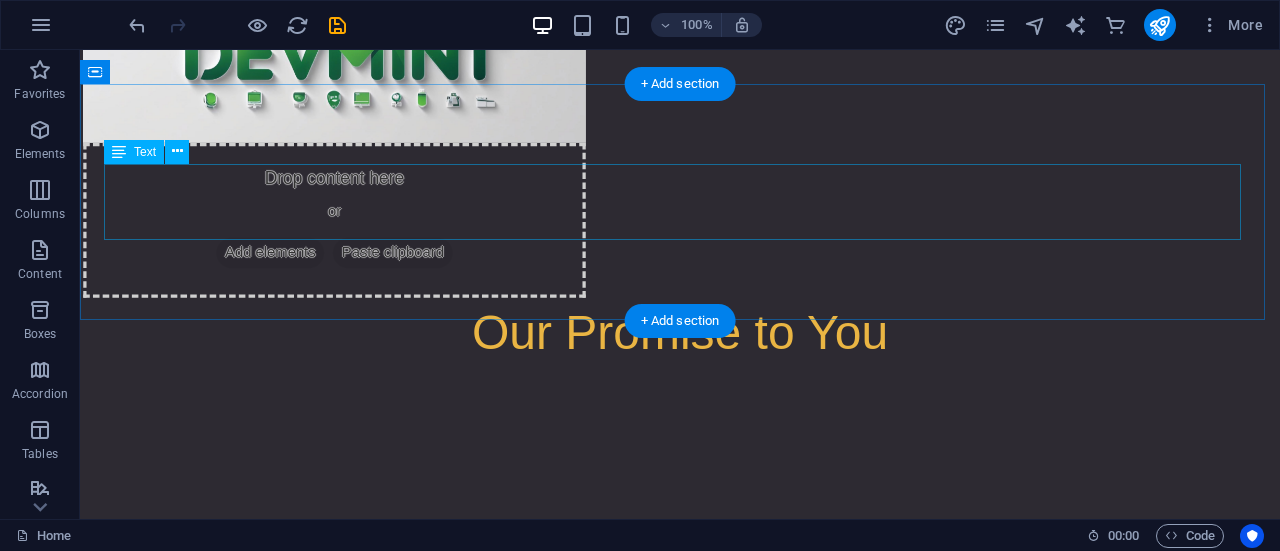 scroll, scrollTop: 1814, scrollLeft: 0, axis: vertical 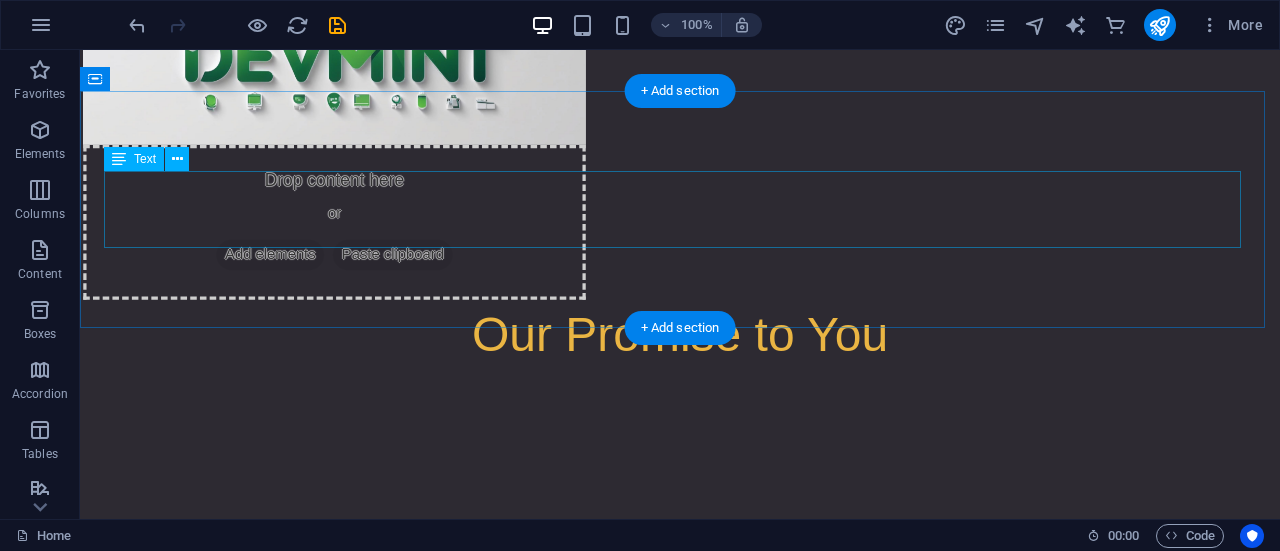 click on "Our Promise to You" at bounding box center (680, 335) 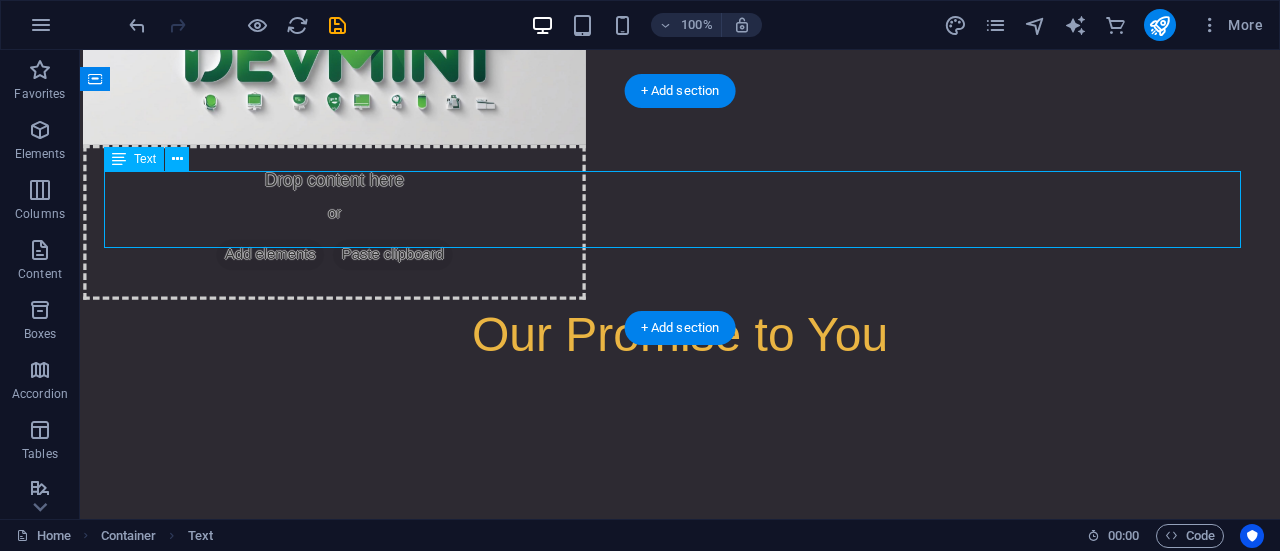 click on "Our Promise to You" at bounding box center [680, 335] 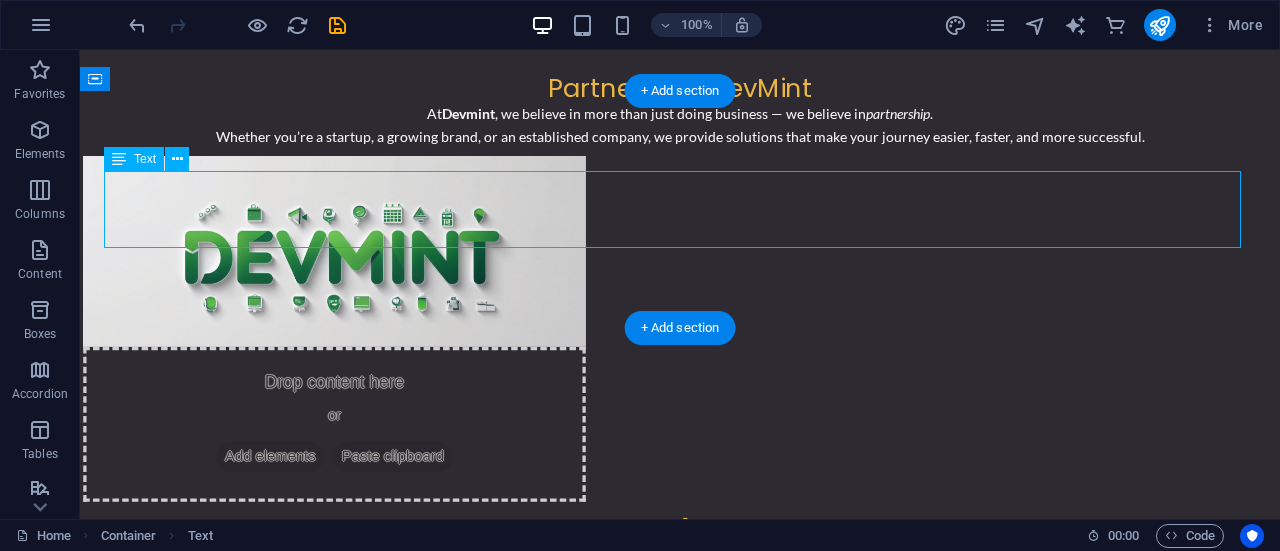 select on "px" 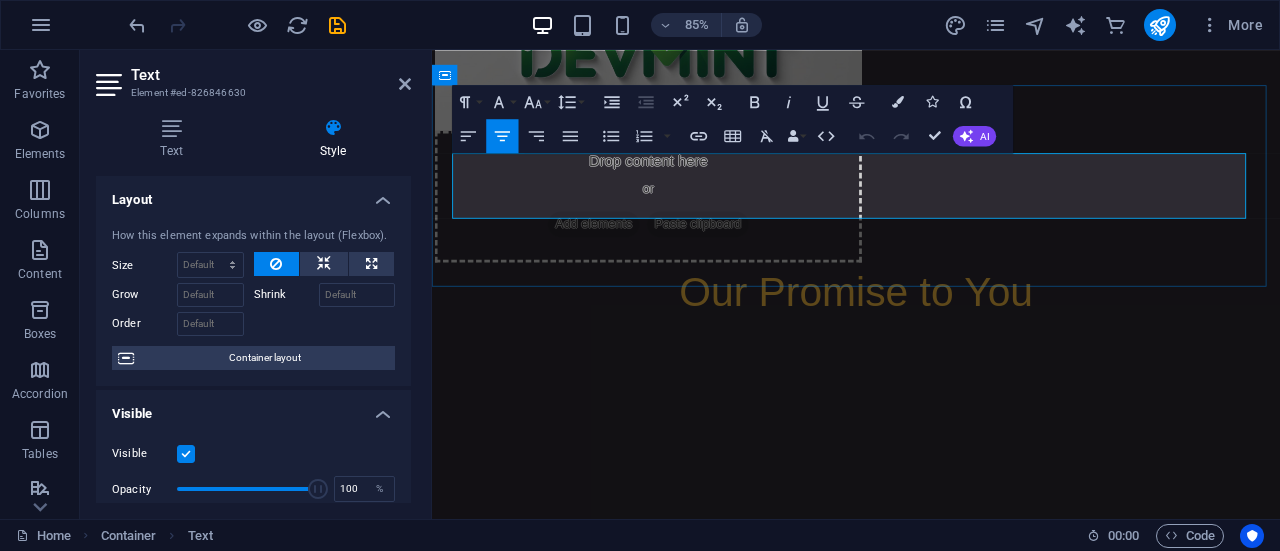 type on "0" 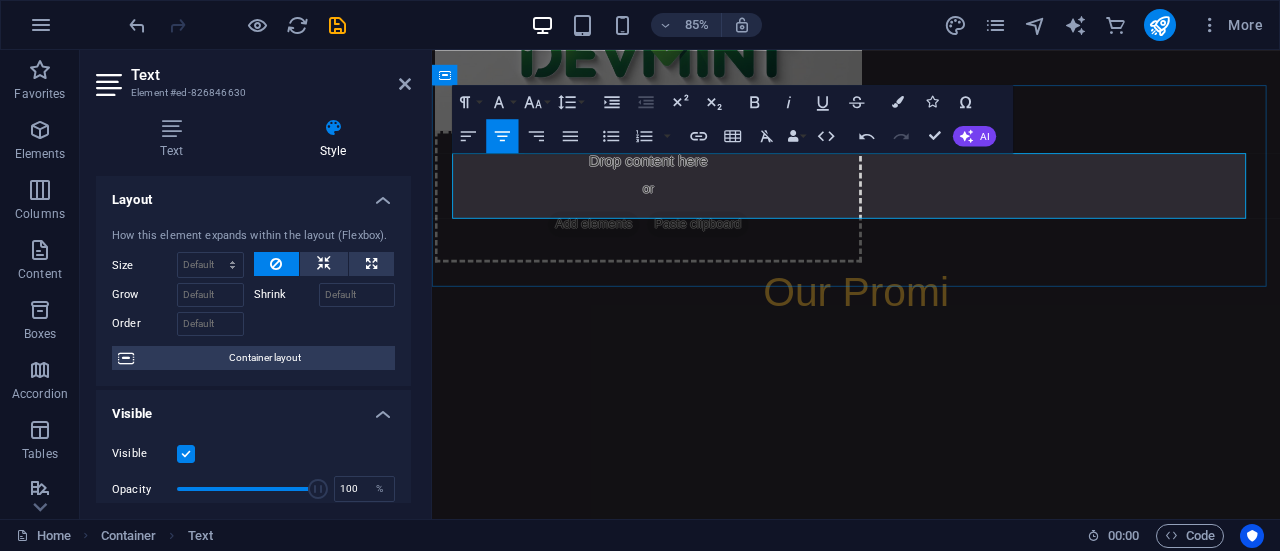 type 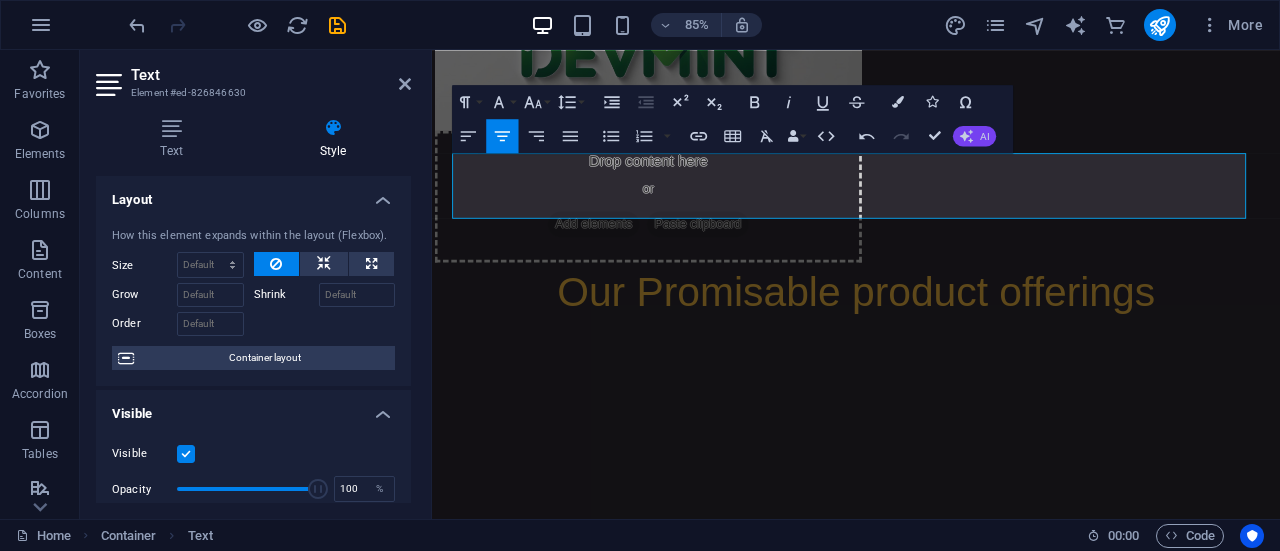 click on "AI" at bounding box center [984, 136] 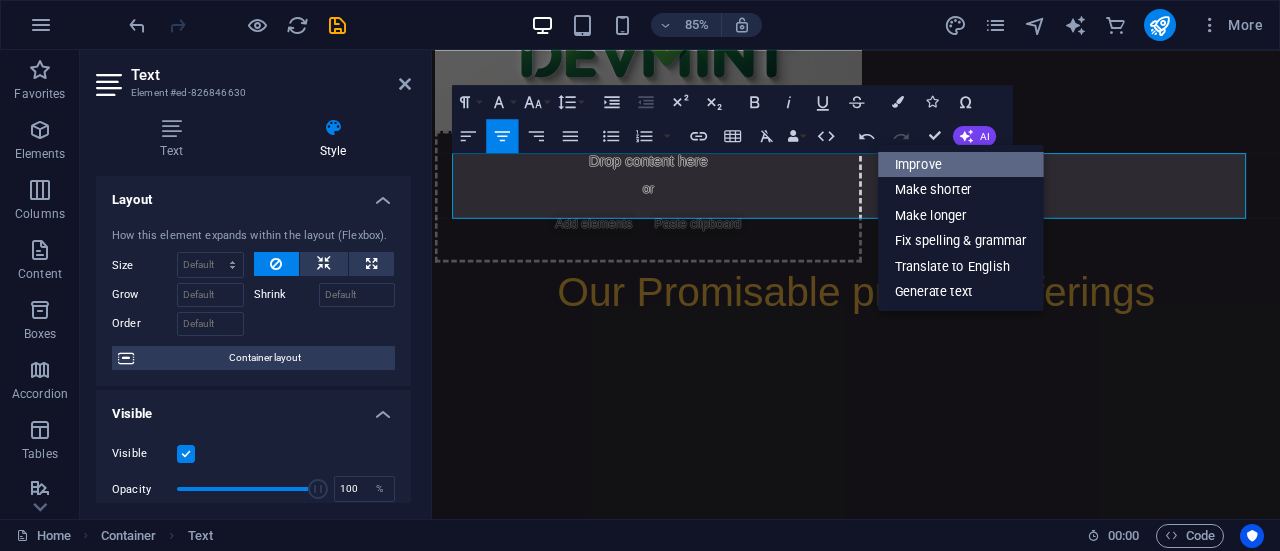 click on "Improve" at bounding box center [961, 164] 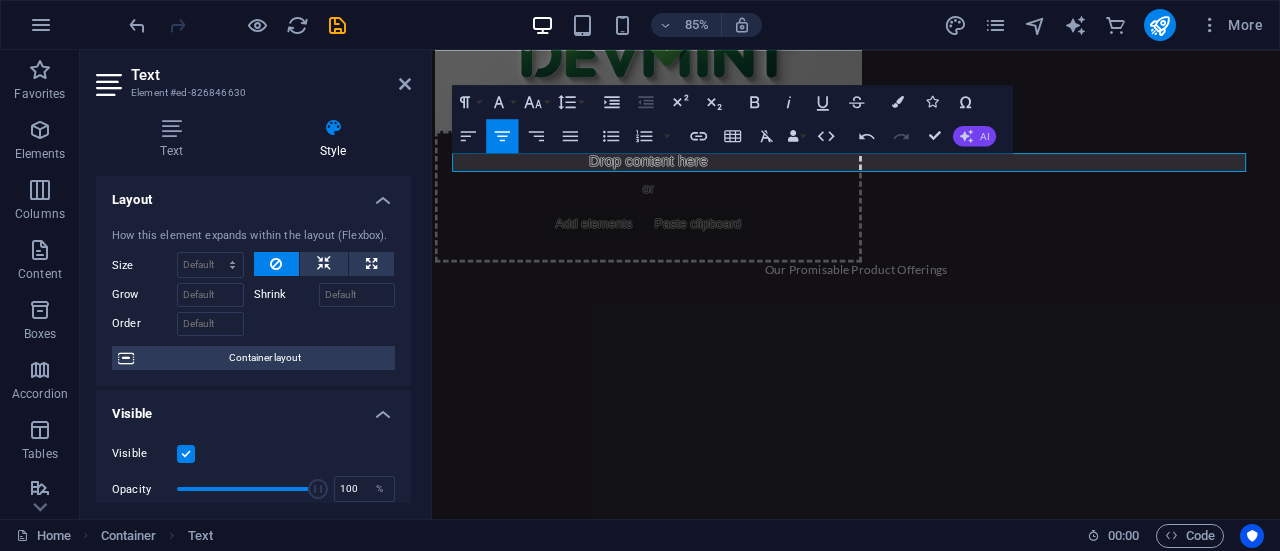click 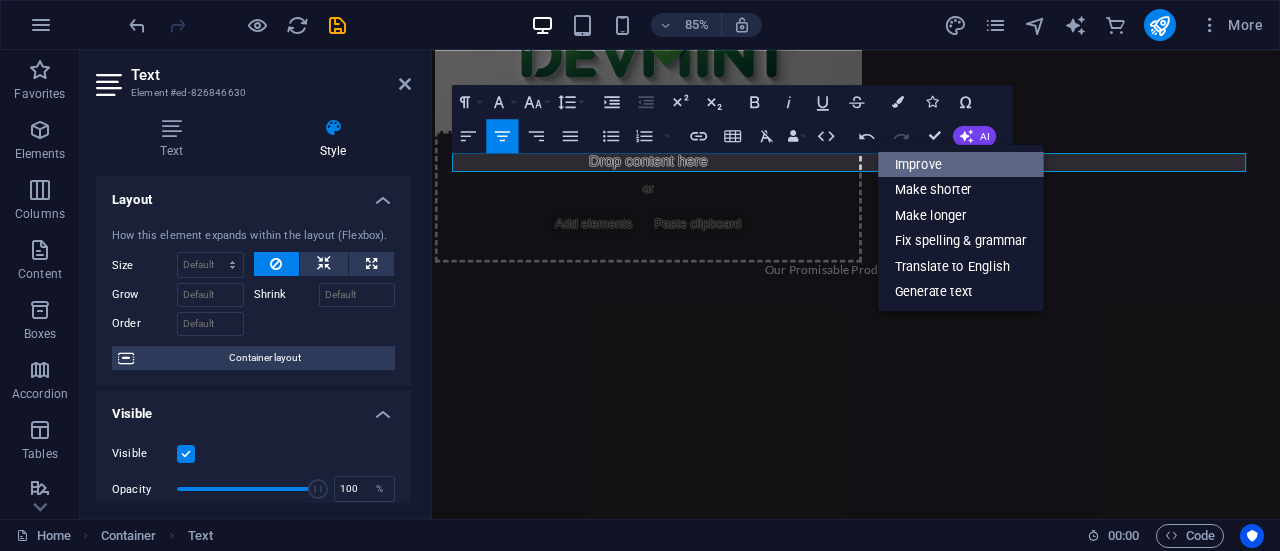 click on "Improve" at bounding box center (961, 164) 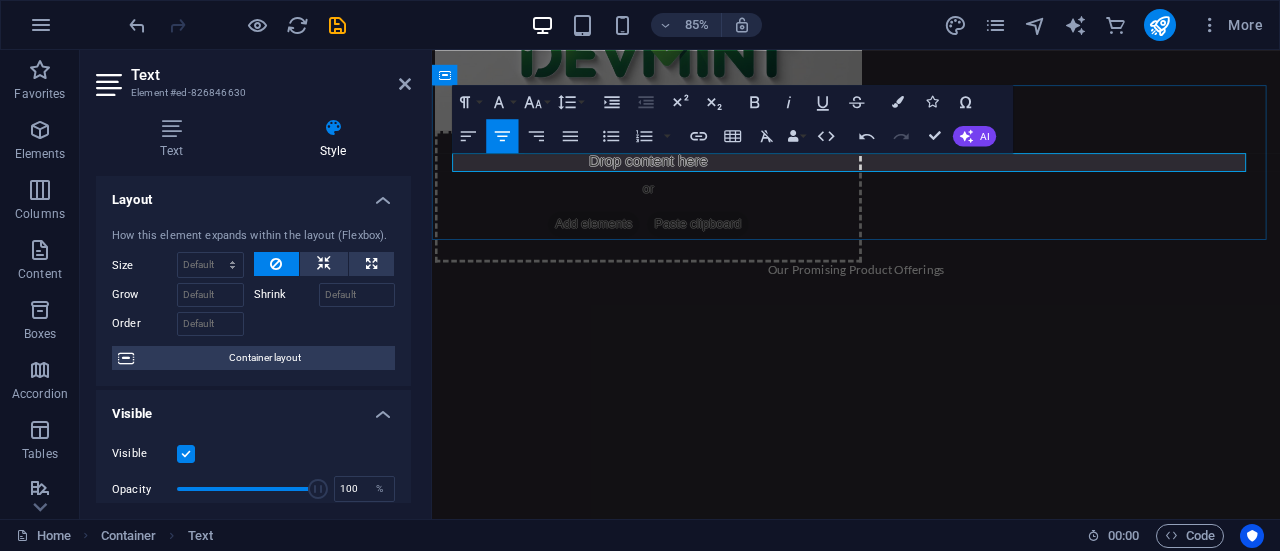 click on "Our Promising Product Offerings" at bounding box center [931, 308] 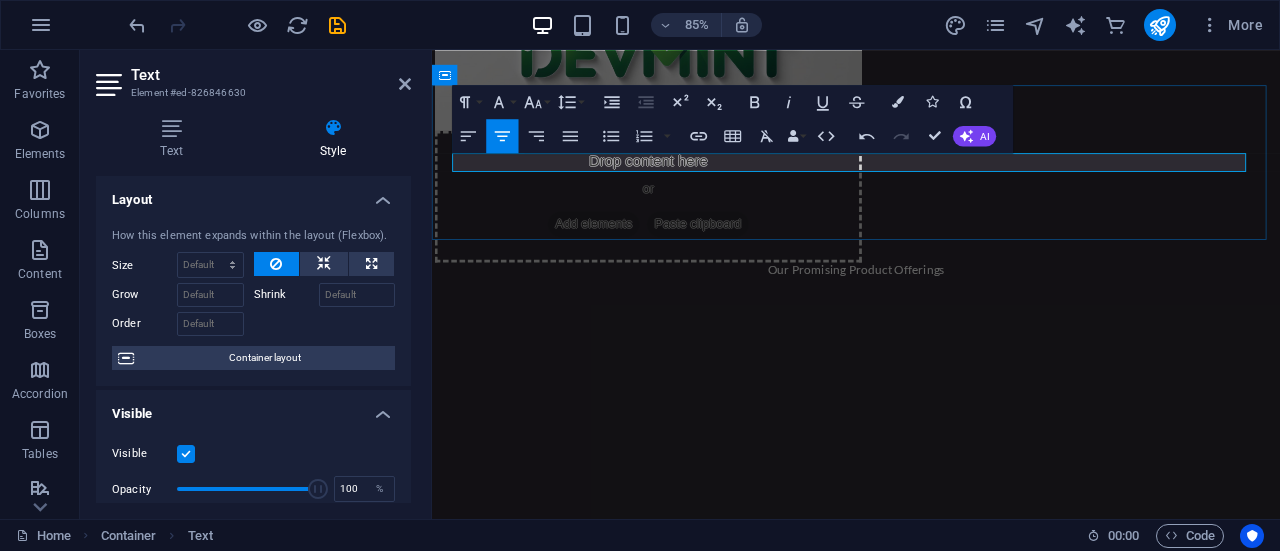 click on "Our Promising Product Offerings" at bounding box center (931, 308) 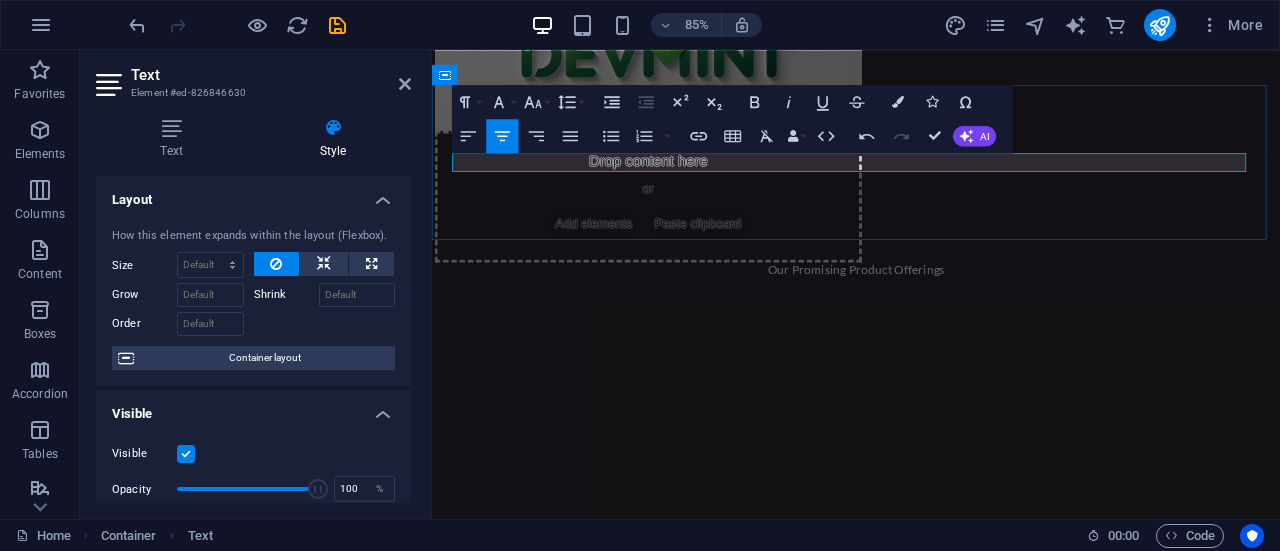 click on "Our Promising Product Offerings" at bounding box center [931, 308] 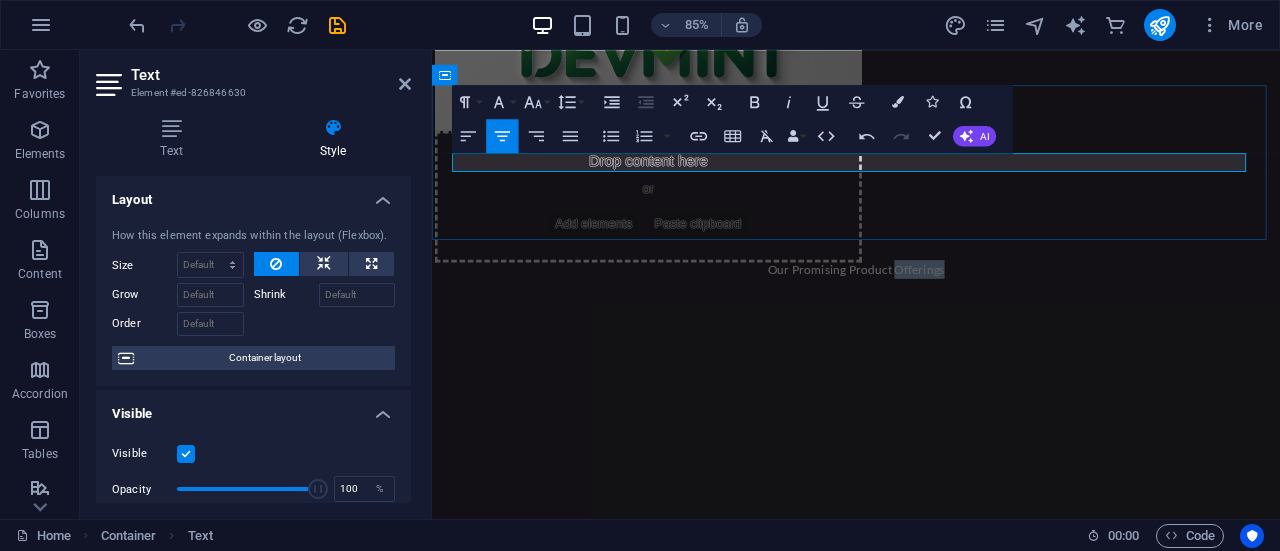 click on "Our Promising Product Offerings" at bounding box center [931, 308] 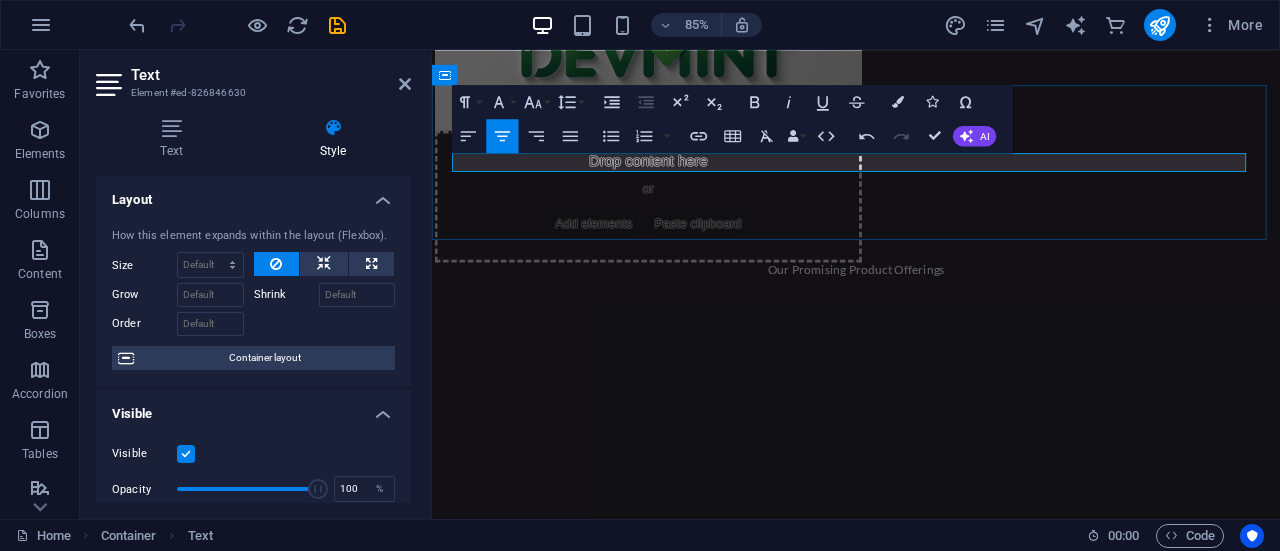 click on "Our Promising Product Offerings" at bounding box center (931, 308) 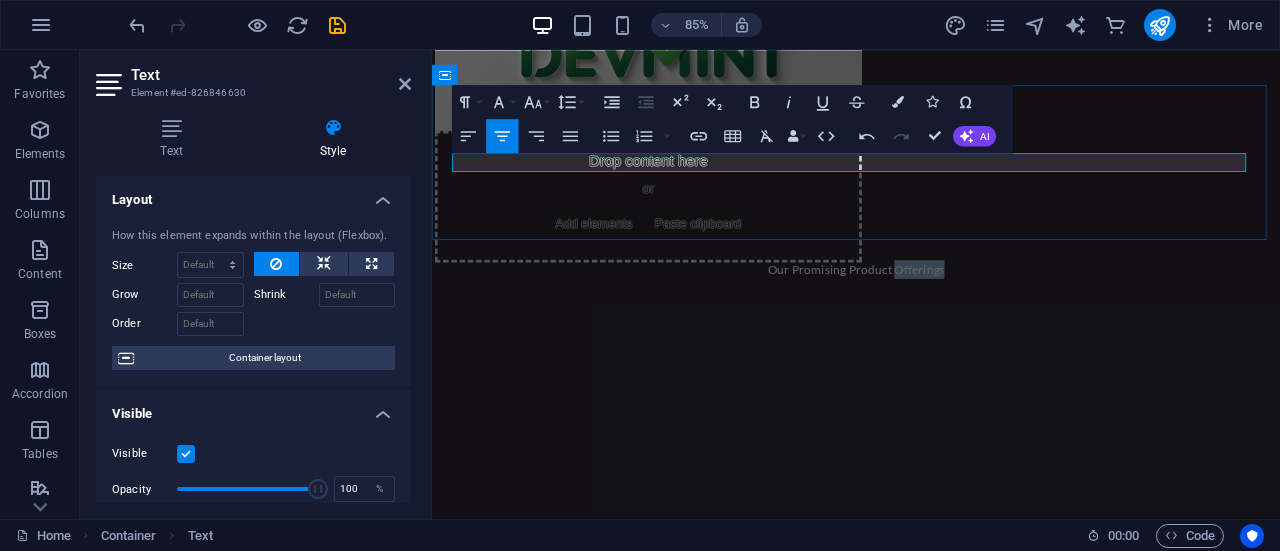 click on "Our Promising Product Offerings" at bounding box center [931, 308] 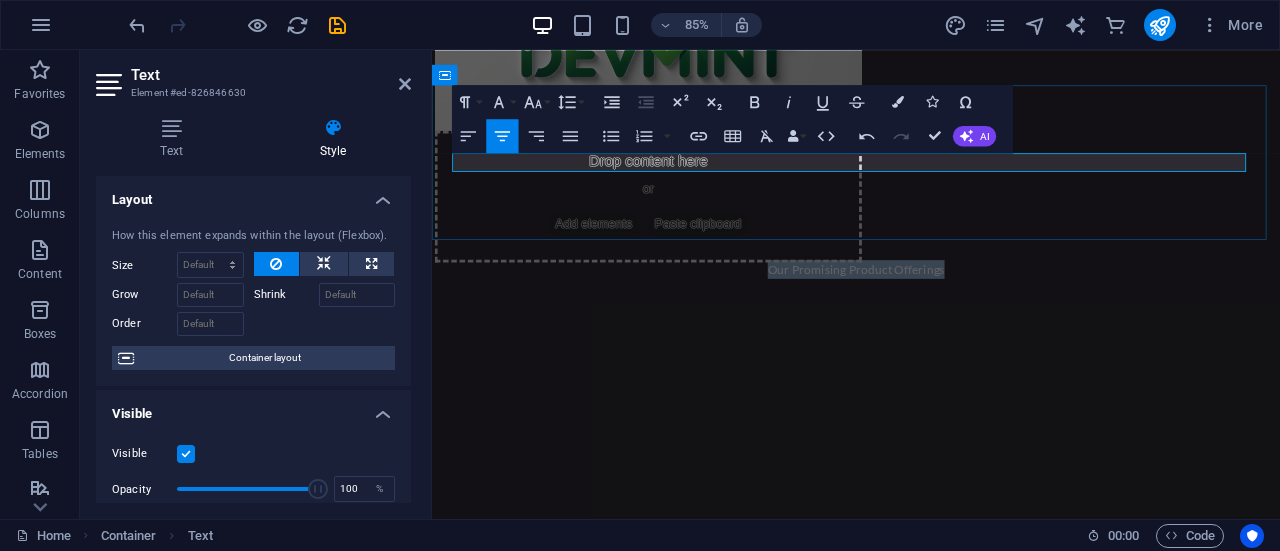 click on "Our Promising Product Offerings" at bounding box center [931, 308] 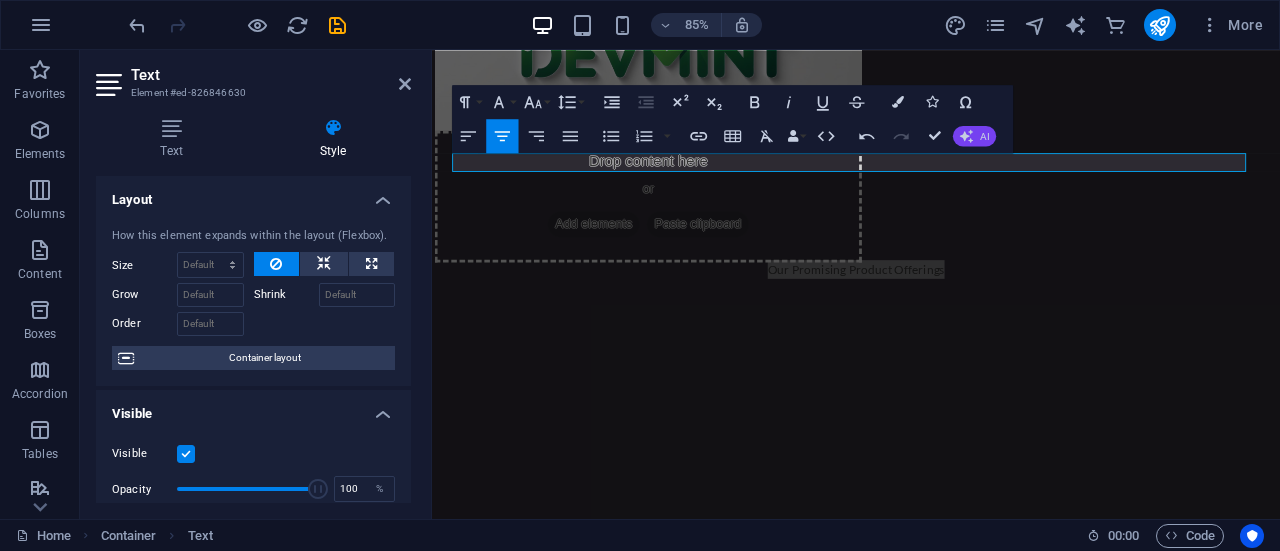 click on "AI" at bounding box center [974, 136] 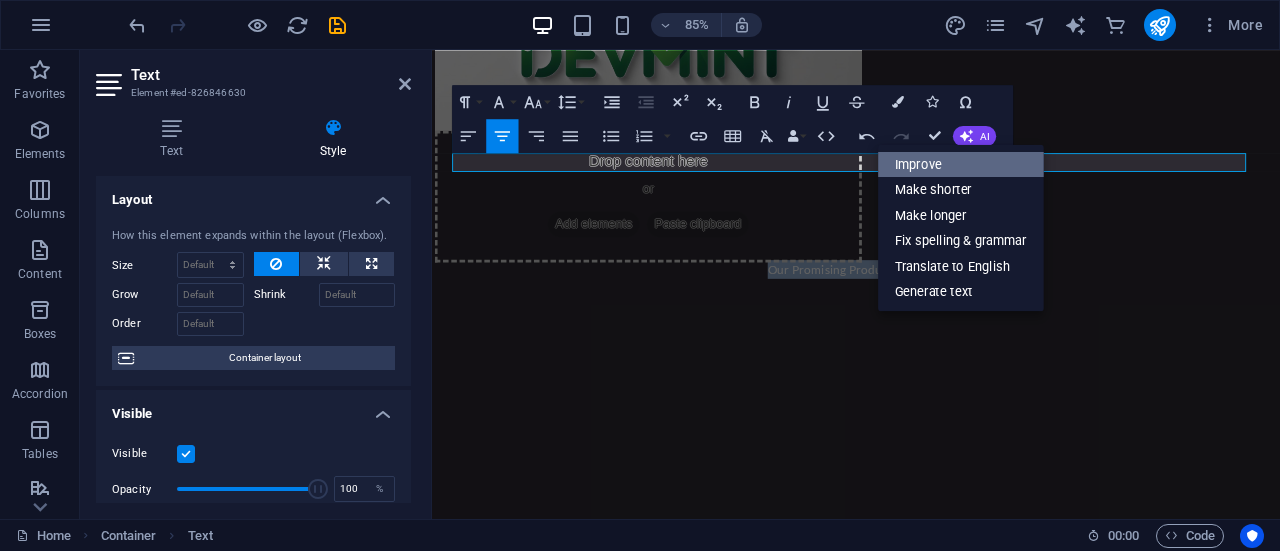 click on "Improve" at bounding box center [961, 164] 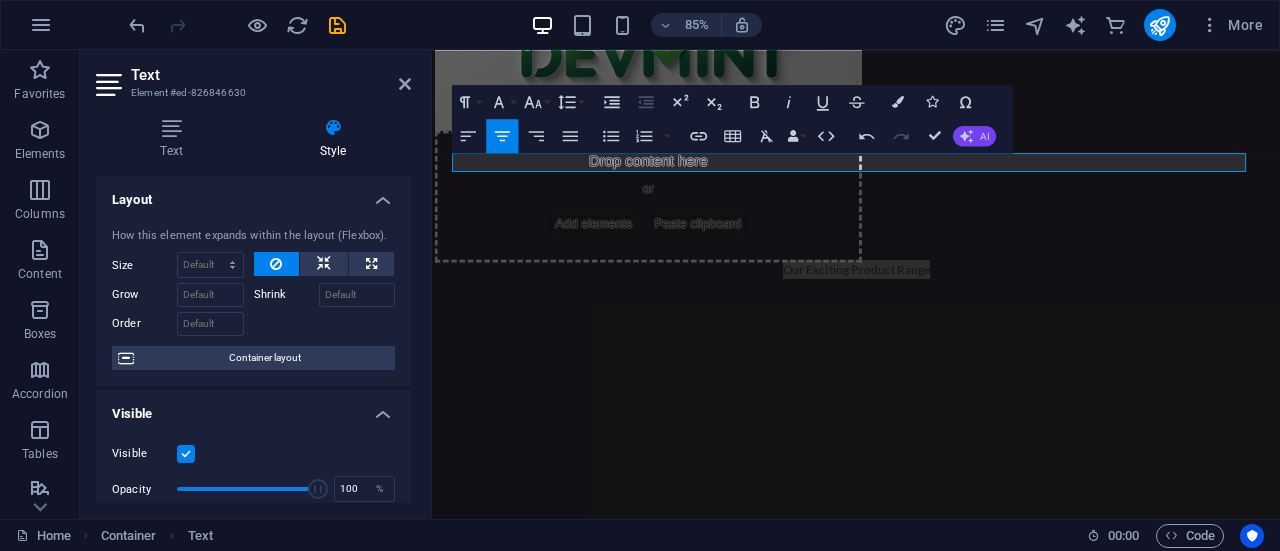click on "AI" at bounding box center (974, 136) 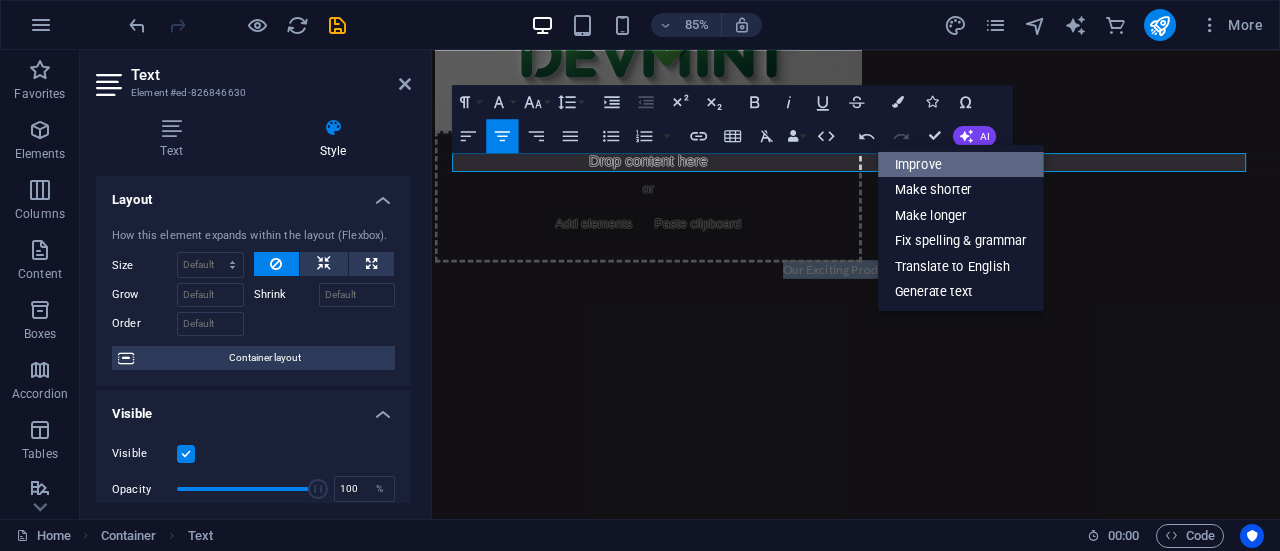 click on "Improve" at bounding box center [961, 164] 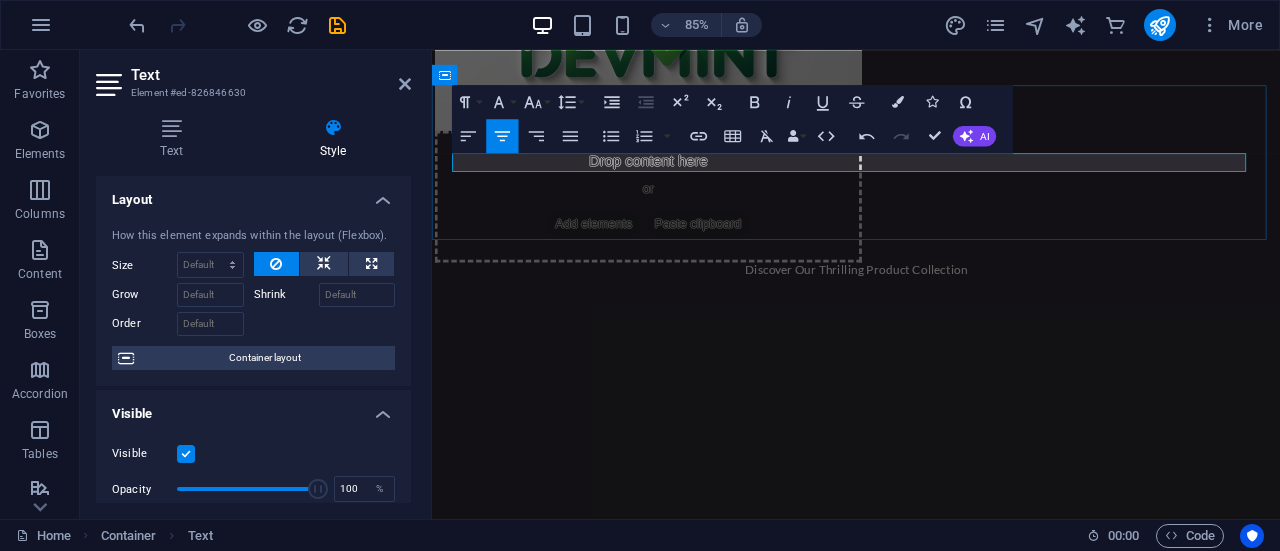 click on "Discover Our Thrilling Product Collection" at bounding box center [931, 308] 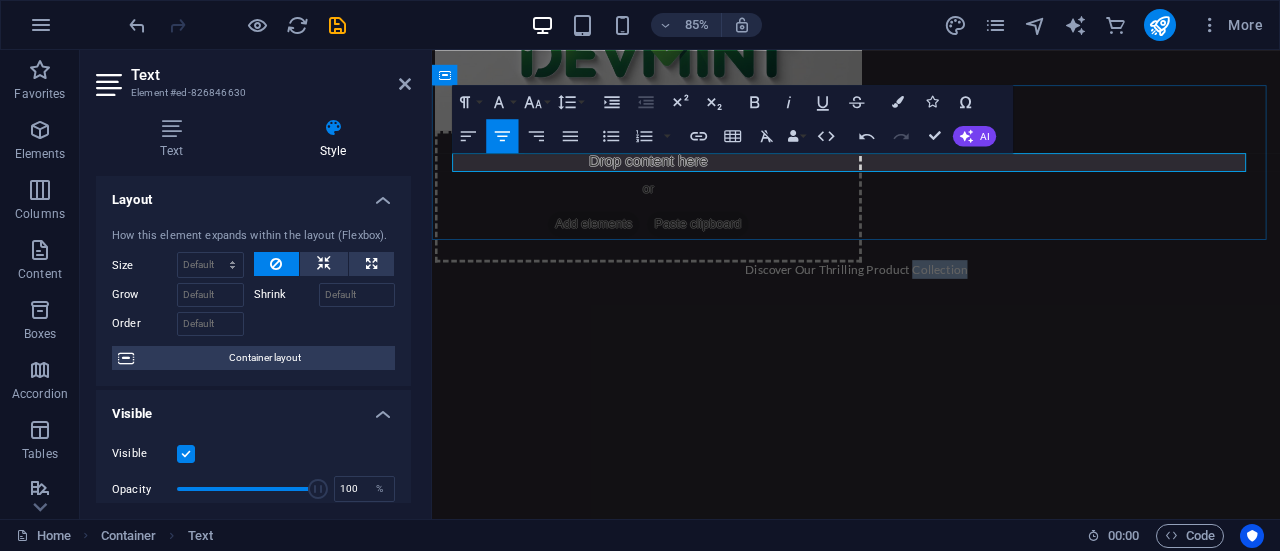 click on "Discover Our Thrilling Product Collection" at bounding box center [931, 308] 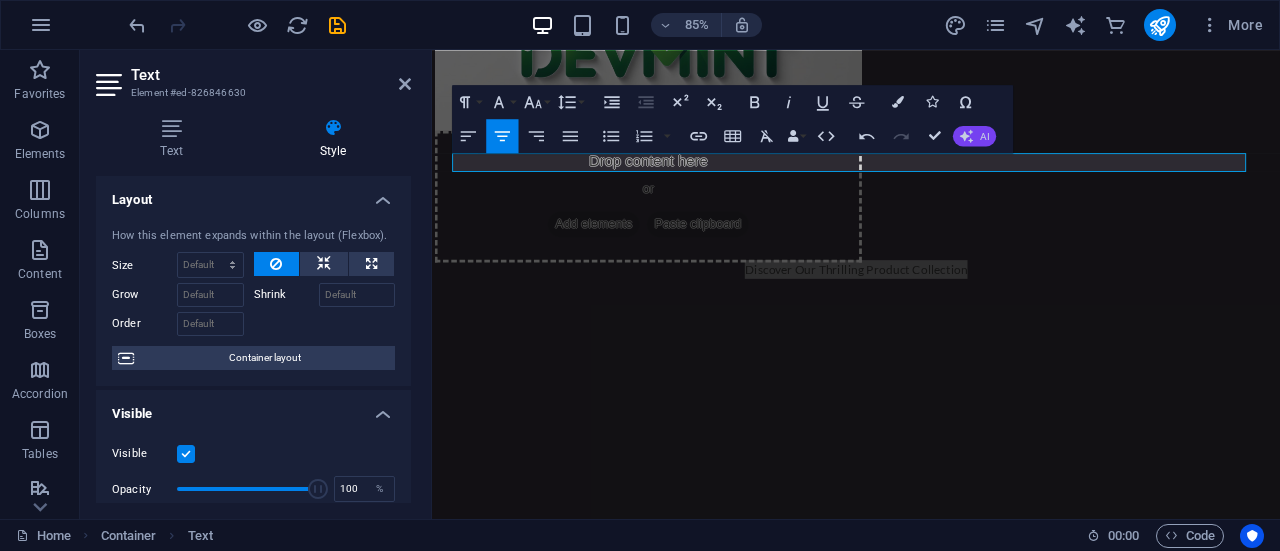 click on "AI" at bounding box center [974, 136] 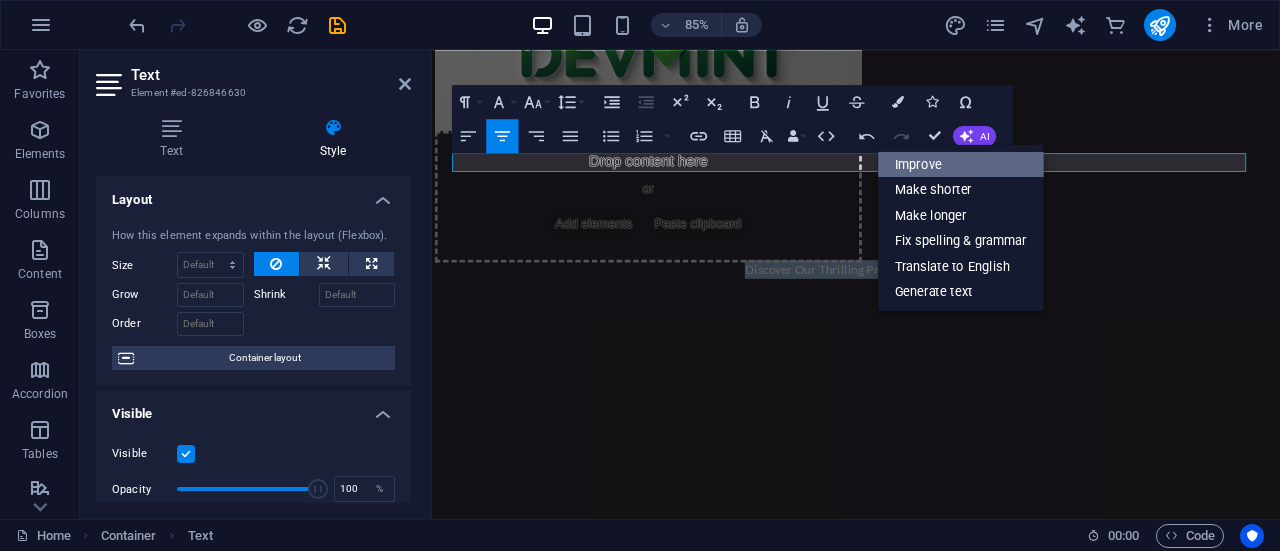click on "Improve" at bounding box center [961, 164] 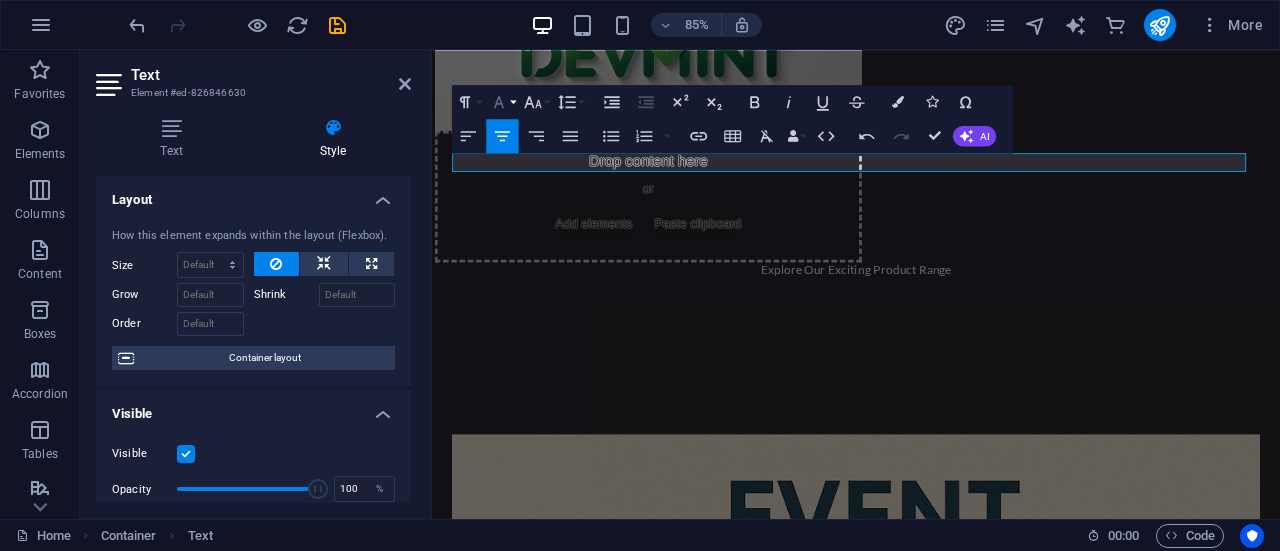 click on "Font Family" at bounding box center (502, 102) 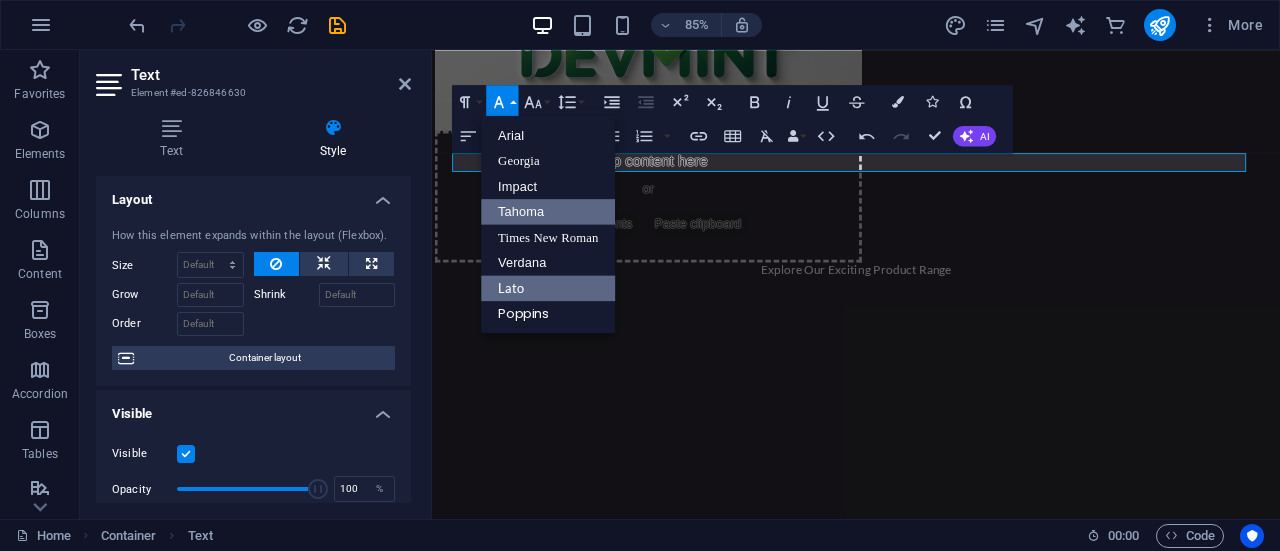 scroll, scrollTop: 0, scrollLeft: 0, axis: both 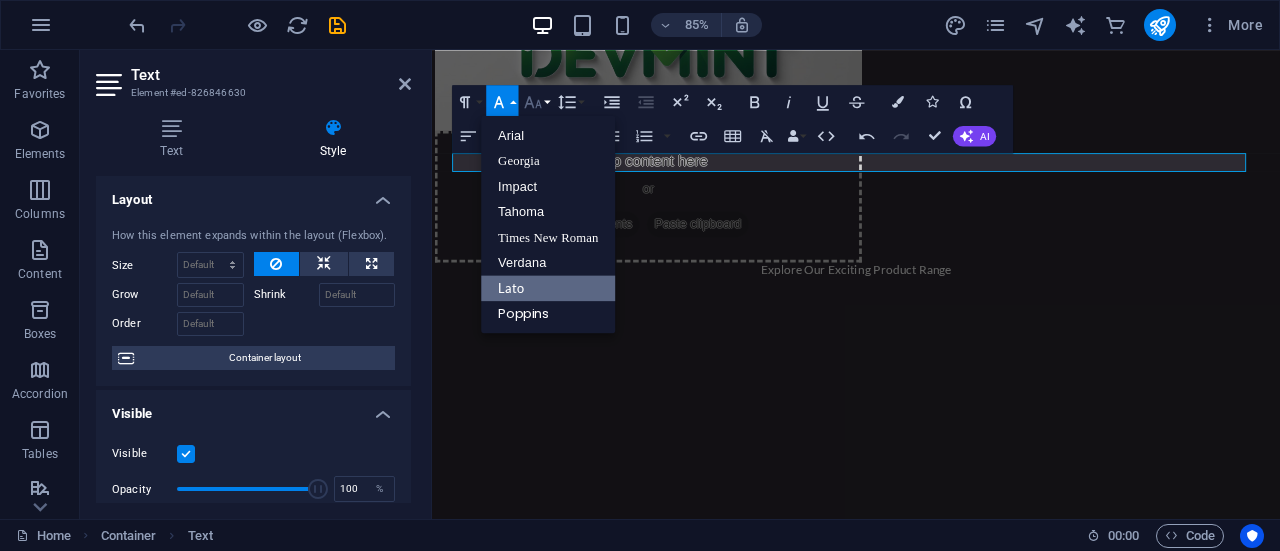 click 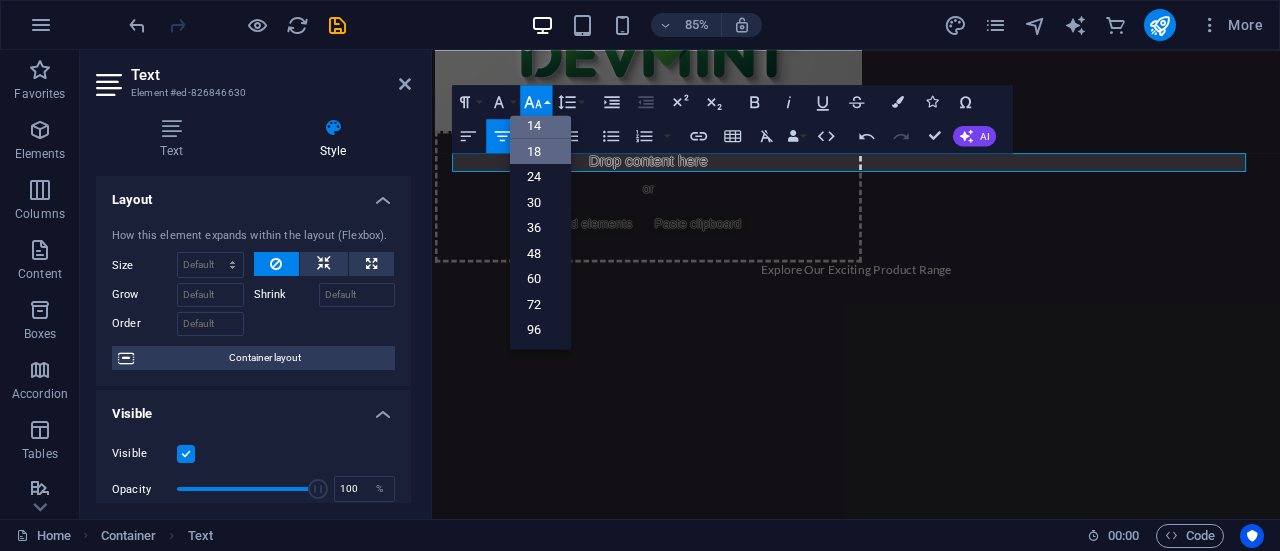 scroll, scrollTop: 160, scrollLeft: 0, axis: vertical 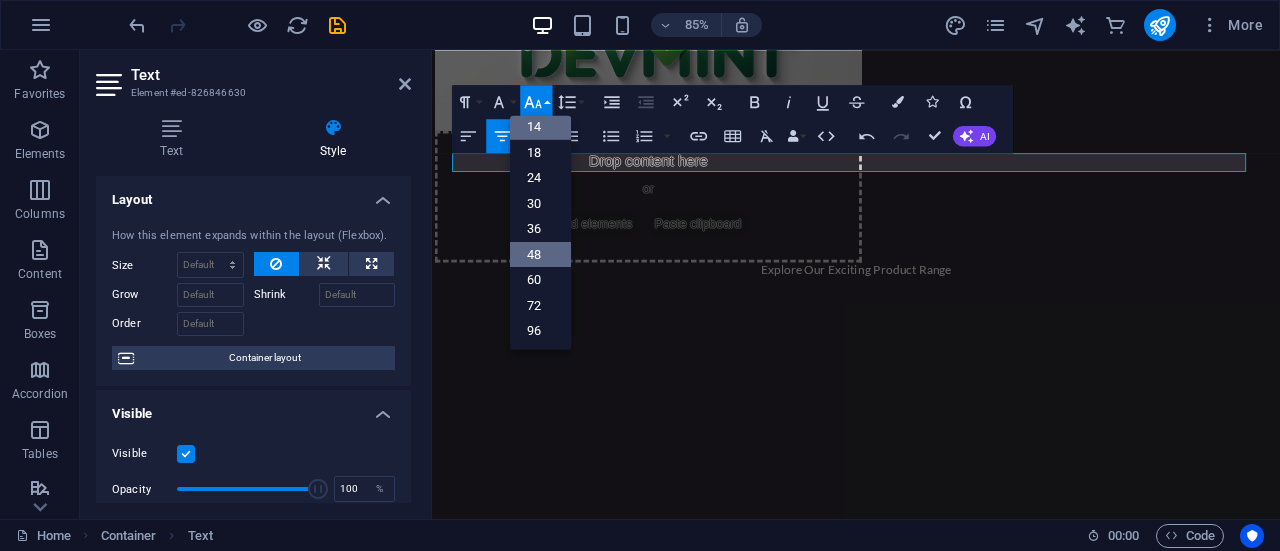 click on "48" at bounding box center [540, 253] 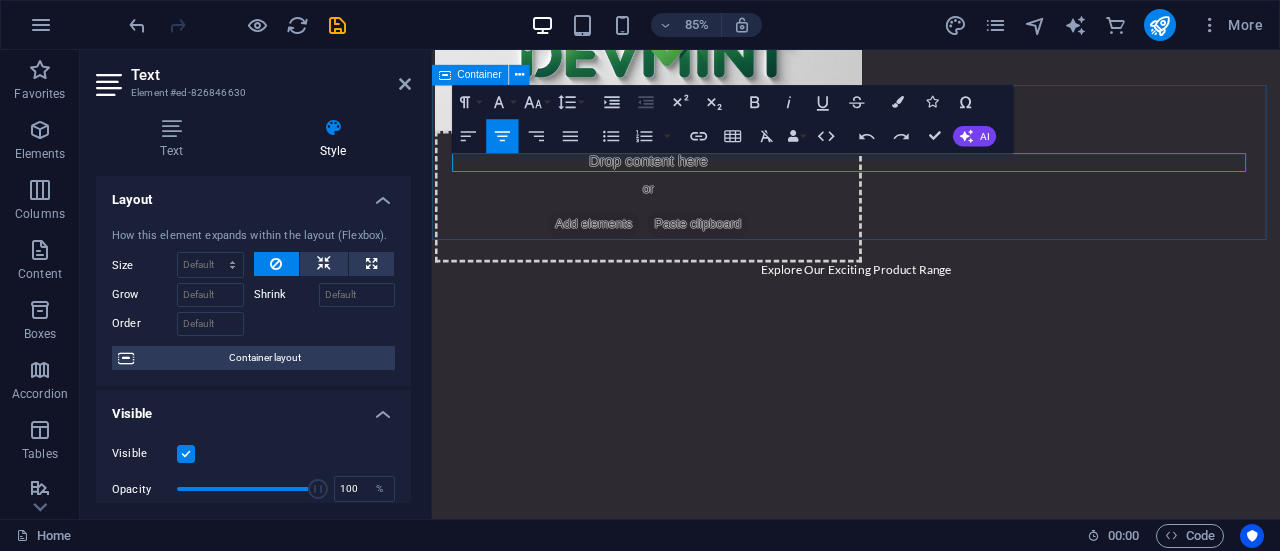drag, startPoint x: 1064, startPoint y: 194, endPoint x: 1031, endPoint y: 155, distance: 51.088158 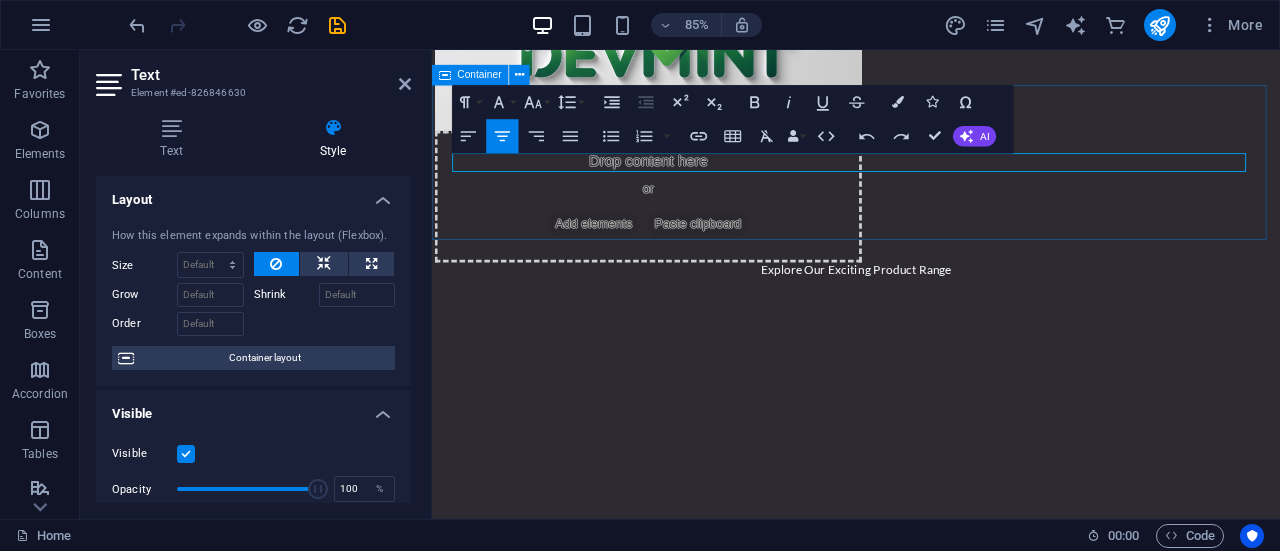 click on "Explore Our Exciting Product Range" at bounding box center (931, 308) 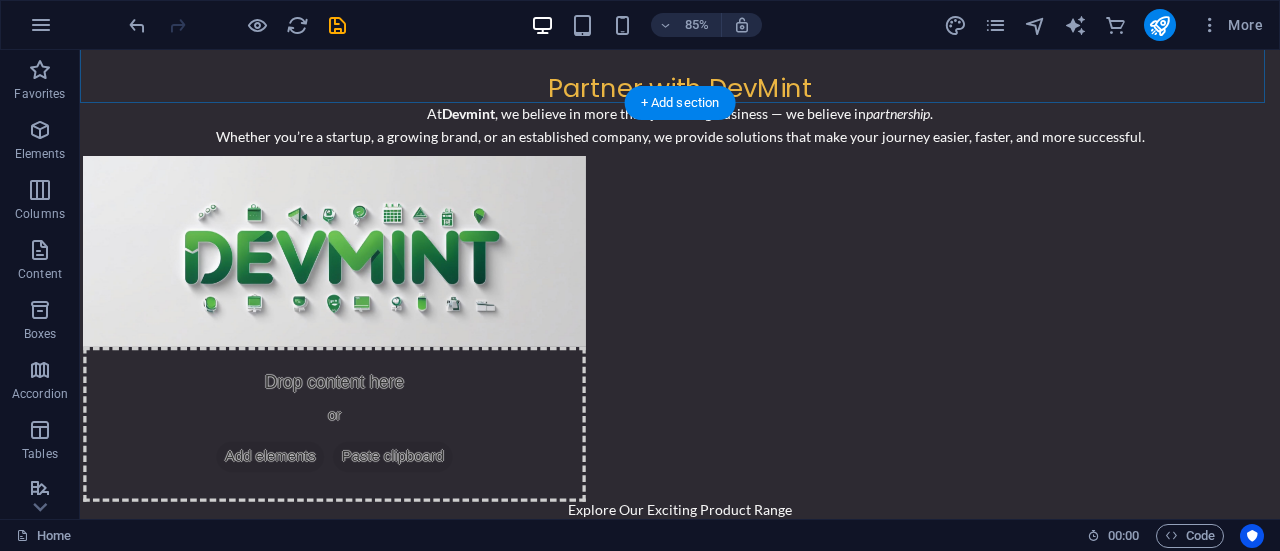 scroll, scrollTop: 1814, scrollLeft: 0, axis: vertical 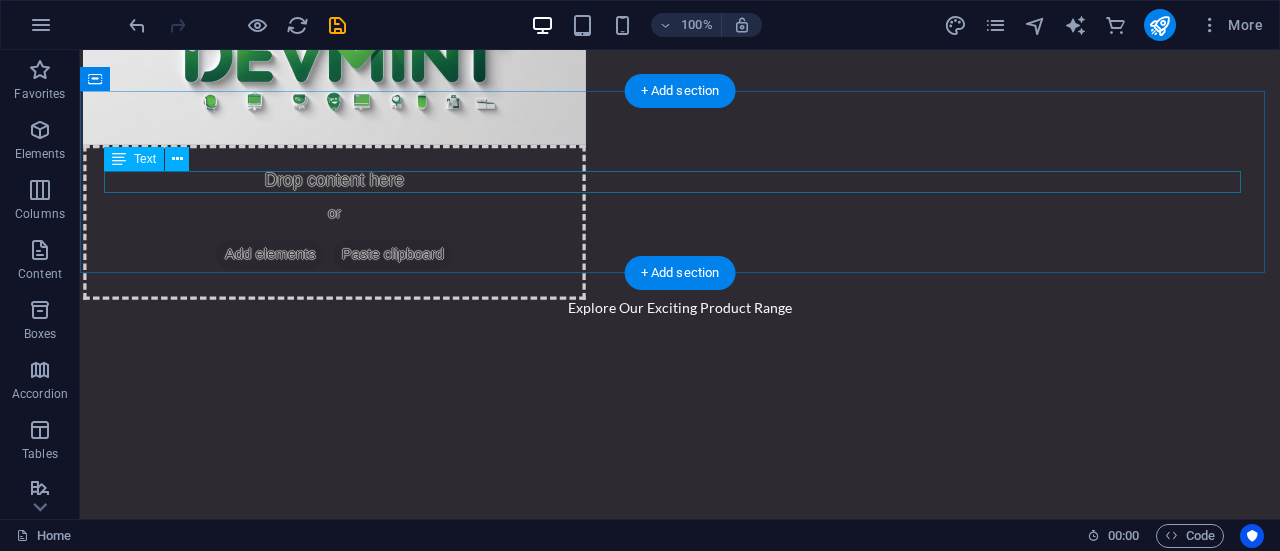 click on "Explore Our Exciting Product Range" at bounding box center (680, 308) 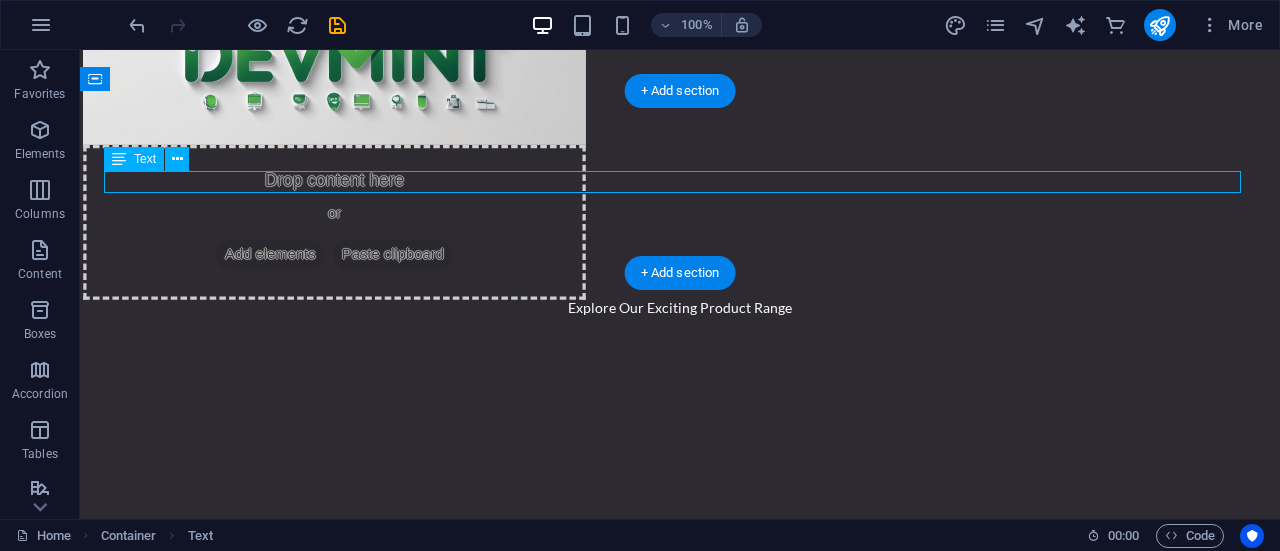 click on "Explore Our Exciting Product Range" at bounding box center (680, 308) 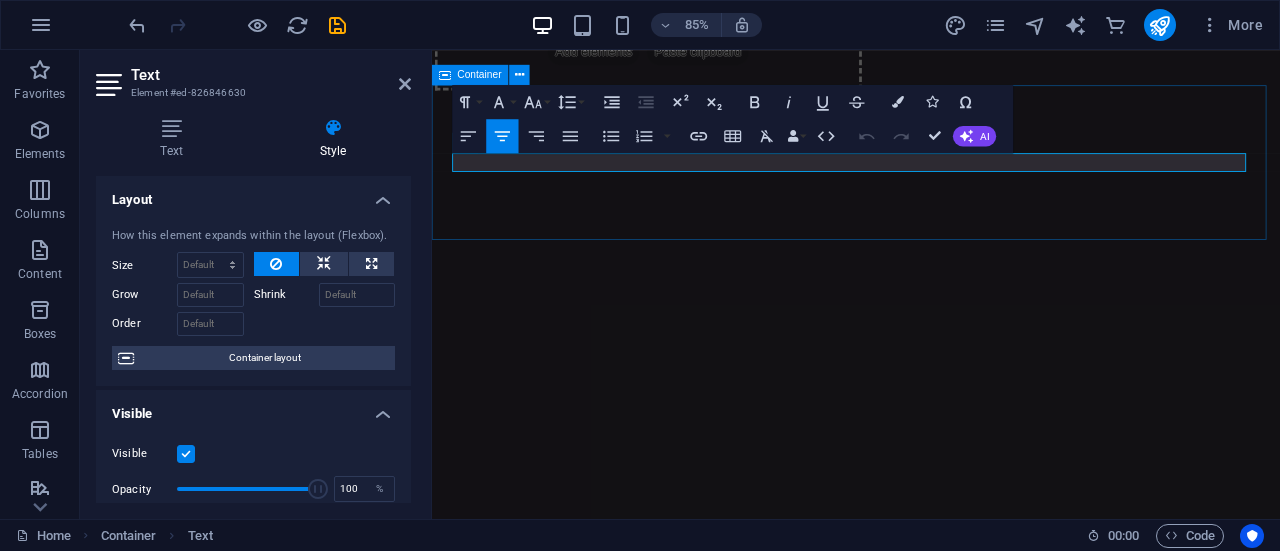 scroll, scrollTop: 1612, scrollLeft: 0, axis: vertical 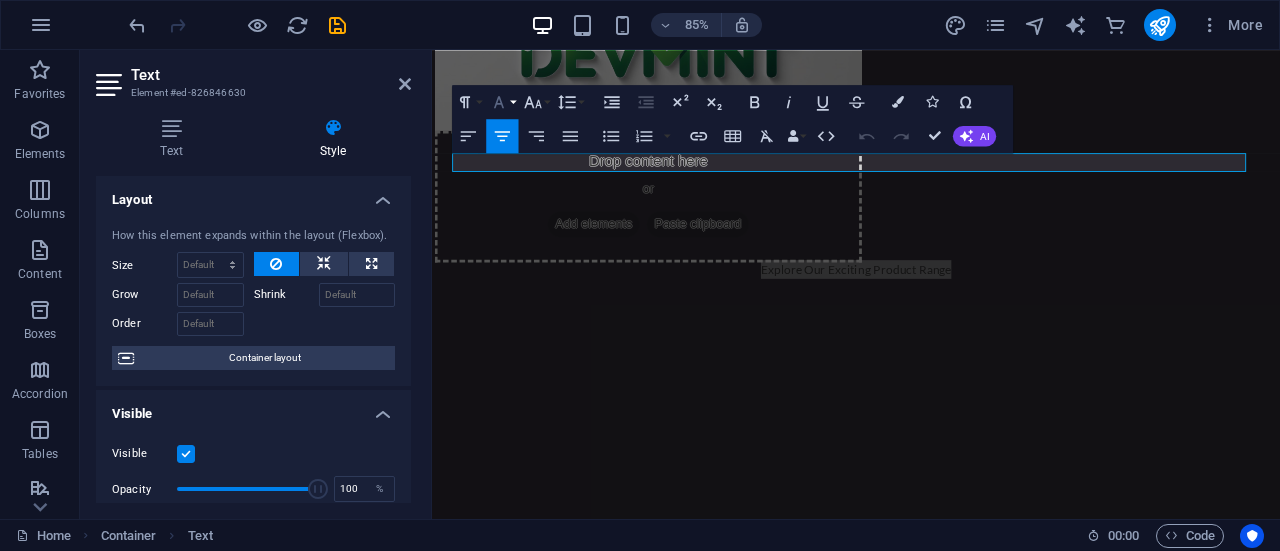 click on "Font Family" at bounding box center (502, 102) 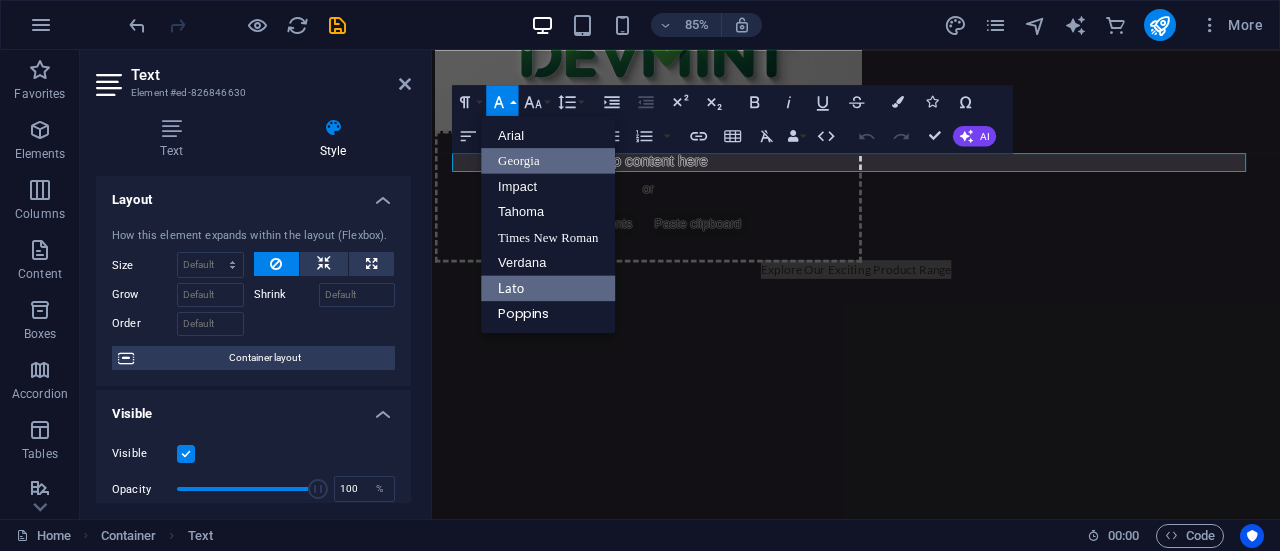 scroll, scrollTop: 0, scrollLeft: 0, axis: both 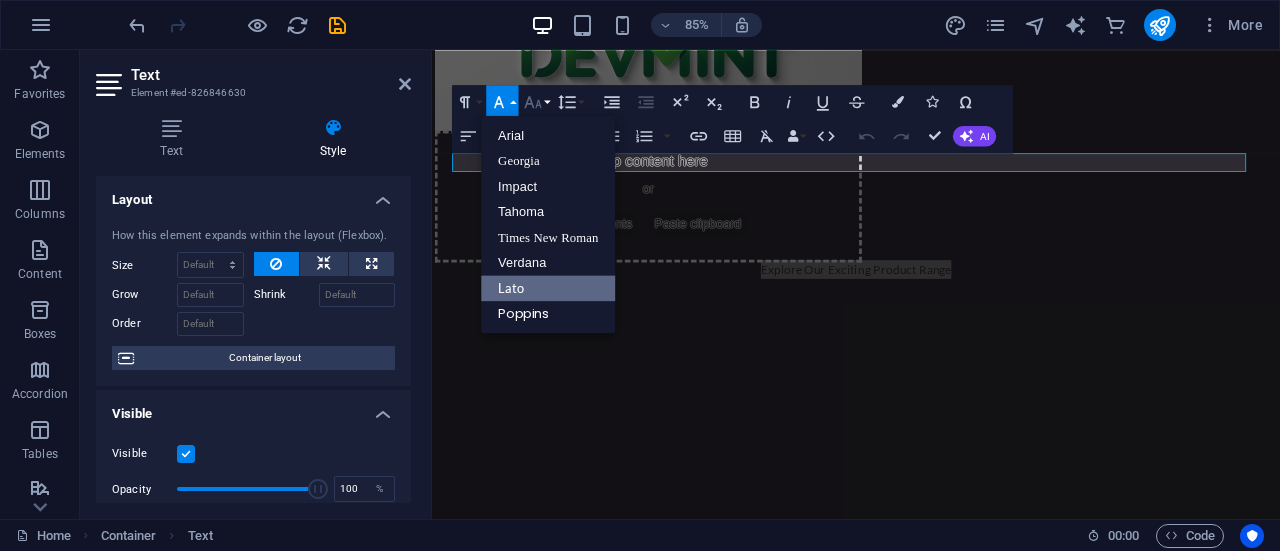 click 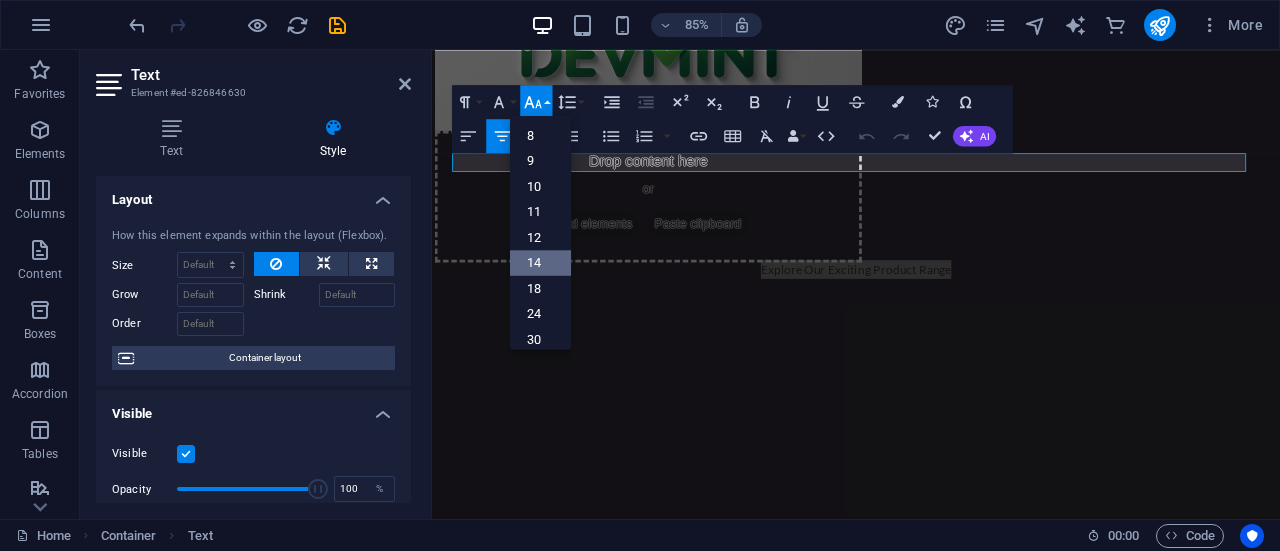 scroll, scrollTop: 172, scrollLeft: 0, axis: vertical 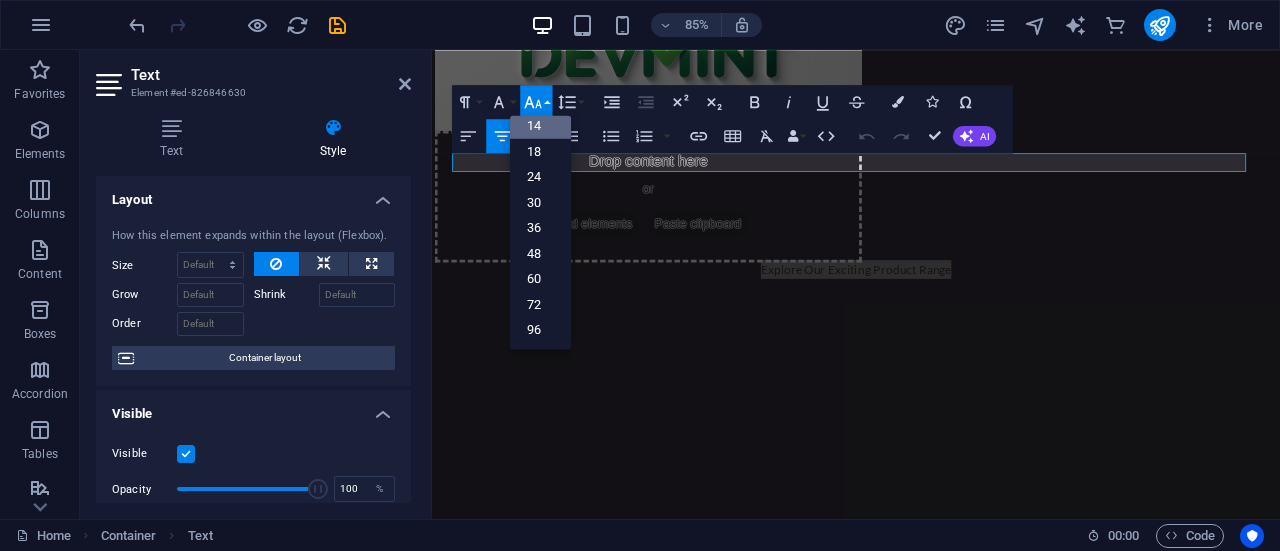 click 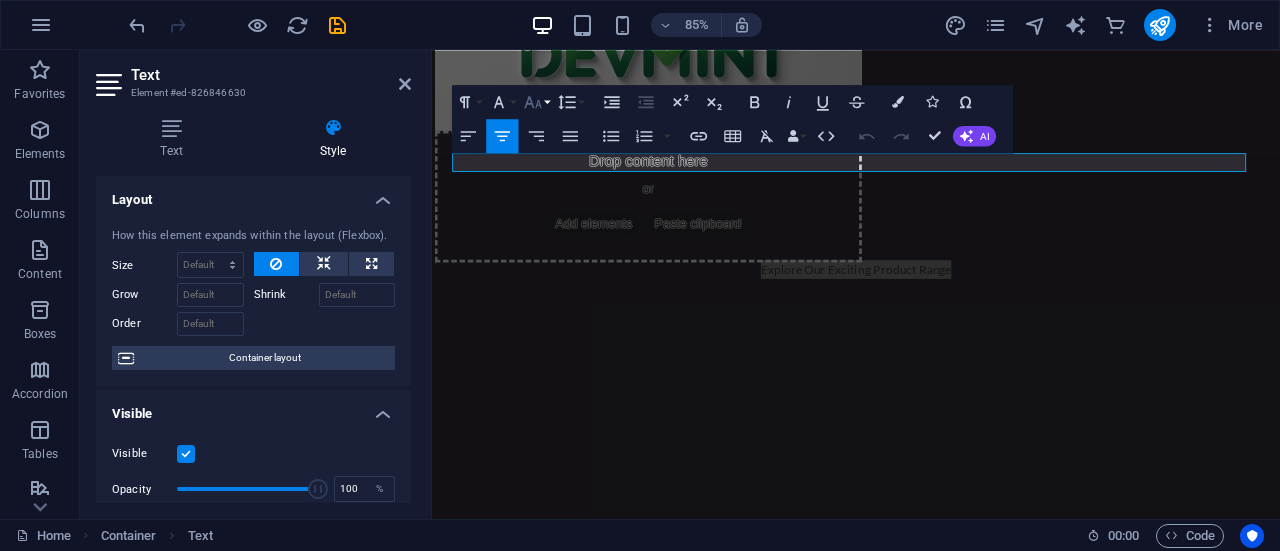 click 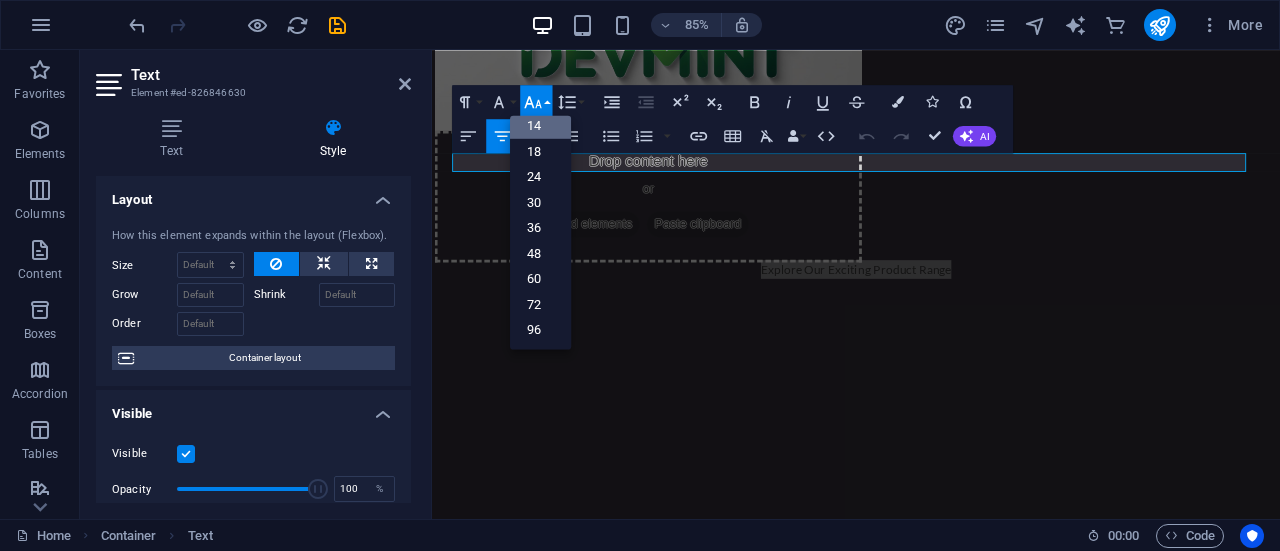 scroll, scrollTop: 160, scrollLeft: 0, axis: vertical 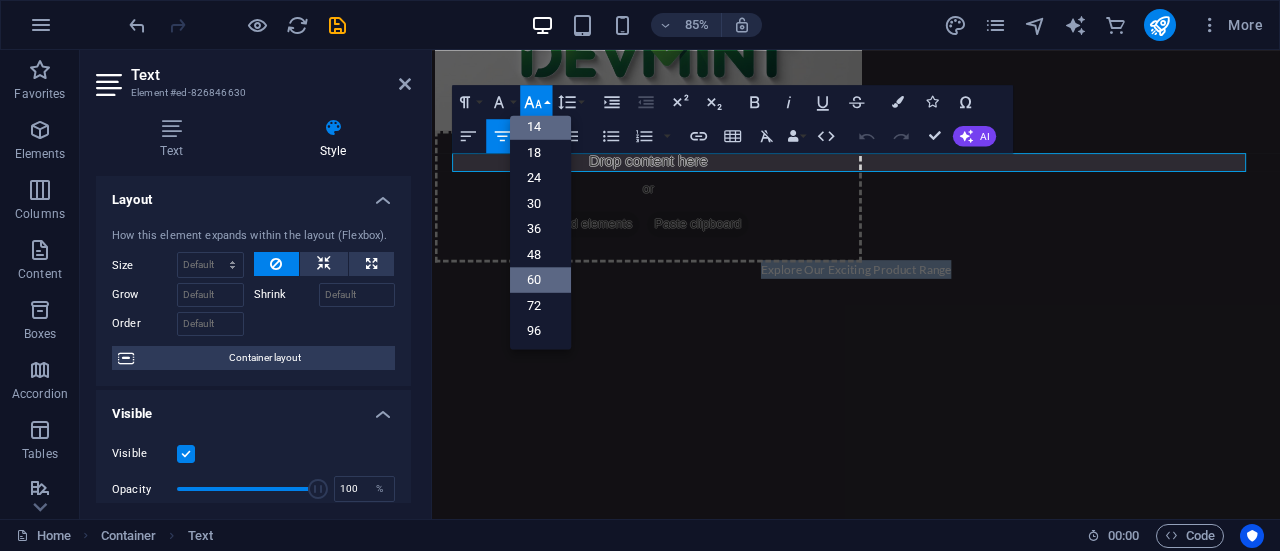 click on "60" at bounding box center (540, 280) 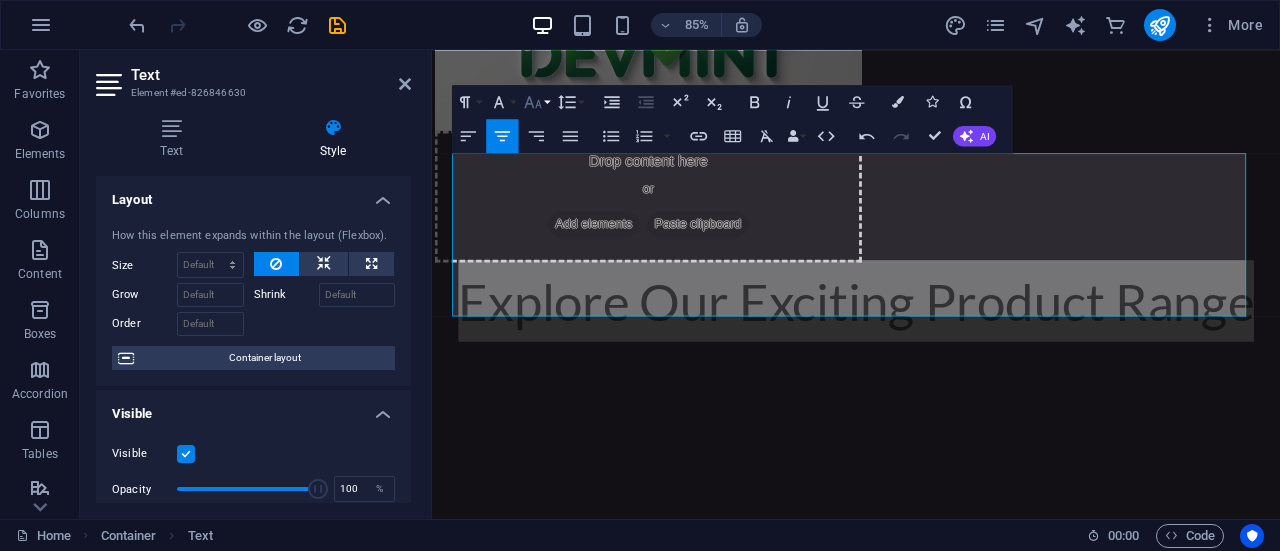 click 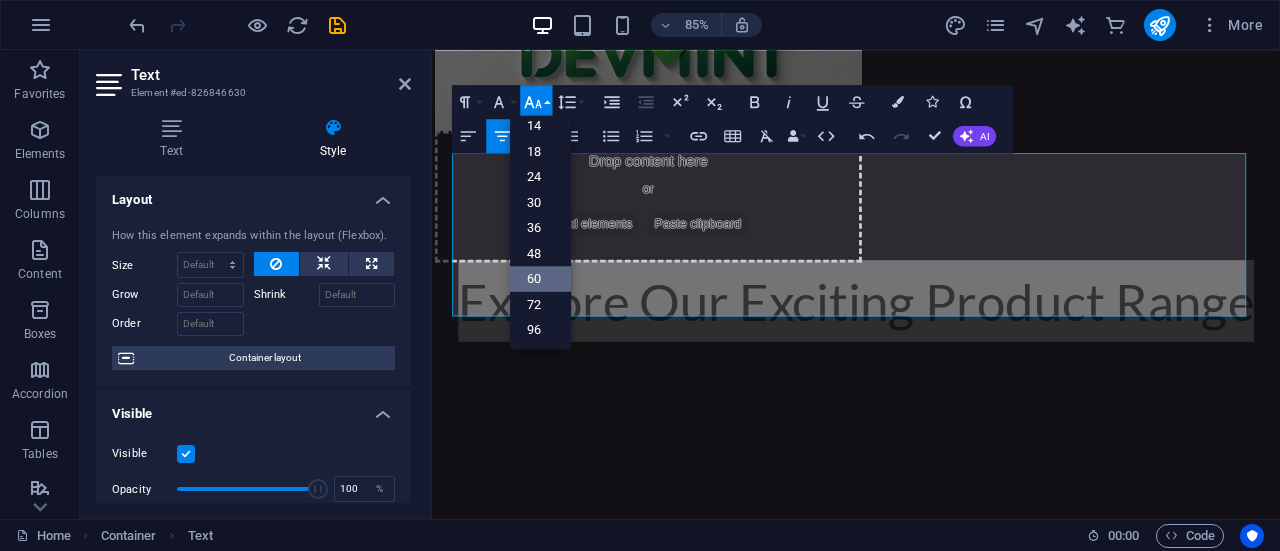 scroll, scrollTop: 160, scrollLeft: 0, axis: vertical 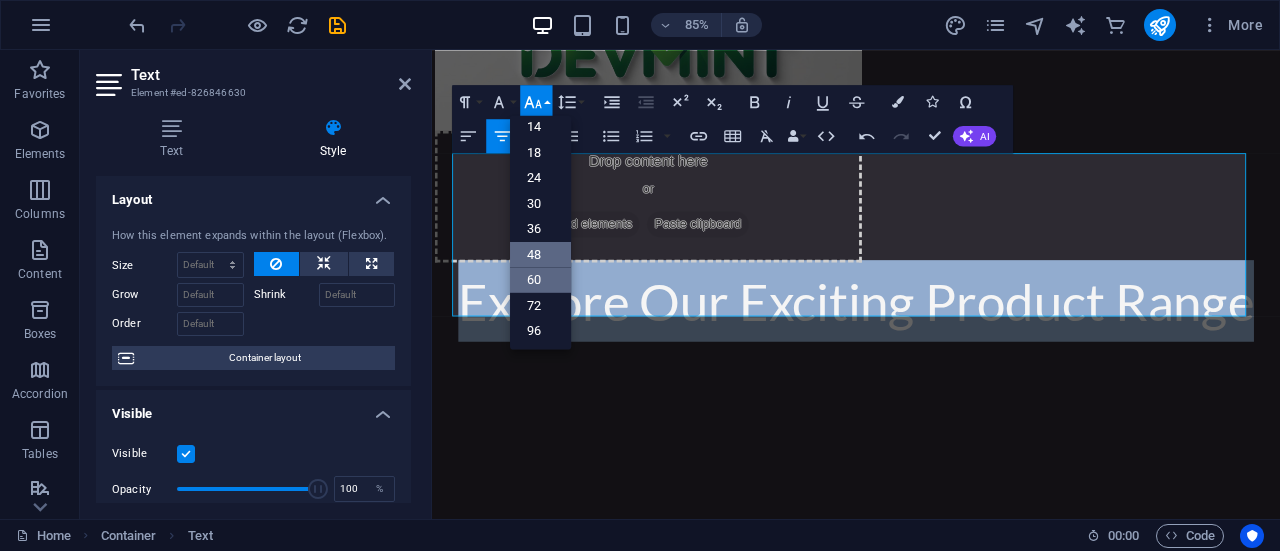 click on "48" at bounding box center (540, 253) 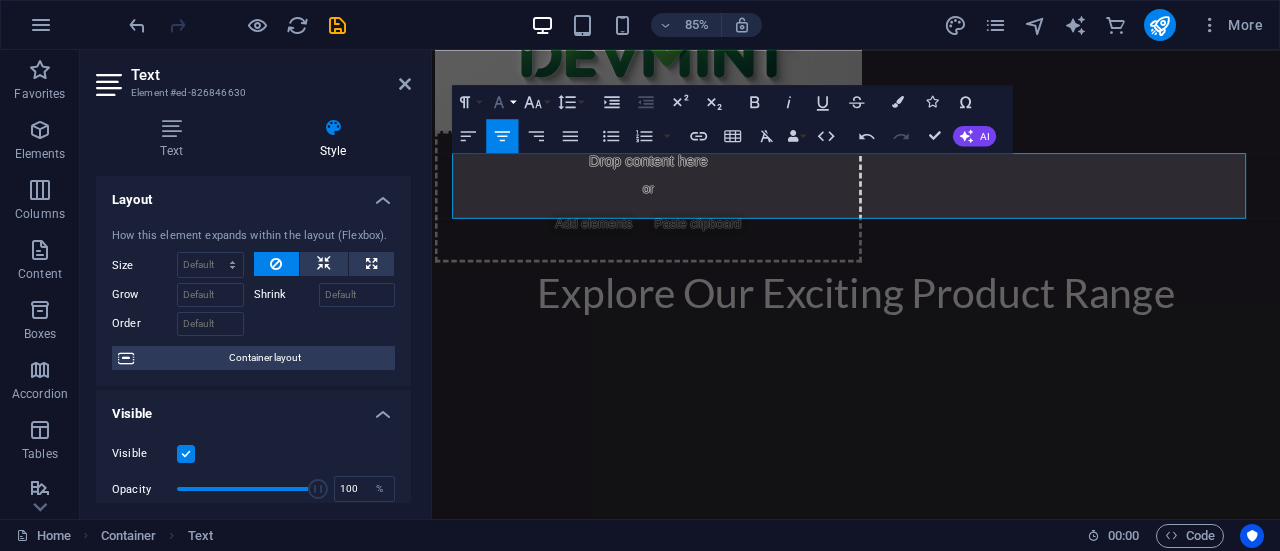 click on "Font Family" at bounding box center (502, 102) 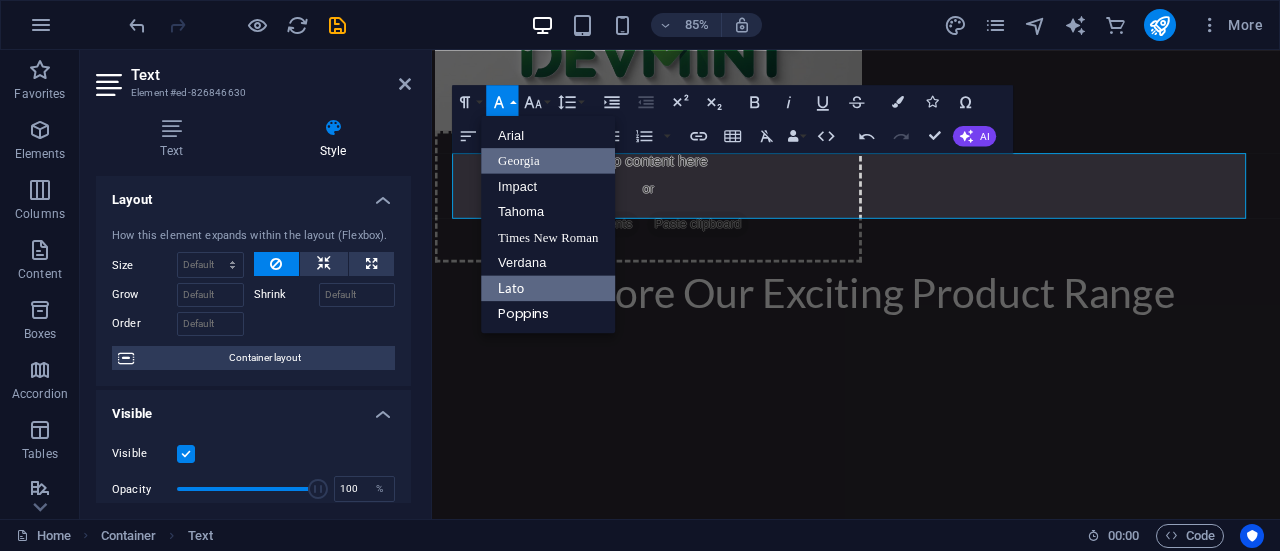 scroll, scrollTop: 0, scrollLeft: 0, axis: both 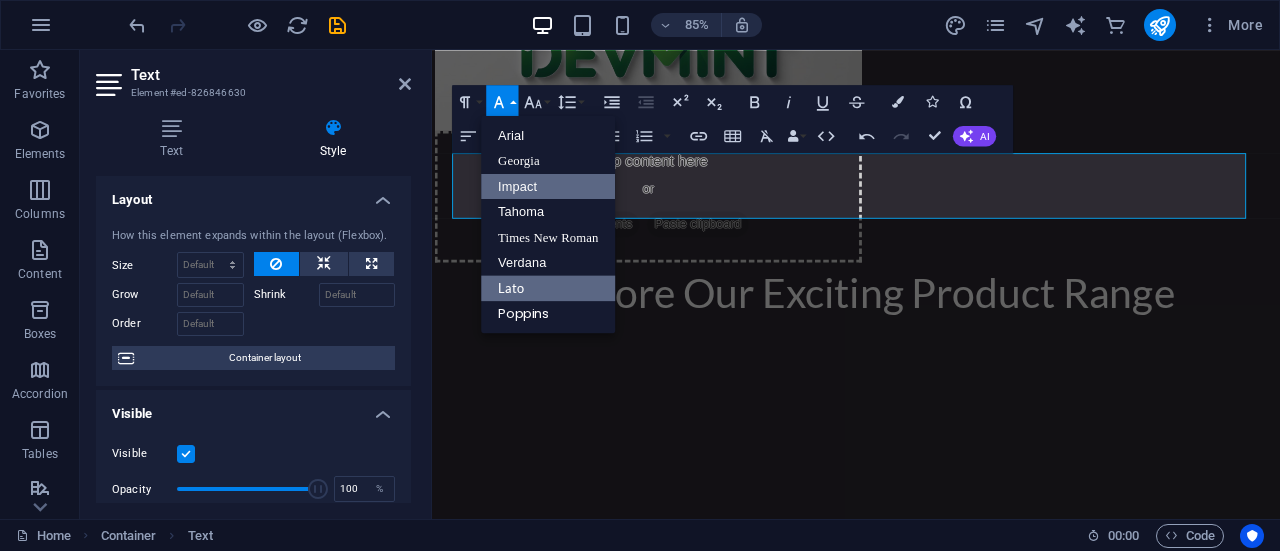 click on "Impact" at bounding box center [548, 186] 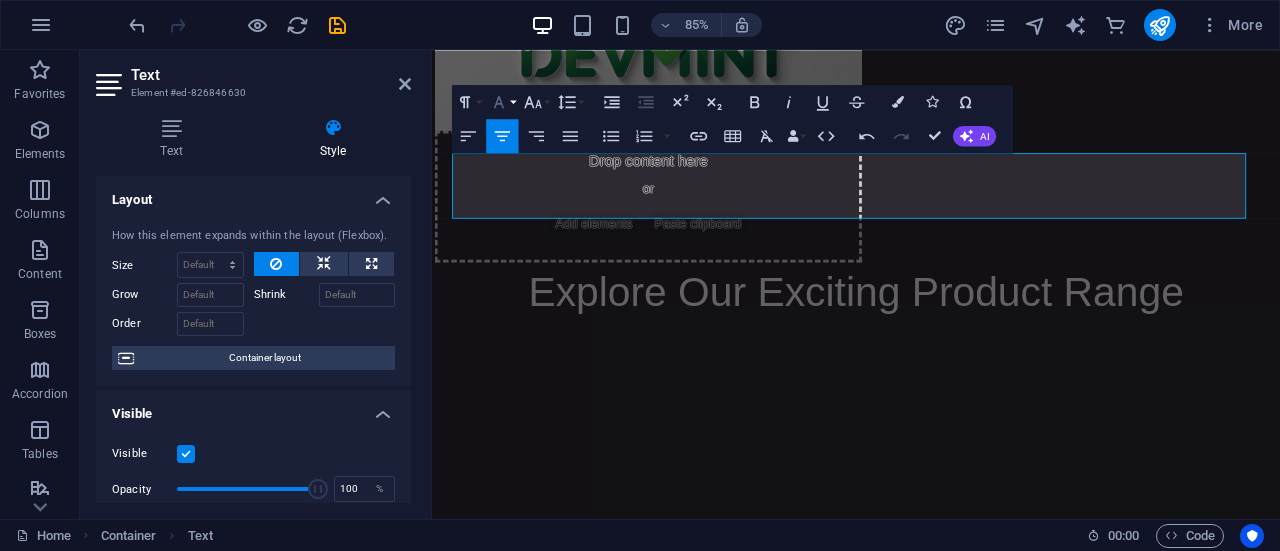 click 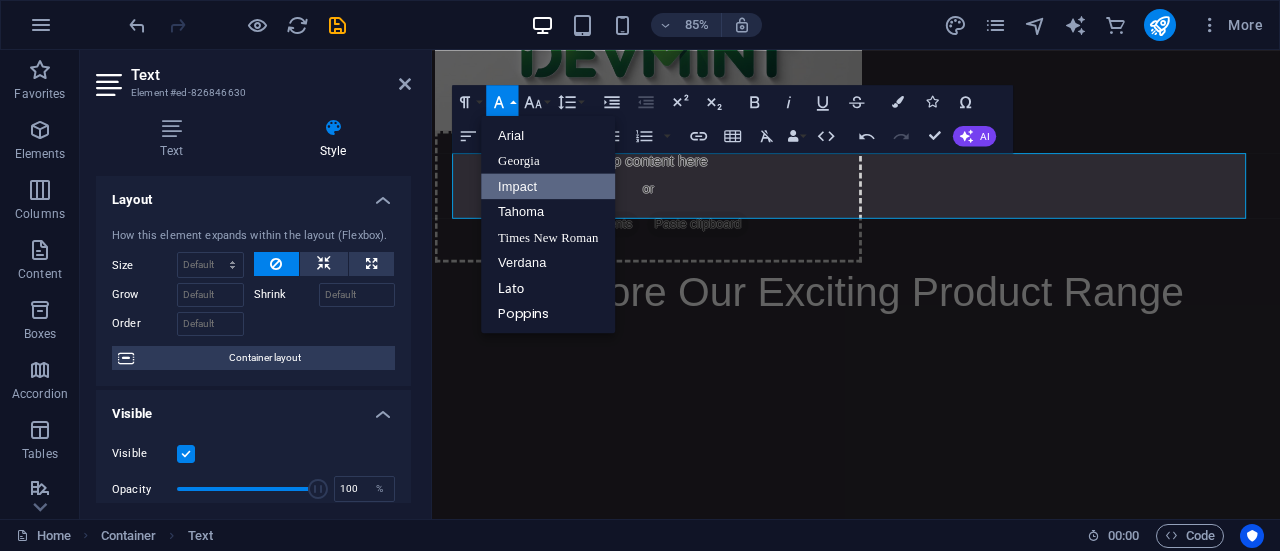 scroll, scrollTop: 0, scrollLeft: 0, axis: both 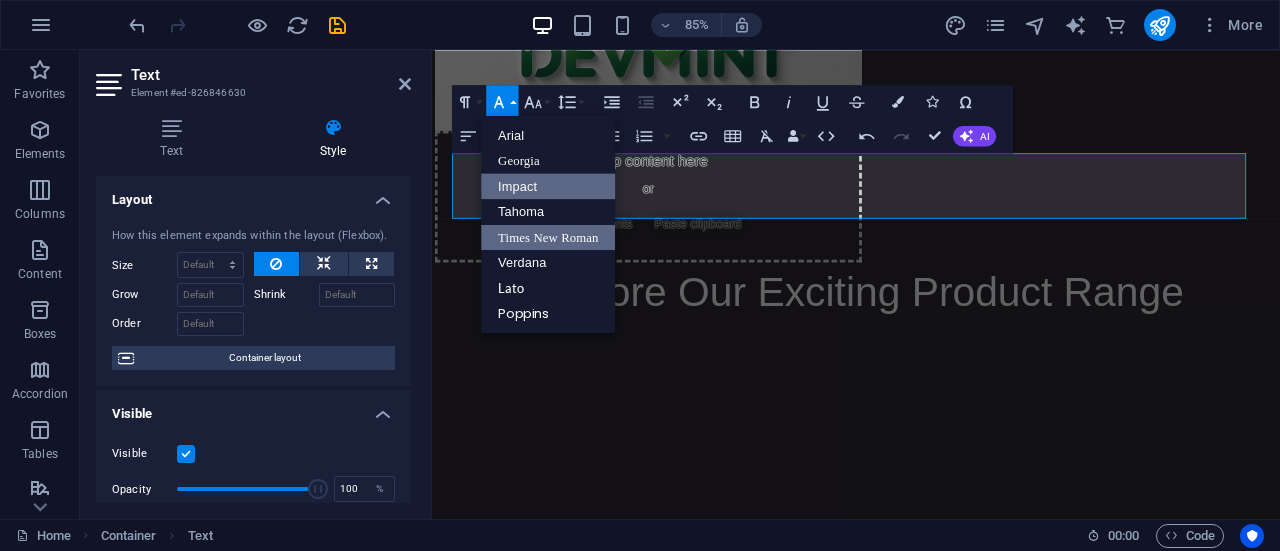 click on "Times New Roman" at bounding box center (548, 237) 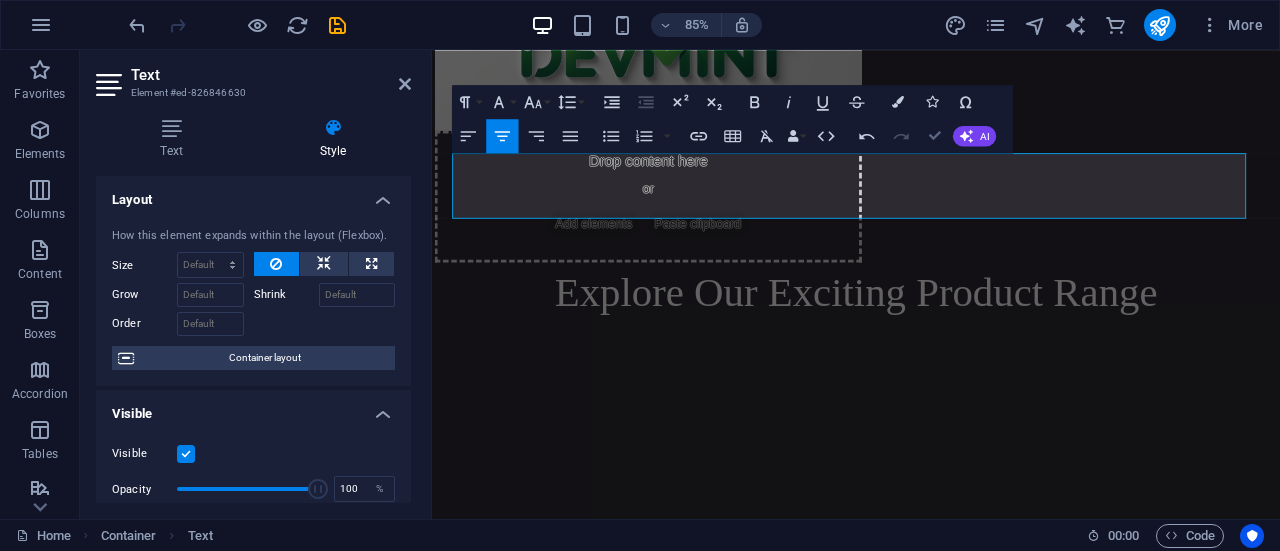 drag, startPoint x: 928, startPoint y: 136, endPoint x: 849, endPoint y: 89, distance: 91.92388 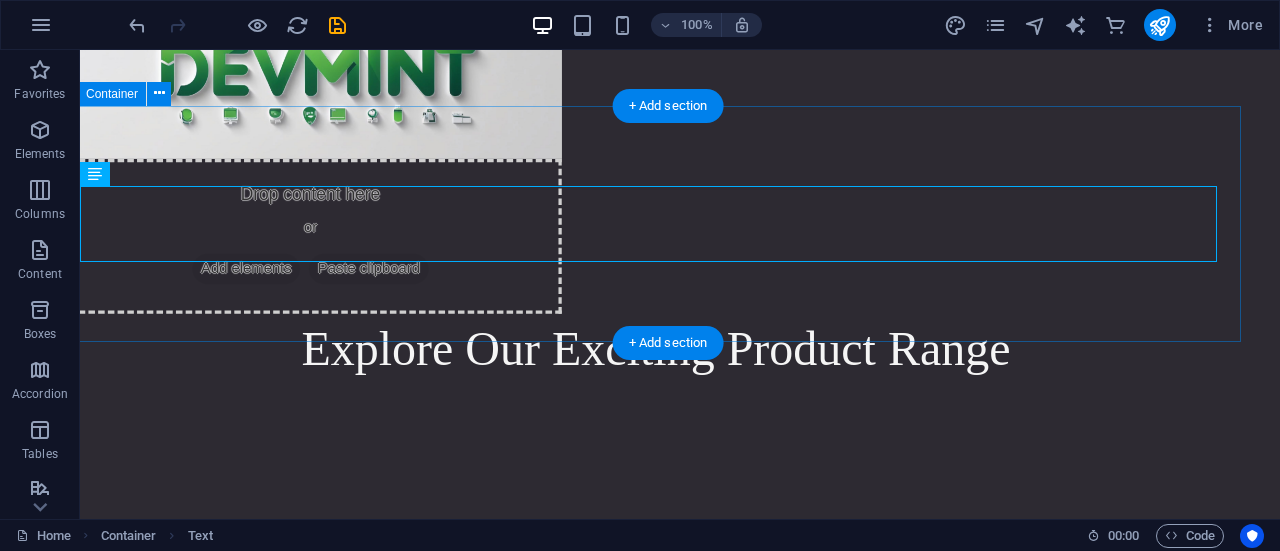 scroll, scrollTop: 1799, scrollLeft: 24, axis: both 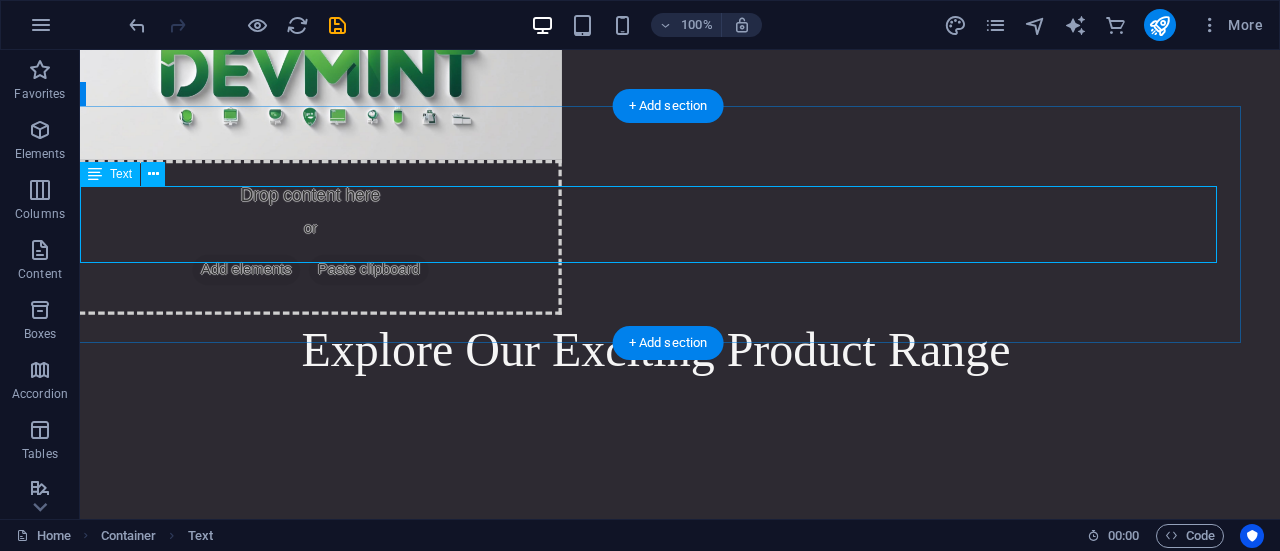 click on "Explore Our Exciting Product Range" at bounding box center [656, 350] 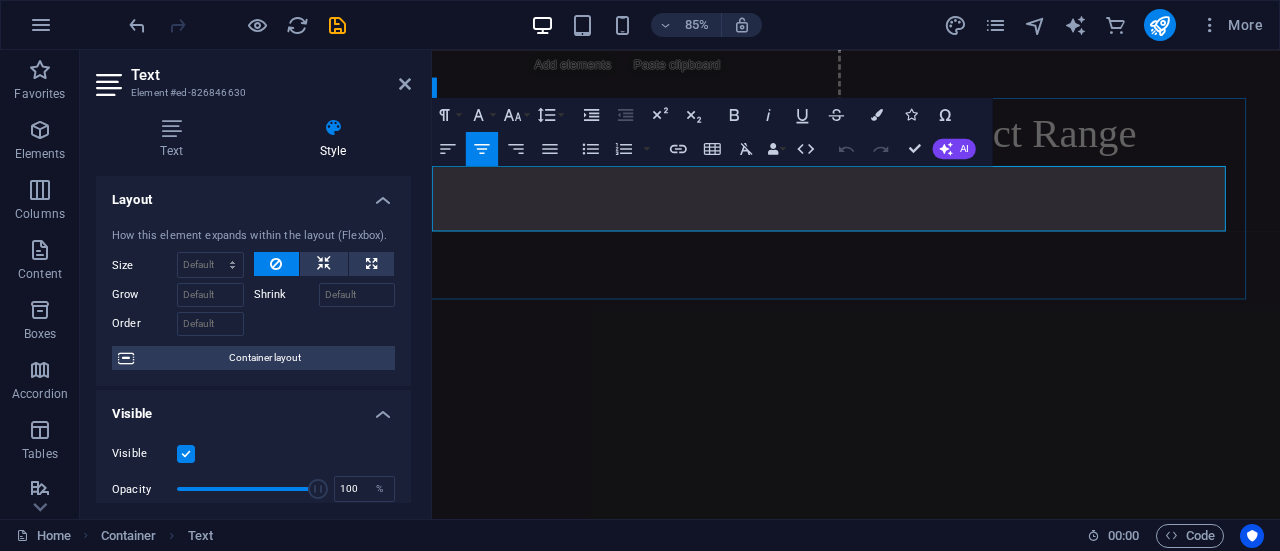 scroll, scrollTop: 1596, scrollLeft: 24, axis: both 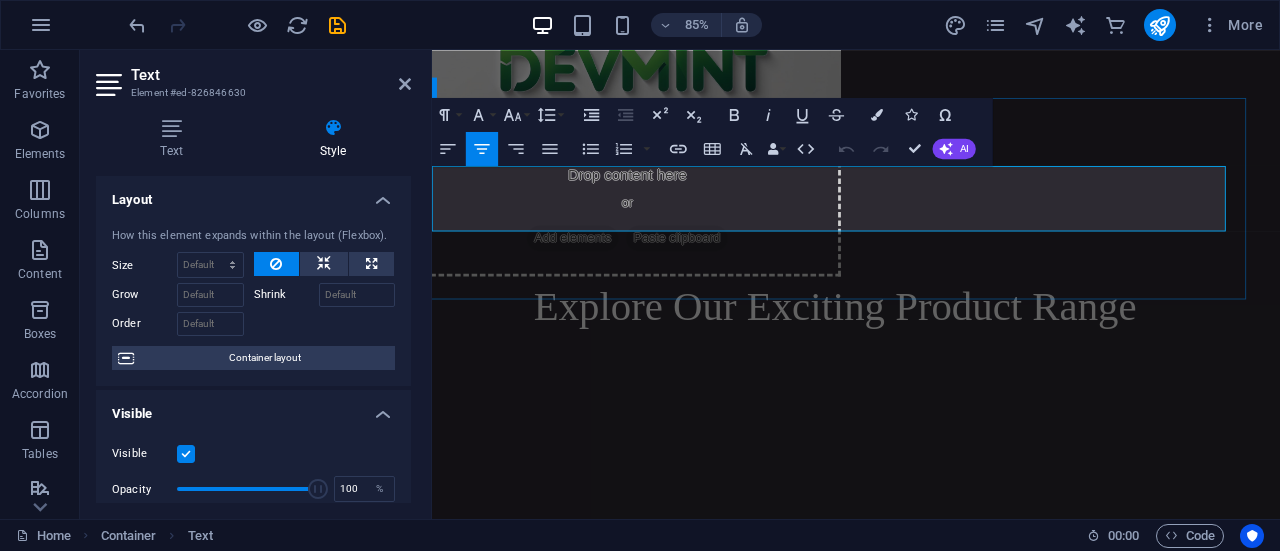 click on "Explore Our Exciting Product Range" at bounding box center [906, 350] 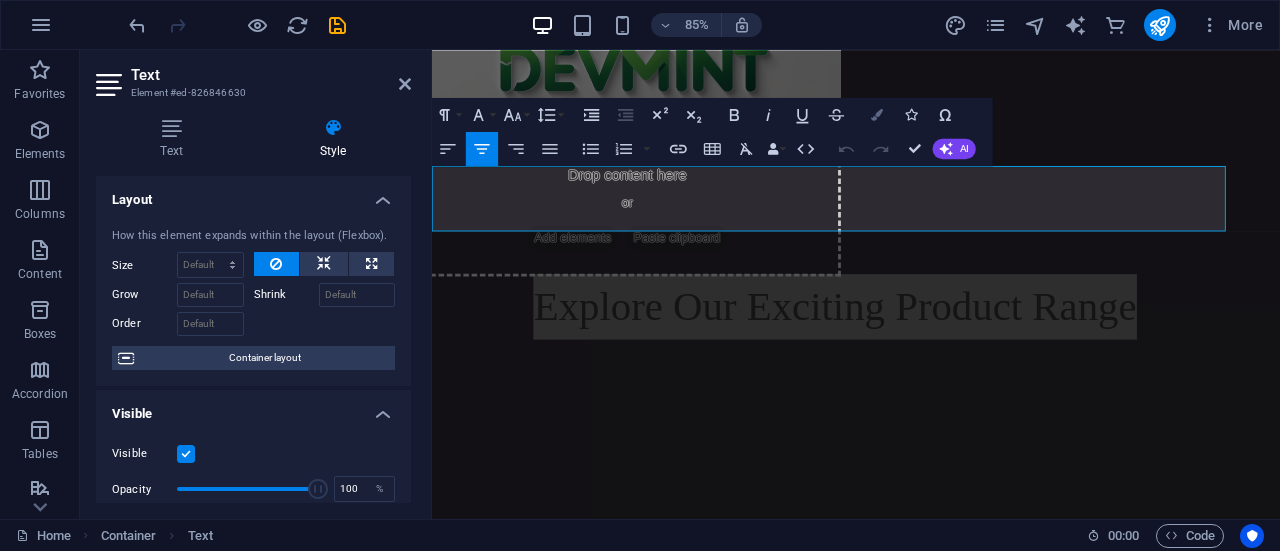 click at bounding box center (877, 115) 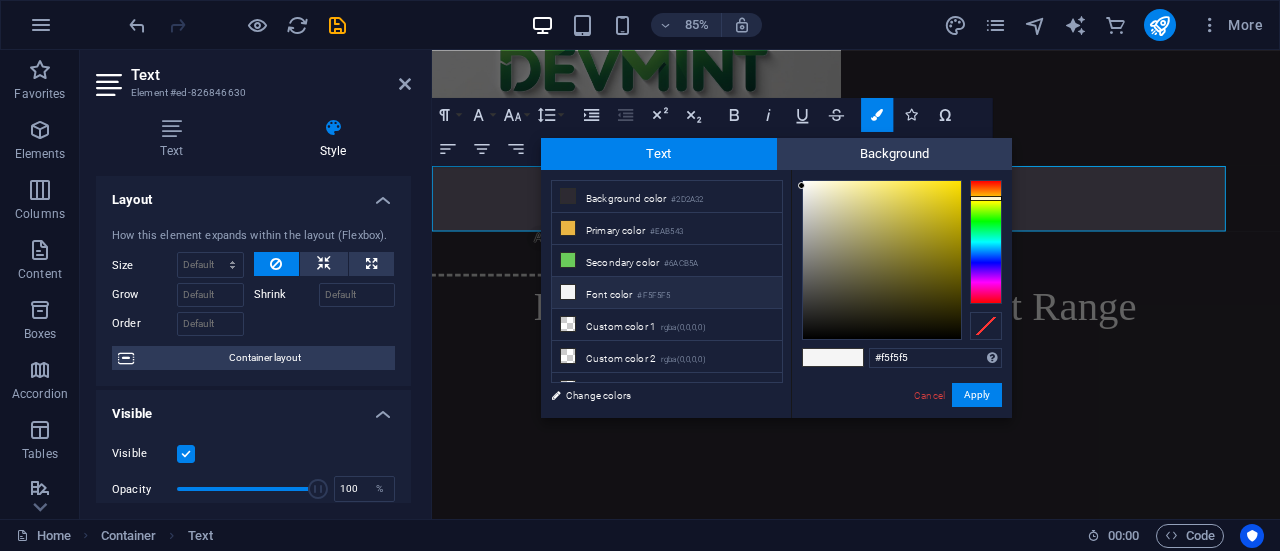 click at bounding box center (986, 242) 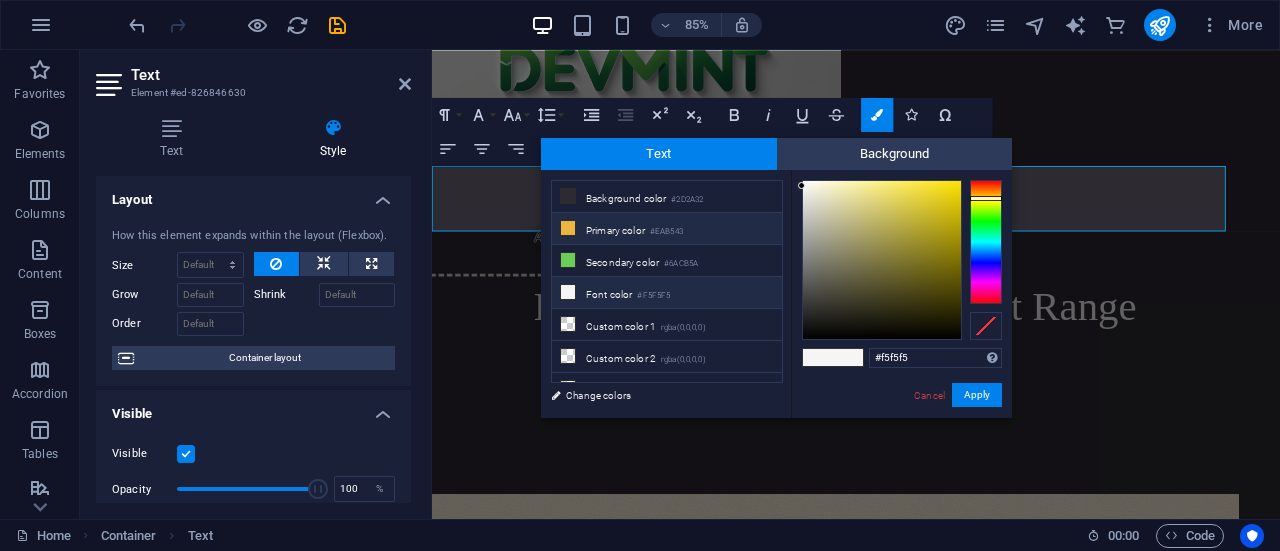 click on "#EAB543" at bounding box center (666, 232) 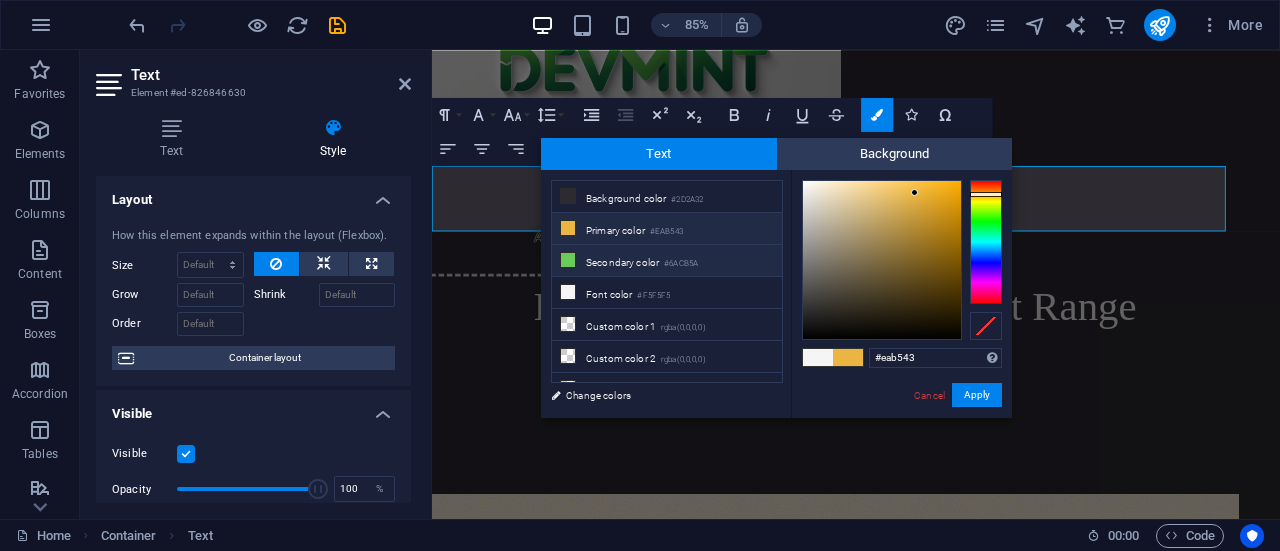 click on "Secondary color
#6ACB5A" at bounding box center (667, 261) 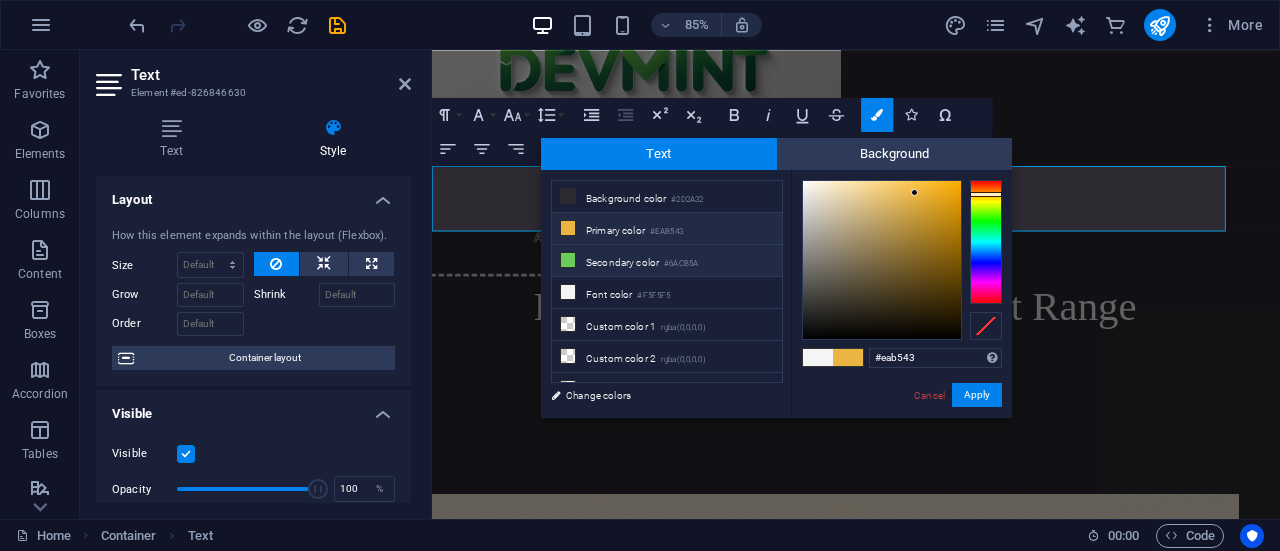 type on "#6acb5a" 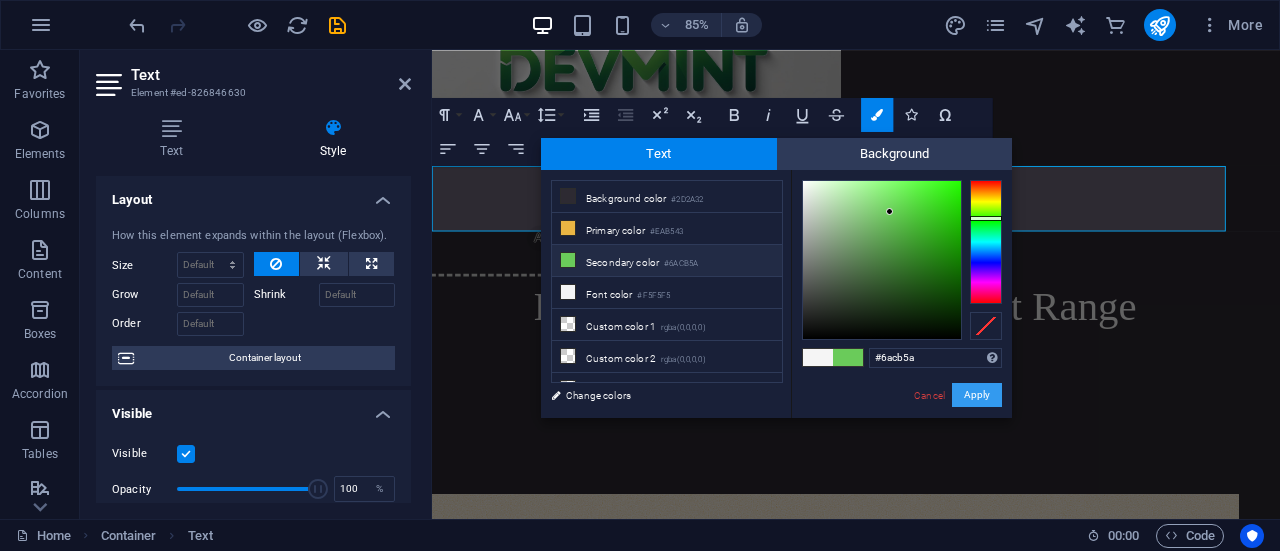 click on "Apply" at bounding box center [977, 395] 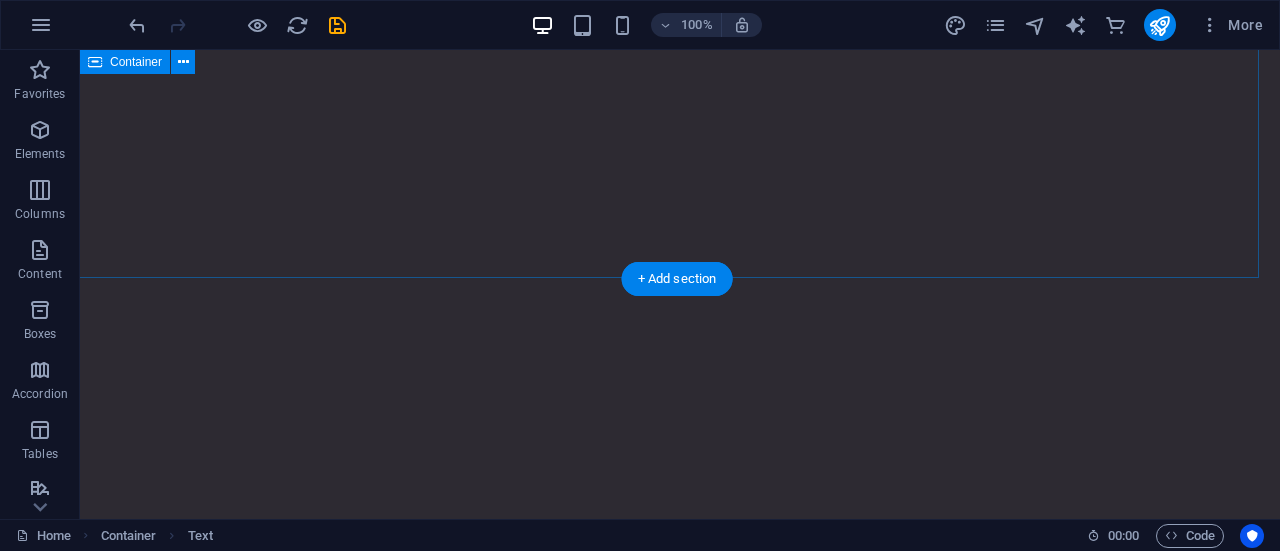 scroll, scrollTop: 3789, scrollLeft: 6, axis: both 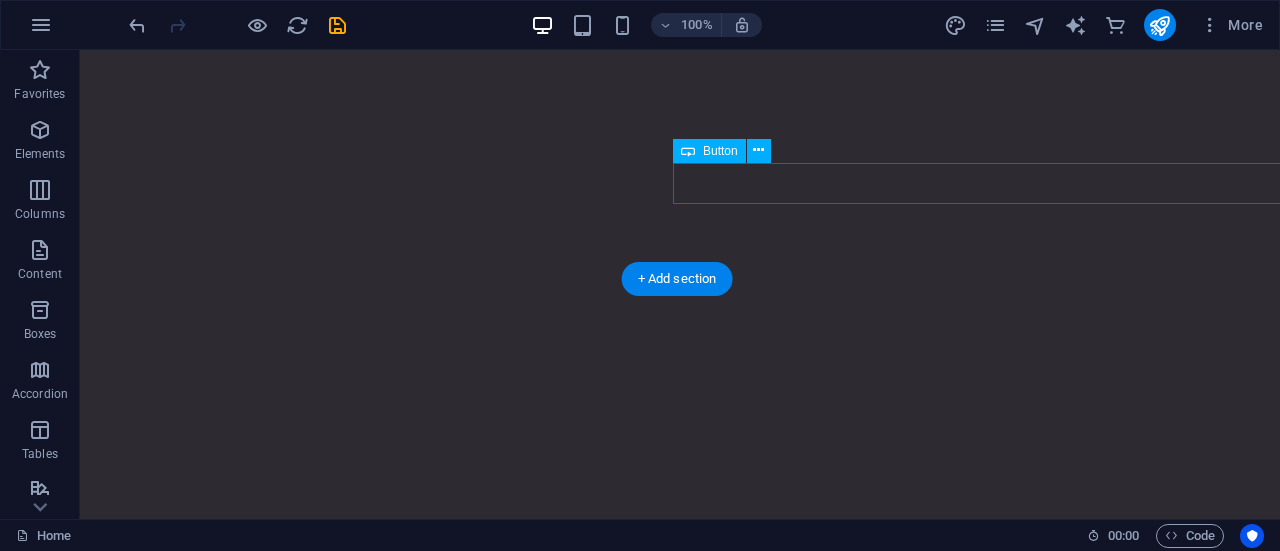 click on "About DevMint" at bounding box center (1273, 11618) 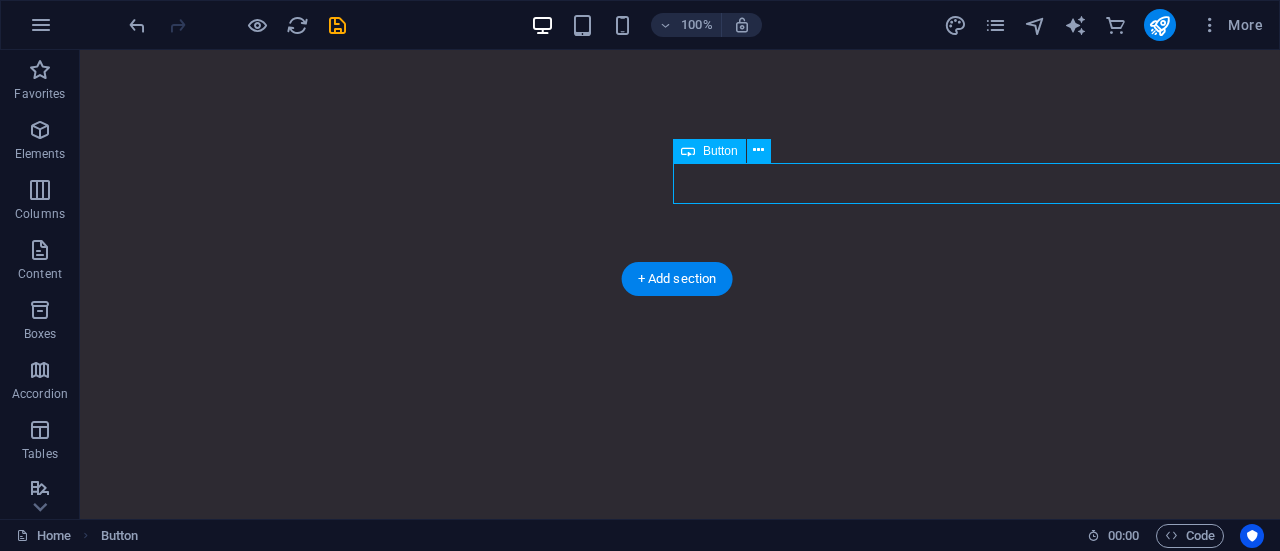click on "About DevMint" at bounding box center (1273, 11618) 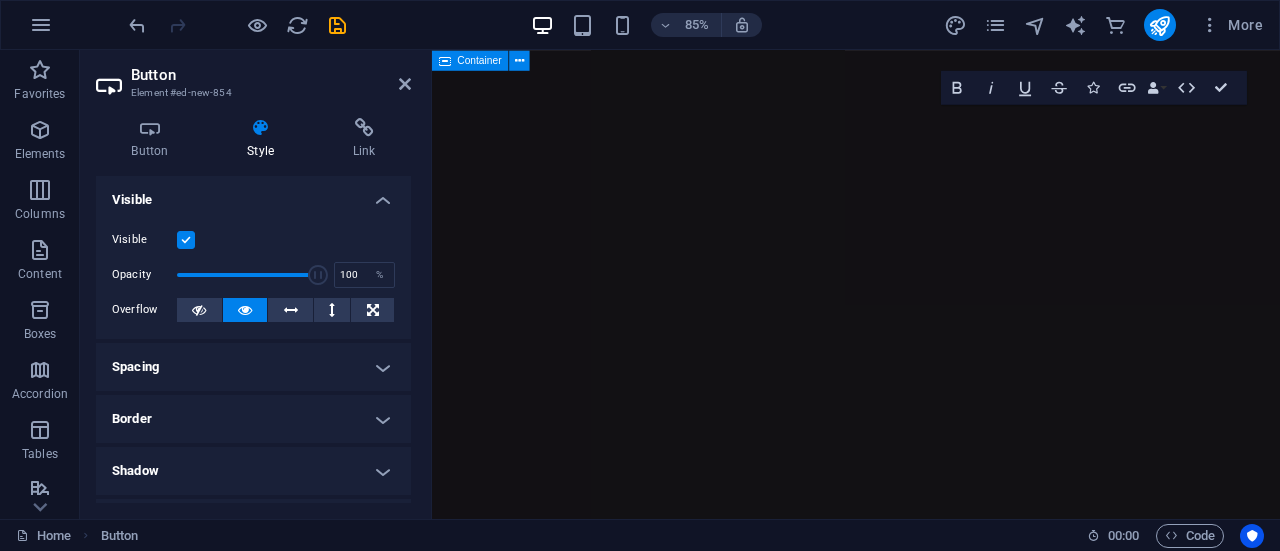 scroll, scrollTop: 3392, scrollLeft: 0, axis: vertical 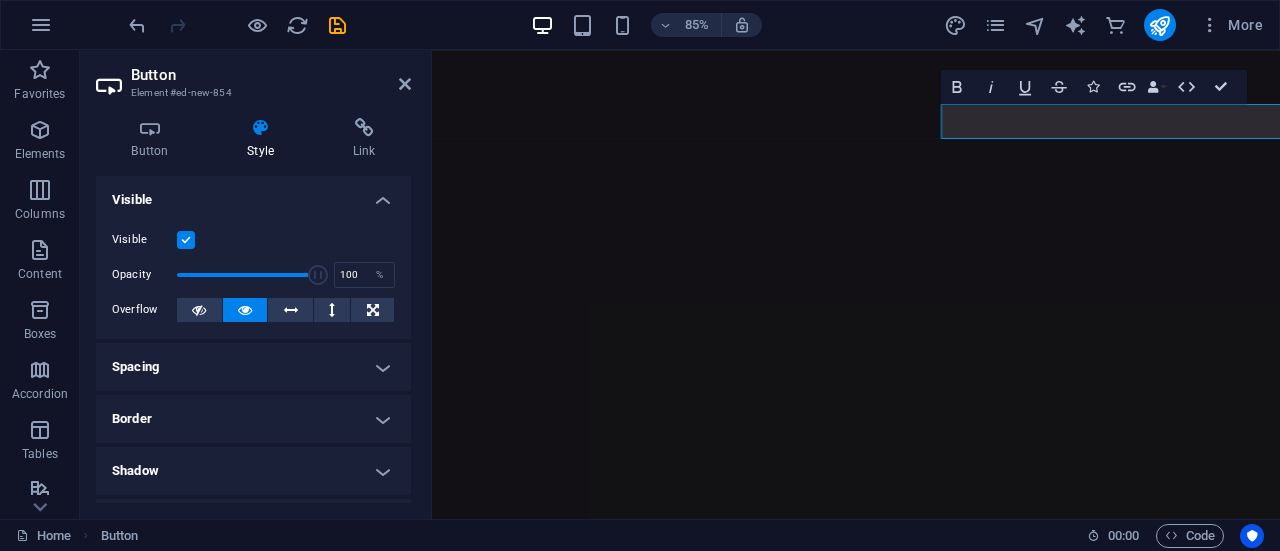 click on "About DevMint" at bounding box center [1108, 9786] 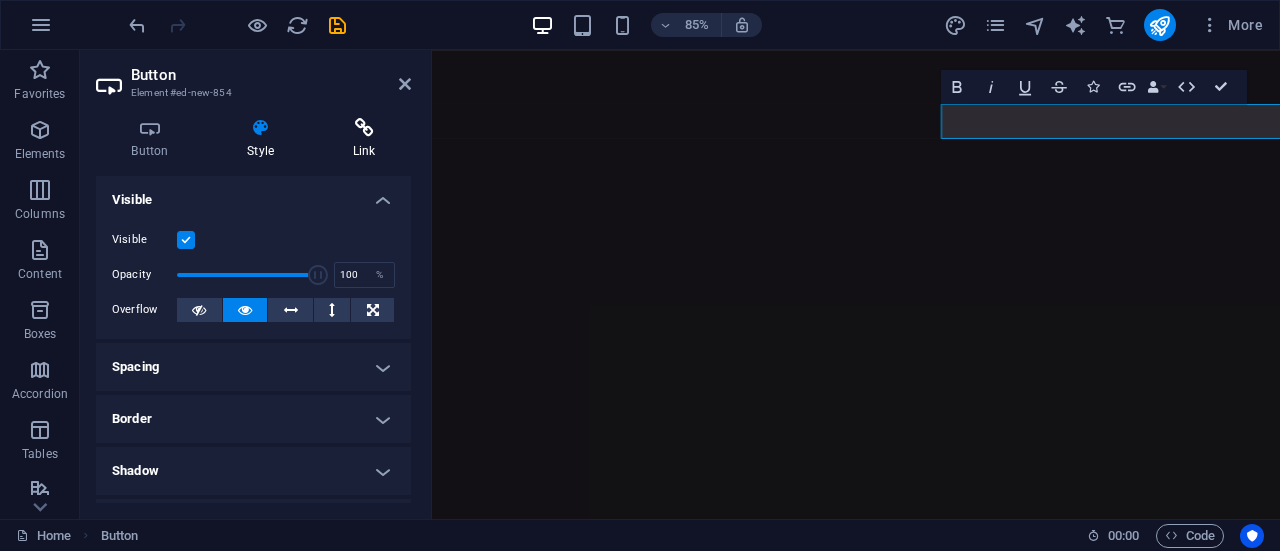 click on "Link" at bounding box center [364, 139] 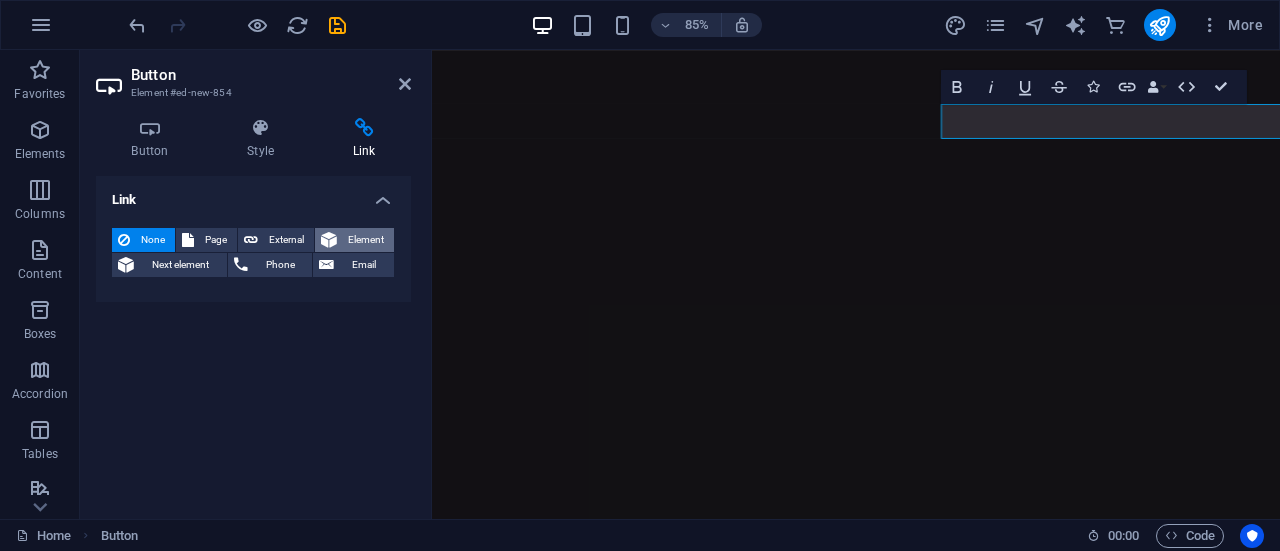 click on "Element" at bounding box center [365, 240] 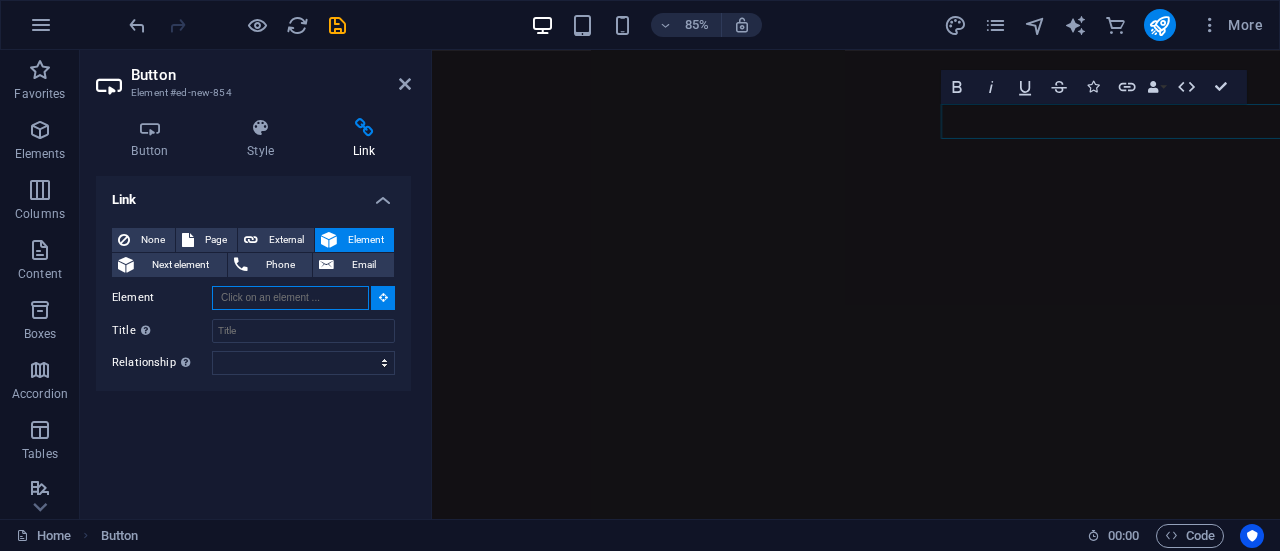 click on "Element" at bounding box center (290, 298) 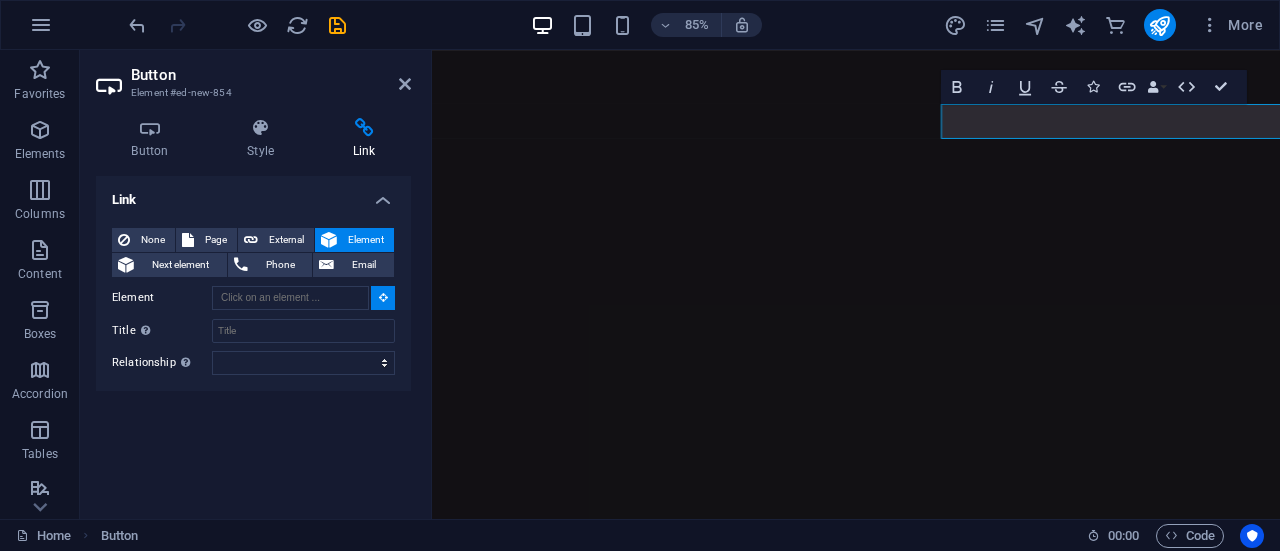click on "Element" at bounding box center [365, 240] 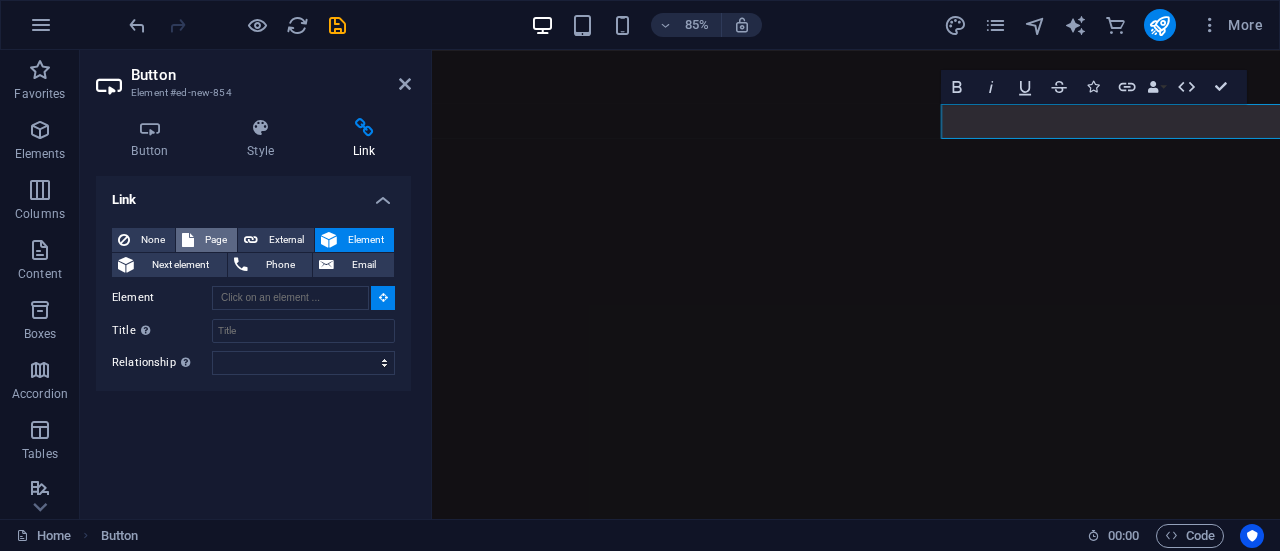 click on "Page" at bounding box center [215, 240] 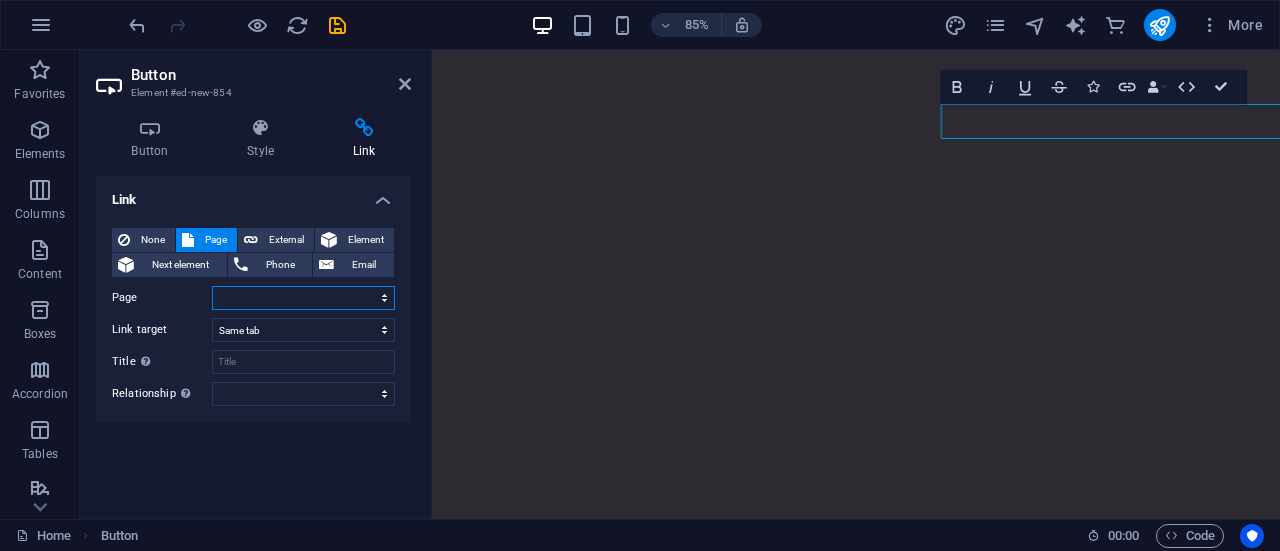 click on "Home Legal Notice Privacy Subpage Home Home" at bounding box center (303, 298) 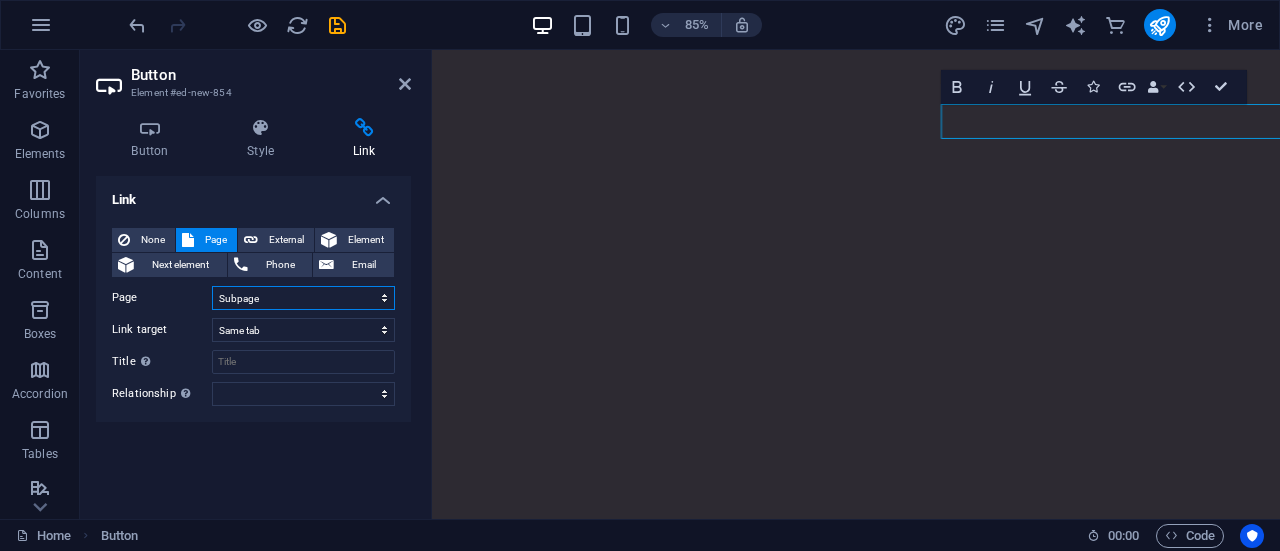 click on "Home Legal Notice Privacy Subpage Home Home" at bounding box center (303, 298) 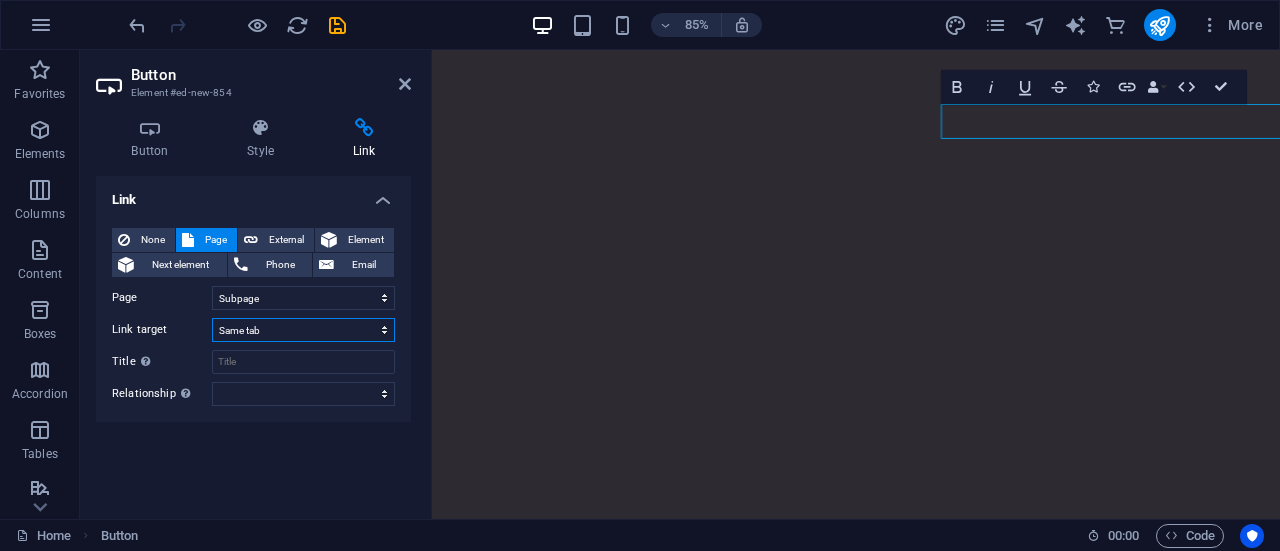 click on "New tab Same tab Overlay" at bounding box center [303, 330] 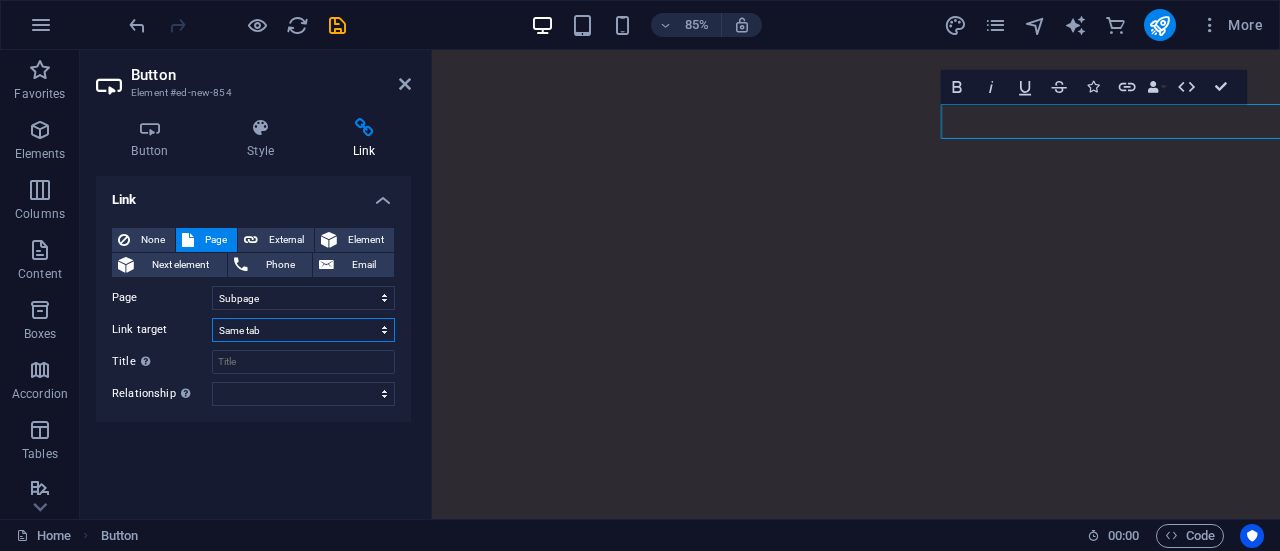 select on "overlay" 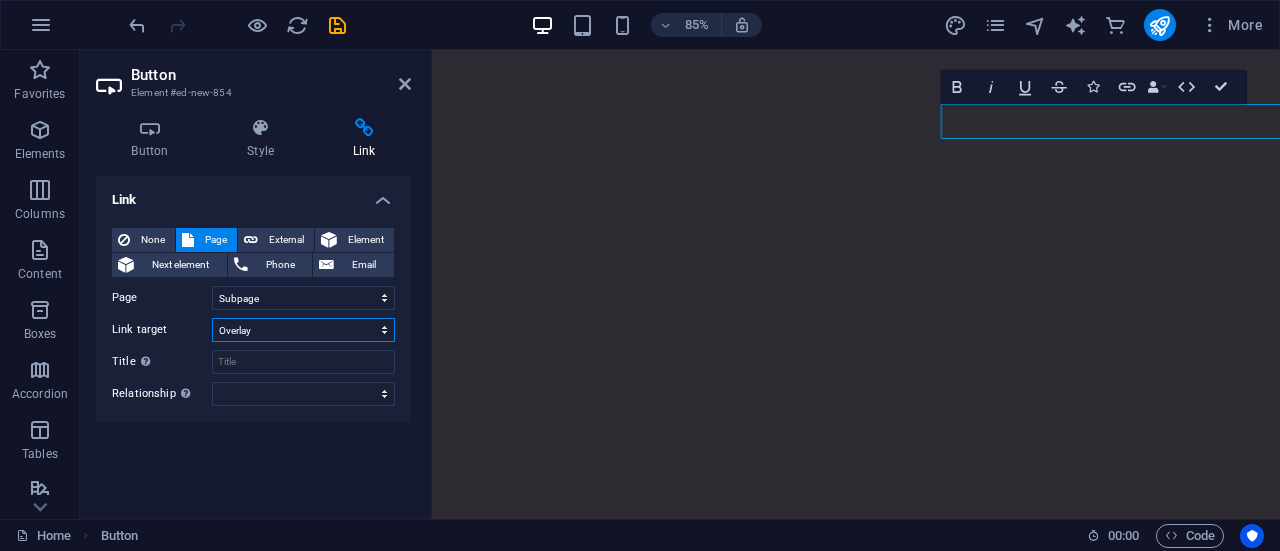 click on "New tab Same tab Overlay" at bounding box center (303, 330) 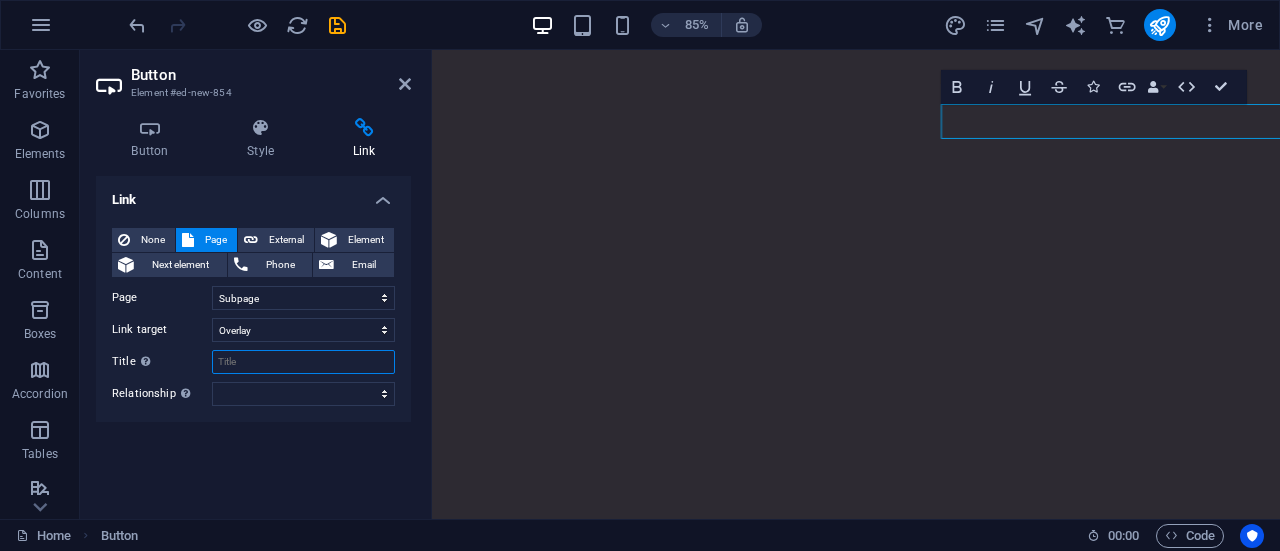 click on "Title Additional link description, should not be the same as the link text. The title is most often shown as a tooltip text when the mouse moves over the element. Leave empty if uncertain." at bounding box center [303, 362] 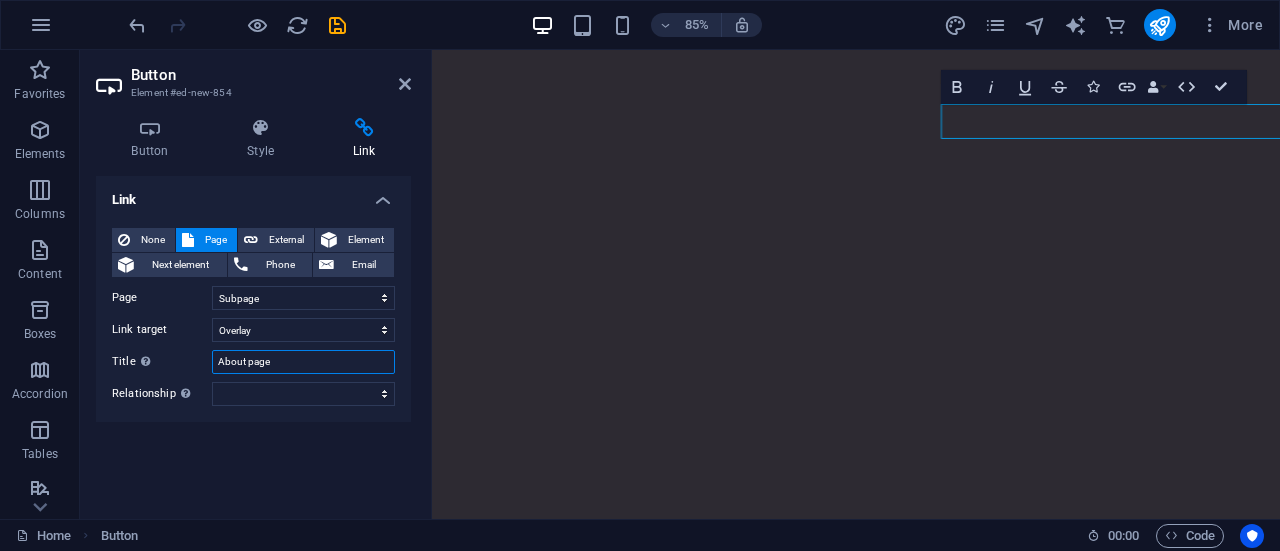 type on "About page" 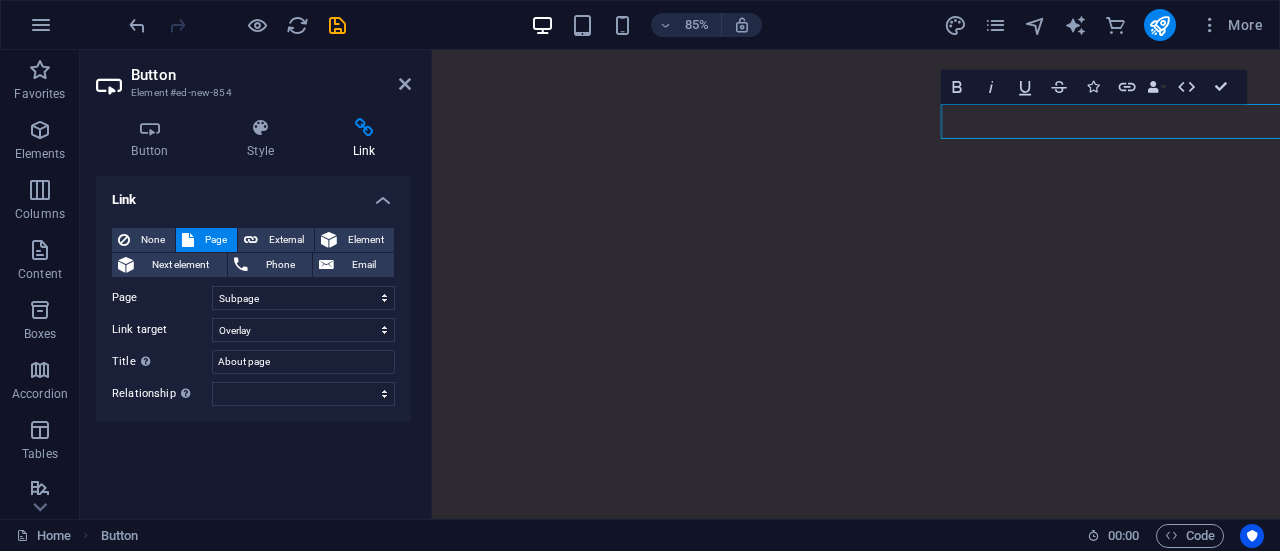 click on "Link None Page External Element Next element Phone Email Page Home Legal Notice Privacy Subpage Home Home Element
URL Phone Email Link target New tab Same tab Overlay Title Additional link description, should not be the same as the link text. The title is most often shown as a tooltip text when the mouse moves over the element. Leave empty if uncertain. About page Relationship Sets the  relationship of this link to the link target . For example, the value "nofollow" instructs search engines not to follow the link. Can be left empty. alternate author bookmark external help license next nofollow noreferrer noopener prev search tag" at bounding box center [253, 339] 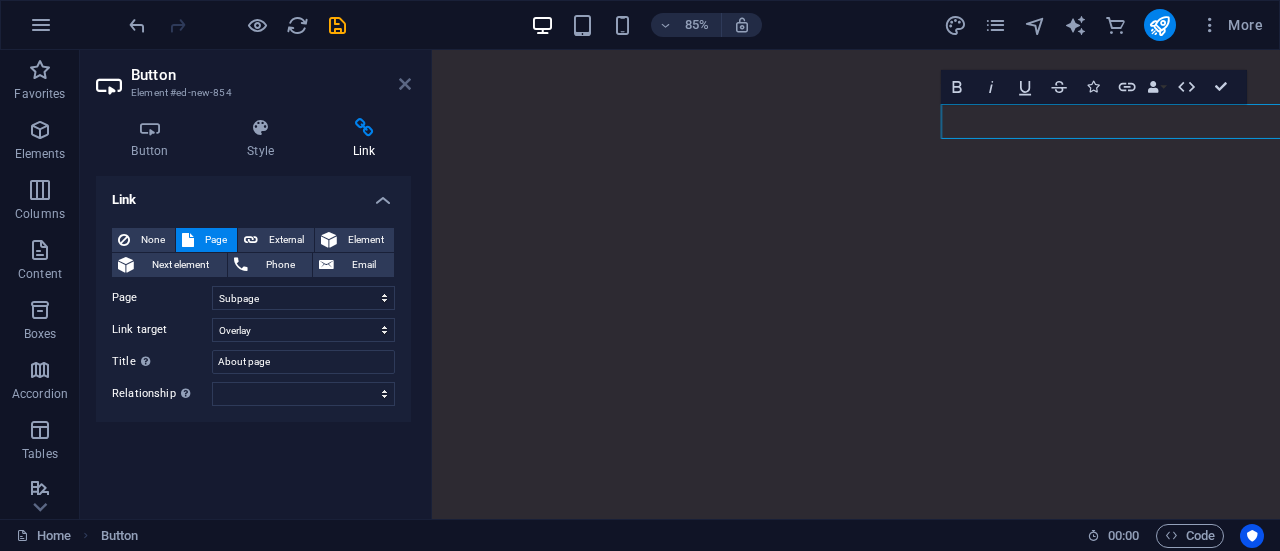 click at bounding box center [405, 84] 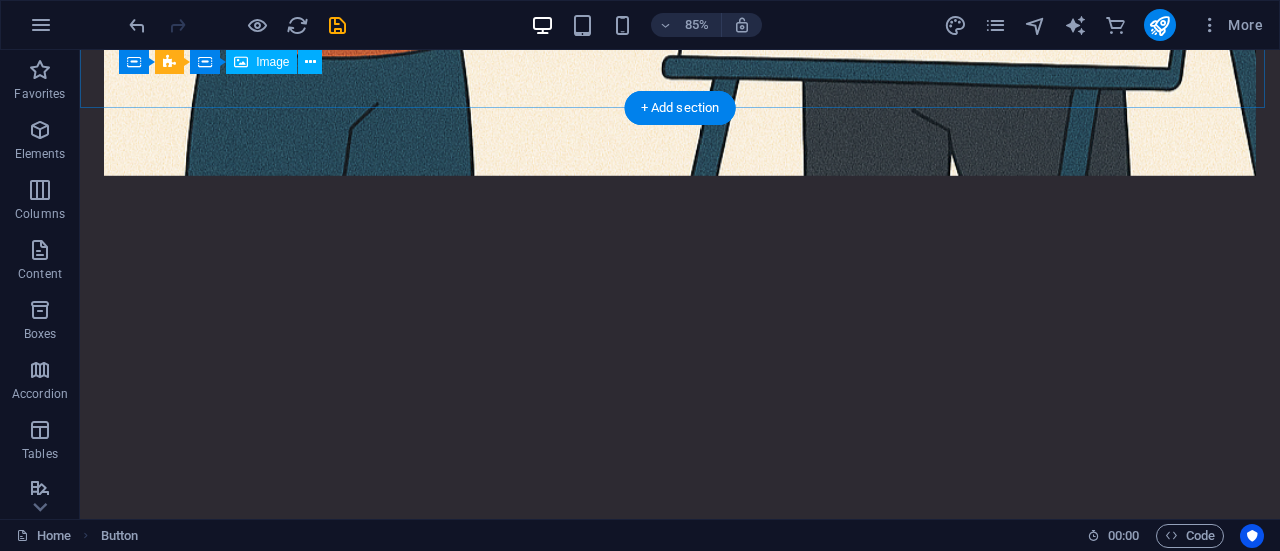 scroll, scrollTop: 3790, scrollLeft: 0, axis: vertical 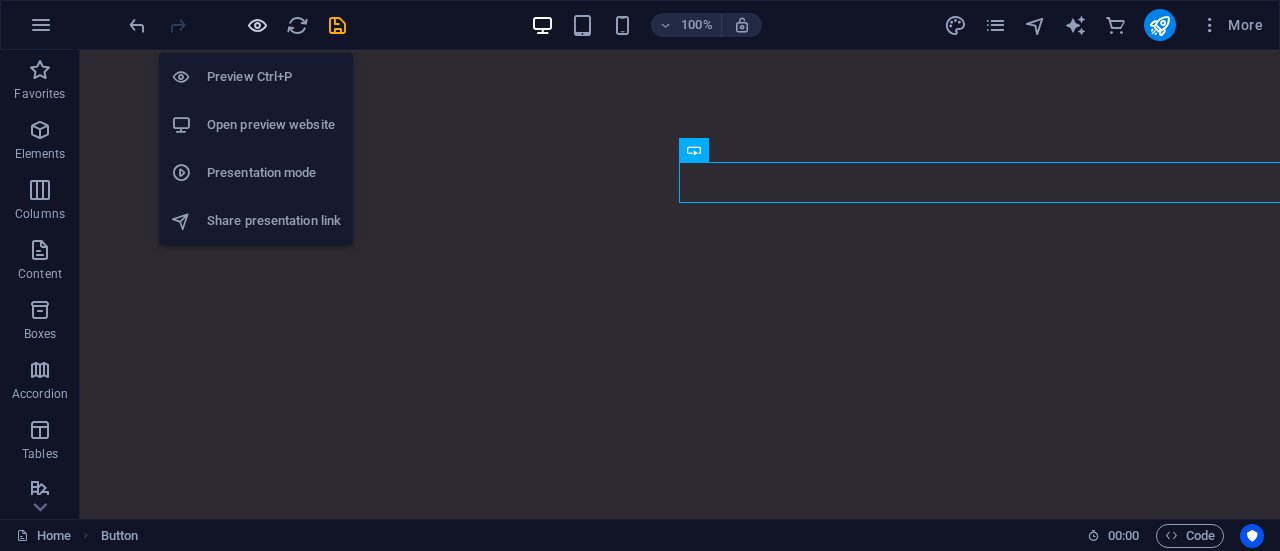 click at bounding box center (257, 25) 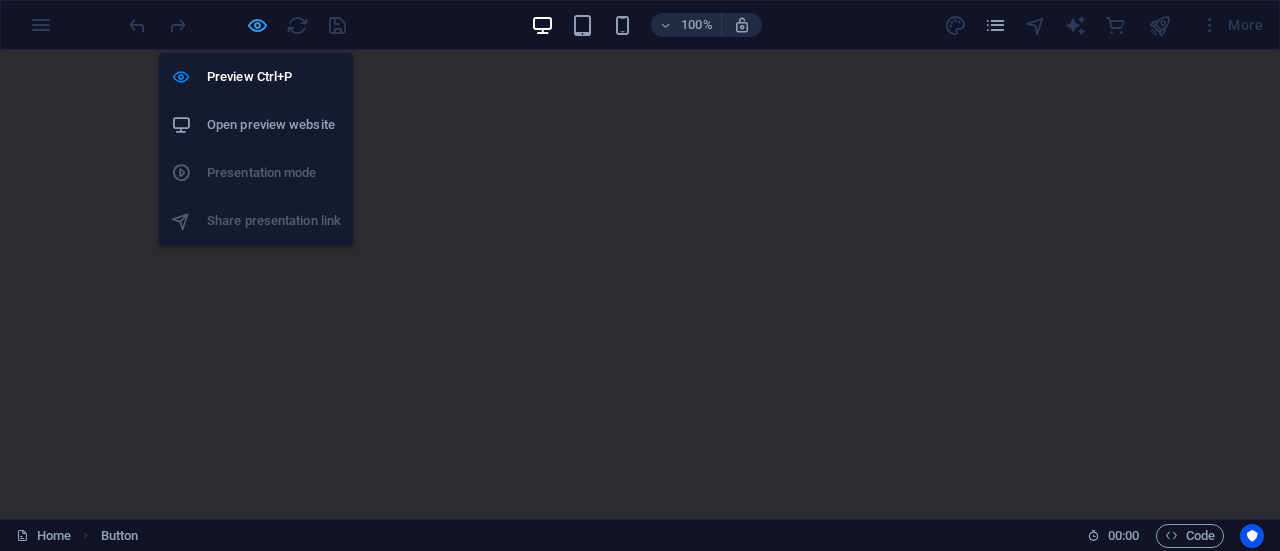 scroll, scrollTop: 3916, scrollLeft: 0, axis: vertical 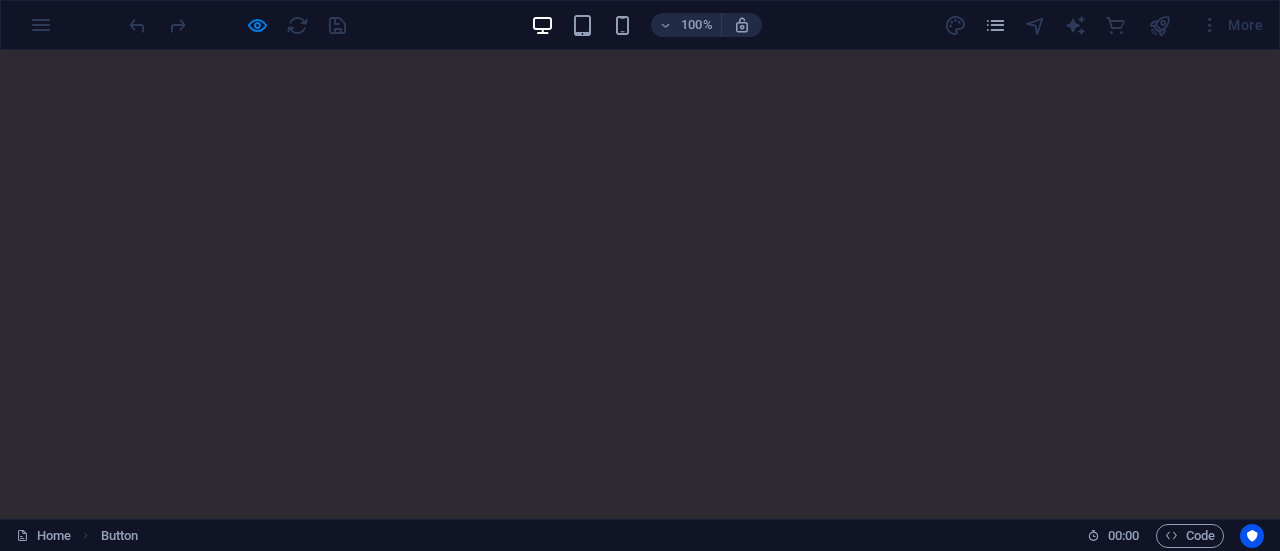 click on "About DevMint" at bounding box center (676, 12349) 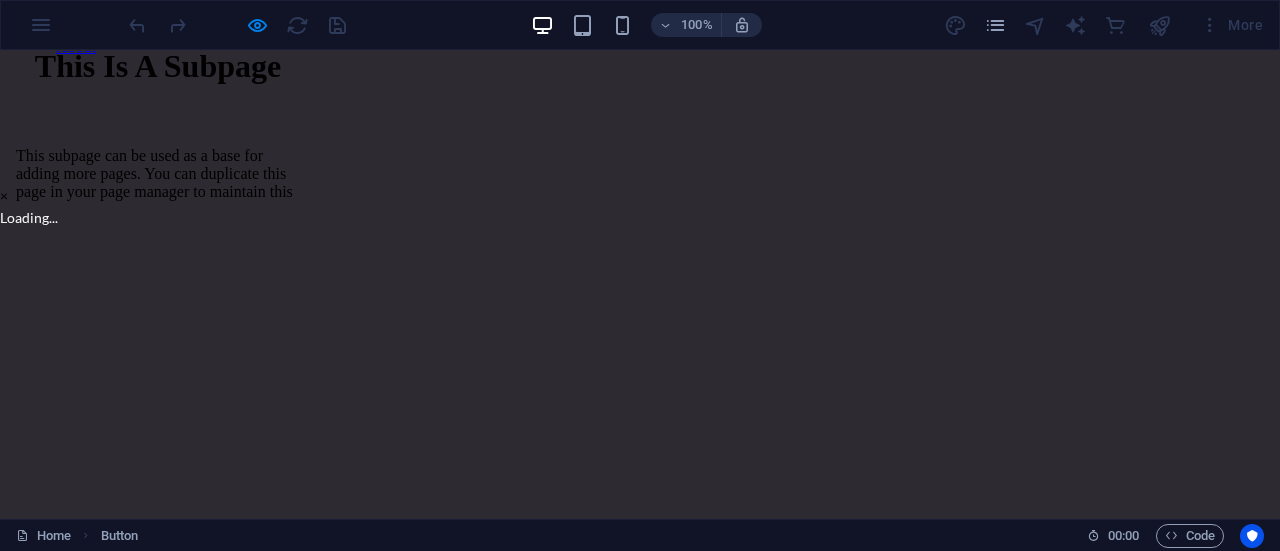 scroll, scrollTop: 0, scrollLeft: 0, axis: both 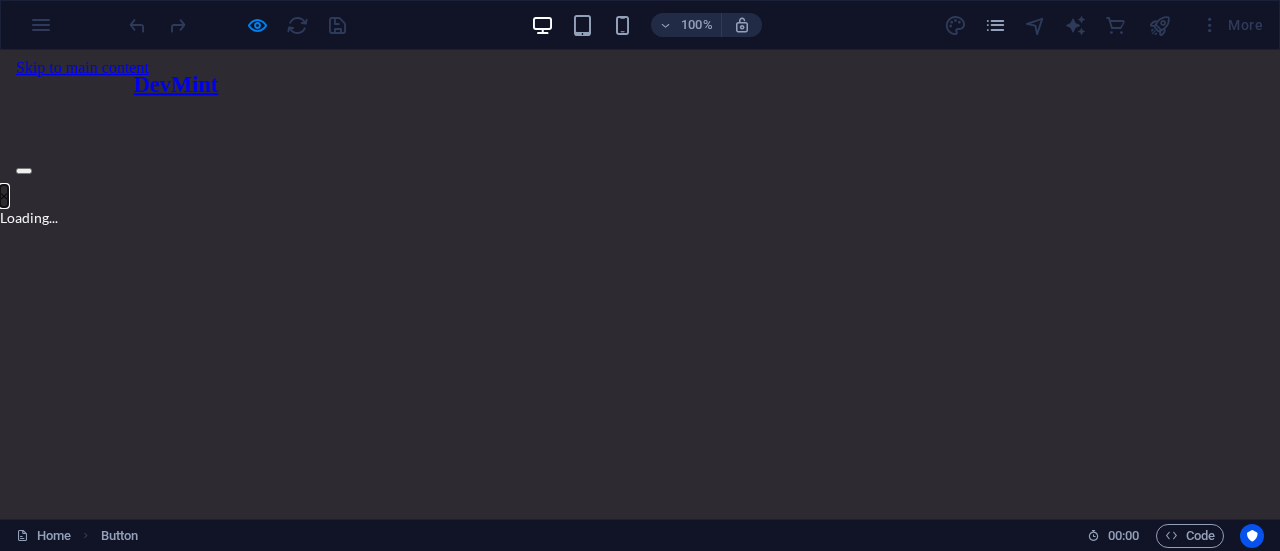 click on "×" at bounding box center [4, 196] 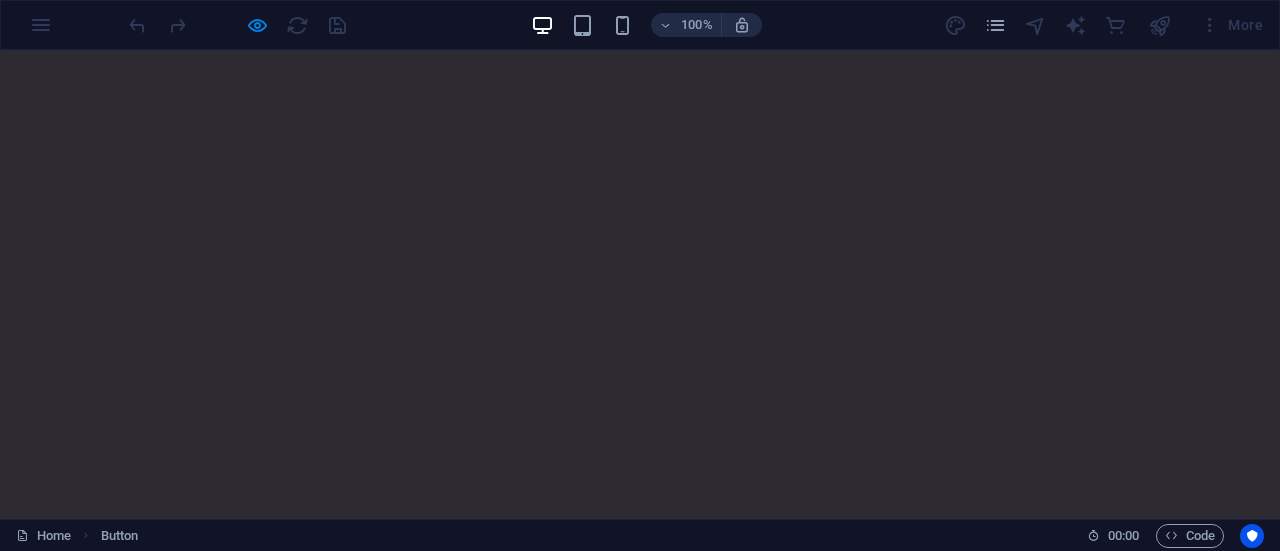 scroll, scrollTop: 3852, scrollLeft: 0, axis: vertical 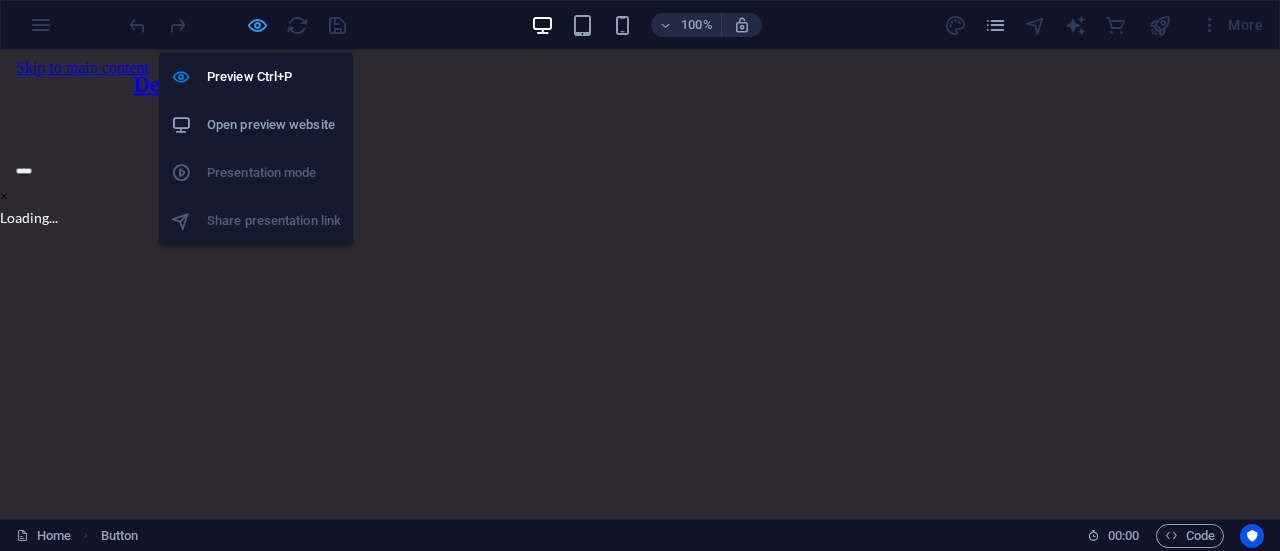 click at bounding box center (257, 25) 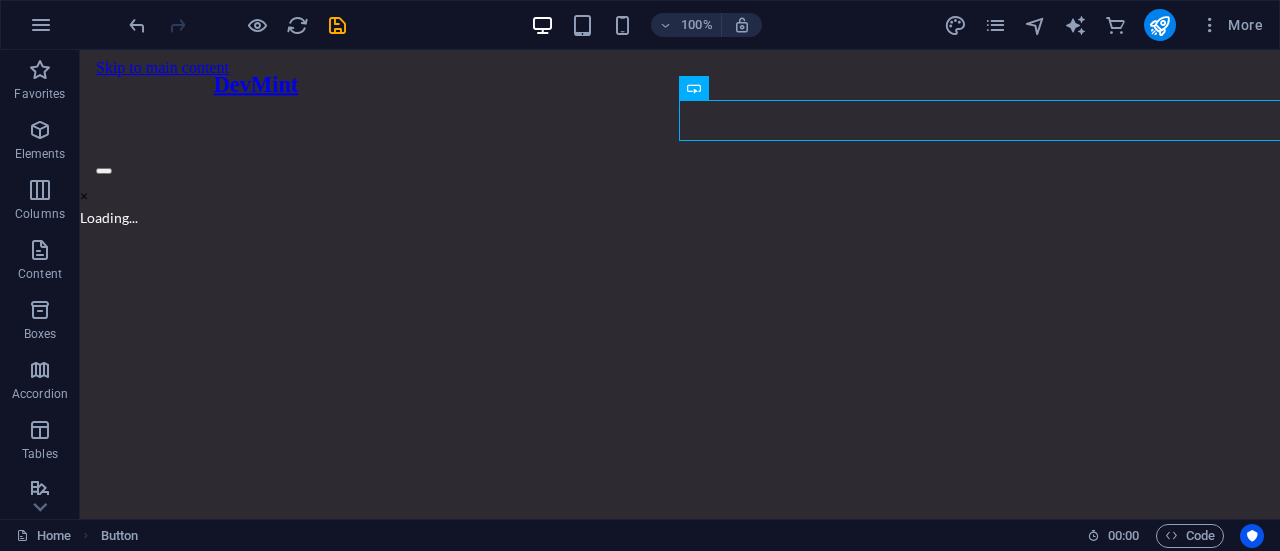 click on "This Is A Subpage" at bounding box center (238, 265) 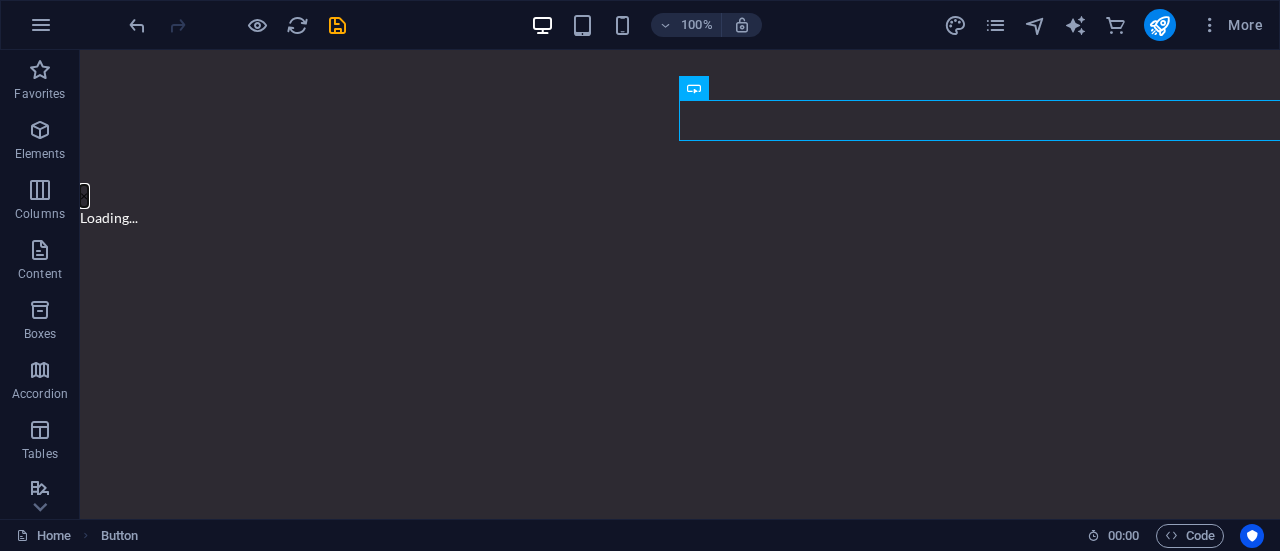 click on "×" at bounding box center (84, 196) 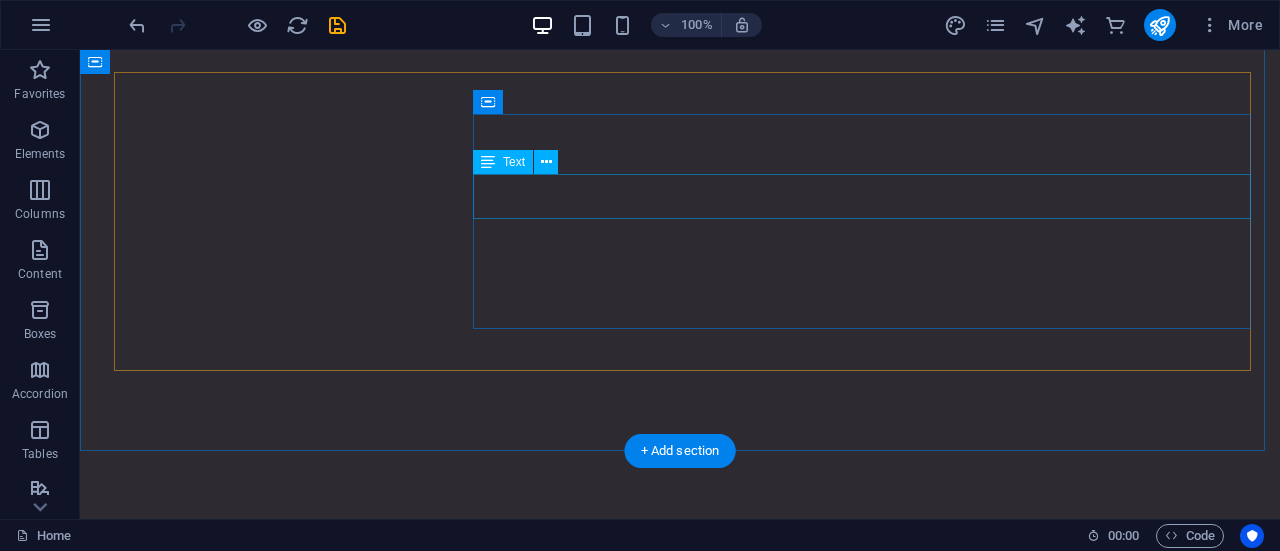 scroll, scrollTop: 3617, scrollLeft: 0, axis: vertical 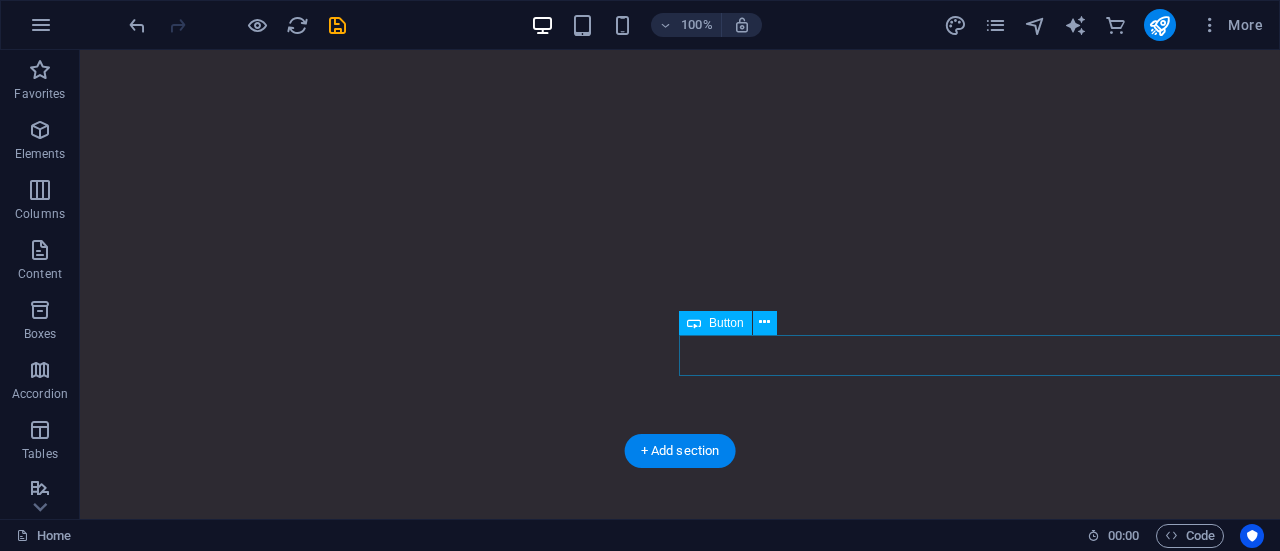 click on "About DevMint" at bounding box center [1279, 11790] 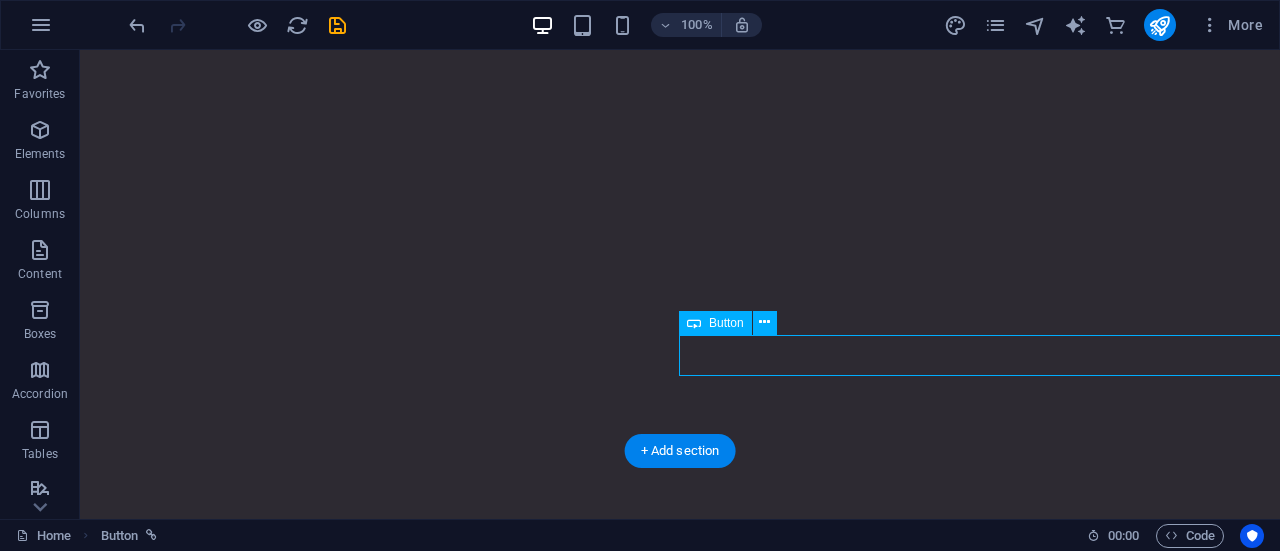 click on "About DevMint" at bounding box center (1279, 11790) 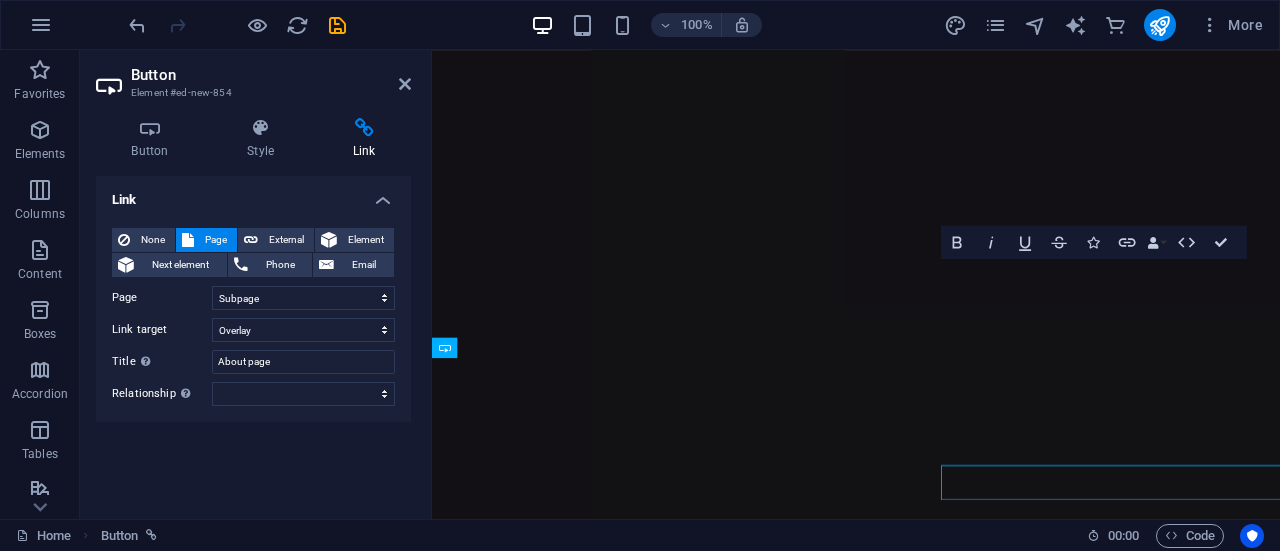 scroll, scrollTop: 3210, scrollLeft: 0, axis: vertical 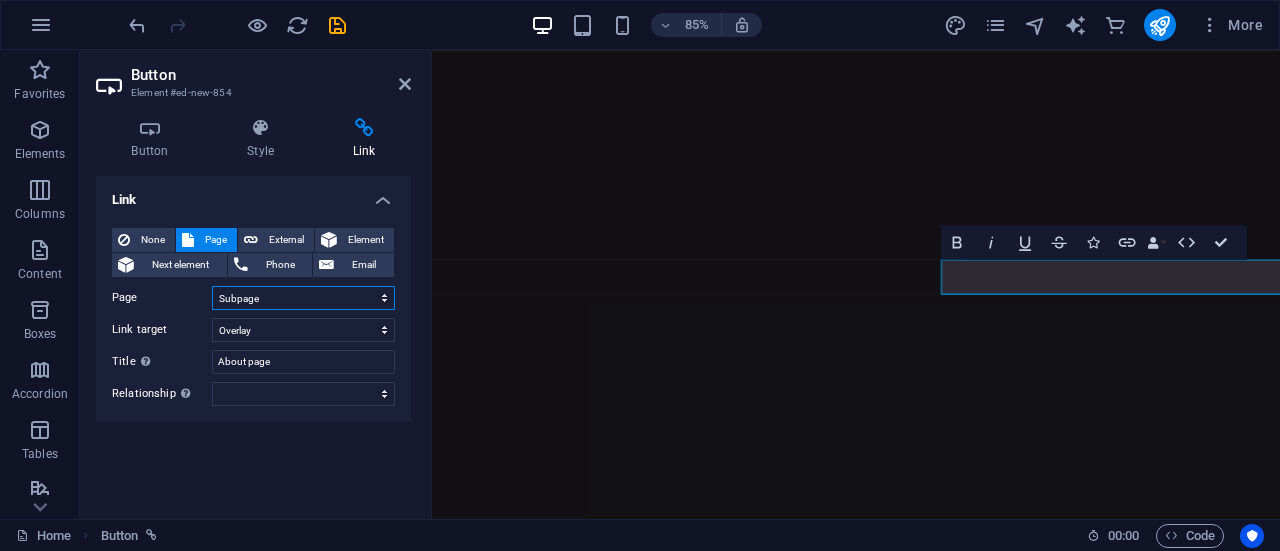 click on "Home Legal Notice Privacy Subpage Home Home" at bounding box center (303, 298) 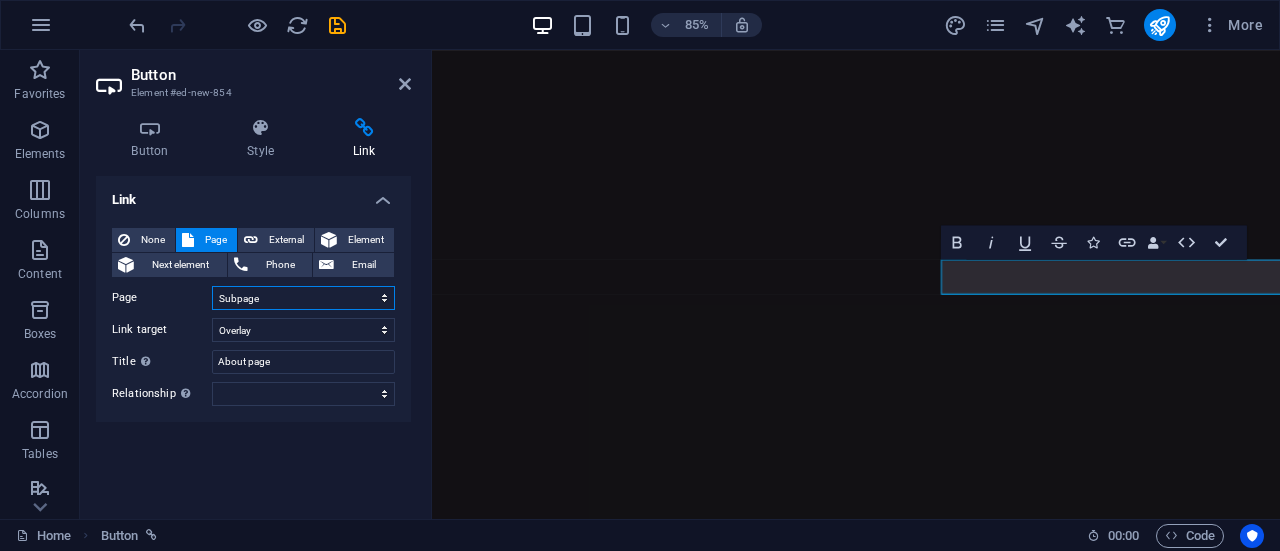 select on "1" 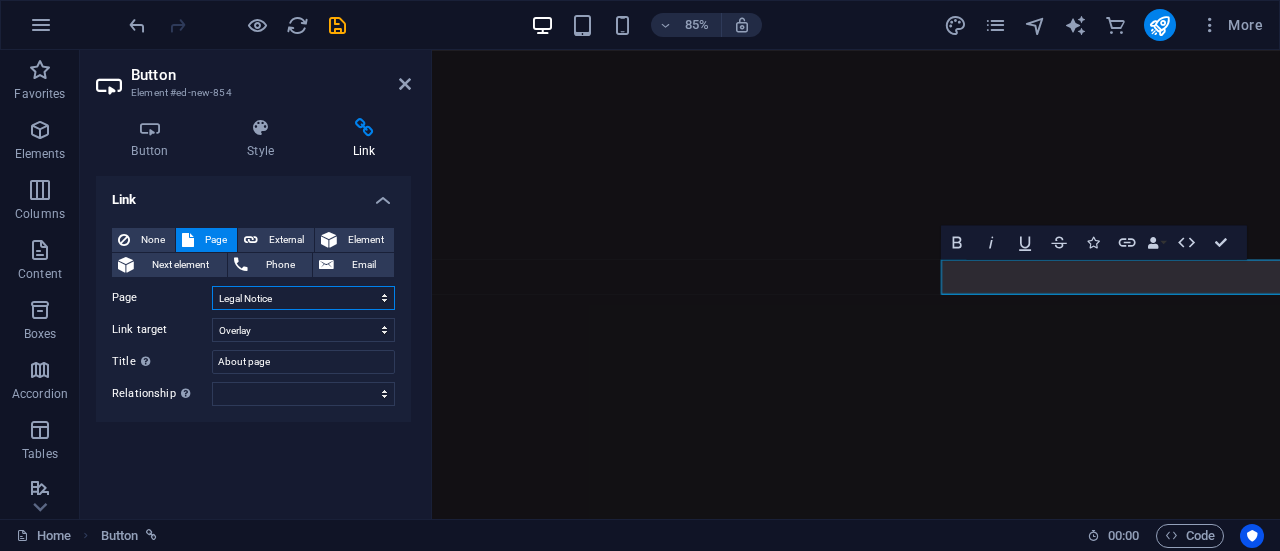 click on "Home Legal Notice Privacy Subpage Home Home" at bounding box center [303, 298] 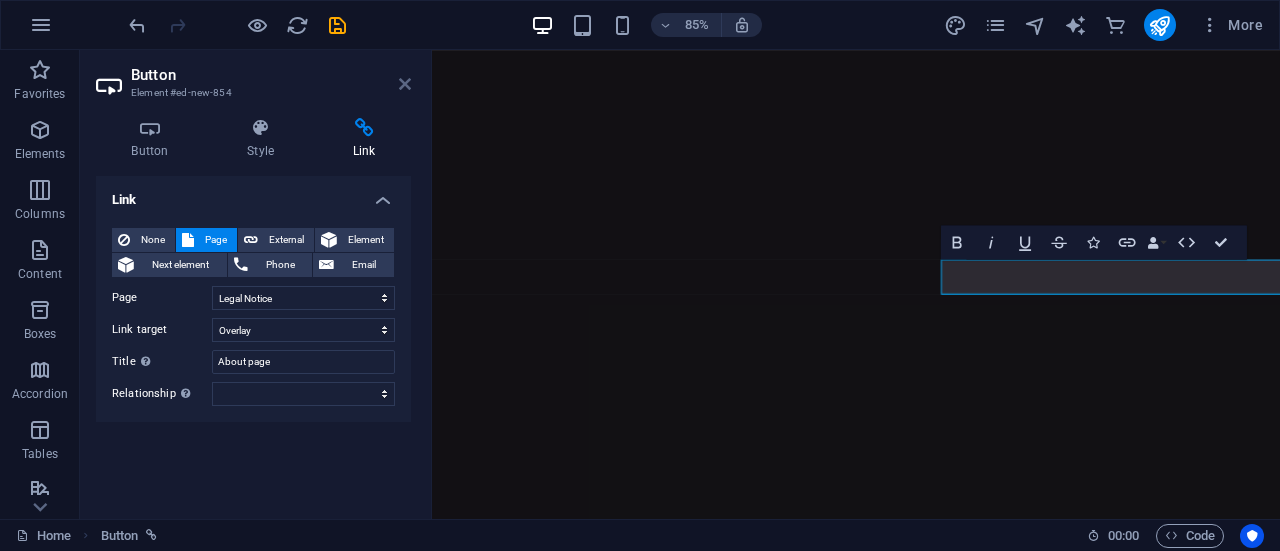 click on "Button Element #ed-new-854" at bounding box center (253, 76) 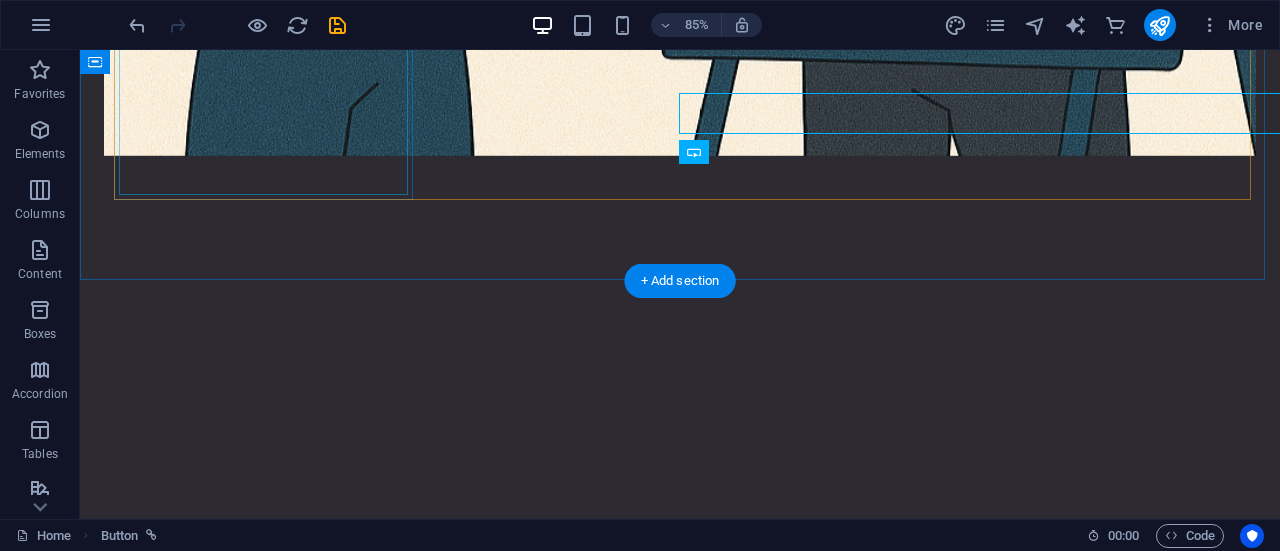 scroll, scrollTop: 3618, scrollLeft: 0, axis: vertical 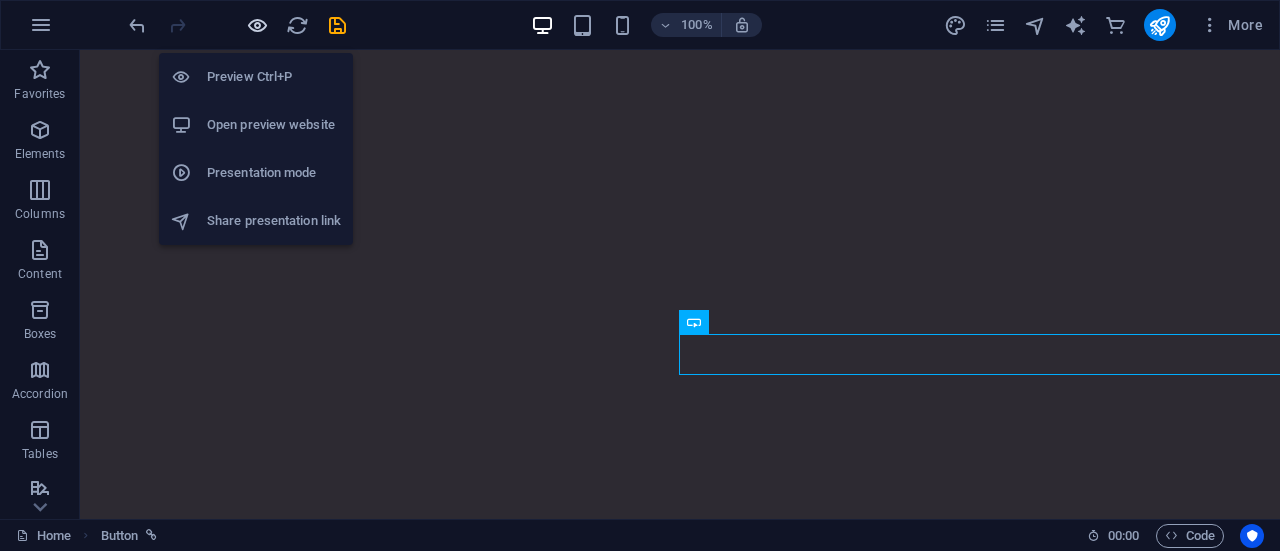 click at bounding box center [237, 25] 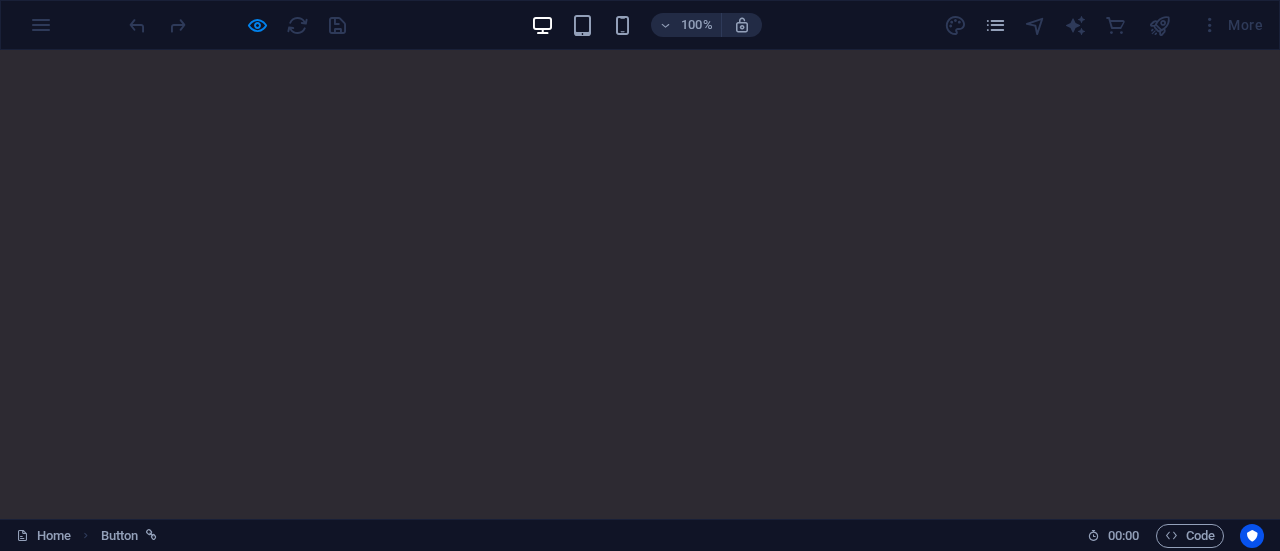 click on "About DevMint" at bounding box center (676, 12521) 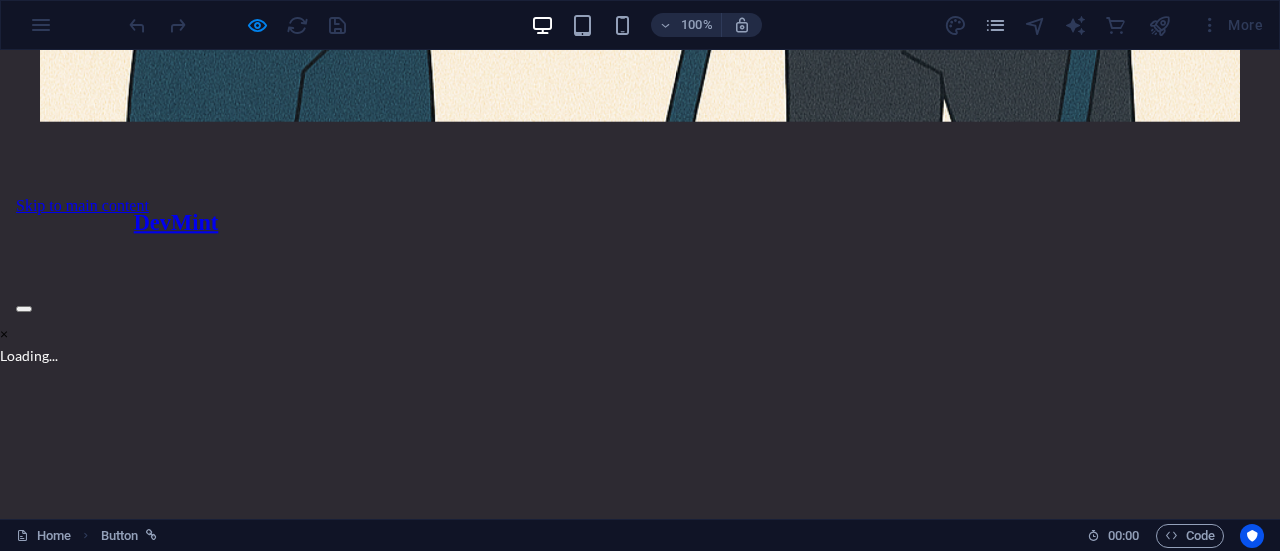 scroll, scrollTop: 282, scrollLeft: 0, axis: vertical 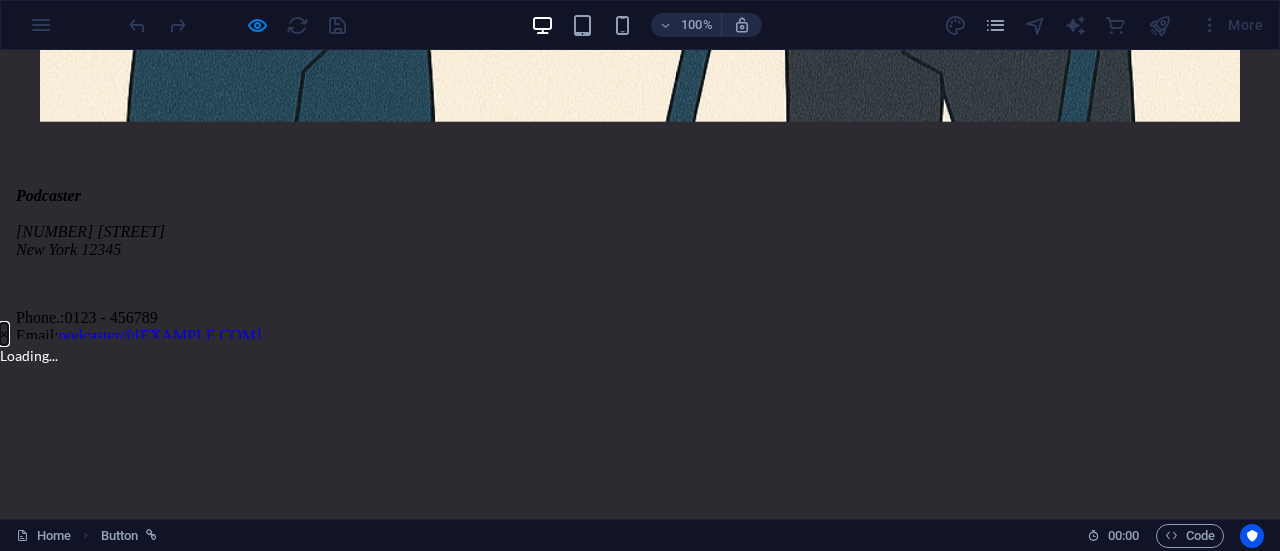 click on "×" at bounding box center [4, 334] 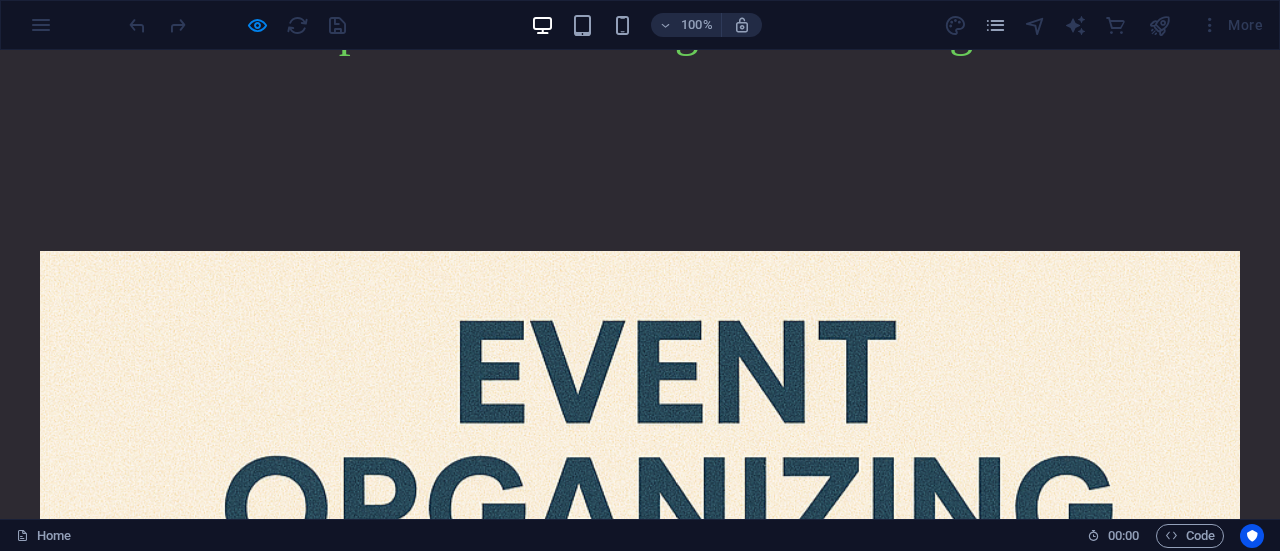 scroll, scrollTop: 2197, scrollLeft: 0, axis: vertical 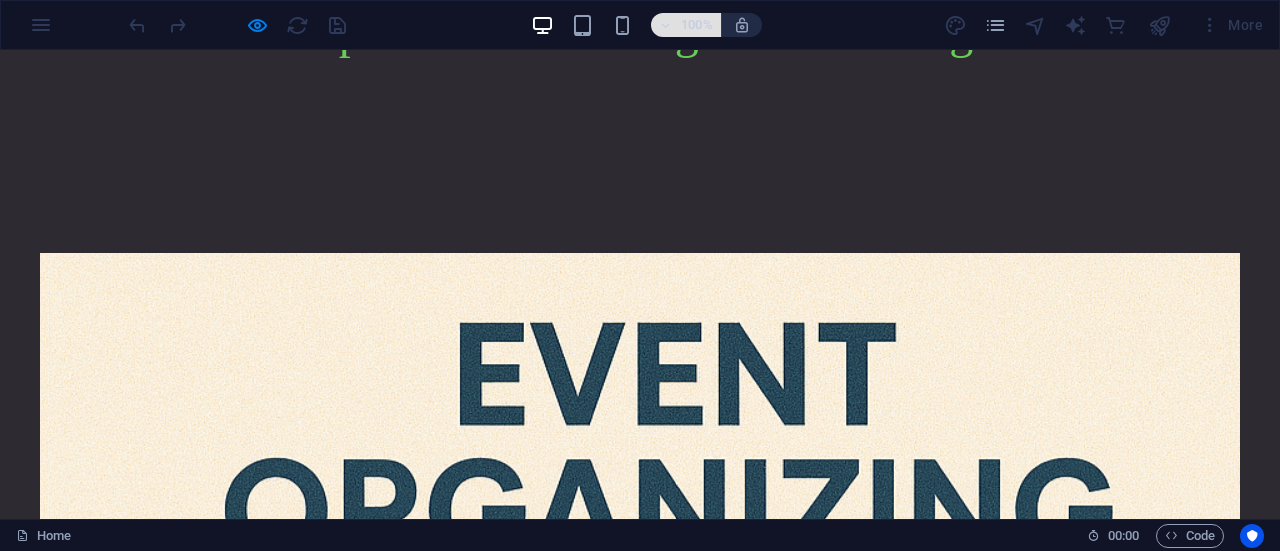 click at bounding box center [666, 25] 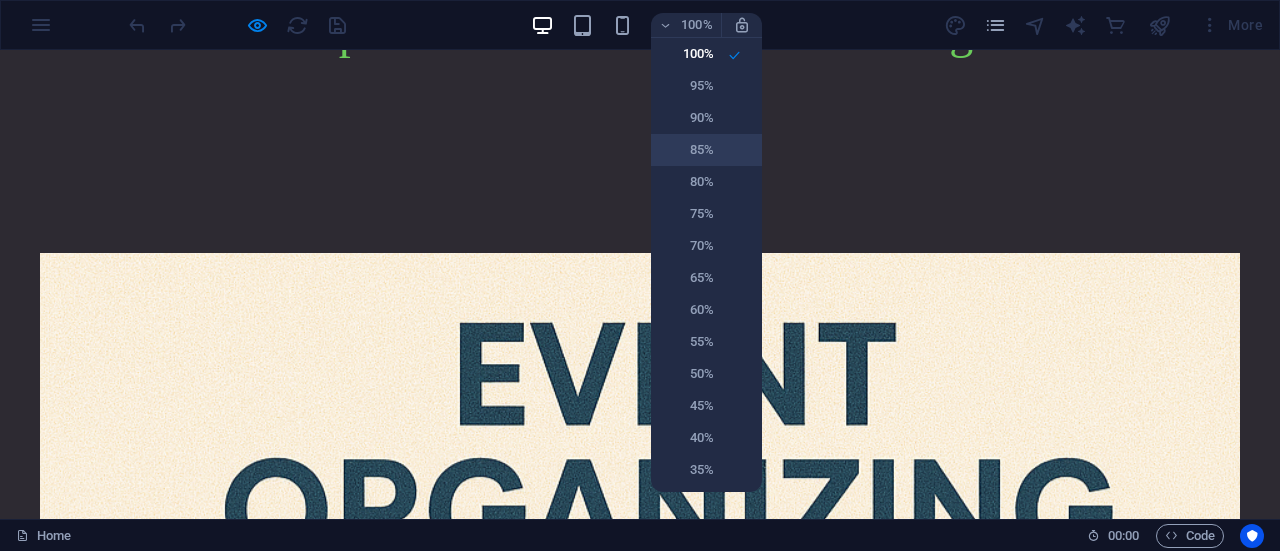 click on "85%" at bounding box center (706, 150) 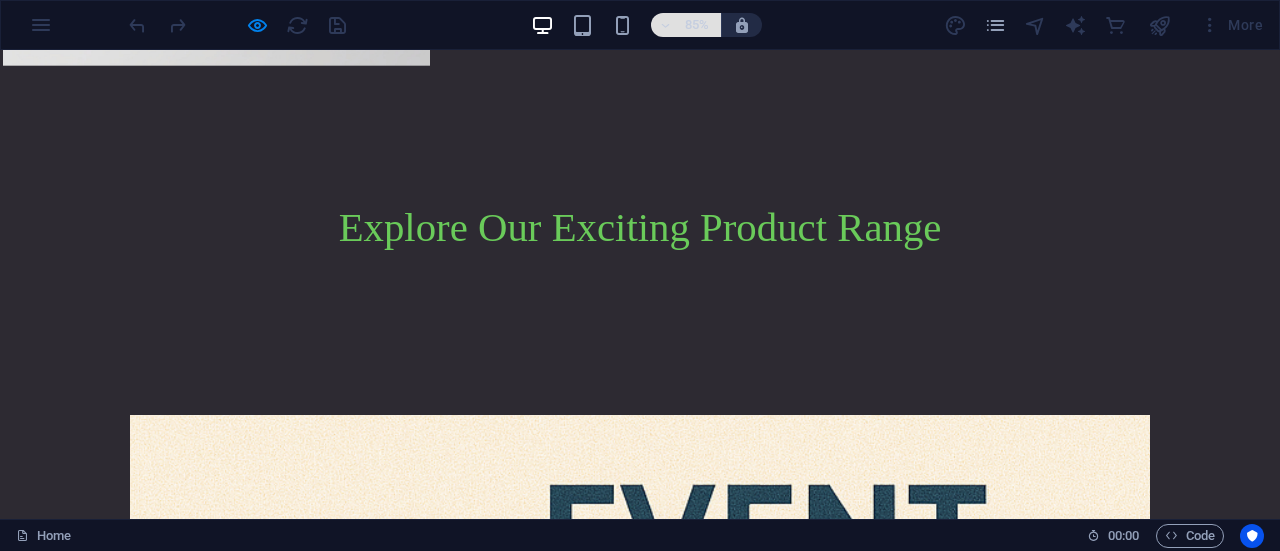 click on "85%" at bounding box center (697, 25) 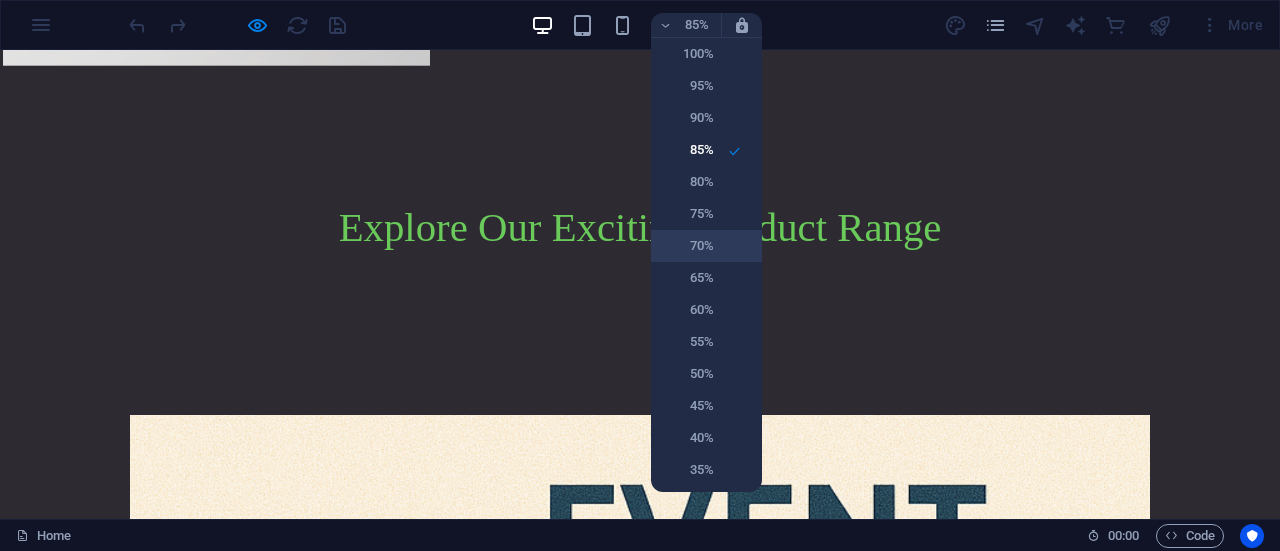 click on "70%" at bounding box center [706, 246] 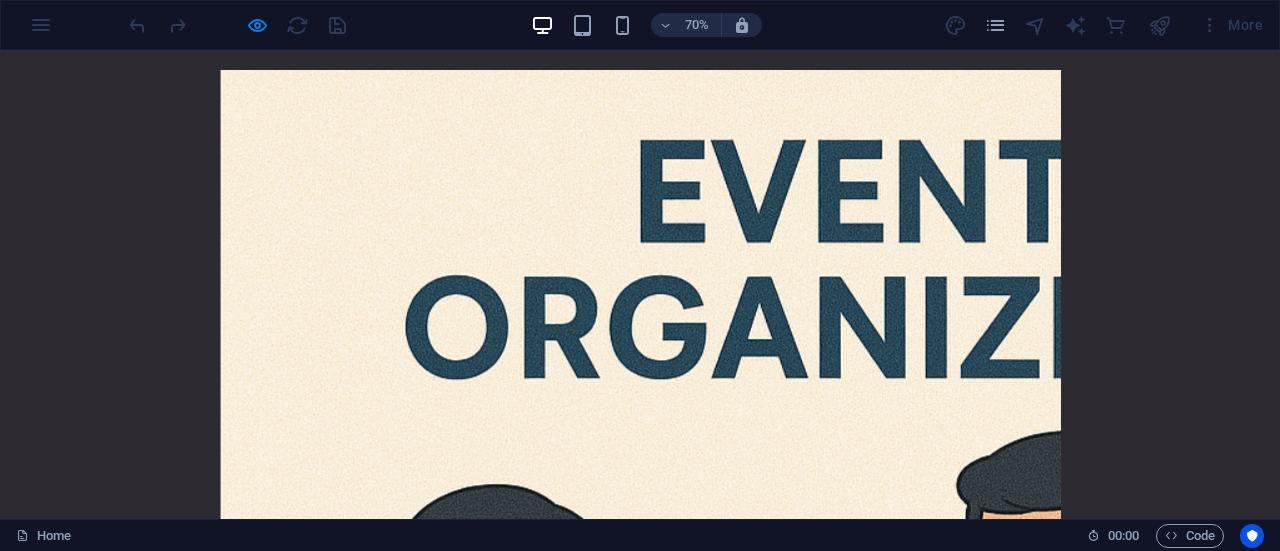 scroll, scrollTop: 2925, scrollLeft: 0, axis: vertical 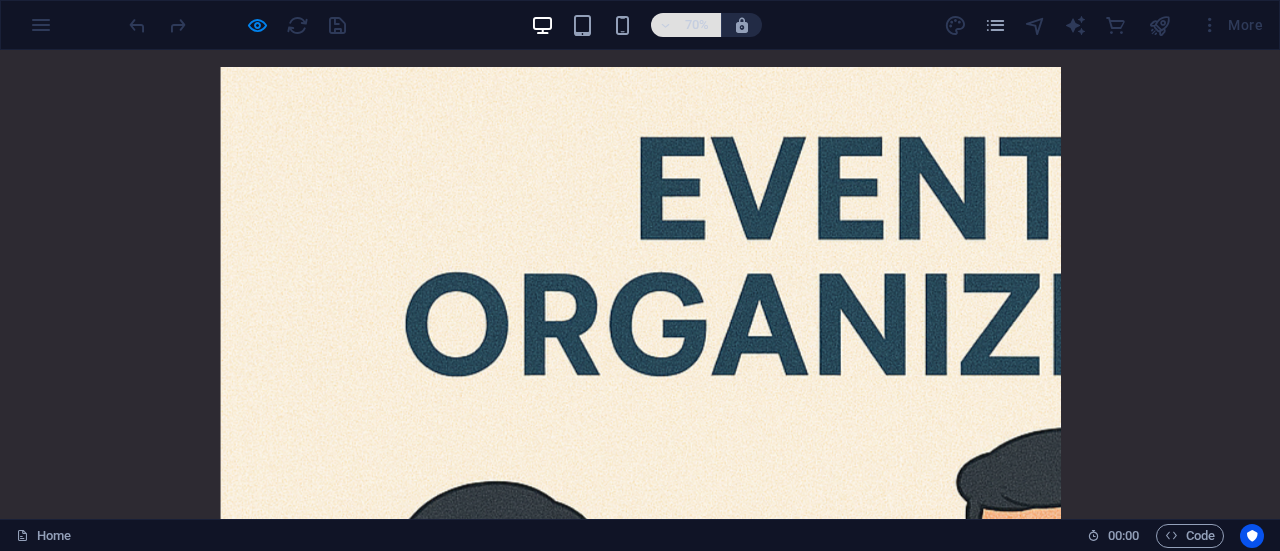 click on "70%" at bounding box center (697, 25) 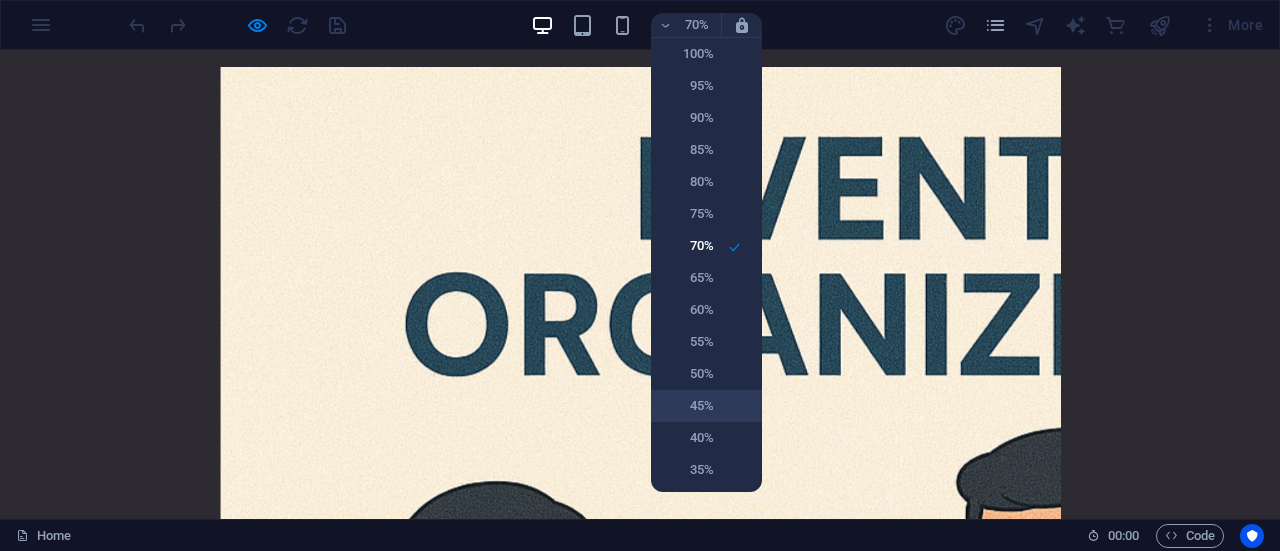 click on "45%" at bounding box center [706, 406] 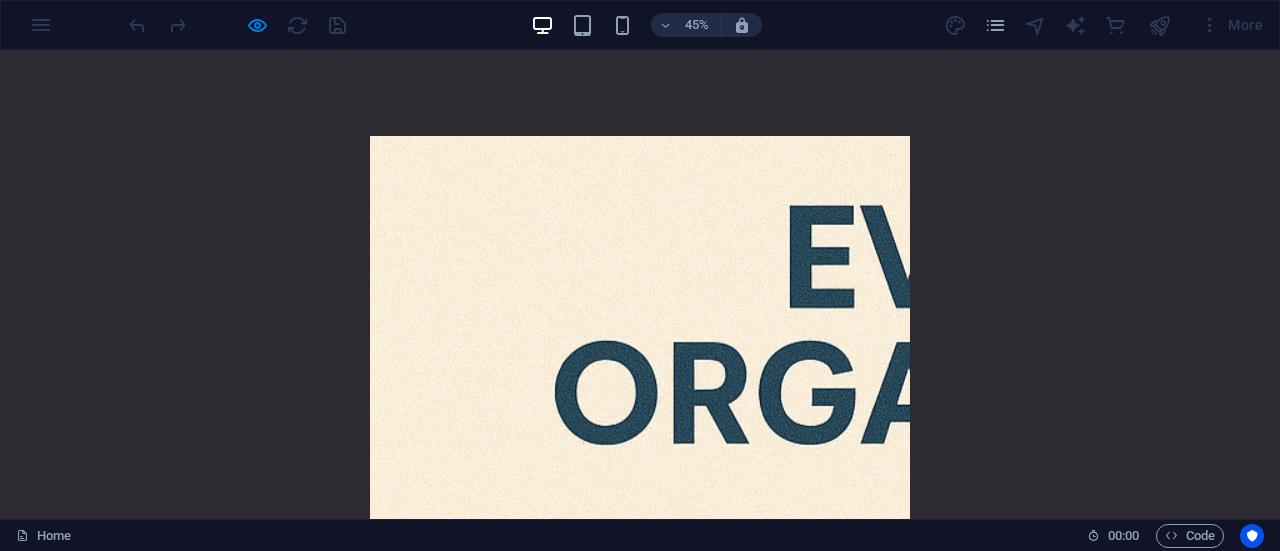 scroll, scrollTop: 3719, scrollLeft: 0, axis: vertical 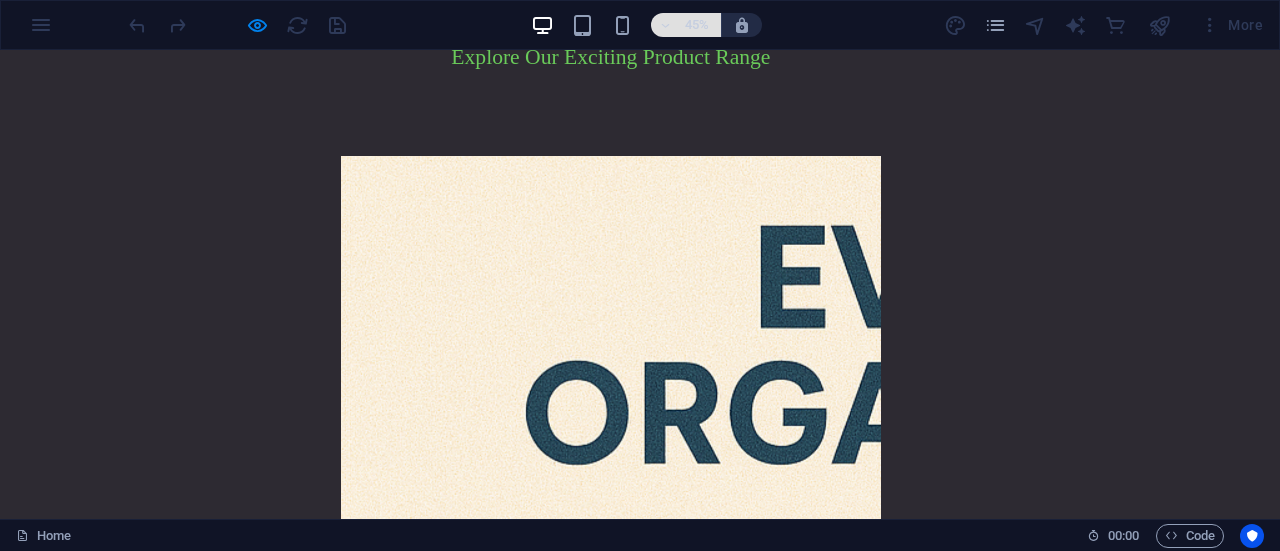 click on "45%" at bounding box center (686, 25) 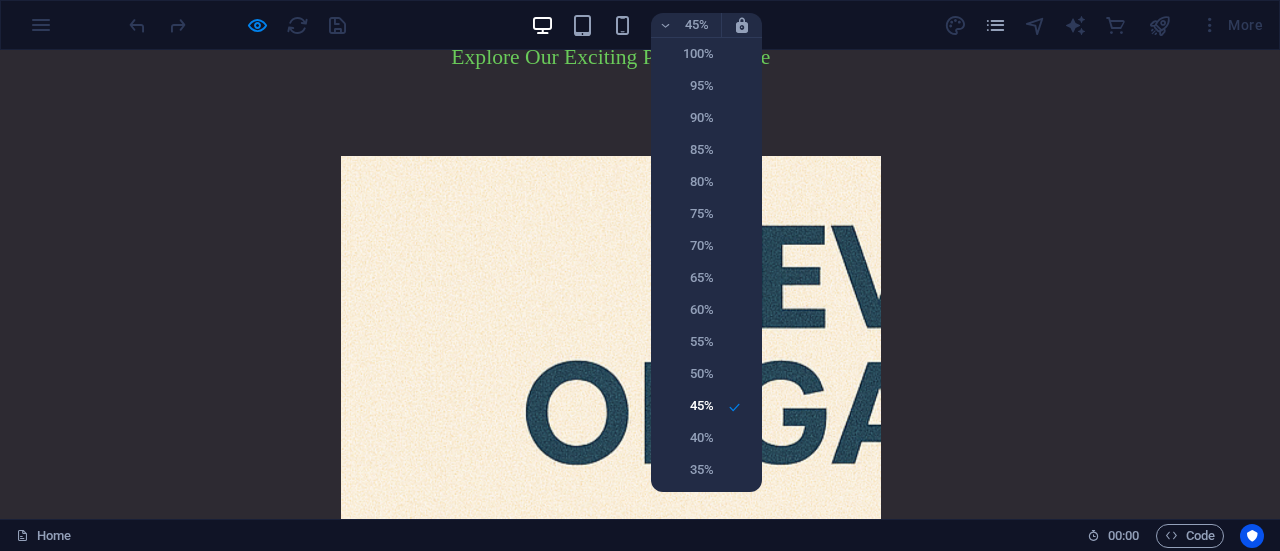 click at bounding box center [640, 275] 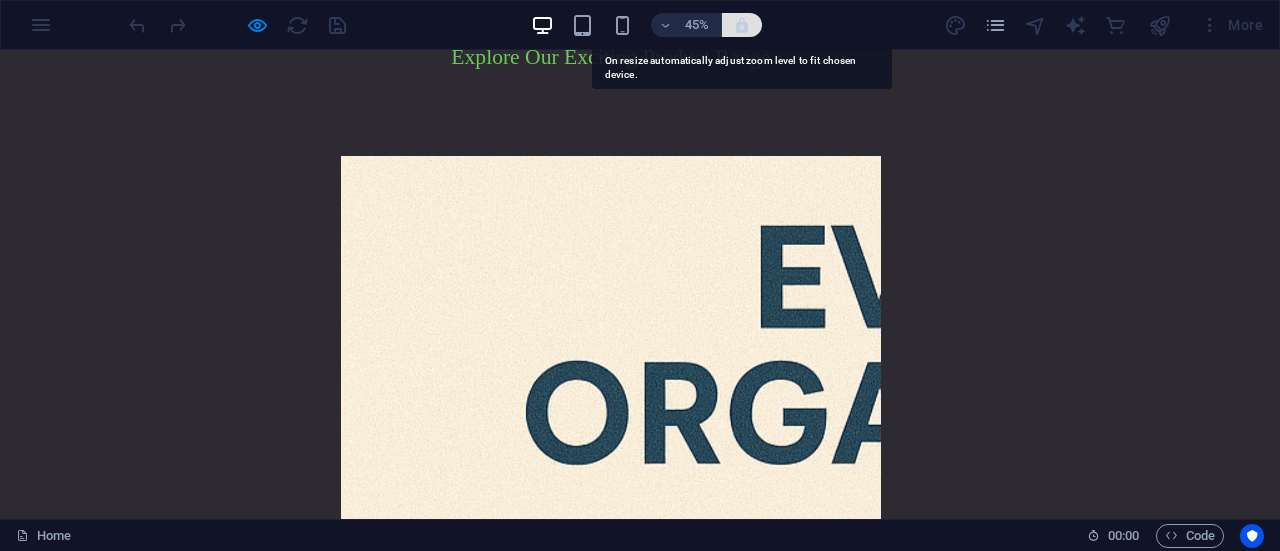 click at bounding box center [742, 25] 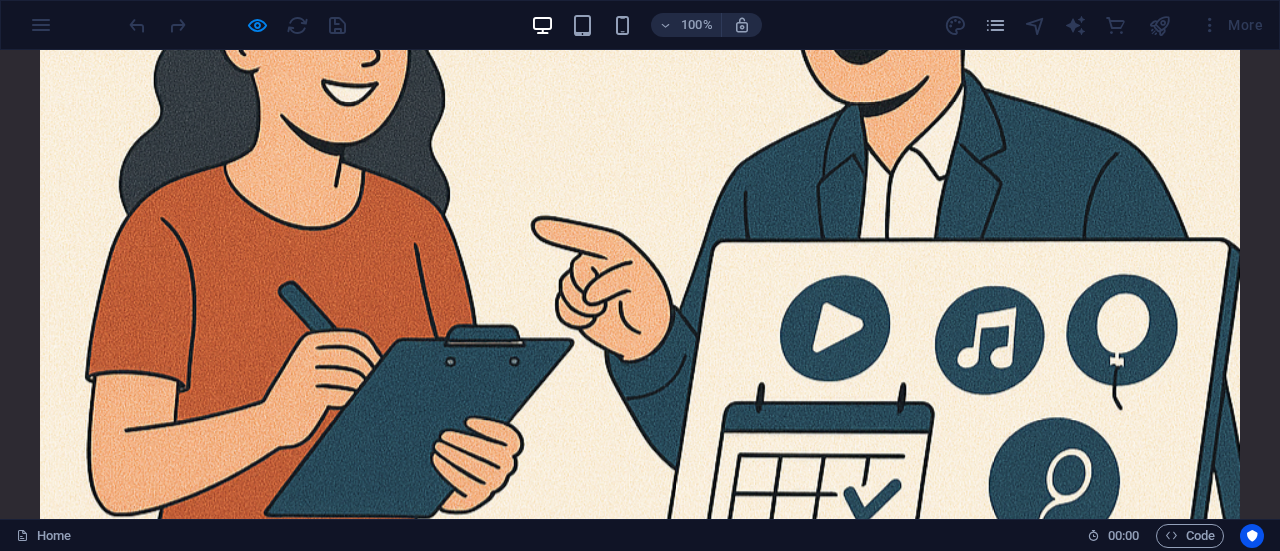 scroll, scrollTop: 2987, scrollLeft: 0, axis: vertical 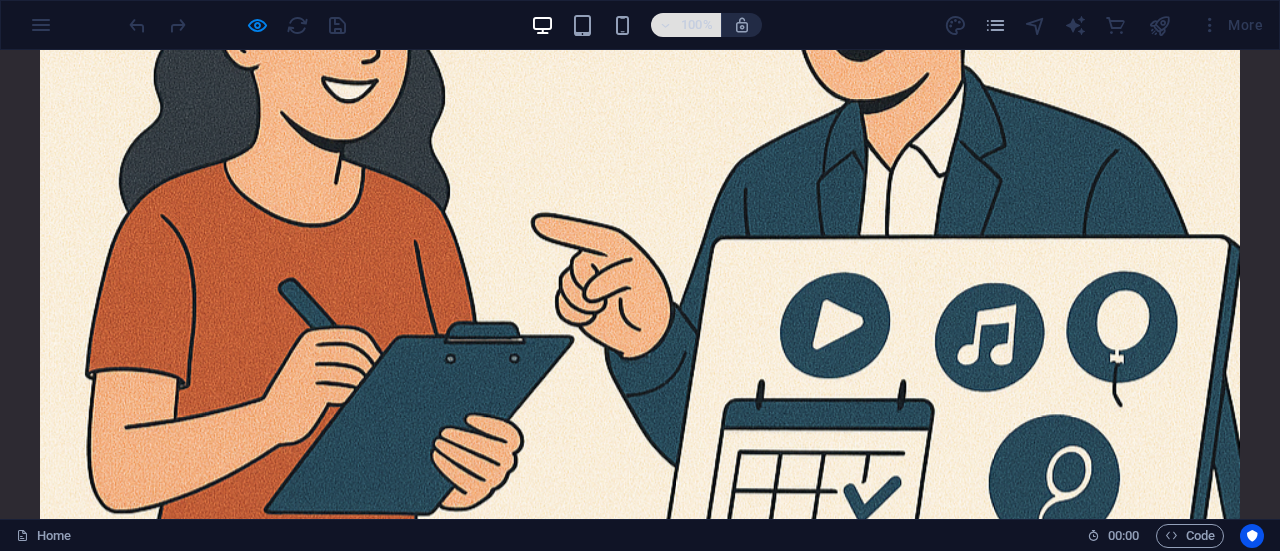 click on "100%" at bounding box center [697, 25] 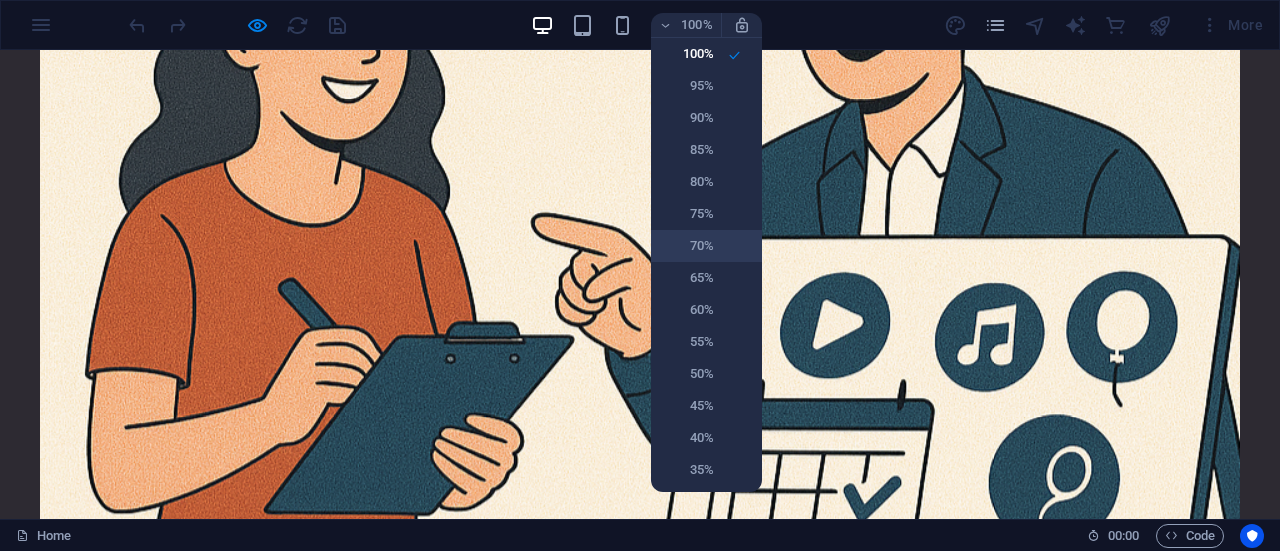 click on "70%" at bounding box center [706, 246] 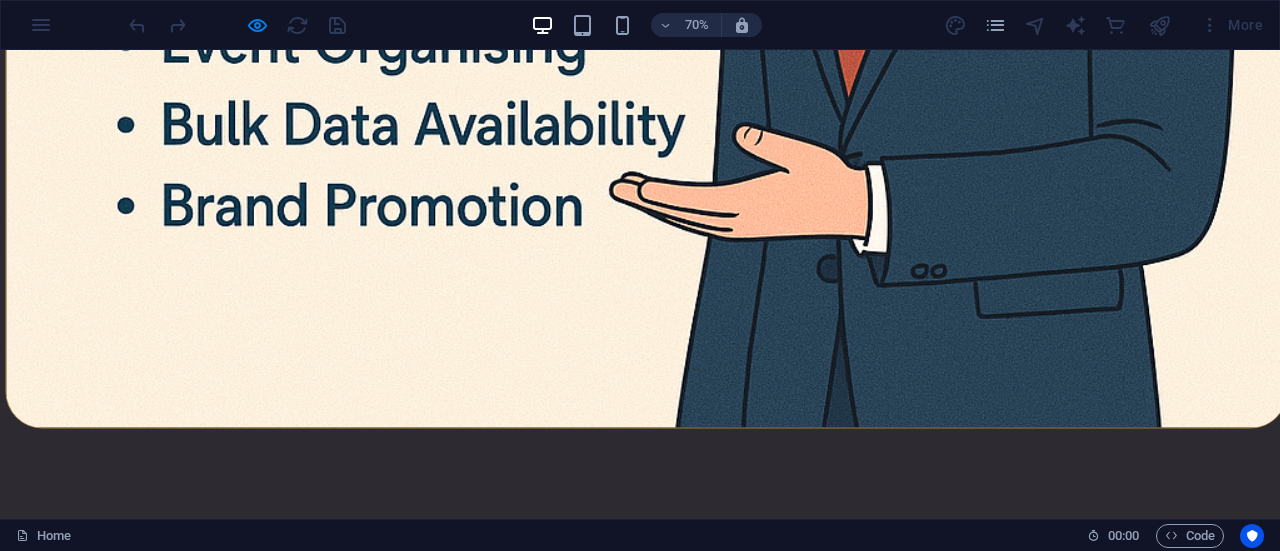 scroll, scrollTop: 1568, scrollLeft: 0, axis: vertical 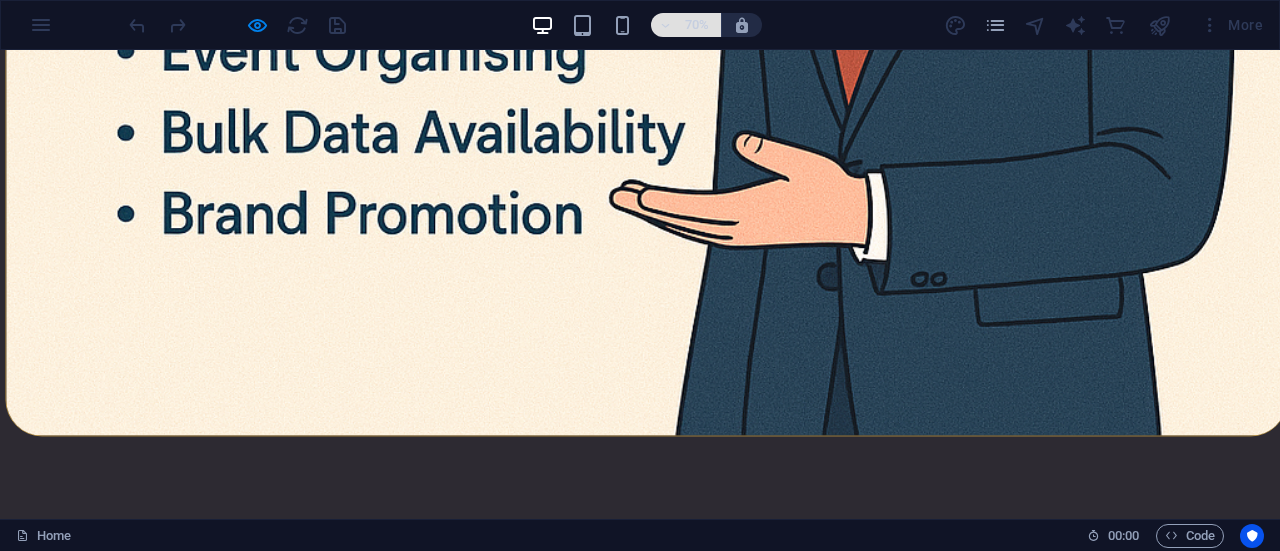 click on "70%" at bounding box center (697, 25) 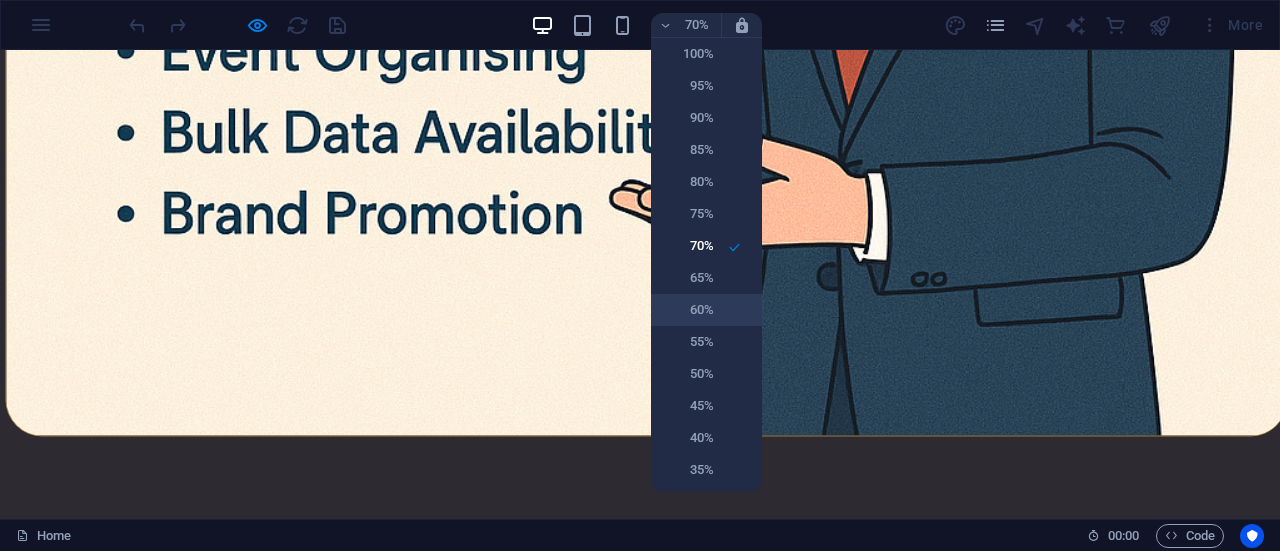 click on "60%" at bounding box center [706, 310] 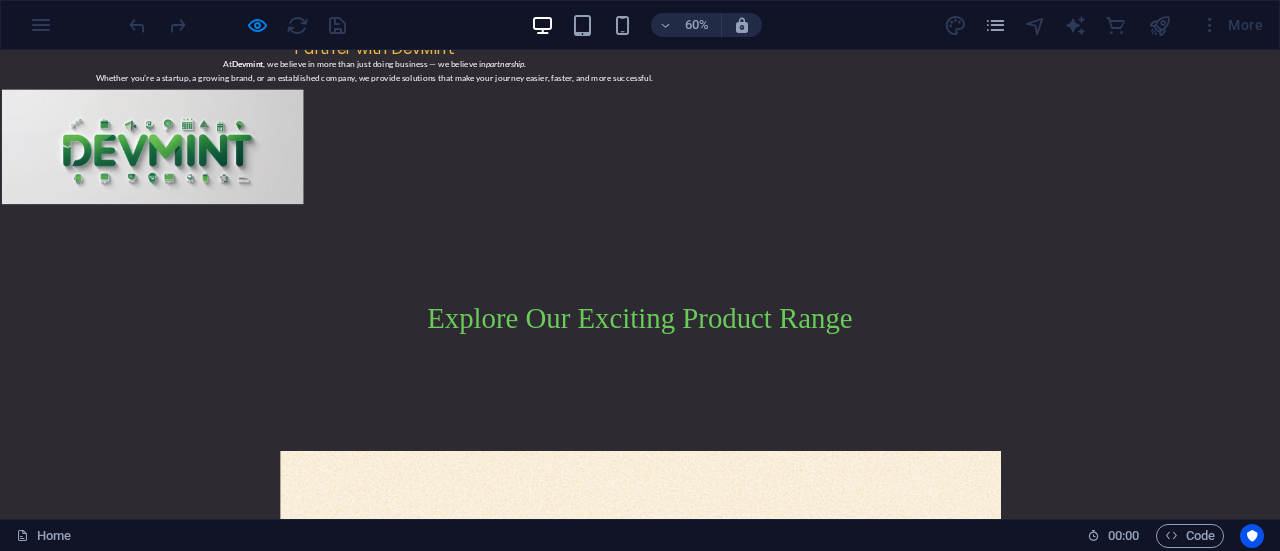 scroll, scrollTop: 2567, scrollLeft: 0, axis: vertical 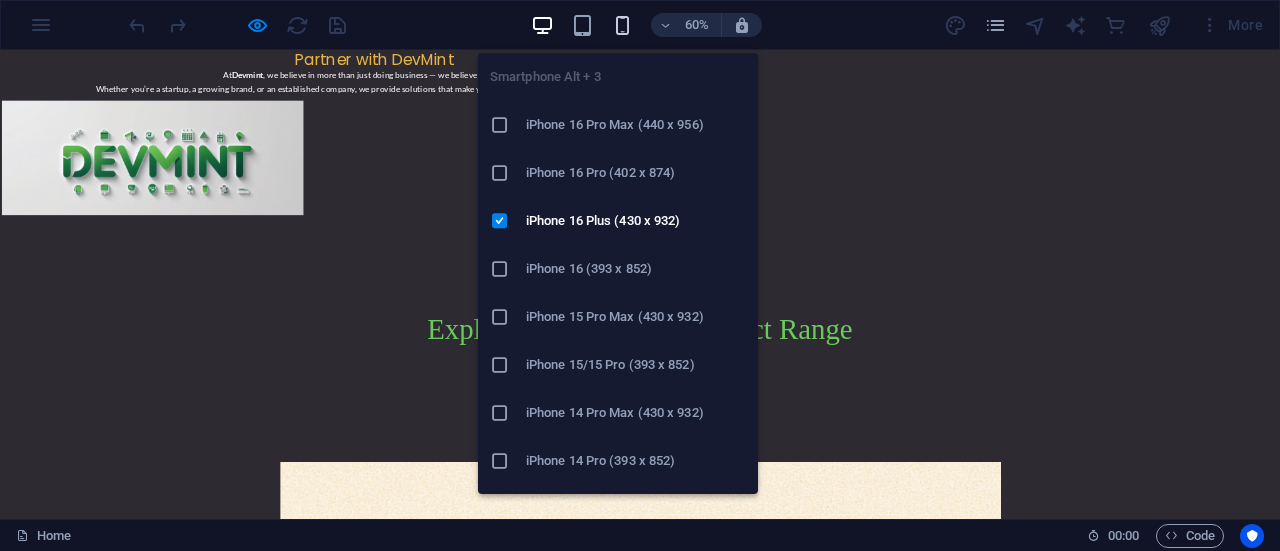 click at bounding box center [622, 25] 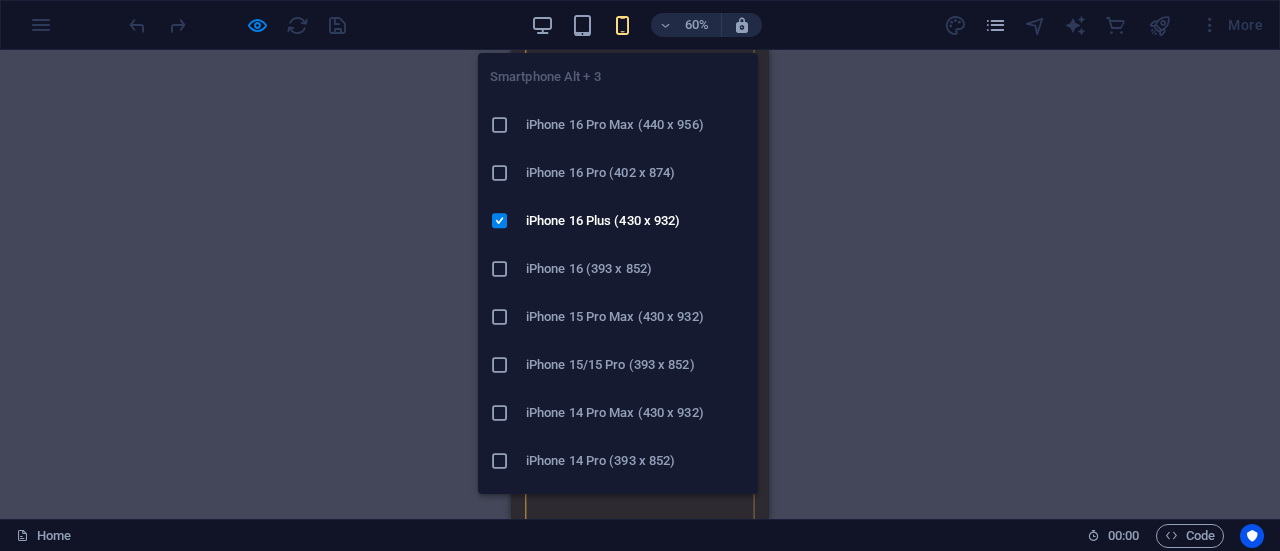 scroll, scrollTop: 1688, scrollLeft: 0, axis: vertical 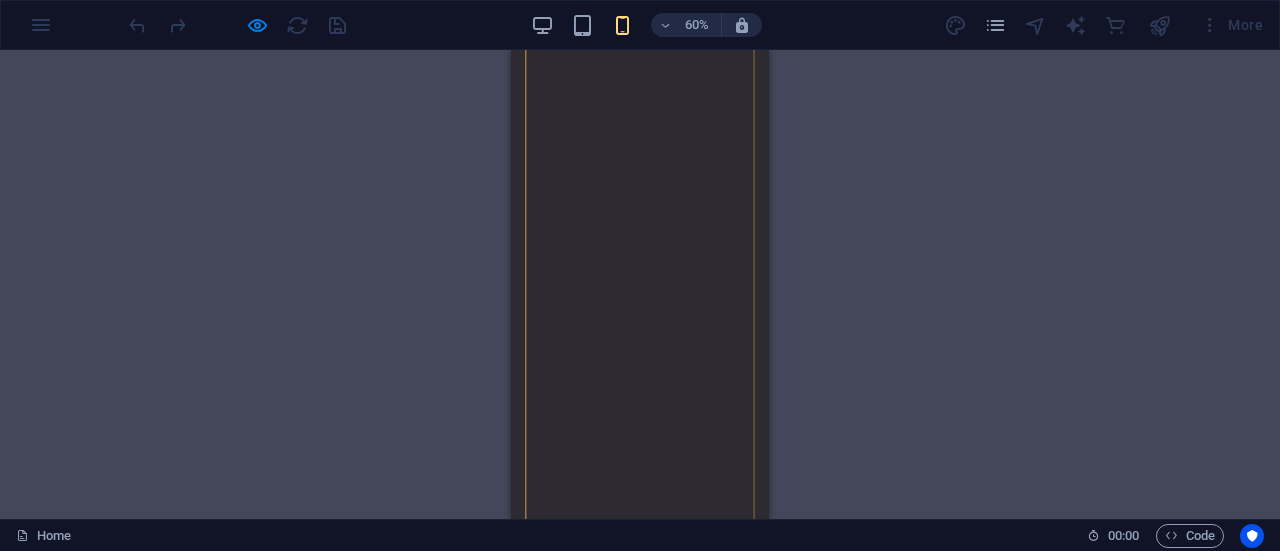 drag, startPoint x: 843, startPoint y: 223, endPoint x: 362, endPoint y: 362, distance: 500.68155 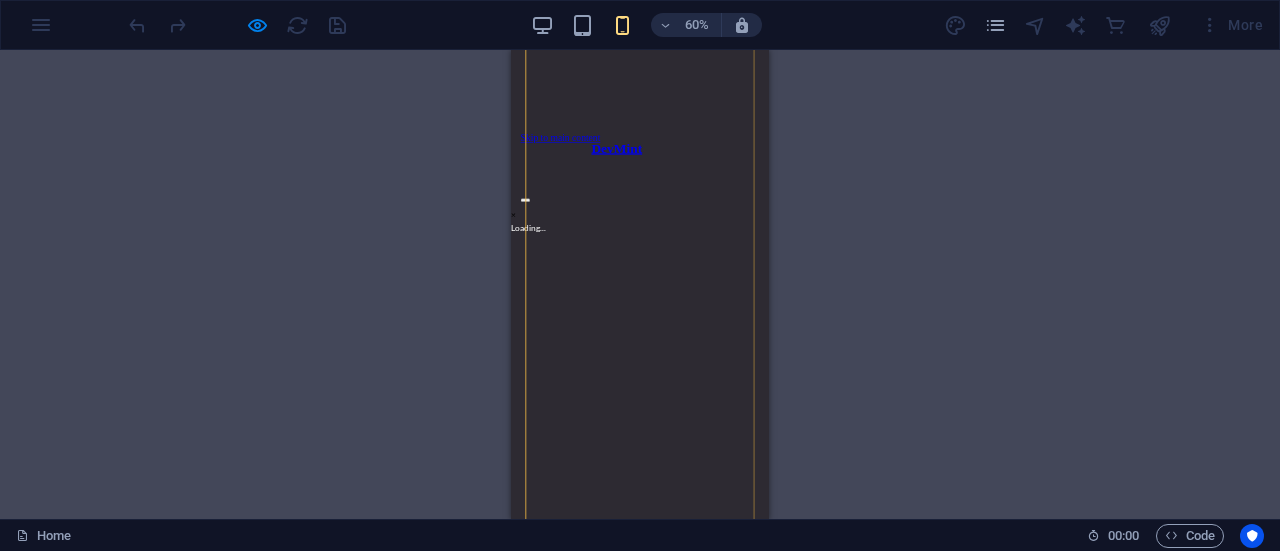scroll, scrollTop: 2296, scrollLeft: 0, axis: vertical 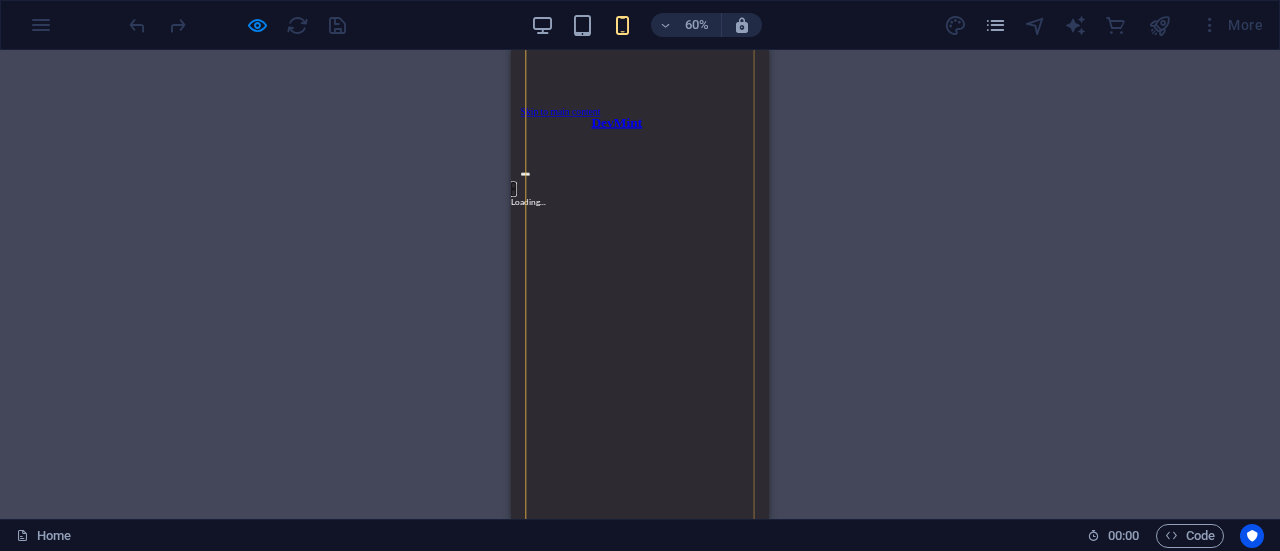 click on "×" at bounding box center (515, 281) 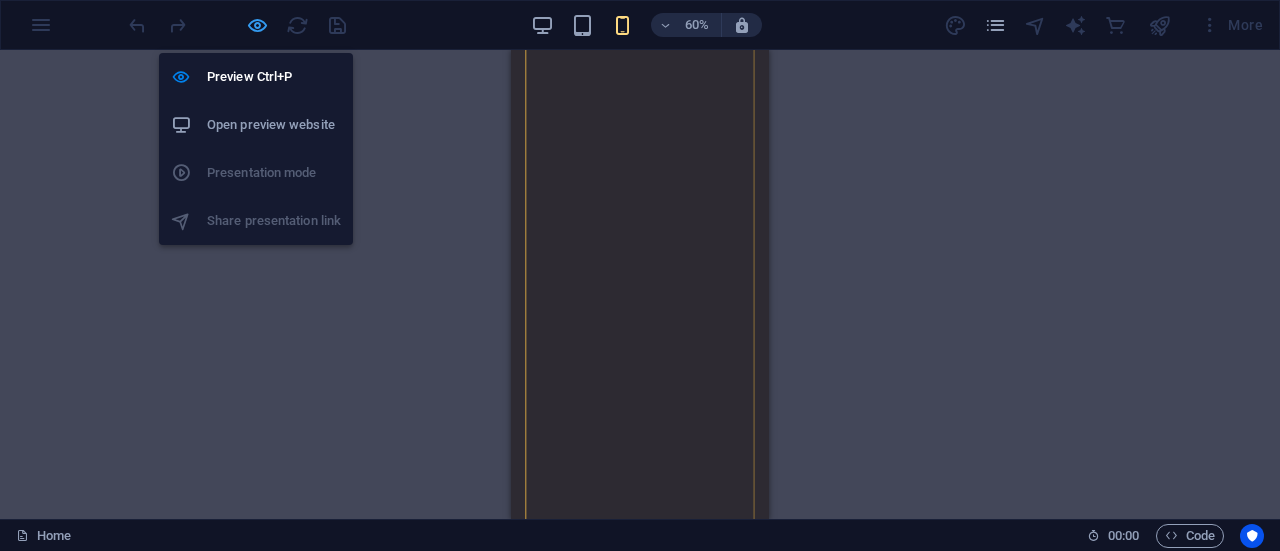 click at bounding box center [257, 25] 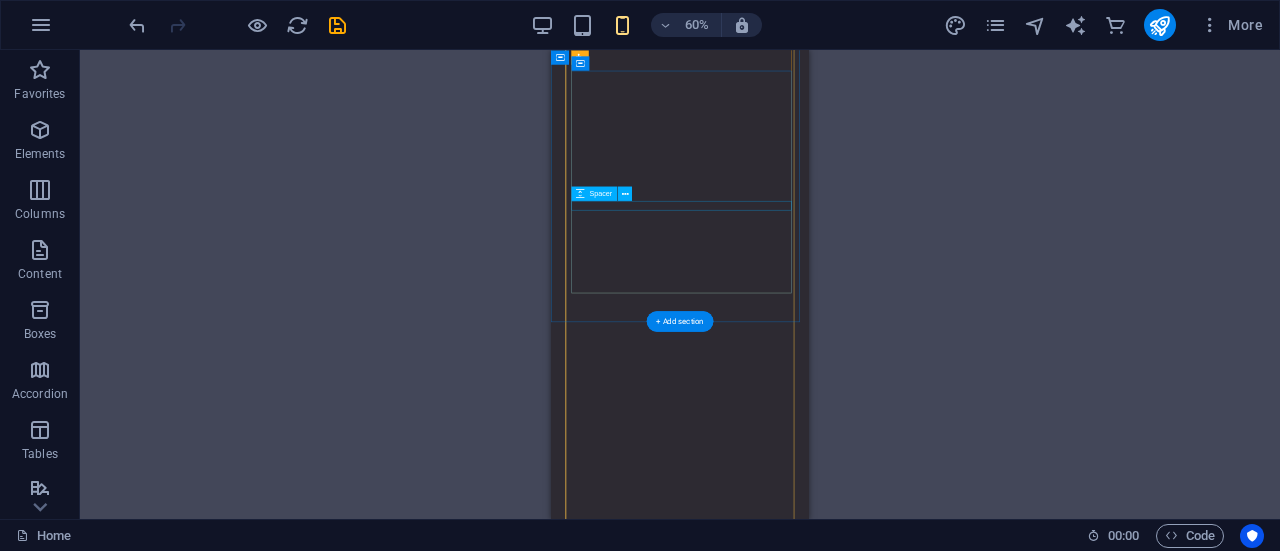scroll, scrollTop: 2038, scrollLeft: 0, axis: vertical 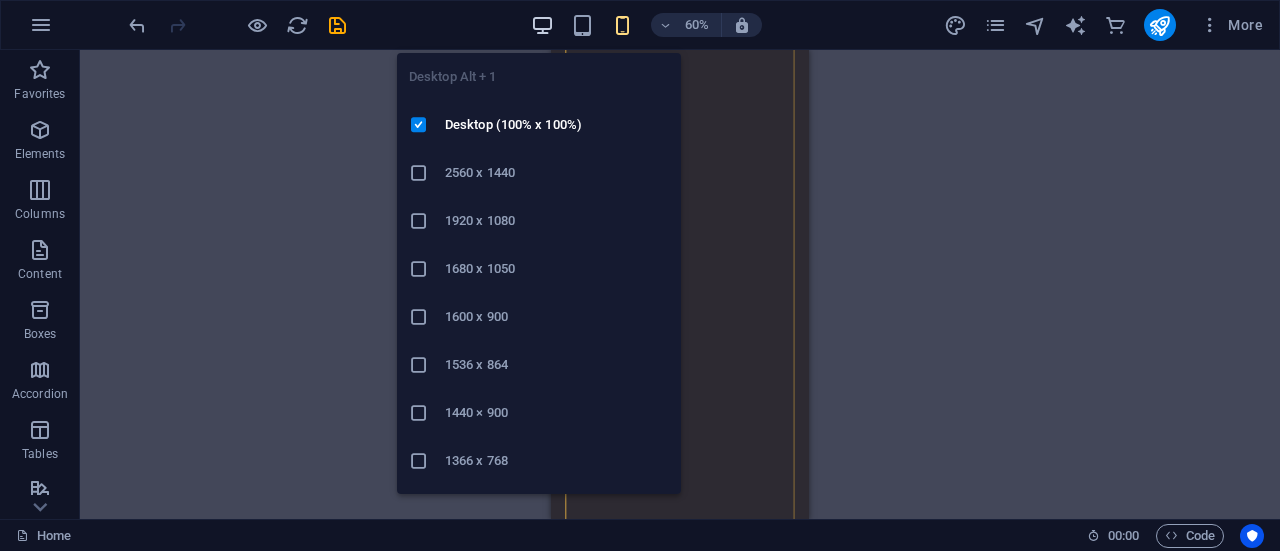 click at bounding box center (542, 25) 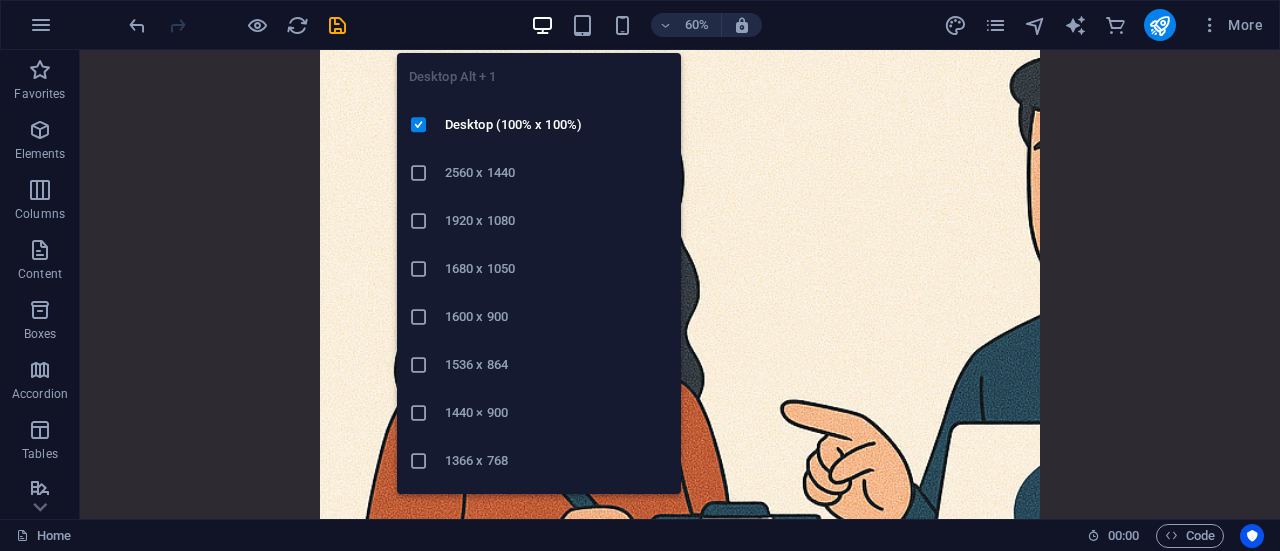scroll, scrollTop: 3708, scrollLeft: 0, axis: vertical 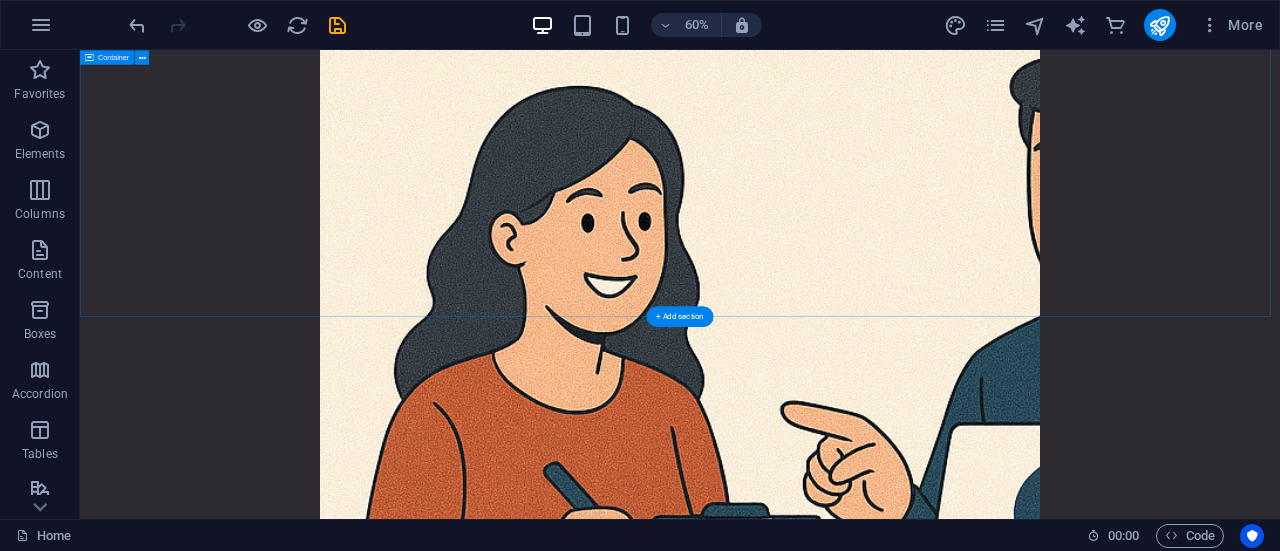 click on "Why Choose DevMint? At  Devmint , we combine  affordability, reliability, and speed  to deliver results you can trust. Our mission is simple — to help your brand grow without the stress of high costs or missed deadlines. We are your  all‑in‑one partner , offering services from  data analysis, web development, and social media management  to  product manufacturing, event organising, and brand promotion . Whatever your business needs, we handle it under one roof. With experience across  India, Vietnam, Bangladesh, Nepal, and Southeast Asia , we bring a global perspective to every project. We tailor each solution to your unique goals, so you get exactly what works for your business. Socials:" at bounding box center (1080, 20156) 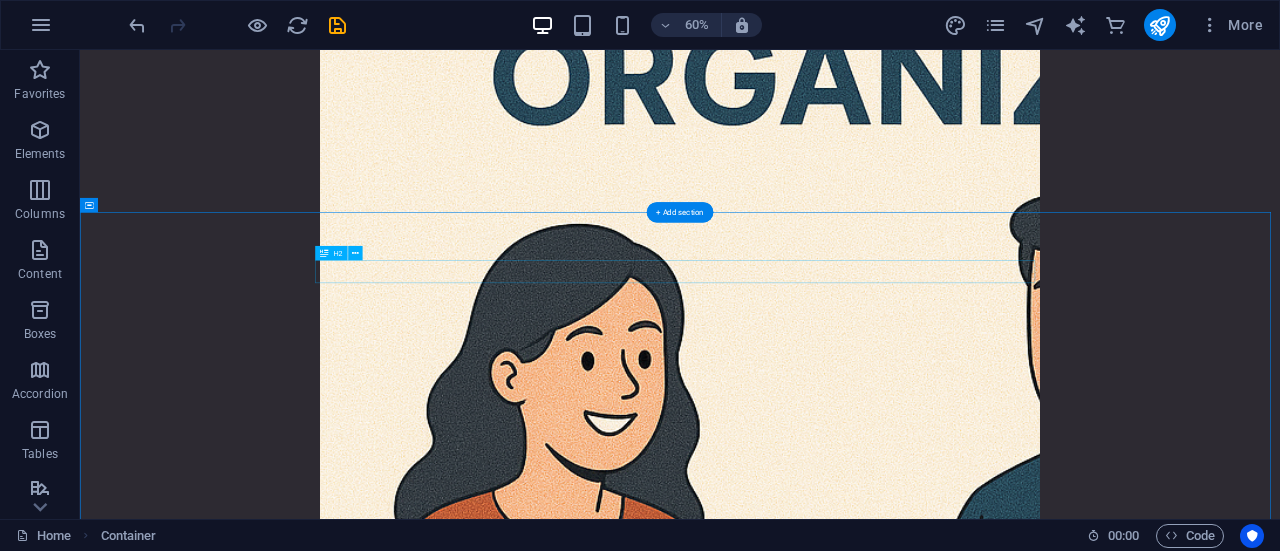 scroll, scrollTop: 3480, scrollLeft: 0, axis: vertical 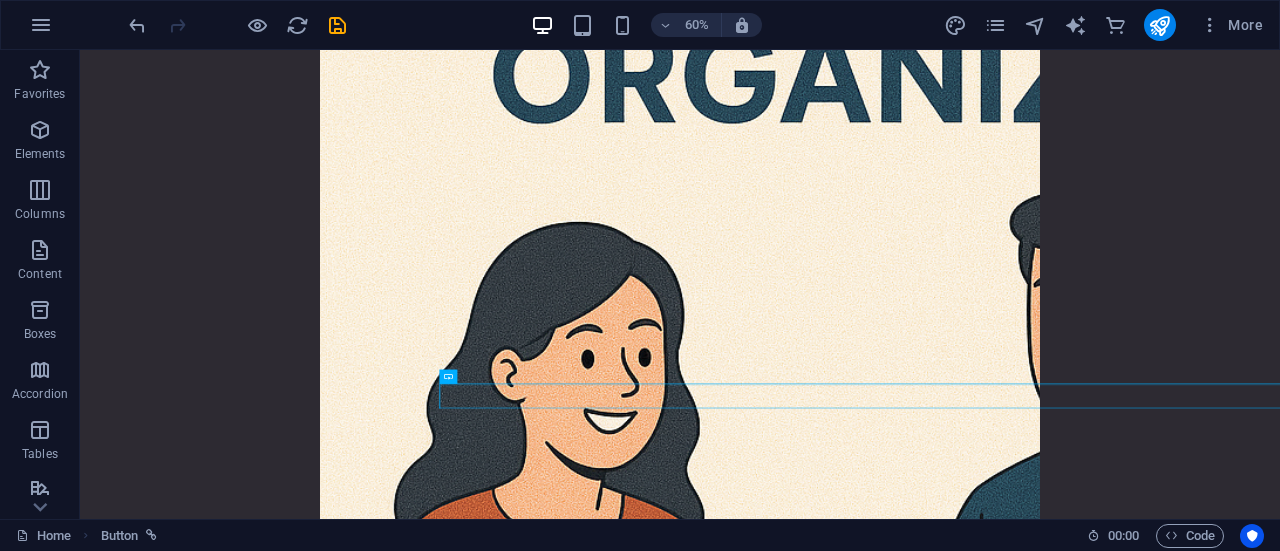 drag, startPoint x: 793, startPoint y: 632, endPoint x: 1043, endPoint y: 626, distance: 250.07199 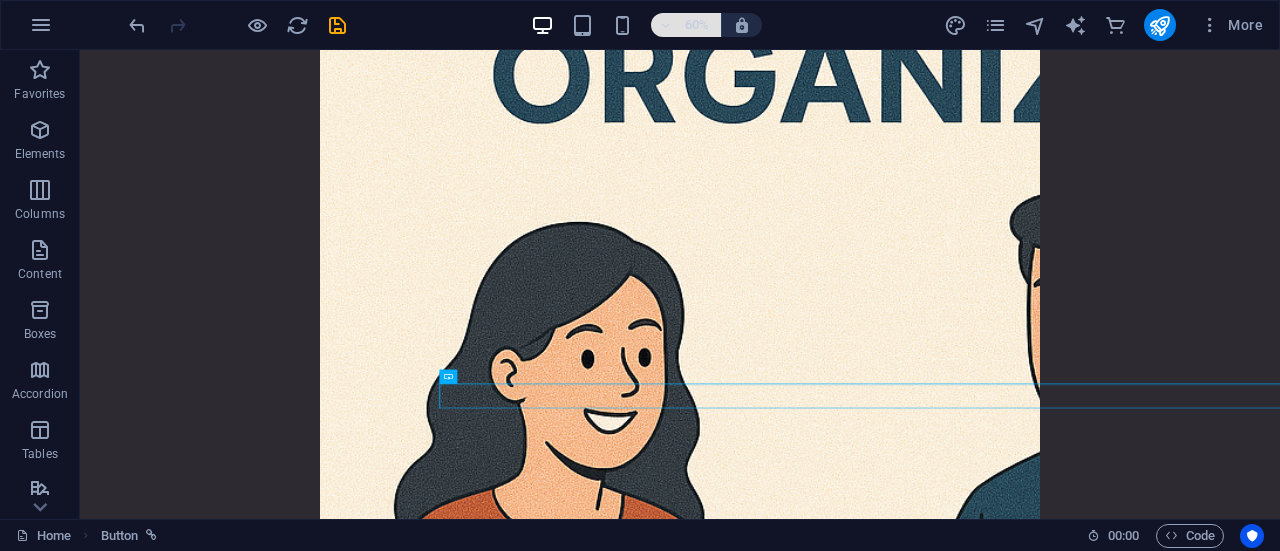 drag, startPoint x: 698, startPoint y: 13, endPoint x: 669, endPoint y: 21, distance: 30.083218 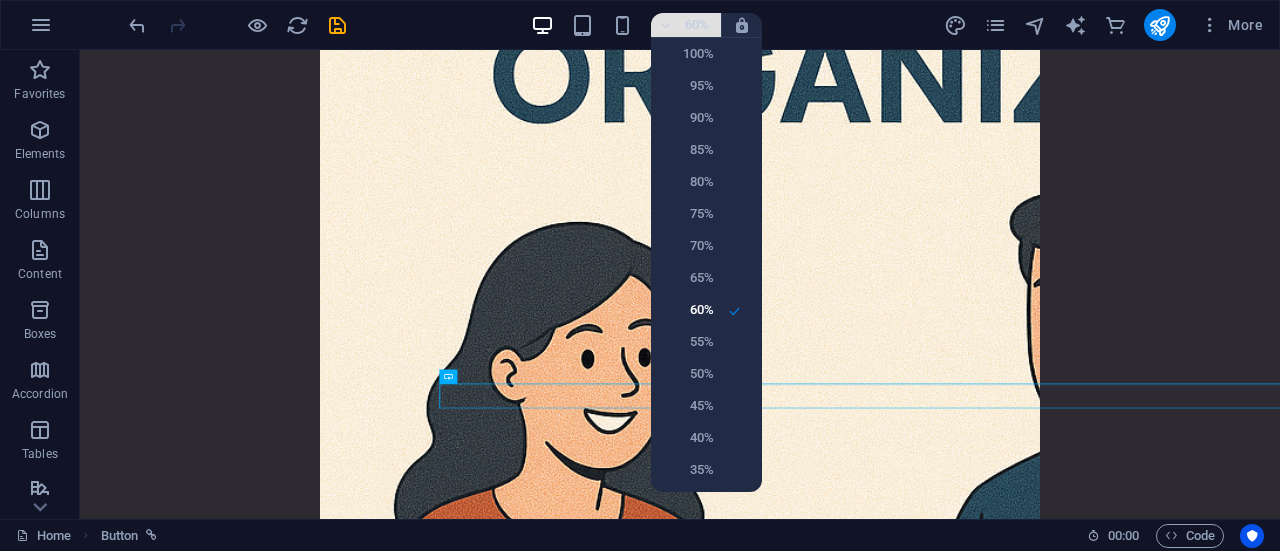 click at bounding box center [640, 275] 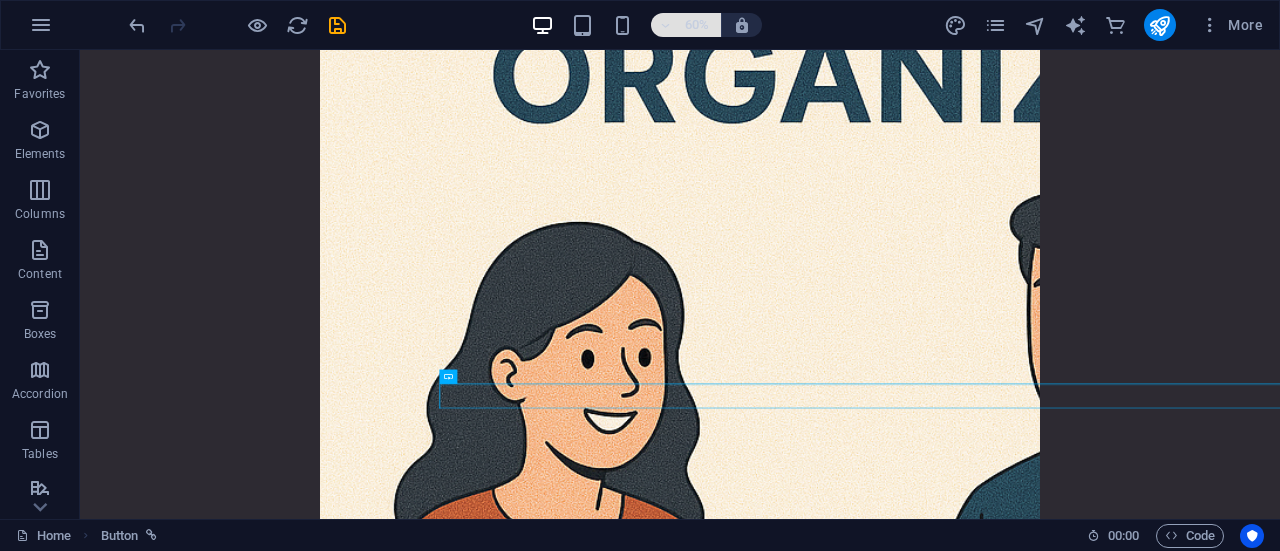 click on "60%" at bounding box center [686, 25] 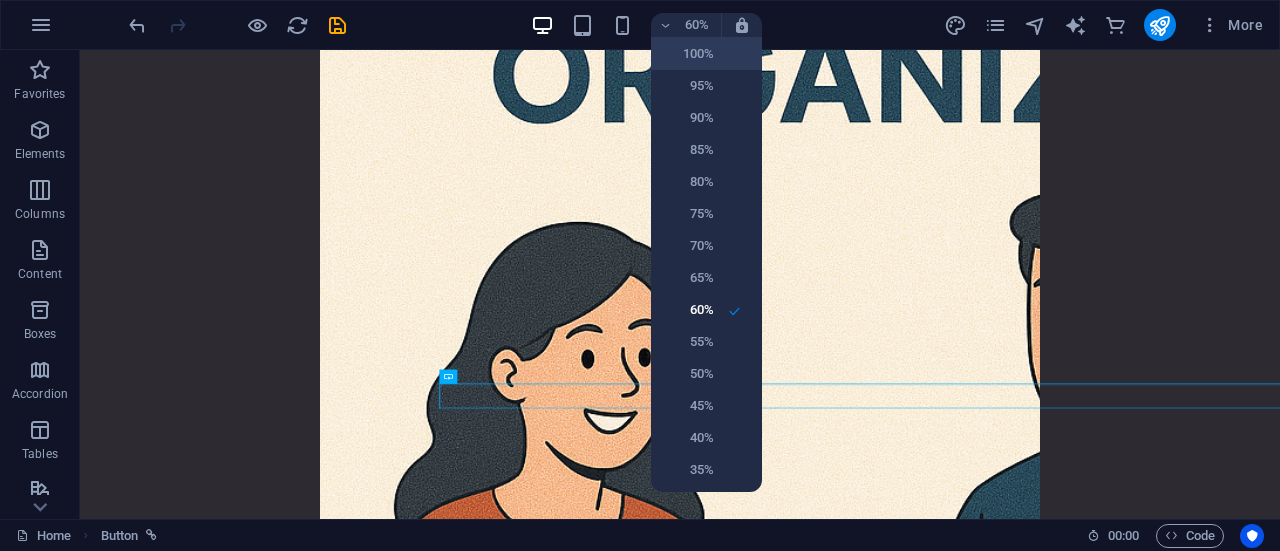 click on "100%" at bounding box center (688, 54) 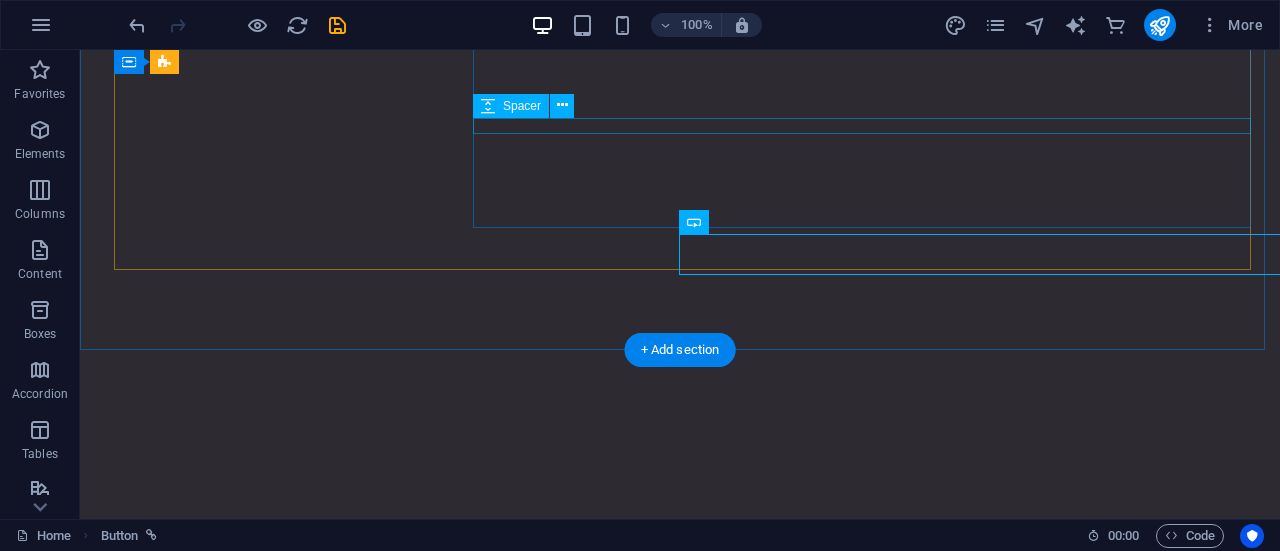 scroll, scrollTop: 3672, scrollLeft: 0, axis: vertical 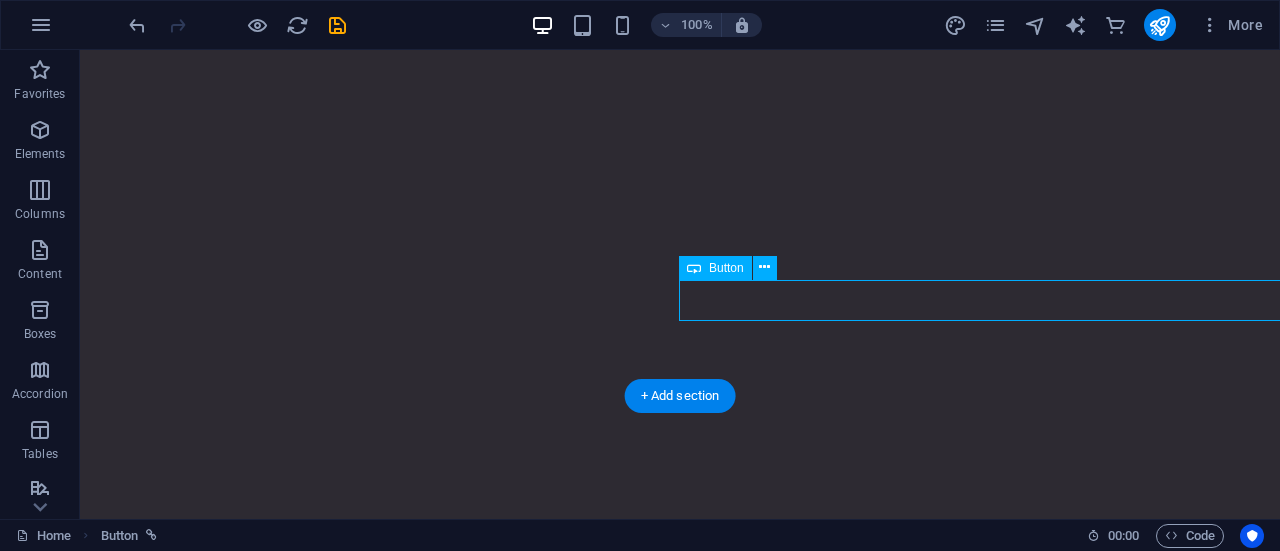 click on "About DevMint" at bounding box center (1279, 11735) 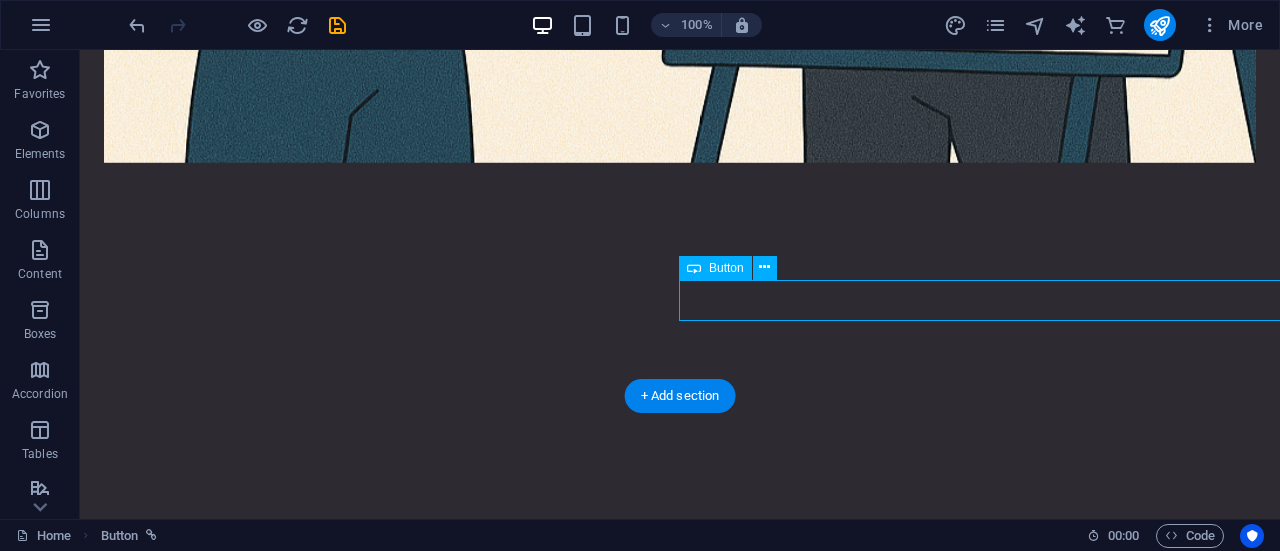 select on "1" 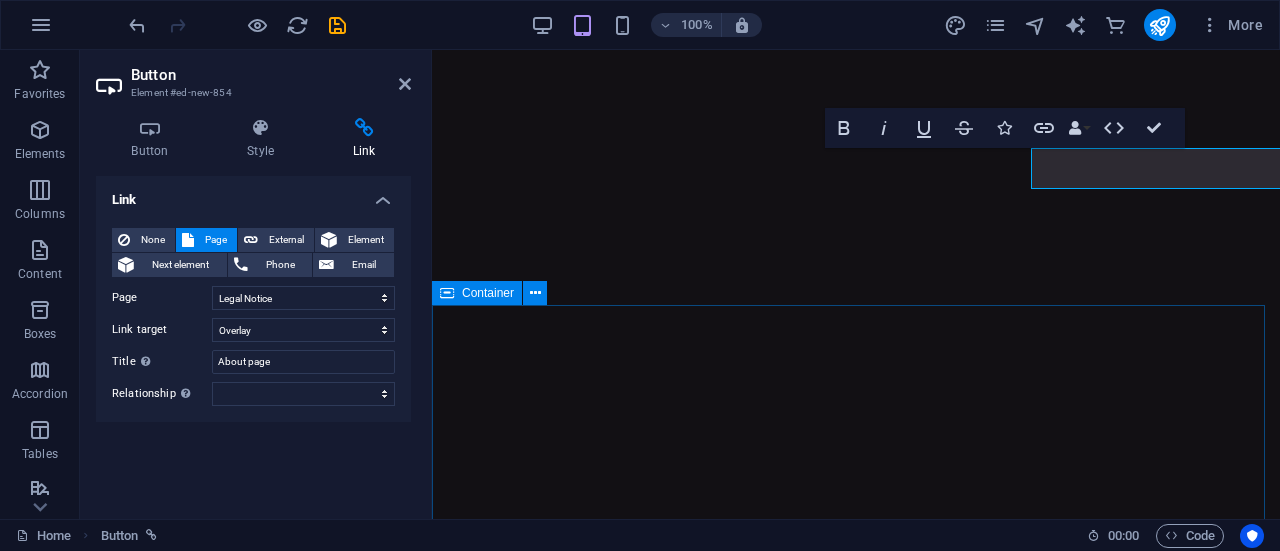 scroll, scrollTop: 2982, scrollLeft: 0, axis: vertical 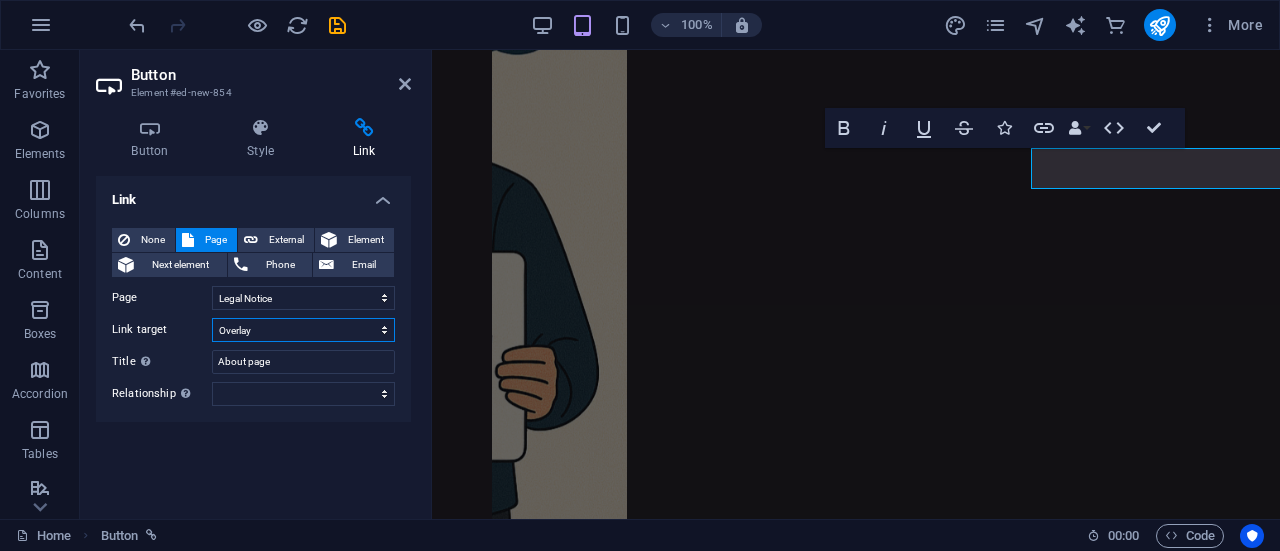 click on "New tab Same tab Overlay" at bounding box center (303, 330) 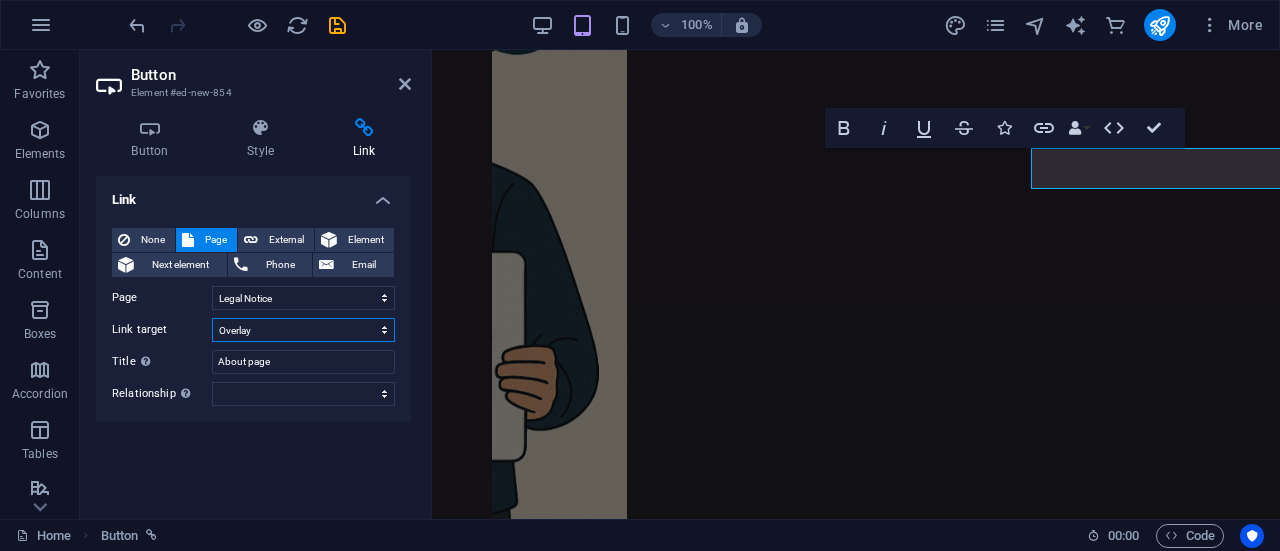 select 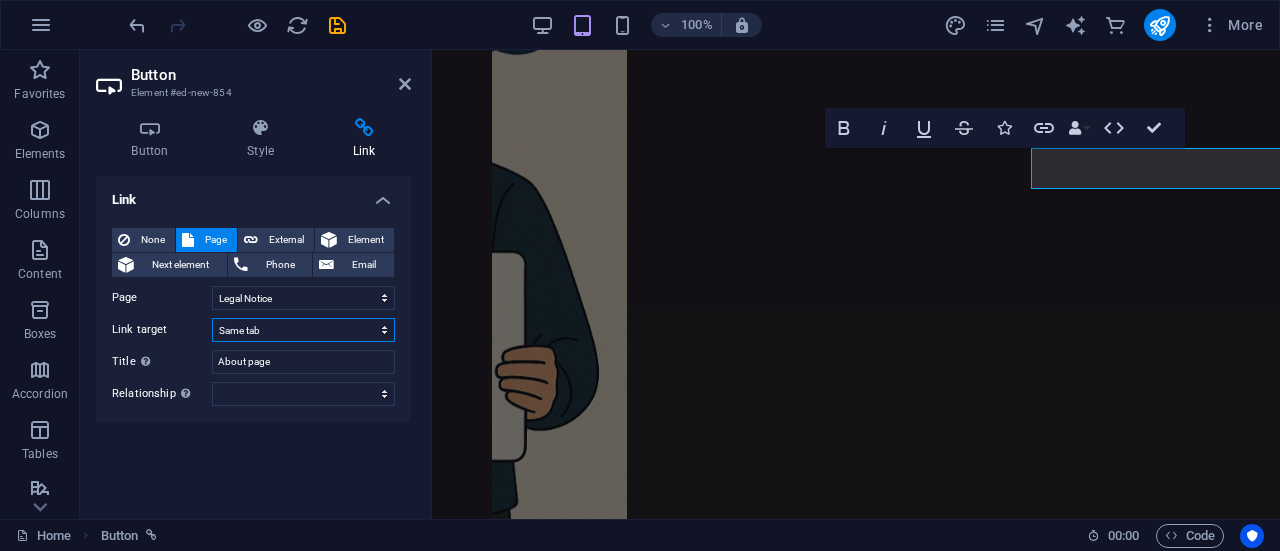 click on "New tab Same tab Overlay" at bounding box center (303, 330) 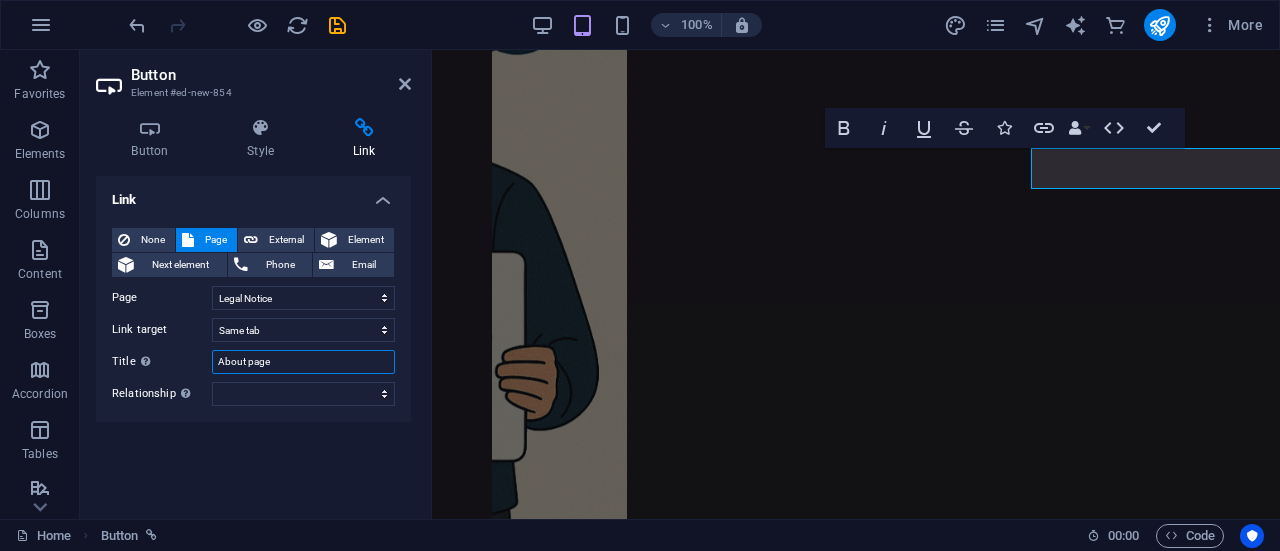 click on "About page" at bounding box center (303, 362) 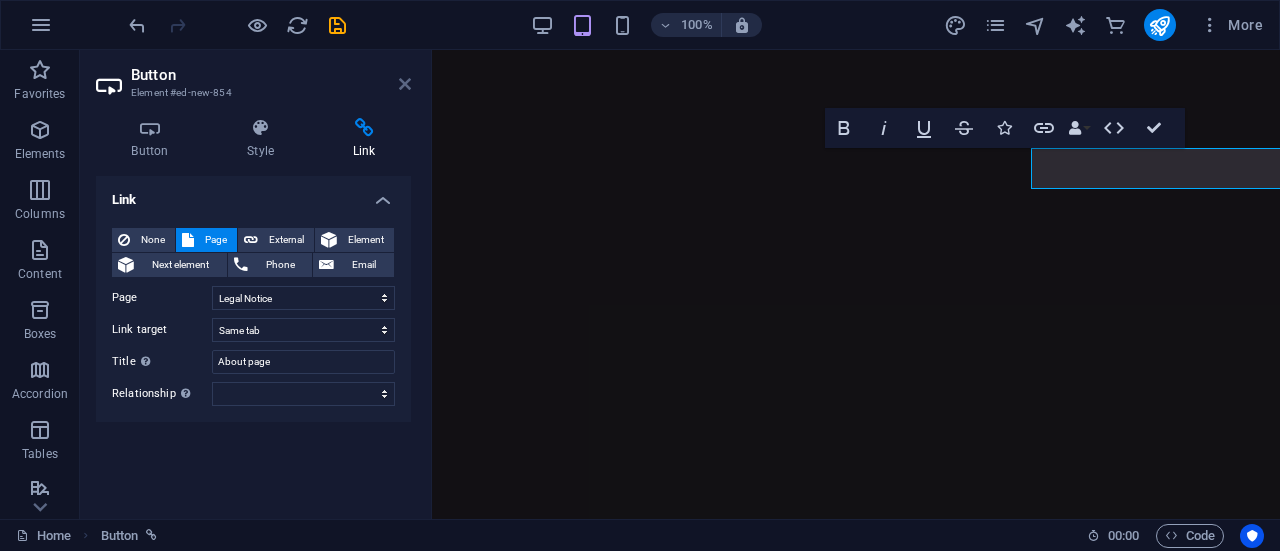 click at bounding box center [405, 84] 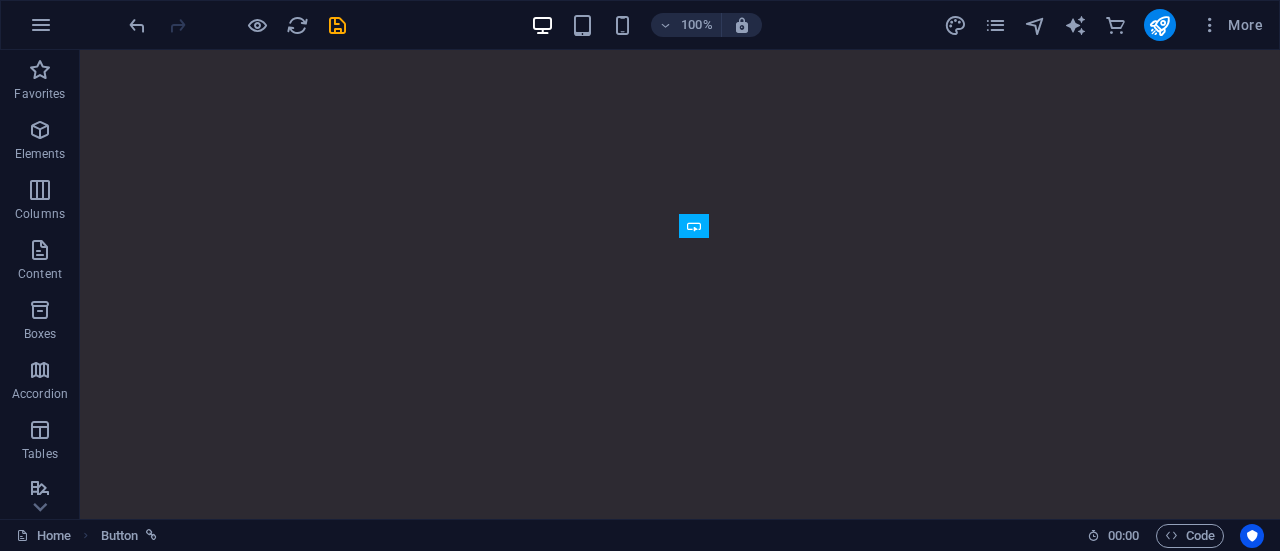 scroll, scrollTop: 3714, scrollLeft: 0, axis: vertical 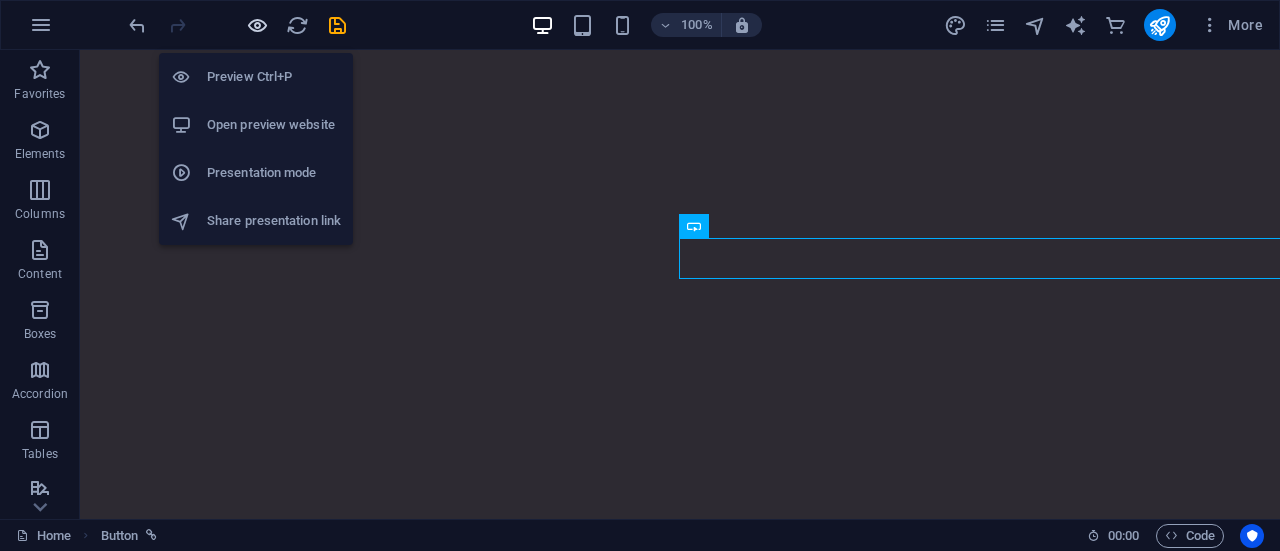 click at bounding box center [257, 25] 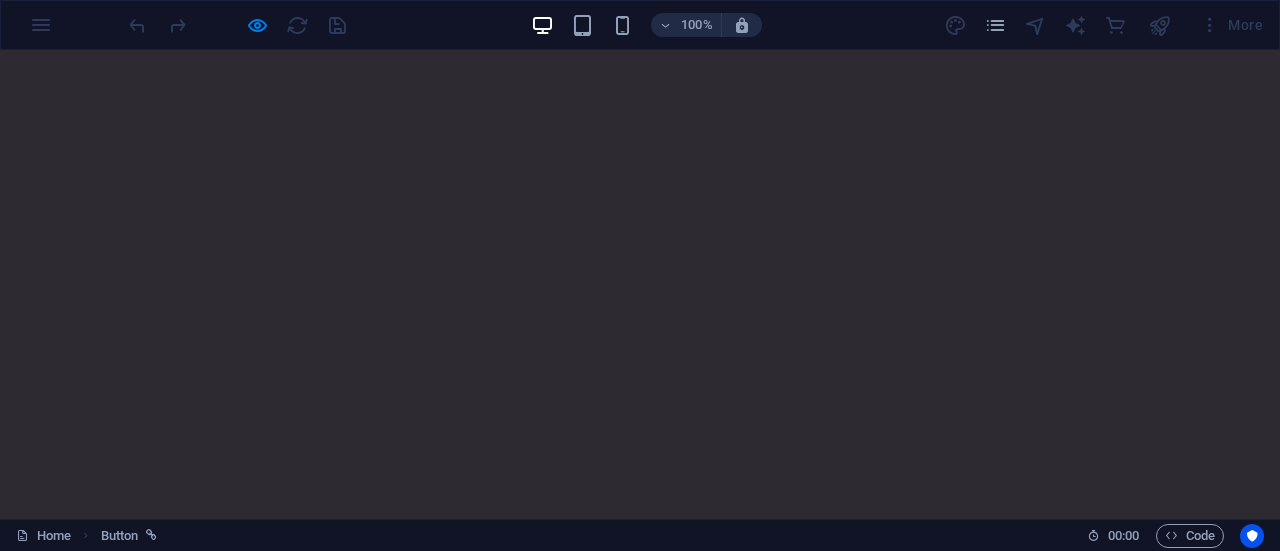 click on "About DevMint" at bounding box center (676, 12424) 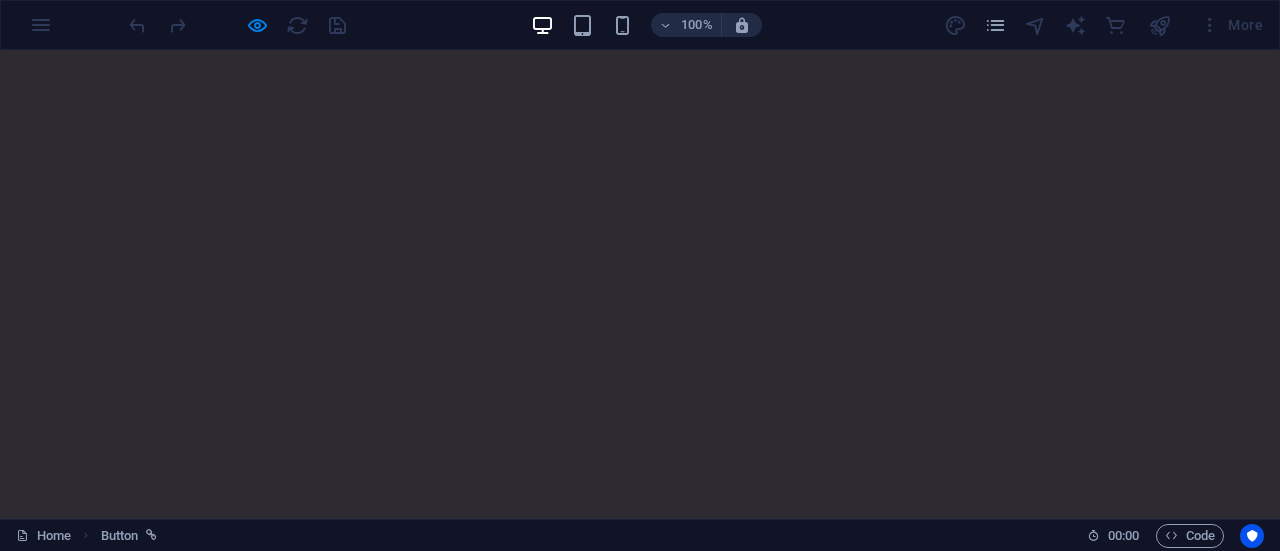 scroll, scrollTop: 0, scrollLeft: 0, axis: both 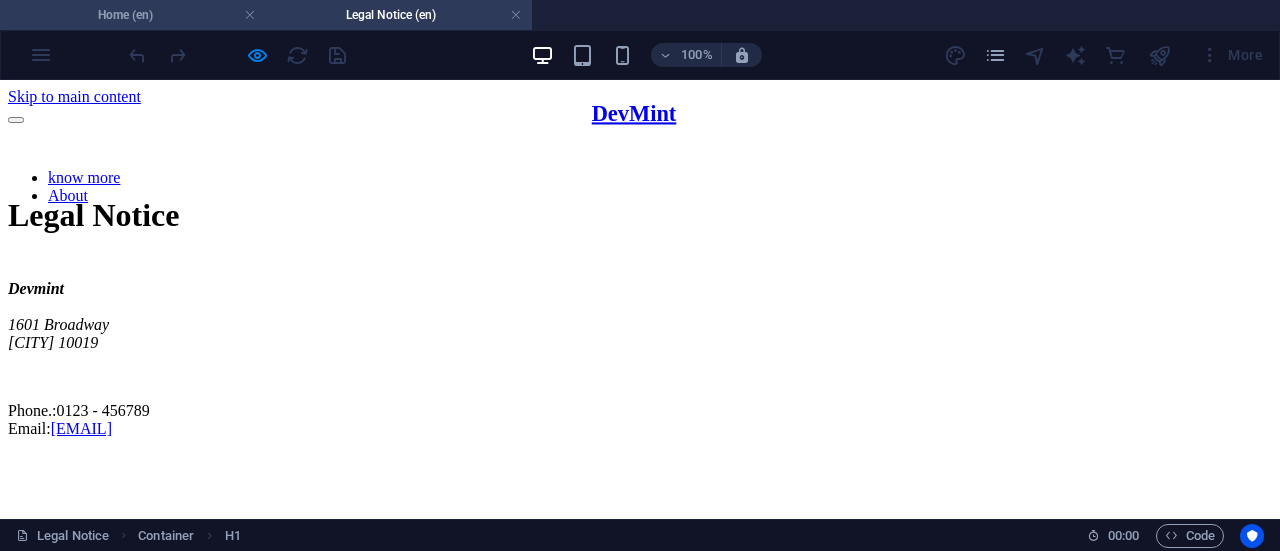 click on "Home (en)" at bounding box center [133, 15] 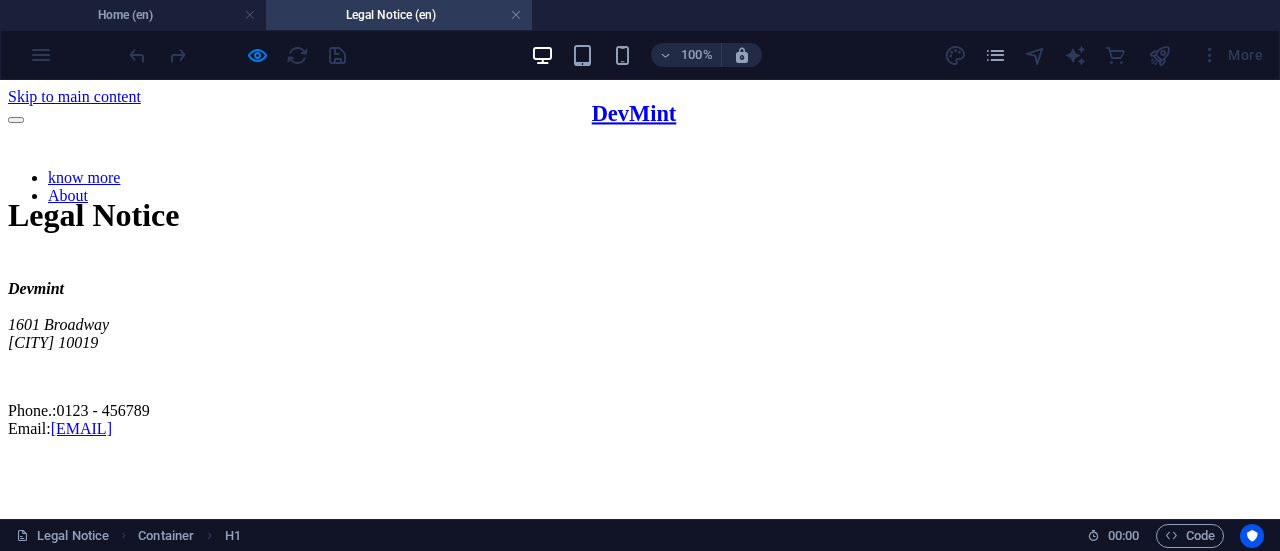scroll, scrollTop: 5152, scrollLeft: 0, axis: vertical 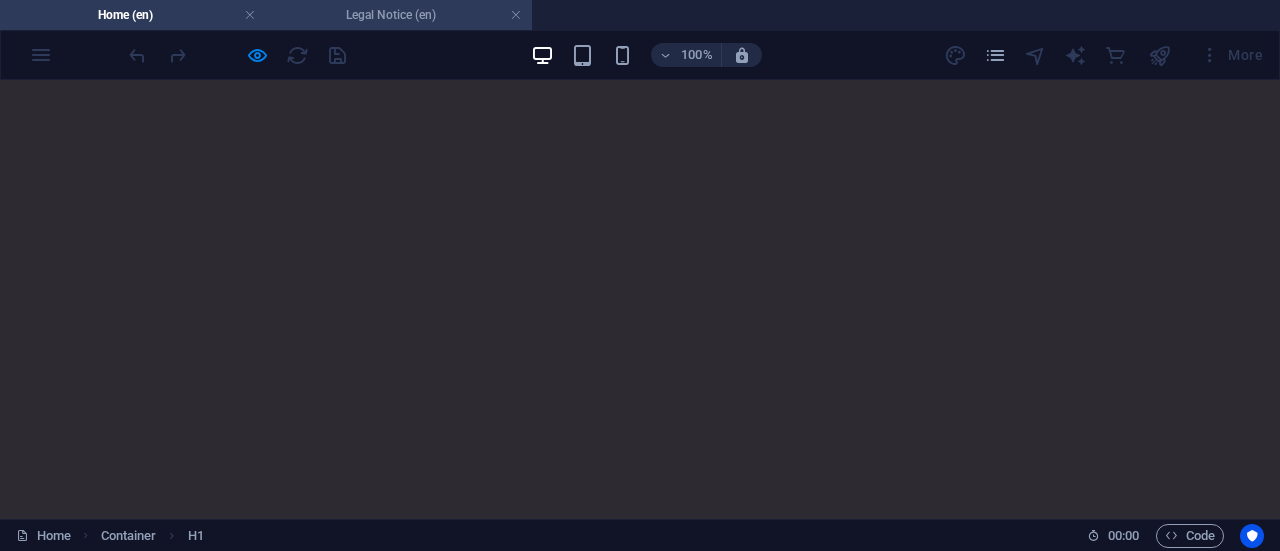 click on "Legal Notice (en)" at bounding box center (399, 15) 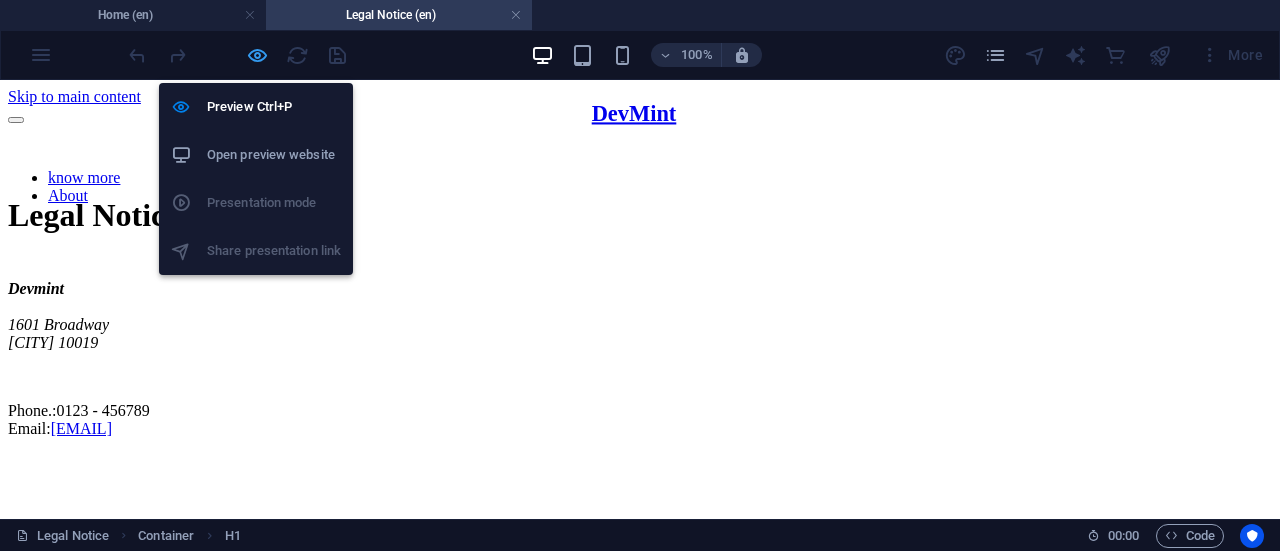 click at bounding box center [257, 55] 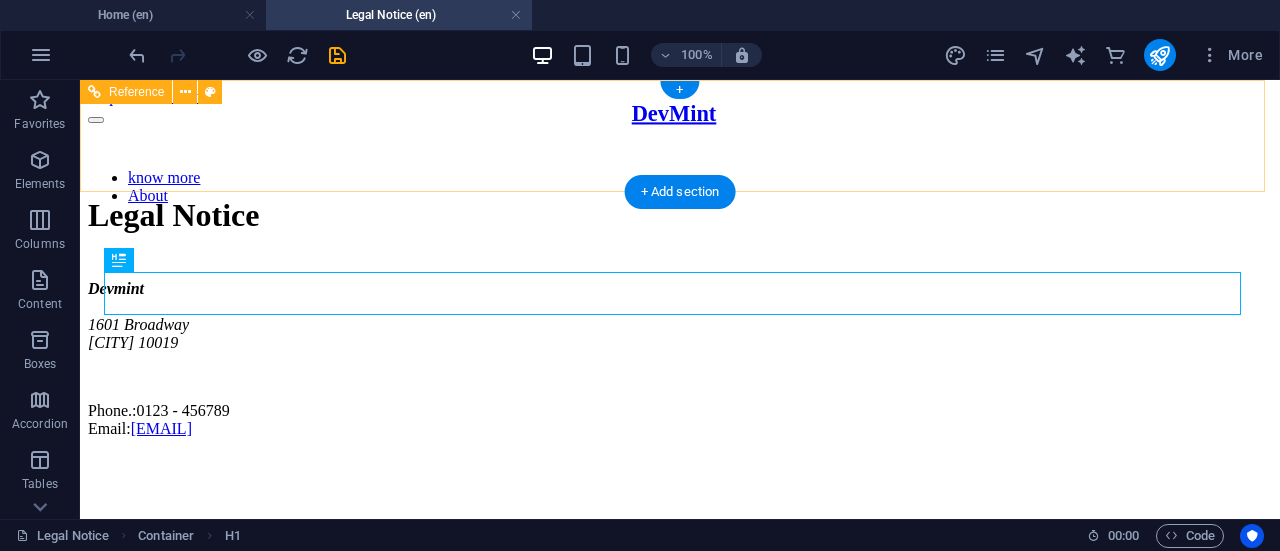 click on "know more About" at bounding box center [680, 187] 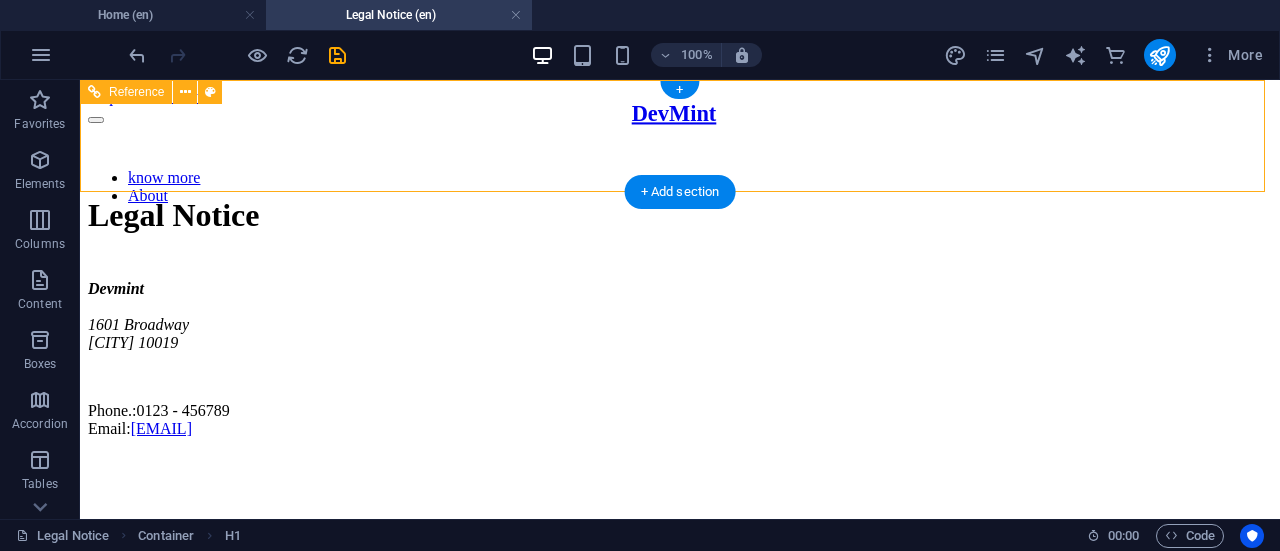 click on "know more About" at bounding box center (680, 187) 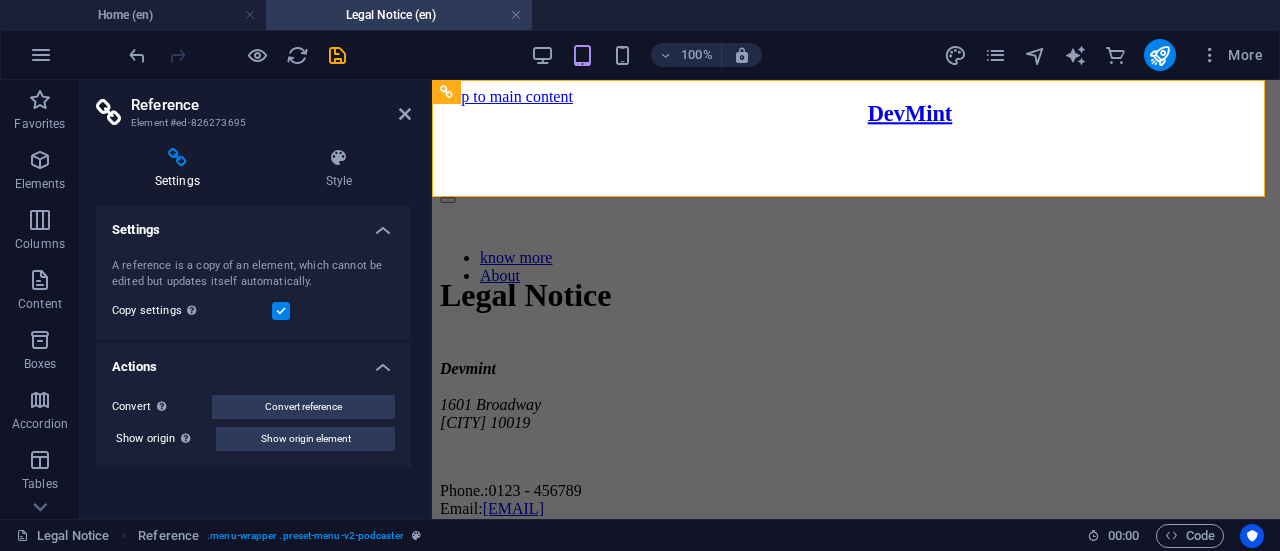 click on "Reference" at bounding box center (271, 105) 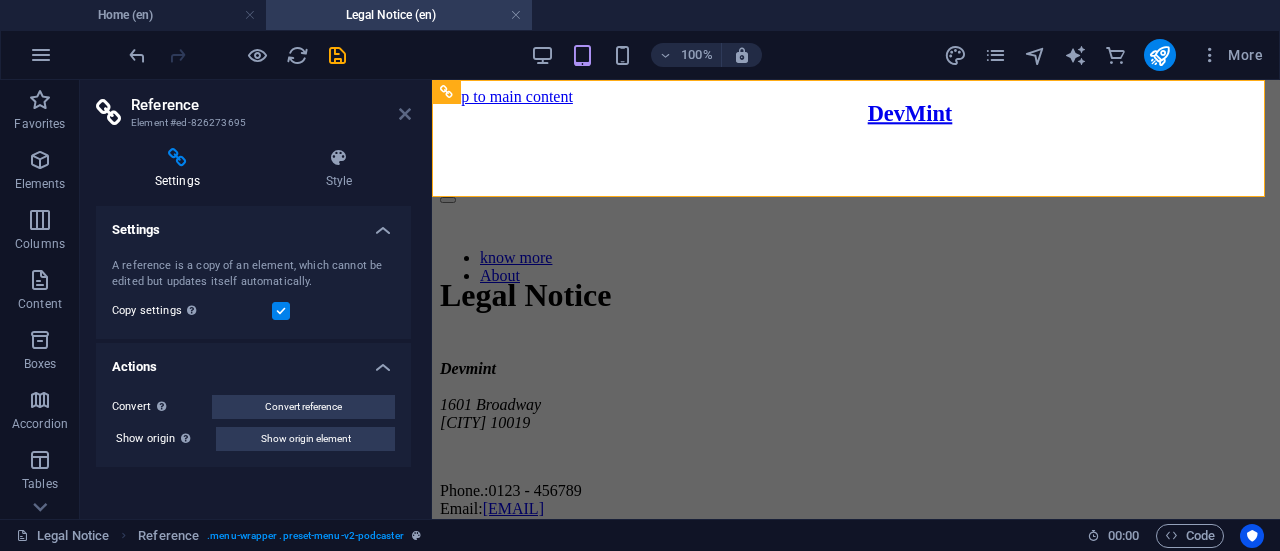 click at bounding box center (405, 114) 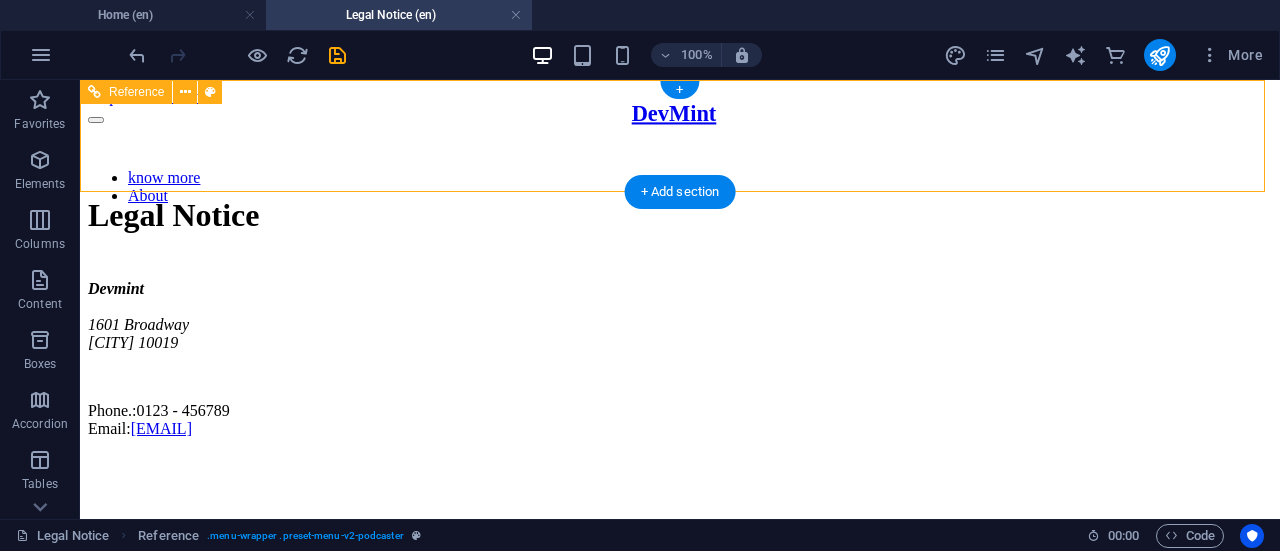 click on "know more About" at bounding box center [680, 187] 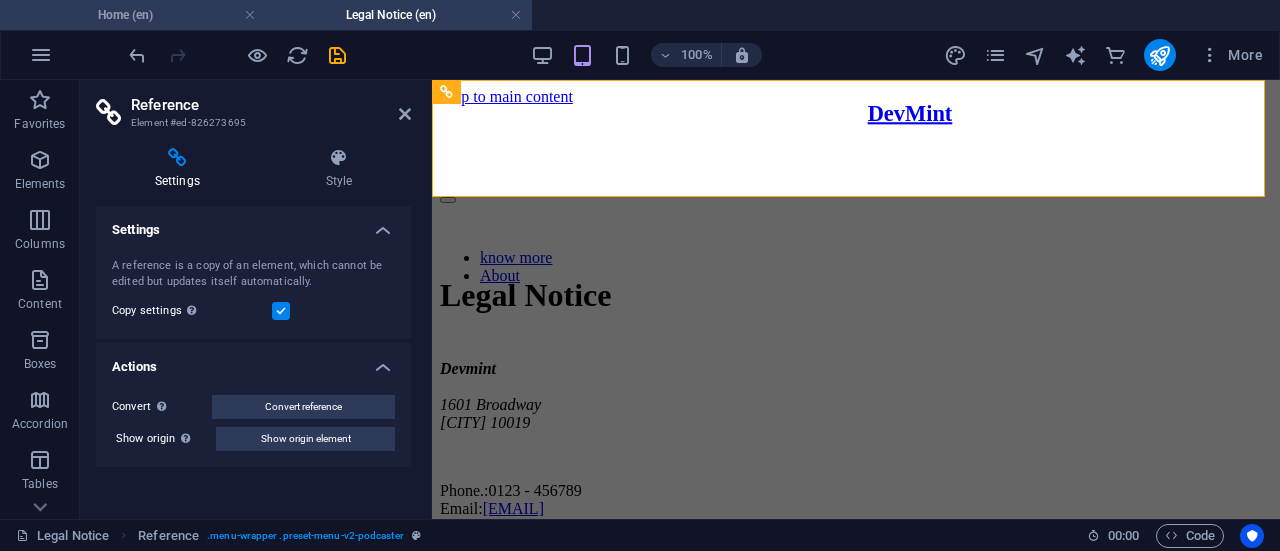 click on "Home (en)" at bounding box center (133, 15) 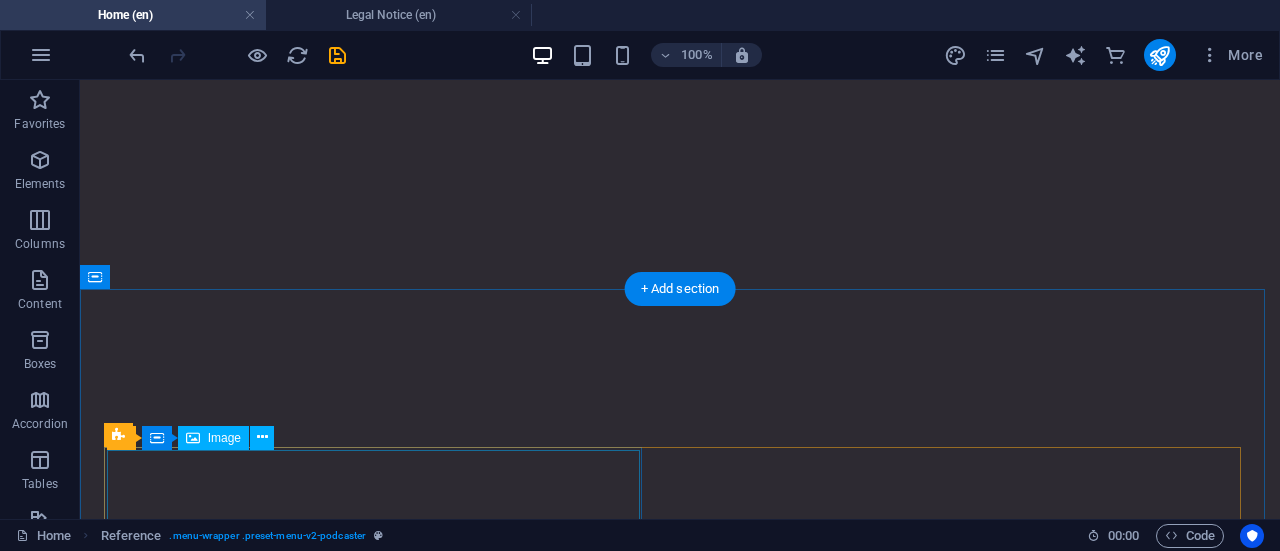 scroll, scrollTop: 3848, scrollLeft: 0, axis: vertical 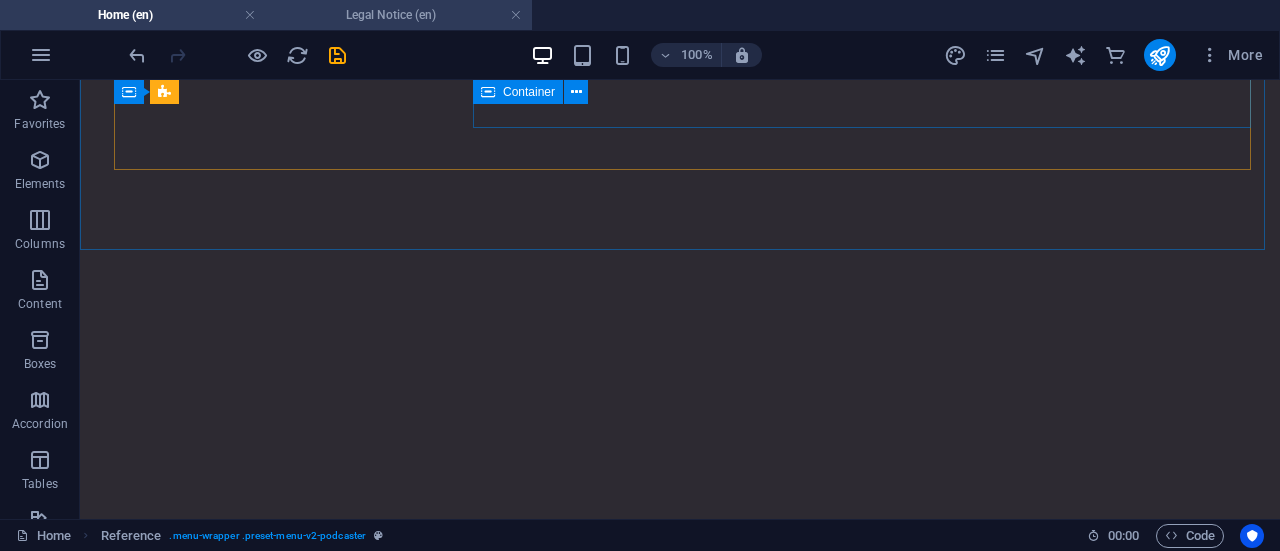 click on "Legal Notice (en)" at bounding box center (399, 15) 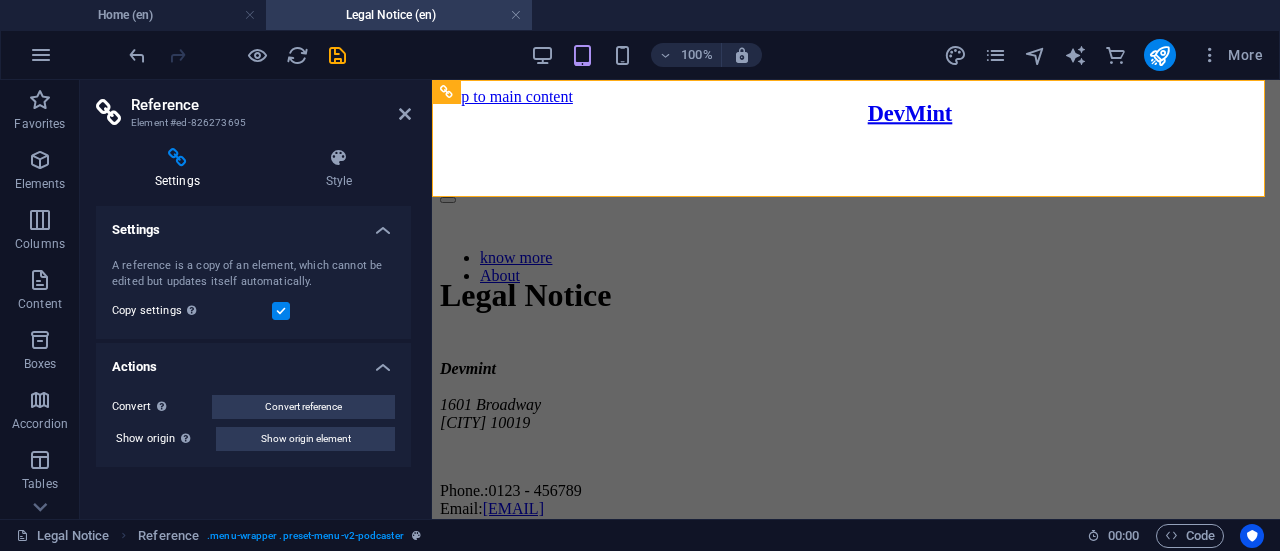scroll, scrollTop: 0, scrollLeft: 0, axis: both 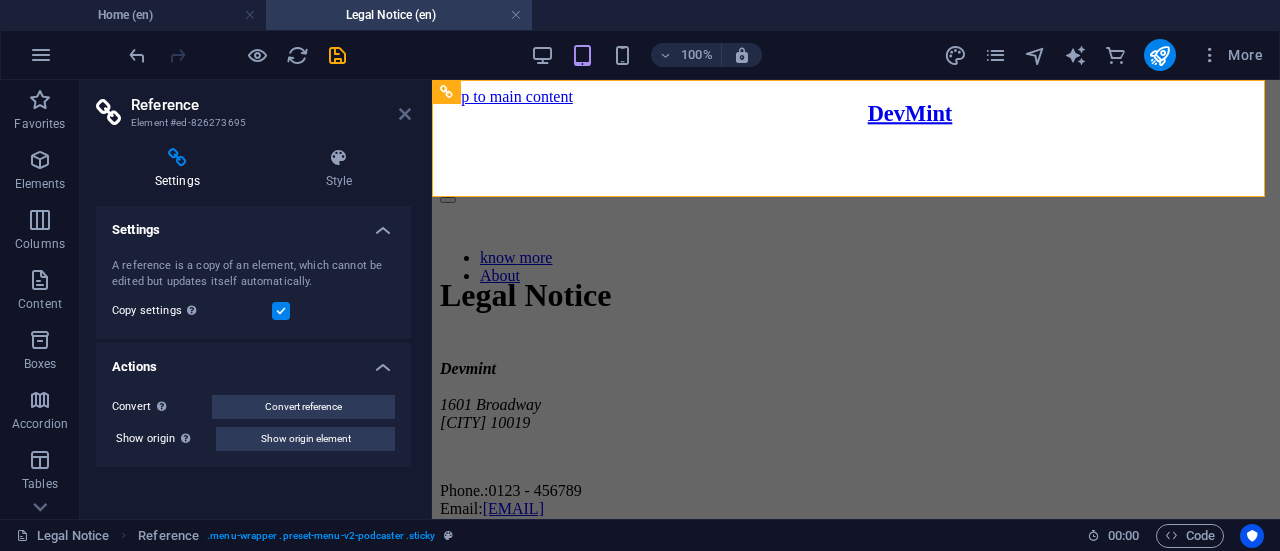 click at bounding box center [405, 114] 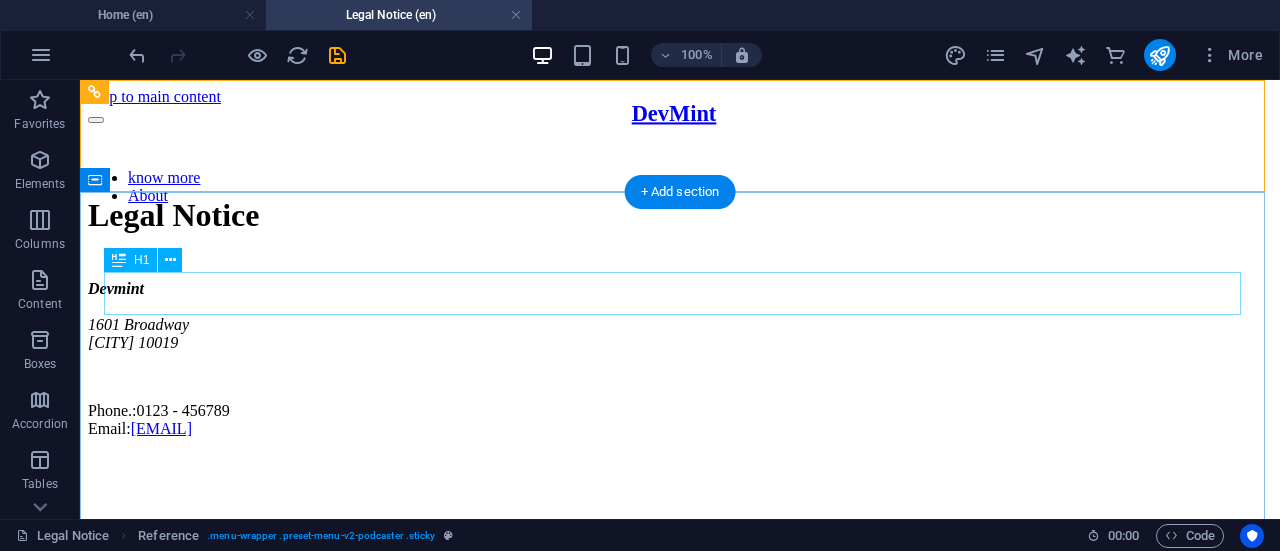 click on "Legal Notice" at bounding box center (680, 215) 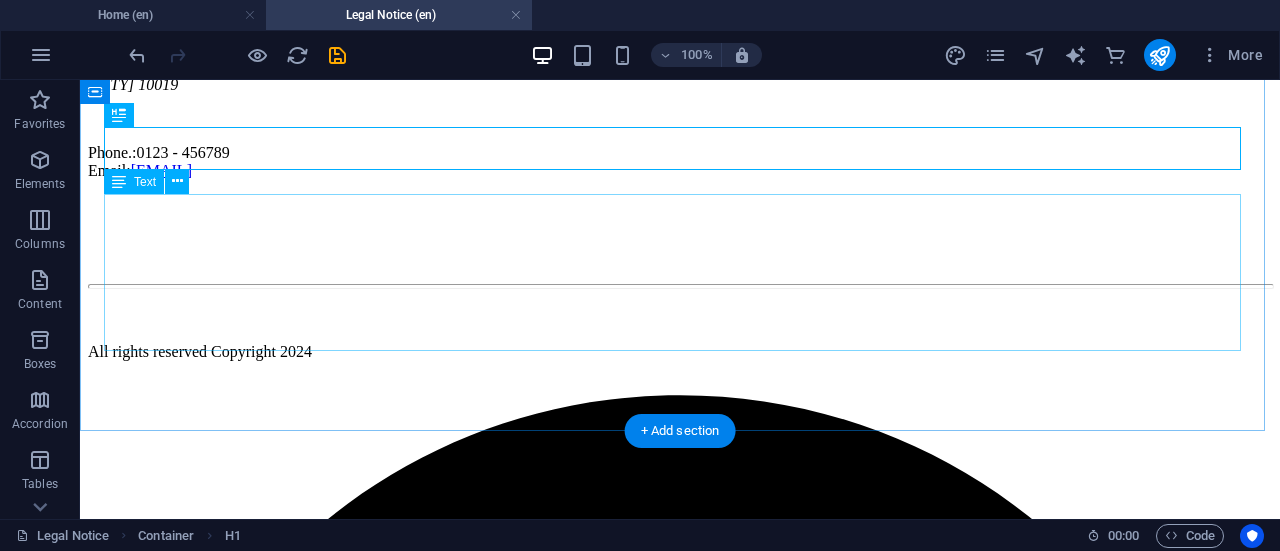 scroll, scrollTop: 259, scrollLeft: 0, axis: vertical 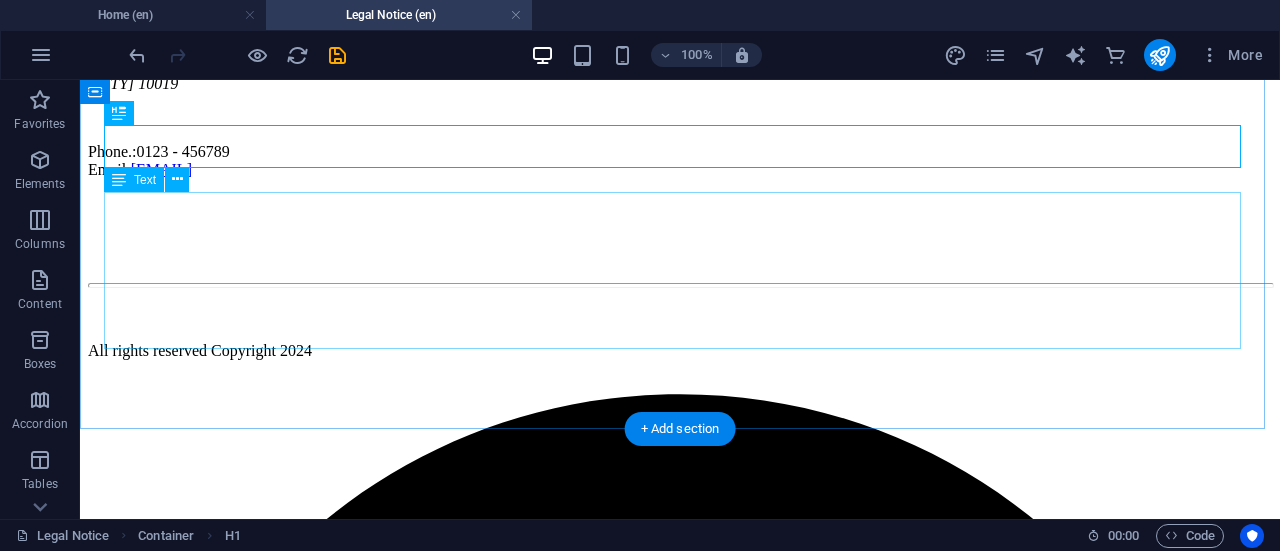 click on "Devmint   1601 Broadway Banglore   10019
Phone.:  0123 - 456789 Email:  work@devmint.in" at bounding box center [680, 100] 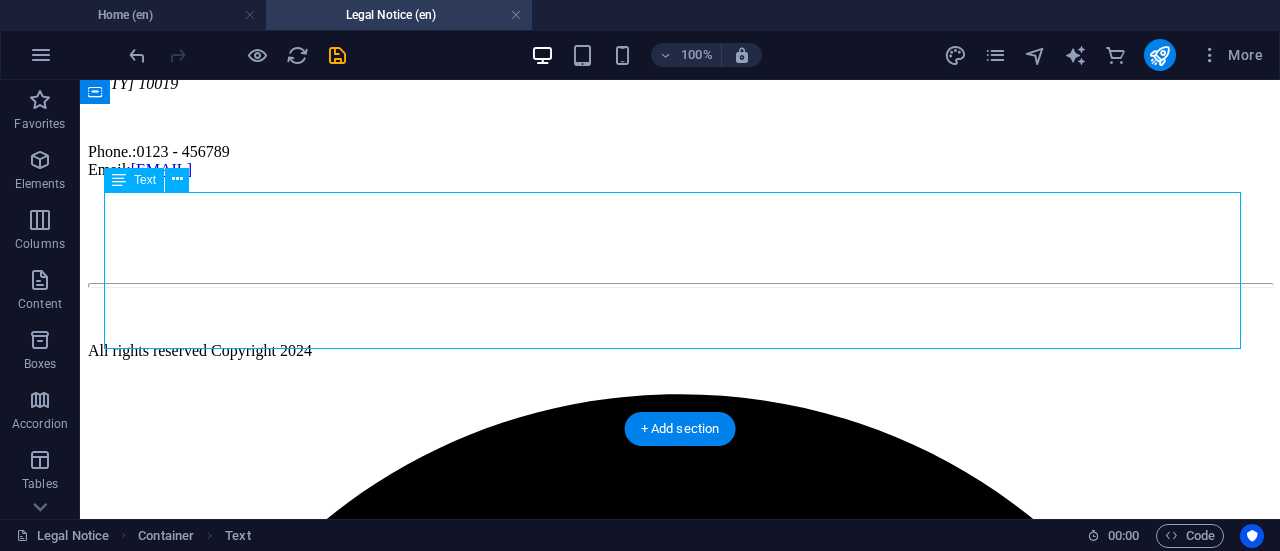 click on "Devmint   1601 Broadway Banglore   10019
Phone.:  0123 - 456789 Email:  work@devmint.in" at bounding box center [680, 100] 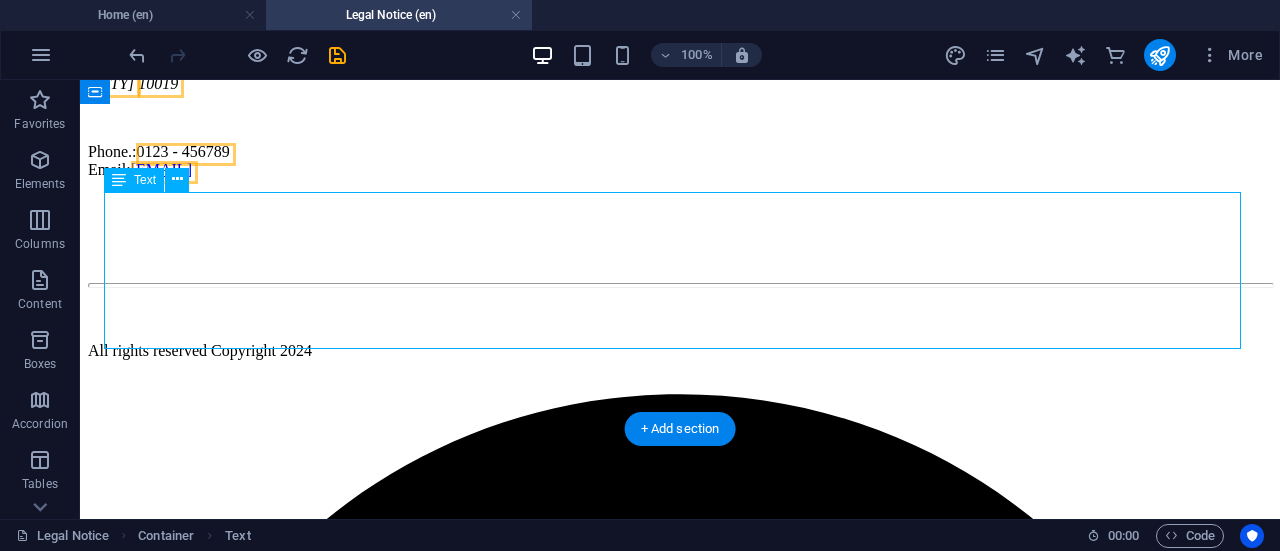 scroll, scrollTop: 188, scrollLeft: 0, axis: vertical 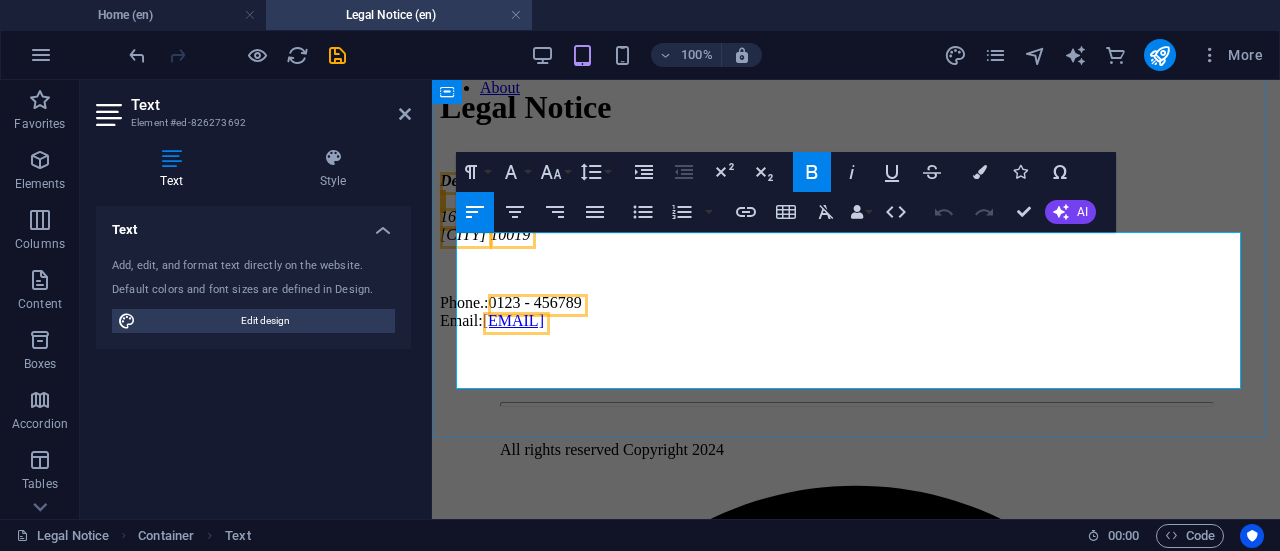 click at bounding box center (856, 269) 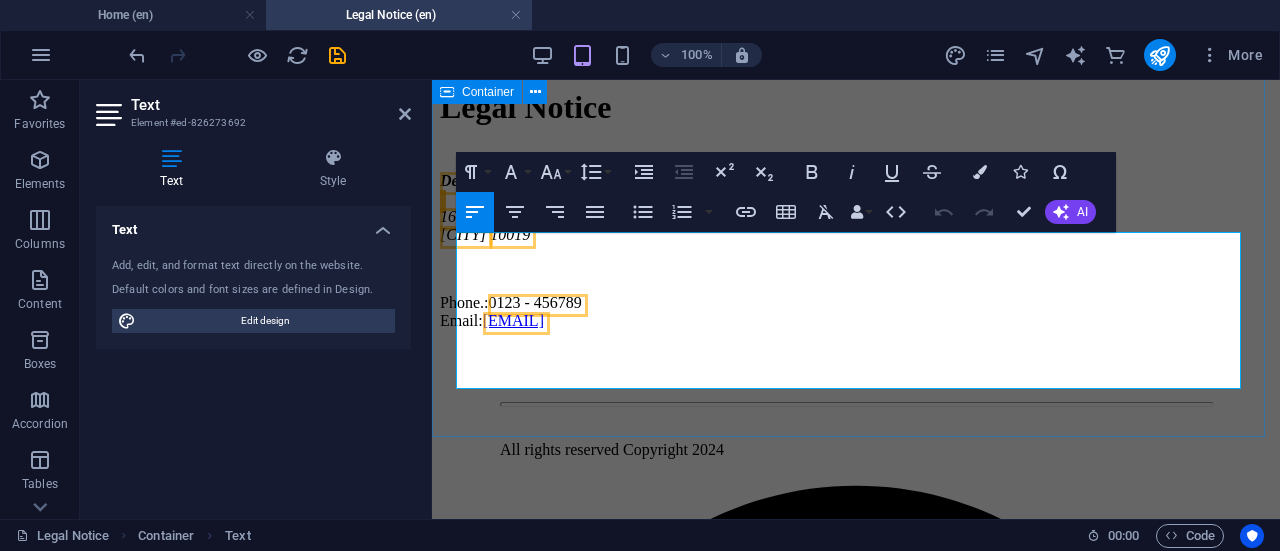 click on "Legal Notice Devmint   1601 Broadway Banglore   10019
Phone.:  0123 - 456789 Email:  work@devmint.in" at bounding box center [856, 209] 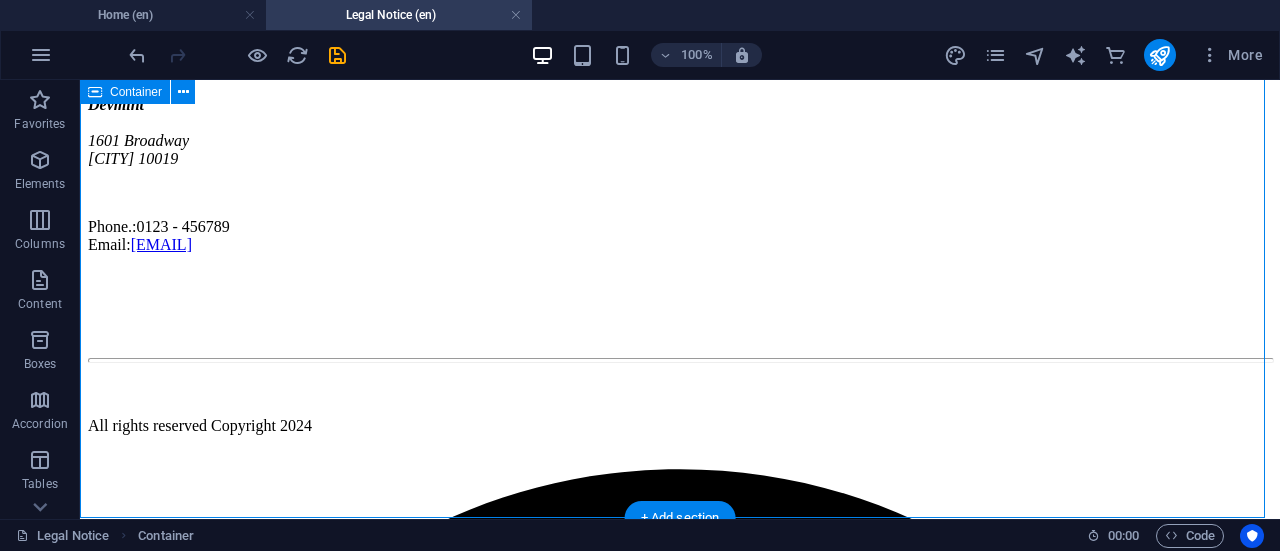 scroll, scrollTop: 178, scrollLeft: 0, axis: vertical 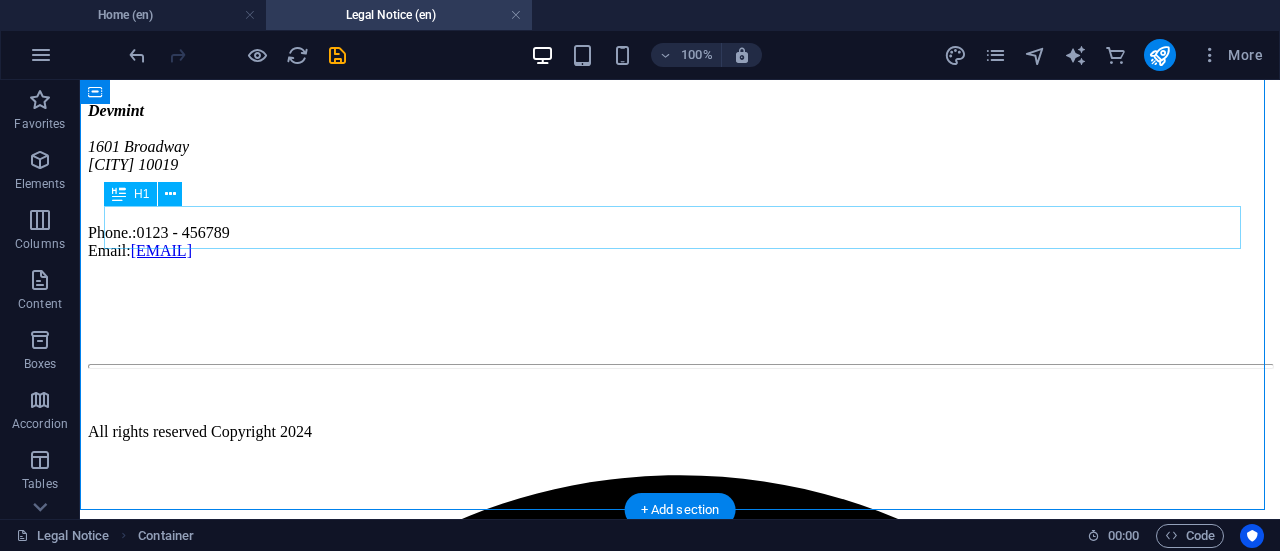 click on "Legal Notice" at bounding box center [680, 37] 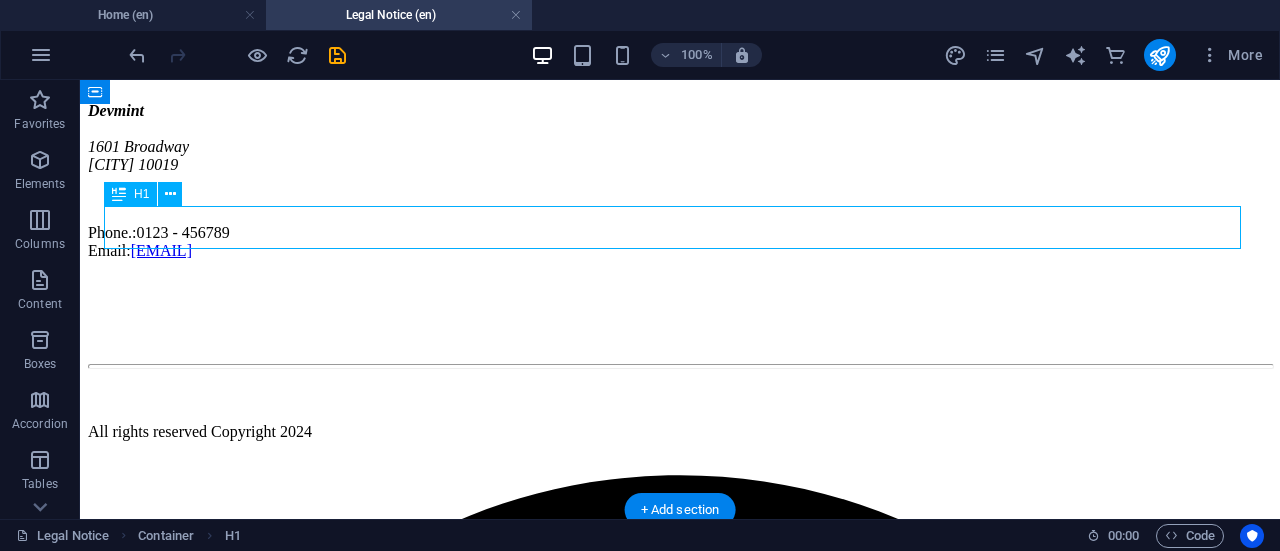 click on "Legal Notice" at bounding box center (680, 37) 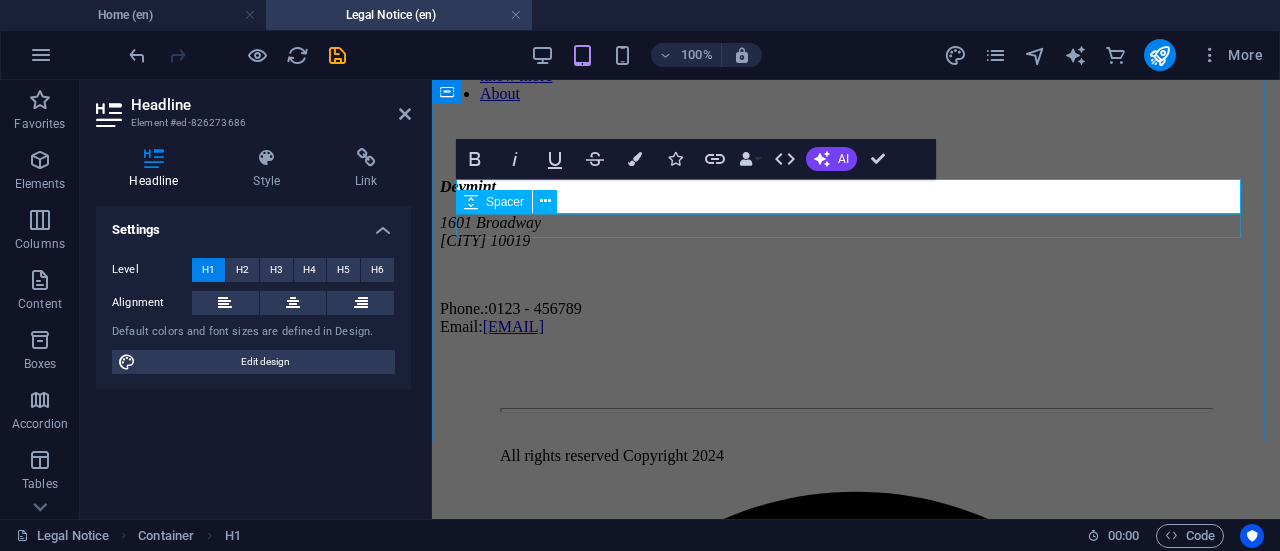 type 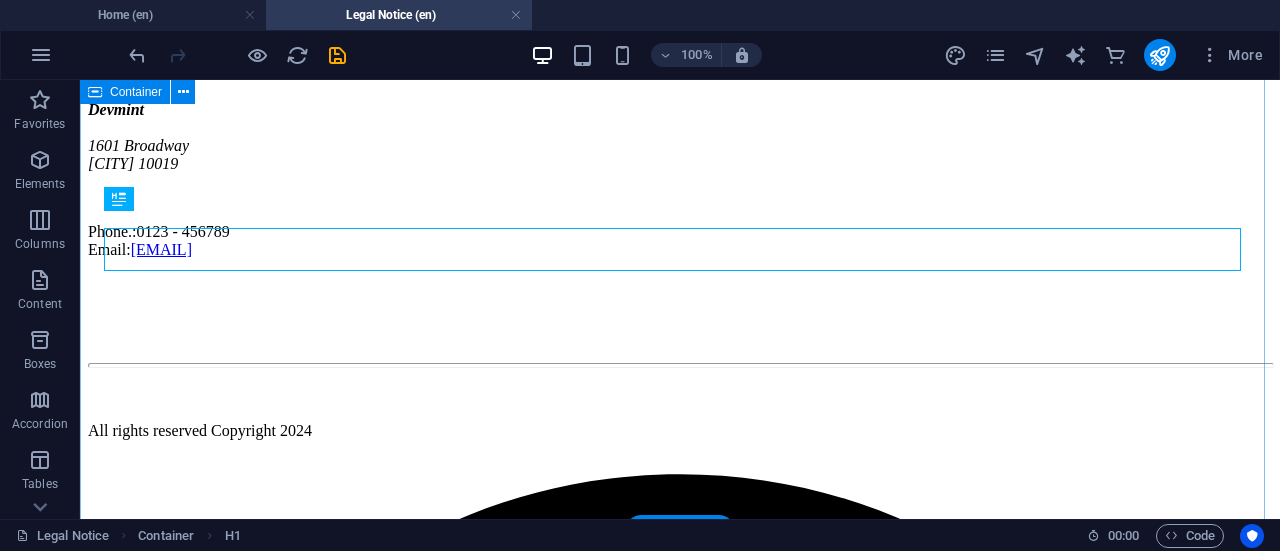 scroll, scrollTop: 172, scrollLeft: 0, axis: vertical 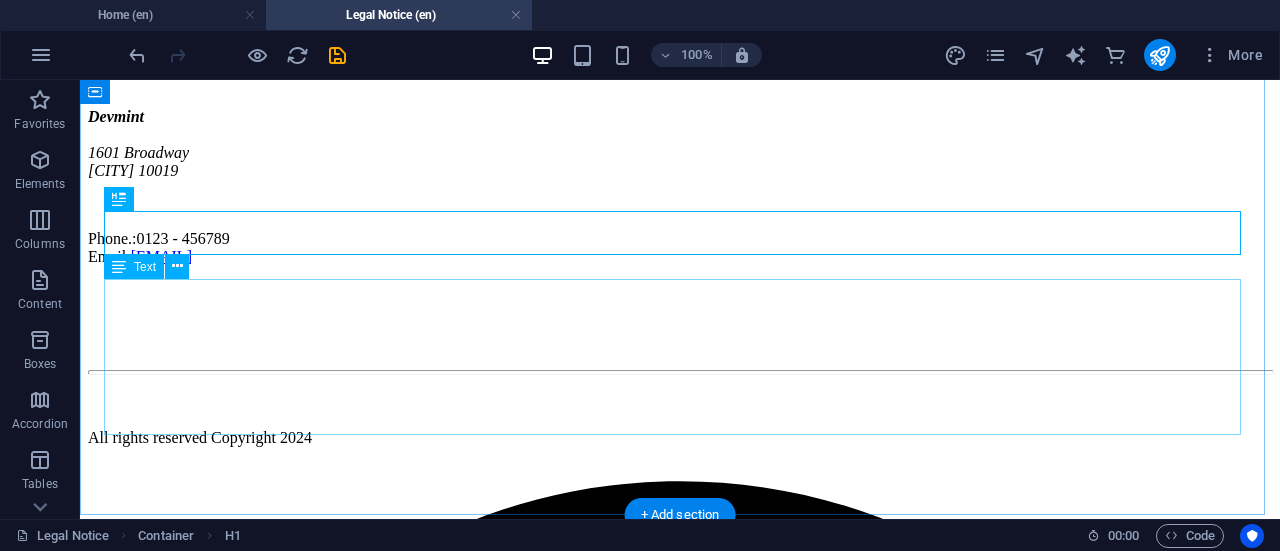 click on "Devmint   1601 Broadway Banglore   10019
Phone.:  0123 - 456789 Email:  work@devmint.in" at bounding box center [680, 187] 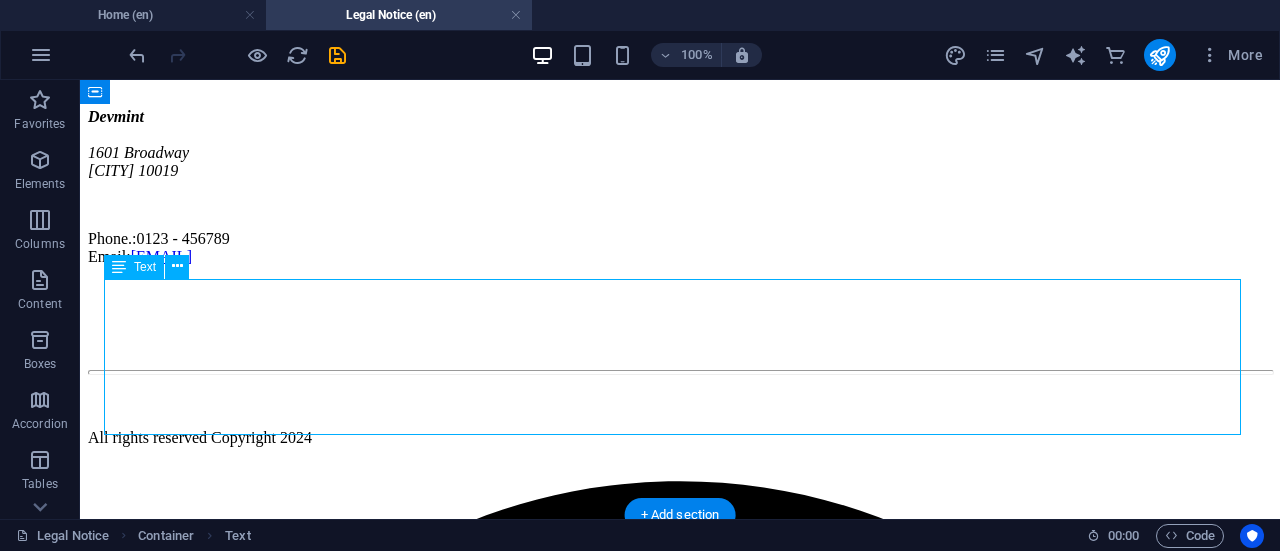 click on "Devmint   1601 Broadway Banglore   10019
Phone.:  0123 - 456789 Email:  work@devmint.in" at bounding box center (680, 187) 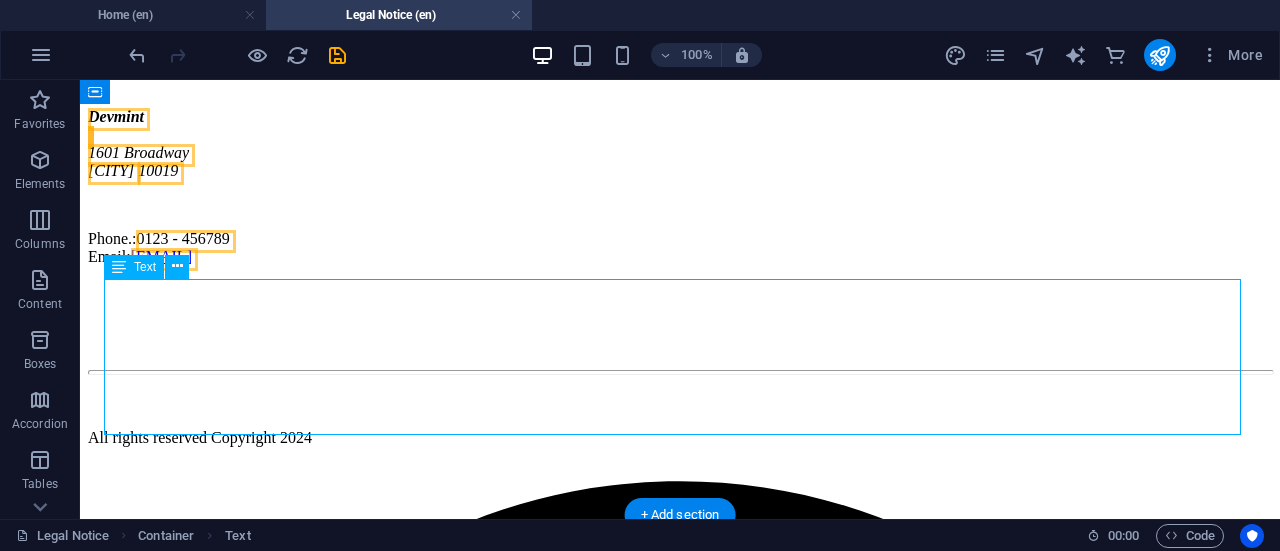scroll, scrollTop: 177, scrollLeft: 0, axis: vertical 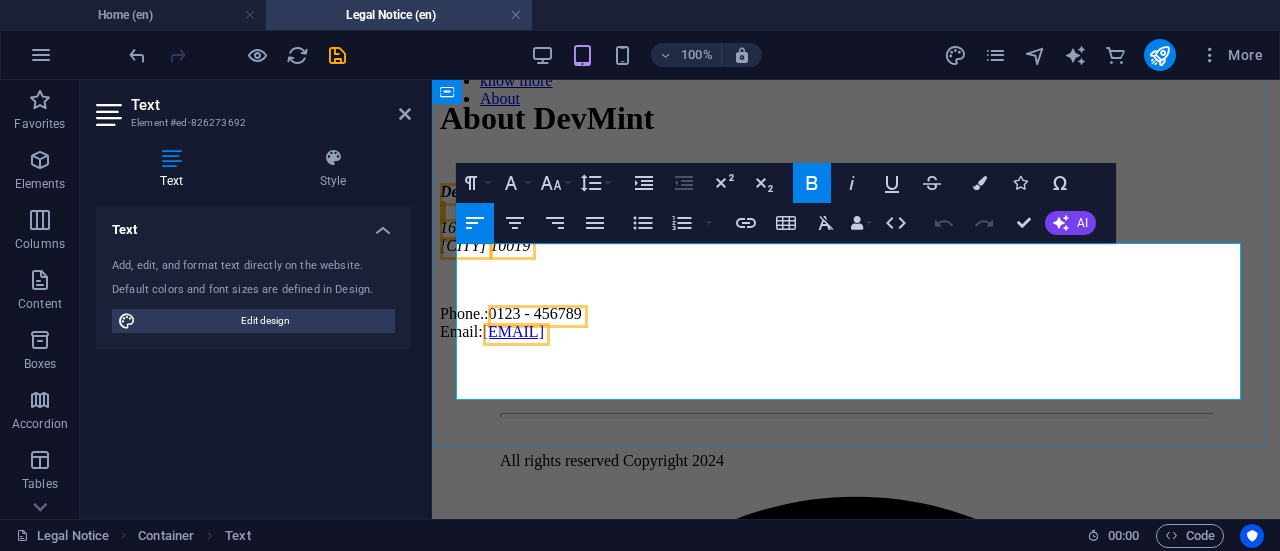 click on "Phone.:  0123 - 456789 Email:  work@devmint.in" at bounding box center [856, 323] 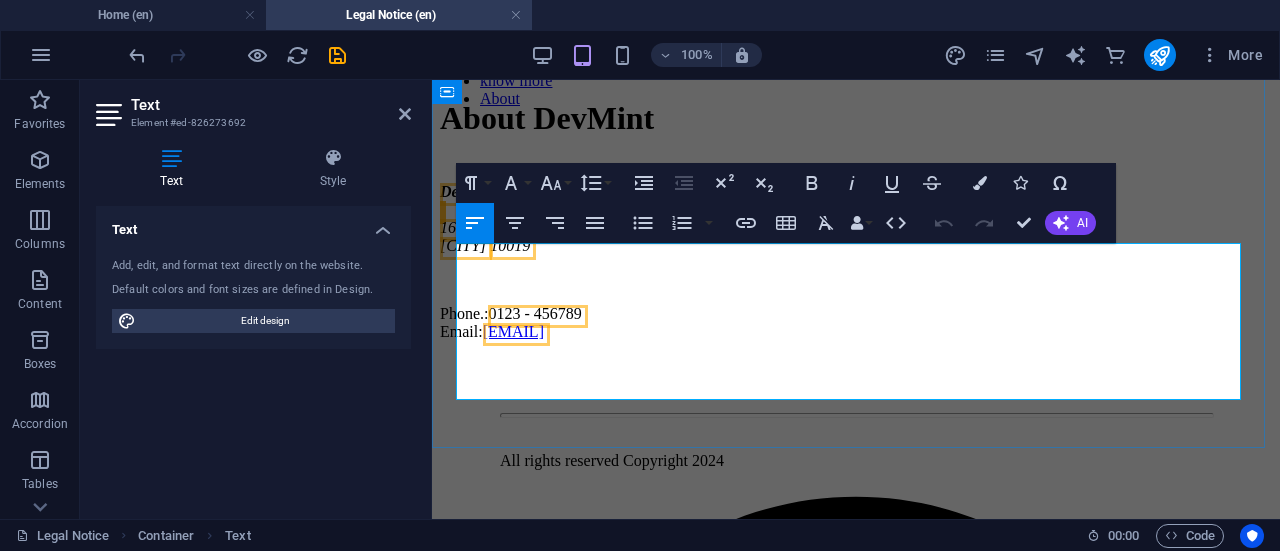 click on "Phone.:  0123 - 456789 Email:  work@devmint.in" at bounding box center [856, 323] 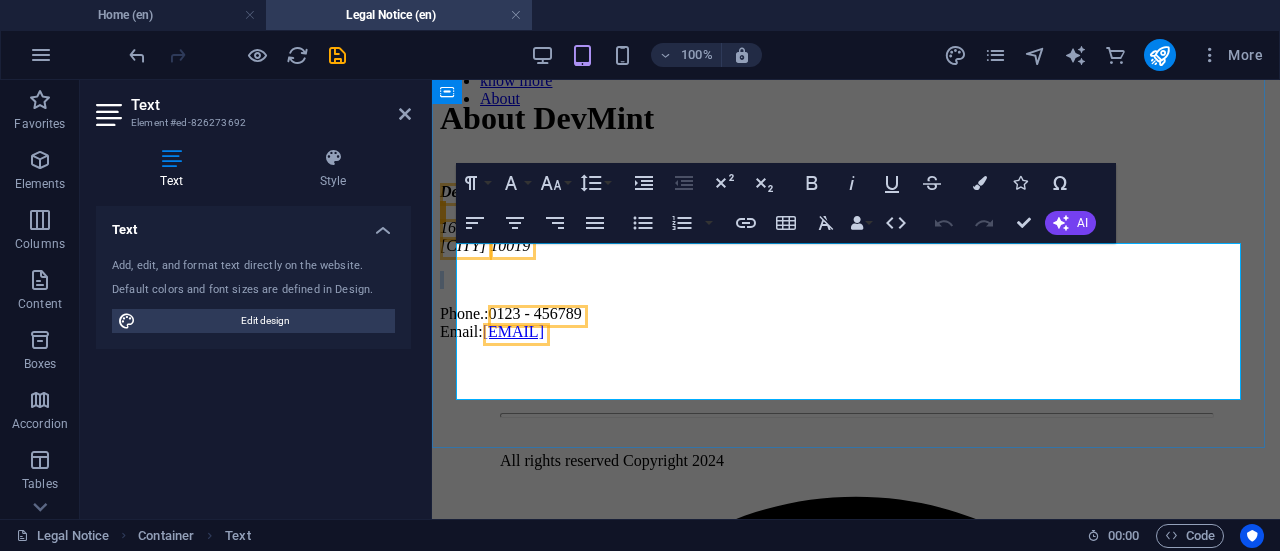click at bounding box center [856, 280] 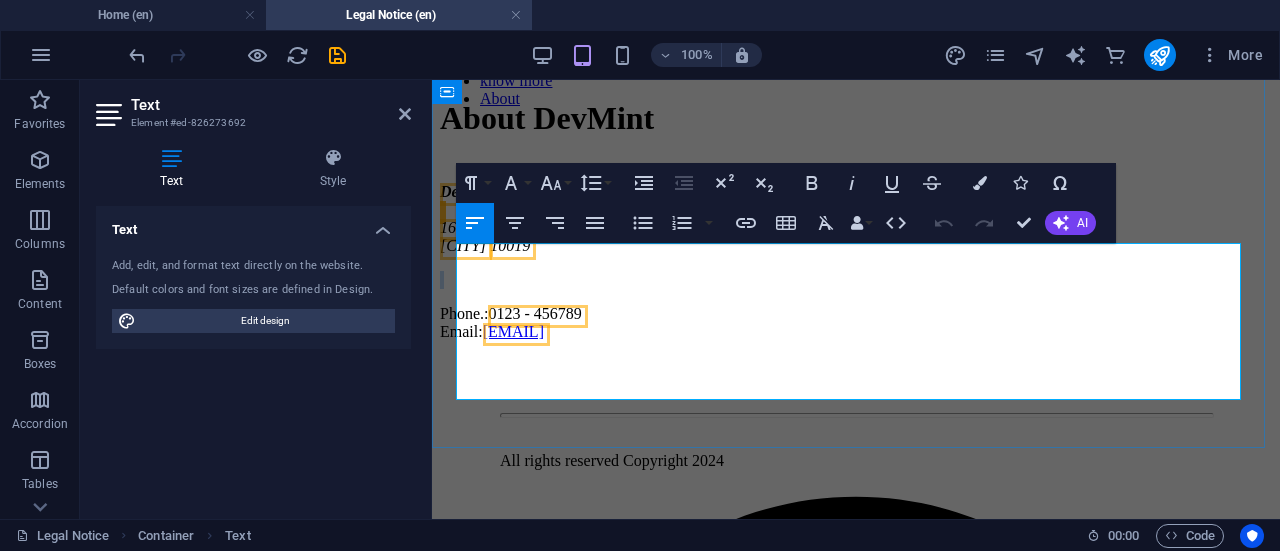 click at bounding box center (856, 280) 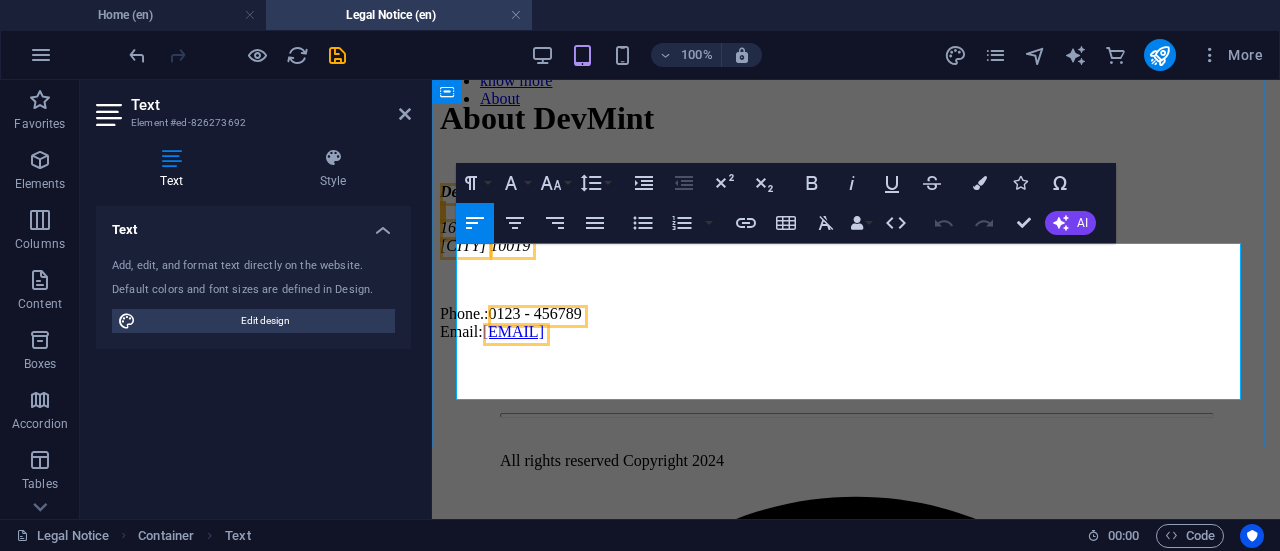 click on "Devmint   1601 Broadway Banglore   10019" at bounding box center (856, 219) 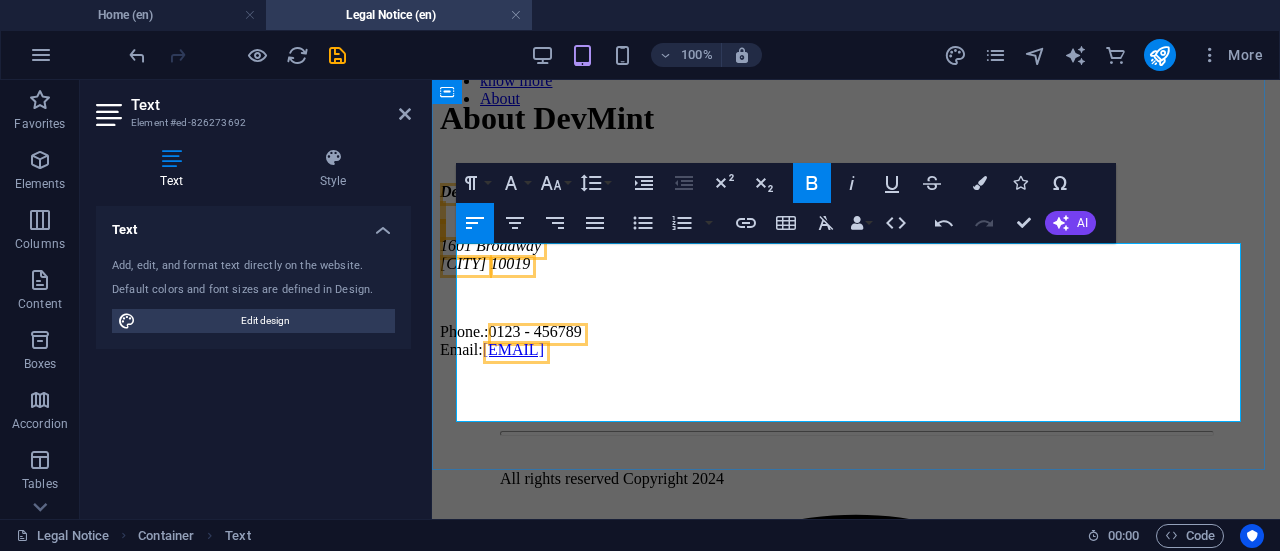 click on "​   1601 Broadway Banglore   10019" at bounding box center (856, 237) 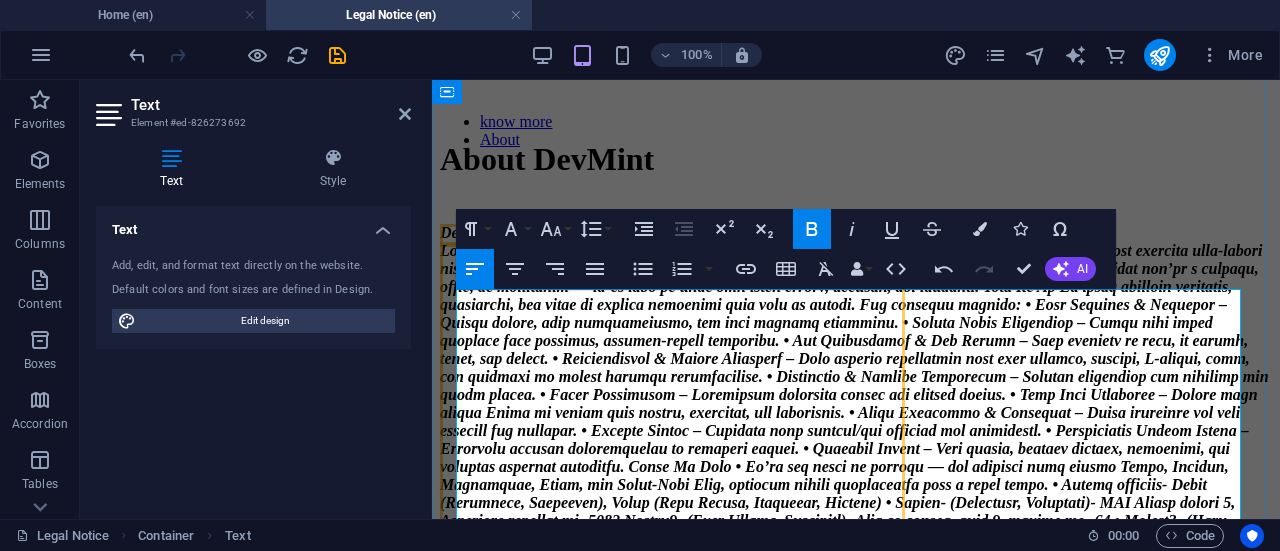 scroll, scrollTop: 131, scrollLeft: 0, axis: vertical 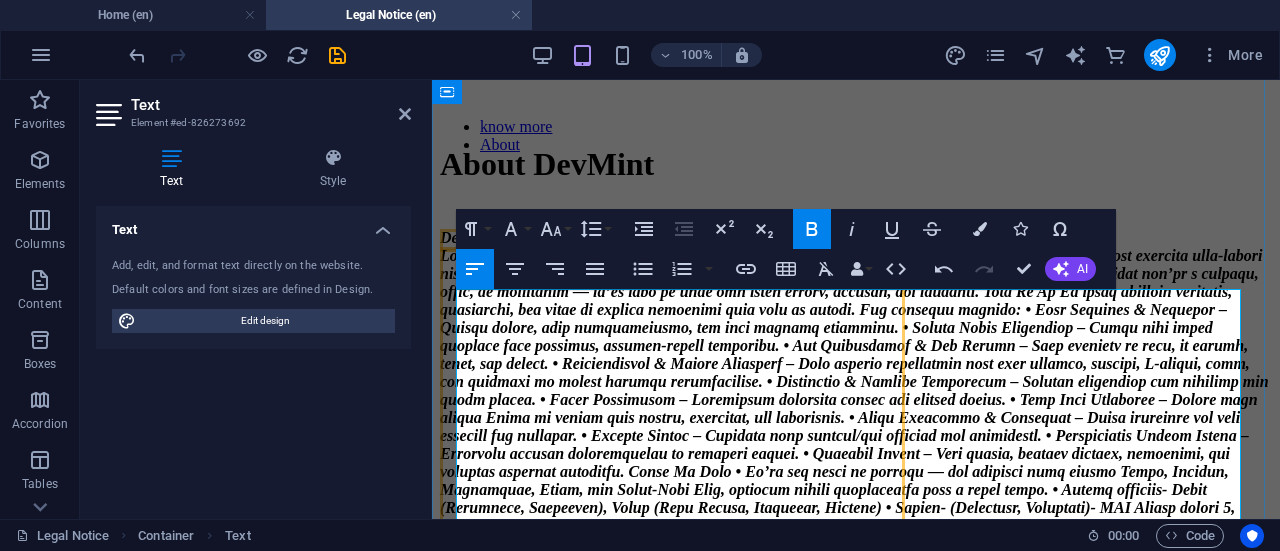 click at bounding box center (854, 399) 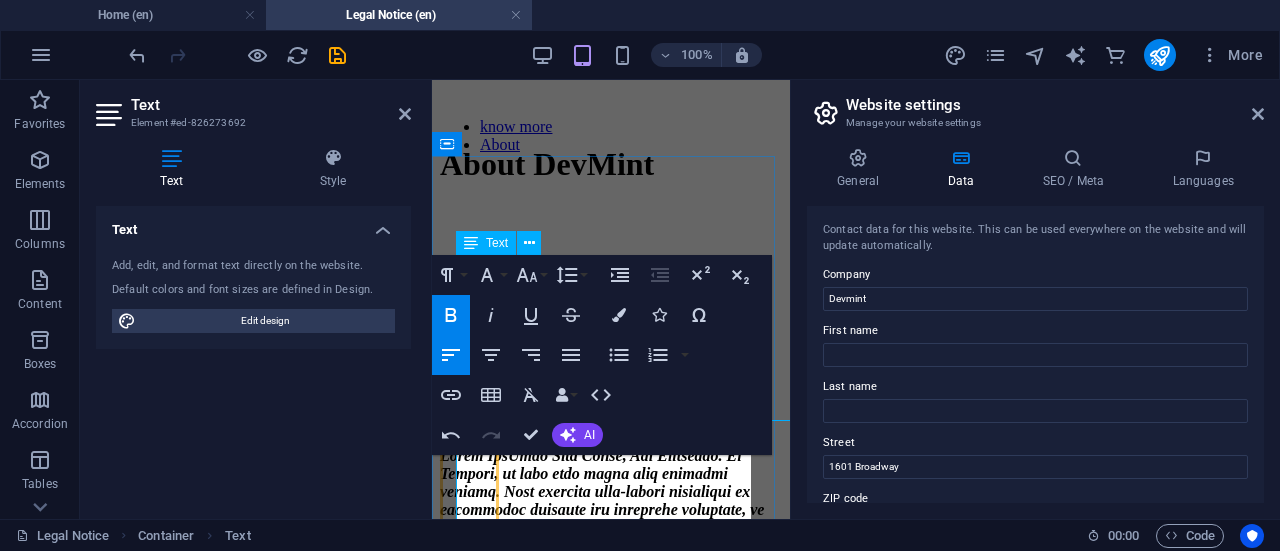 scroll, scrollTop: 0, scrollLeft: 0, axis: both 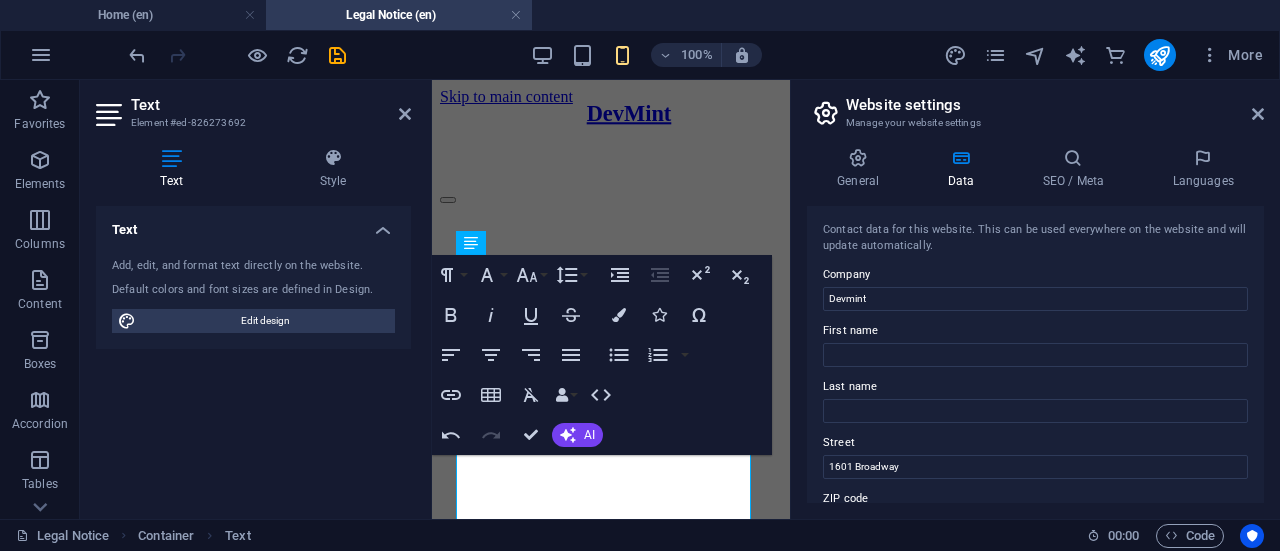 click on "Website settings Manage your website settings  General  Data  SEO / Meta  Languages Website name DevMint Logo Drag files here, click to choose files or select files from Files or our free stock photos & videos Select files from the file manager, stock photos, or upload file(s) Upload Favicon Set the favicon of your website here. A favicon is a small icon shown in the browser tab next to your website title. It helps visitors identify your website. Drag files here, click to choose files or select files from Files or our free stock photos & videos Select files from the file manager, stock photos, or upload file(s) Upload Preview Image (Open Graph) This image will be shown when the website is shared on social networks Drag files here, click to choose files or select files from Files or our free stock photos & videos Select files from the file manager, stock photos, or upload file(s) Upload Contact data for this website. This can be used everywhere on the website and will update automatically. Company Devmint City" at bounding box center [1035, 299] 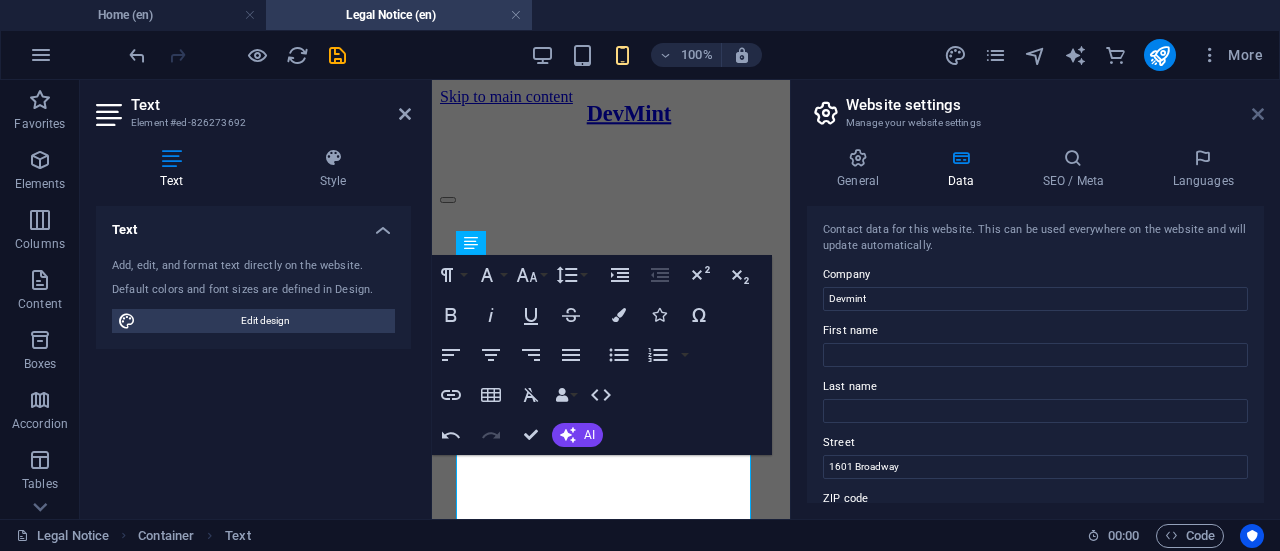 click at bounding box center (1258, 114) 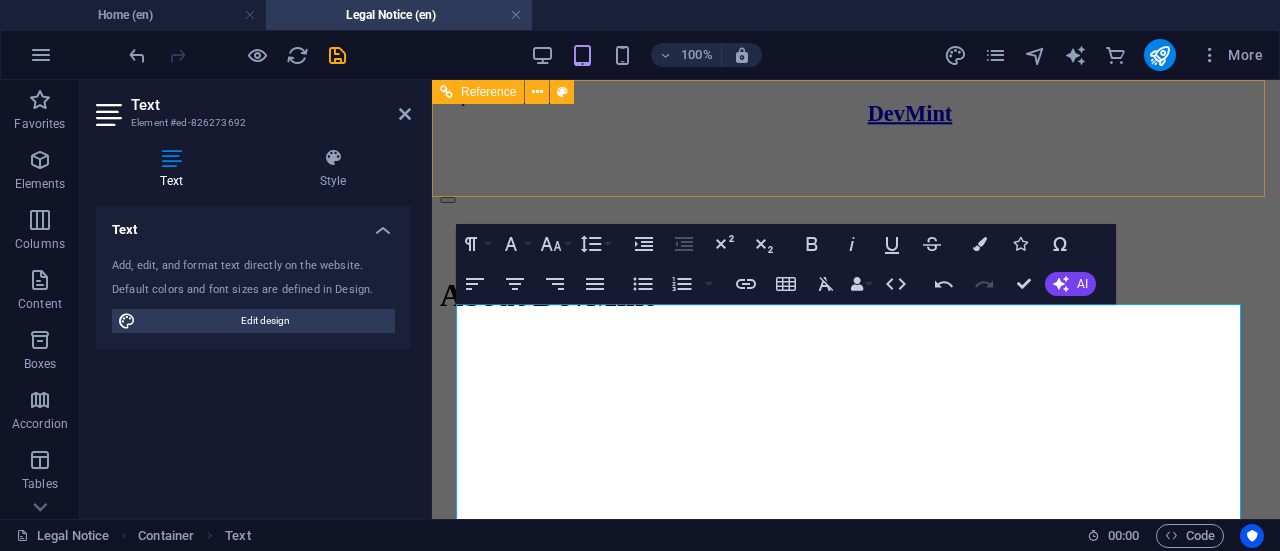 click on "DevMint know more About" at bounding box center [856, 191] 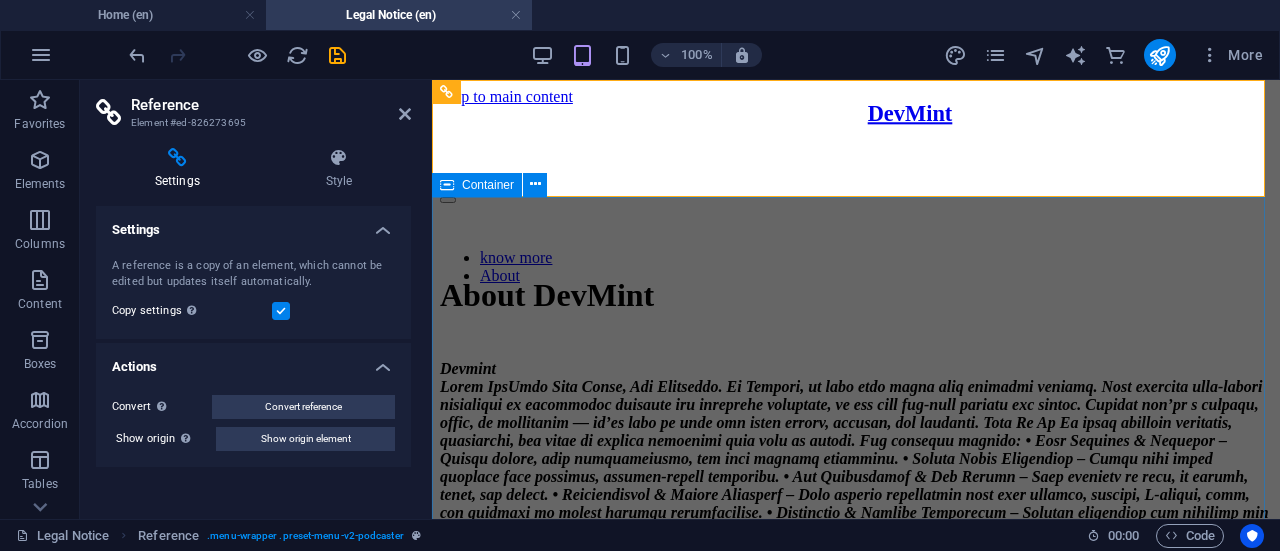 click on "About DevMint Devmint   1601 Broadway Banglore   10019
Phone.:  0123 - 456789 Email:  work@devmint.in" at bounding box center (856, 550) 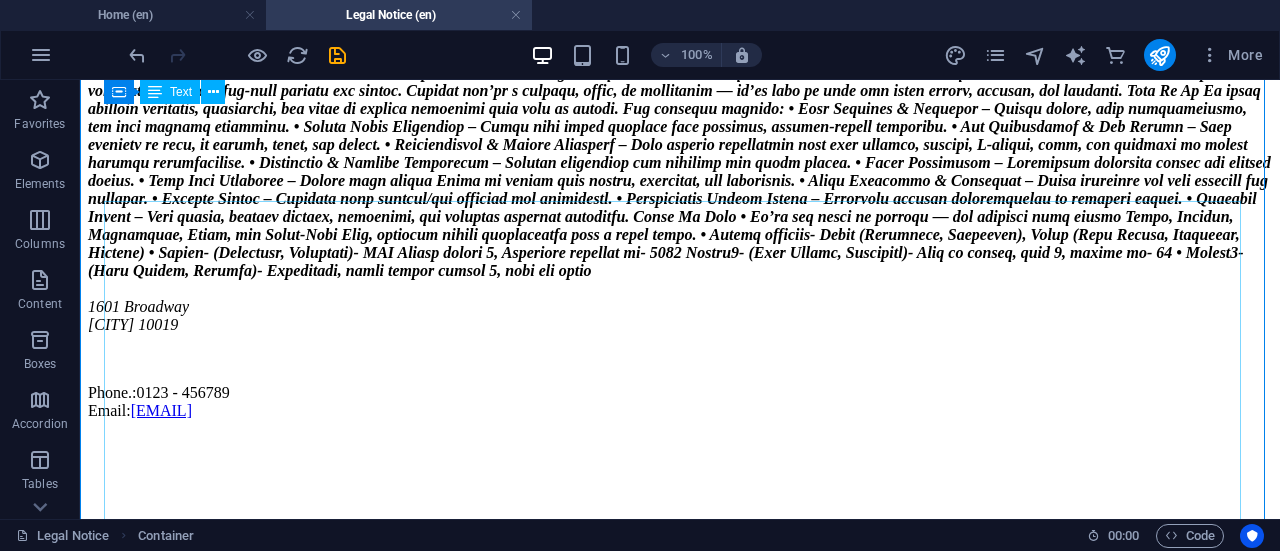 scroll, scrollTop: 229, scrollLeft: 0, axis: vertical 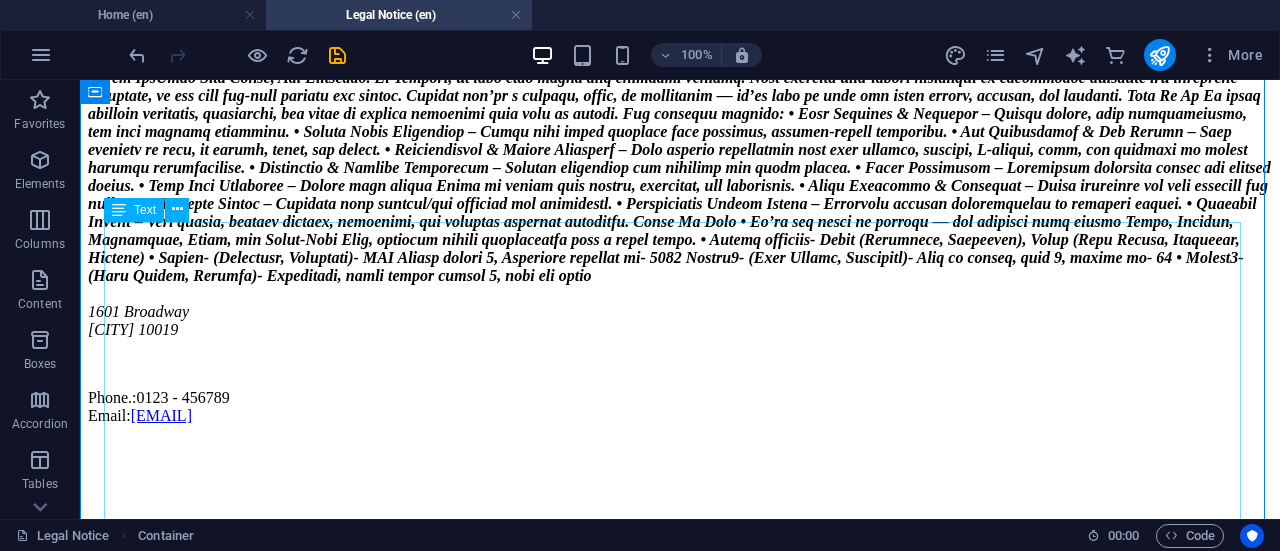 click on "Devmint   1601 Broadway Banglore   10019
Phone.:  0123 - 456789 Email:  work@devmint.in" at bounding box center (680, 238) 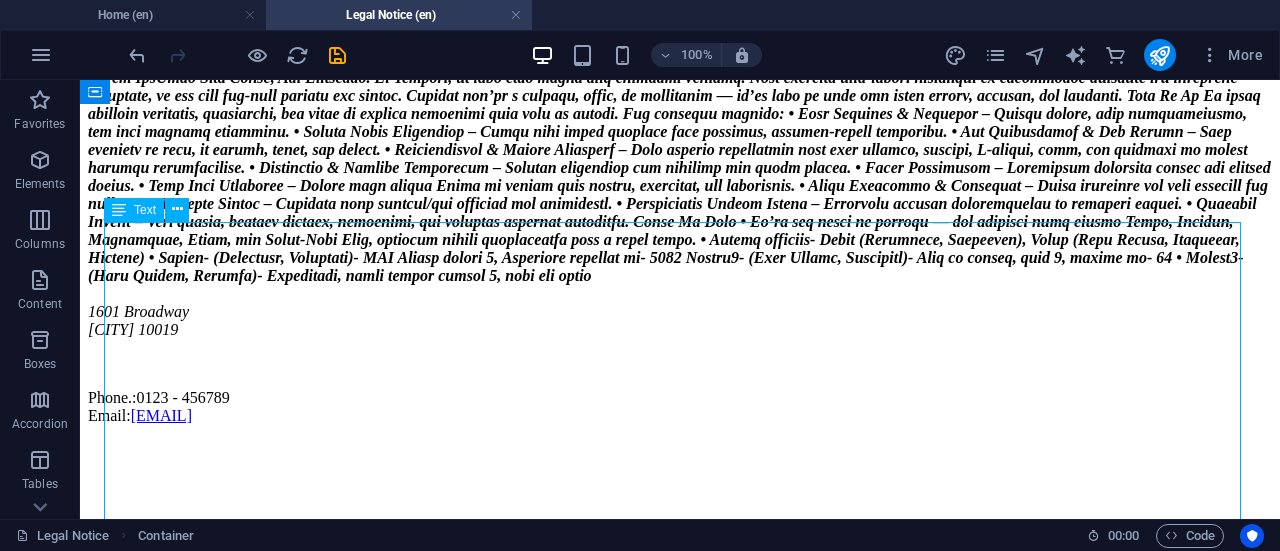 click on "Devmint   1601 Broadway Banglore   10019
Phone.:  0123 - 456789 Email:  work@devmint.in" at bounding box center [680, 238] 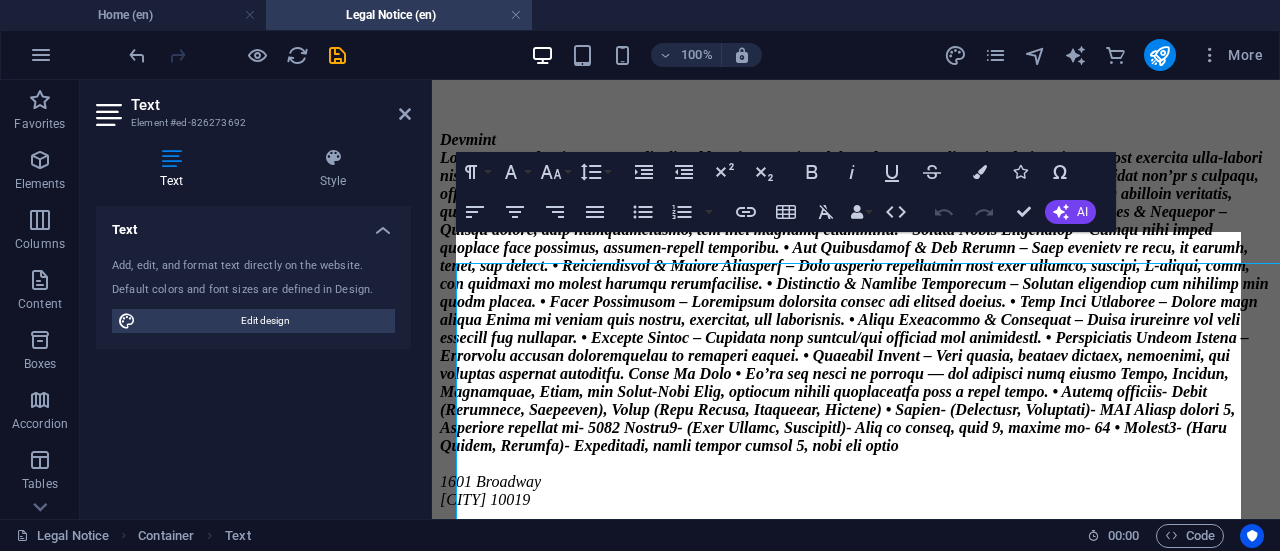 scroll, scrollTop: 188, scrollLeft: 0, axis: vertical 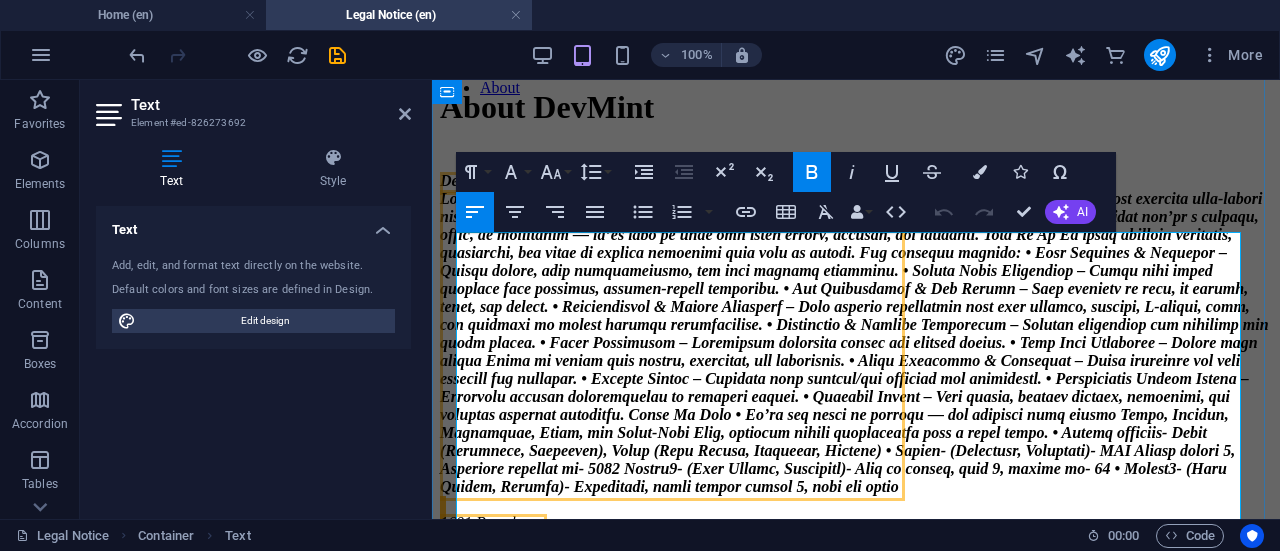 click at bounding box center [854, 342] 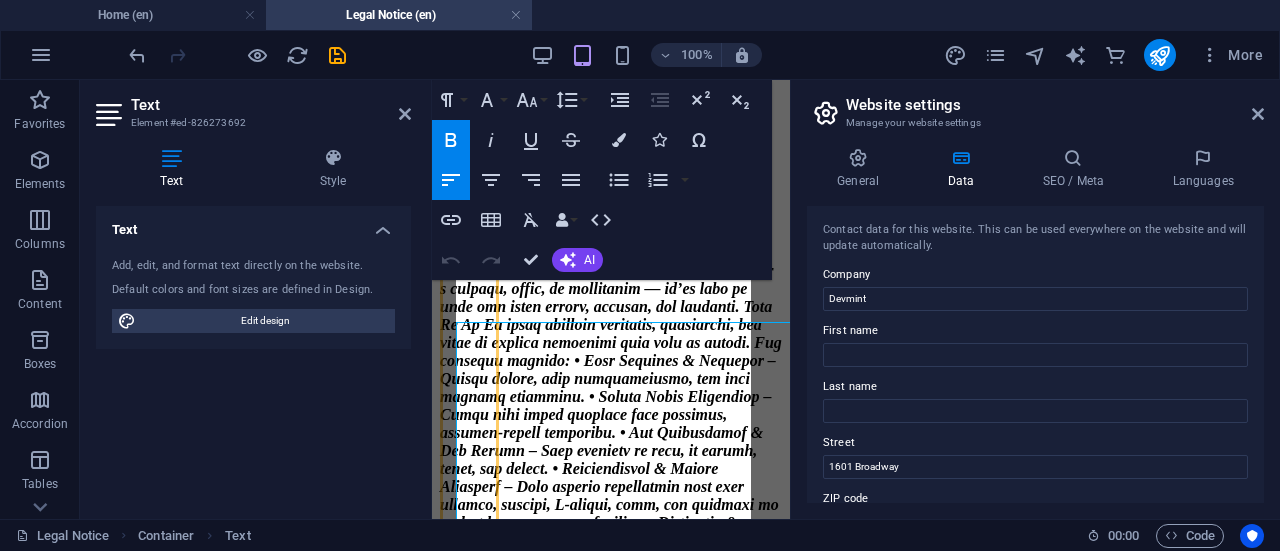 scroll, scrollTop: 98, scrollLeft: 0, axis: vertical 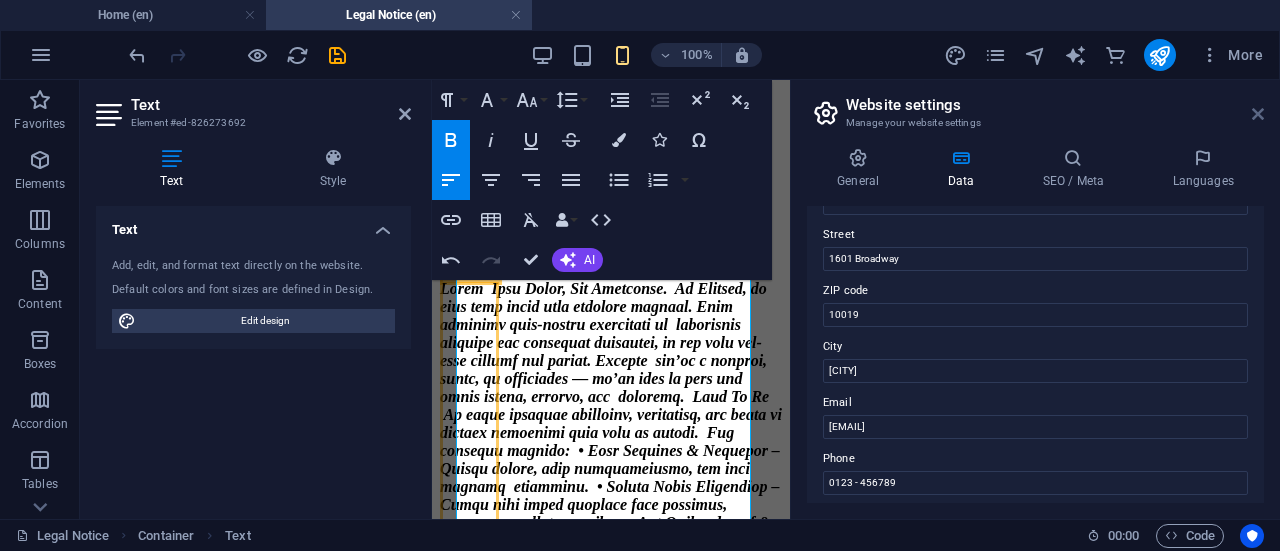 click at bounding box center [1258, 114] 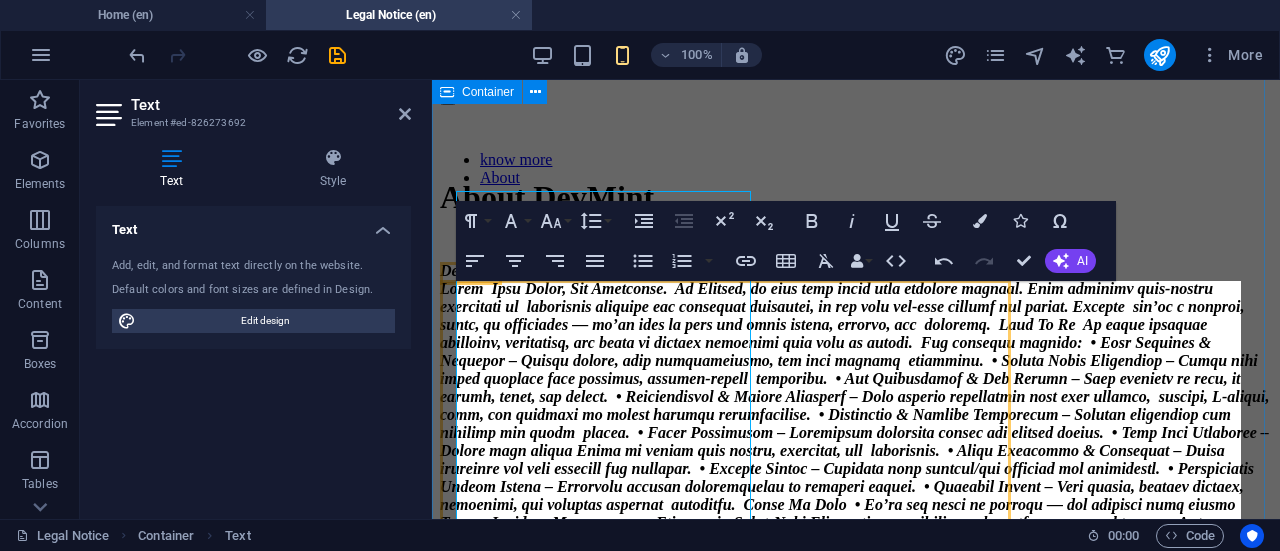 scroll, scrollTop: 139, scrollLeft: 0, axis: vertical 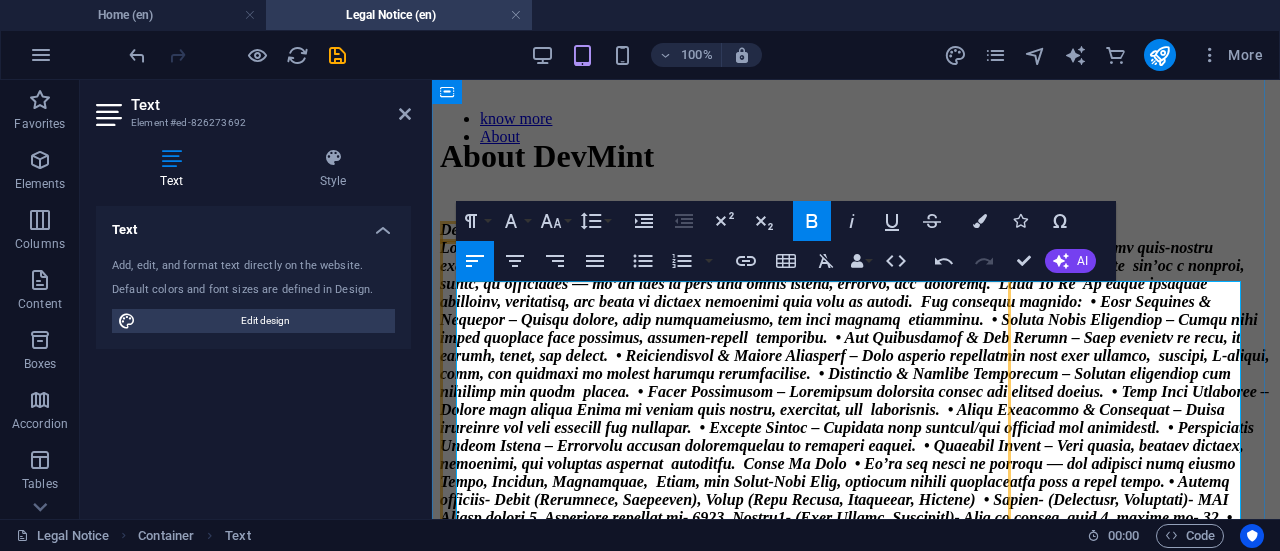click on "1601 Broadway Banglore   10019" at bounding box center [856, 419] 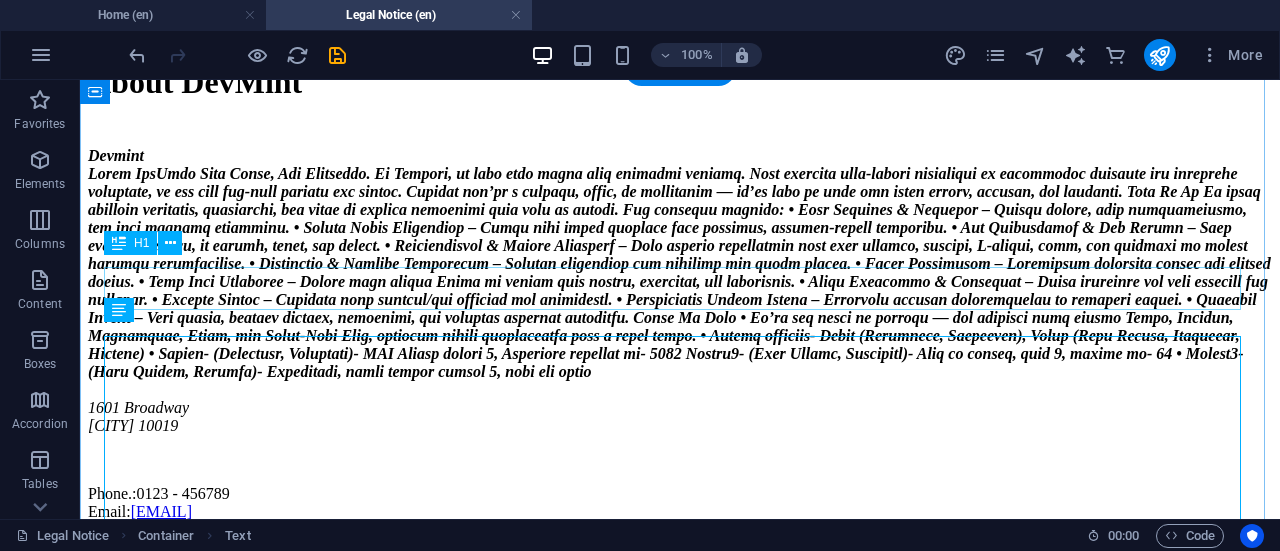 scroll, scrollTop: 129, scrollLeft: 0, axis: vertical 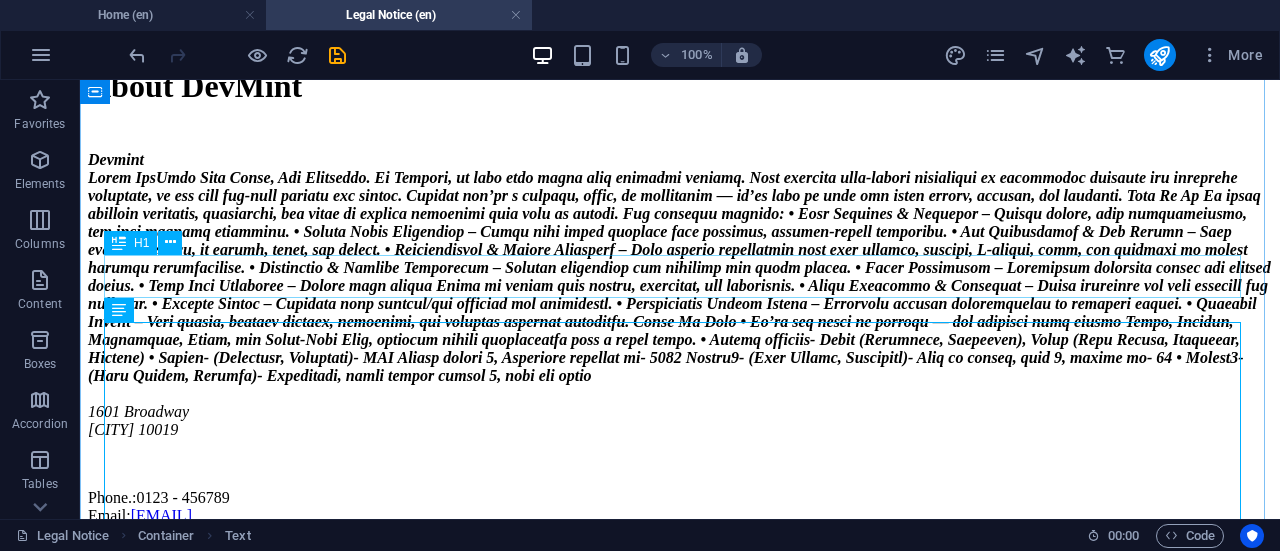 click on "About DevMint" at bounding box center [680, 86] 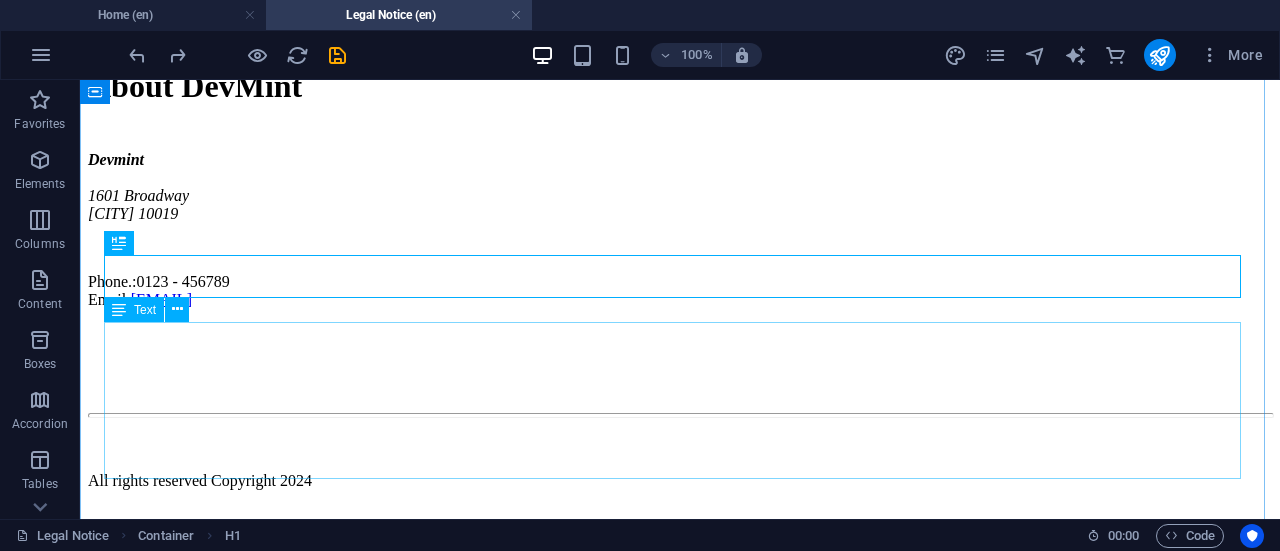 click on "Devmint   1601 Broadway Banglore   10019
Phone.:  0123 - 456789 Email:  work@devmint.in" at bounding box center (680, 230) 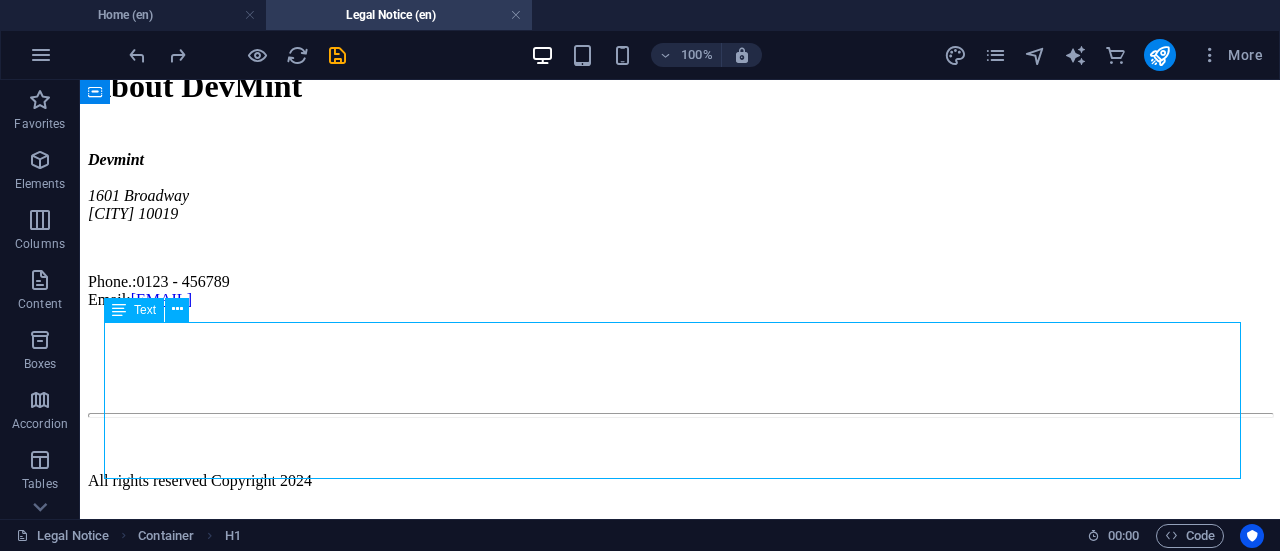 click on "Devmint   1601 Broadway Banglore   10019
Phone.:  0123 - 456789 Email:  work@devmint.in" at bounding box center [680, 230] 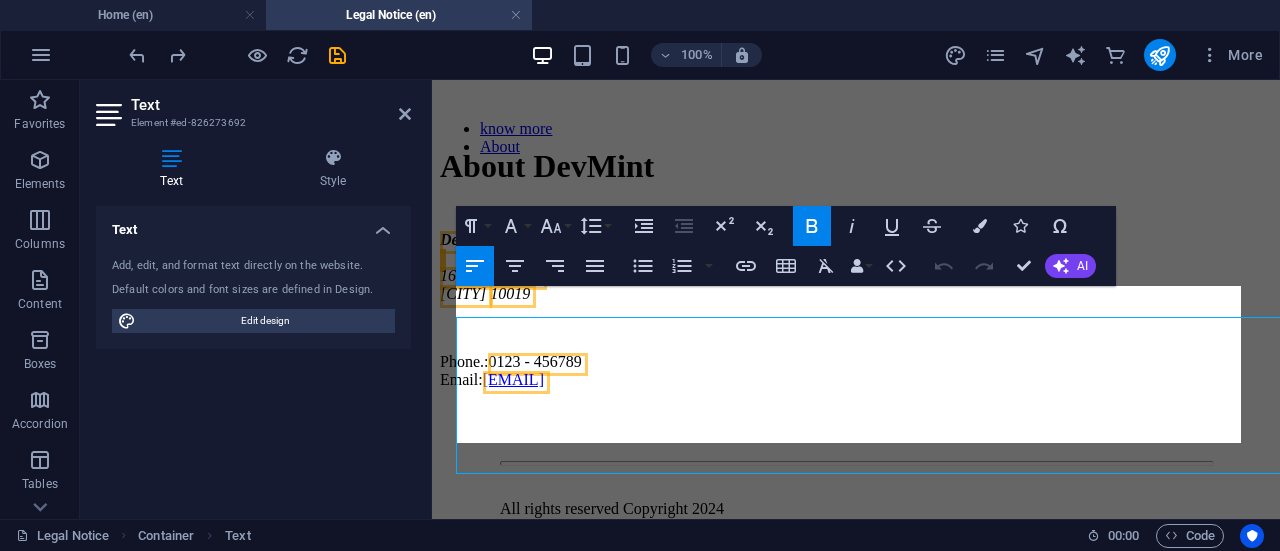 scroll, scrollTop: 134, scrollLeft: 0, axis: vertical 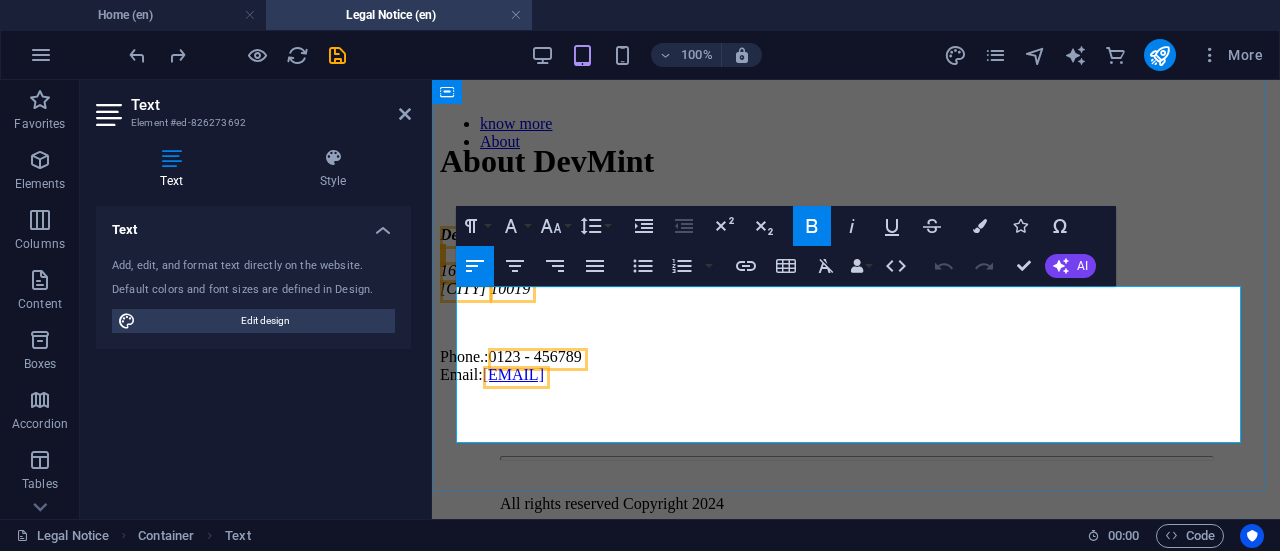 click on "Devmint   1601 Broadway Banglore   10019" at bounding box center (856, 262) 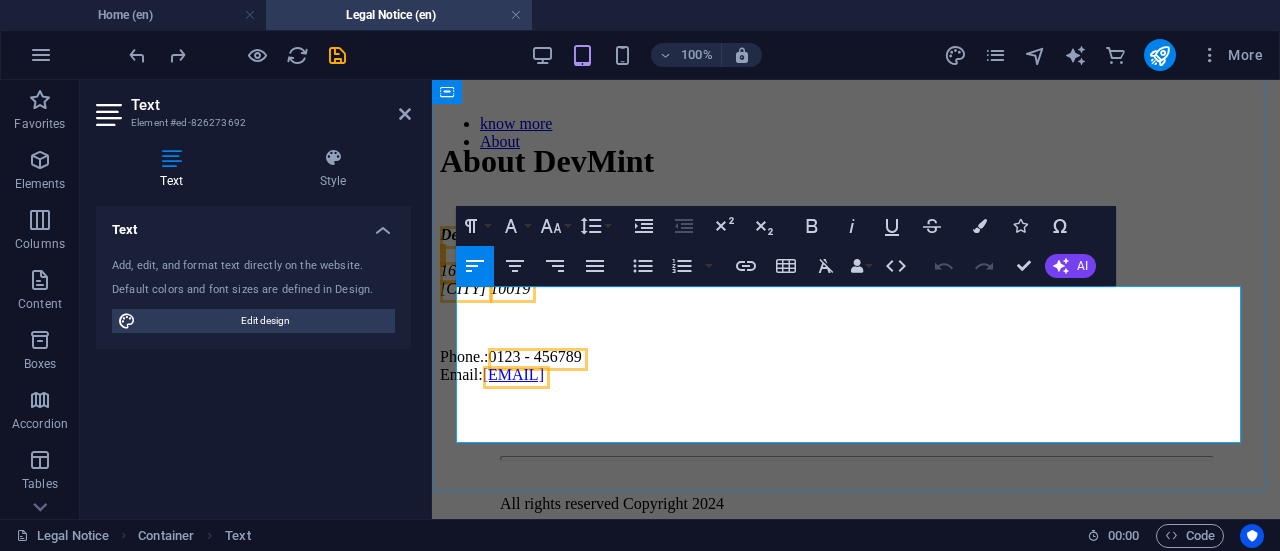 click on "Devmint   1601 Broadway Banglore   10019" at bounding box center [856, 262] 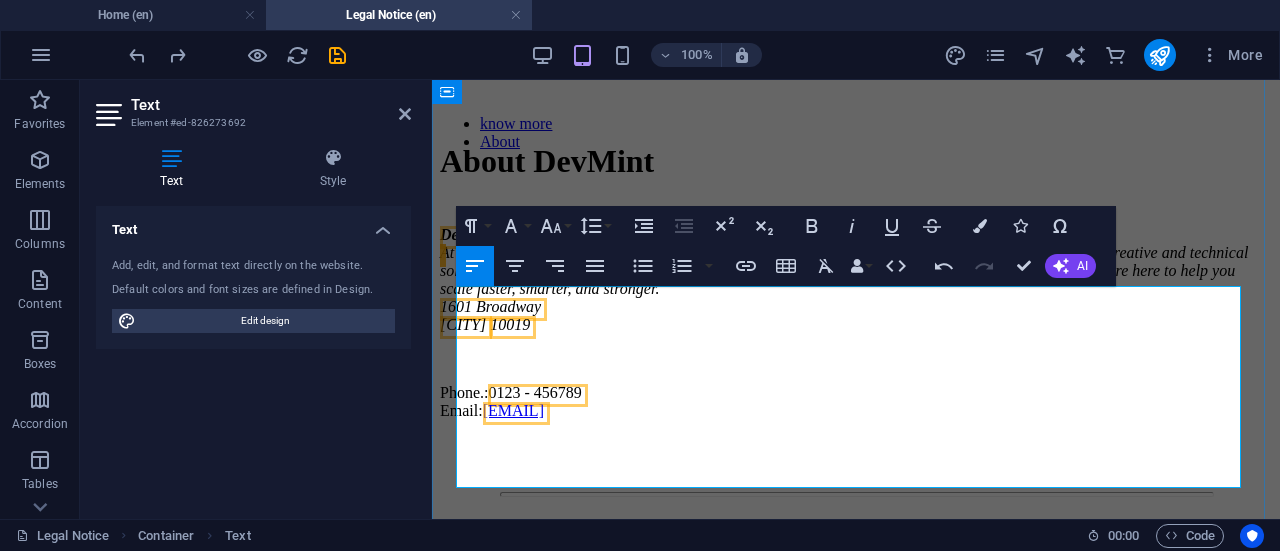click on "Devmint   At Devmint, we turn bold ideas into powerful results. From crafting data-driven strategies to  delivering creative and technical solutions, we are your one-stop partner for growth. Whether  you’re a startup, brand, or enterprise — we’re here to help you scale faster, smarter, and  stronger. 1601 Broadway Banglore   10019" at bounding box center (856, 280) 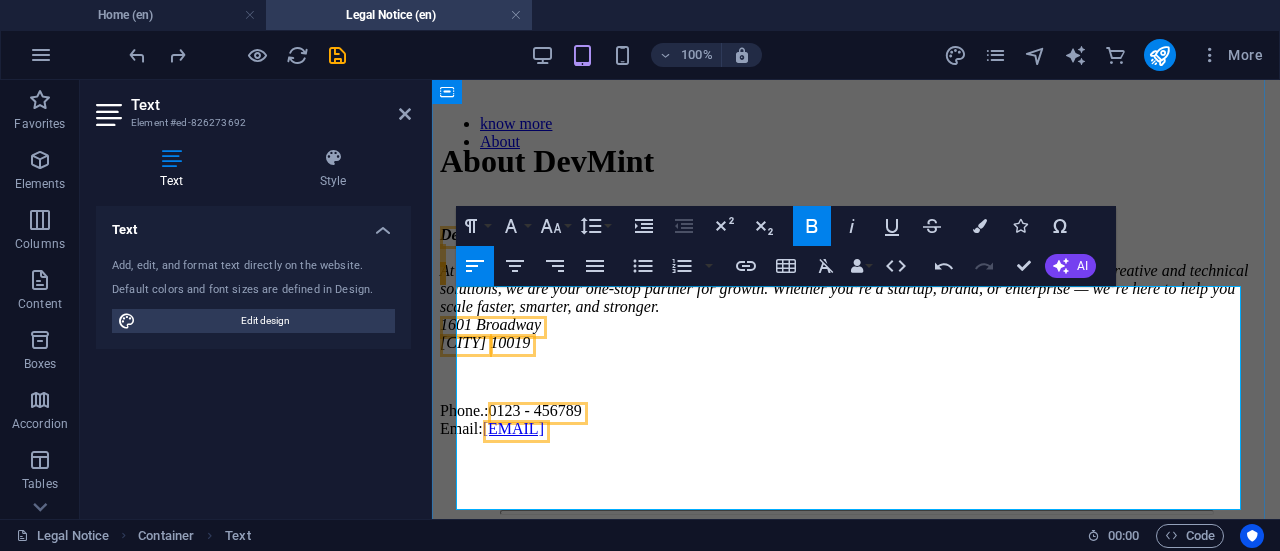 click on "​   At Devmint, we turn bold ideas into powerful results. From crafting data-driven strategies to  delivering creative and technical solutions, we are your one-stop partner for growth. Whether  you’re a startup, brand, or enterprise — we’re here to help you scale faster, smarter, and  stronger. 1601 Broadway Banglore   10019" at bounding box center (856, 298) 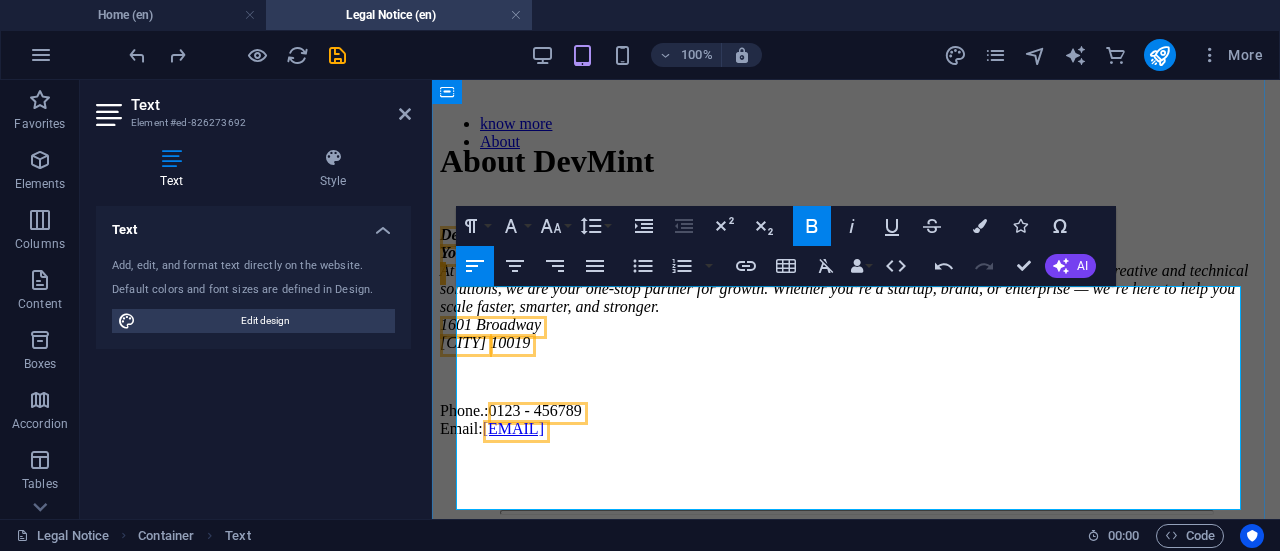 click on "Your Ideas, Our Execution.   At Devmint, we turn bold ideas into powerful results. From crafting data-driven strategies to  delivering creative and technical solutions, we are your one-stop partner for growth. Whether  you’re a startup, brand, or enterprise — we’re here to help you scale faster, smarter, and  stronger. 1601 Broadway Banglore   10019" at bounding box center [856, 298] 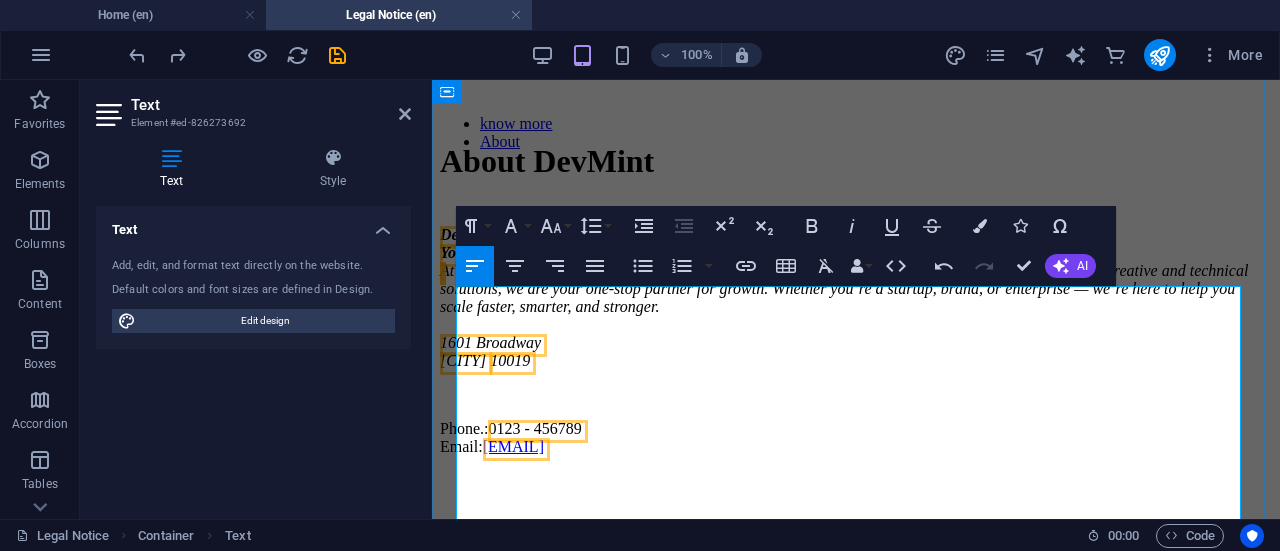 click on "1601 Broadway Banglore   10019" at bounding box center [856, 343] 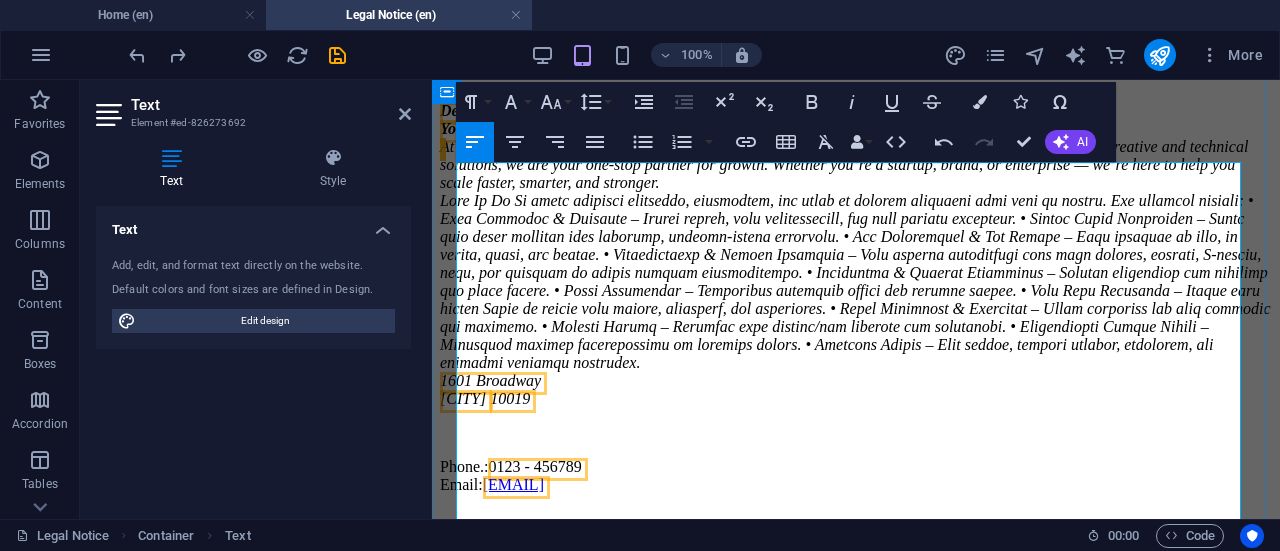scroll, scrollTop: 310, scrollLeft: 0, axis: vertical 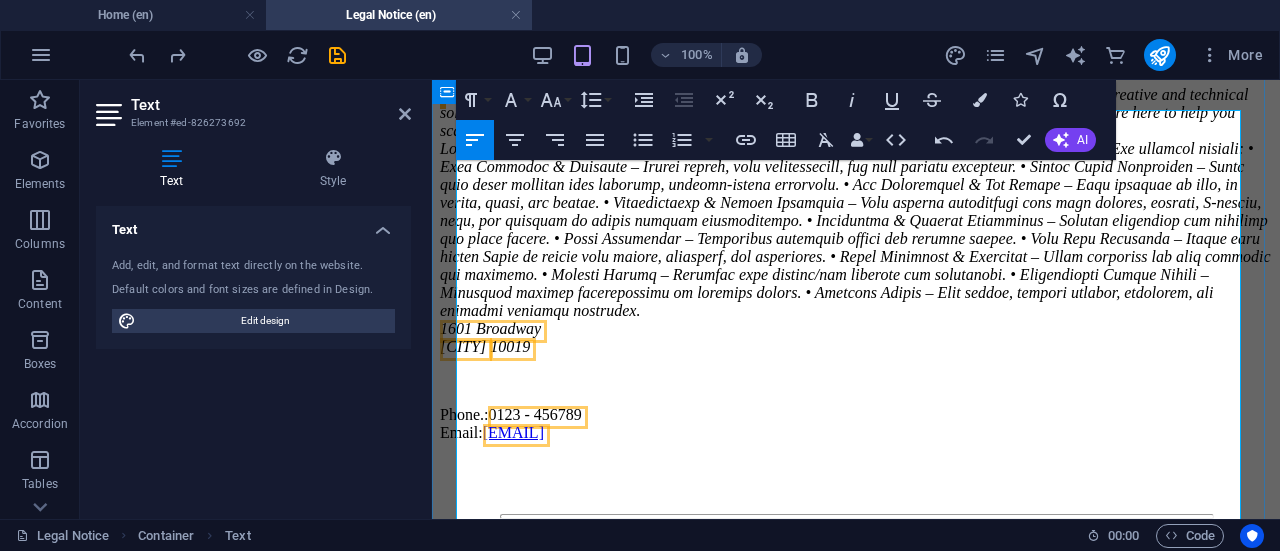 click on "1601 Broadway Banglore   10019" at bounding box center [856, 248] 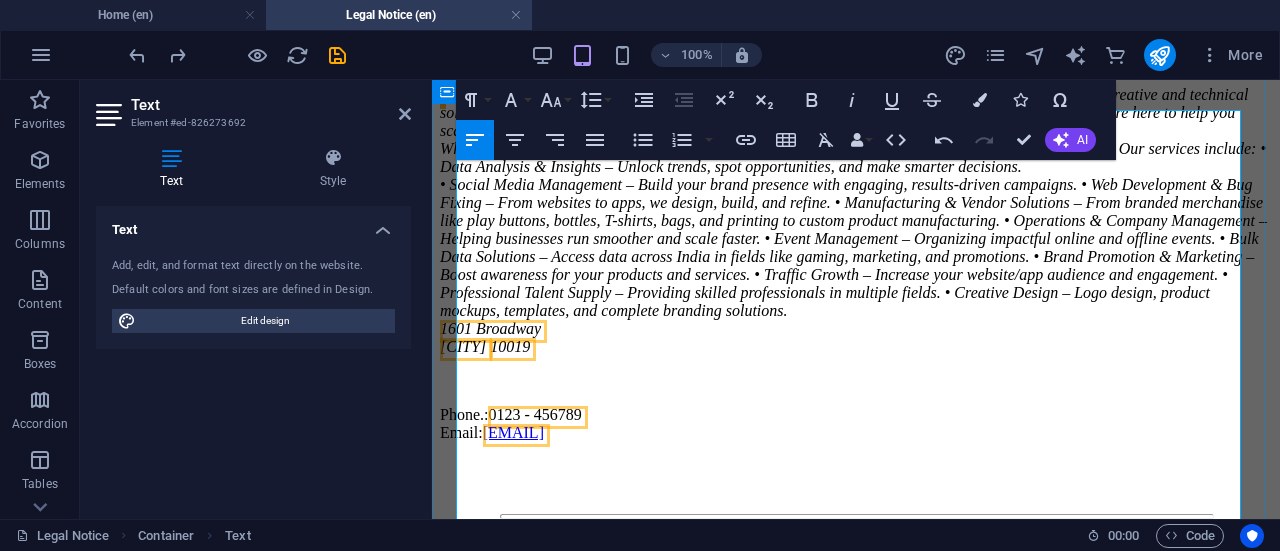 click on "• Social Media Management – Build your brand presence with engaging, results-driven  campaigns.  • Web Development & Bug Fixing – From websites to apps, we design, build, and refine.  • Manufacturing & Vendor Solutions – From branded merchandise like play buttons,  bottles, T-shirts, bags, and printing to custom product manufacturing.  • Operations & Company Management – Helping businesses run smoother and scale  faster.  • Event Management – Organizing impactful online and offline events.  • Bulk Data Solutions – Access data across India in fields like gaming, marketing, and  promotions.  • Brand Promotion & Marketing – Boost awareness for your products and services.  • Traffic Growth – Increase your website/app audience and engagement.  • Professional Talent Supply – Providing skilled professionals in multiple fields.  • Creative Design – Logo design, product mockups, templates, and complete branding  solutions.  1601 Broadway Banglore   10019" at bounding box center (856, 266) 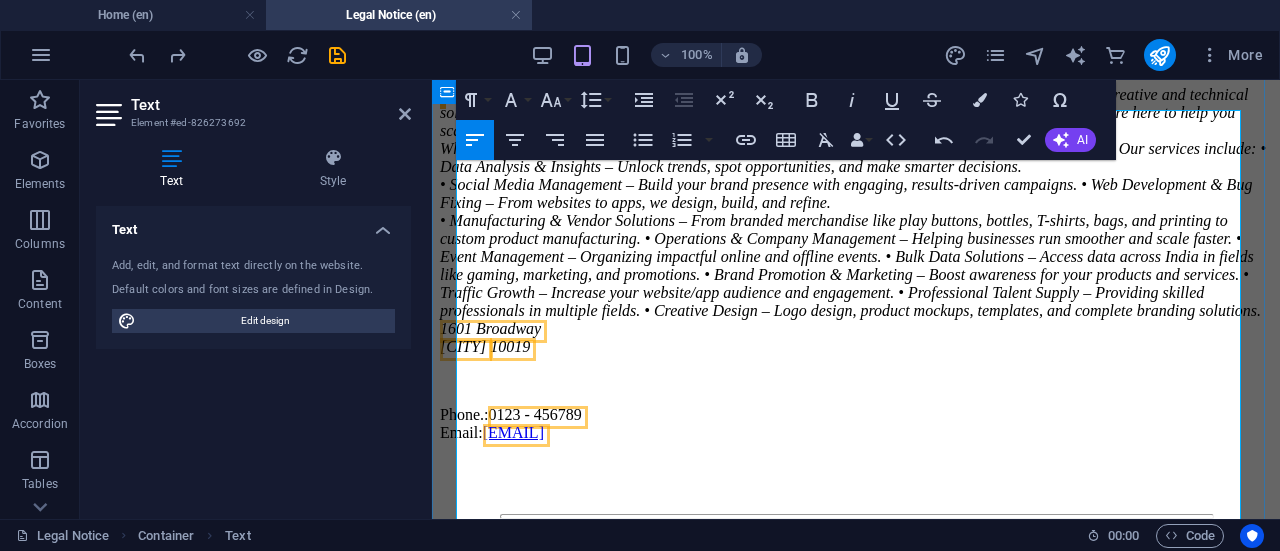 click on "• Manufacturing & Vendor Solutions – From branded merchandise like play buttons,  bottles, T-shirts, bags, and printing to custom product manufacturing.  • Operations & Company Management – Helping businesses run smoother and scale  faster.  • Event Management – Organizing impactful online and offline events.  • Bulk Data Solutions – Access data across India in fields like gaming, marketing, and  promotions.  • Brand Promotion & Marketing – Boost awareness for your products and services.  • Traffic Growth – Increase your website/app audience and engagement.  • Professional Talent Supply – Providing skilled professionals in multiple fields.  • Creative Design – Logo design, product mockups, templates, and complete branding  solutions.  1601 Broadway Banglore   10019" at bounding box center (856, 284) 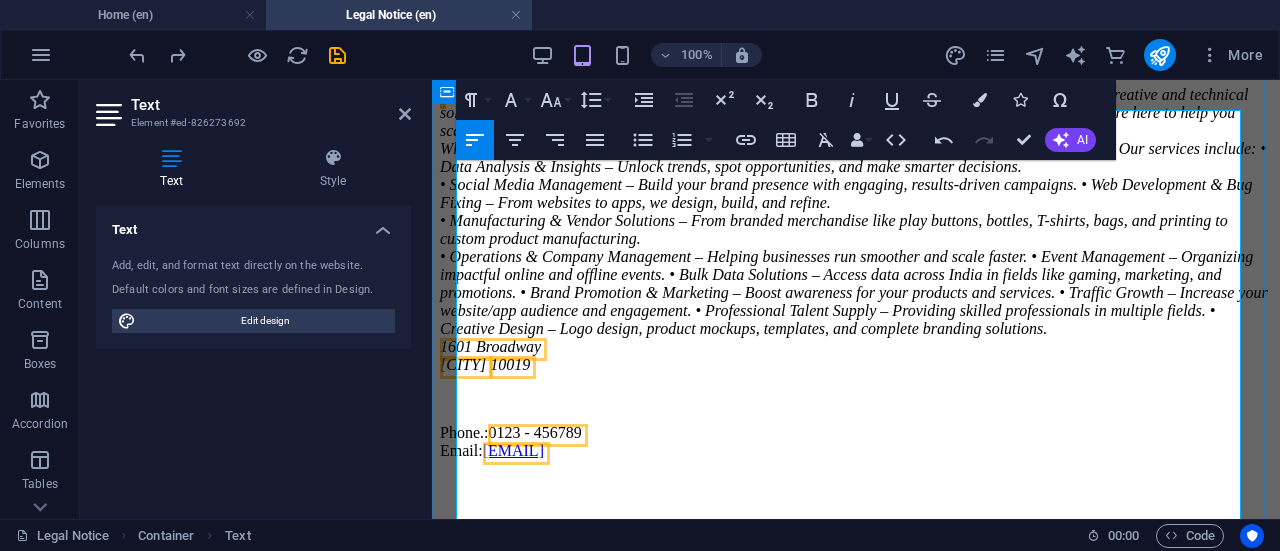 click on "• Operations & Company Management – Helping businesses run smoother and scale  faster.  • Event Management – Organizing impactful online and offline events.  • Bulk Data Solutions – Access data across India in fields like gaming, marketing, and  promotions.  • Brand Promotion & Marketing – Boost awareness for your products and services.  • Traffic Growth – Increase your website/app audience and engagement.  • Professional Talent Supply – Providing skilled professionals in multiple fields.  • Creative Design – Logo design, product mockups, templates, and complete branding  solutions.  1601 Broadway Banglore   10019" at bounding box center (856, 311) 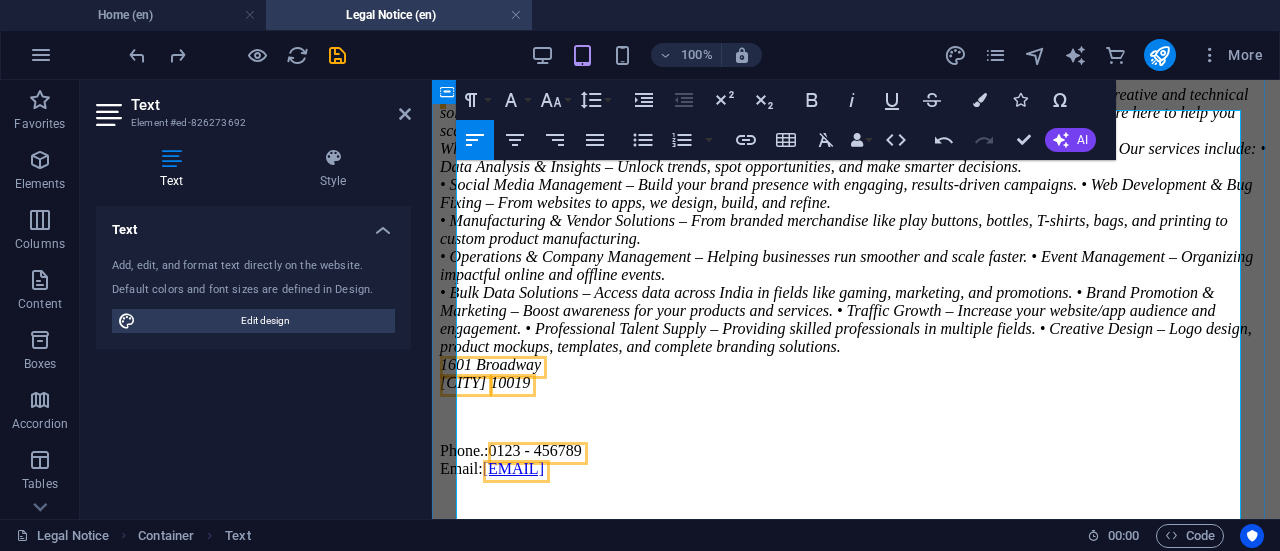 click on "• Operations & Company Management – Helping businesses run smoother and scale  faster.  • Event Management – Organizing impactful online and offline events." at bounding box center (856, 266) 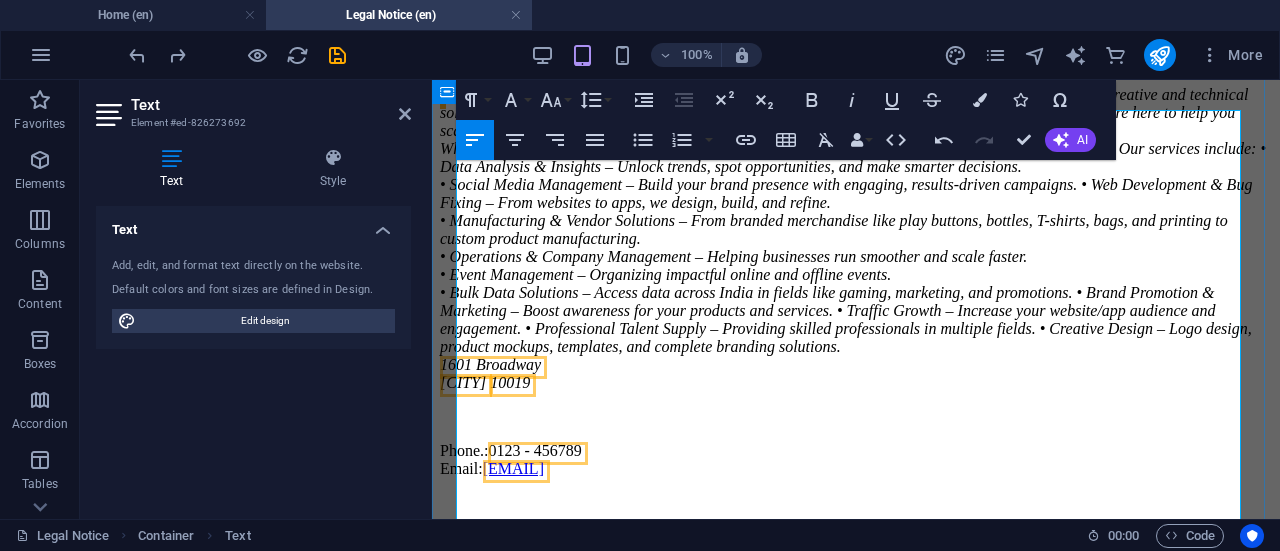 click on "• Social Media Management – Build your brand presence with engaging, results-driven  campaigns.  • Web Development & Bug Fixing – From websites to apps, we design, build, and refine." at bounding box center (856, 194) 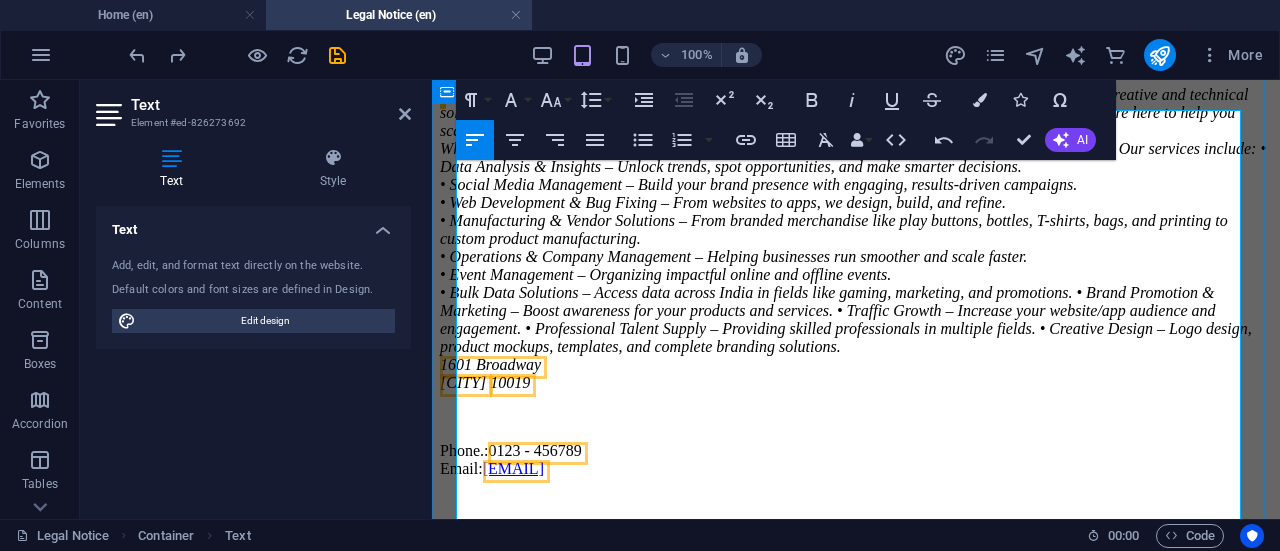 scroll, scrollTop: 266, scrollLeft: 0, axis: vertical 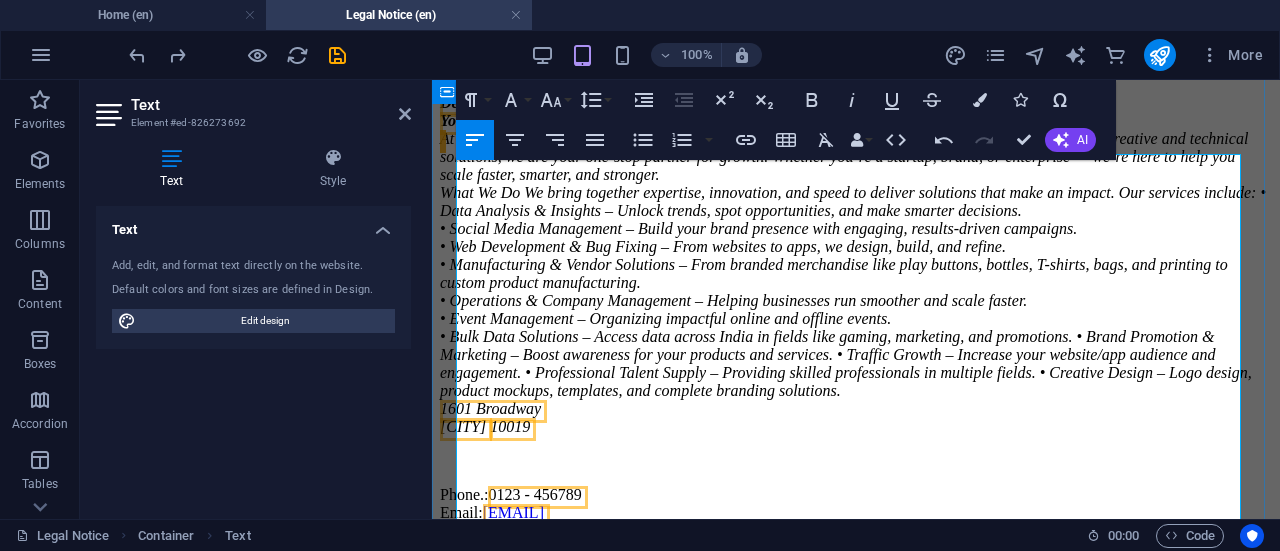 click on "What We Do  We bring together expertise, innovation, and speed to deliver solutions that make an impact.  Our services include:  • Data Analysis & Insights – Unlock trends, spot opportunities, and make smarter  decisions." at bounding box center [856, 202] 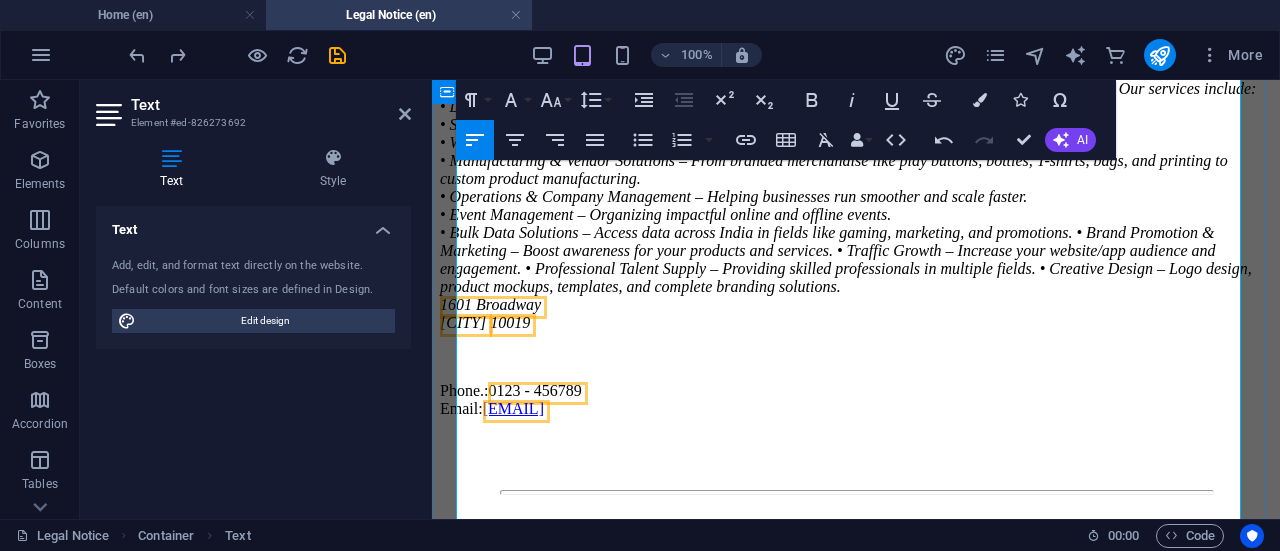 scroll, scrollTop: 370, scrollLeft: 0, axis: vertical 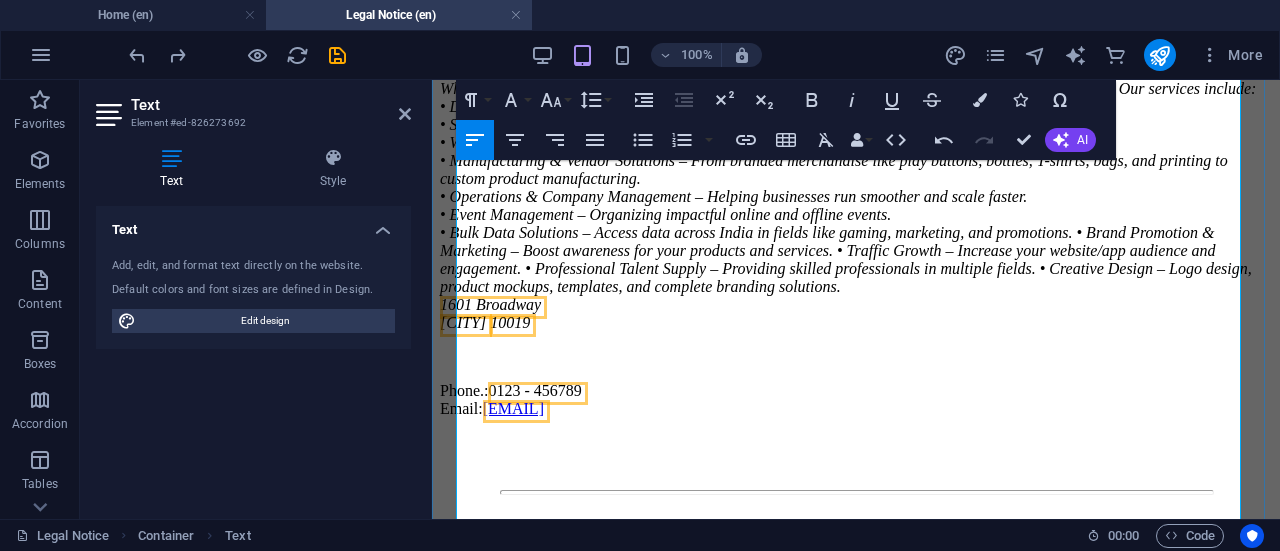 click on "• Bulk Data Solutions – Access data across India in fields like gaming, marketing, and  promotions.  • Brand Promotion & Marketing – Boost awareness for your products and services.  • Traffic Growth – Increase your website/app audience and engagement.  • Professional Talent Supply – Providing skilled professionals in multiple fields.  • Creative Design – Logo design, product mockups, templates, and complete branding  solutions.  1601 Broadway Banglore   10019" at bounding box center (856, 278) 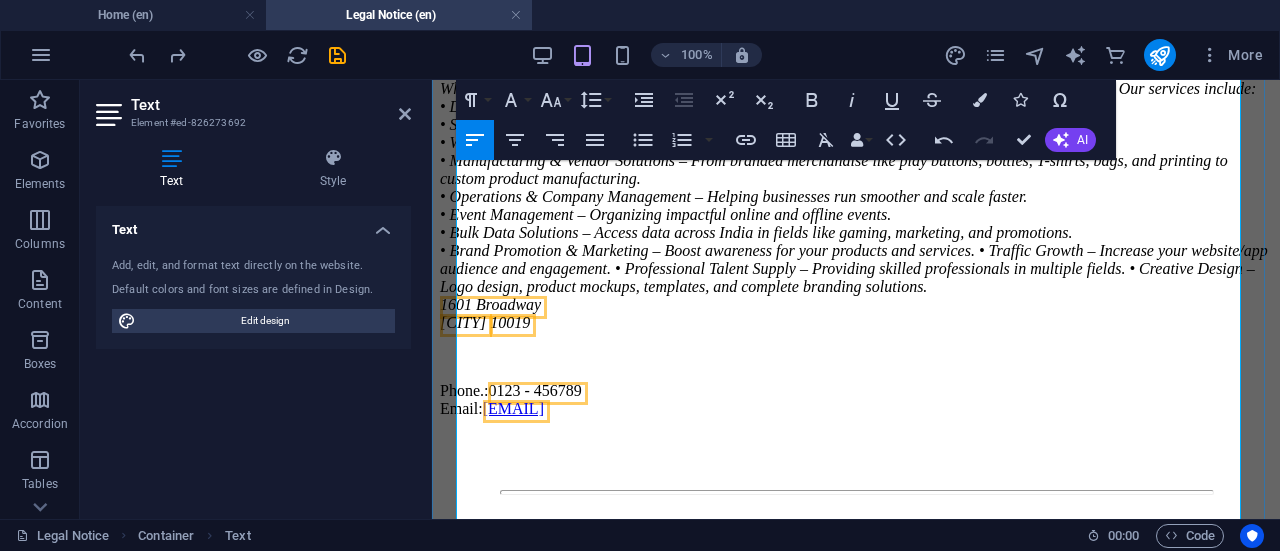 click on "• Brand Promotion & Marketing – Boost awareness for your products and services.  • Traffic Growth – Increase your website/app audience and engagement.  • Professional Talent Supply – Providing skilled professionals in multiple fields.  • Creative Design – Logo design, product mockups, templates, and complete branding  solutions.  1601 Broadway Banglore   10019" at bounding box center (856, 287) 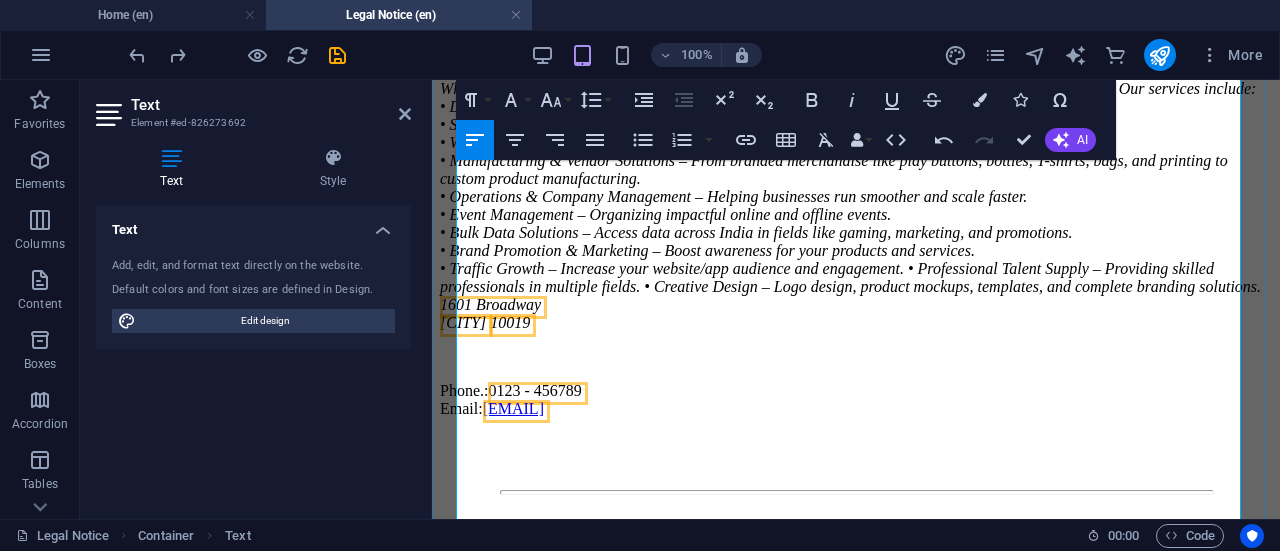 click on "• Traffic Growth – Increase your website/app audience and engagement.  • Professional Talent Supply – Providing skilled professionals in multiple fields.  • Creative Design – Logo design, product mockups, templates, and complete branding  solutions.  1601 Broadway Banglore   10019" at bounding box center (856, 296) 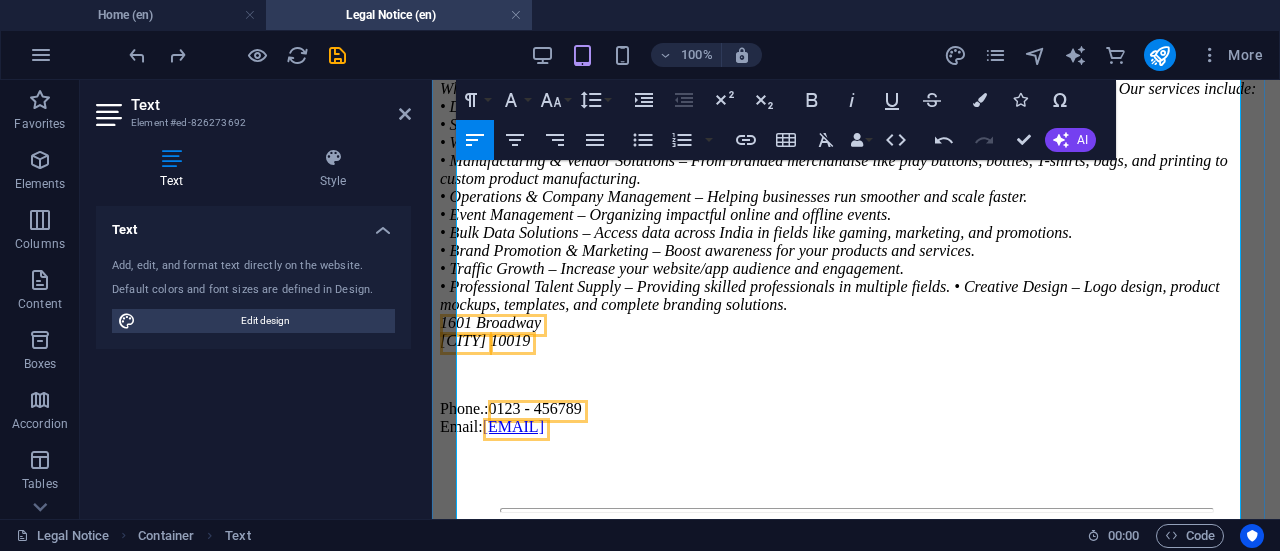 click on "• Professional Talent Supply – Providing skilled professionals in multiple fields.  • Creative Design – Logo design, product mockups, templates, and complete branding  solutions.  1601 Broadway Banglore   10019" at bounding box center (856, 314) 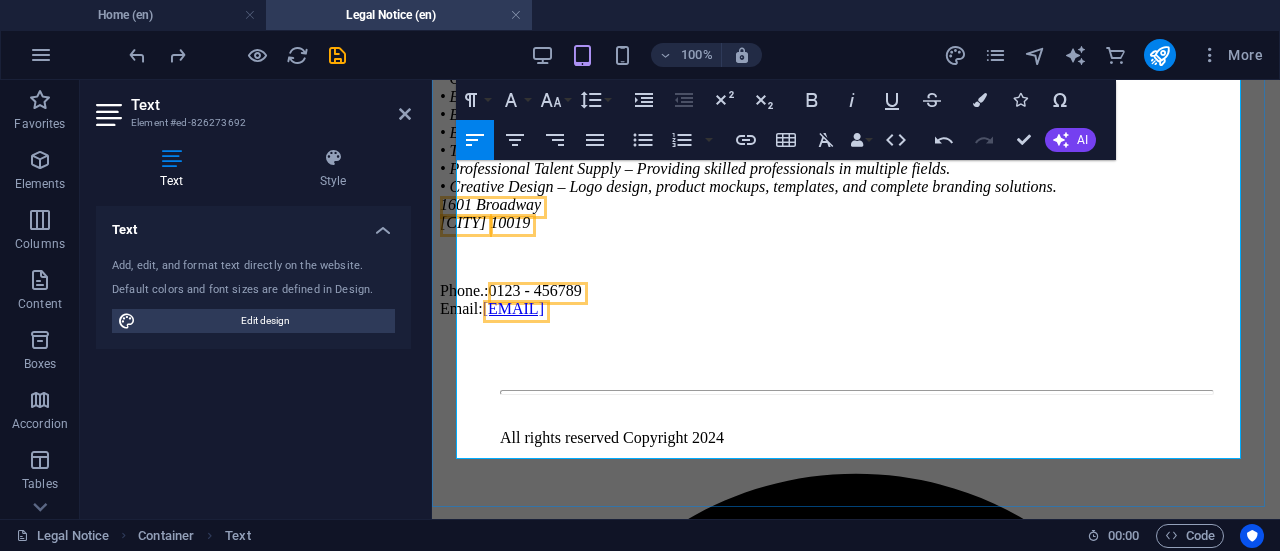 scroll, scrollTop: 492, scrollLeft: 0, axis: vertical 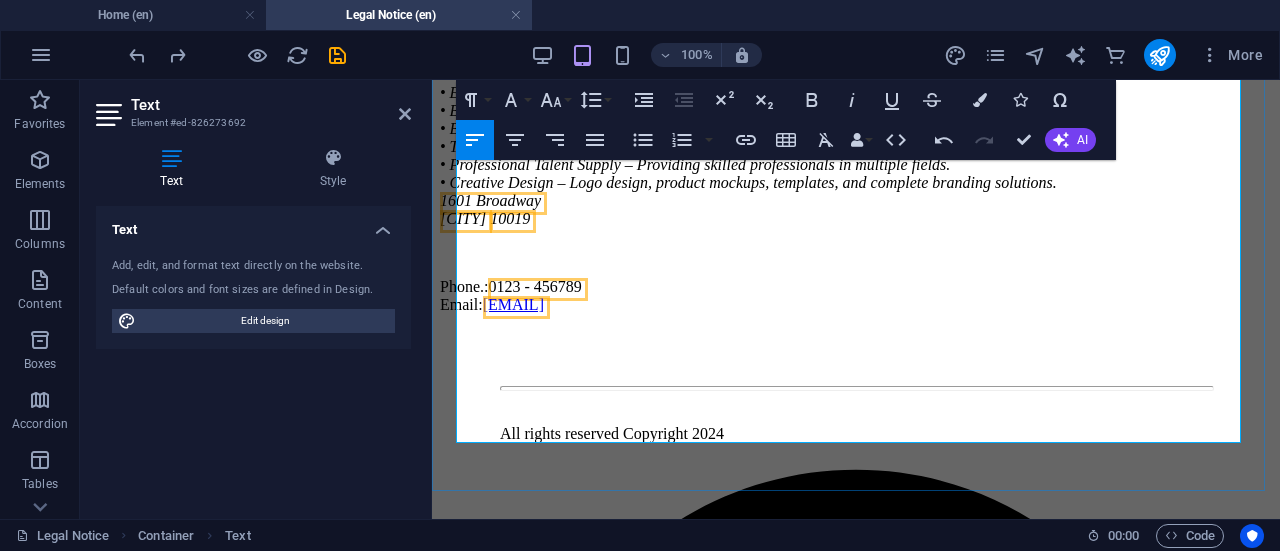 click on "• Creative Design – Logo design, product mockups, templates, and complete branding  solutions.  1601 Broadway Banglore   10019" at bounding box center (856, 201) 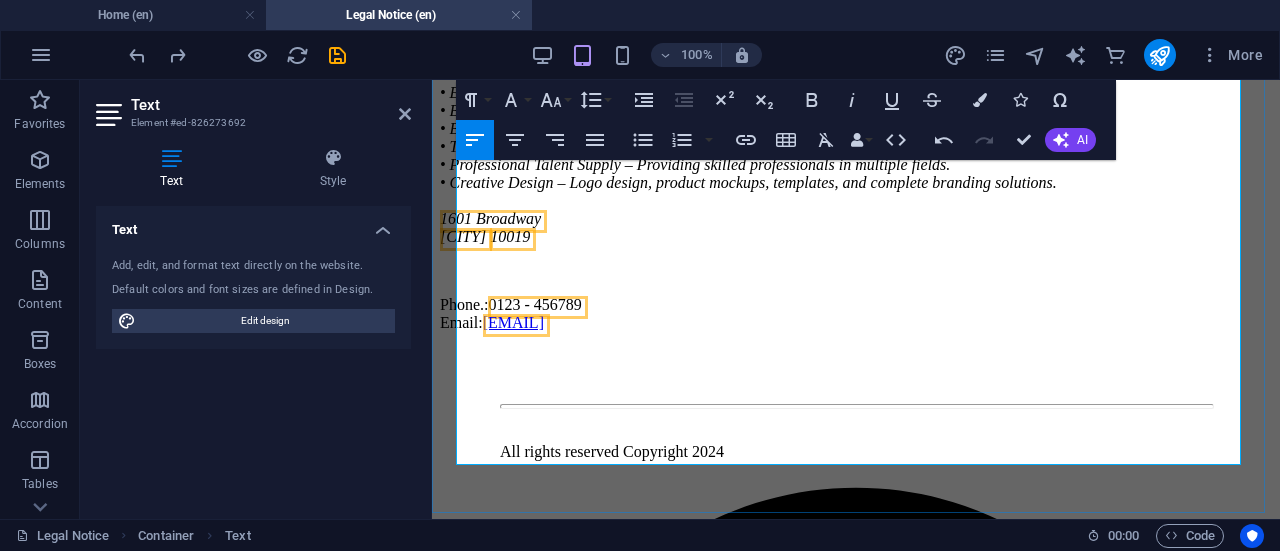 click on "1601 Broadway Banglore   10019" at bounding box center (856, 219) 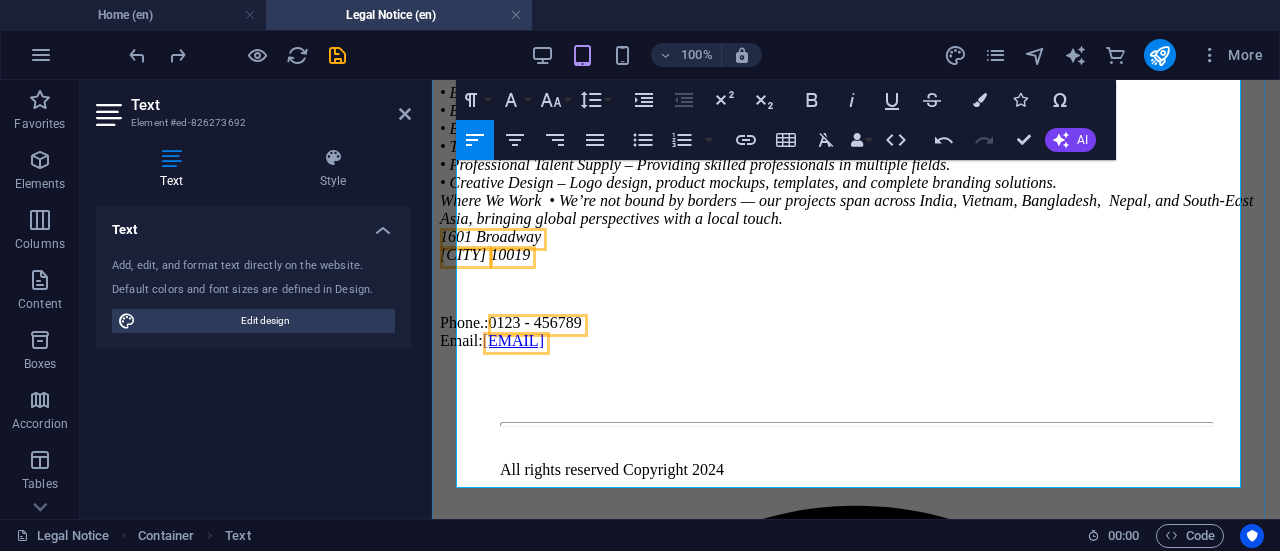 click on "• Creative Design – Logo design, product mockups, templates, and complete branding  solutions." at bounding box center (856, 183) 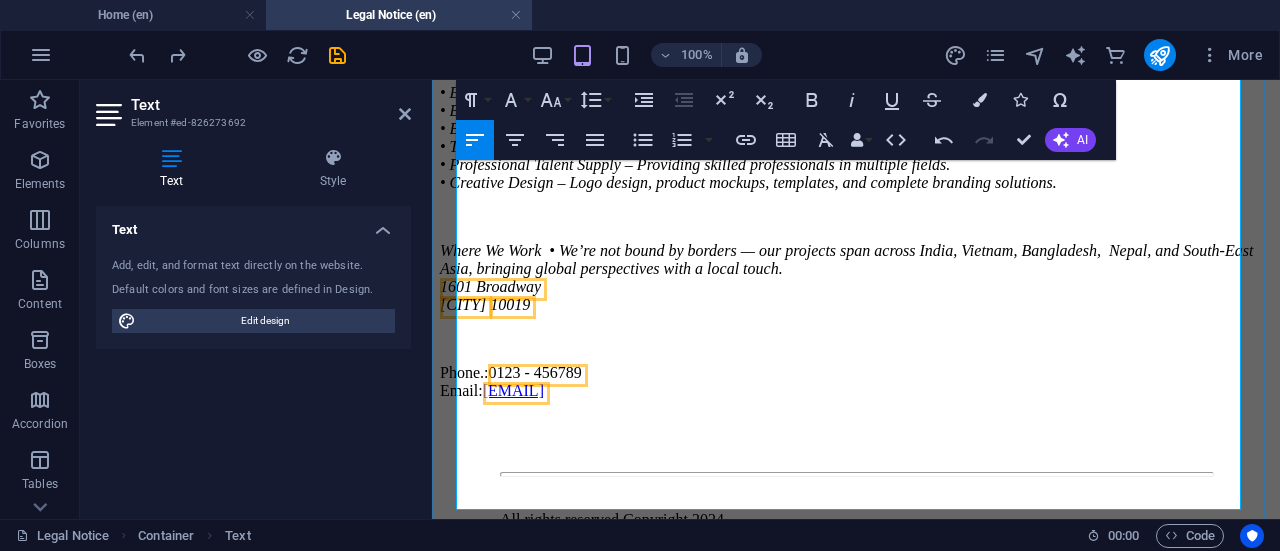 click on "Where We Work  • We’re not bound by borders — our projects span across India, Vietnam, Bangladesh,  Nepal, and South-East Asia, bringing global perspectives with a local touch.   1601 Broadway Banglore   10019" at bounding box center [856, 278] 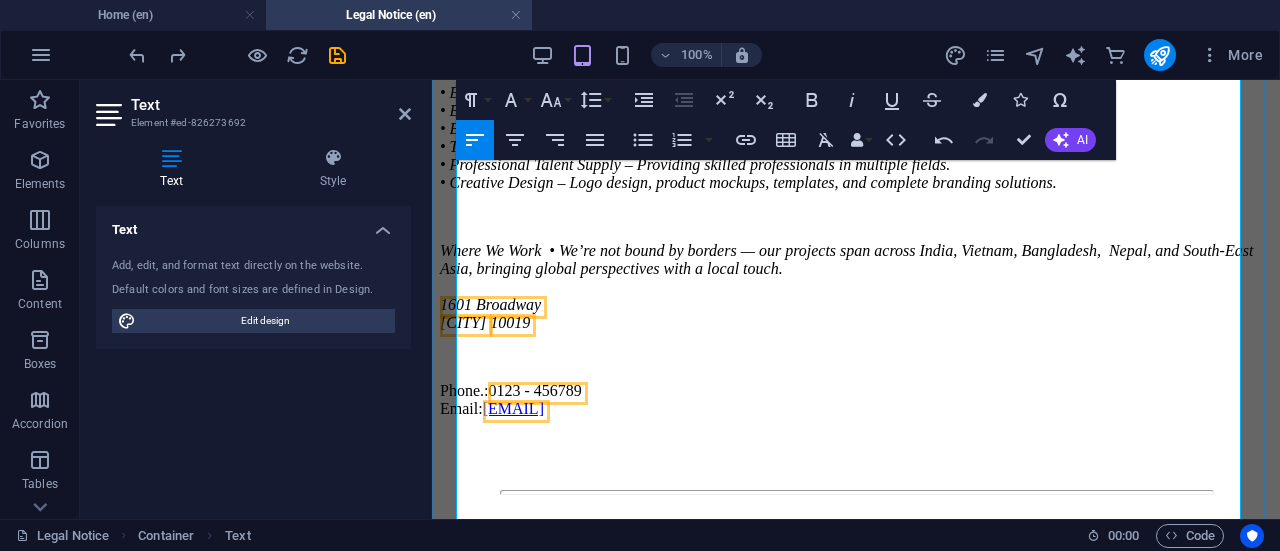 click on "Where We Work  • We’re not bound by borders — our projects span across India, Vietnam, Bangladesh,  Nepal, and South-East Asia, bringing global perspectives with a local touch." at bounding box center (856, 260) 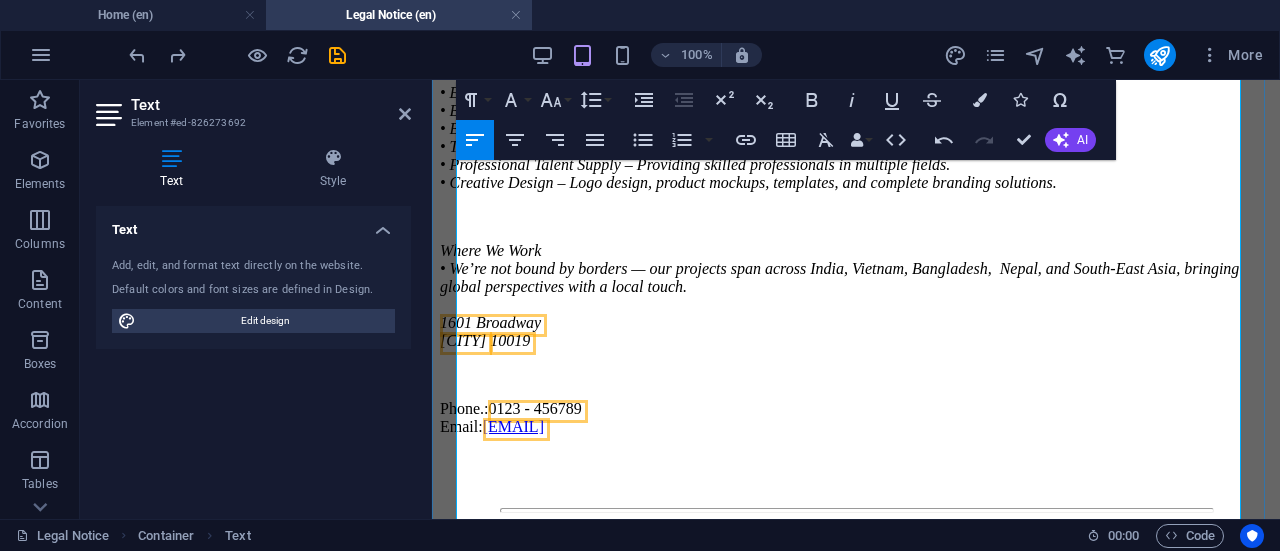 click on "• We’re not bound by borders — our projects span across India, Vietnam, Bangladesh,  Nepal, and South-East Asia, bringing global perspectives with a local touch." at bounding box center [856, 278] 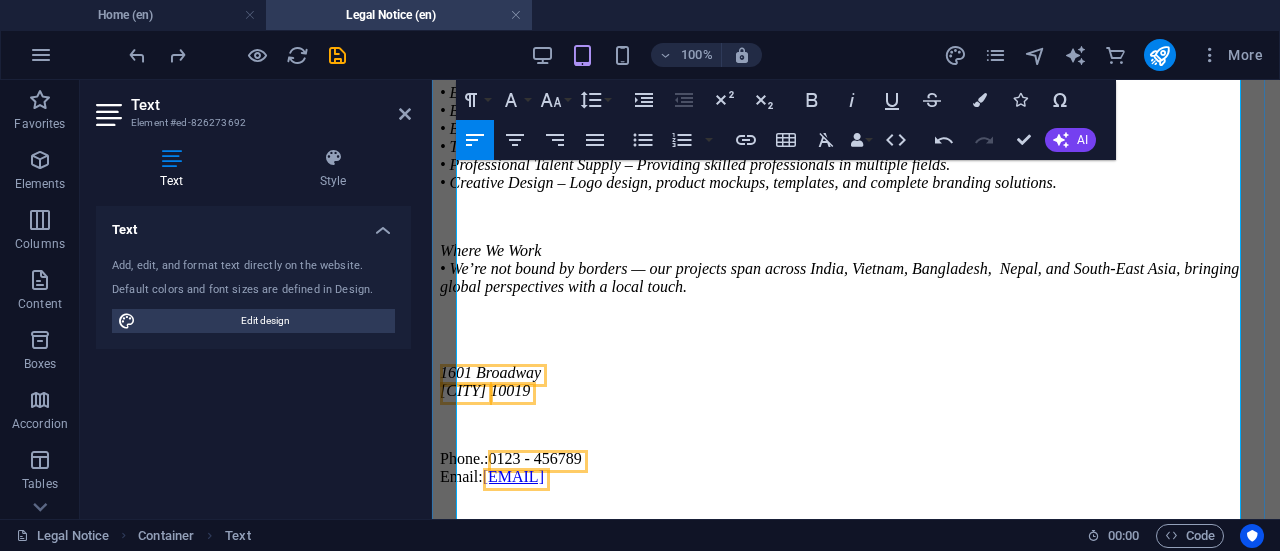 click at bounding box center [856, 321] 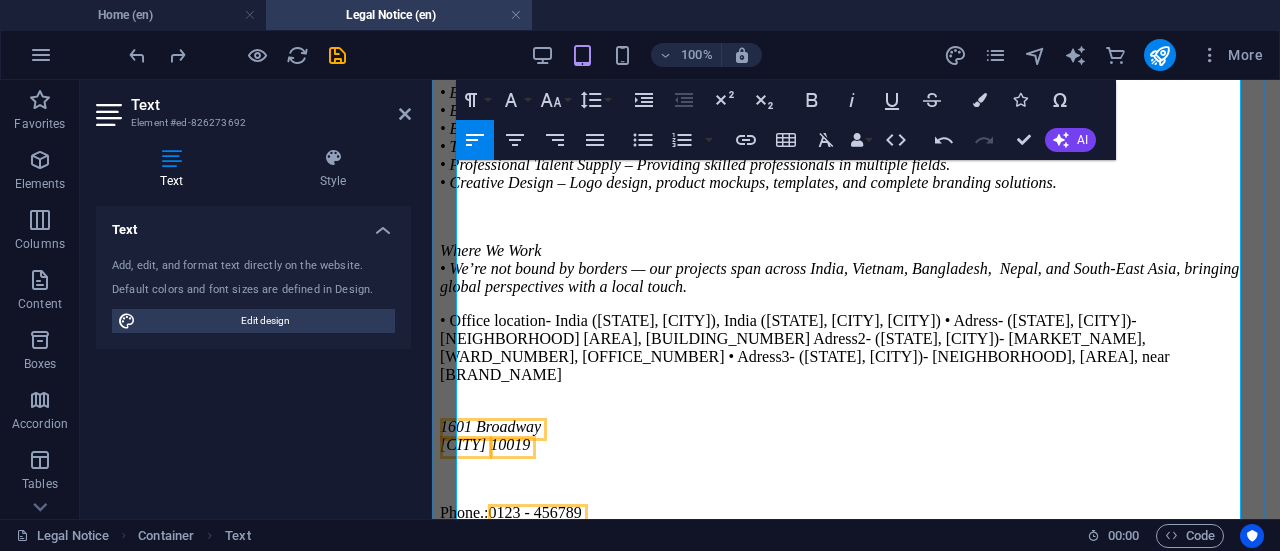 click on "• Office location- India (Karnataka, Bangalore), India (West Bengal, Kharagpur, Kolkata)  • Adress- (Karnataka, Bangalore)- HSR Layout sector 2, Bangalore building no- 1090  Adress2- (West Bengal, Kharagpur)- Inda ac market, ward 4, office no- 44  • Adress3- (West Bengal, Kolkata)- Tollygunge, durga mandap sector 4, near mrf tires" at bounding box center (856, 348) 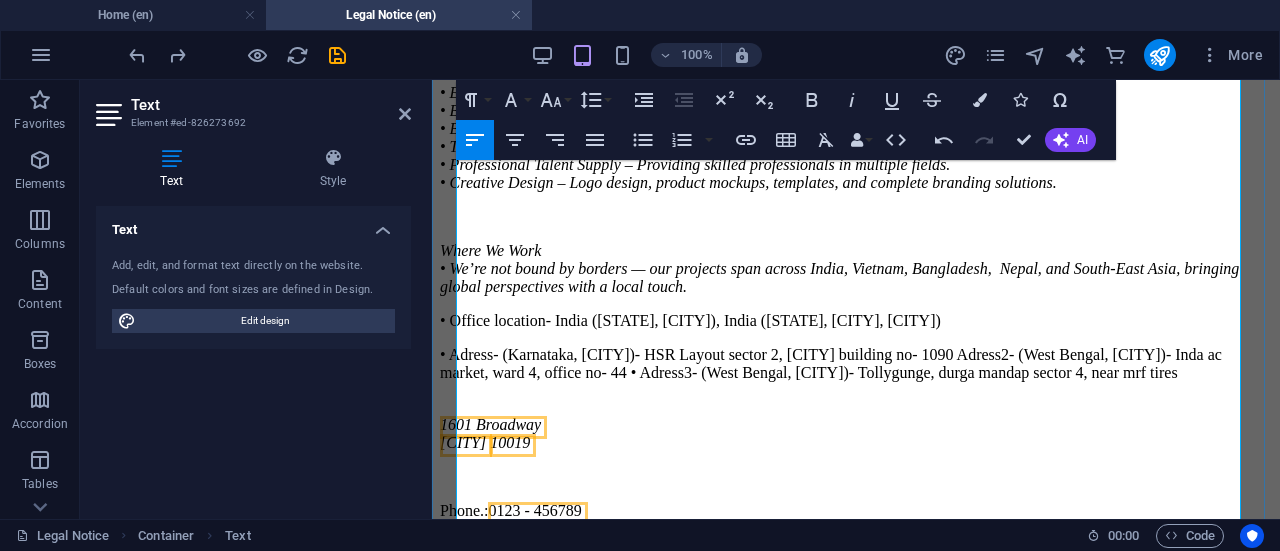 click on "• Adress- (Karnataka, Bangalore)- HSR Layout sector 2, Bangalore building no- 1090  Adress2- (West Bengal, Kharagpur)- Inda ac market, ward 4, office no- 44  • Adress3- (West Bengal, Kolkata)- Tollygunge, durga mandap sector 4, near mrf tires" at bounding box center (856, 364) 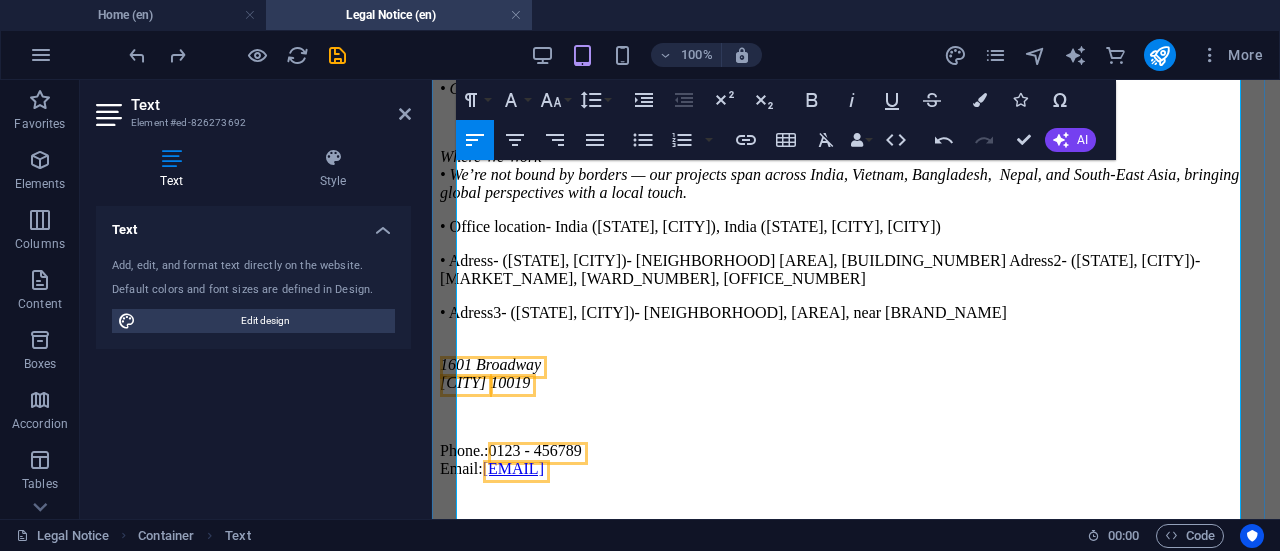 scroll, scrollTop: 602, scrollLeft: 0, axis: vertical 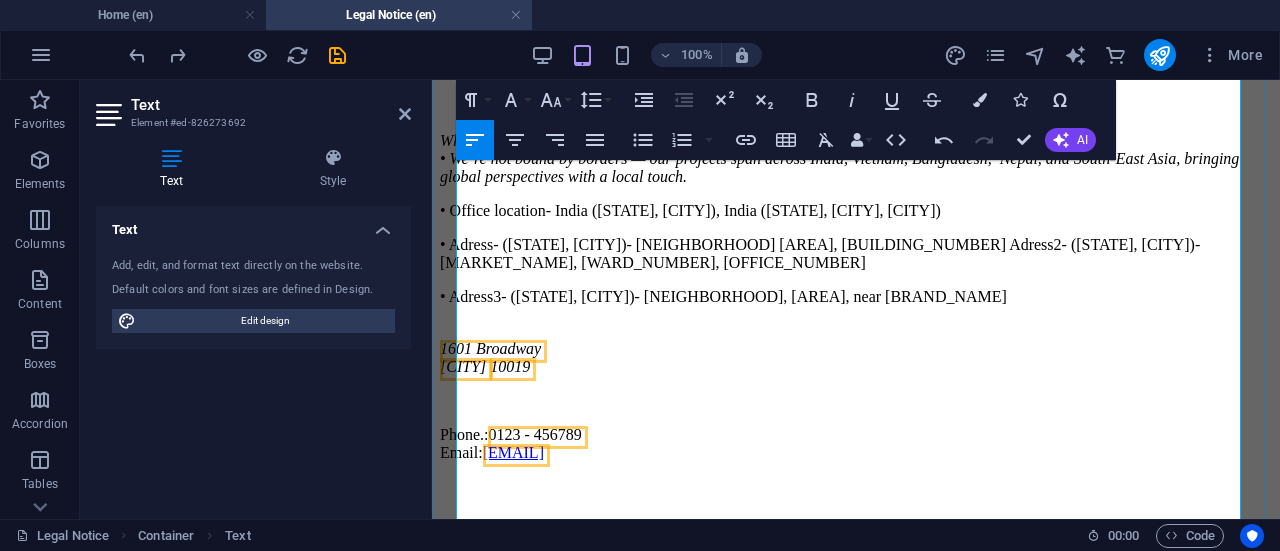 click on "Where We Work" at bounding box center (856, 141) 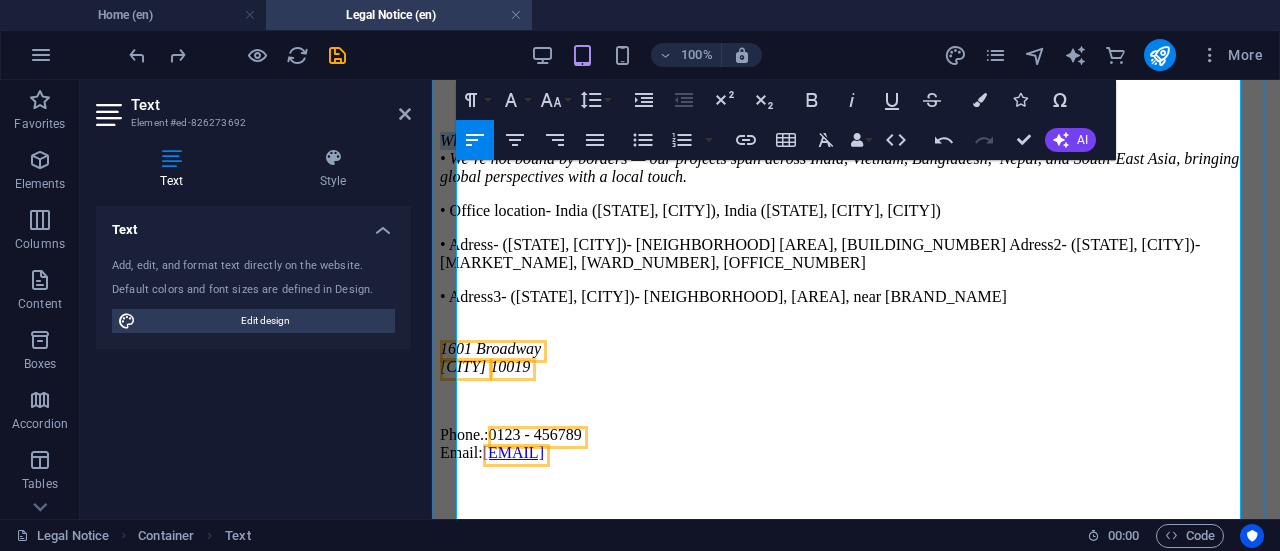 click on "Where We Work" at bounding box center (856, 141) 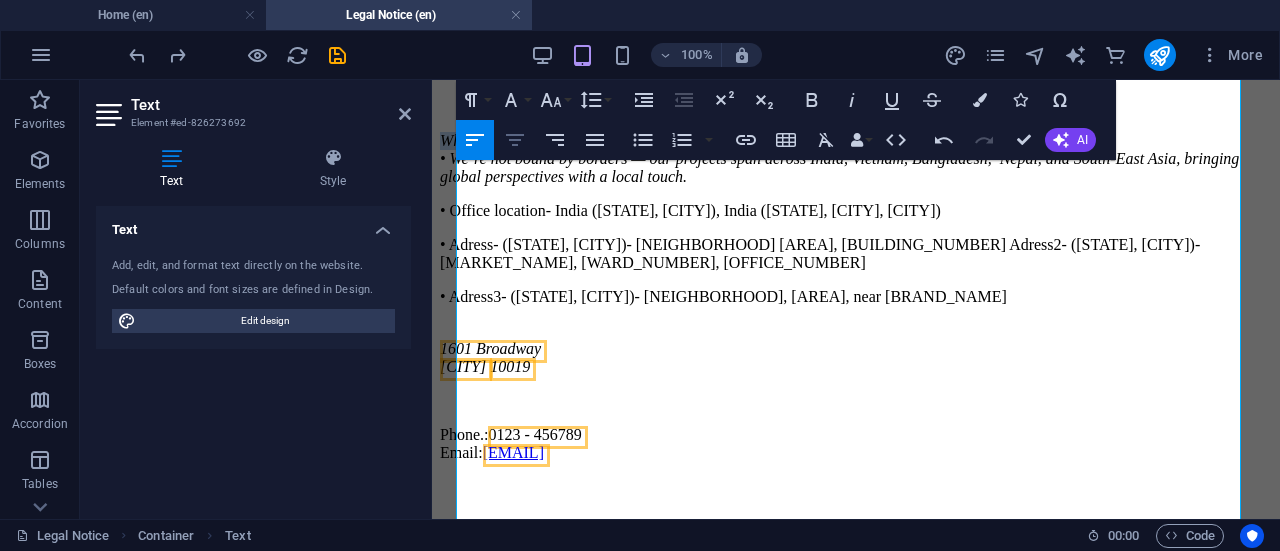 click 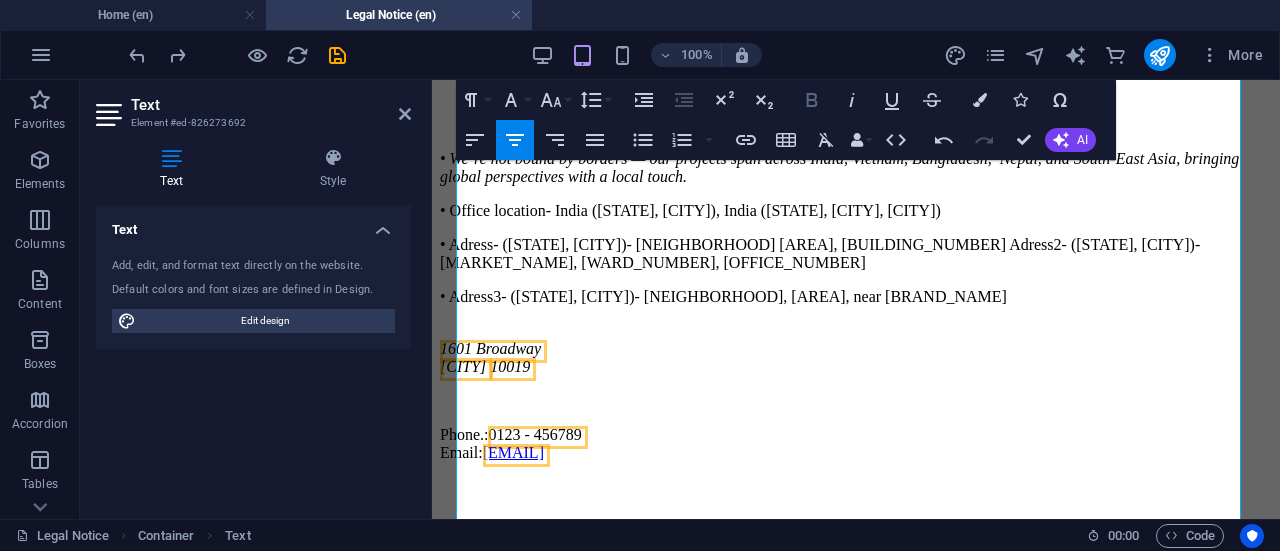click 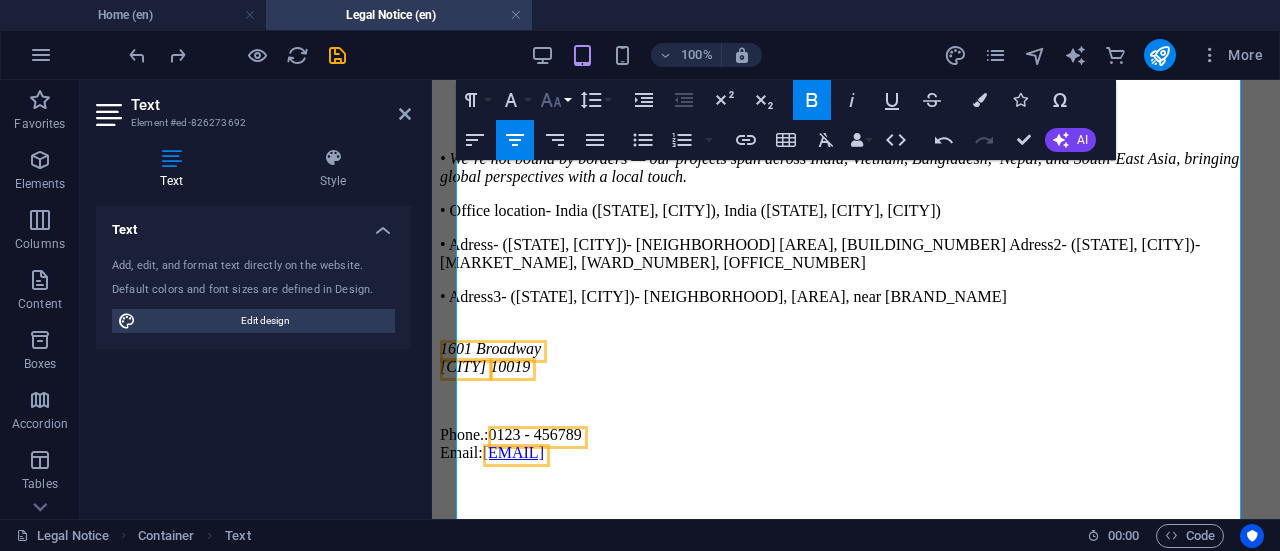 click 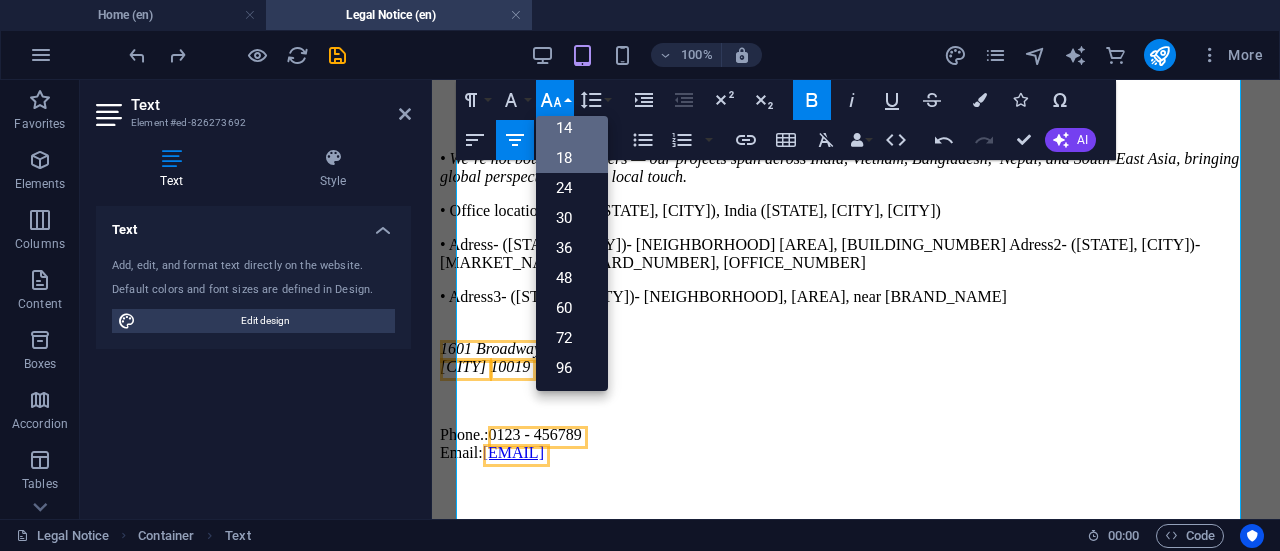 scroll, scrollTop: 160, scrollLeft: 0, axis: vertical 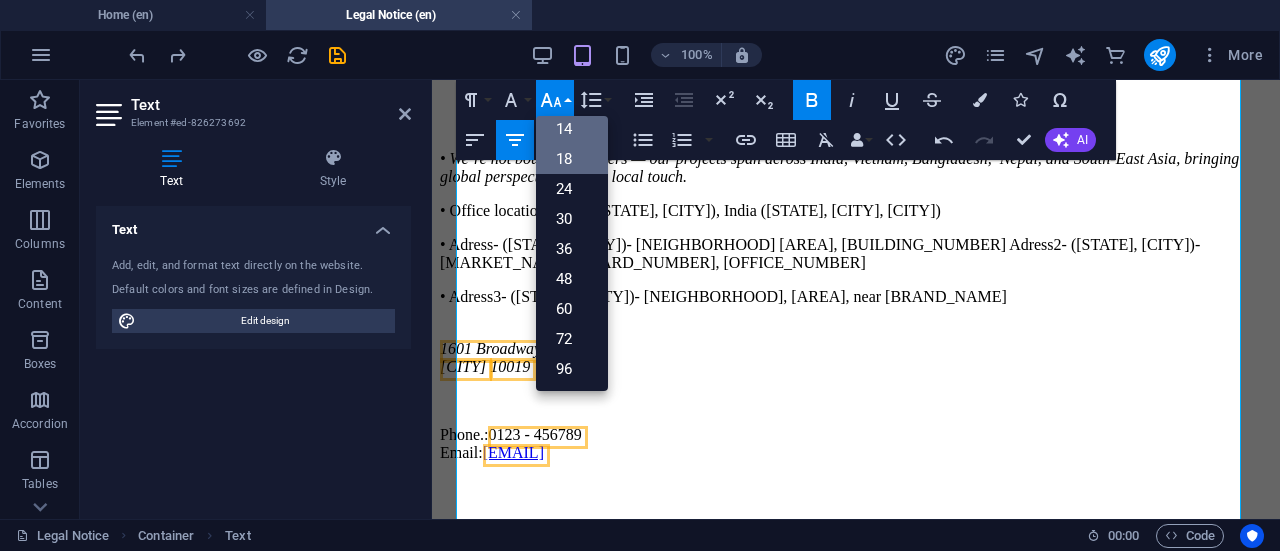 click on "18" at bounding box center [572, 159] 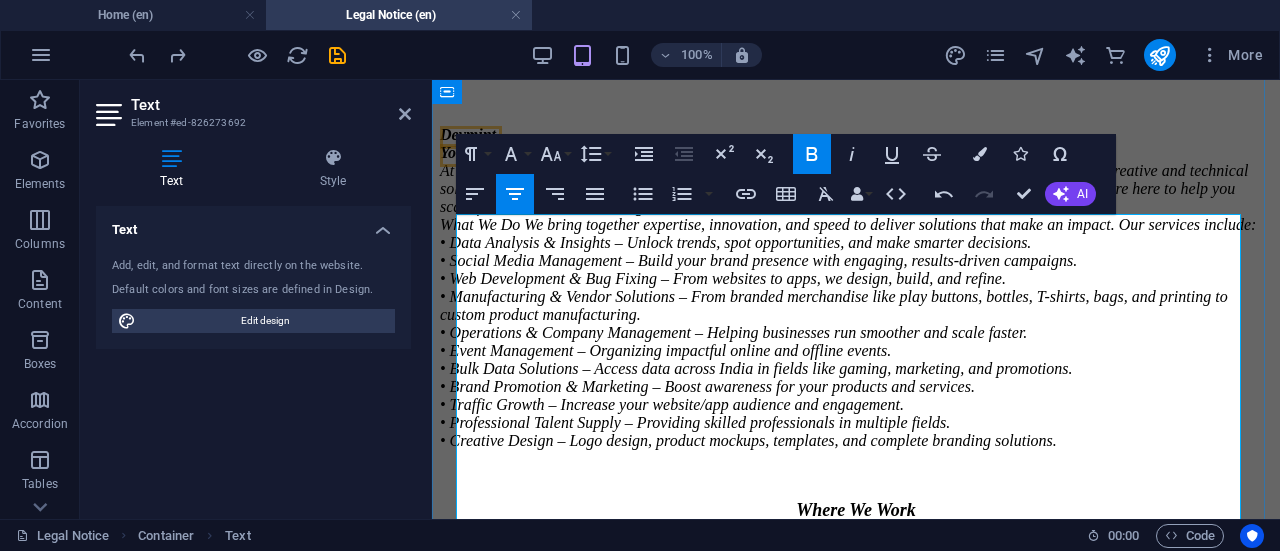 scroll, scrollTop: 204, scrollLeft: 0, axis: vertical 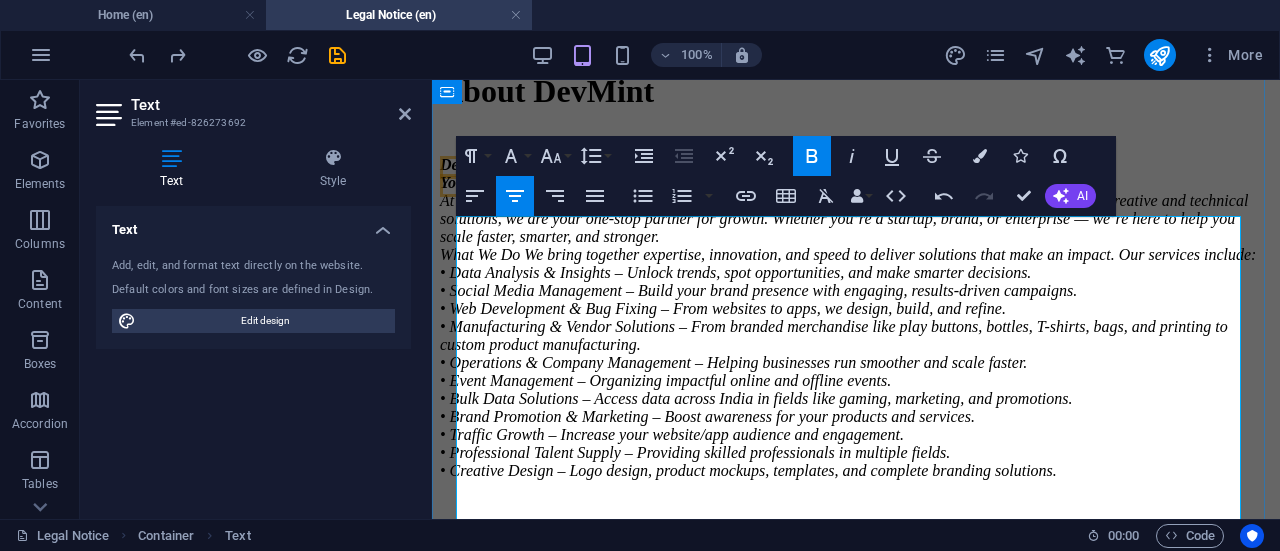 click on "Your Ideas, Our Execution.  At Devmint, we turn bold ideas into powerful results. From crafting data-driven strategies to  delivering creative and technical solutions, we are your one-stop partner for growth. Whether  you’re a startup, brand, or enterprise — we’re here to help you scale faster, smarter, and  stronger." at bounding box center [856, 210] 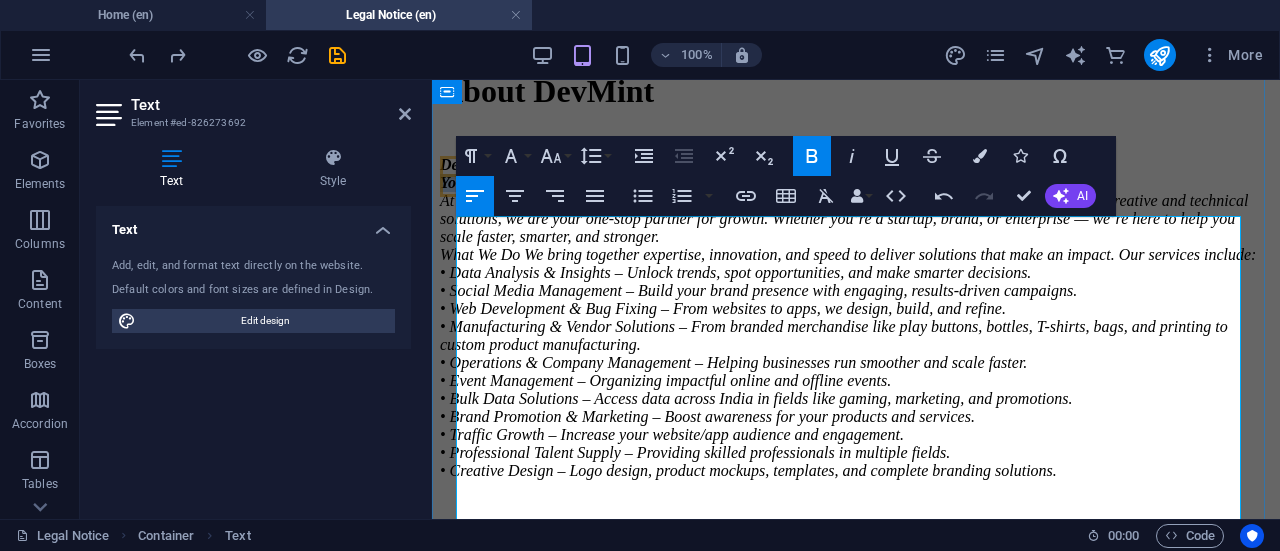 click on "Your Ideas, Our Execution.  At Devmint, we turn bold ideas into powerful results. From crafting data-driven strategies to  delivering creative and technical solutions, we are your one-stop partner for growth. Whether  you’re a startup, brand, or enterprise — we’re here to help you scale faster, smarter, and  stronger." at bounding box center (856, 210) 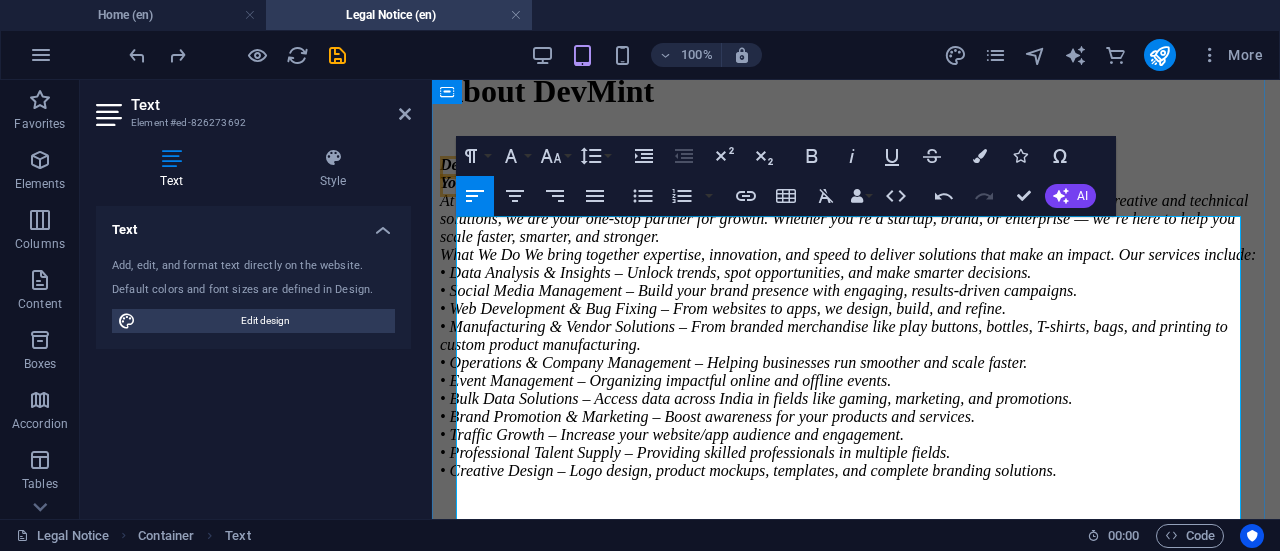 click on "Devmint" at bounding box center (856, 165) 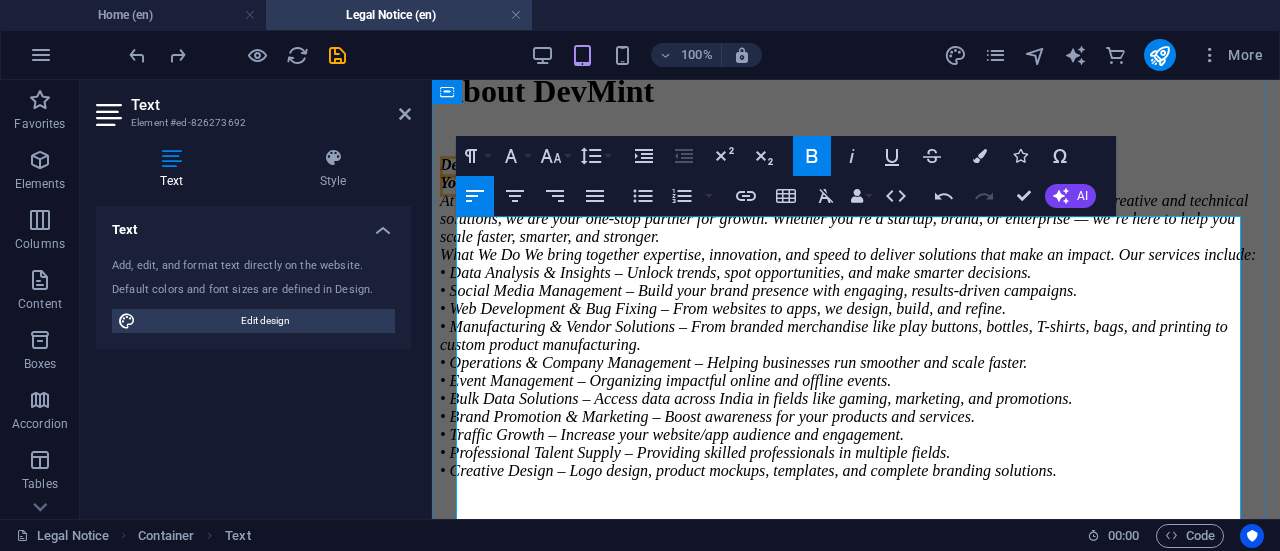 click on "Devmint" at bounding box center [856, 165] 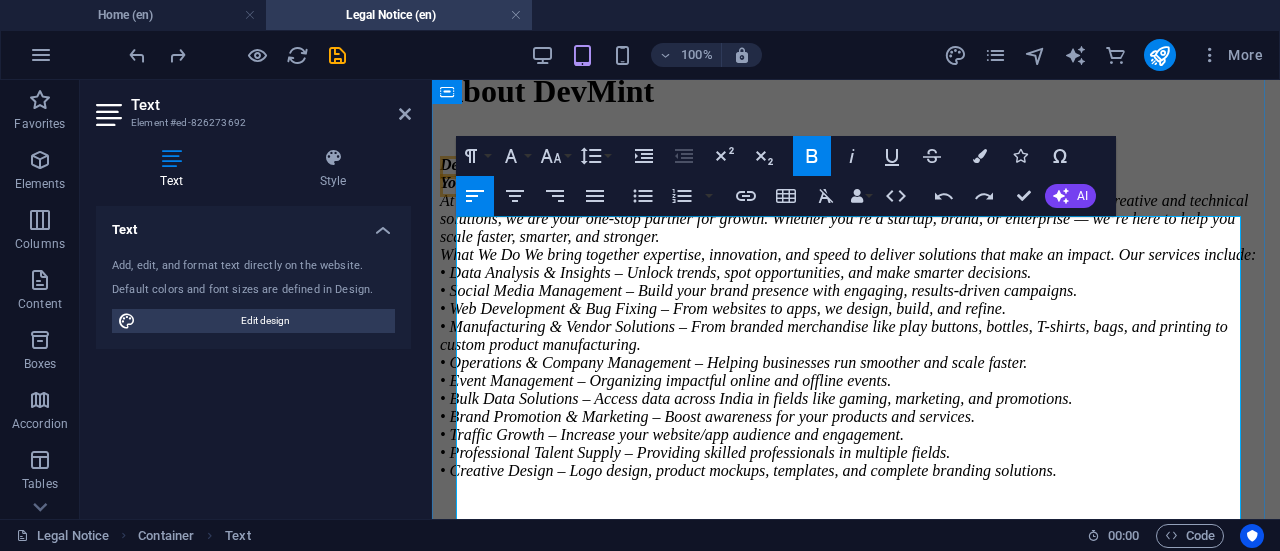 click on "Devmint" at bounding box center [468, 164] 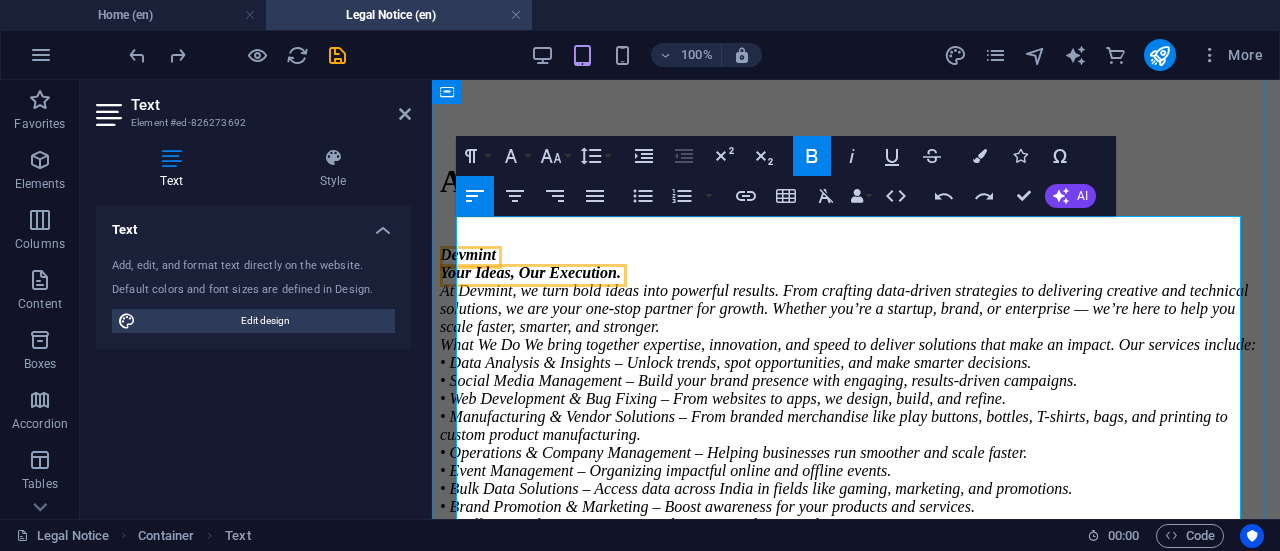click on "Paragraph Format Normal Heading 1 Heading 2 Heading 3 Heading 4 Heading 5 Heading 6 Code Font Family Arial Georgia Impact Tahoma Times New Roman Verdana Lato Poppins Font Size 8 9 10 11 12 14 18 24 30 36 48 60 72 96 Line Height Default Single 1.15 1.5 Double Increase Indent Decrease Indent Superscript Subscript Bold Italic Underline Strikethrough Colors Icons Special Characters Align Left Align Center Align Right Align Justify Unordered List   Default Circle Disc Square    Ordered List   Default Lower Alpha Lower Greek Lower Roman Upper Alpha Upper Roman    Insert Link Insert Table Clear Formatting Data Bindings Company First name Last name Street ZIP code City Email Phone Mobile Fax Custom field 1 Custom field 2 Custom field 3 Custom field 4 Custom field 5 Custom field 6 HTML Undo Redo Confirm (Ctrl+⏎) AI Improve Make shorter Make longer Fix spelling & grammar Translate to English Generate text" at bounding box center [786, 176] 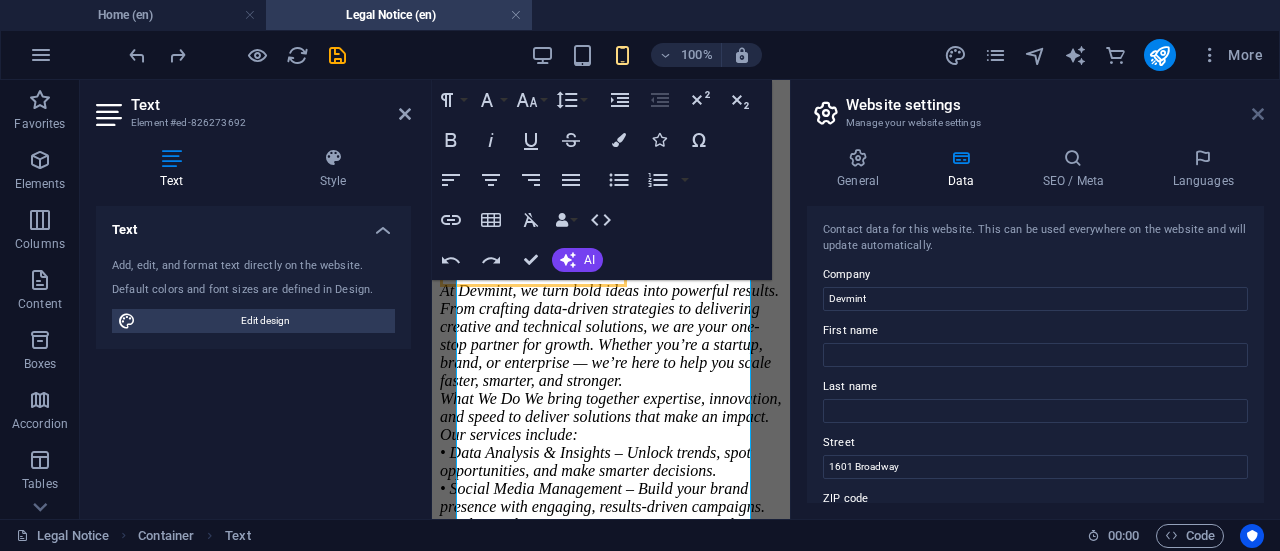click at bounding box center (1258, 114) 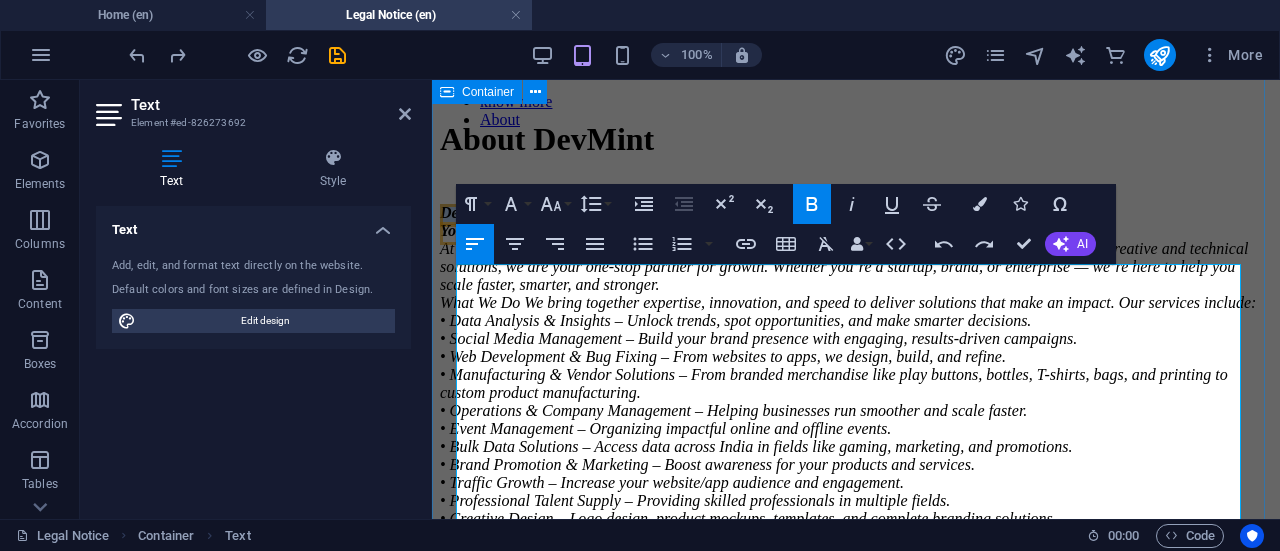 drag, startPoint x: 522, startPoint y: 273, endPoint x: 446, endPoint y: 277, distance: 76.105194 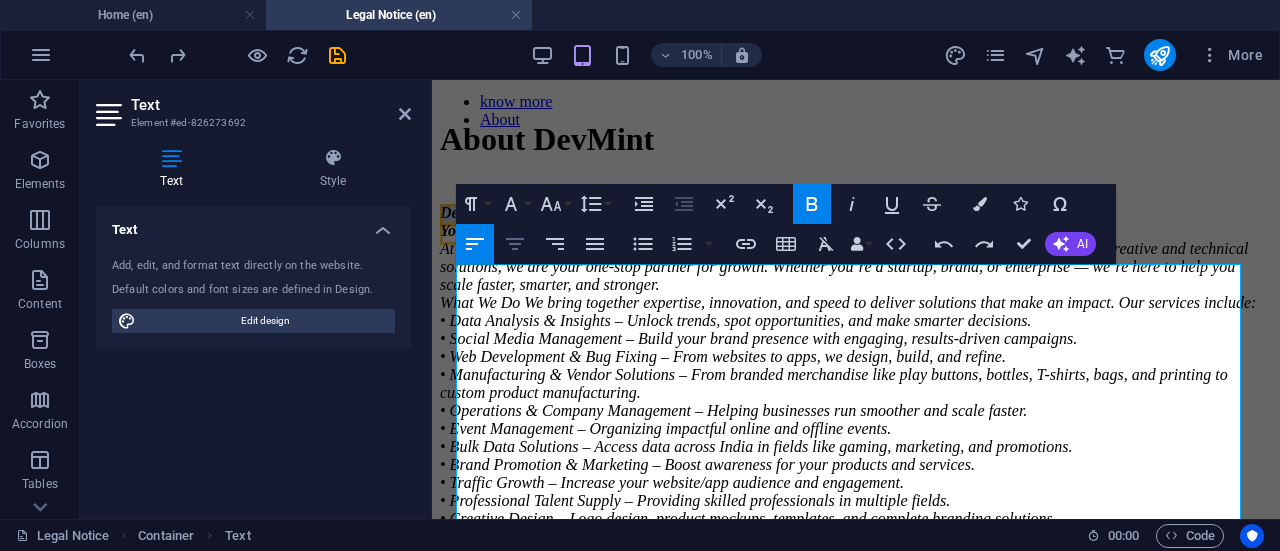 click 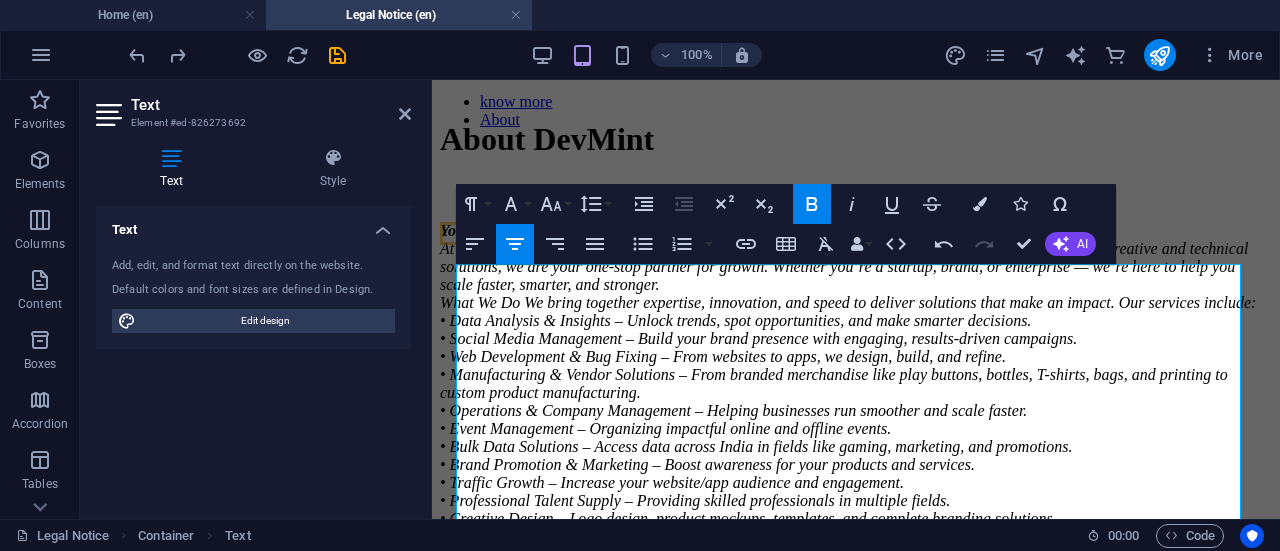 click 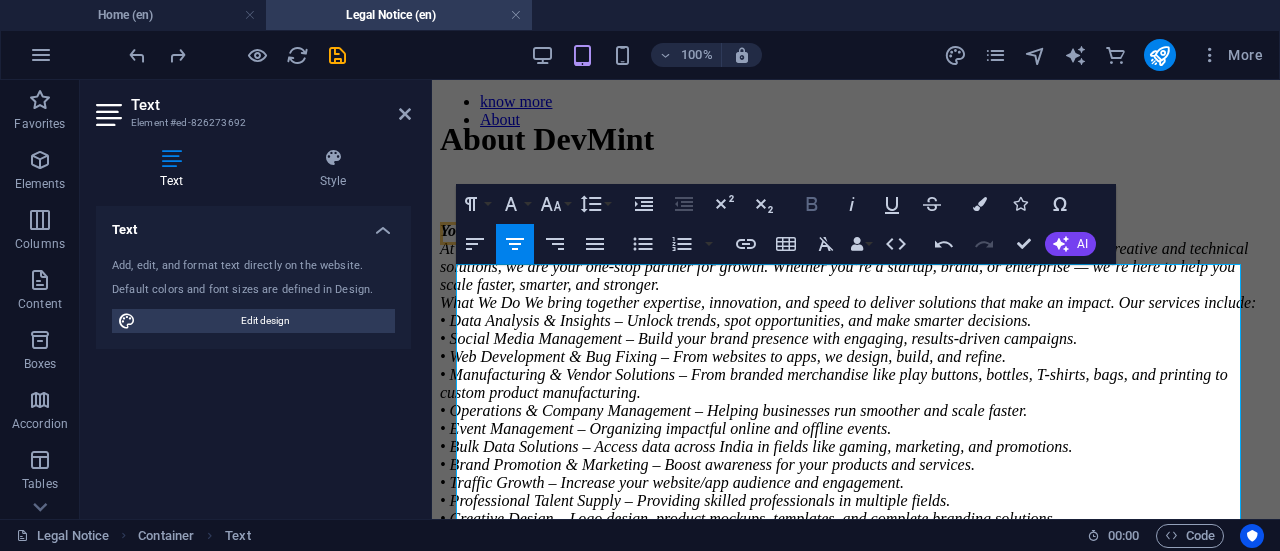 click 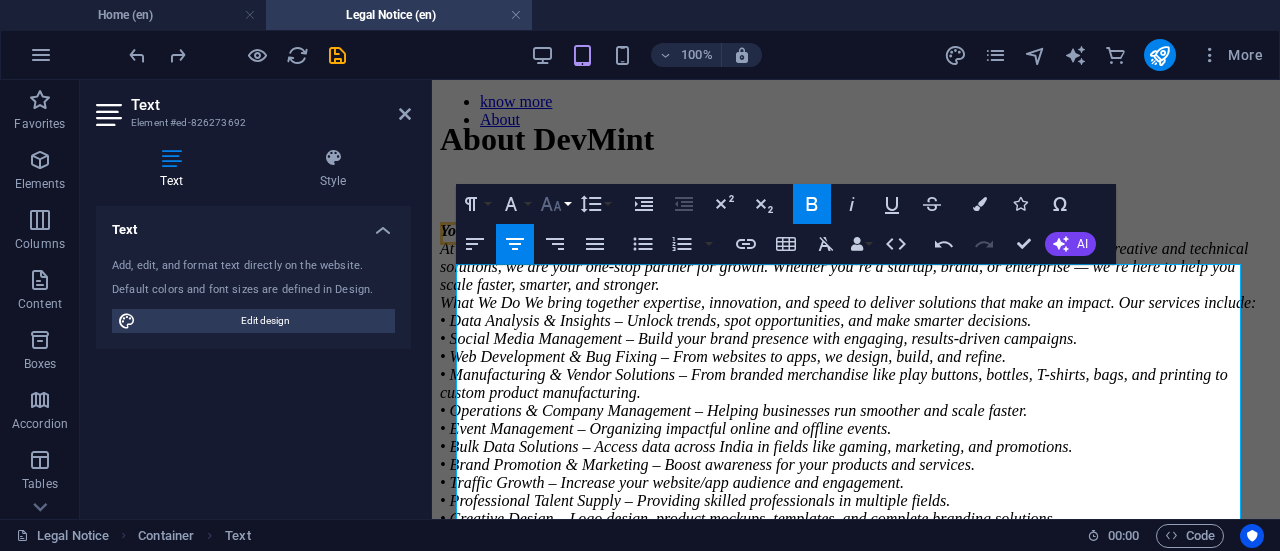 click 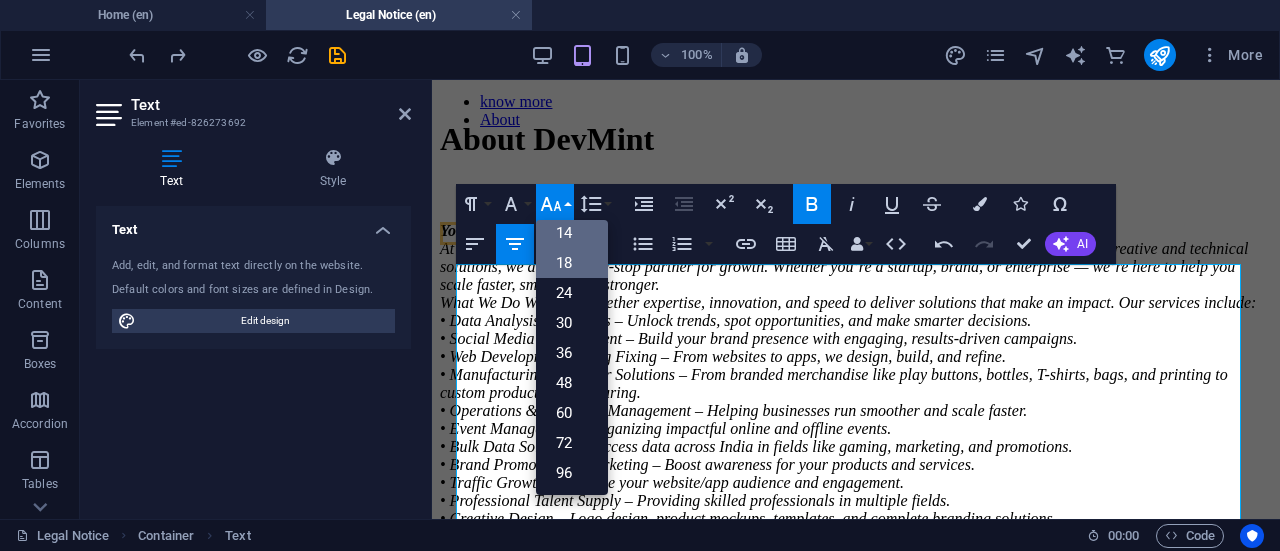 click on "18" at bounding box center [572, 263] 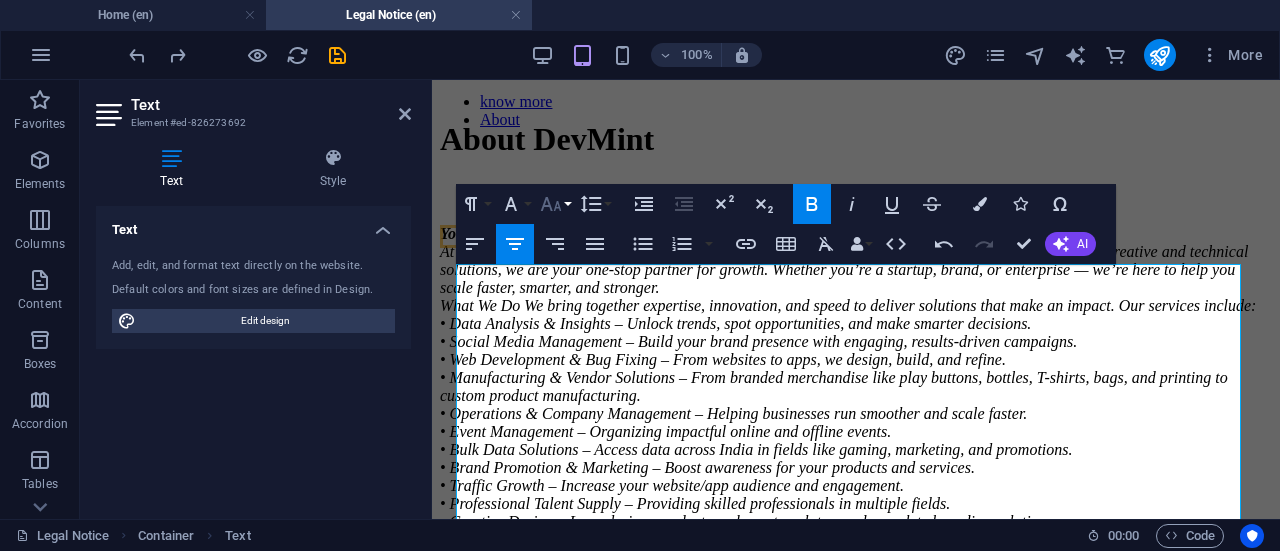 click 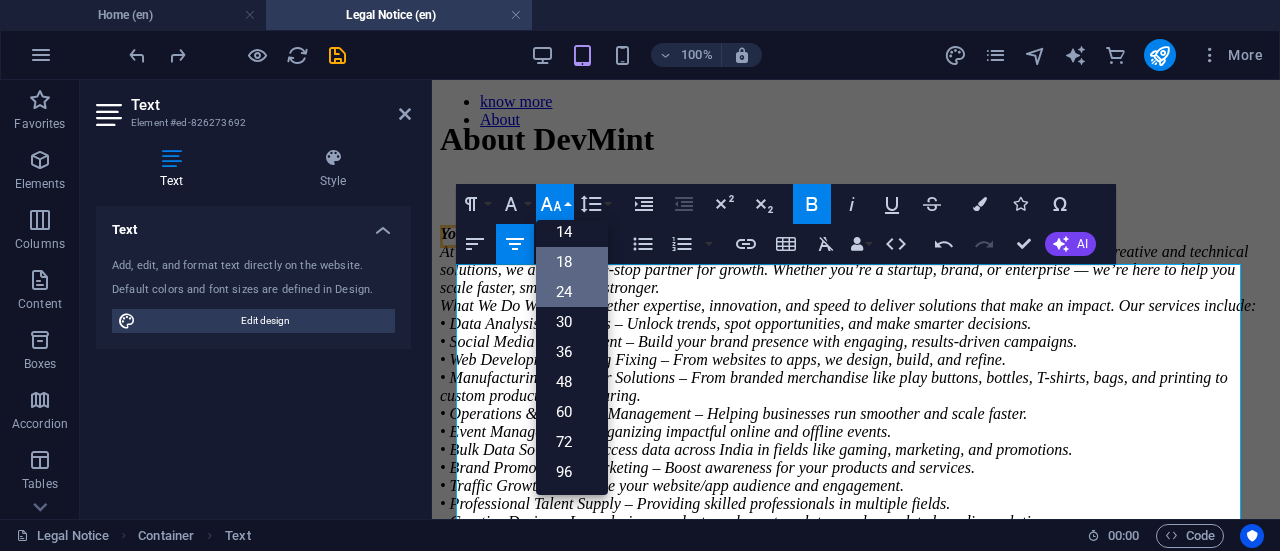scroll, scrollTop: 160, scrollLeft: 0, axis: vertical 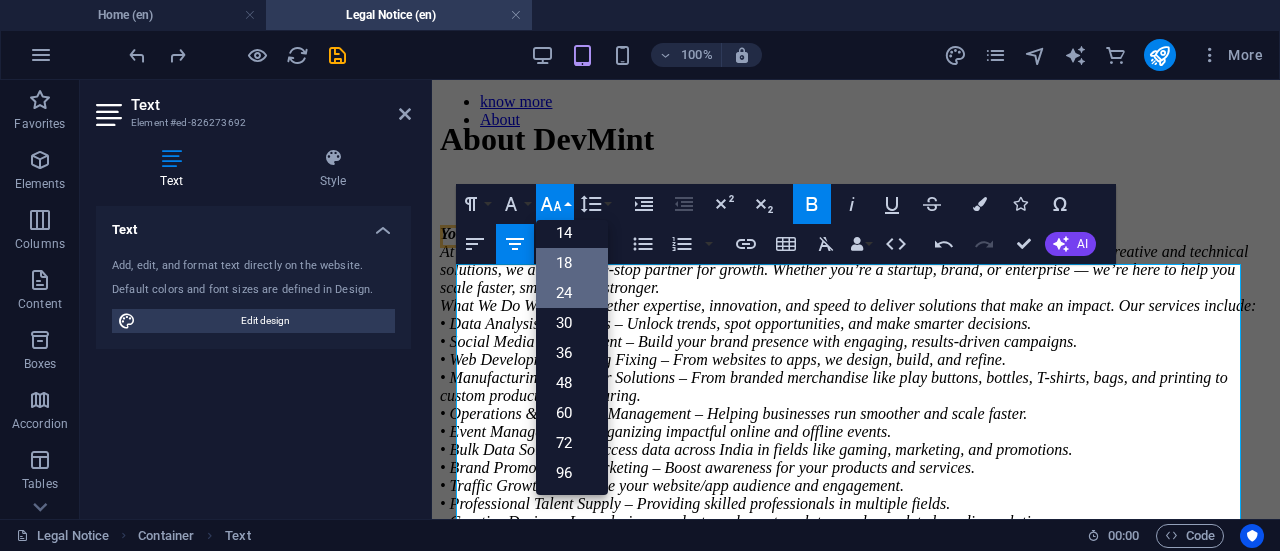 click on "24" at bounding box center (572, 293) 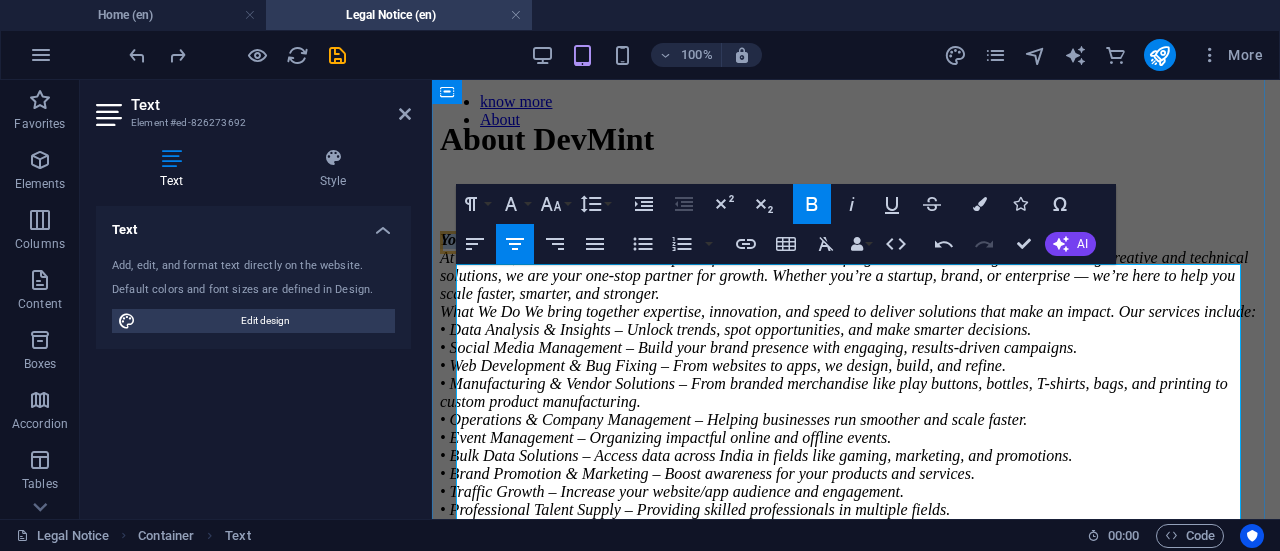 drag, startPoint x: 620, startPoint y: 313, endPoint x: 458, endPoint y: 315, distance: 162.01234 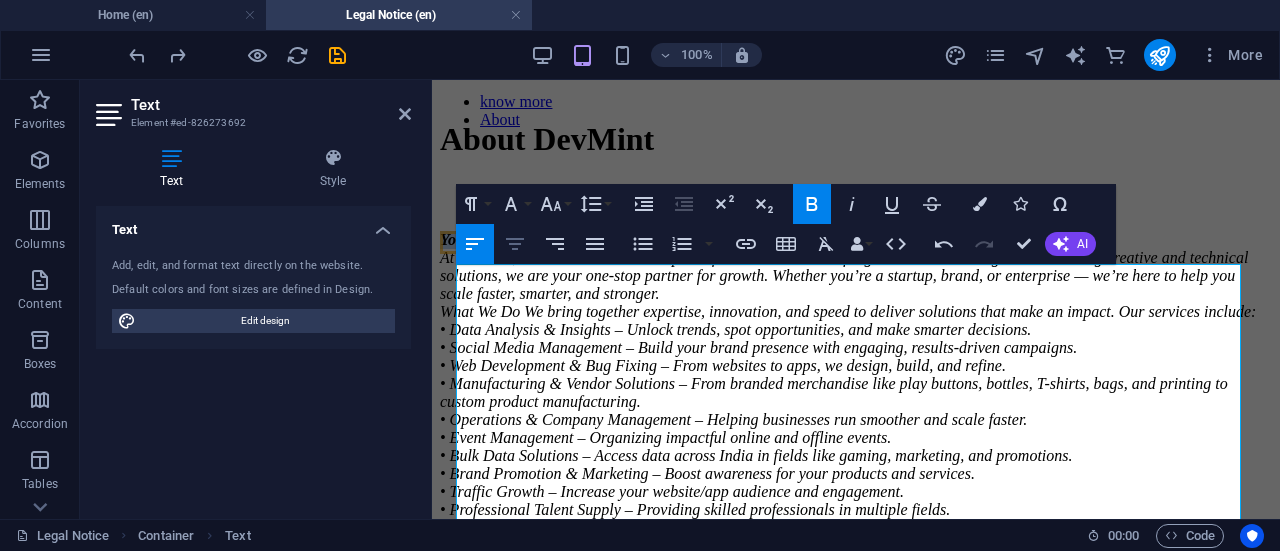 click 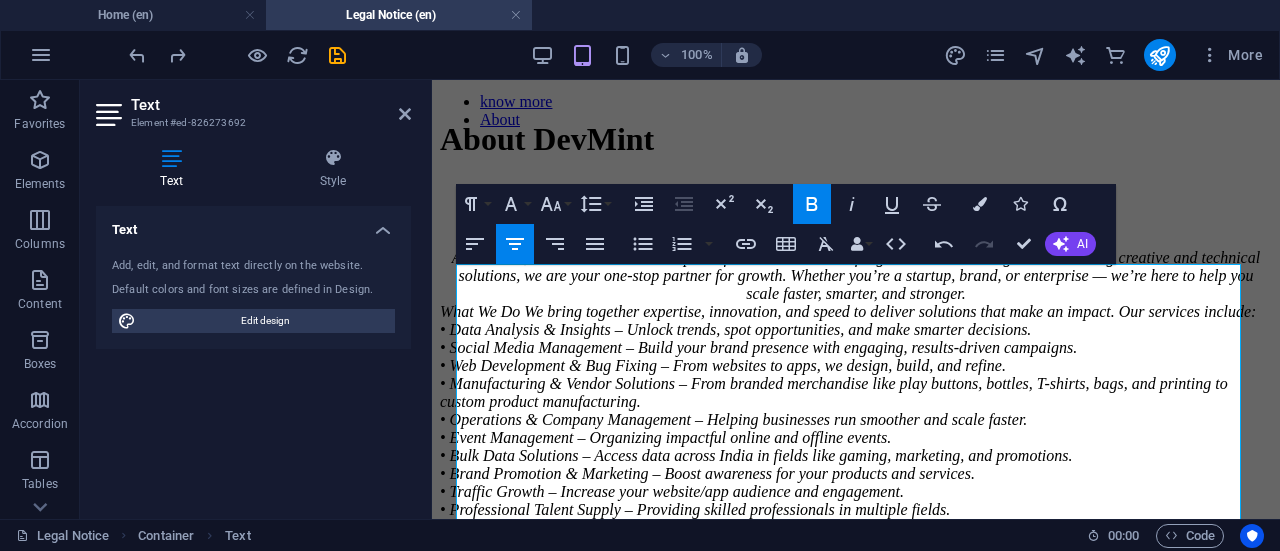 click 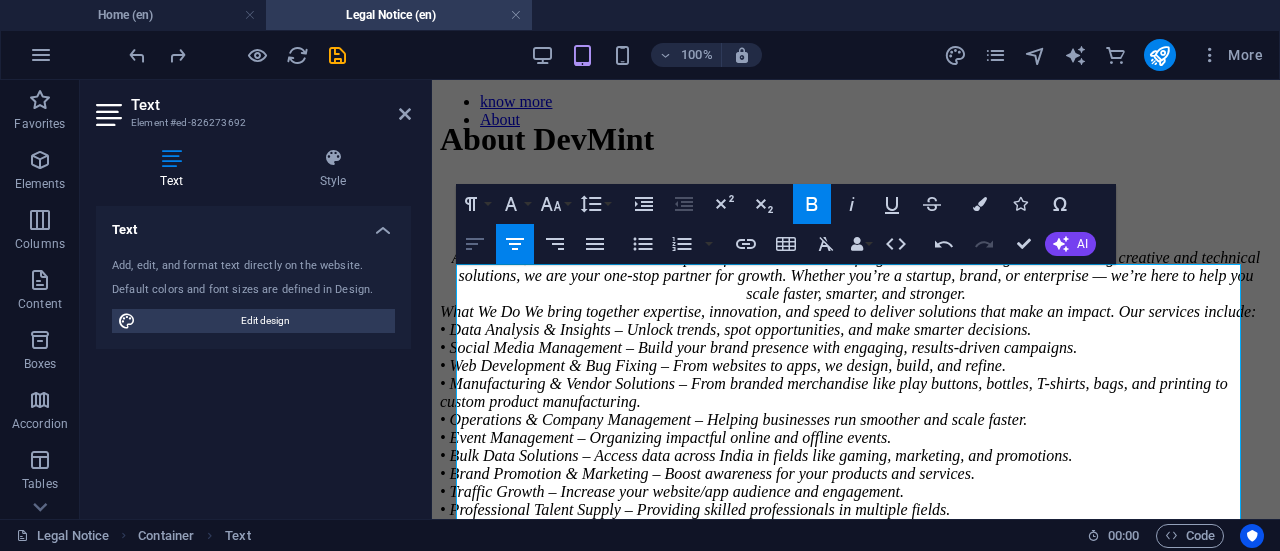 click on "Align Left" at bounding box center (475, 244) 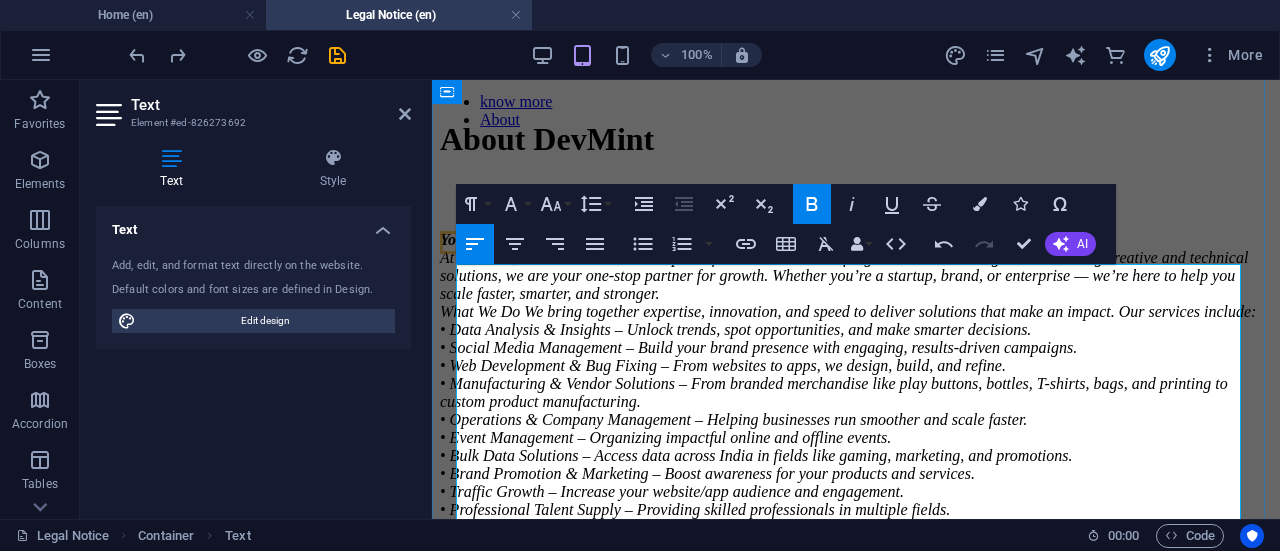 click on "Your Ideas, Our Execution.  At Devmint, we turn bold ideas into powerful results. From crafting data-driven strategies to  delivering creative and technical solutions, we are your one-stop partner for growth. Whether  you’re a startup, brand, or enterprise — we’re here to help you scale faster, smarter, and  stronger." at bounding box center (856, 267) 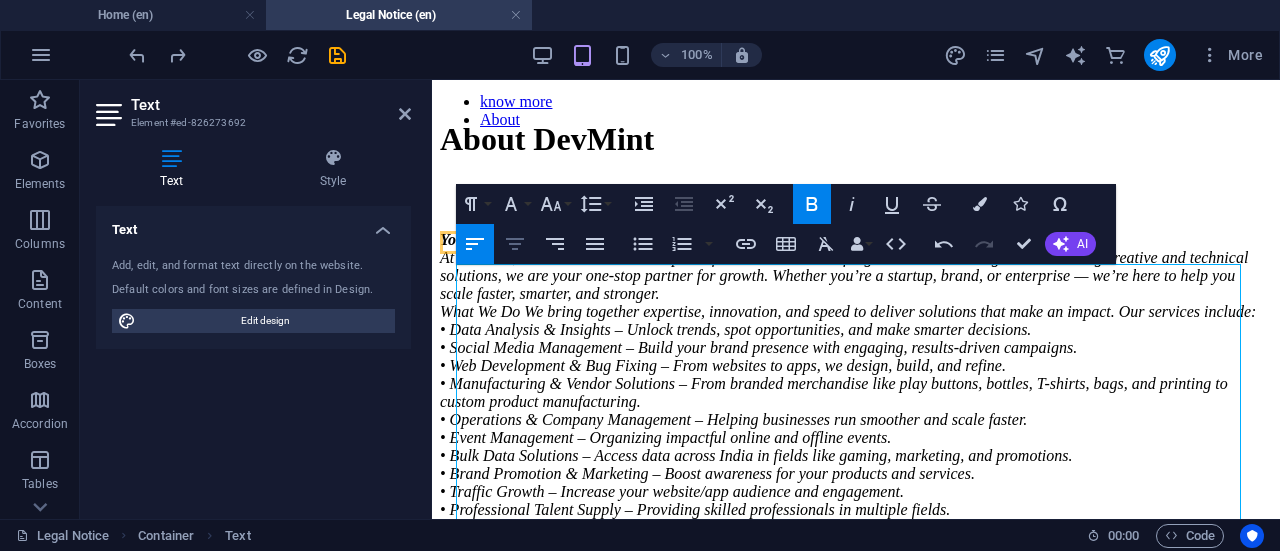 click 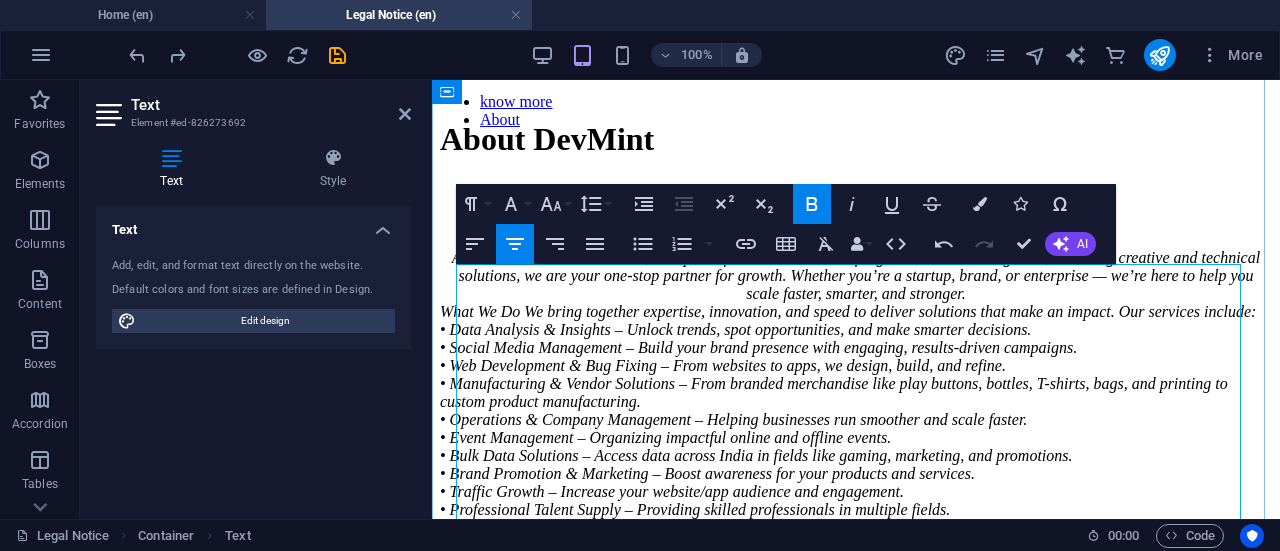 click on "Devmint" at bounding box center (856, 217) 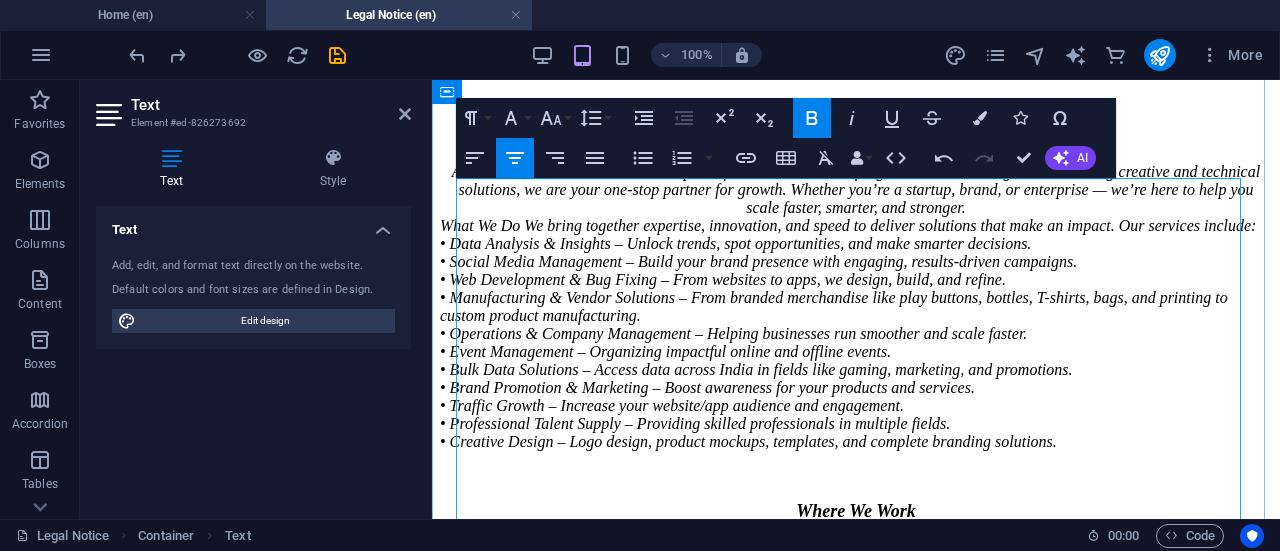 scroll, scrollTop: 255, scrollLeft: 0, axis: vertical 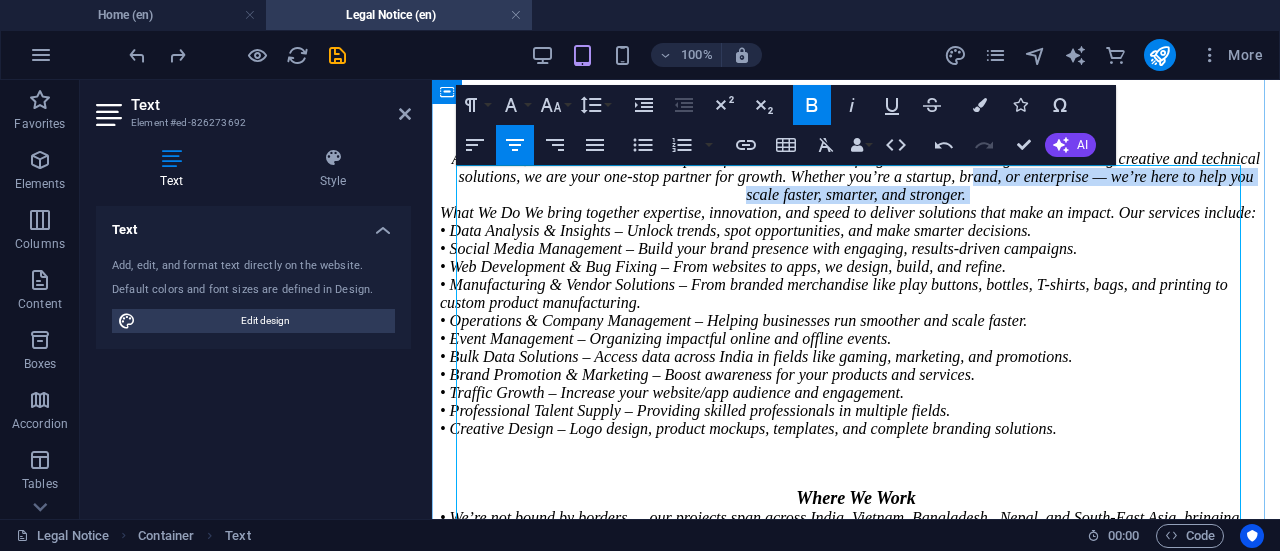 drag, startPoint x: 460, startPoint y: 302, endPoint x: 964, endPoint y: 283, distance: 504.358 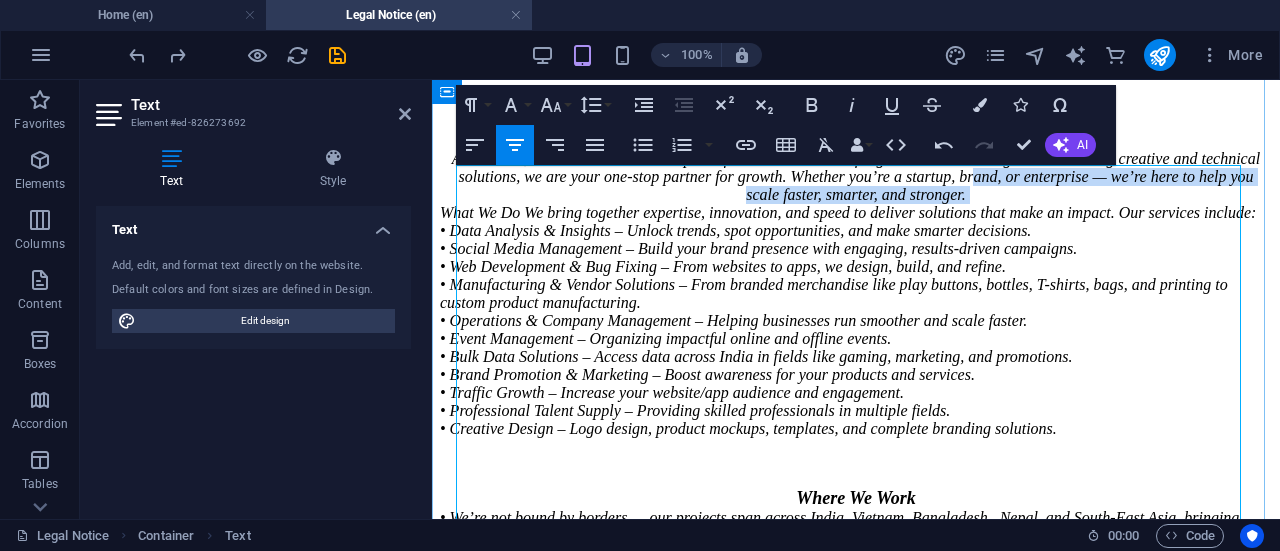 drag, startPoint x: 1226, startPoint y: 305, endPoint x: 500, endPoint y: 331, distance: 726.4654 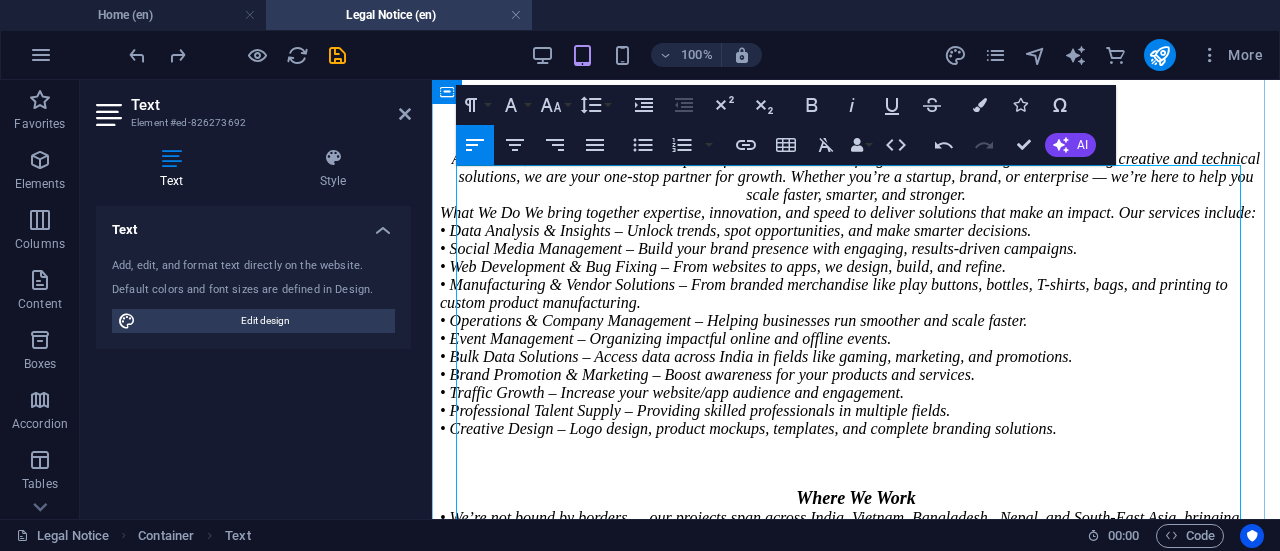 click on "What We Do  We bring together expertise, innovation, and speed to deliver solutions that make an impact.  Our services include:" at bounding box center (856, 213) 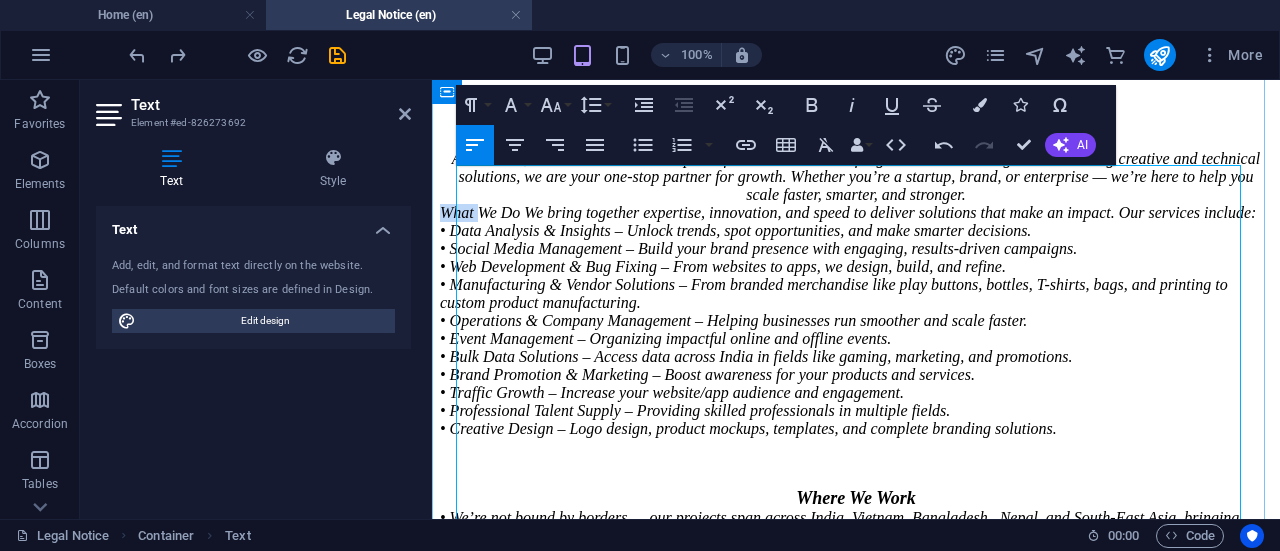 click on "What We Do  We bring together expertise, innovation, and speed to deliver solutions that make an impact.  Our services include:" at bounding box center (856, 213) 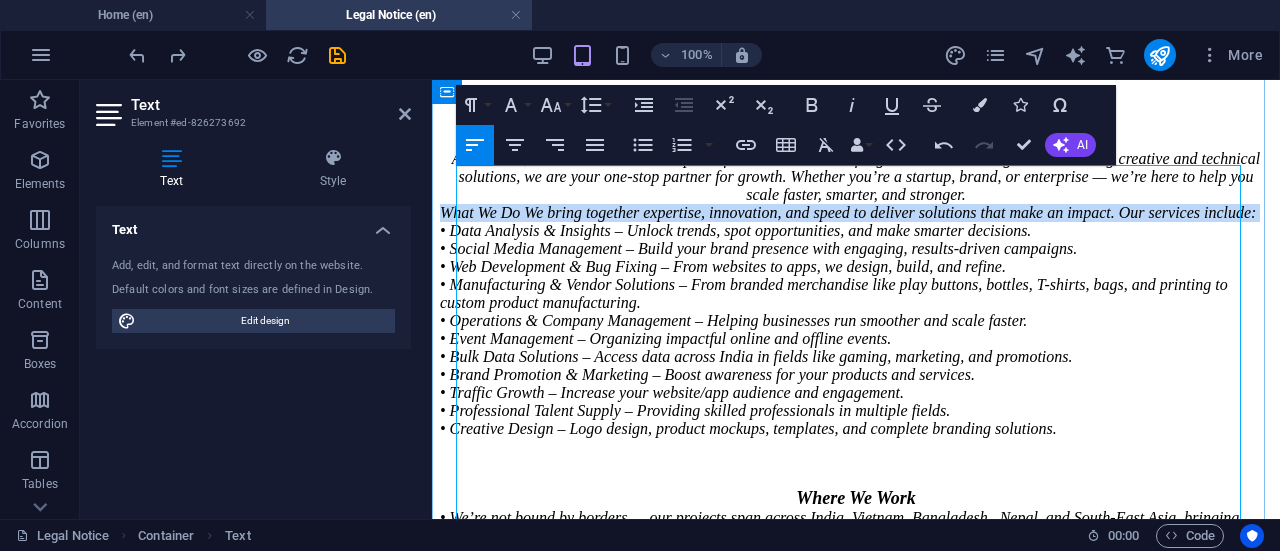 click on "What We Do  We bring together expertise, innovation, and speed to deliver solutions that make an impact.  Our services include:" at bounding box center [856, 213] 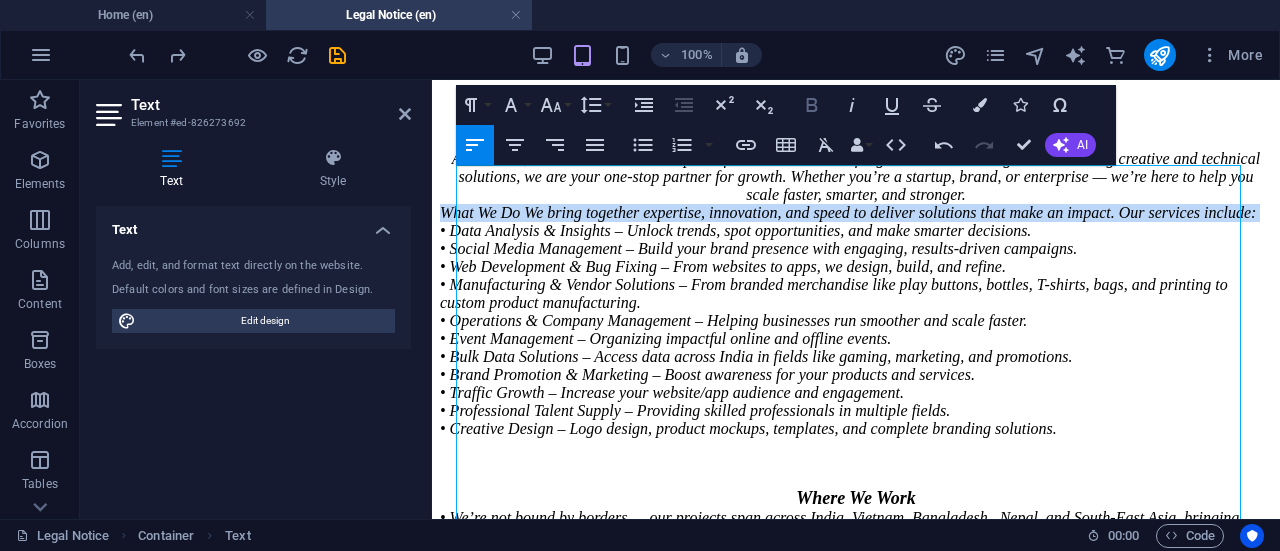 click 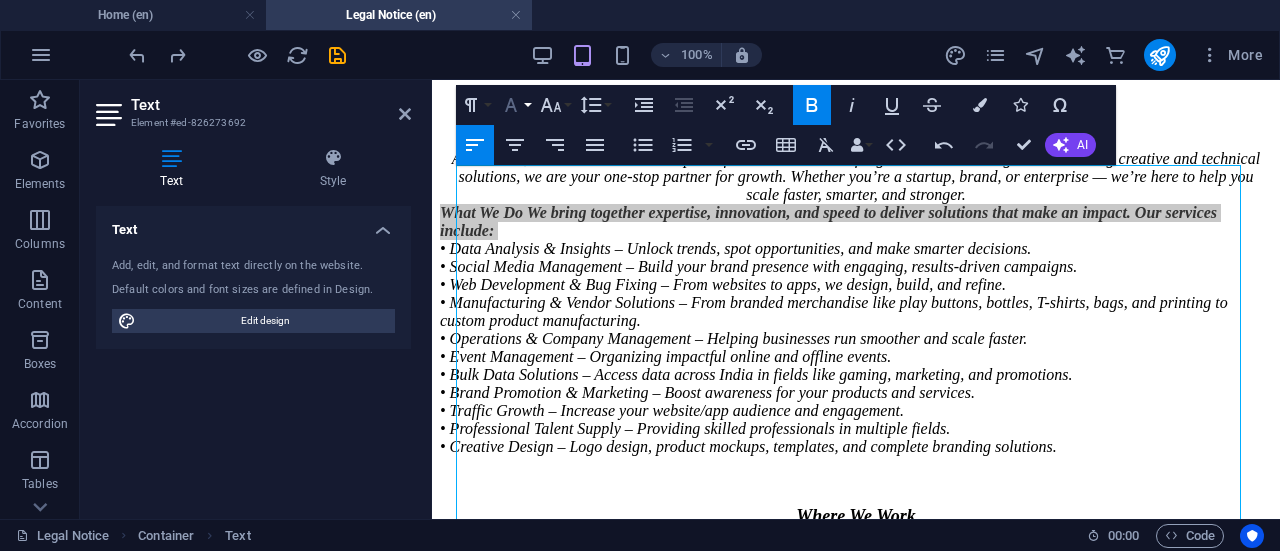 click on "Font Family" at bounding box center [515, 105] 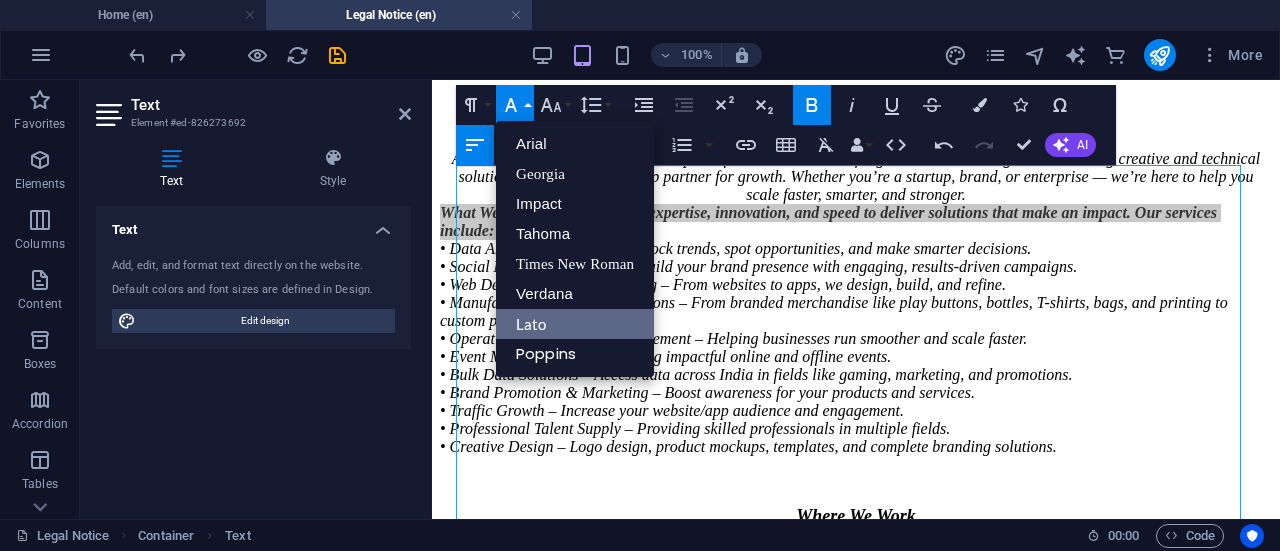 scroll, scrollTop: 0, scrollLeft: 0, axis: both 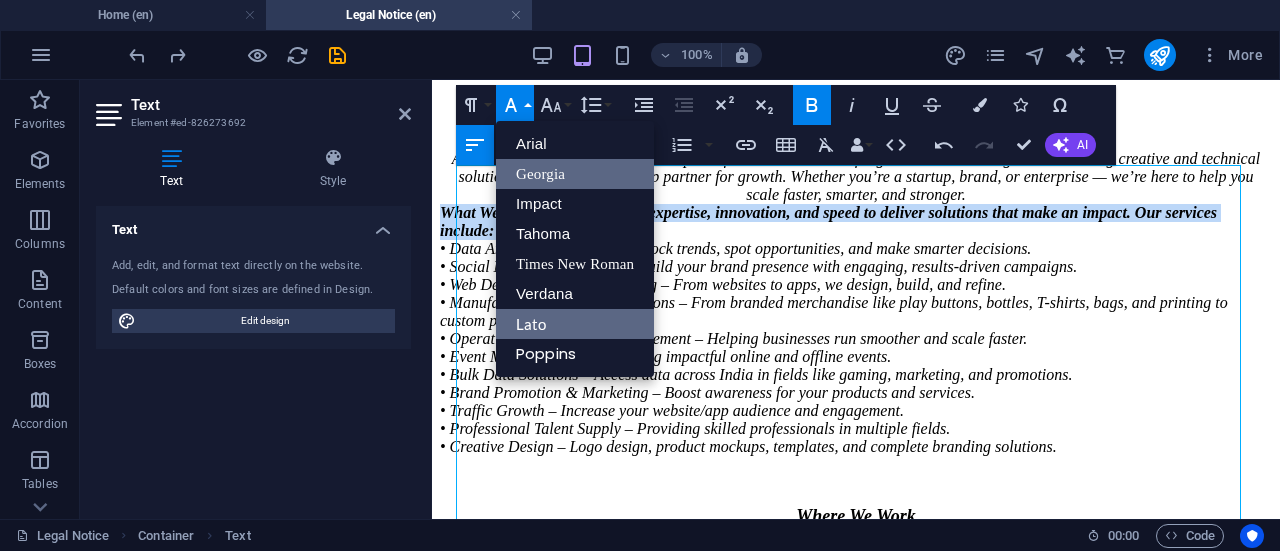 click on "Georgia" at bounding box center [575, 174] 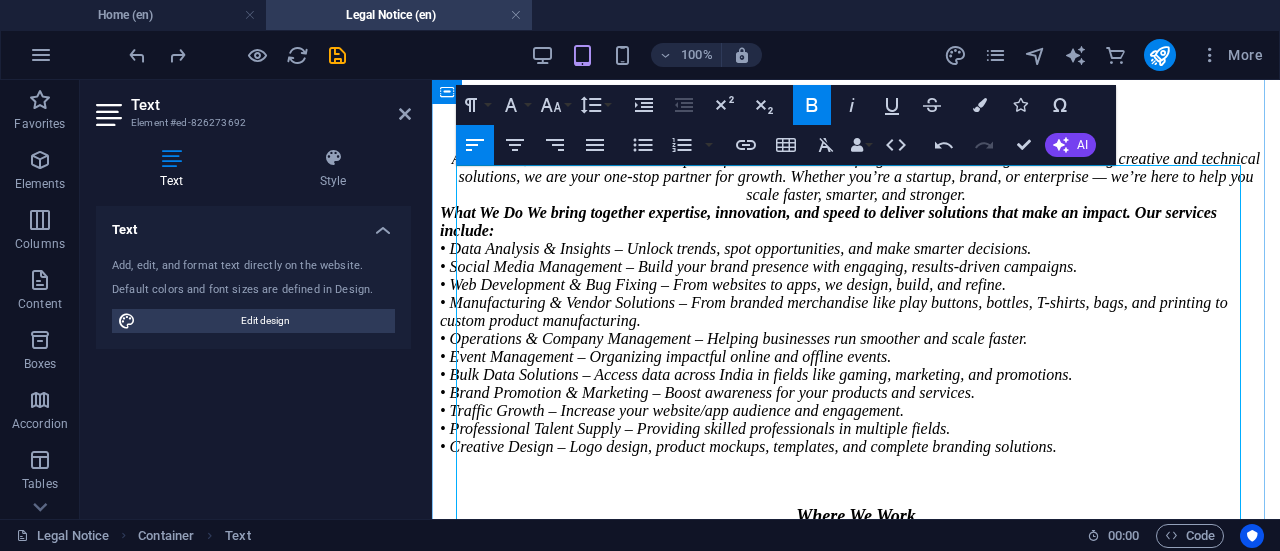 click on "Your Ideas, Our Execution.  At Devmint, we turn bold ideas into powerful results. From crafting data-driven strategies to  delivering creative and technical solutions, we are your one-stop partner for growth. Whether  you’re a startup, brand, or enterprise — we’re here to help you scale faster, smarter, and  stronger." at bounding box center [856, 168] 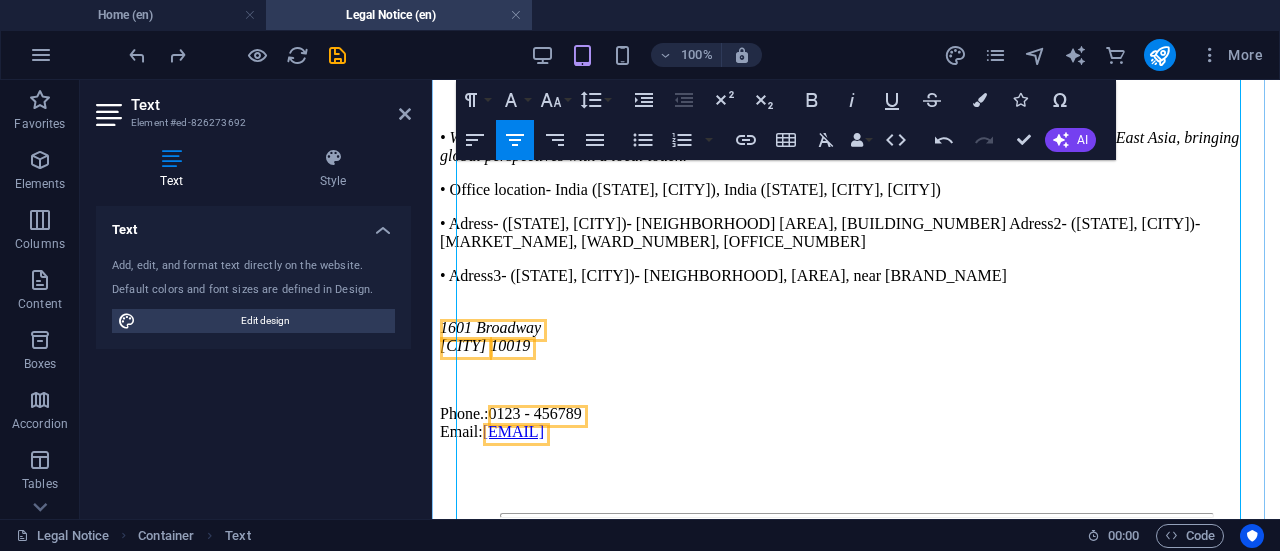 scroll, scrollTop: 654, scrollLeft: 0, axis: vertical 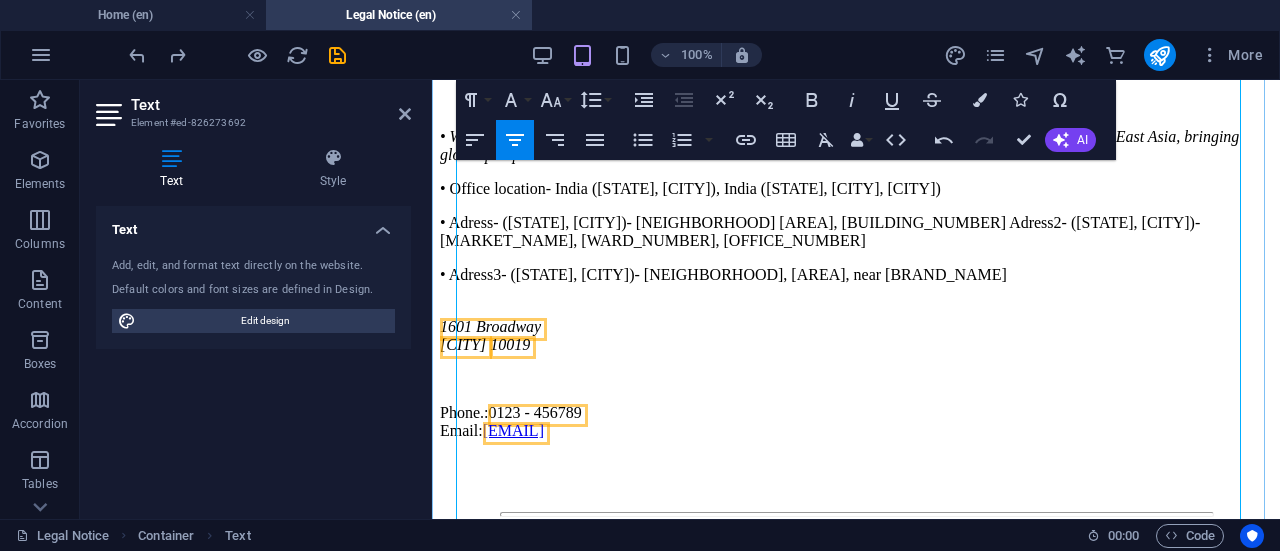 click on "Where We Work" at bounding box center (856, 117) 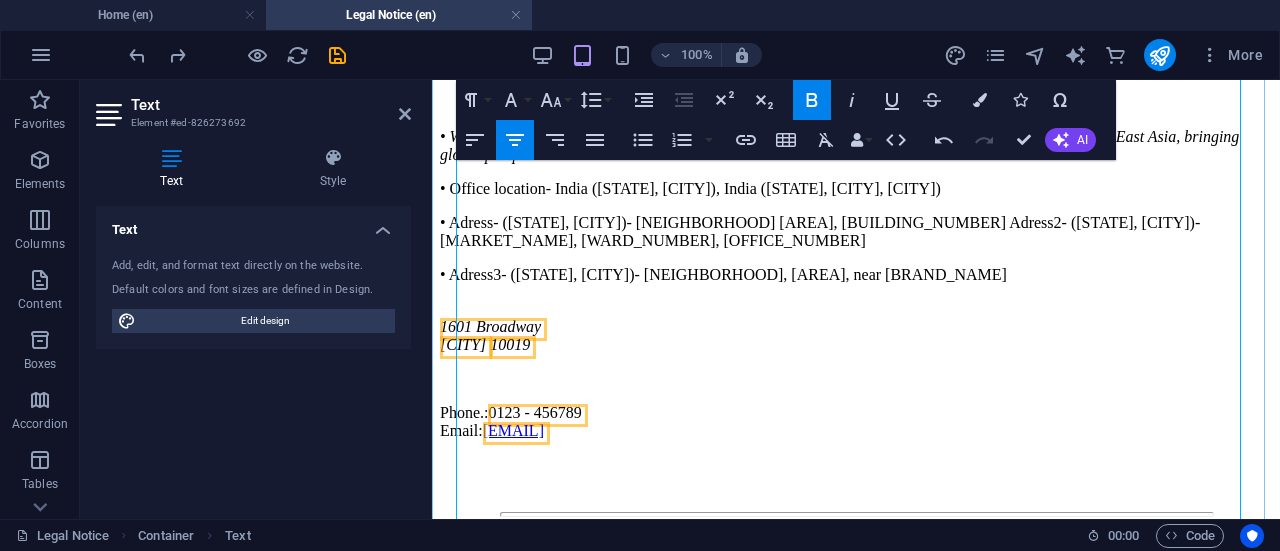 click on "Where We Work" at bounding box center (856, 117) 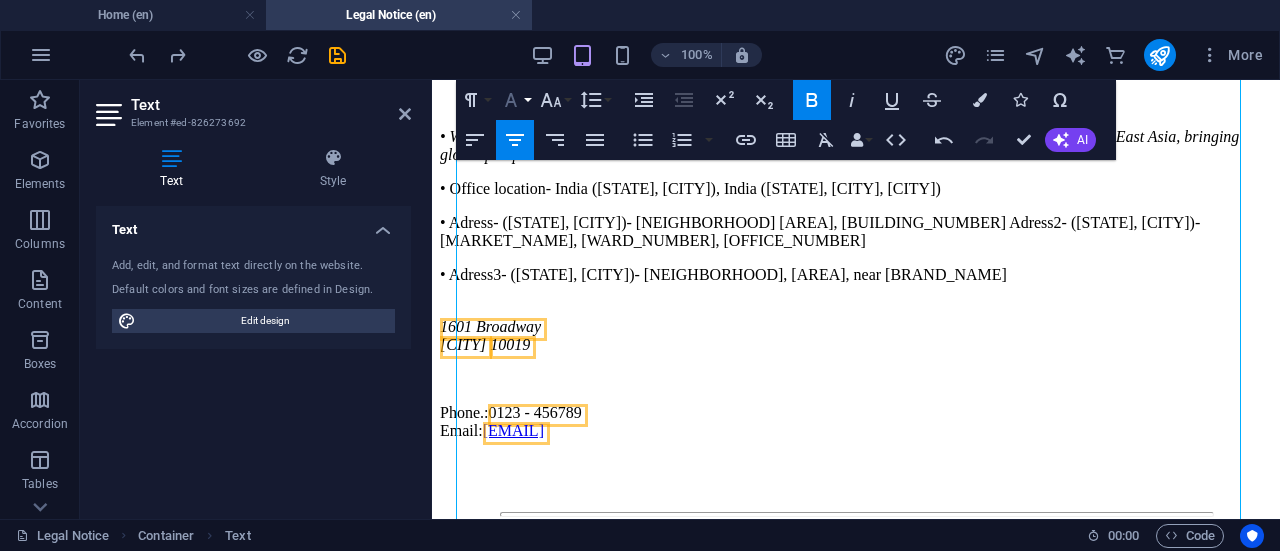 click 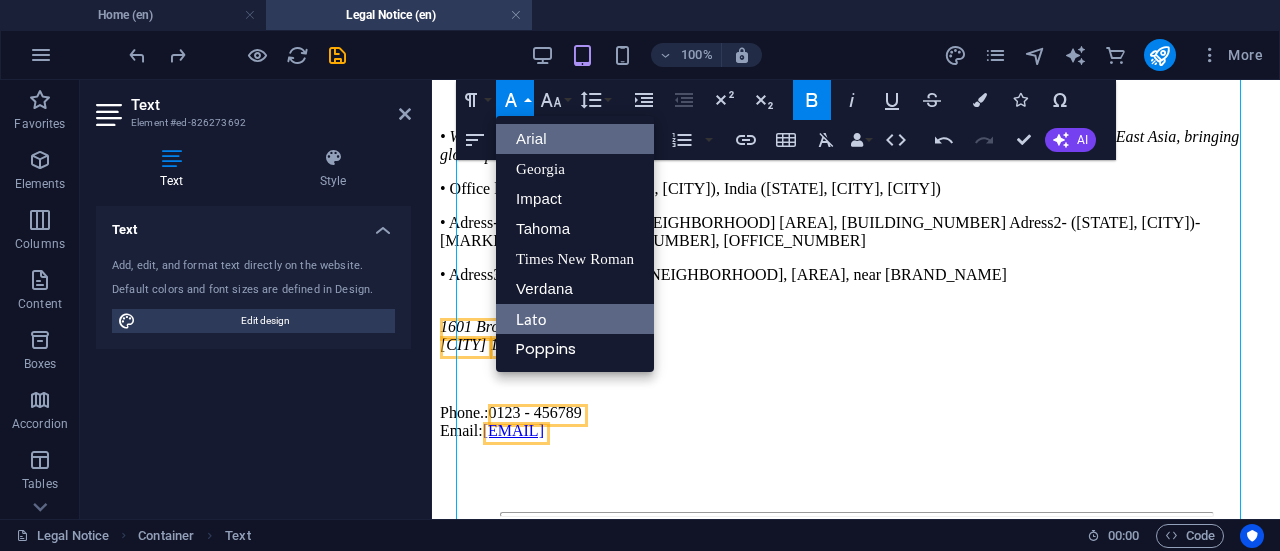 scroll, scrollTop: 0, scrollLeft: 0, axis: both 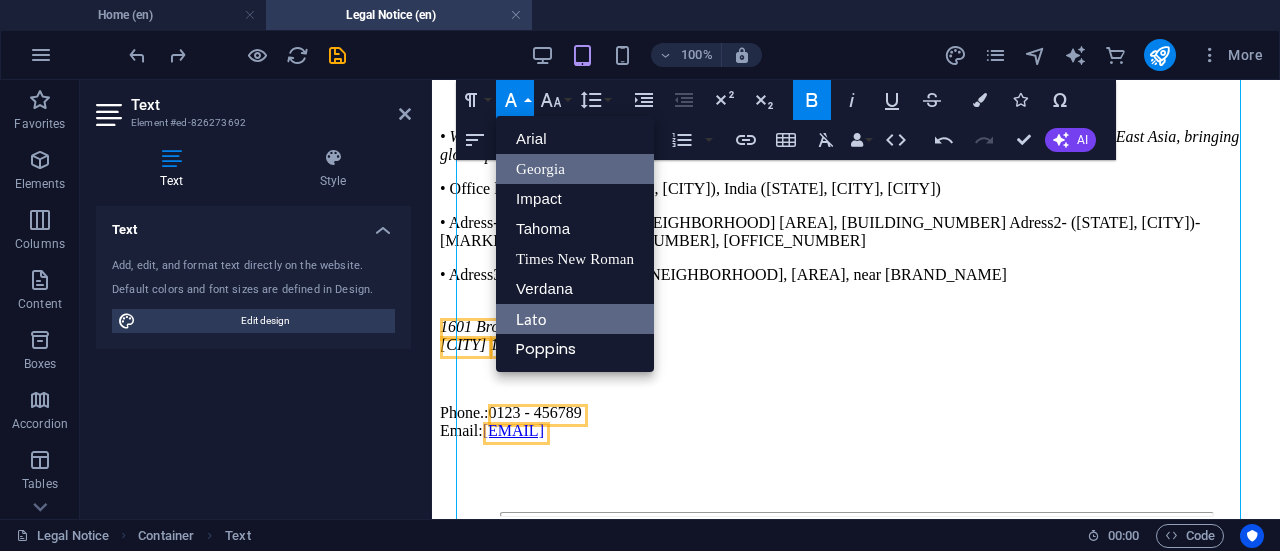 click on "Georgia" at bounding box center [575, 169] 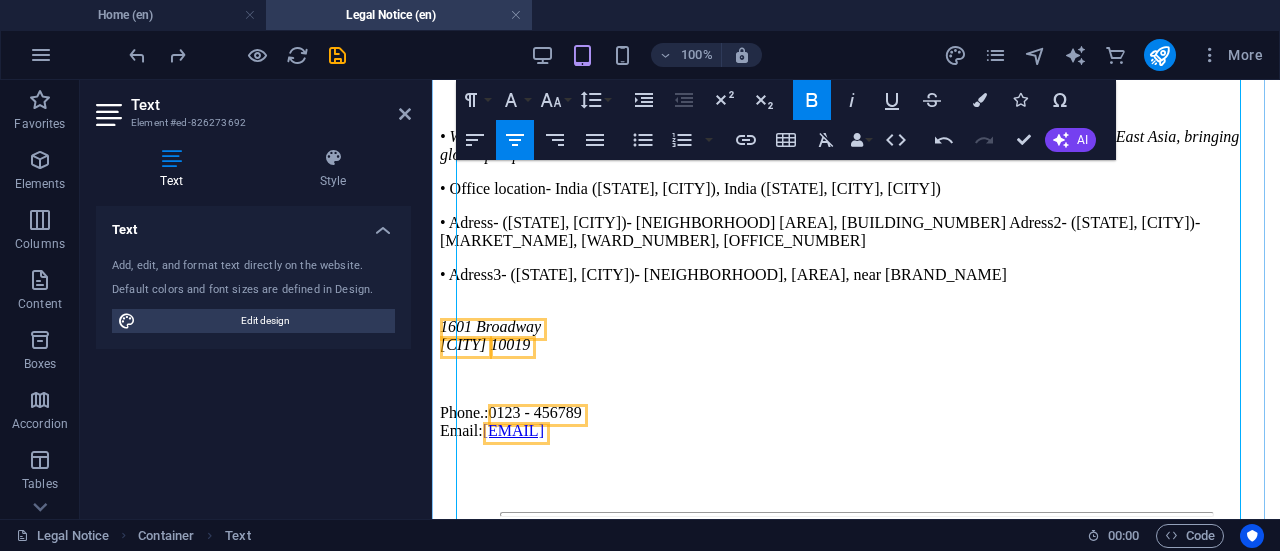 click on "Where We Work" at bounding box center [856, 117] 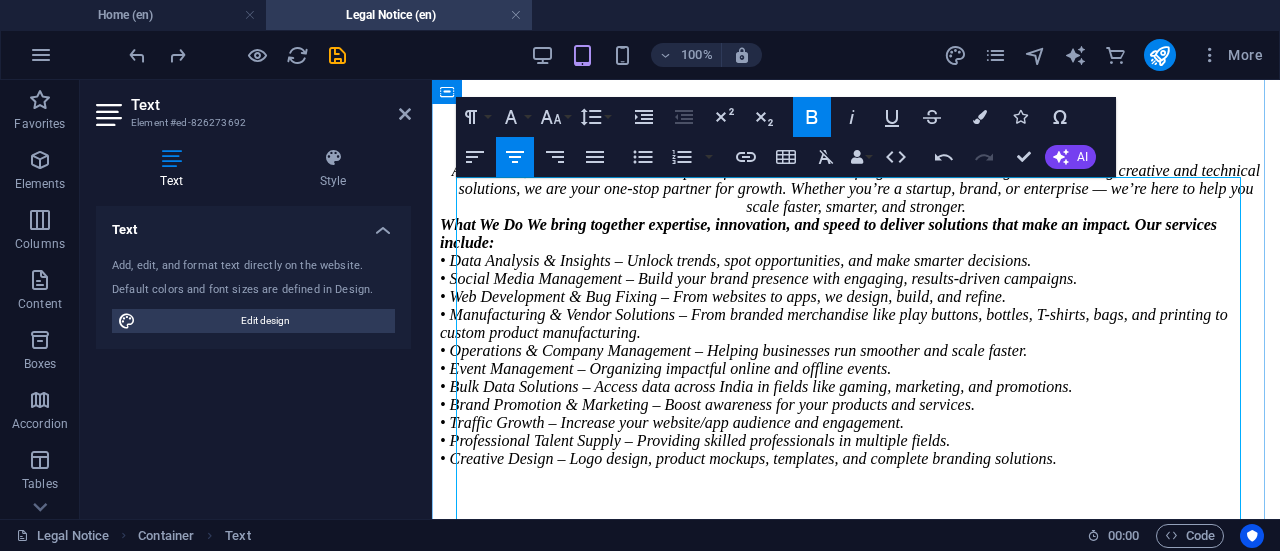 scroll, scrollTop: 207, scrollLeft: 0, axis: vertical 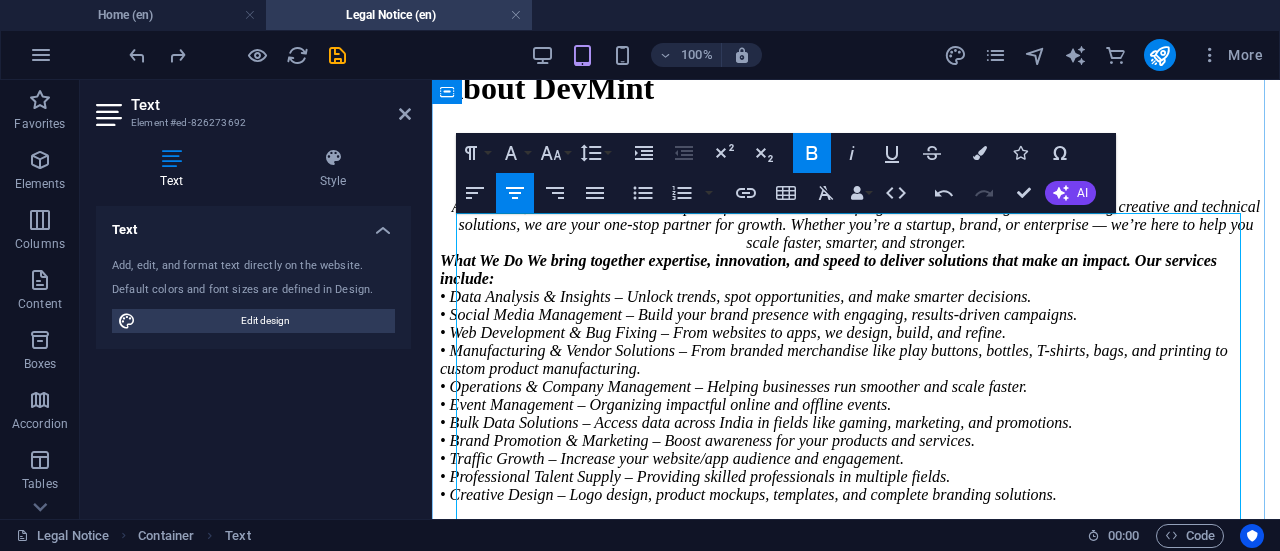 click on "Devmint" at bounding box center (856, 166) 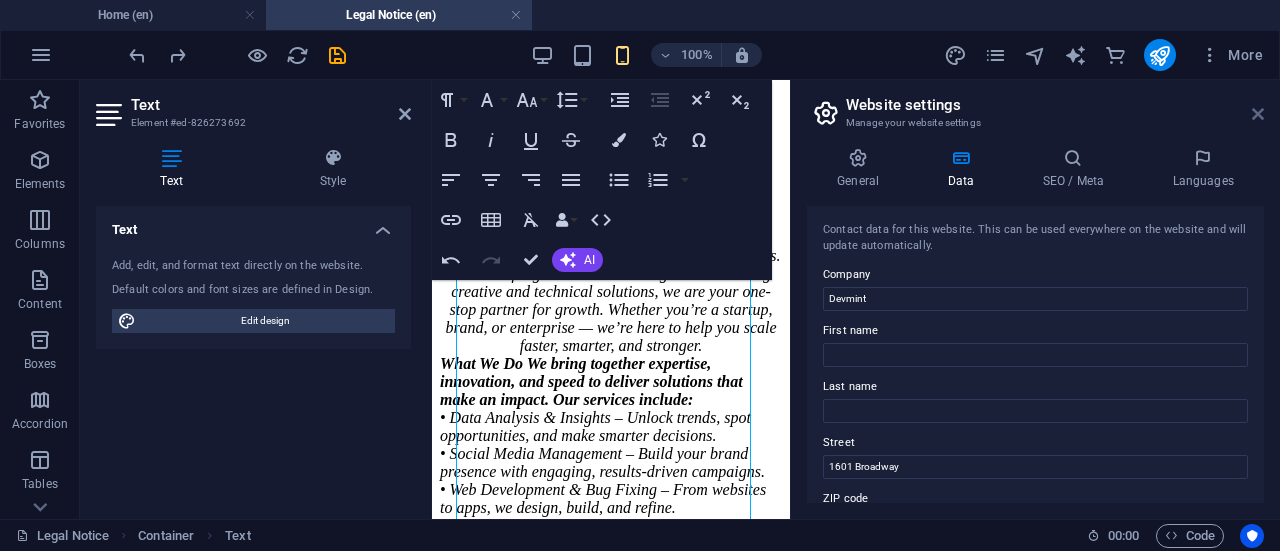 click at bounding box center (1258, 114) 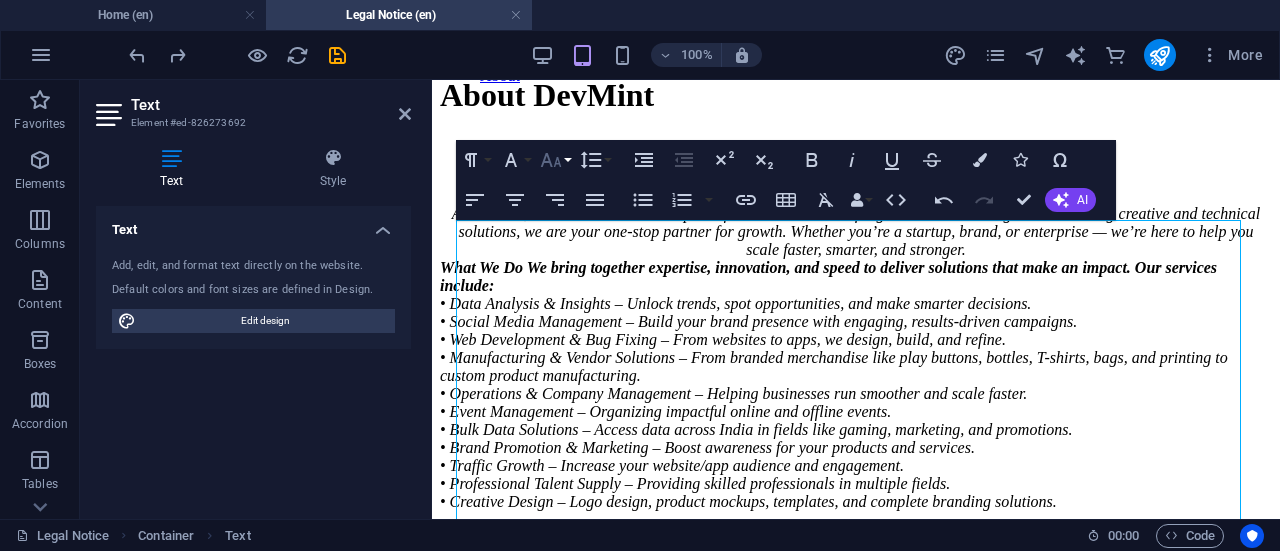 click 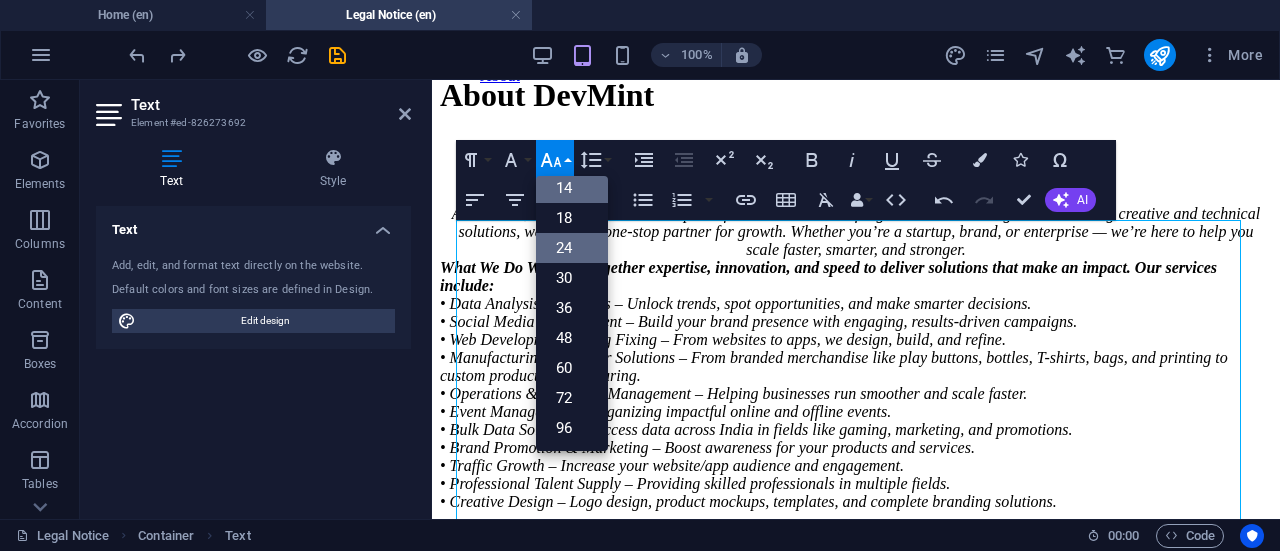 scroll, scrollTop: 160, scrollLeft: 0, axis: vertical 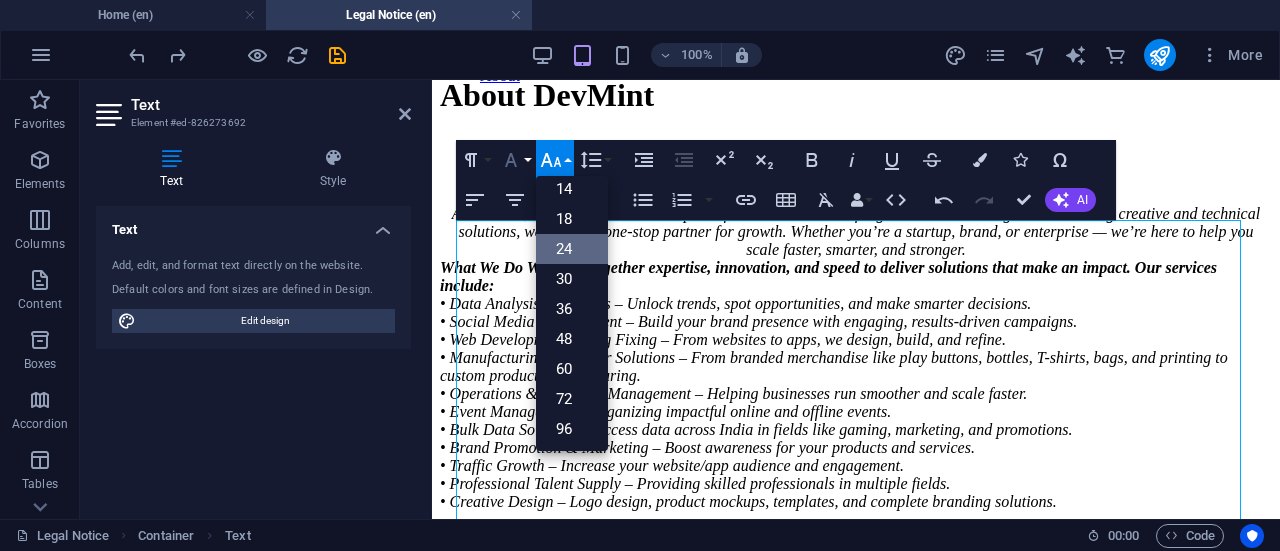 click 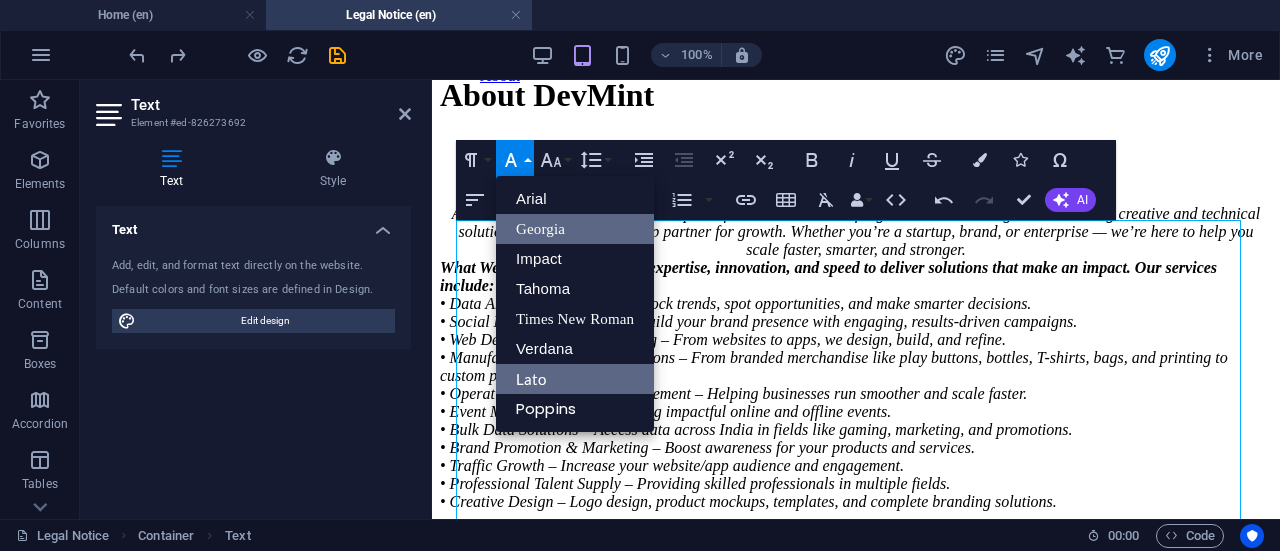 scroll, scrollTop: 0, scrollLeft: 0, axis: both 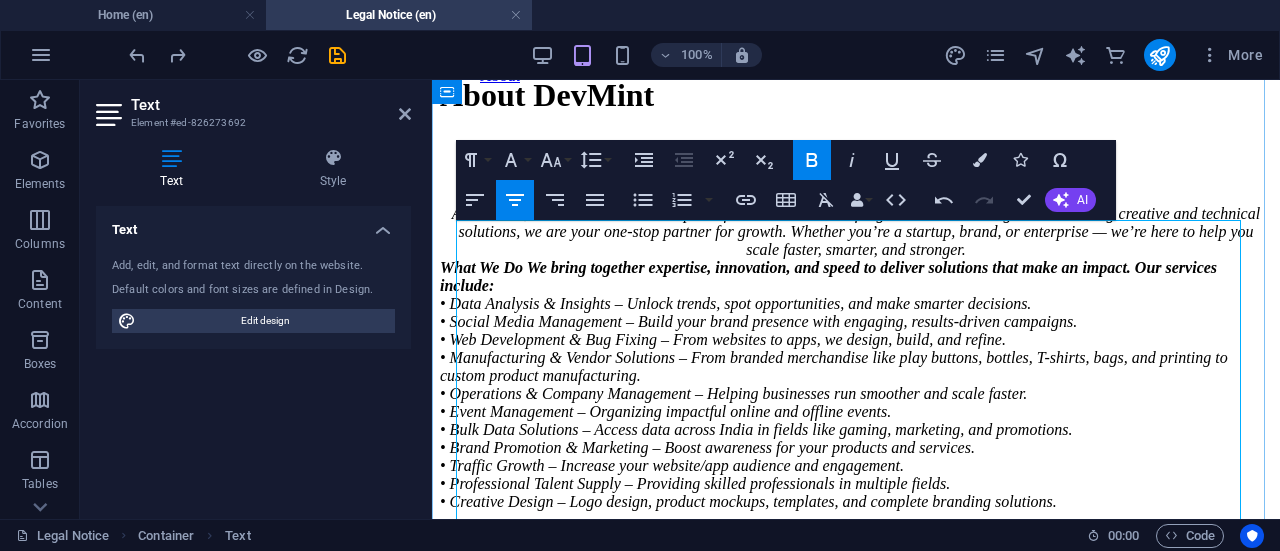 click on "Your Ideas, Our Execution.  At Devmint, we turn bold ideas into powerful results. From crafting data-driven strategies to  delivering creative and technical solutions, we are your one-stop partner for growth. Whether  you’re a startup, brand, or enterprise — we’re here to help you scale faster, smarter, and  stronger." at bounding box center [856, 223] 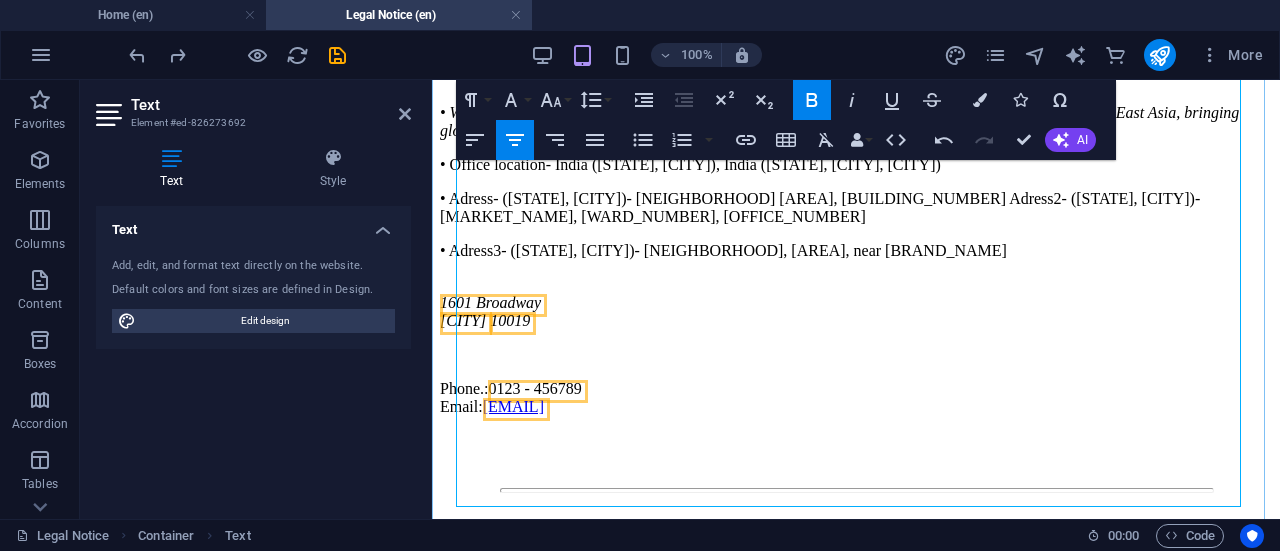 scroll, scrollTop: 766, scrollLeft: 0, axis: vertical 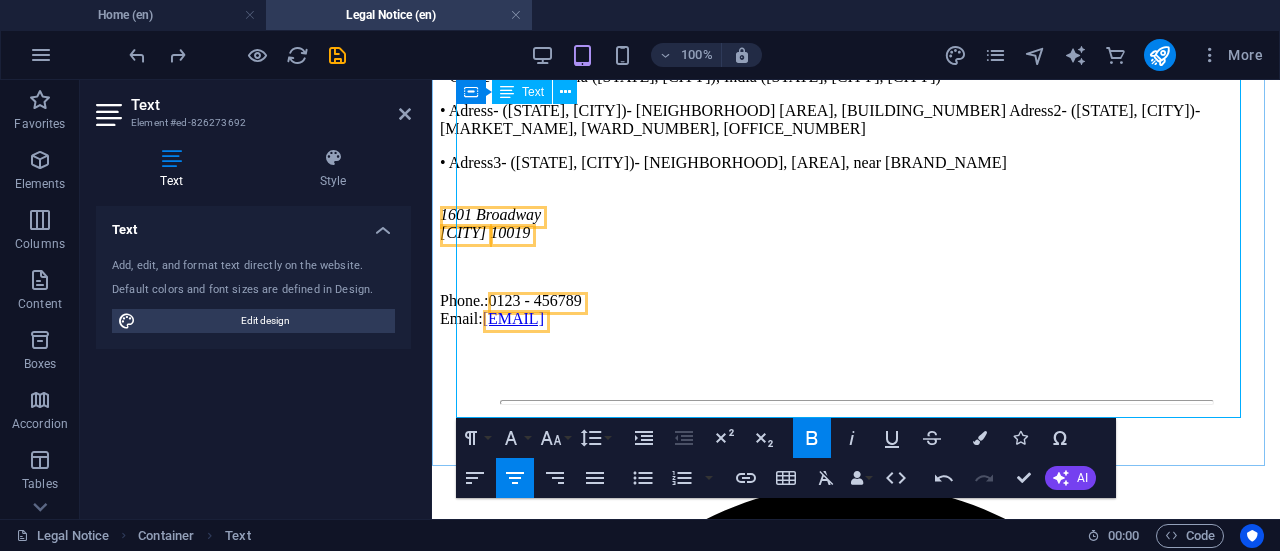 click on "• Adress3- ([STATE], [CITY])- [AREA], [STREET_NAME], [LANDMARK]" at bounding box center (856, 163) 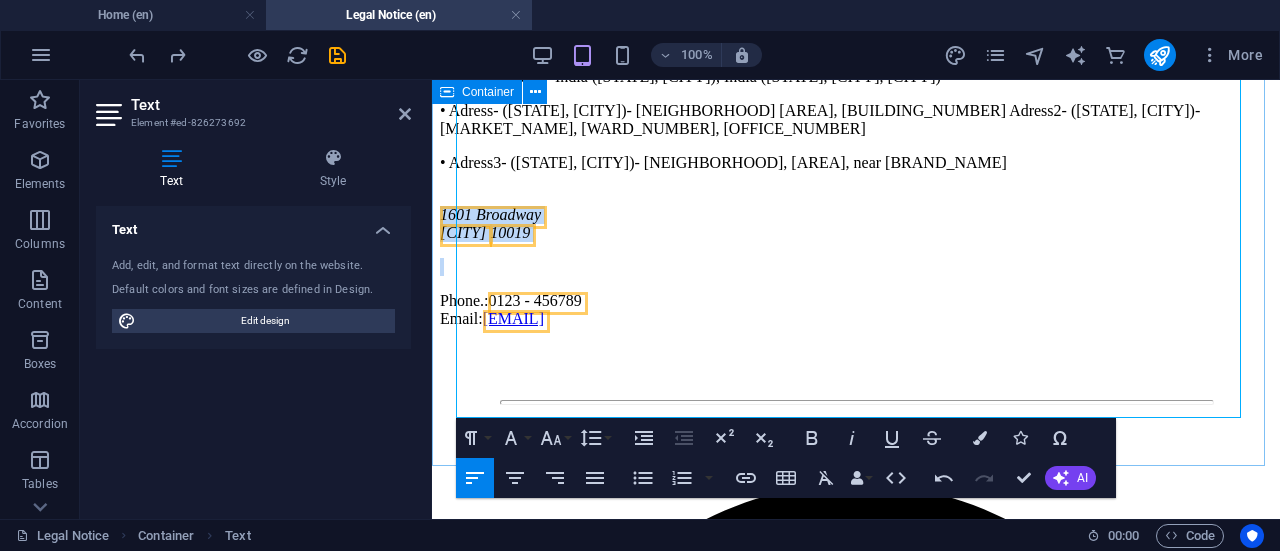 drag, startPoint x: 577, startPoint y: 356, endPoint x: 437, endPoint y: 317, distance: 145.33066 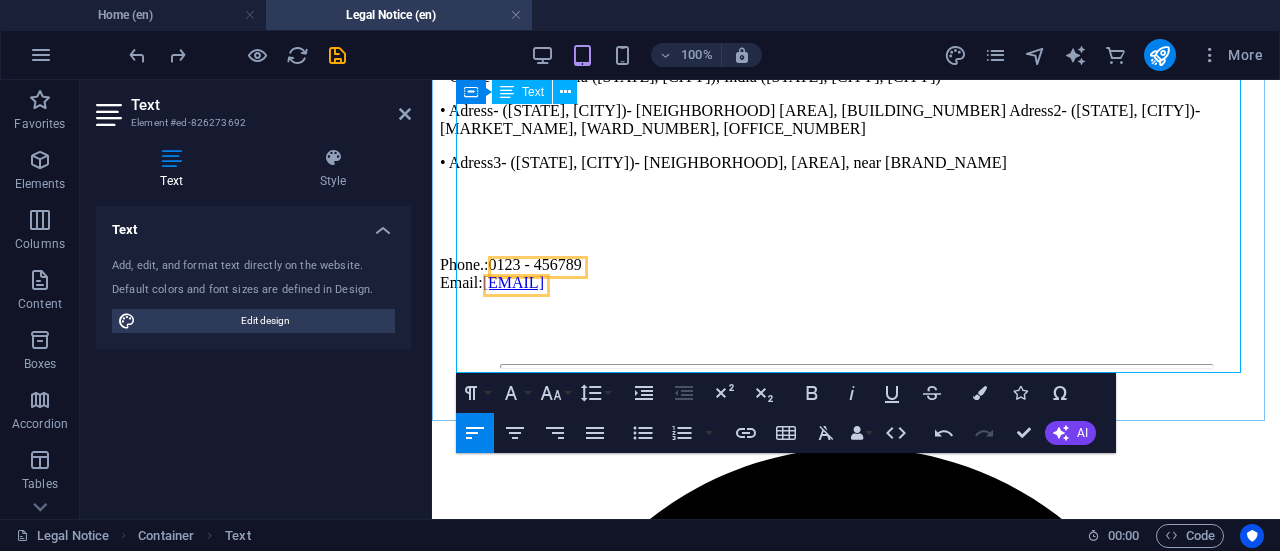 click at bounding box center [856, 231] 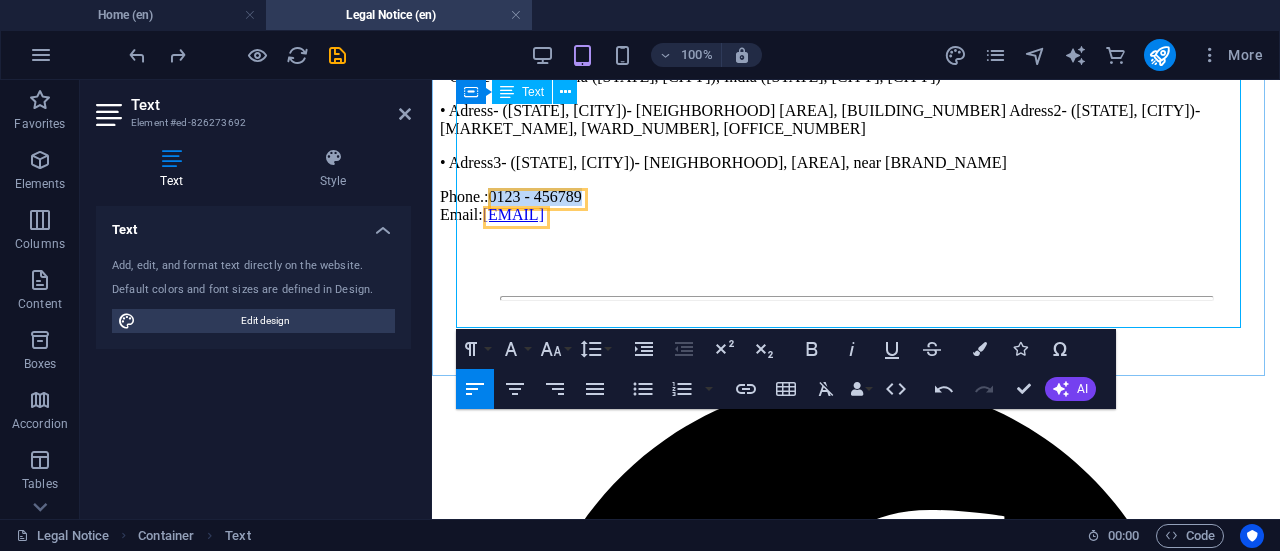 drag, startPoint x: 604, startPoint y: 298, endPoint x: 501, endPoint y: 295, distance: 103.04368 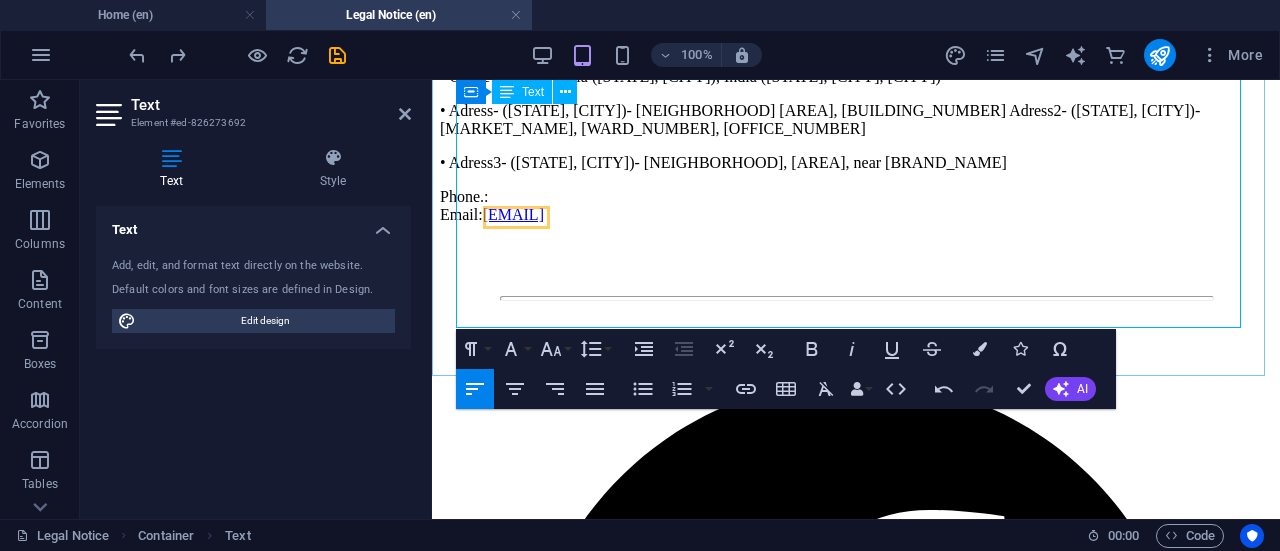 click on "Phone.:  Email:  work@devmint.in" at bounding box center (856, 206) 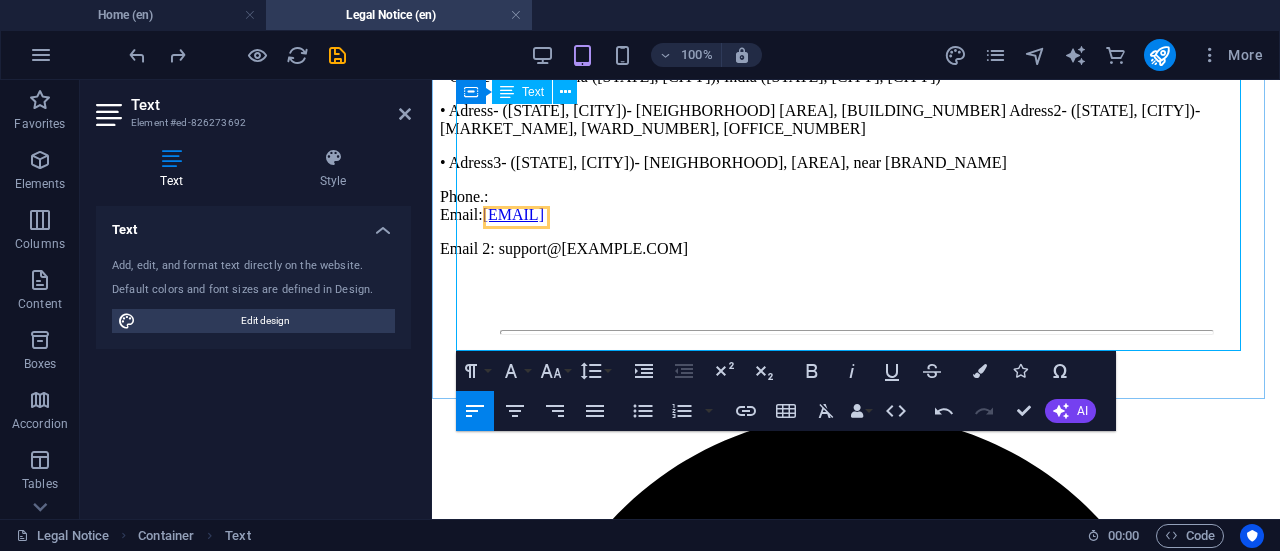 click on "Email 2: support@devmint.in" at bounding box center [856, 249] 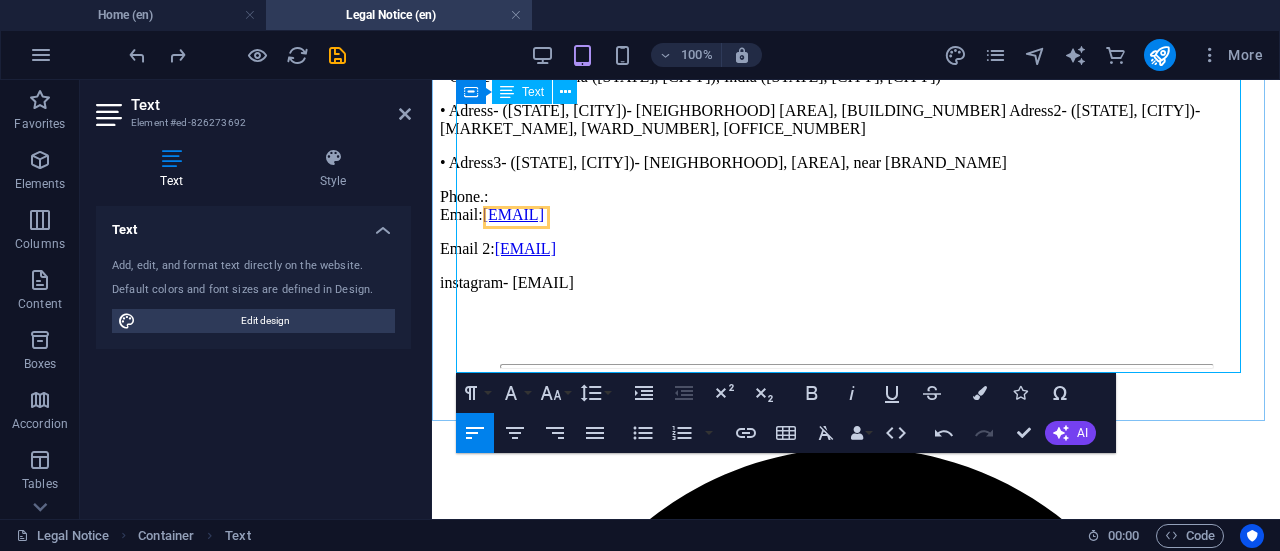 click on "instagram- devmint.in" at bounding box center [856, 283] 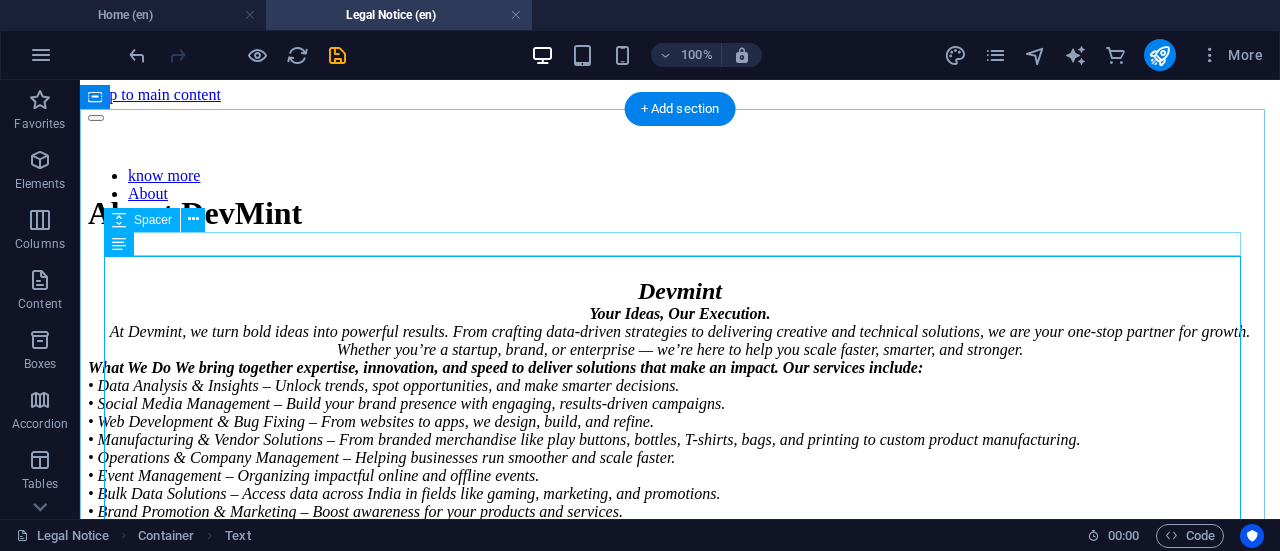 scroll, scrollTop: 0, scrollLeft: 0, axis: both 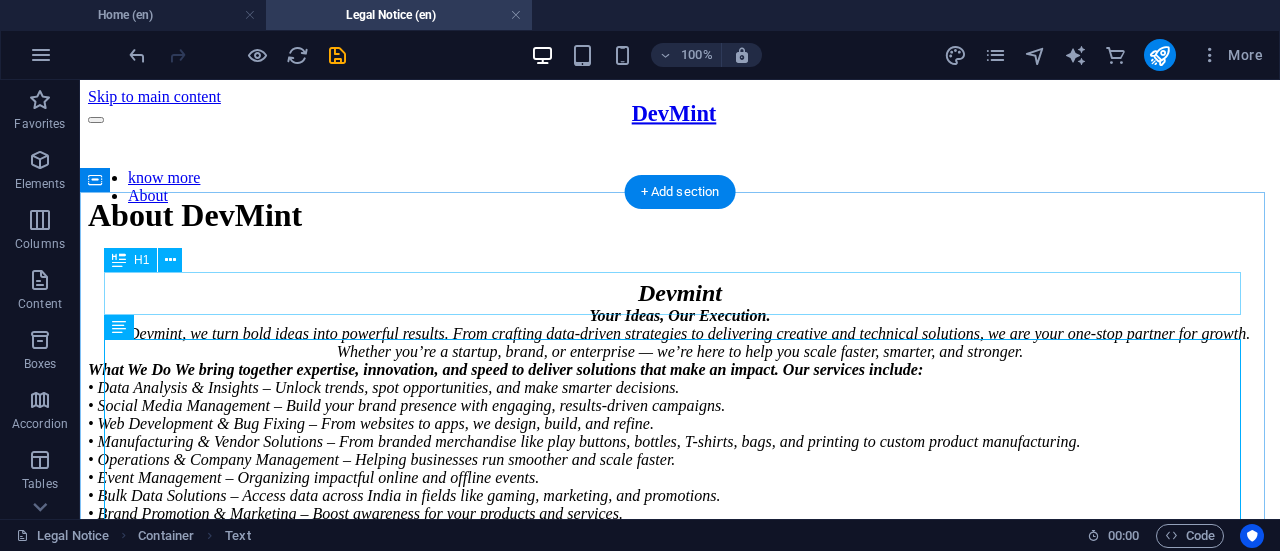 click on "About DevMint" at bounding box center (680, 215) 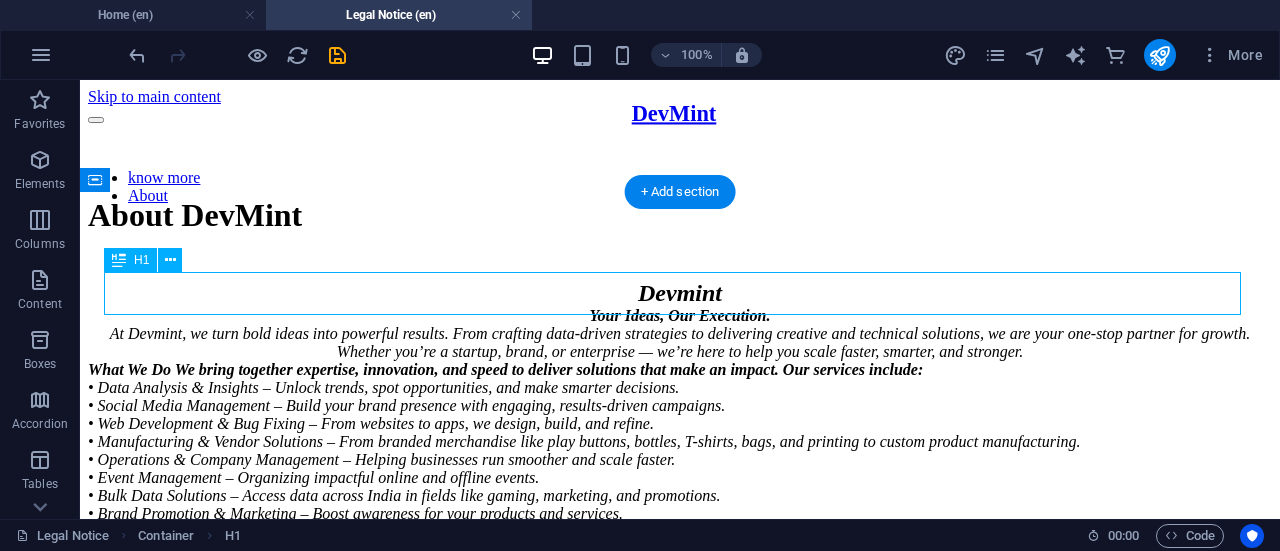 click on "About DevMint" at bounding box center [680, 215] 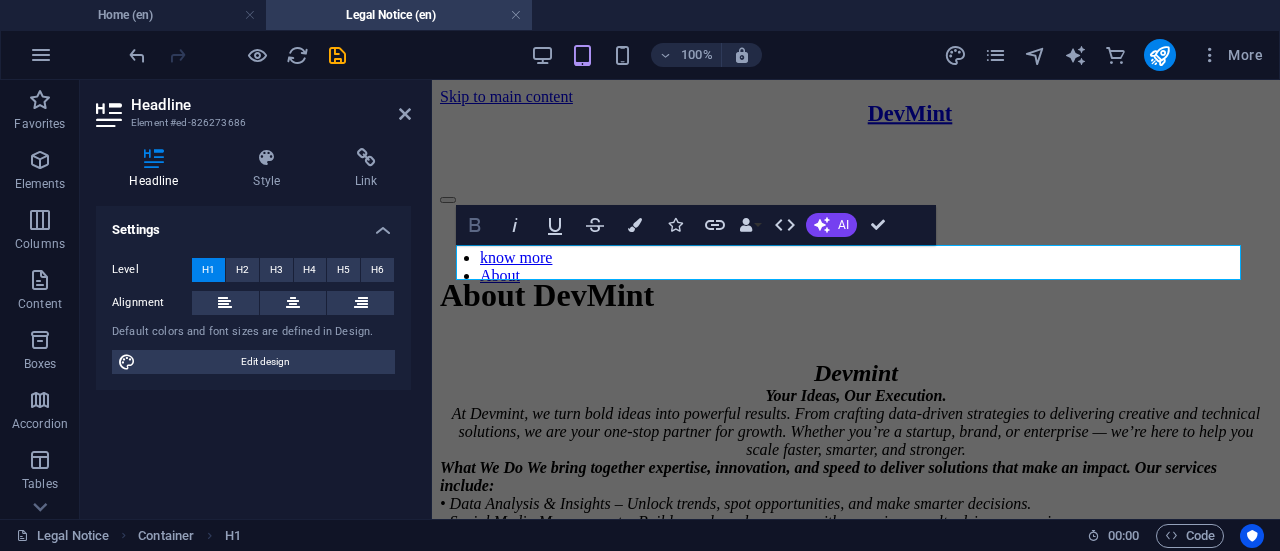 click 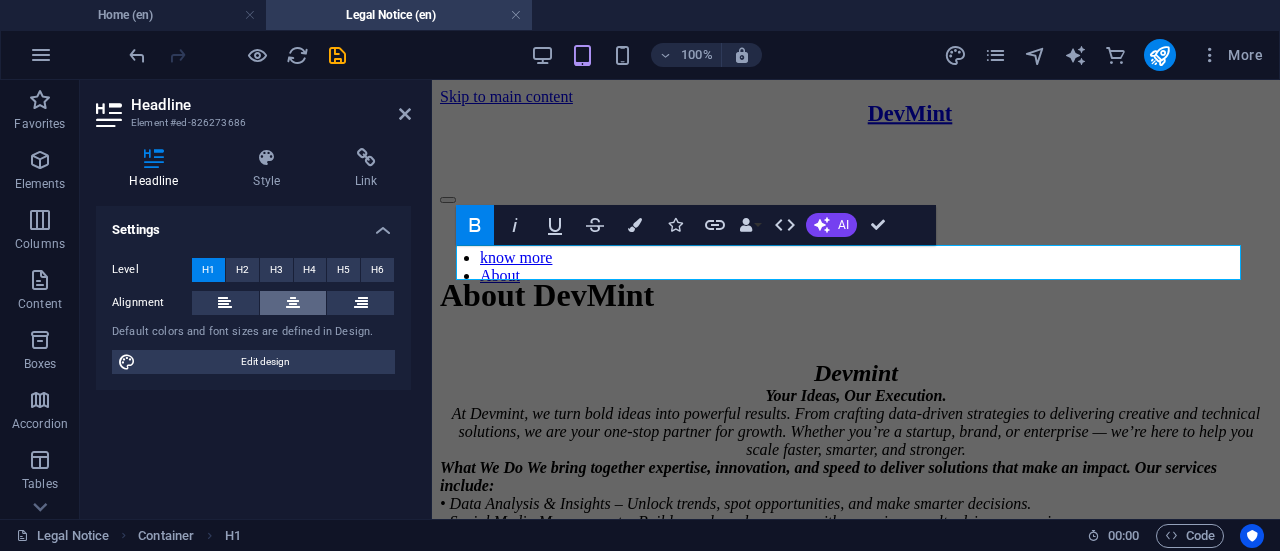 click at bounding box center (293, 303) 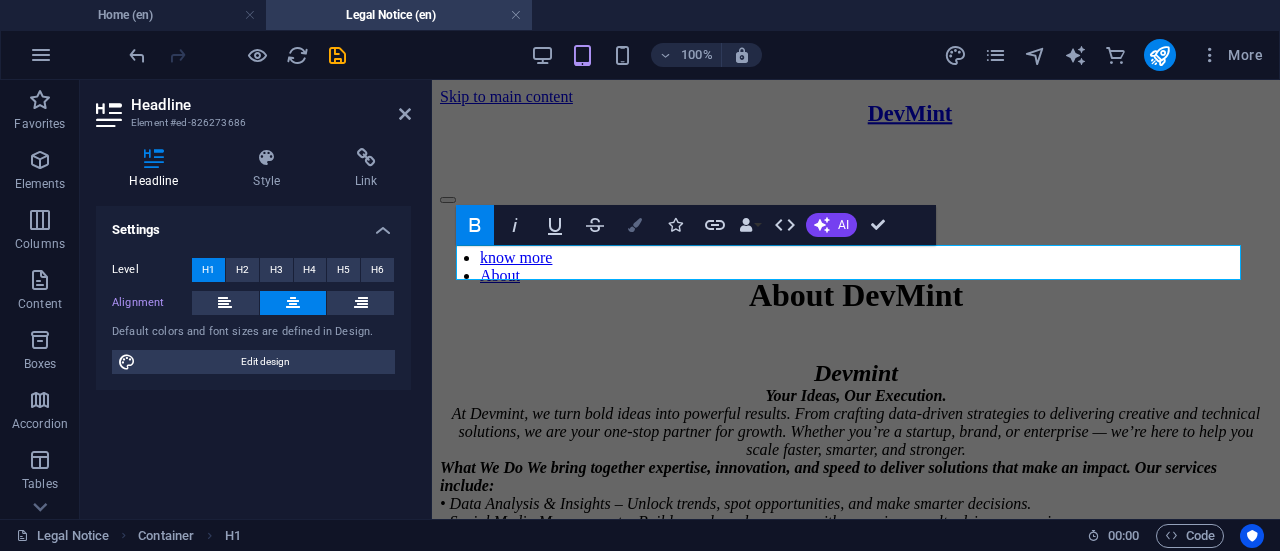 click at bounding box center (635, 225) 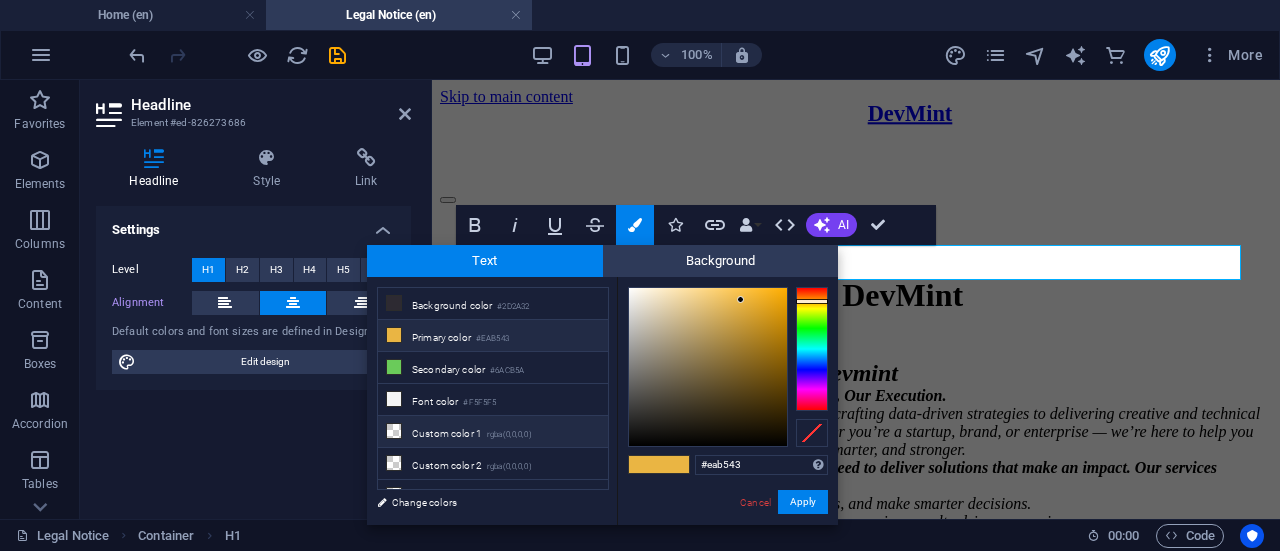 scroll, scrollTop: 74, scrollLeft: 0, axis: vertical 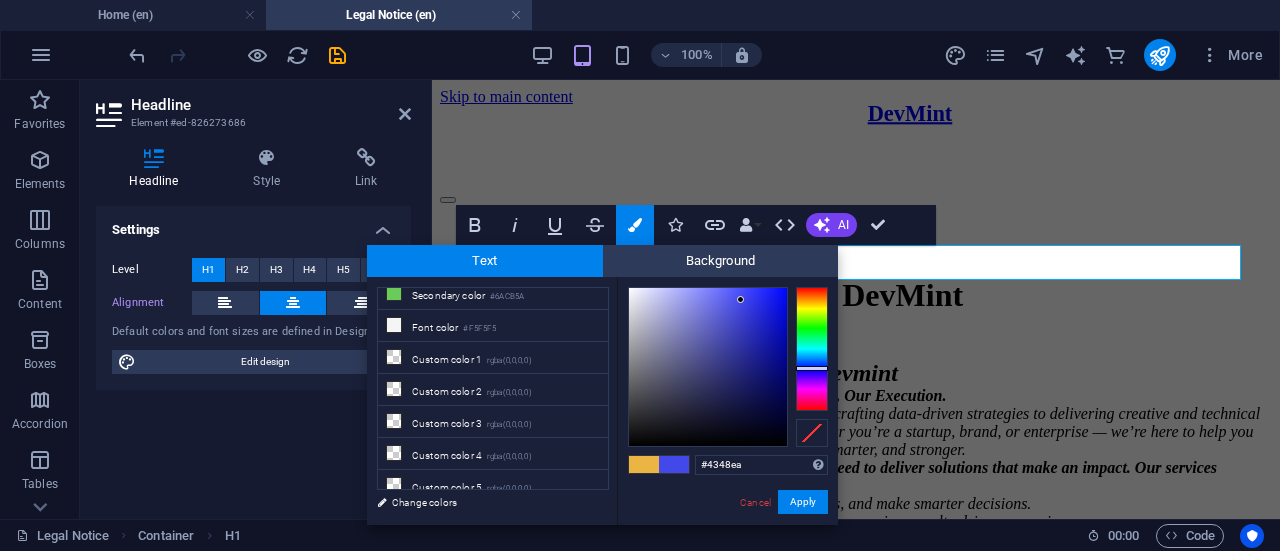 click at bounding box center [812, 349] 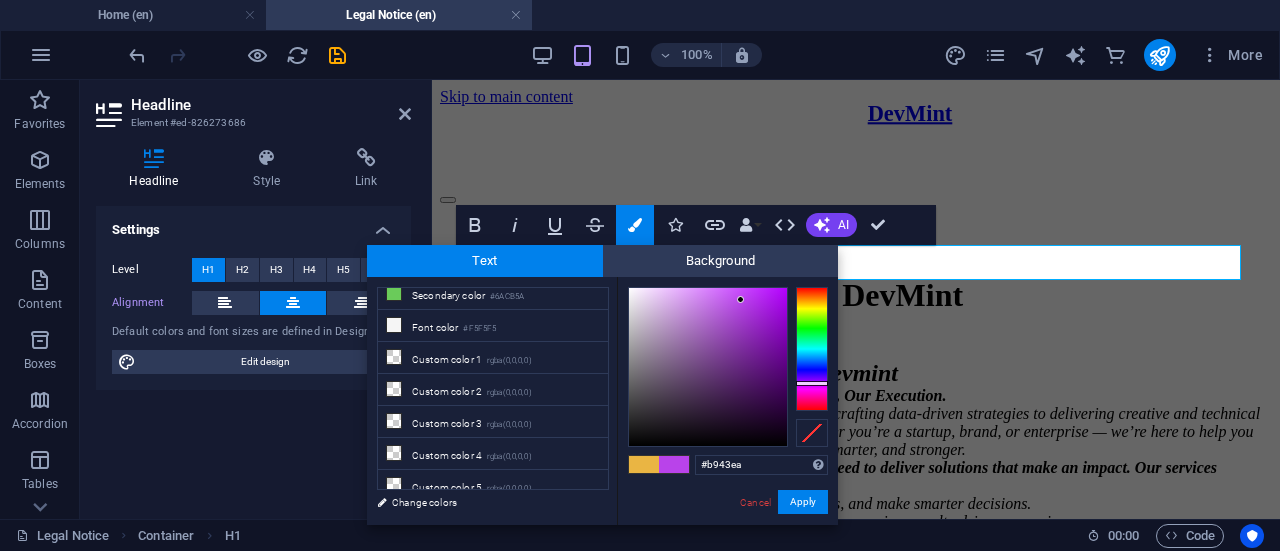 click at bounding box center [812, 349] 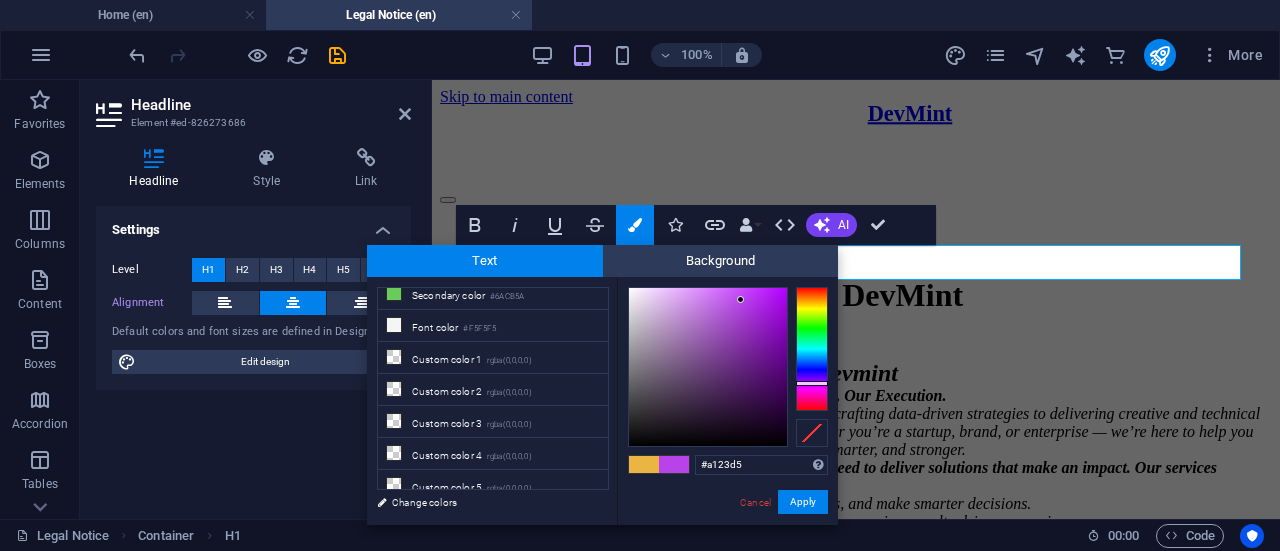click at bounding box center [708, 367] 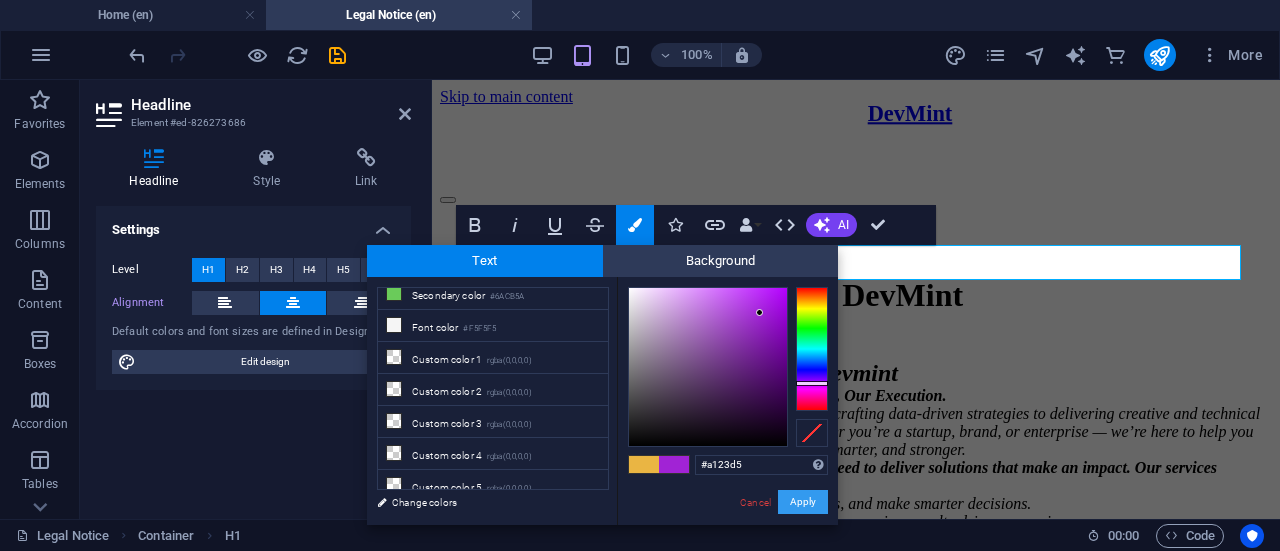 click on "Apply" at bounding box center (803, 502) 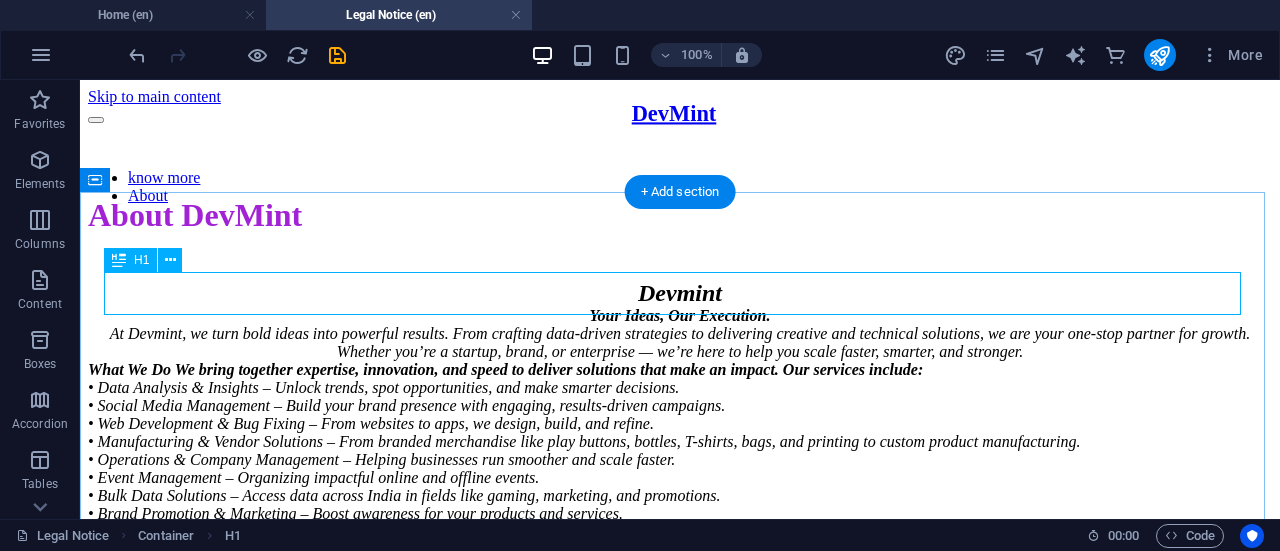 click on "About DevMint" at bounding box center (680, 215) 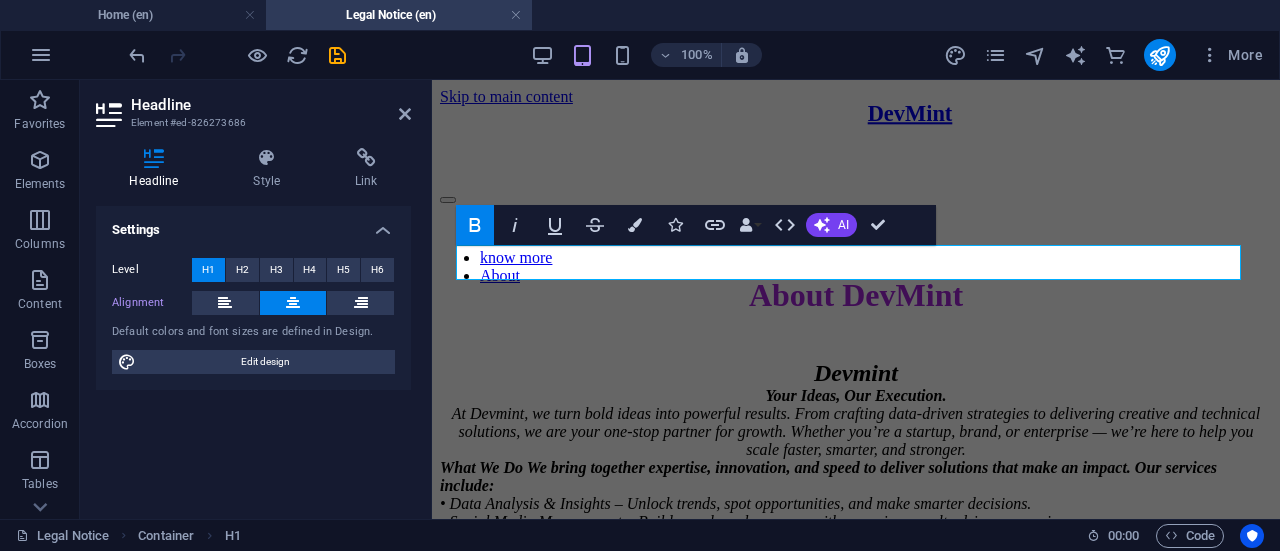 click at bounding box center (293, 303) 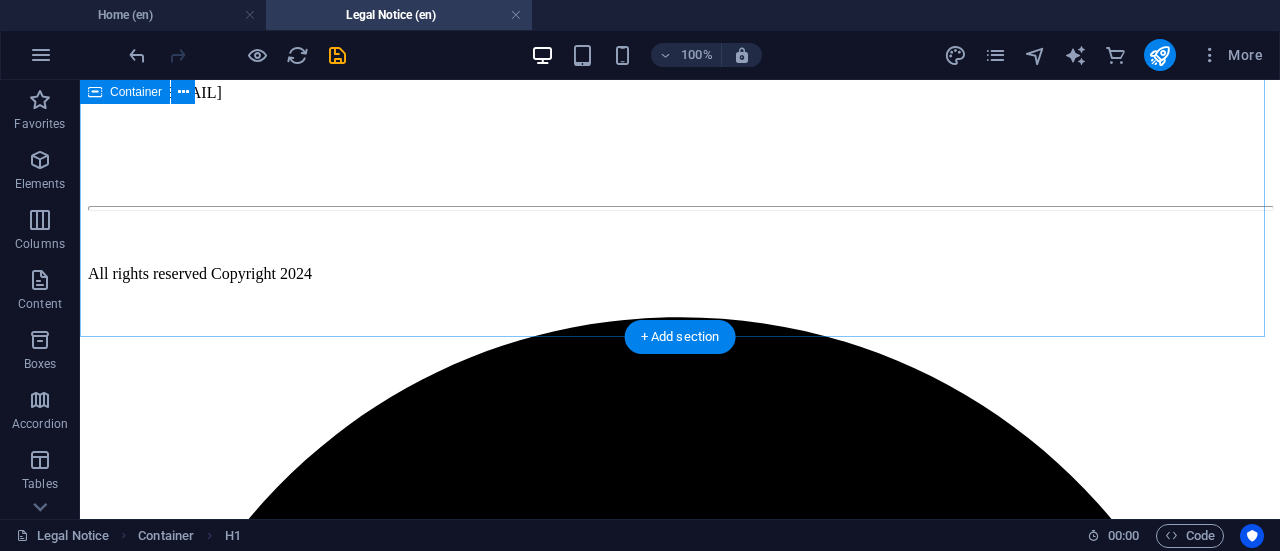 scroll, scrollTop: 868, scrollLeft: 0, axis: vertical 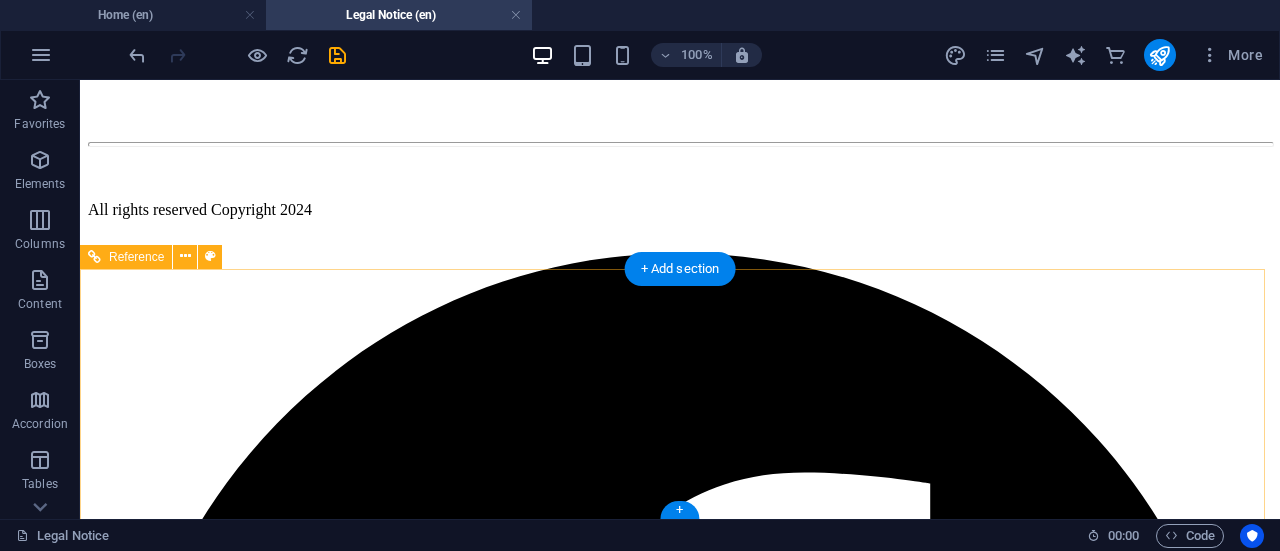 click on "Copyright 2024" at bounding box center [261, 209] 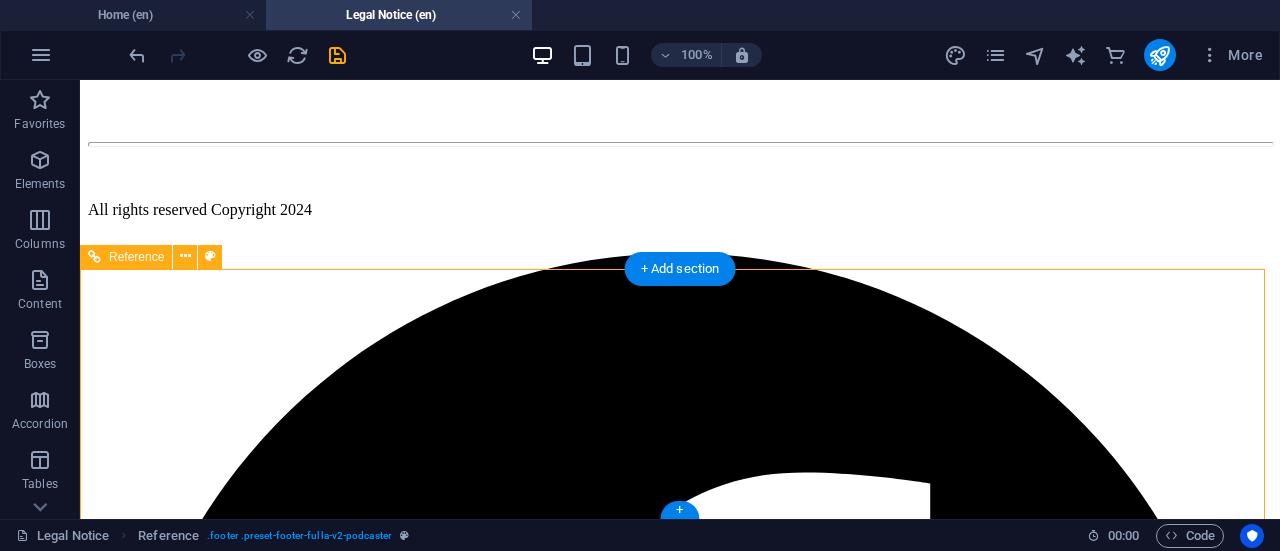 click on "All rights reserved     Copyright 2024 Terms of Service Privacy Policy" at bounding box center (680, 2480) 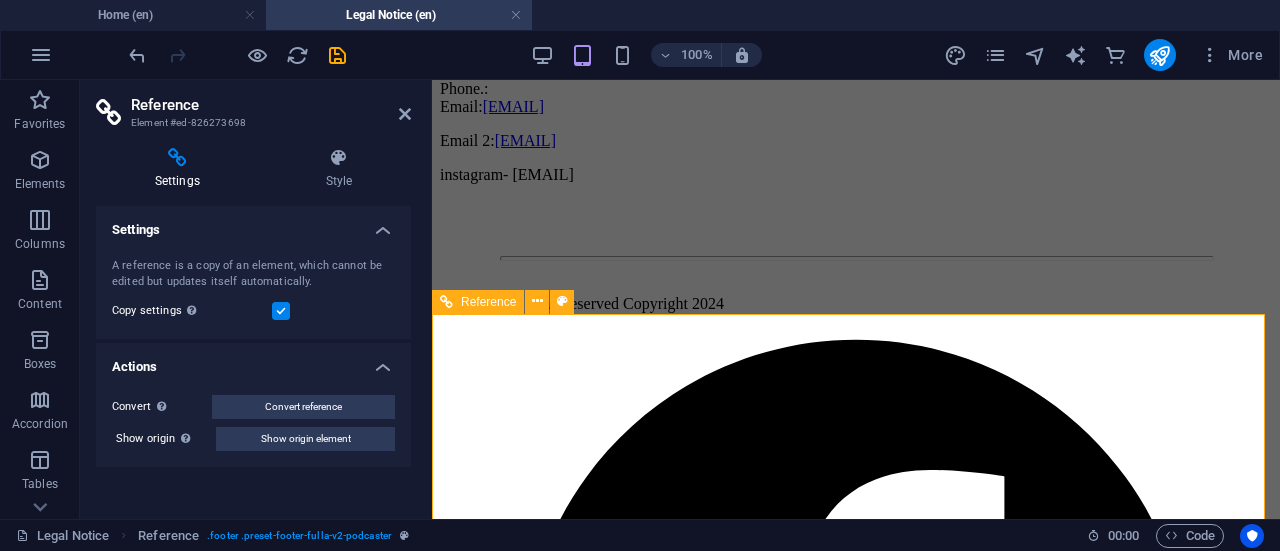 scroll, scrollTop: 912, scrollLeft: 0, axis: vertical 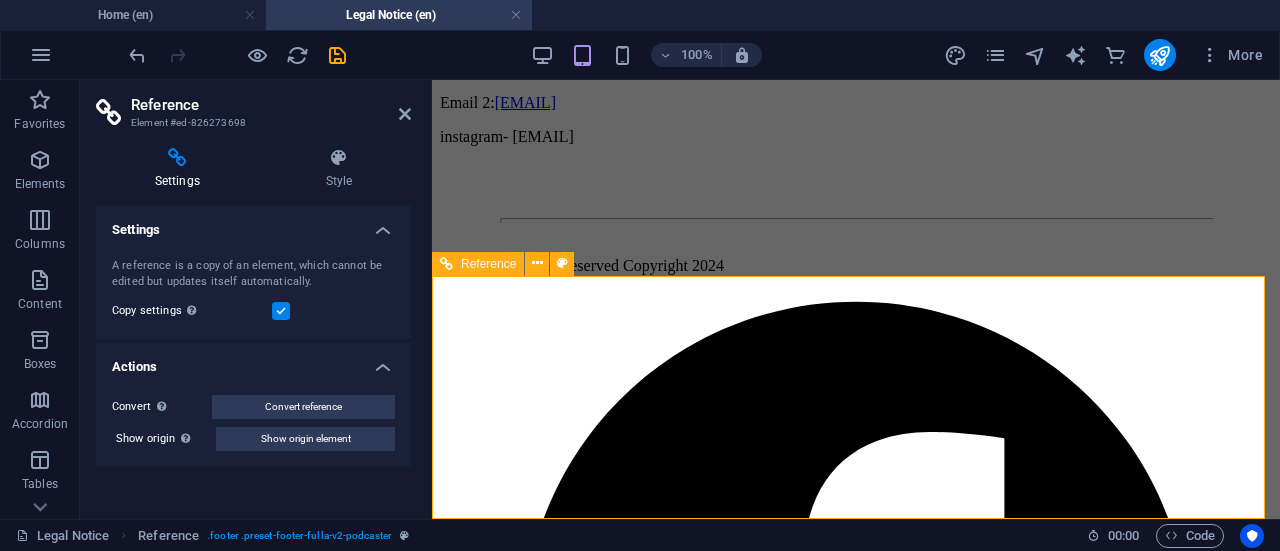 click on "Copyright 2024" at bounding box center [673, 265] 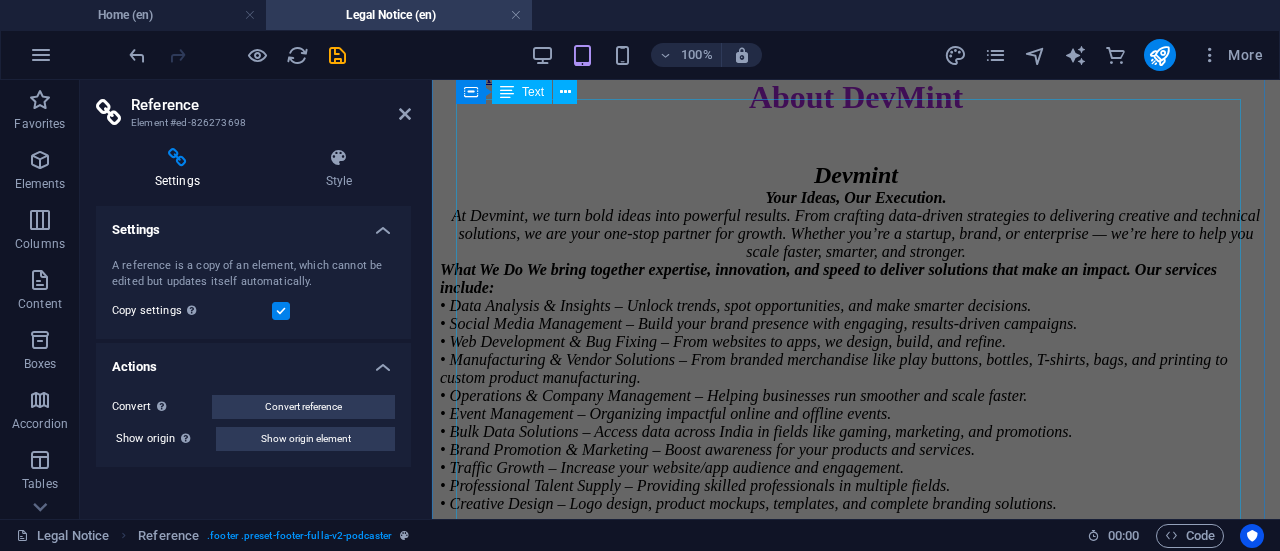 scroll, scrollTop: 163, scrollLeft: 0, axis: vertical 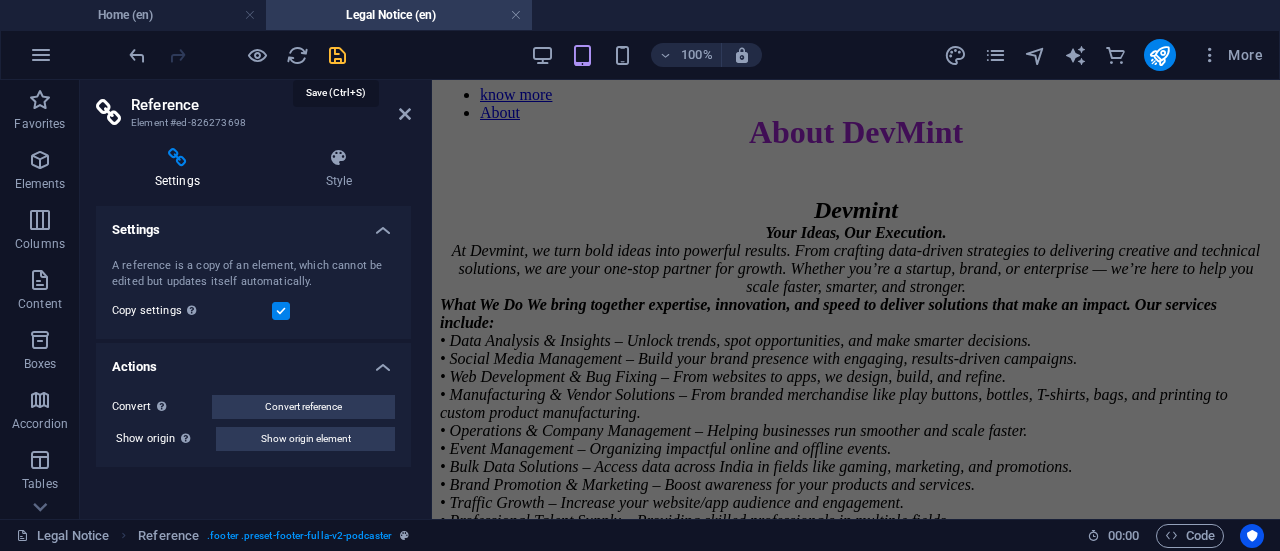 click at bounding box center [337, 55] 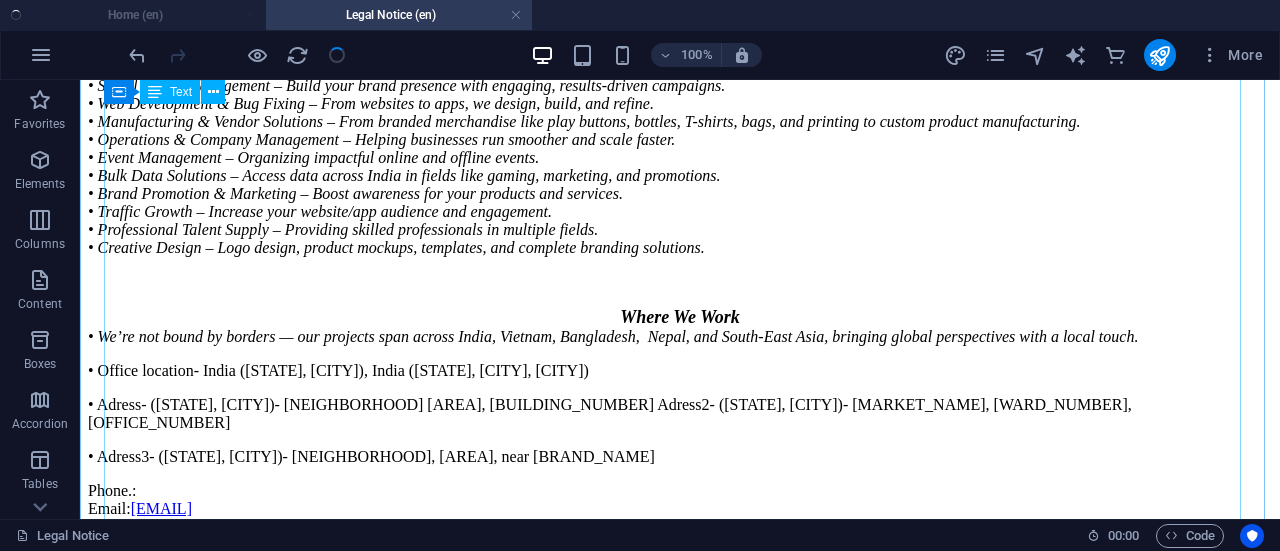 scroll, scrollTop: 0, scrollLeft: 0, axis: both 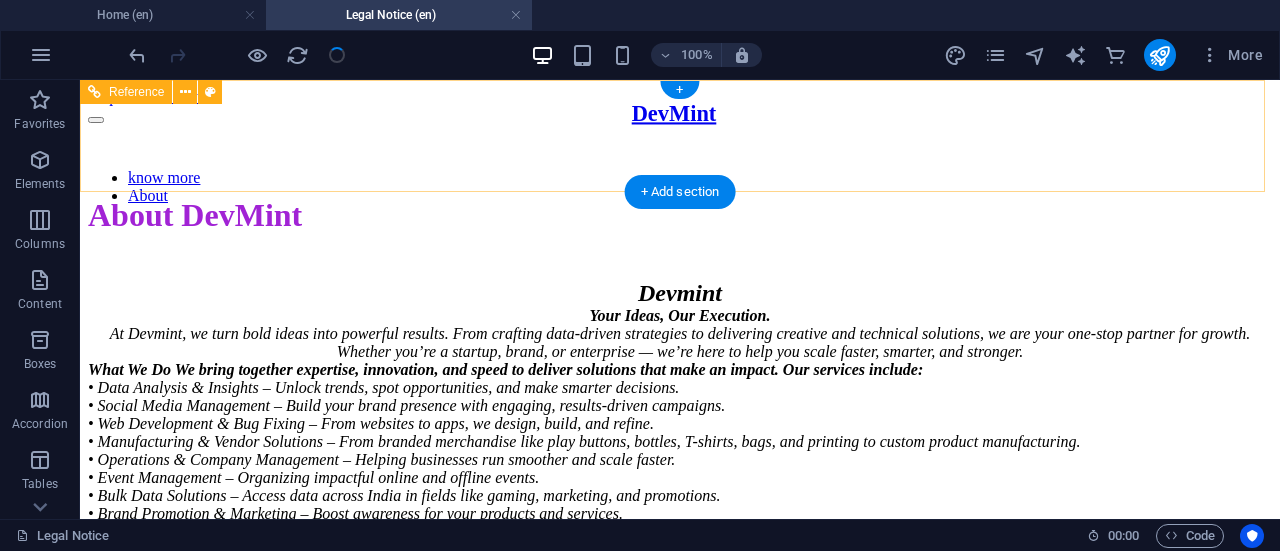 click on "DevMint know more About" at bounding box center [680, 141] 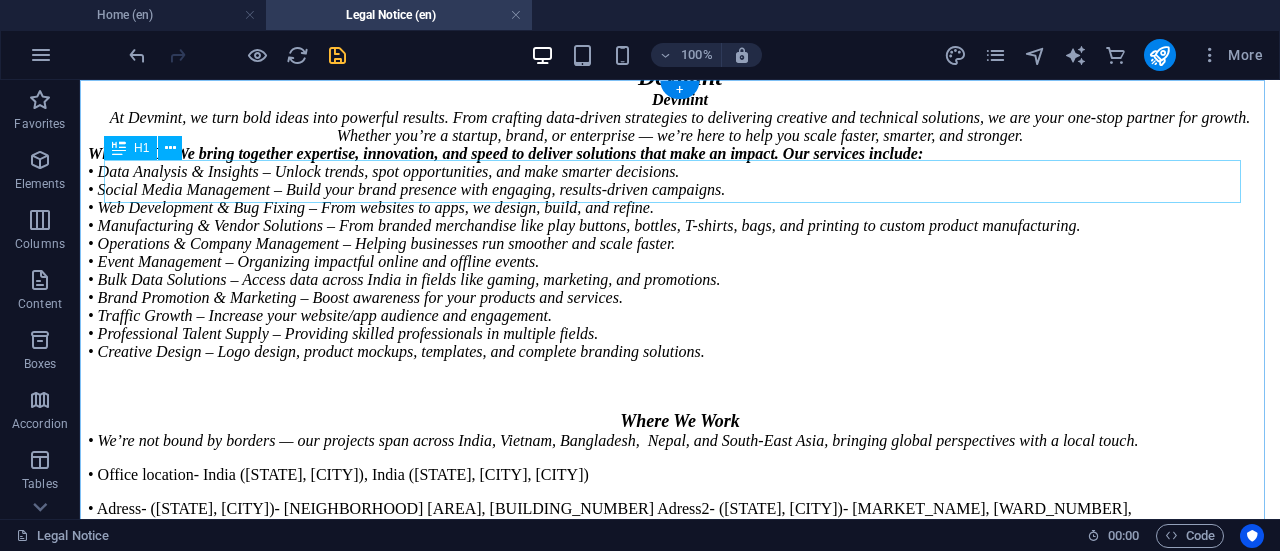 scroll, scrollTop: 0, scrollLeft: 0, axis: both 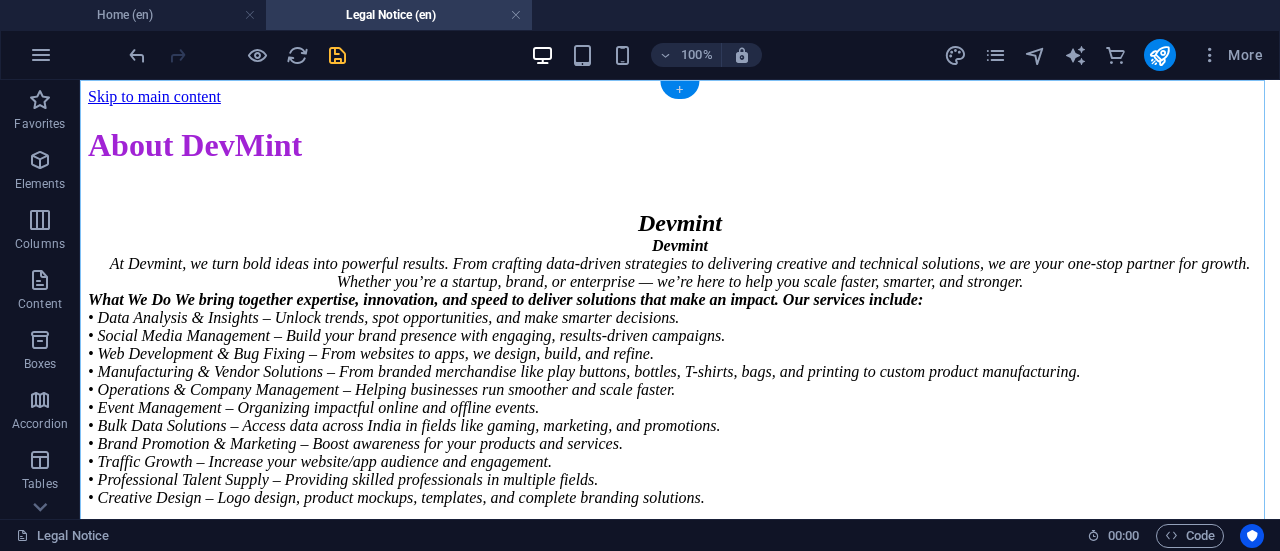click on "+" at bounding box center (679, 90) 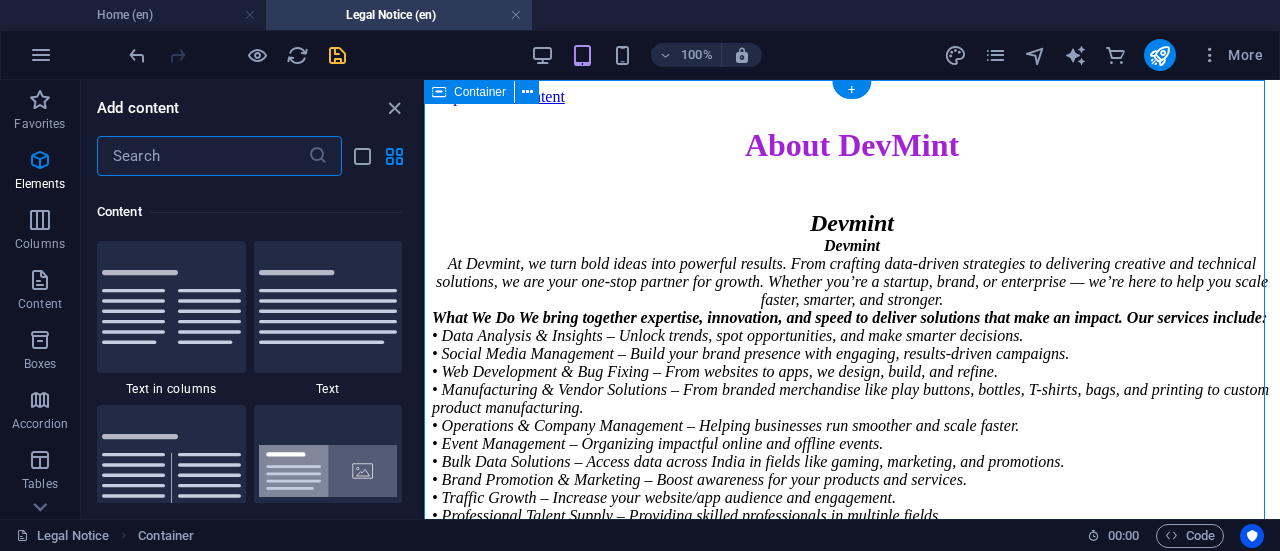 scroll, scrollTop: 3499, scrollLeft: 0, axis: vertical 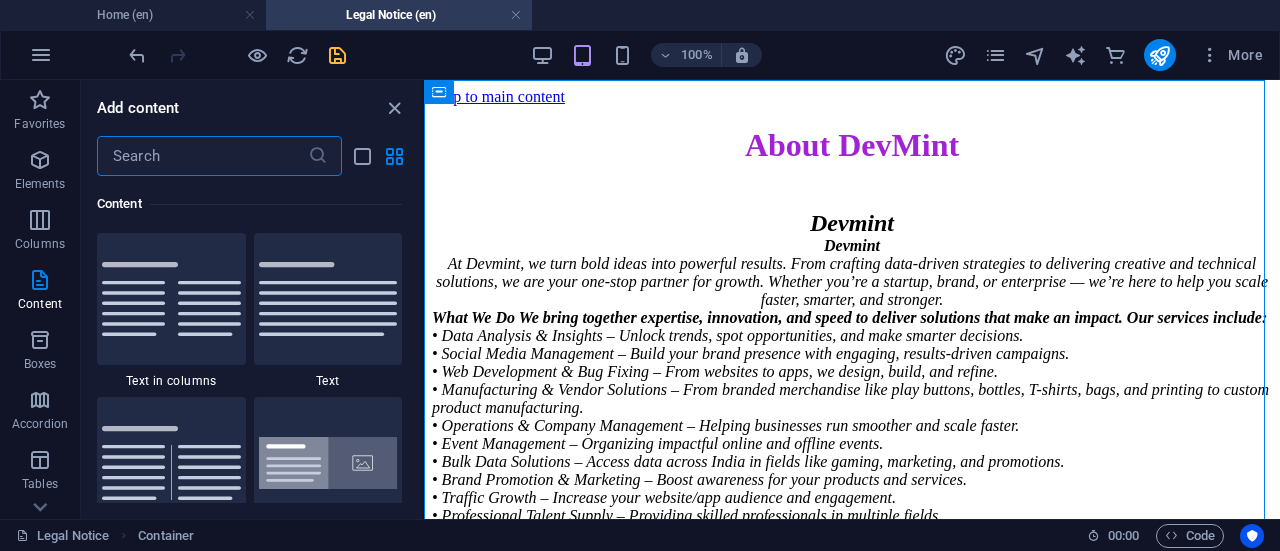 click at bounding box center [202, 156] 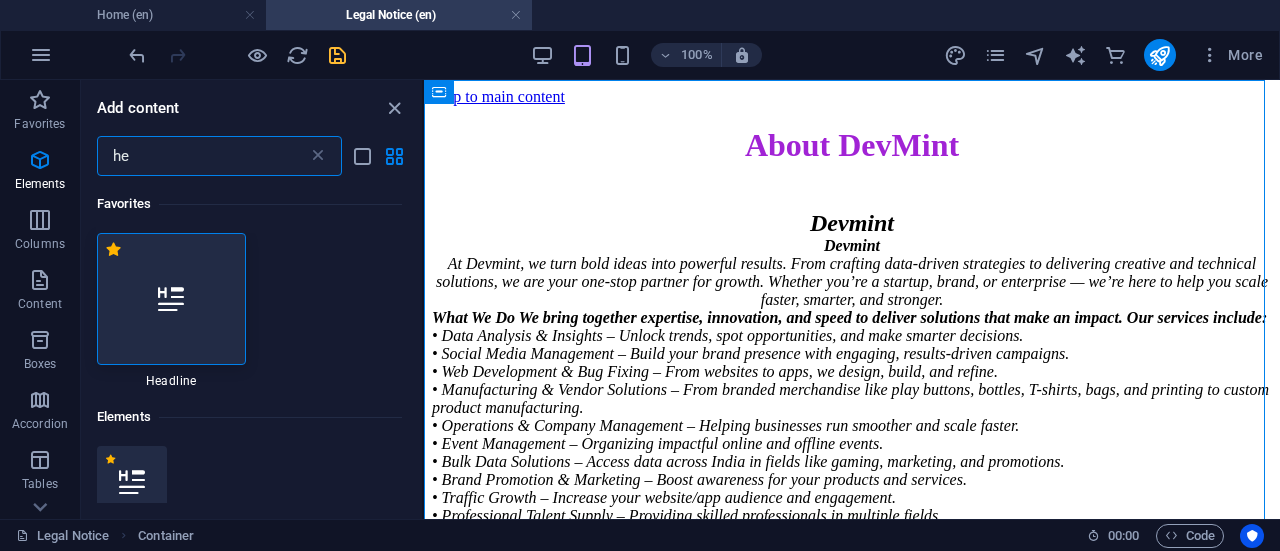 scroll, scrollTop: 0, scrollLeft: 0, axis: both 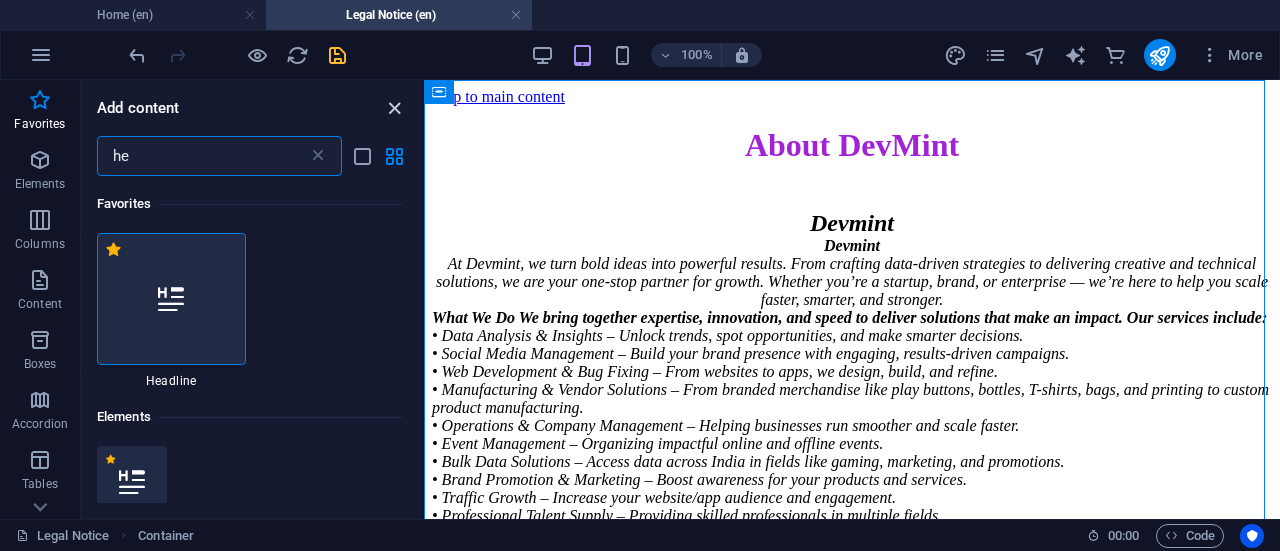 type on "he" 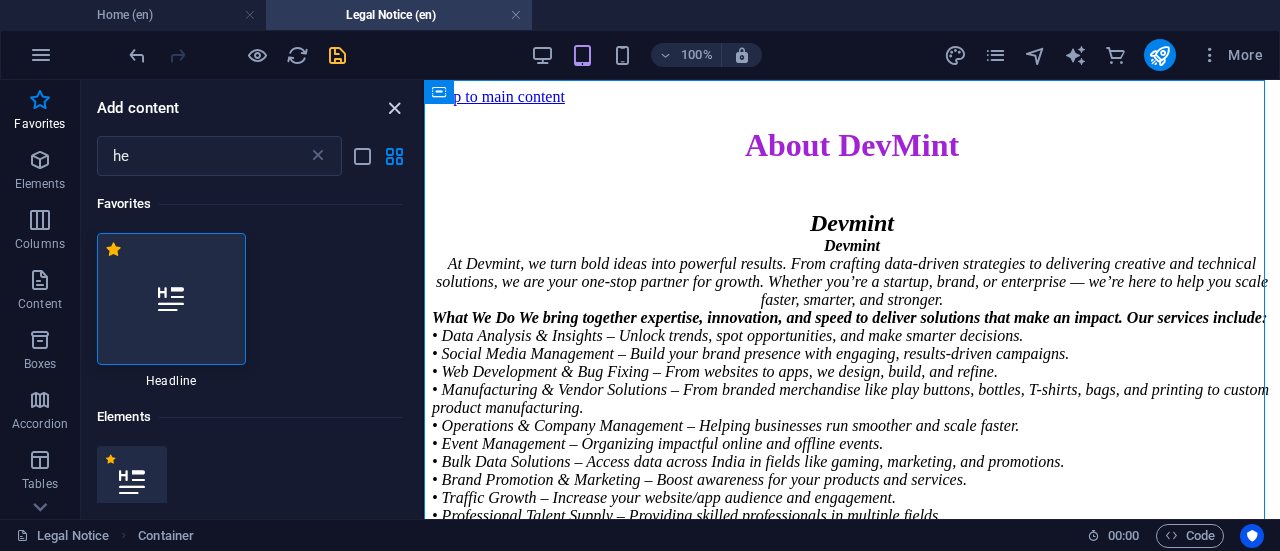 click at bounding box center (394, 108) 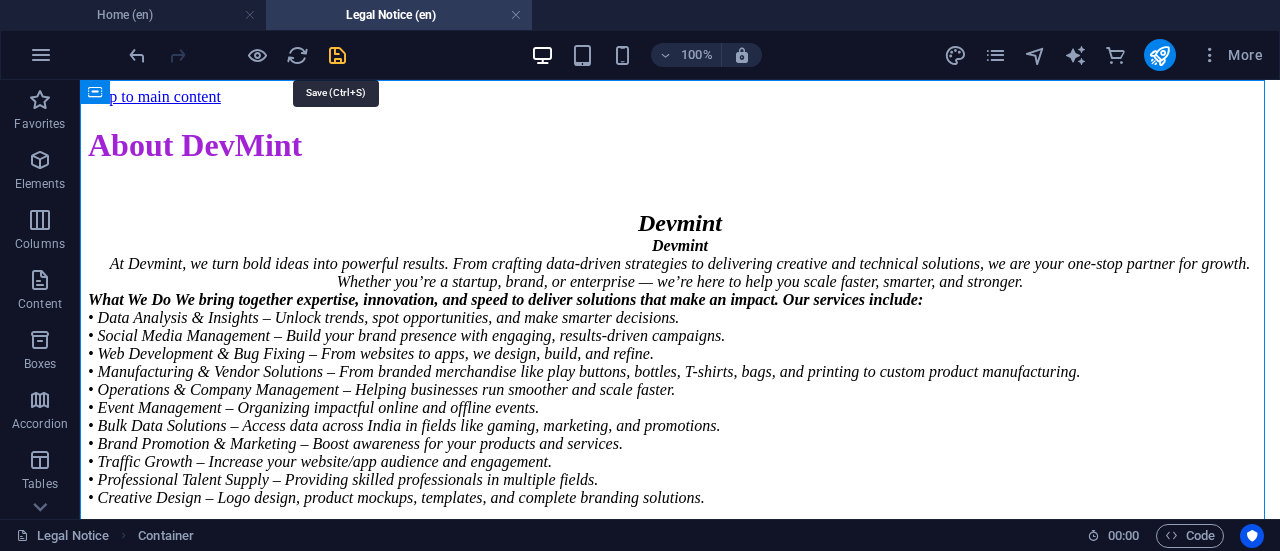 click at bounding box center (337, 55) 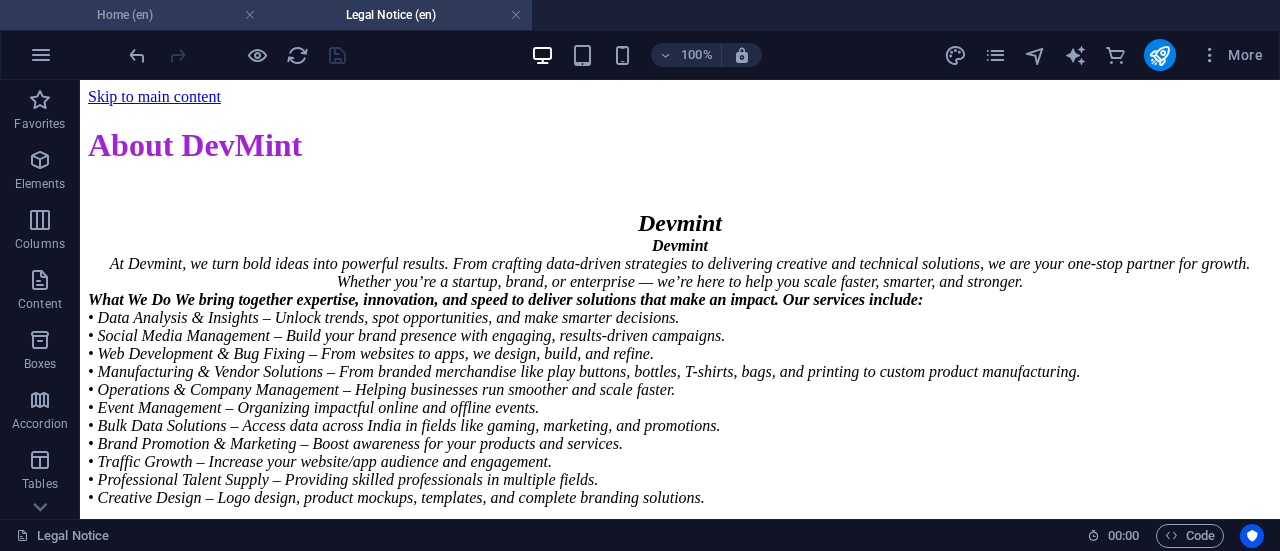 click on "Home (en)" at bounding box center (133, 15) 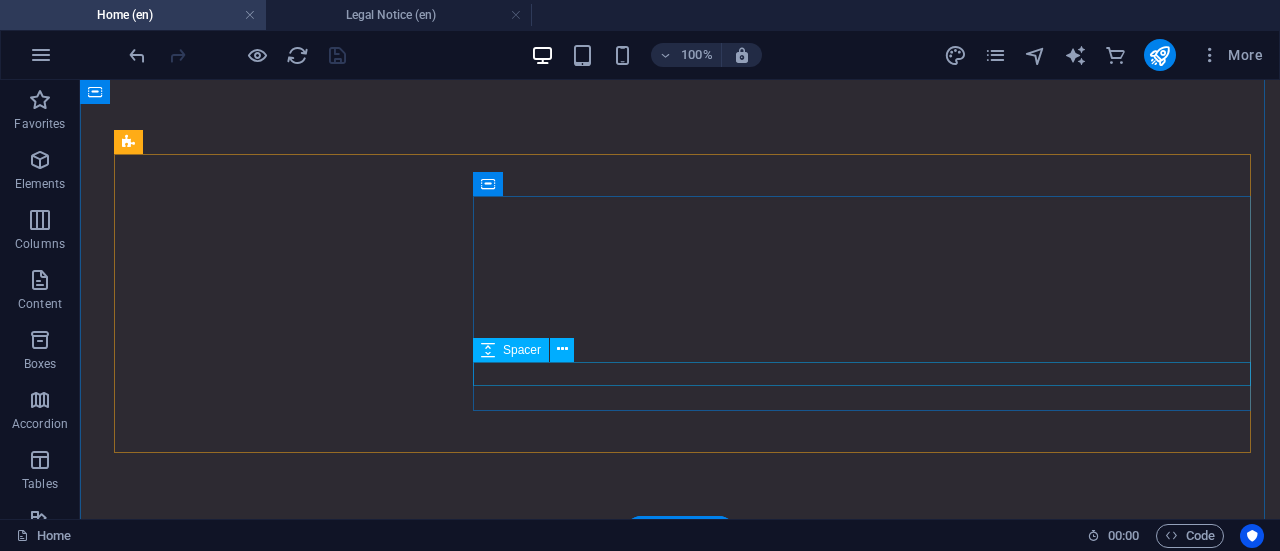 scroll, scrollTop: 3565, scrollLeft: 0, axis: vertical 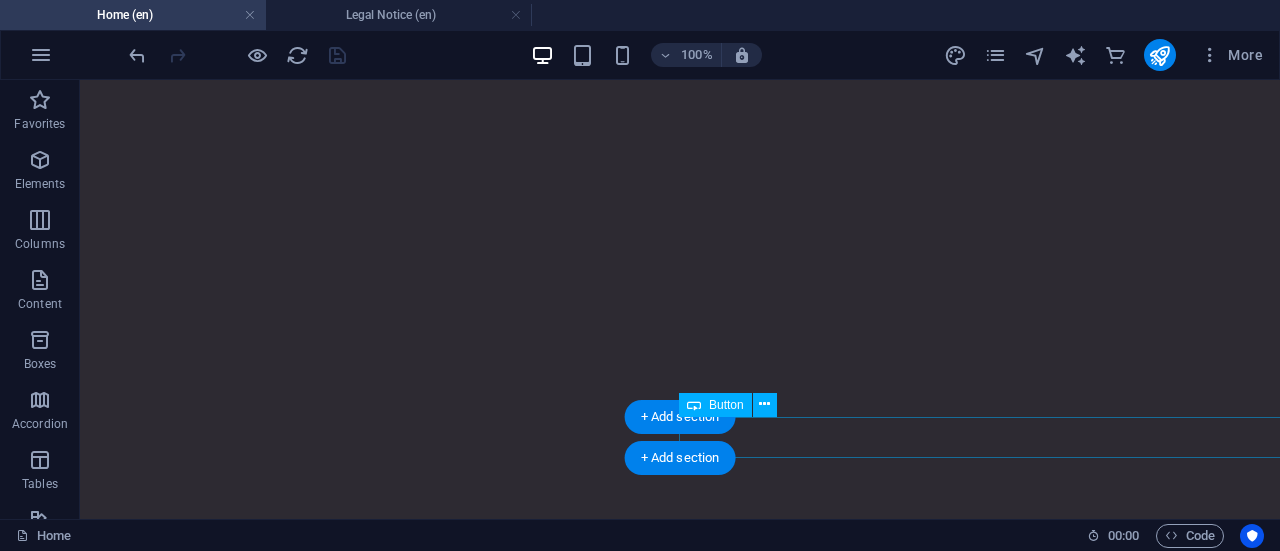 click on "About DevMint" at bounding box center (1279, 11872) 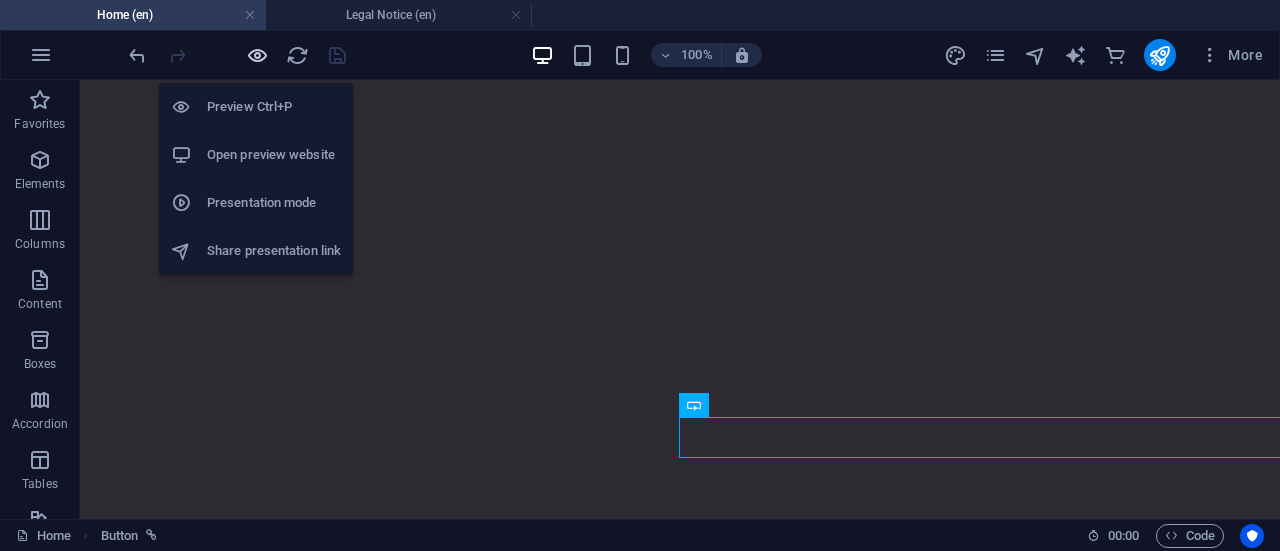 click at bounding box center (257, 55) 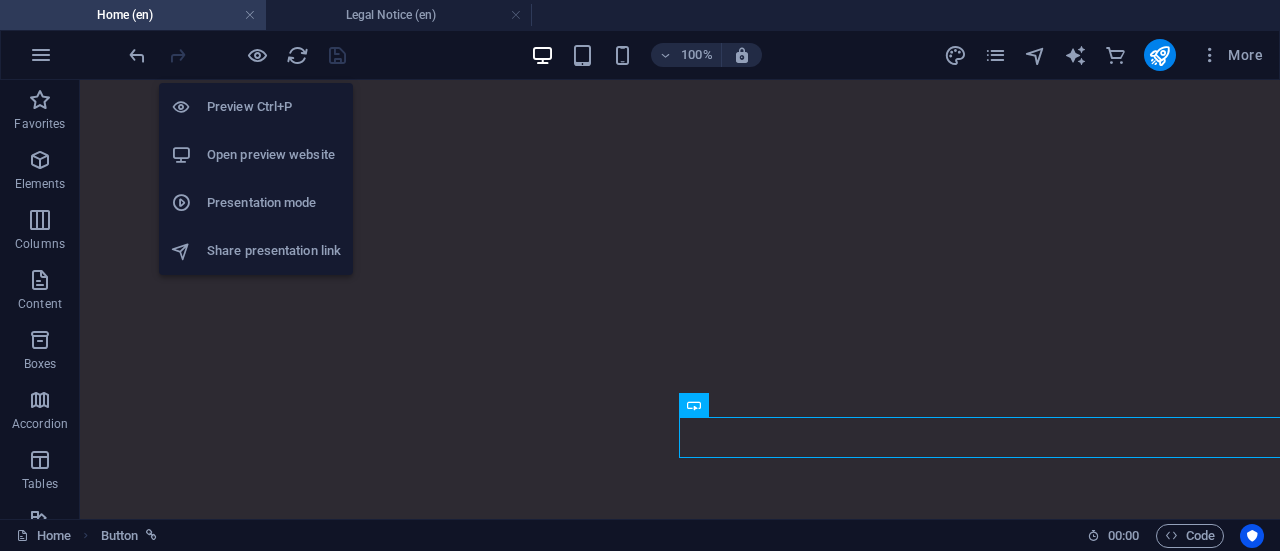 scroll, scrollTop: 3692, scrollLeft: 0, axis: vertical 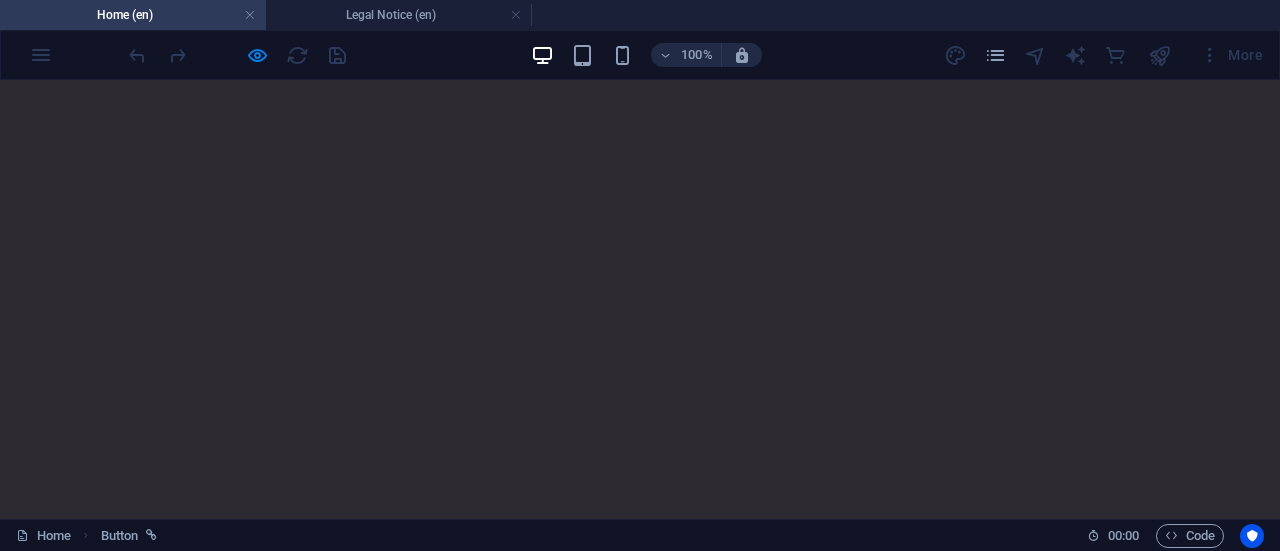 click on "About DevMint" at bounding box center (676, 12603) 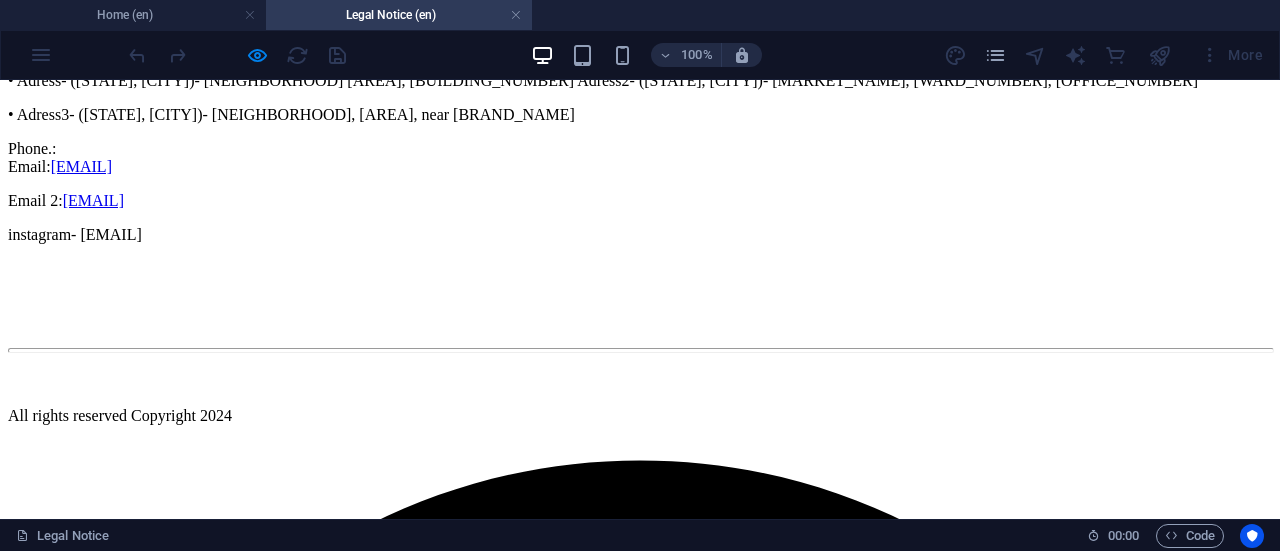 scroll, scrollTop: 644, scrollLeft: 0, axis: vertical 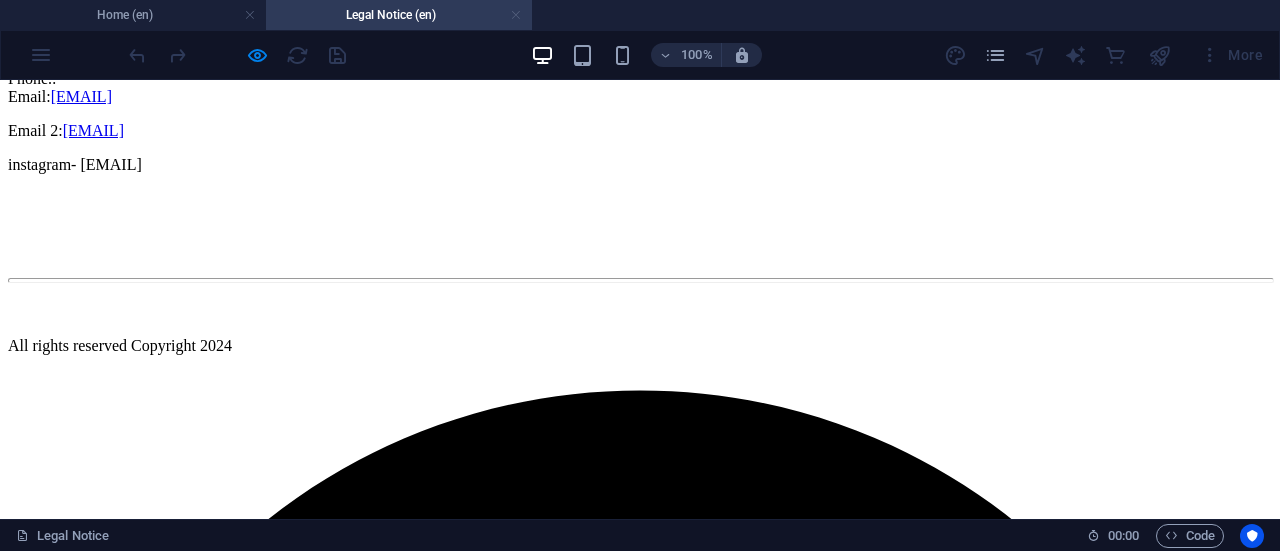 click at bounding box center [516, 15] 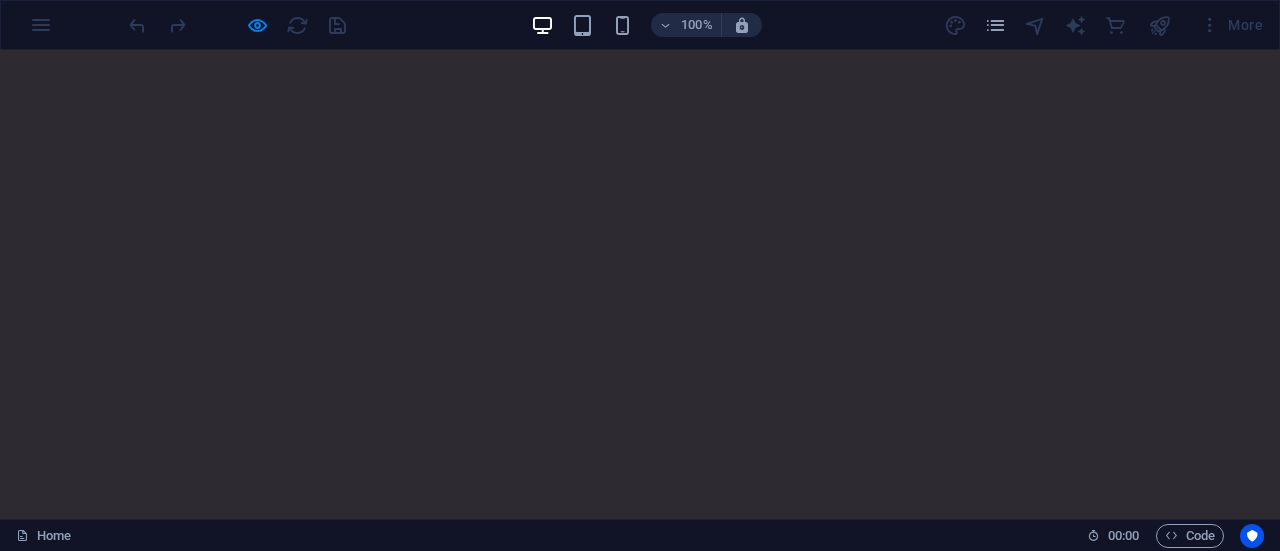 scroll, scrollTop: 3752, scrollLeft: 0, axis: vertical 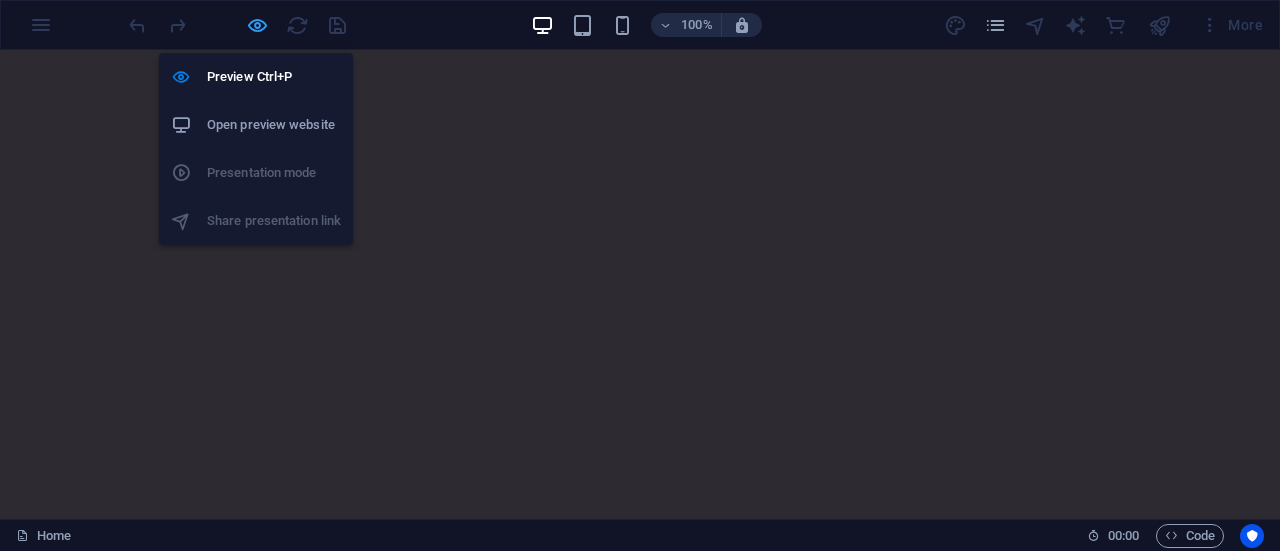 click at bounding box center [257, 25] 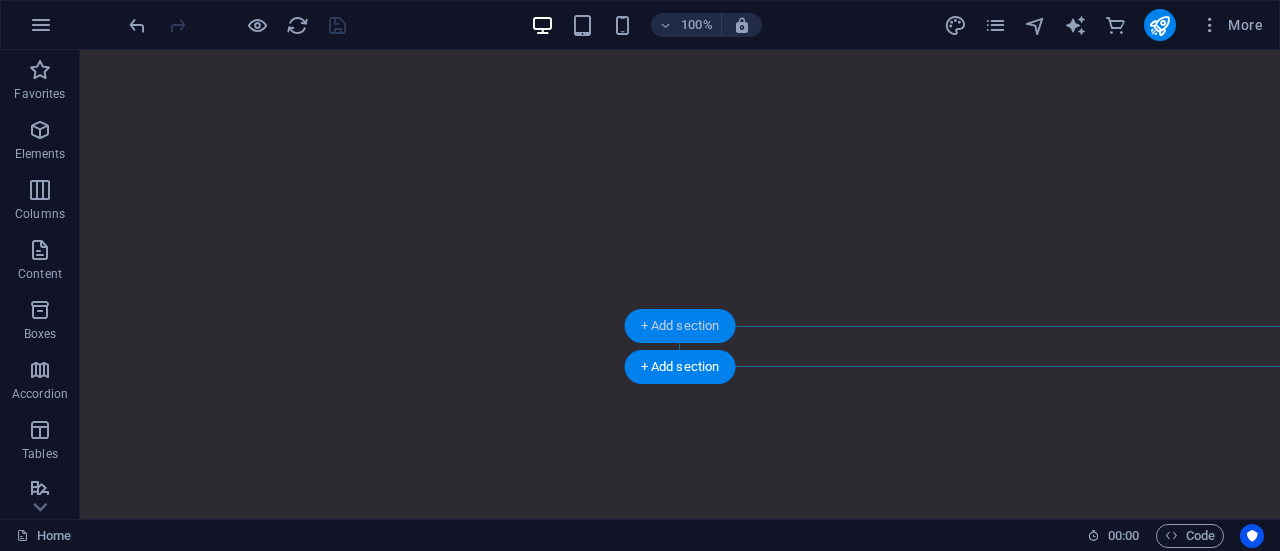 click on "+ Add section" at bounding box center (680, 326) 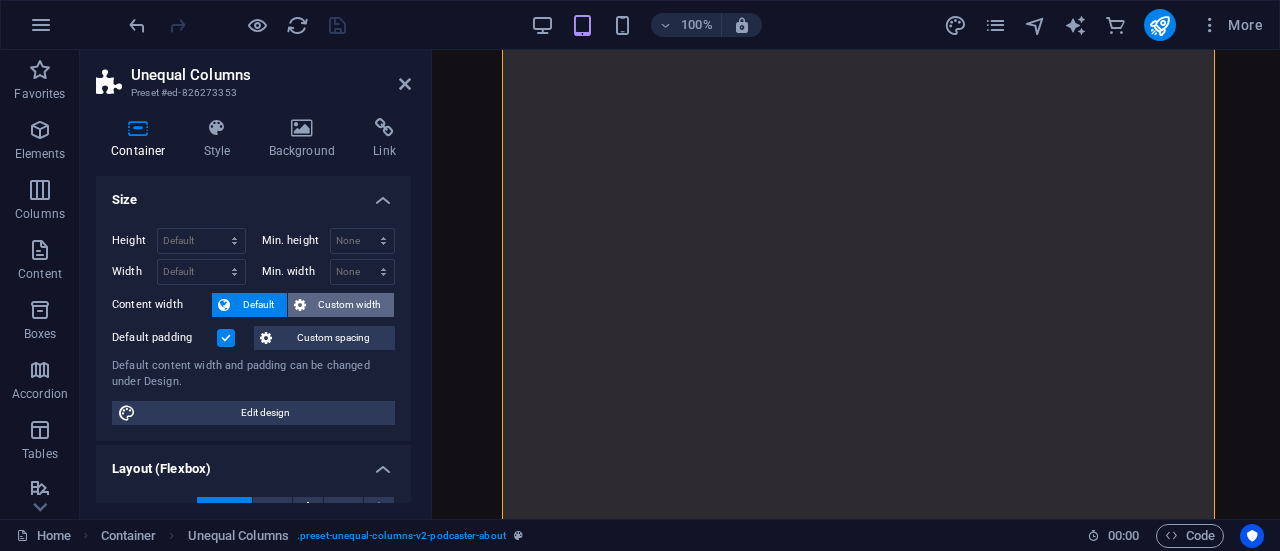 scroll, scrollTop: 2606, scrollLeft: 0, axis: vertical 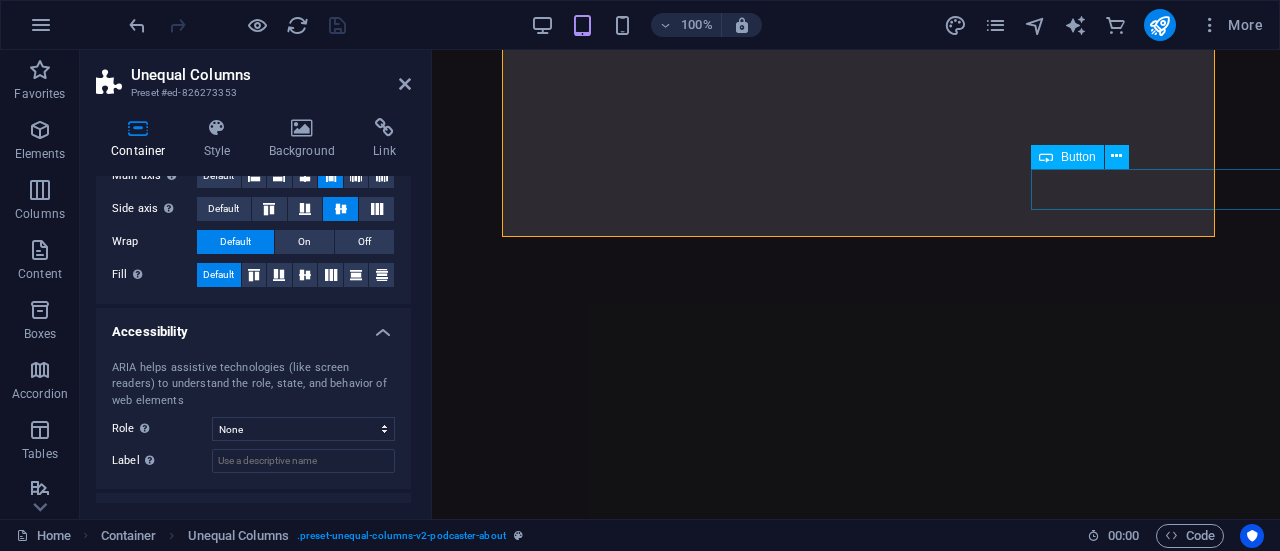 click on "About DevMint" at bounding box center (1455, 8293) 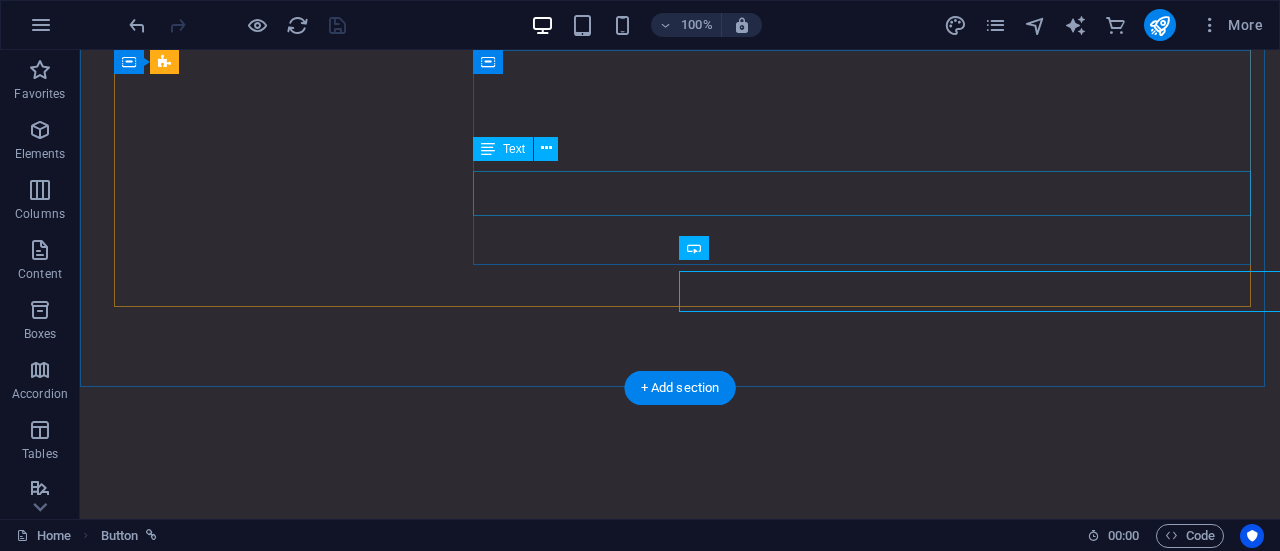 scroll, scrollTop: 3694, scrollLeft: 0, axis: vertical 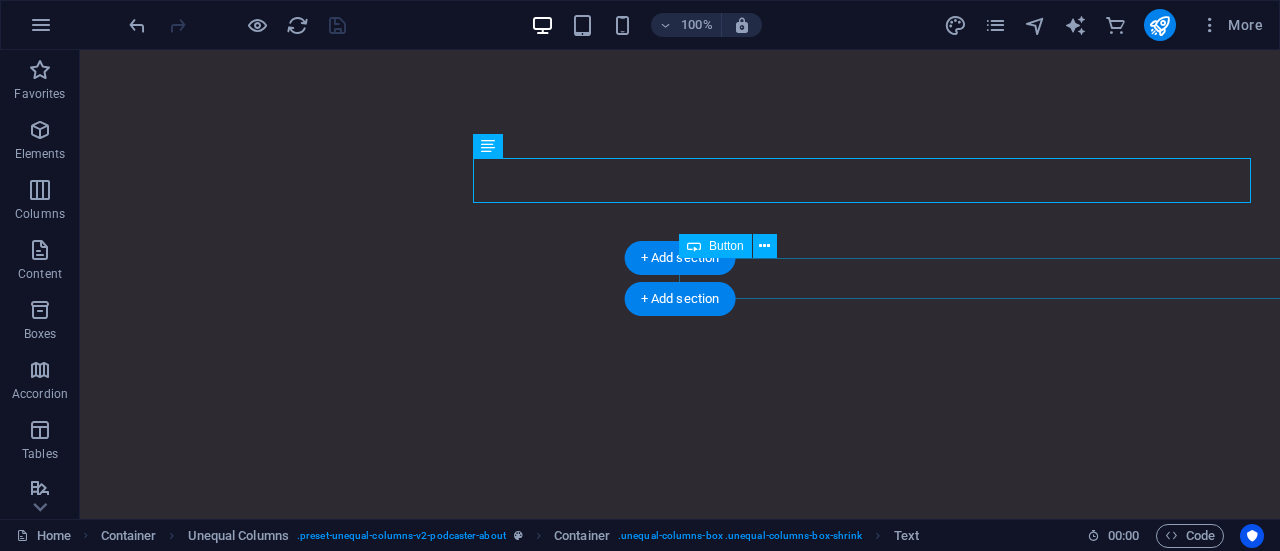 click on "About DevMint" at bounding box center (1279, 11713) 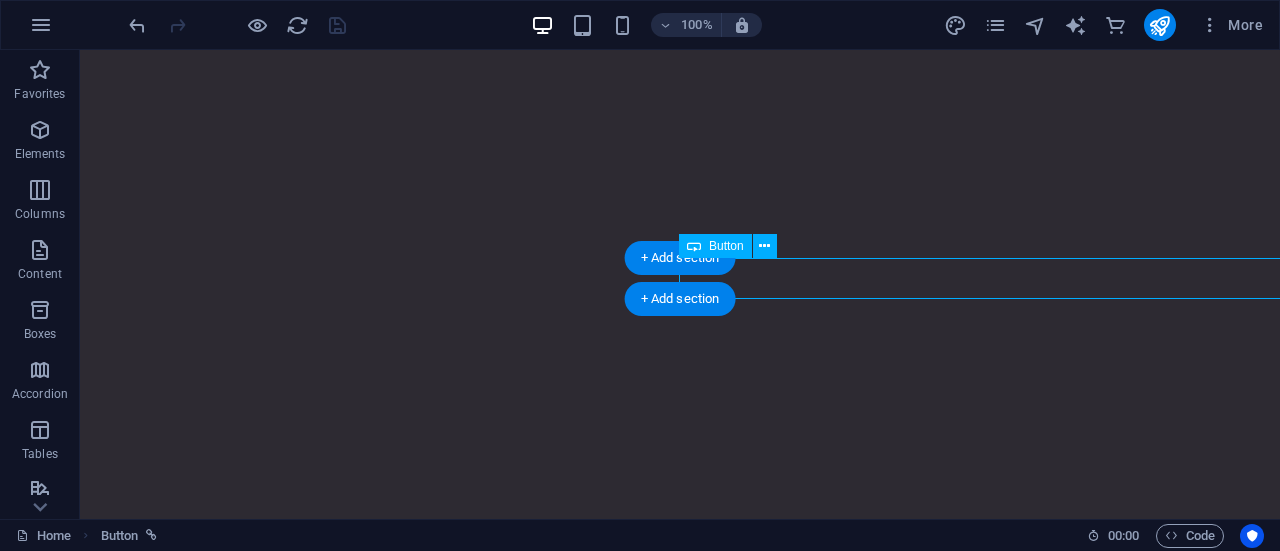 click on "About DevMint" at bounding box center [1279, 11713] 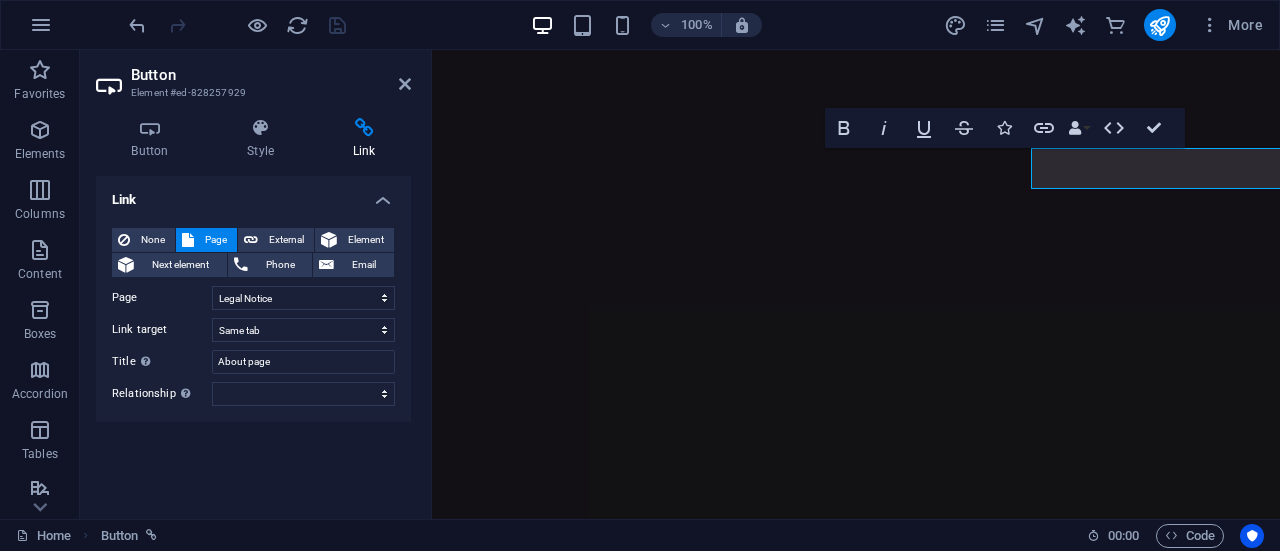scroll, scrollTop: 2982, scrollLeft: 0, axis: vertical 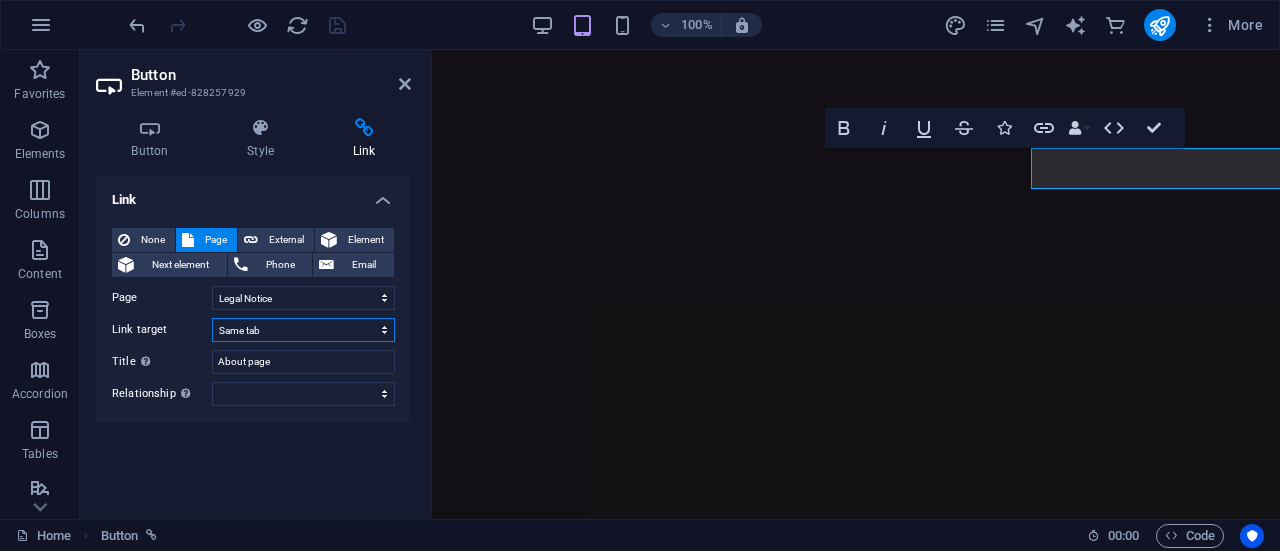 click on "New tab Same tab Overlay" at bounding box center [303, 330] 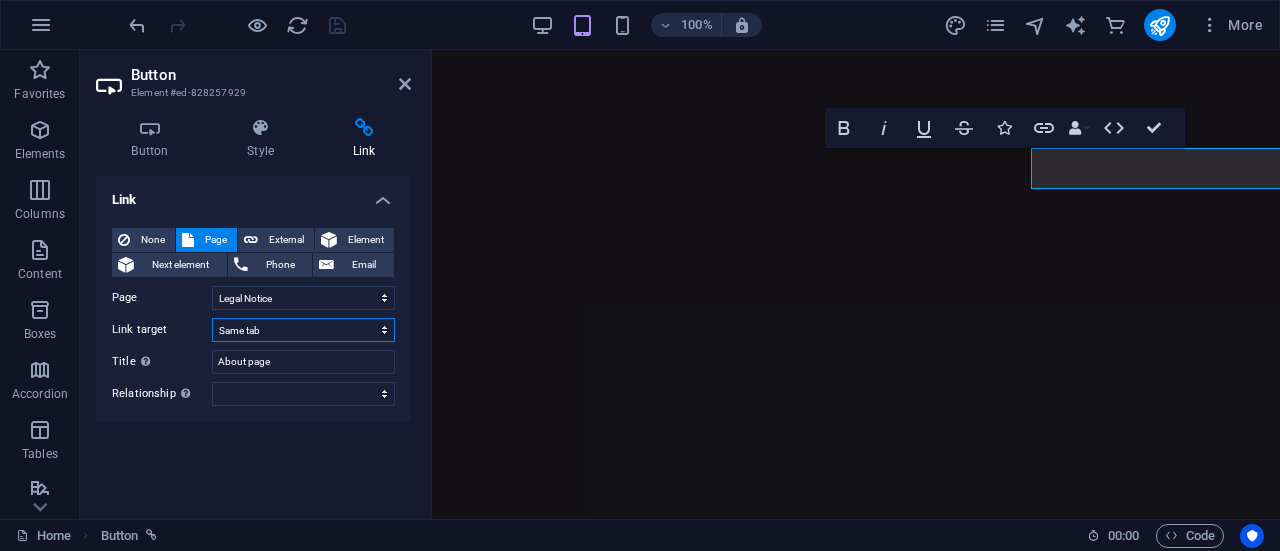 select on "overlay" 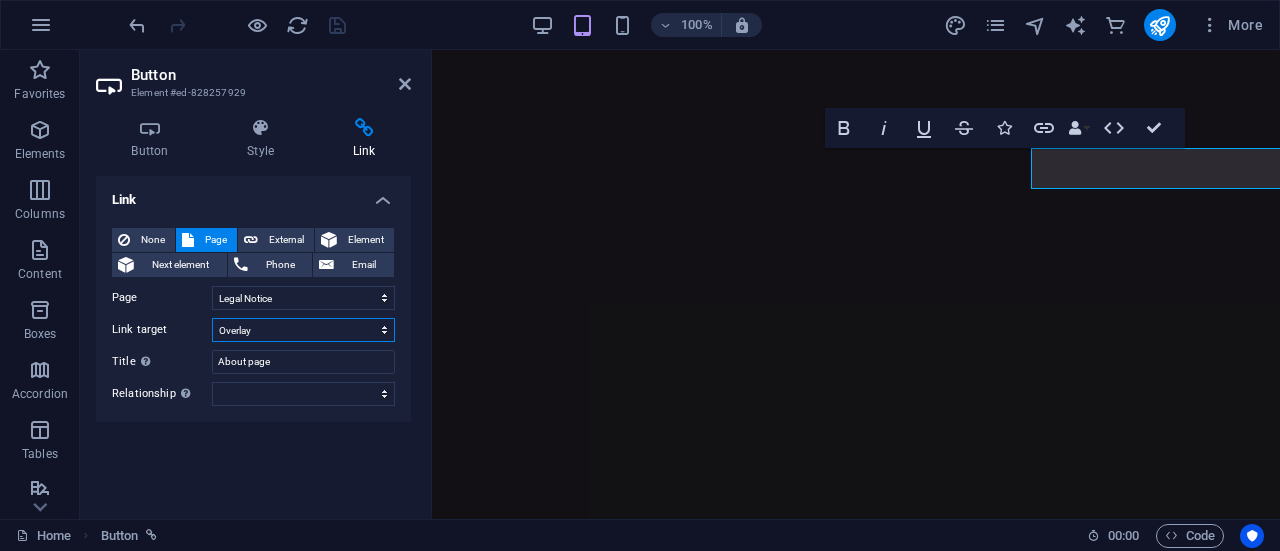 click on "New tab Same tab Overlay" at bounding box center (303, 330) 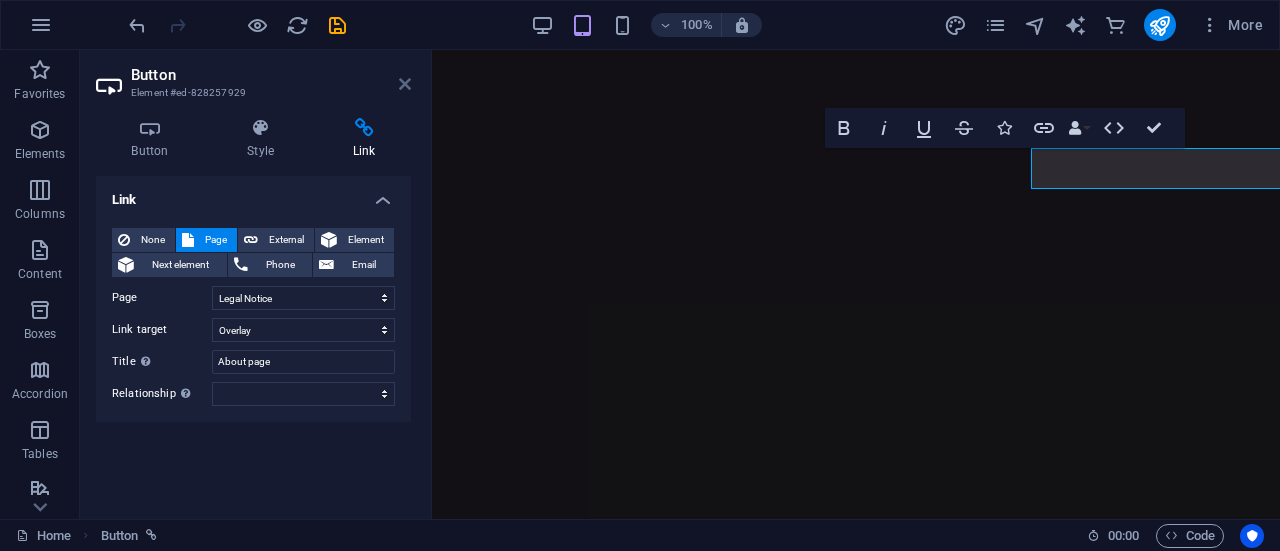 click at bounding box center (405, 84) 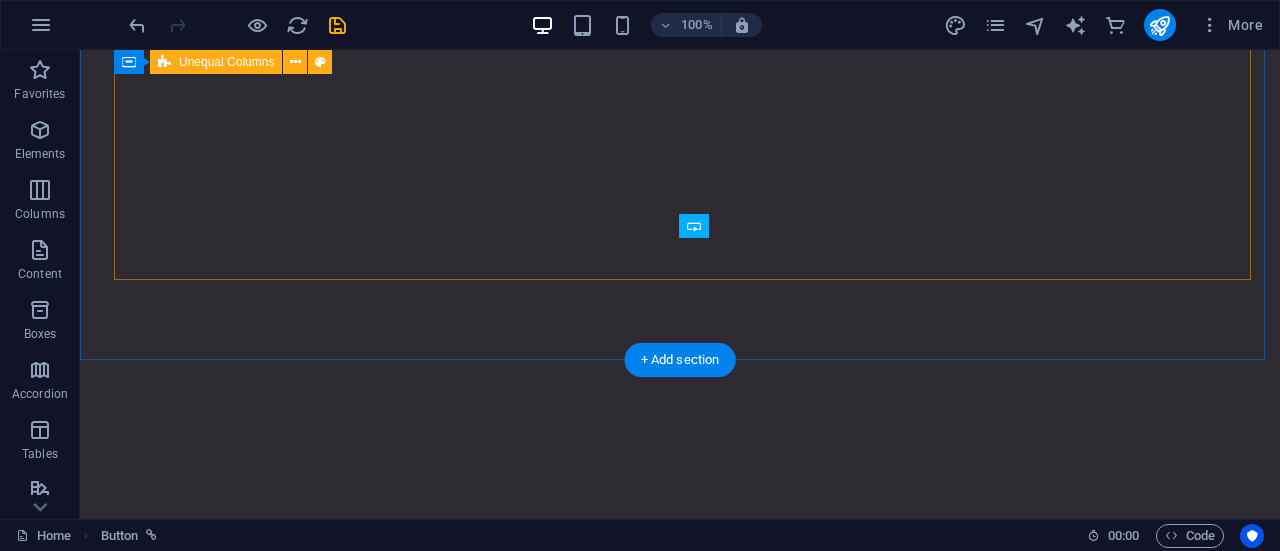 scroll, scrollTop: 3714, scrollLeft: 0, axis: vertical 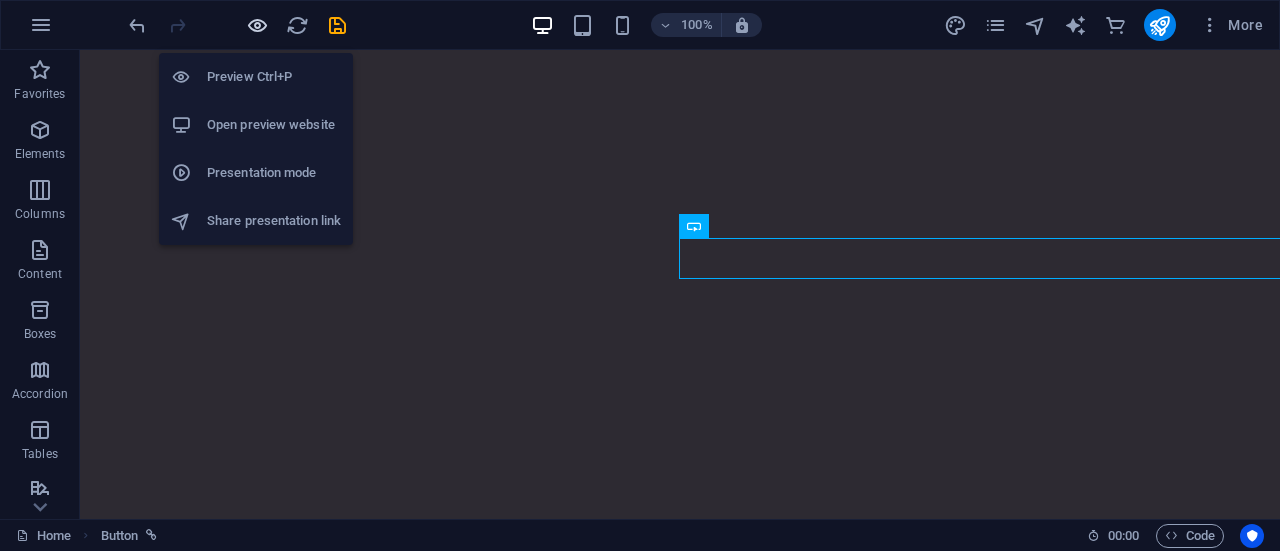 click at bounding box center [257, 25] 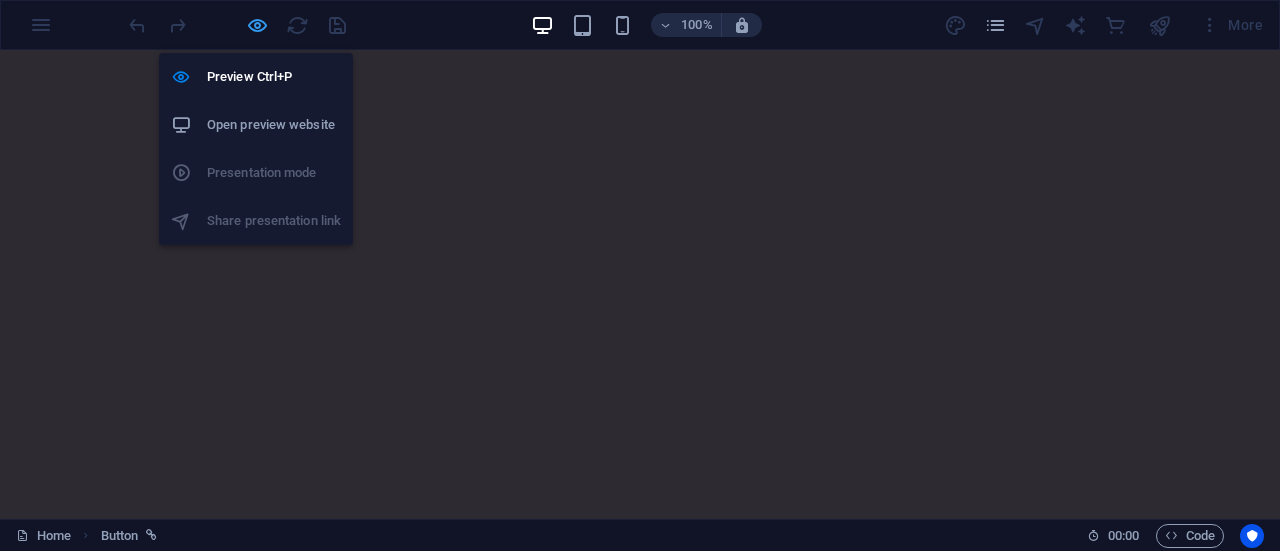 scroll, scrollTop: 3841, scrollLeft: 0, axis: vertical 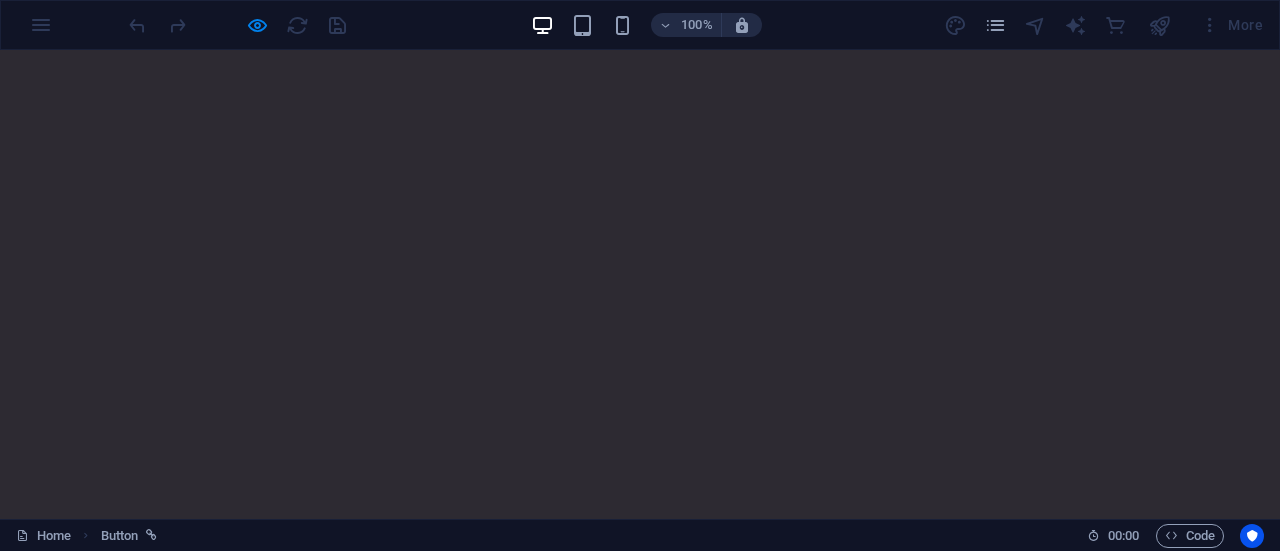 click on "About DevMint" at bounding box center [676, 12424] 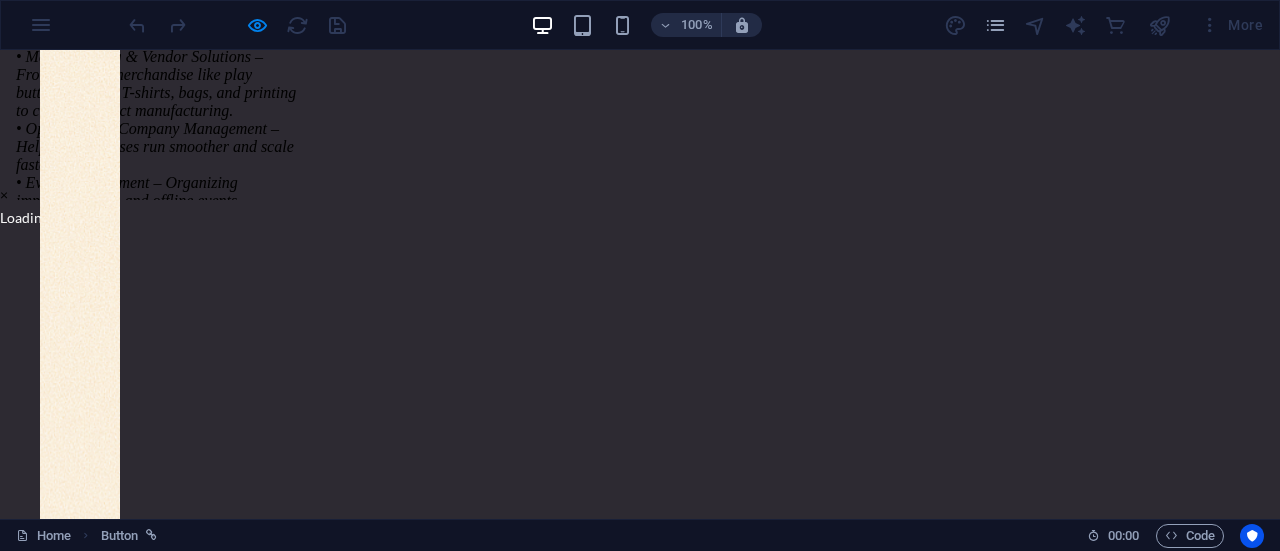 scroll, scrollTop: 612, scrollLeft: 0, axis: vertical 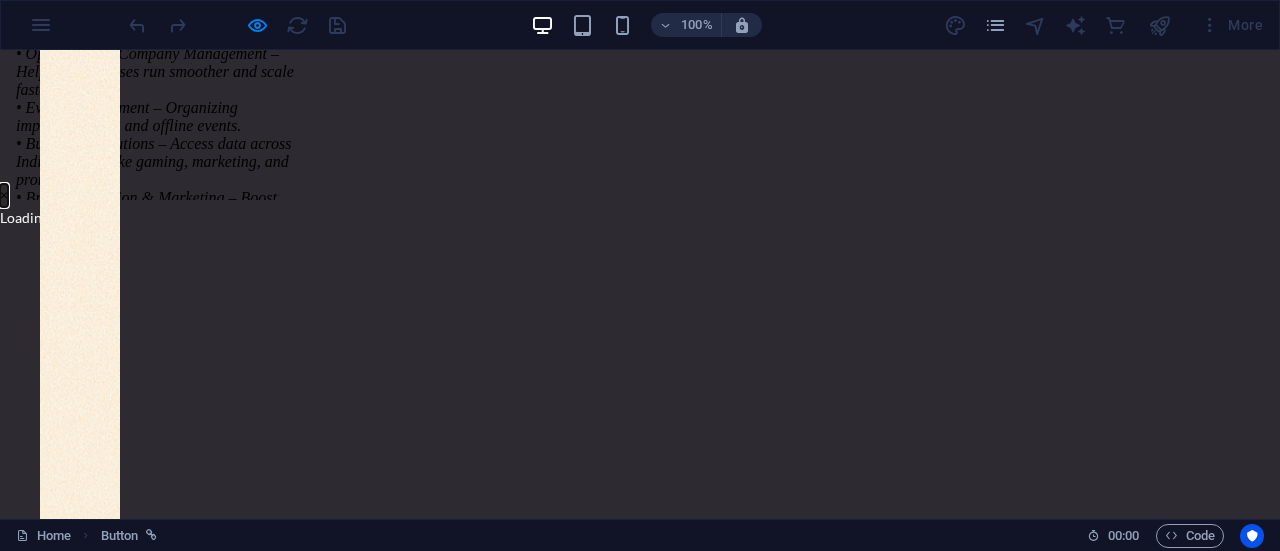 click on "×" at bounding box center (4, 195) 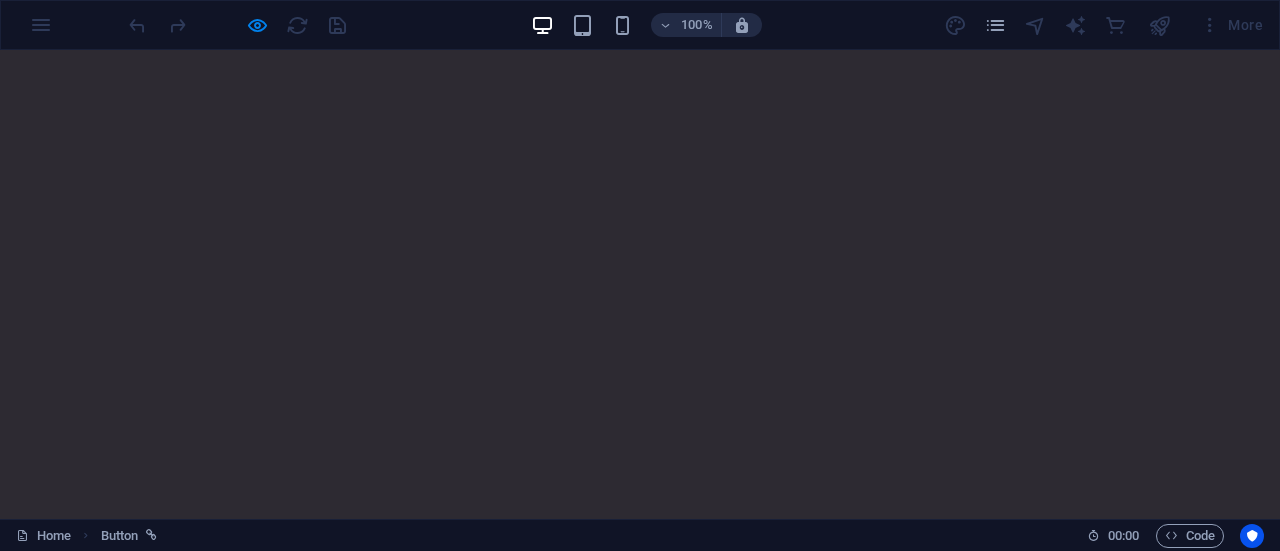 scroll, scrollTop: 3862, scrollLeft: 0, axis: vertical 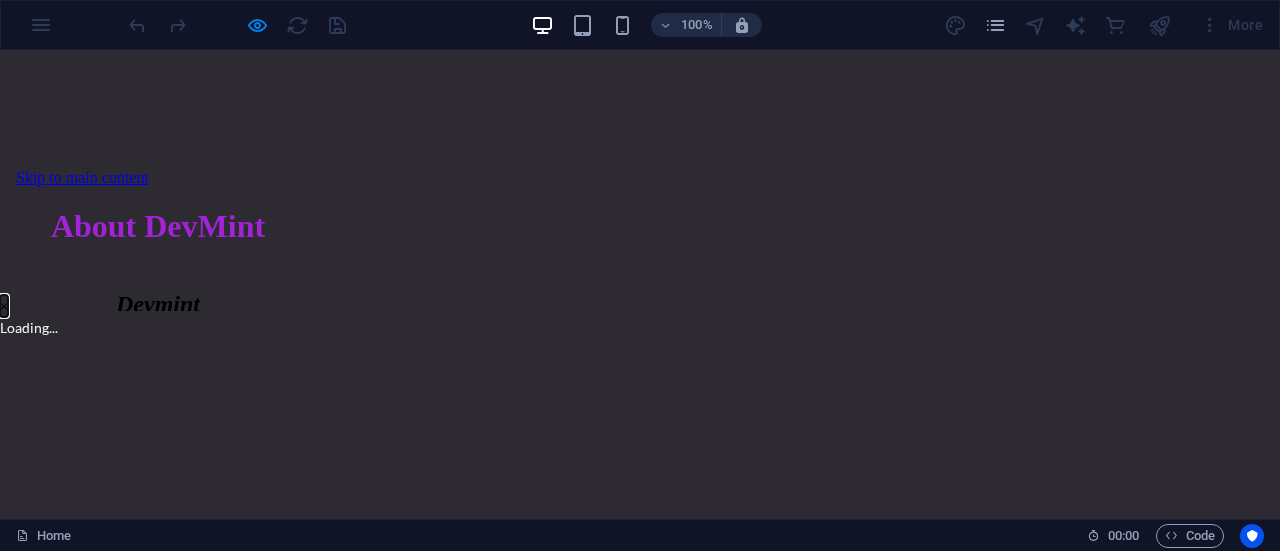 click on "×" at bounding box center (4, 306) 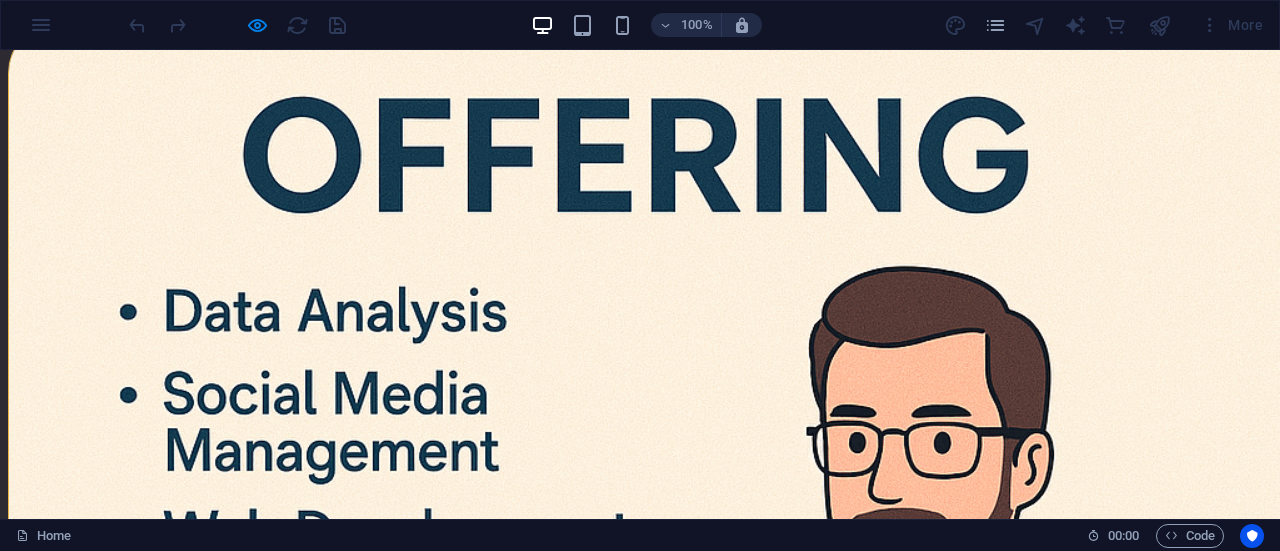 scroll, scrollTop: 0, scrollLeft: 0, axis: both 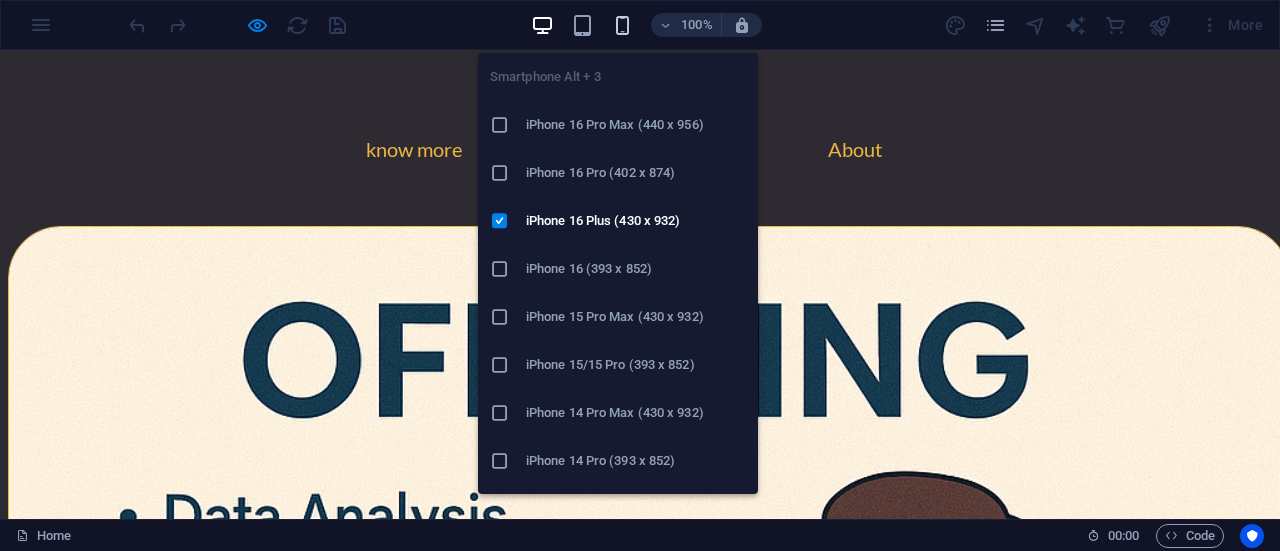 click at bounding box center (622, 25) 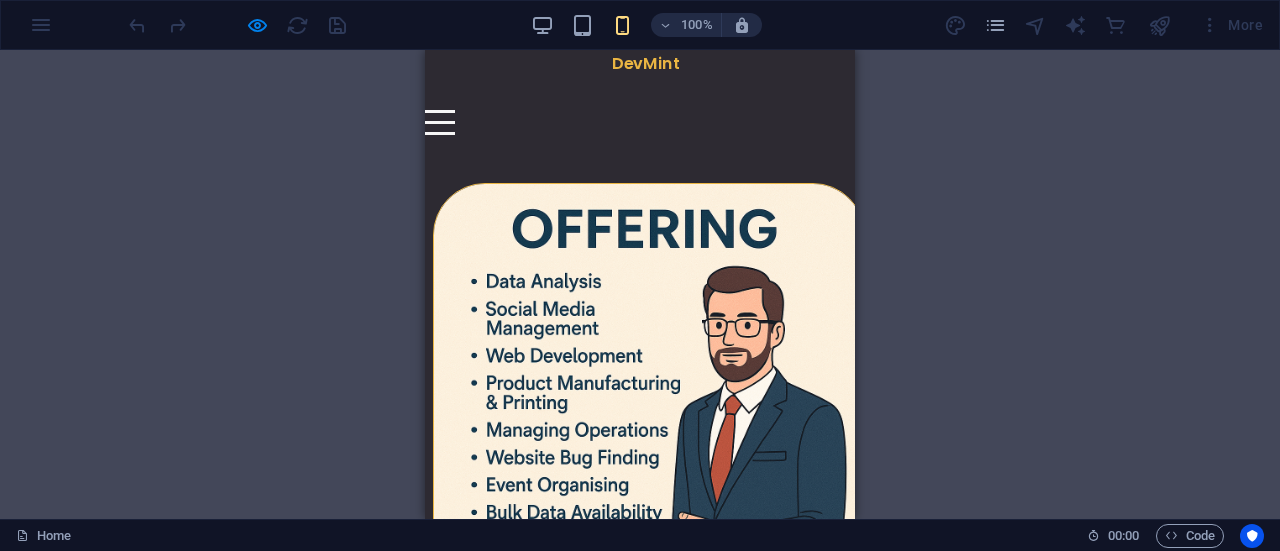 drag, startPoint x: 1384, startPoint y: 231, endPoint x: 647, endPoint y: 351, distance: 746.70544 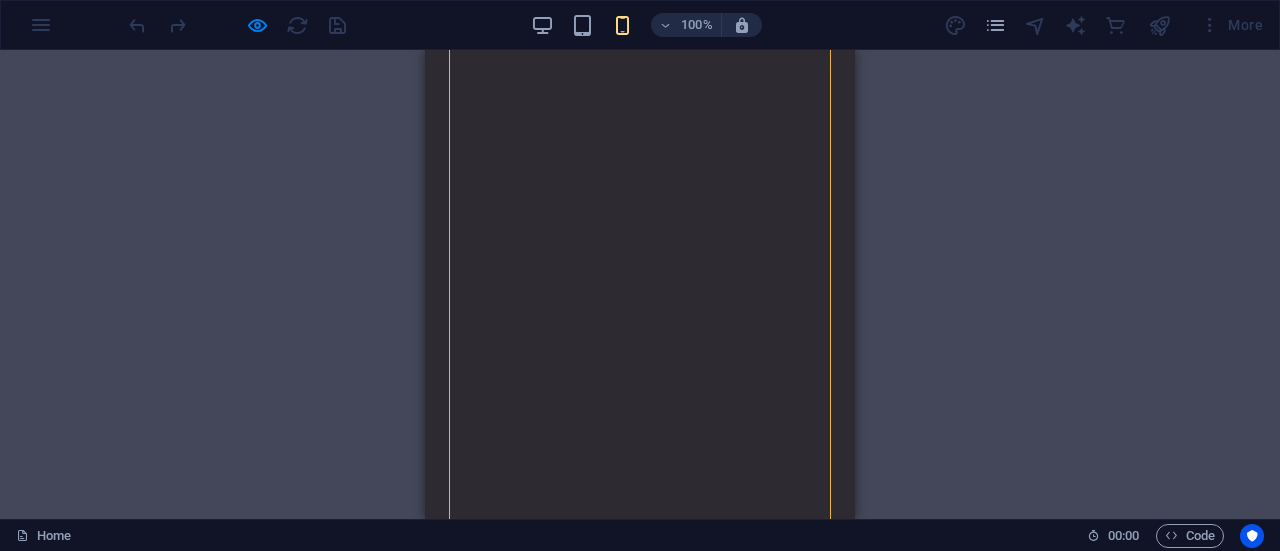 scroll, scrollTop: 1515, scrollLeft: 0, axis: vertical 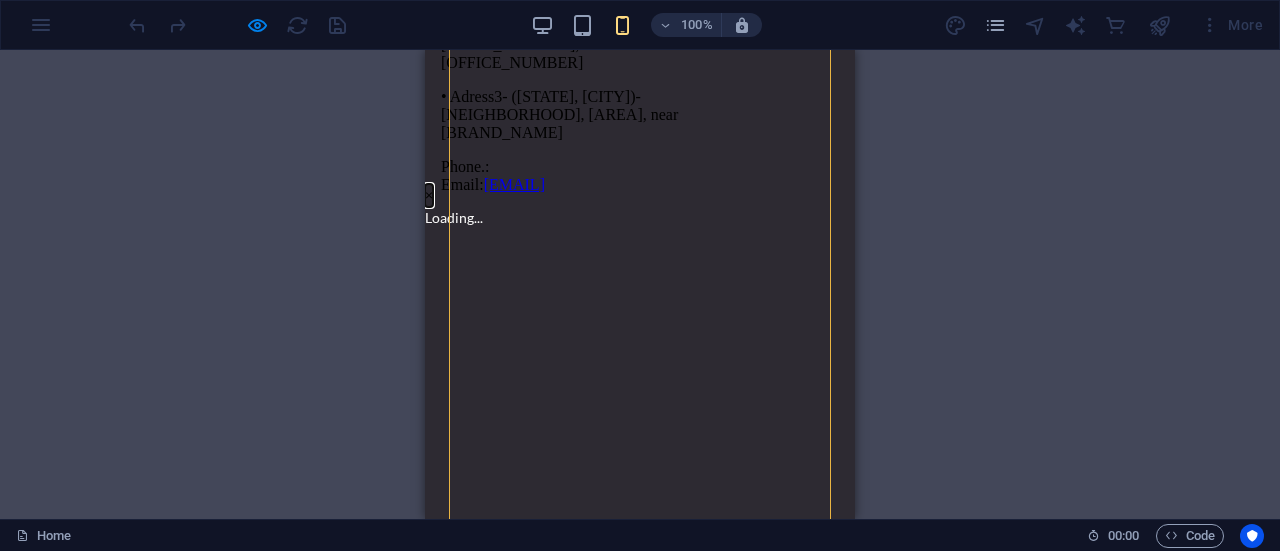 click on "×" at bounding box center [429, 195] 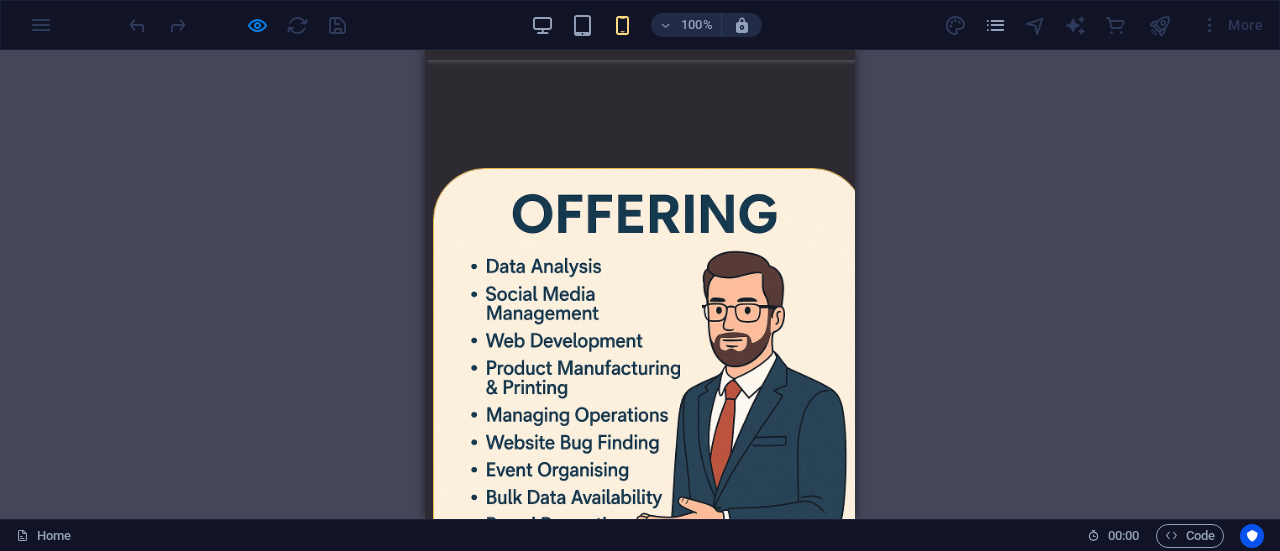 scroll, scrollTop: 0, scrollLeft: 0, axis: both 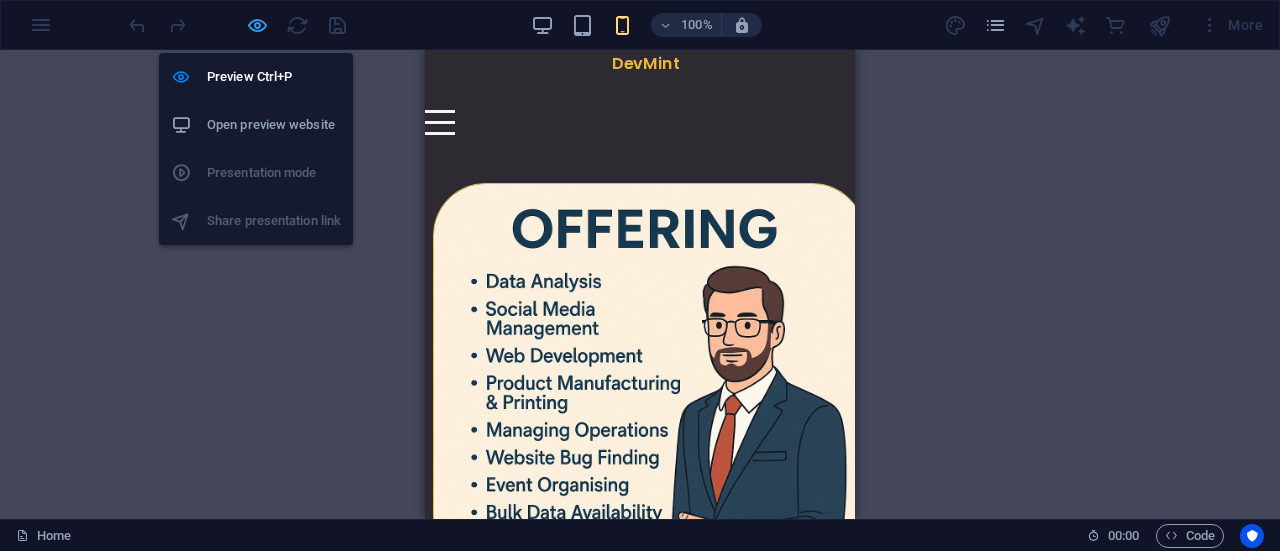 click at bounding box center (257, 25) 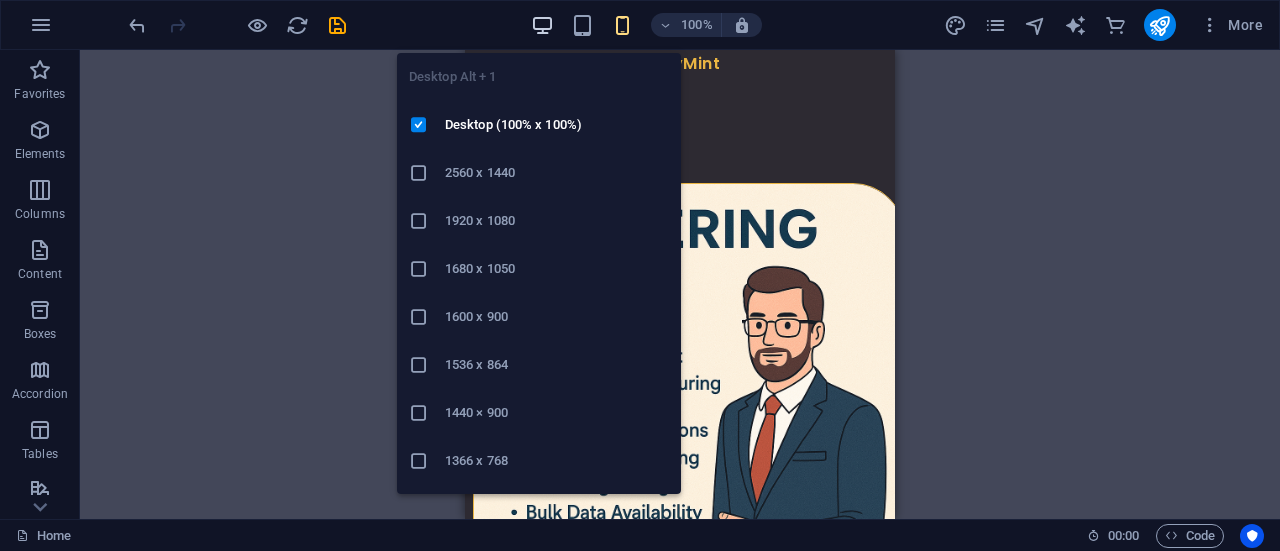 click at bounding box center [542, 25] 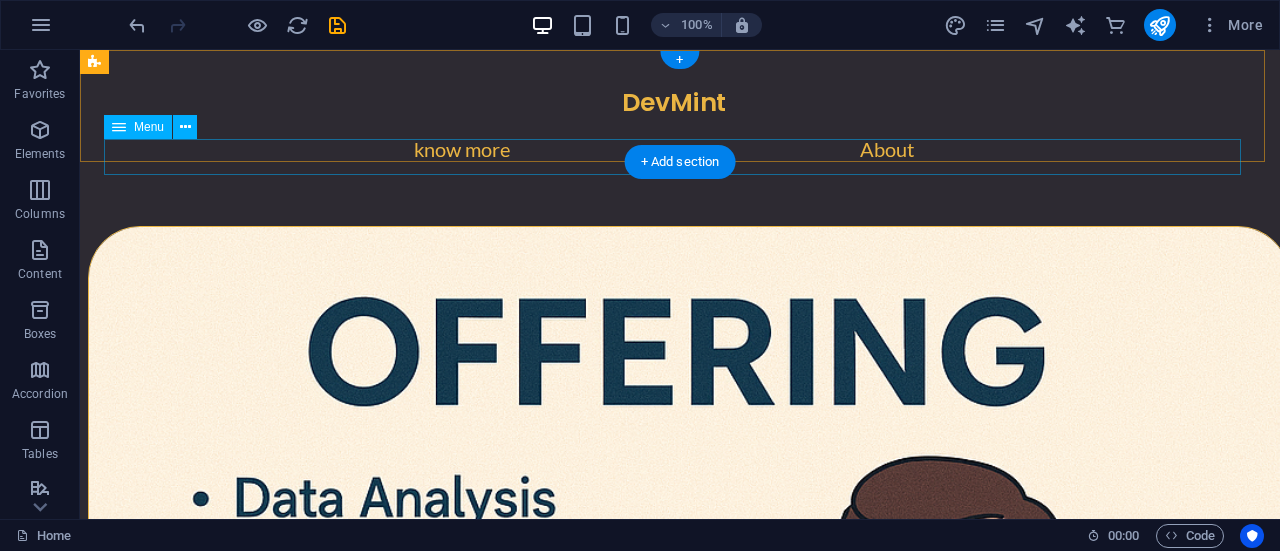 click on "know more About" at bounding box center (680, 157) 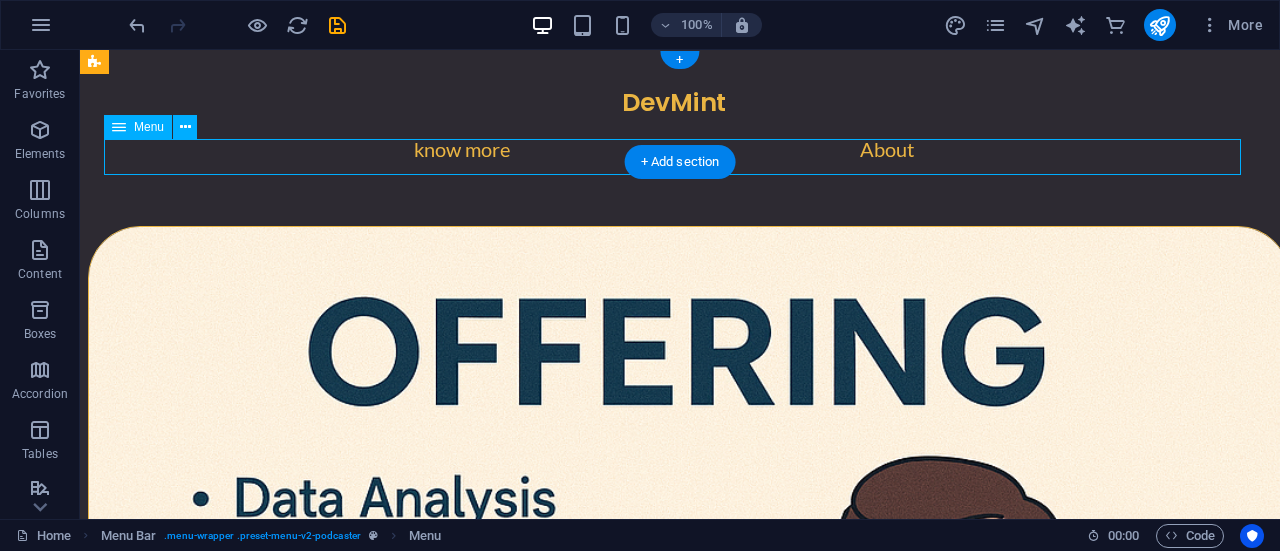 click on "know more About" at bounding box center [680, 157] 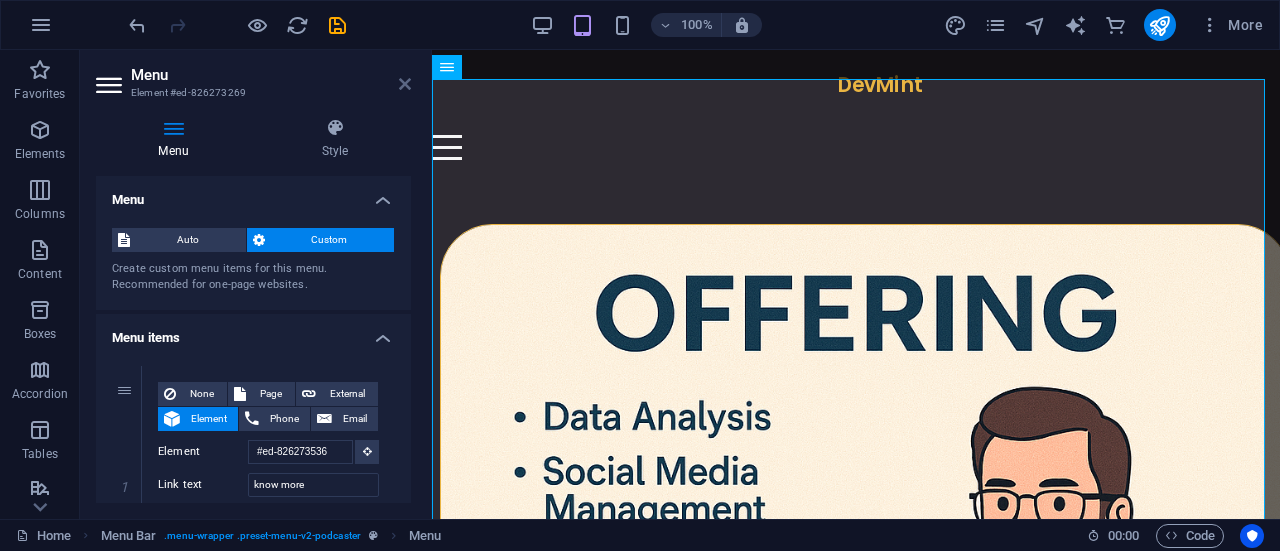 click at bounding box center (405, 84) 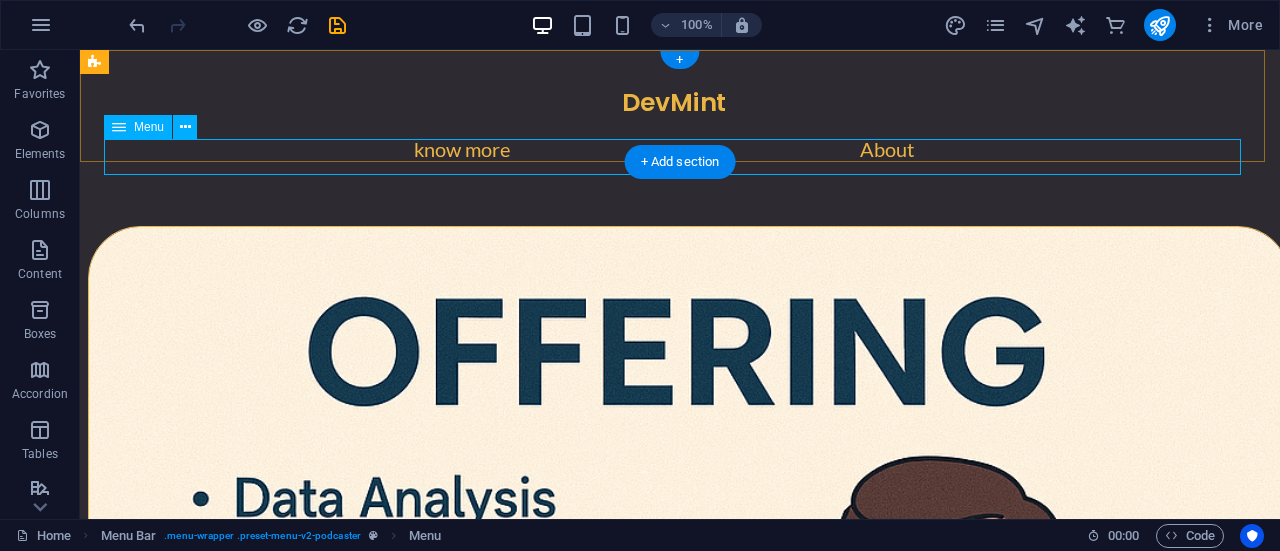 click on "know more About" at bounding box center [680, 157] 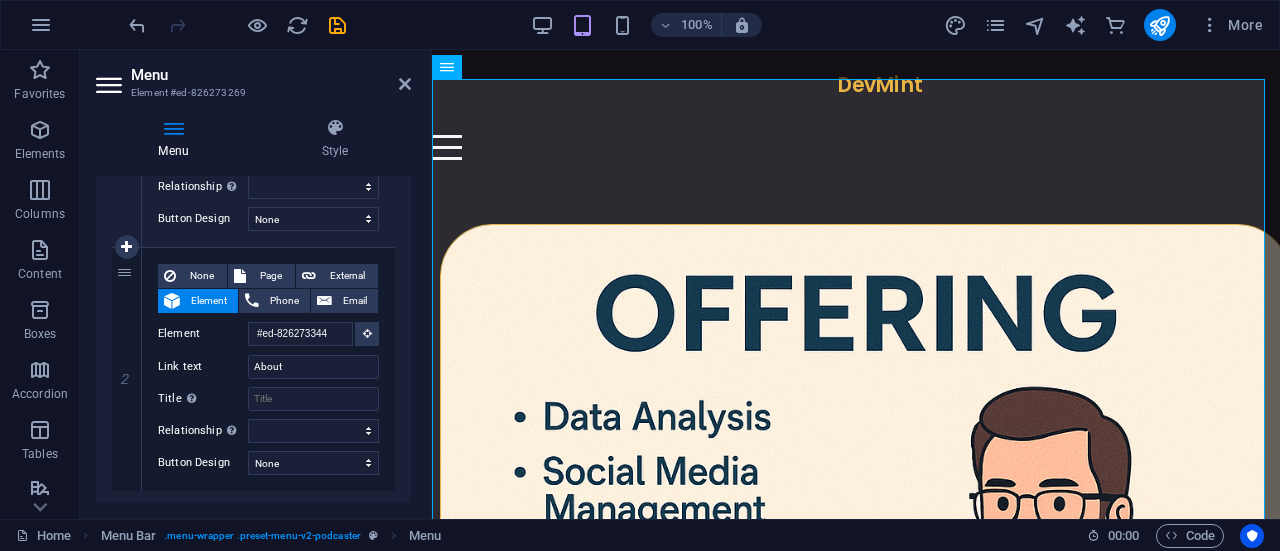 scroll, scrollTop: 405, scrollLeft: 0, axis: vertical 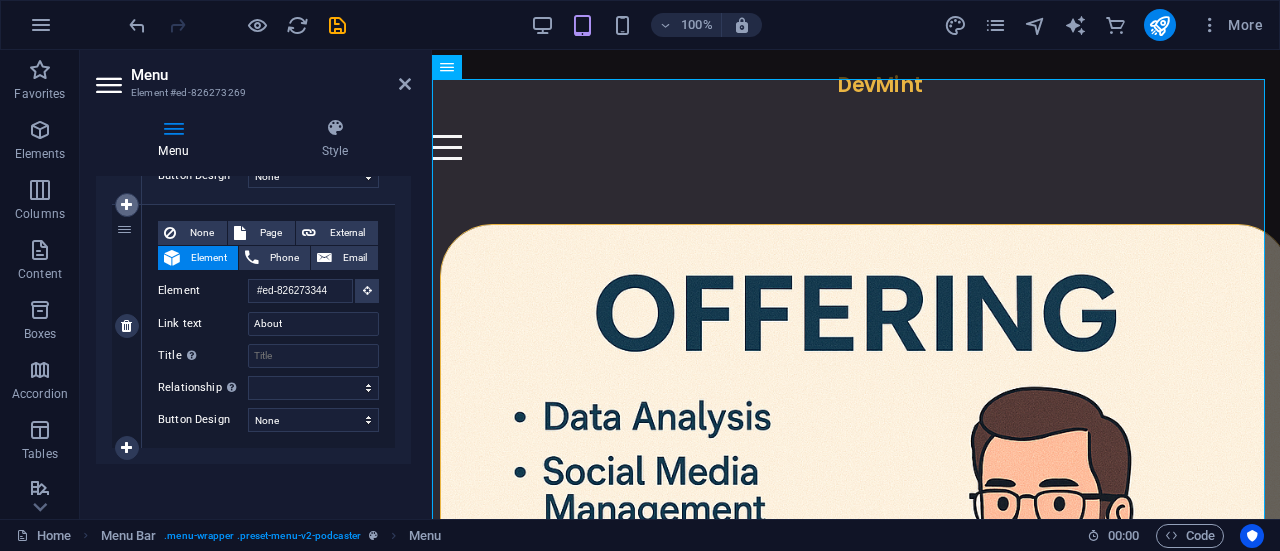click at bounding box center (126, 205) 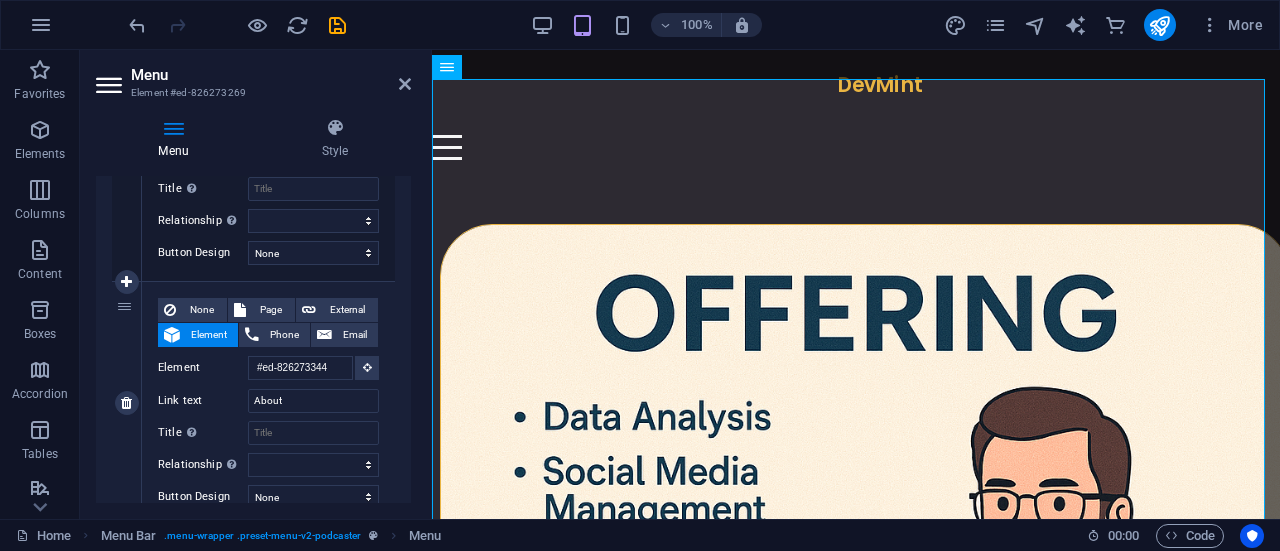 scroll, scrollTop: 617, scrollLeft: 0, axis: vertical 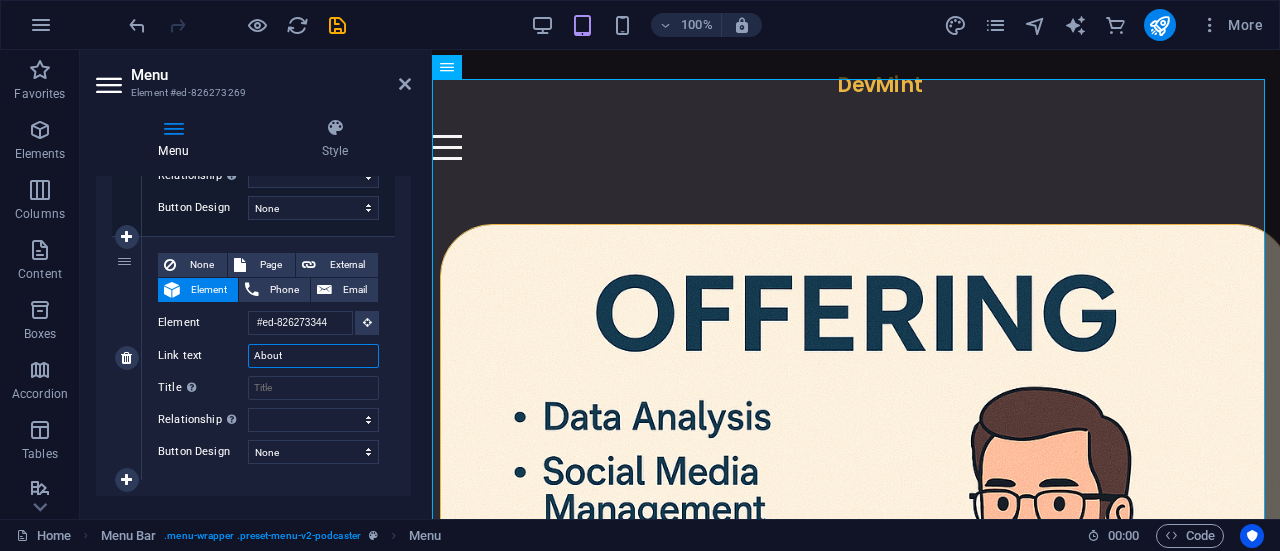 click on "About" at bounding box center [313, 356] 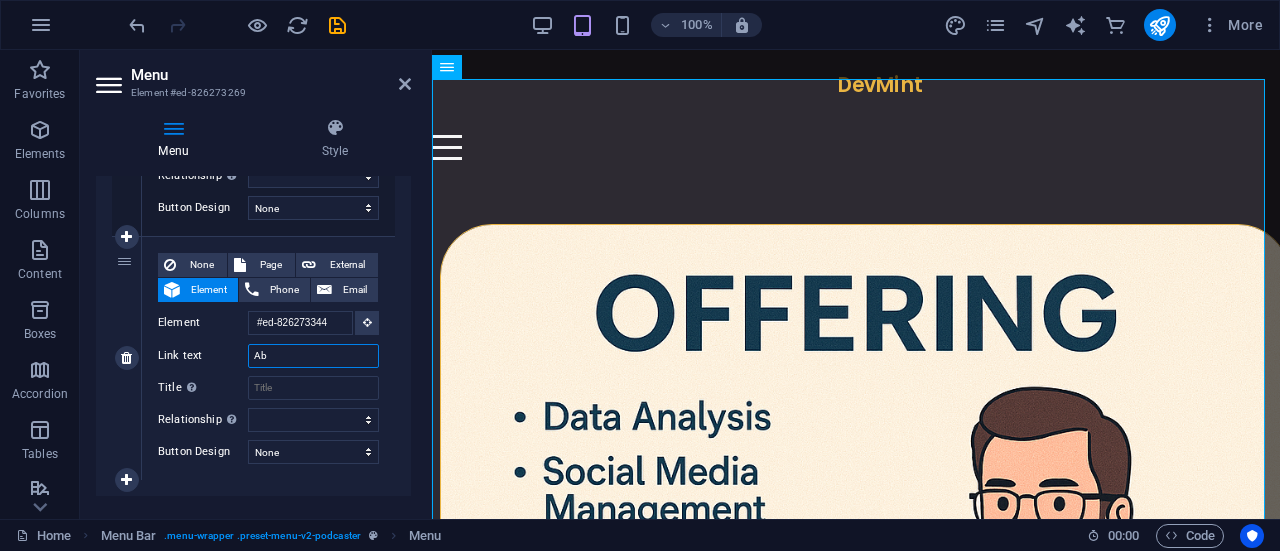 type on "A" 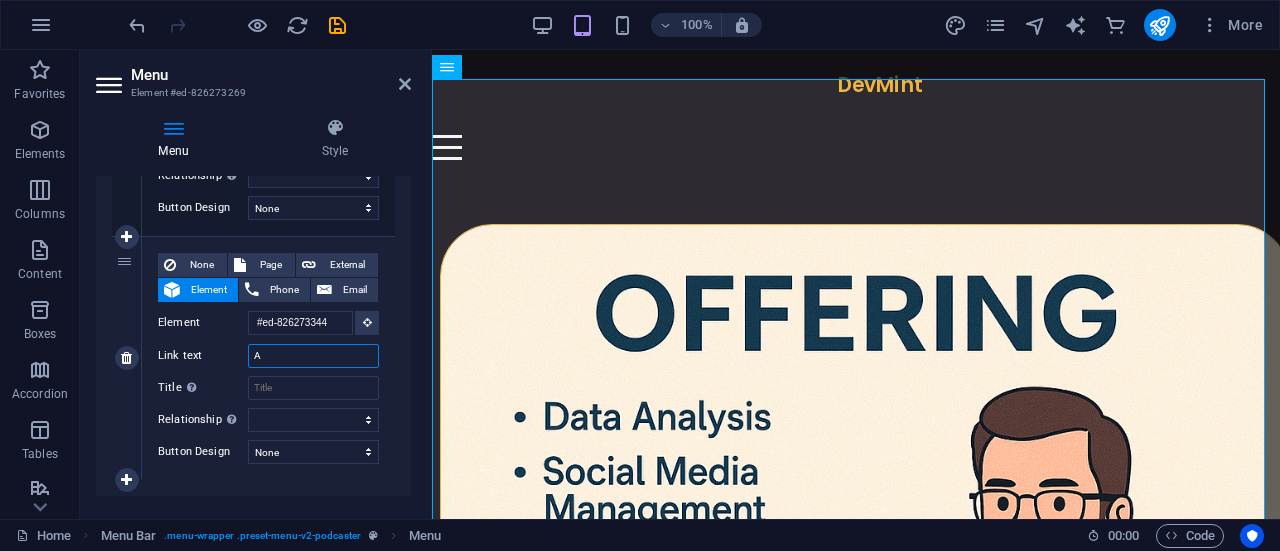 type 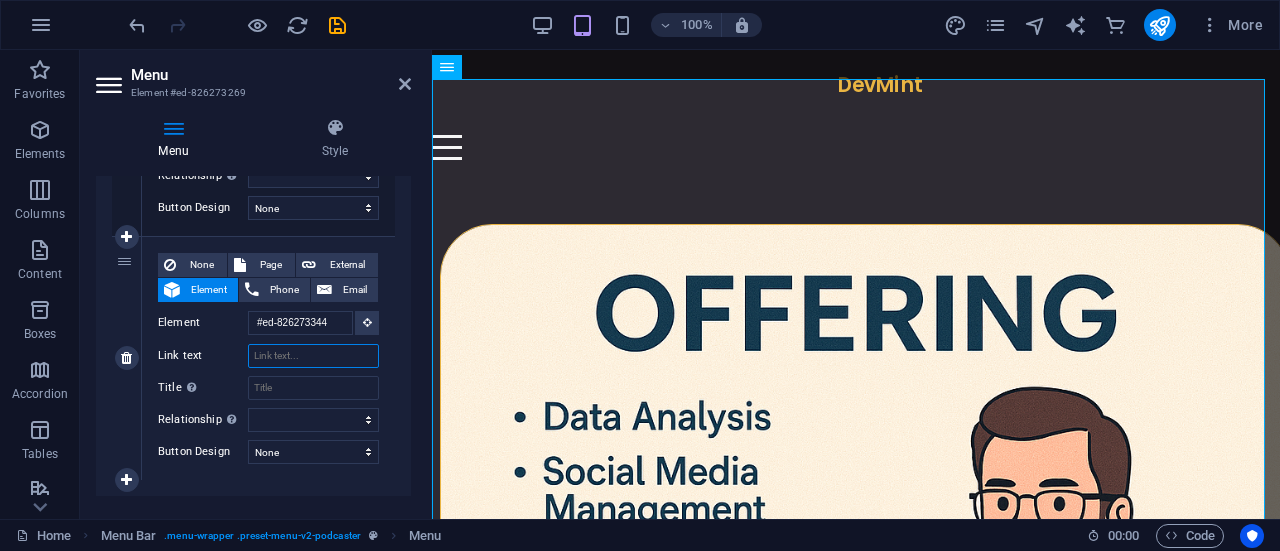 select 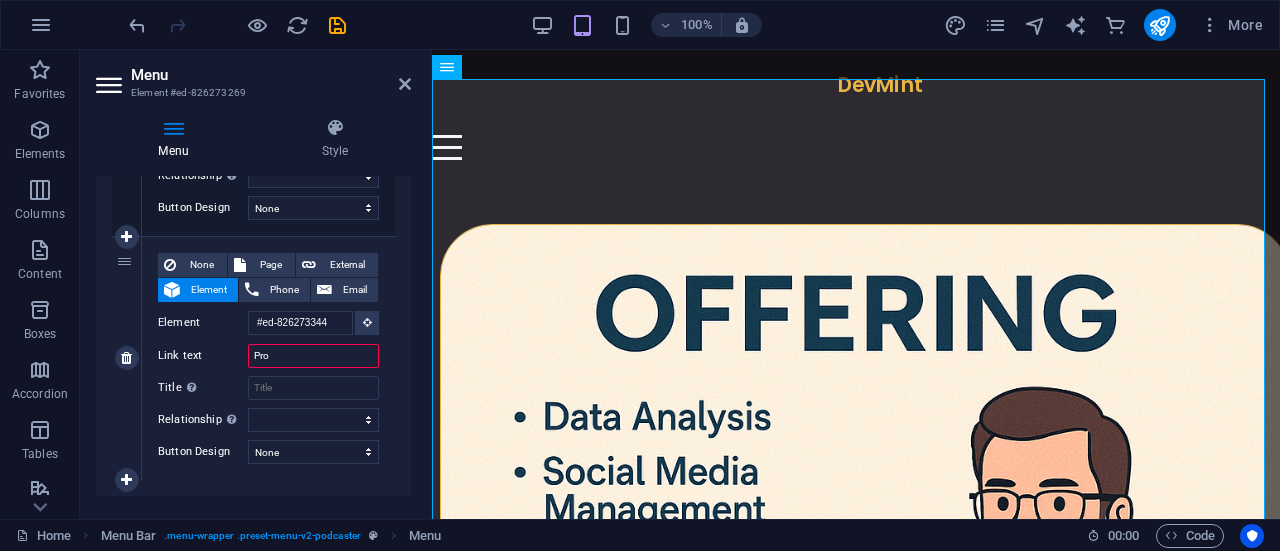 type on "Prod" 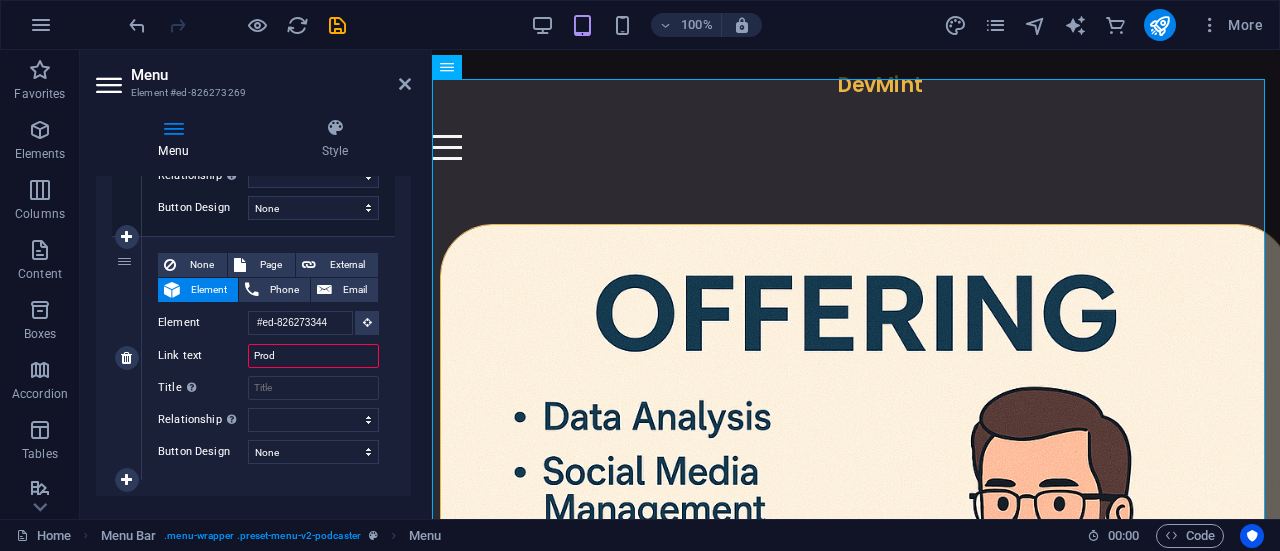 select 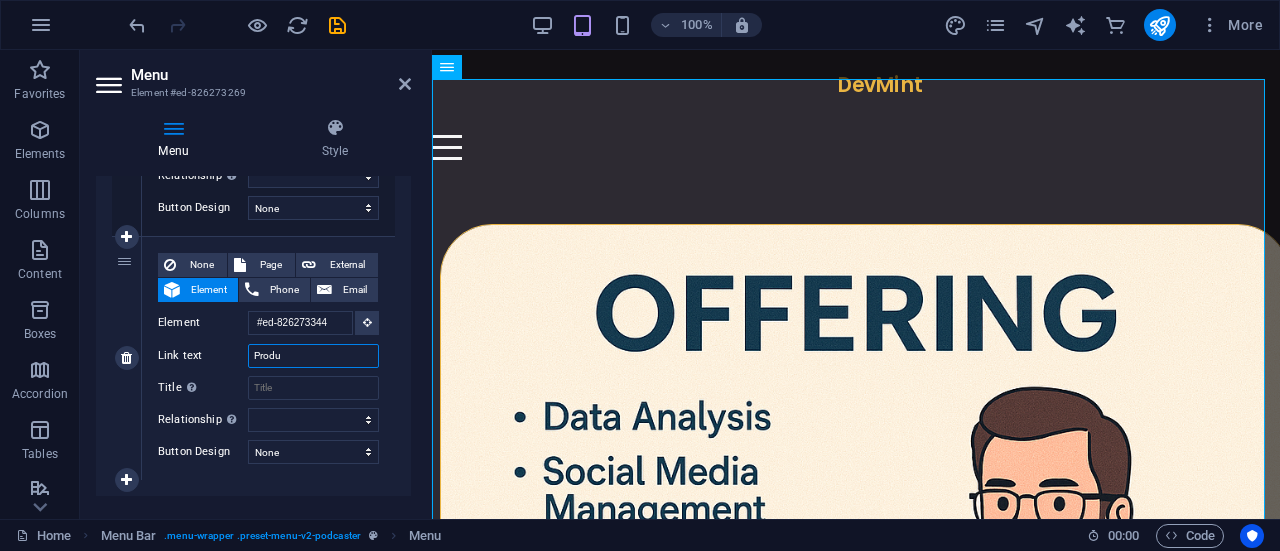 type on "Produc" 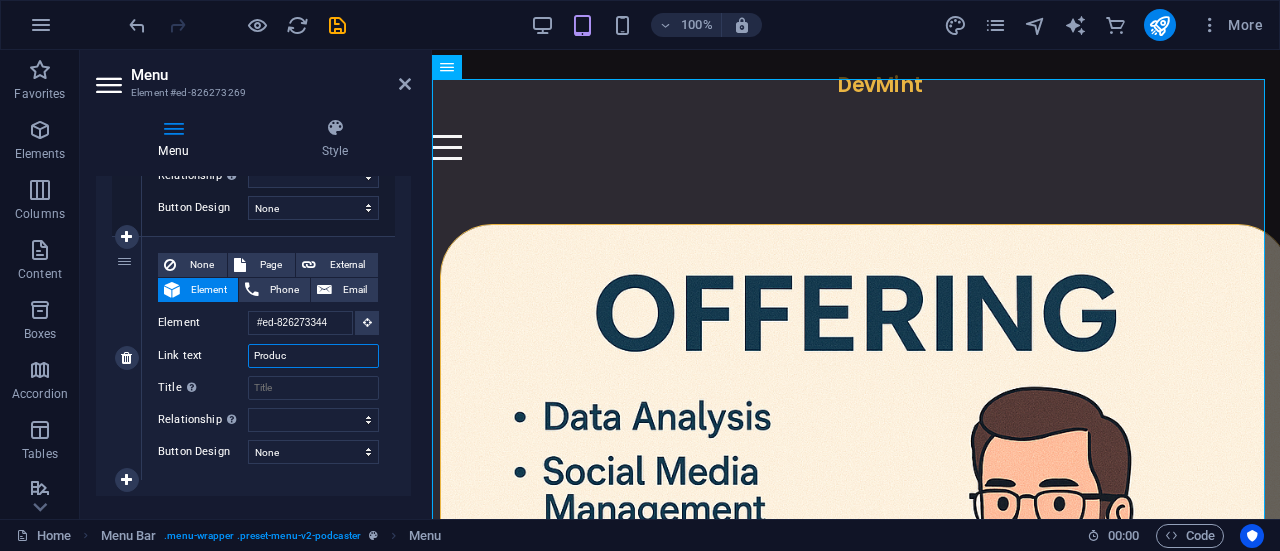 select 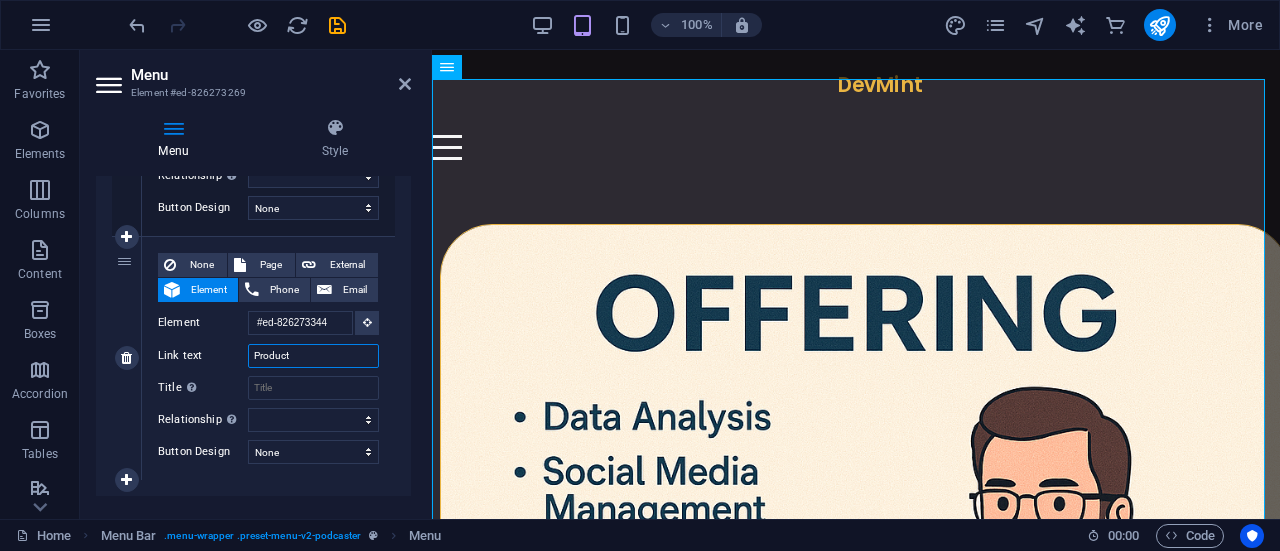 type on "Product" 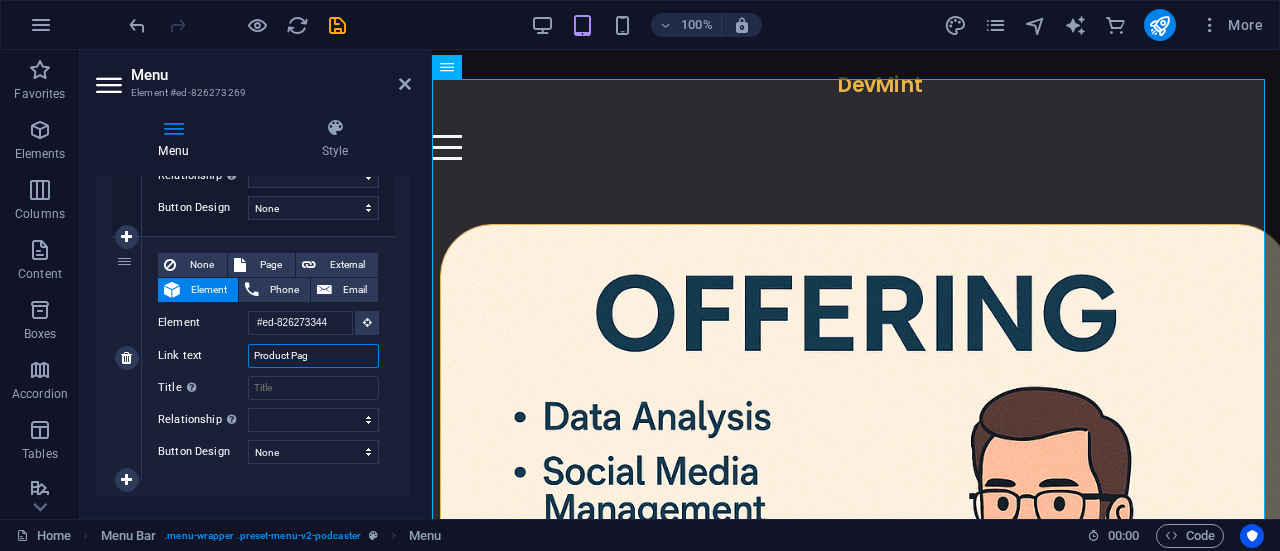 type on "Product Page" 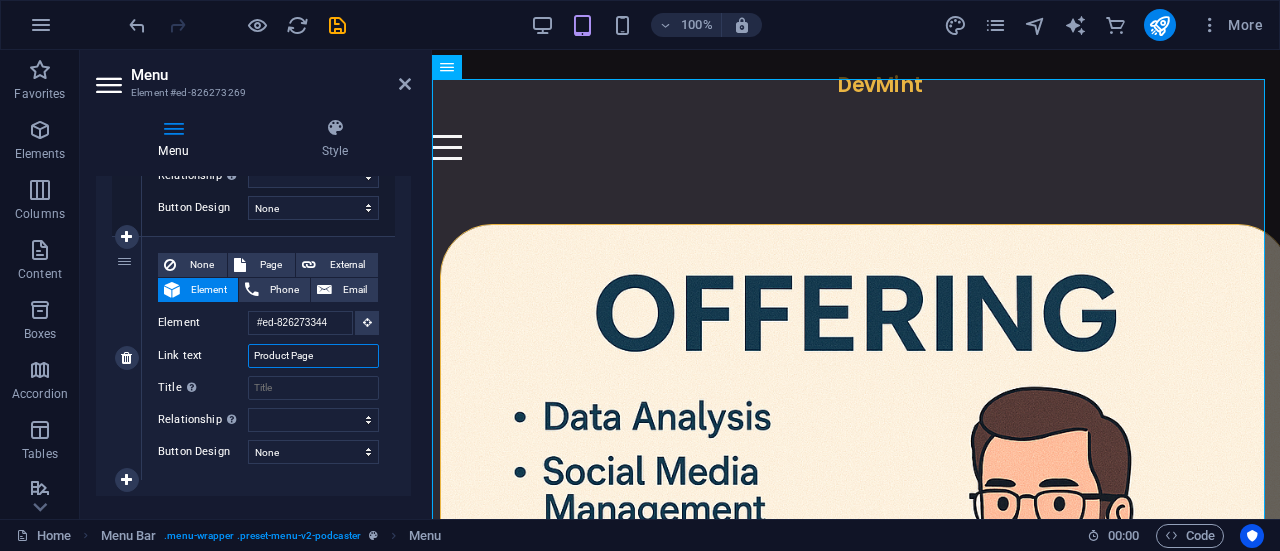 select 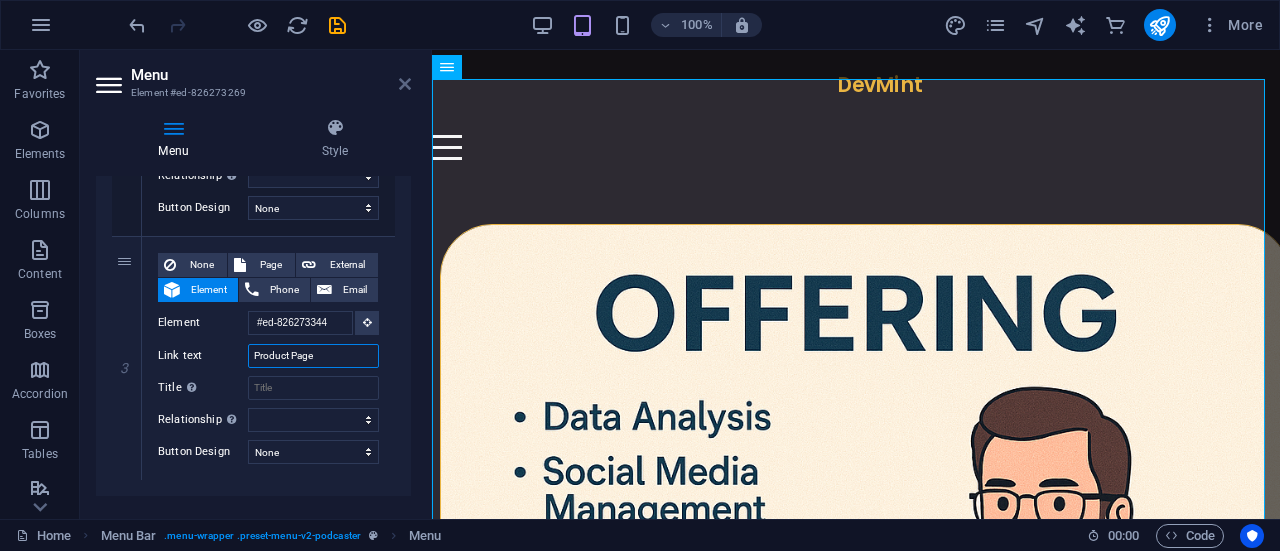 type on "Product Page" 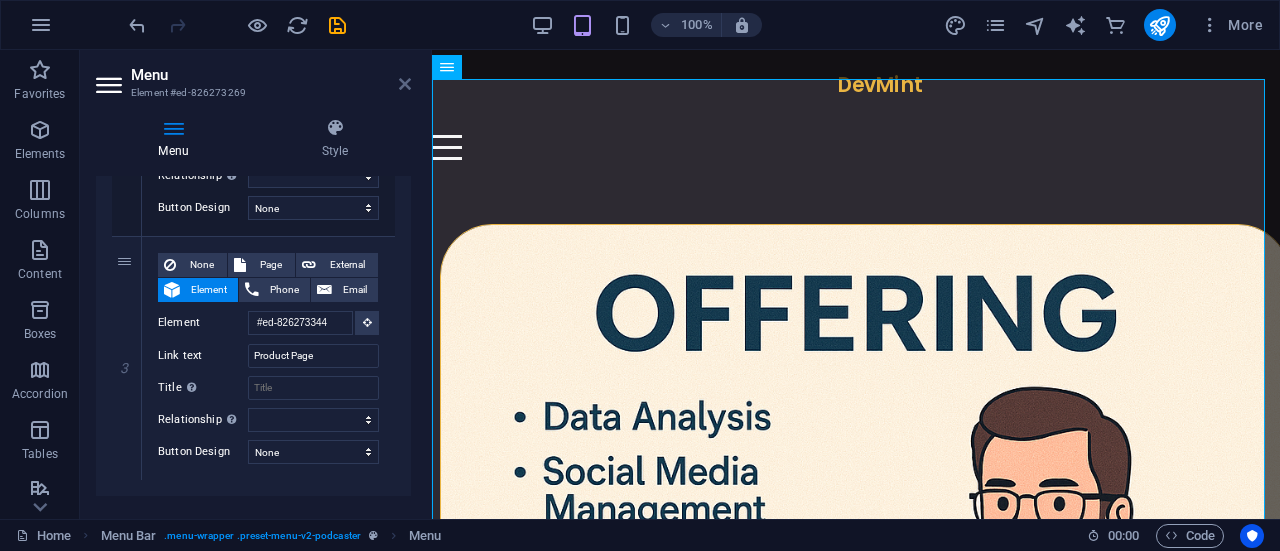 click at bounding box center (405, 84) 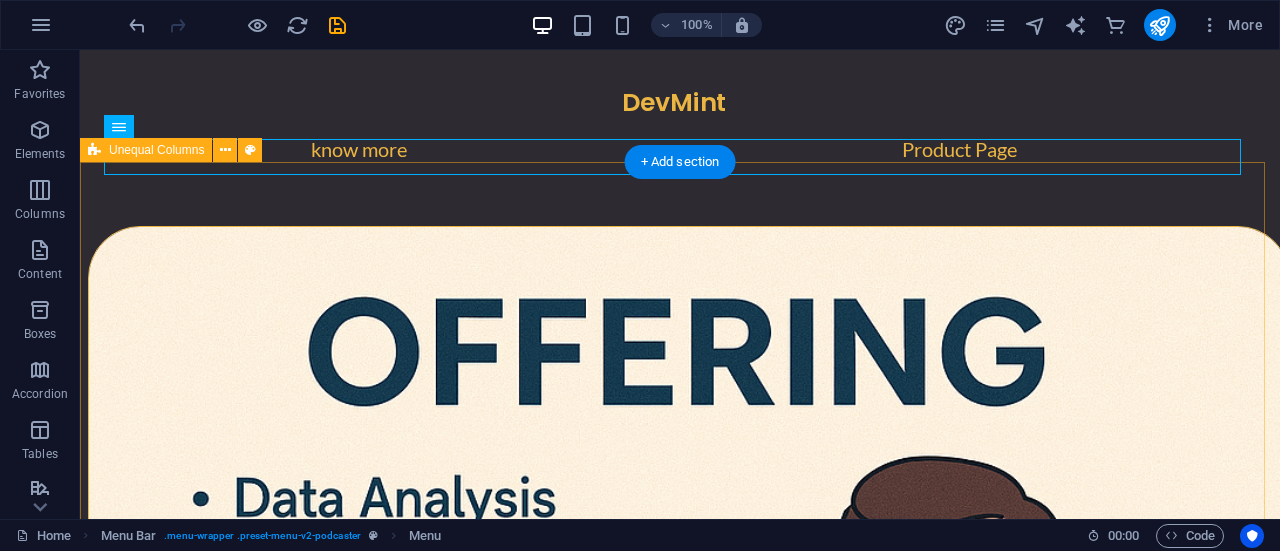 click at bounding box center [680, 827] 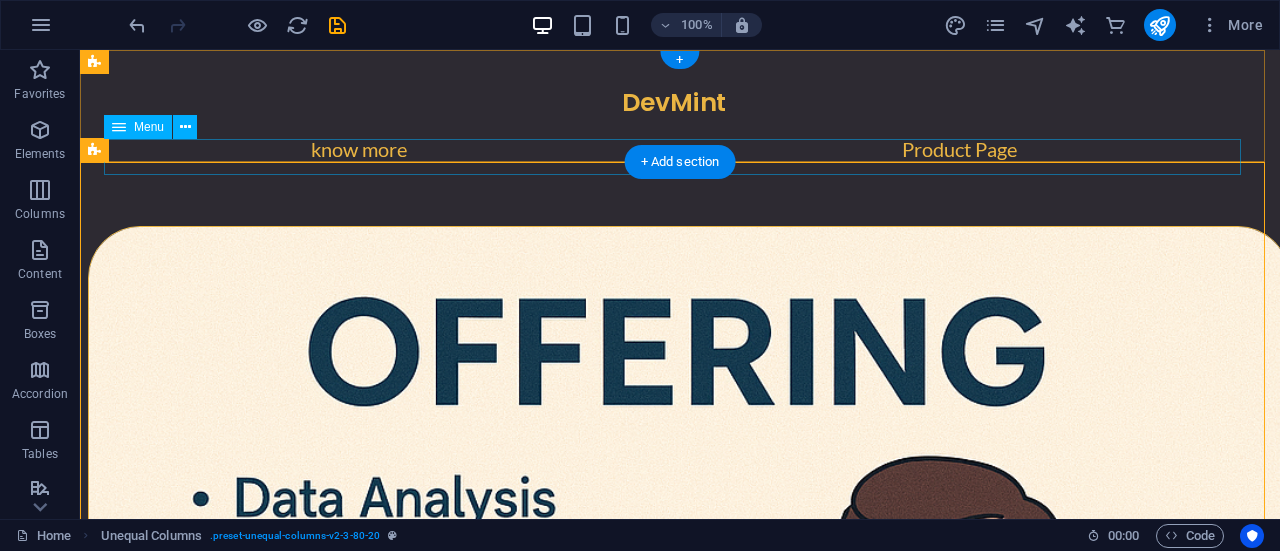 click on "know more Product Page" at bounding box center (680, 157) 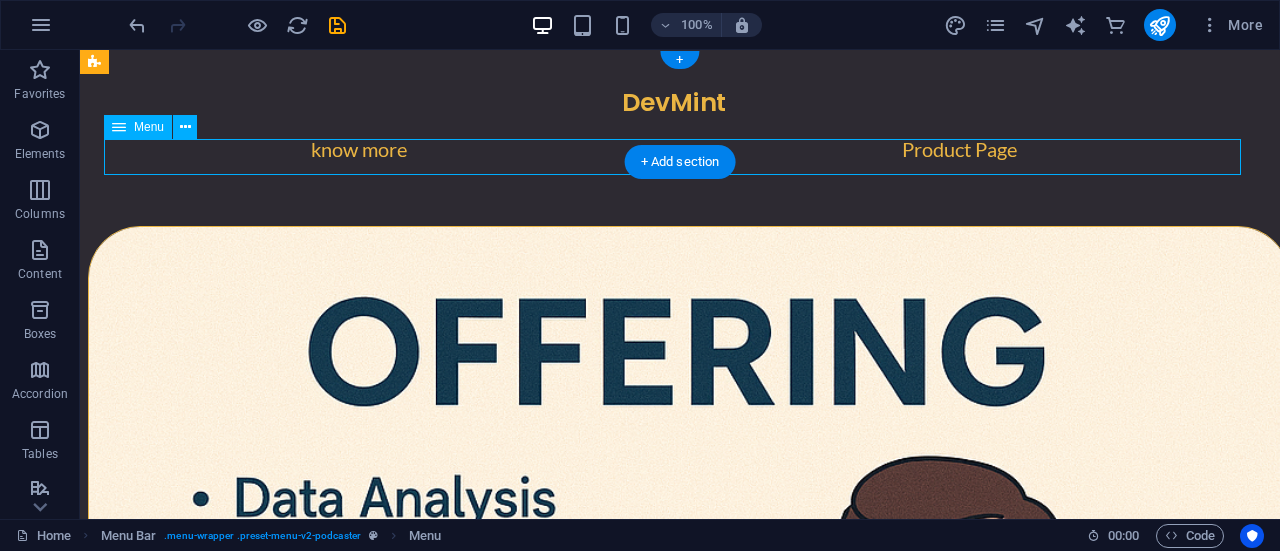 click on "know more Product Page" at bounding box center (680, 157) 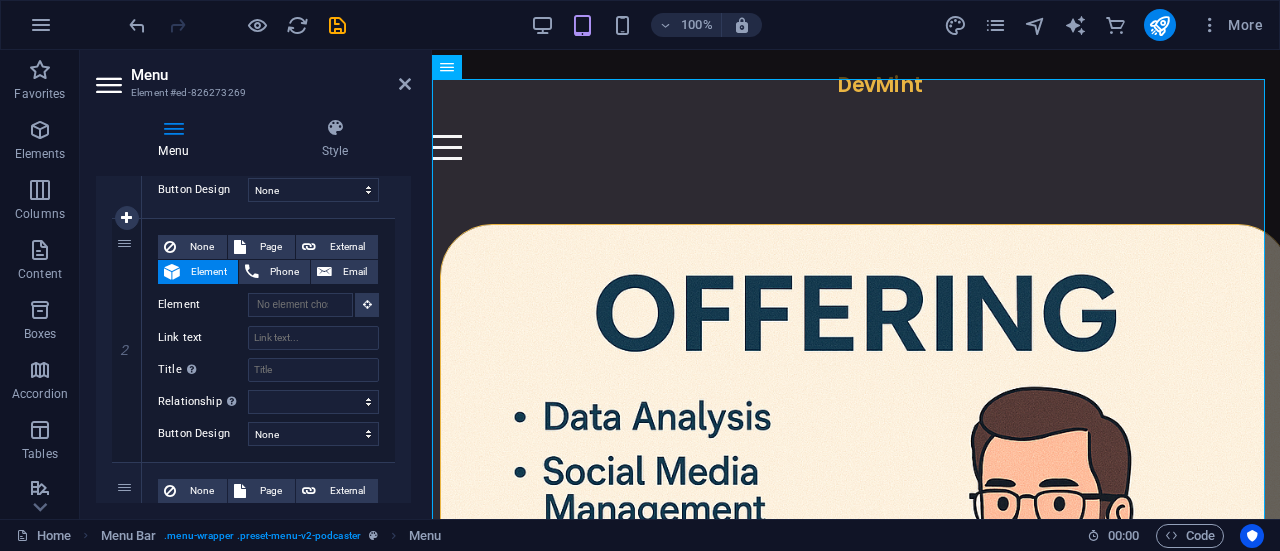 scroll, scrollTop: 387, scrollLeft: 0, axis: vertical 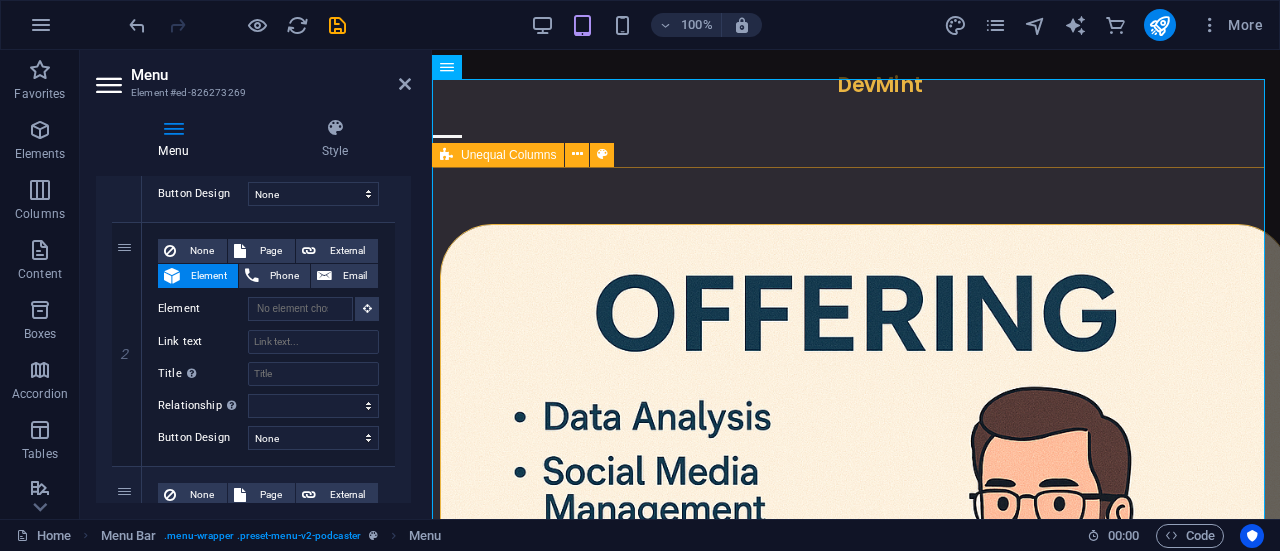 click at bounding box center [856, 649] 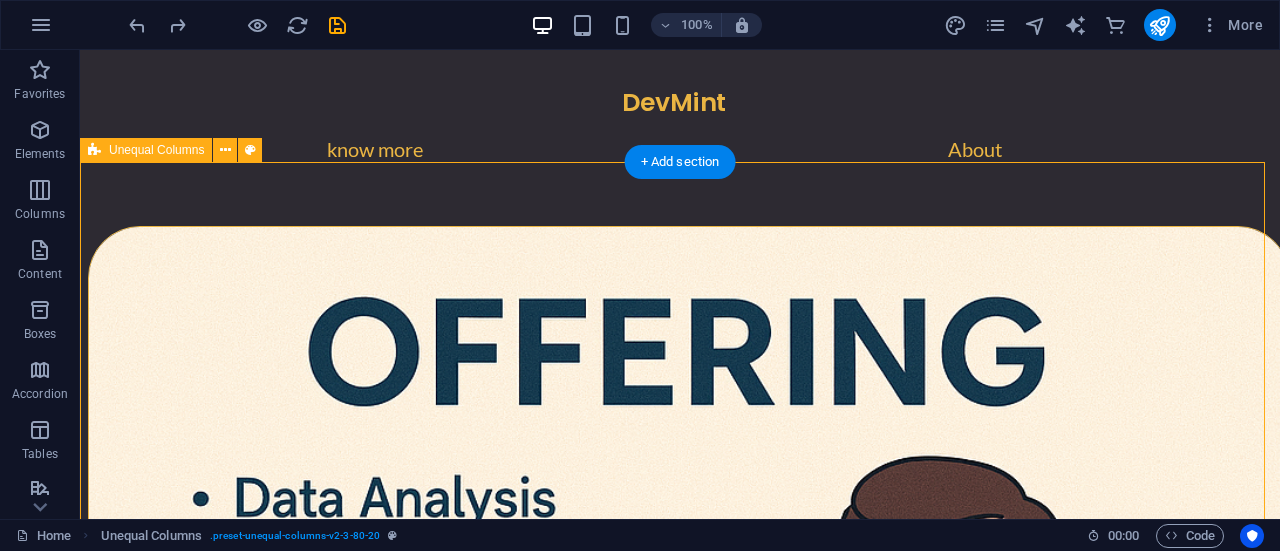 click at bounding box center (680, 827) 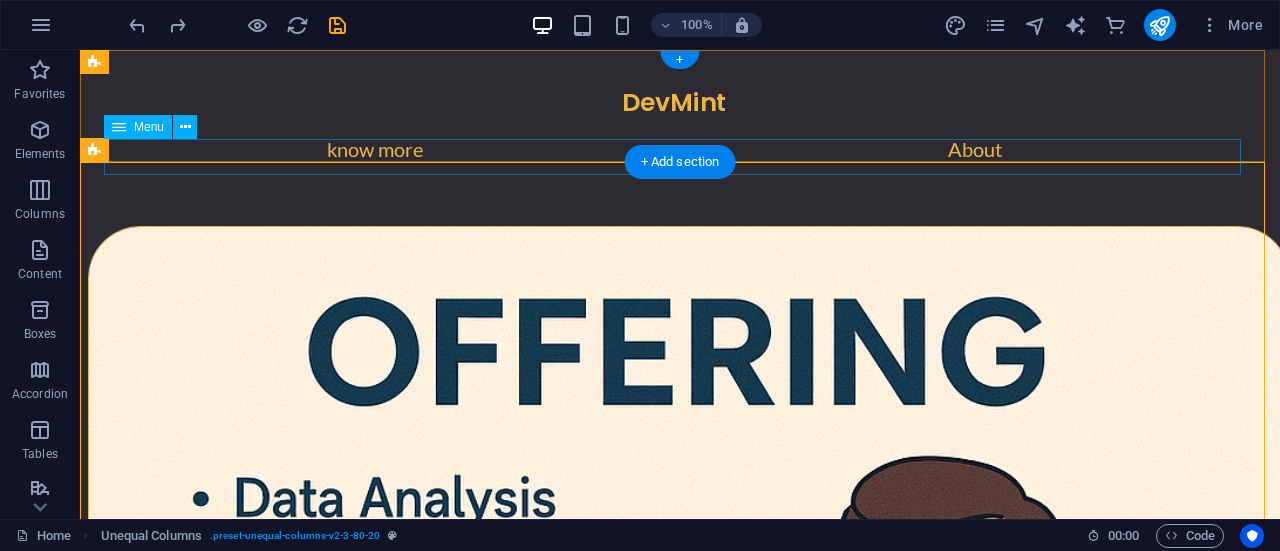 click on "know more About" at bounding box center (680, 157) 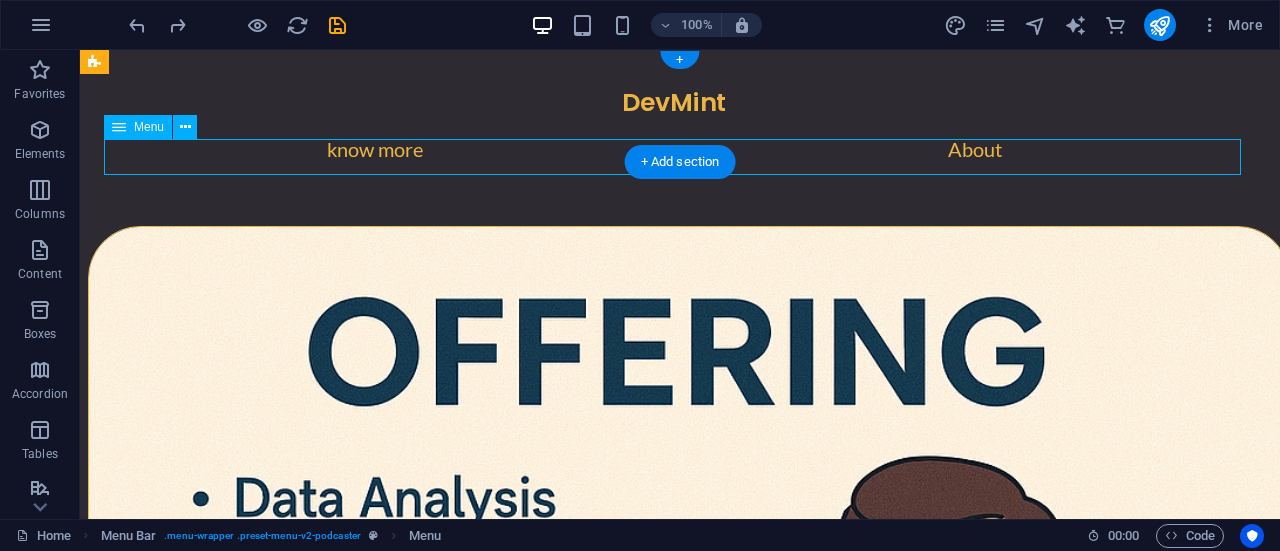 click on "know more About" at bounding box center [680, 157] 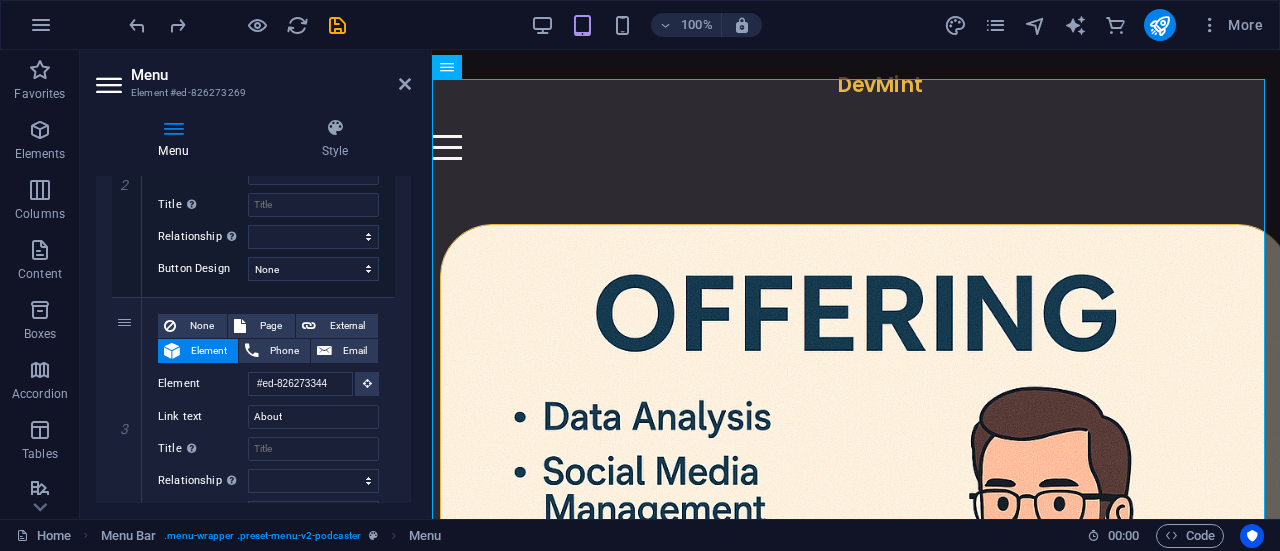 scroll, scrollTop: 648, scrollLeft: 0, axis: vertical 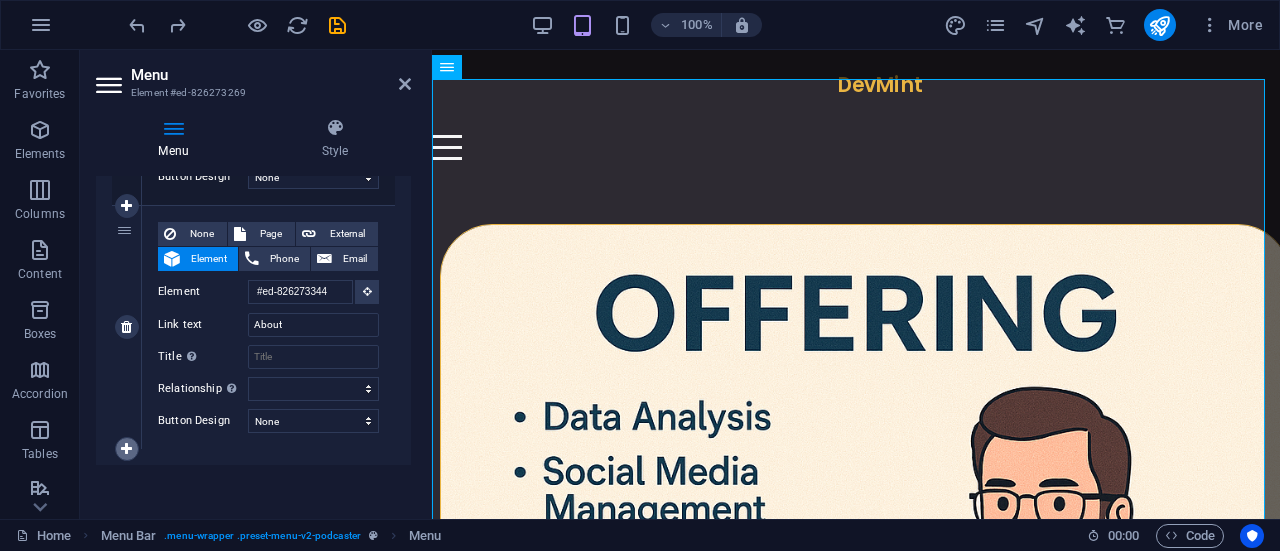 click at bounding box center (126, 449) 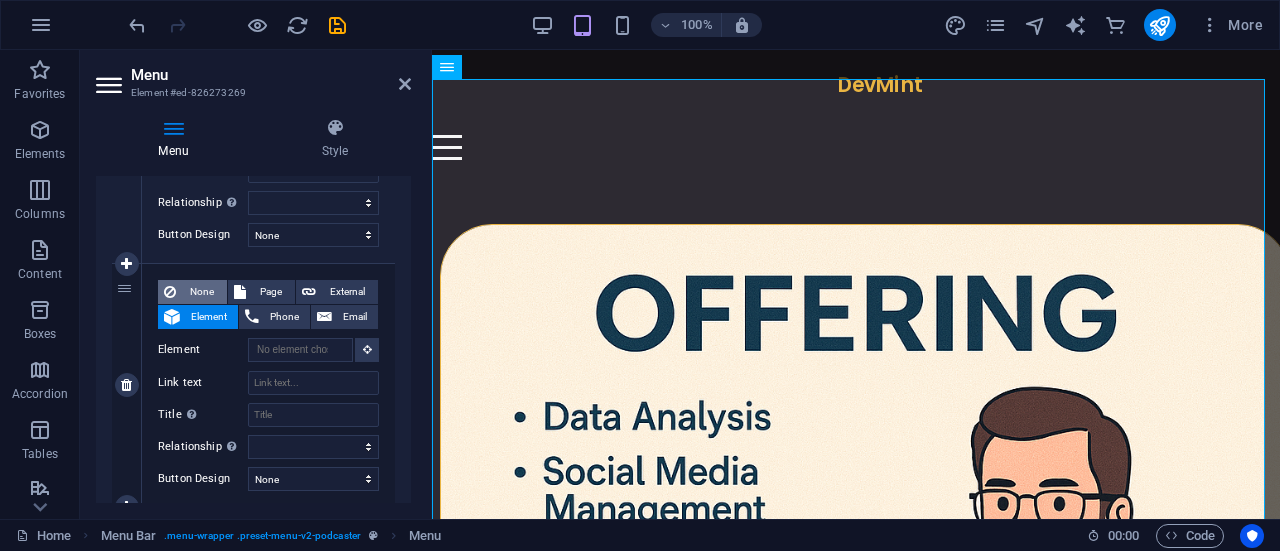 scroll, scrollTop: 892, scrollLeft: 0, axis: vertical 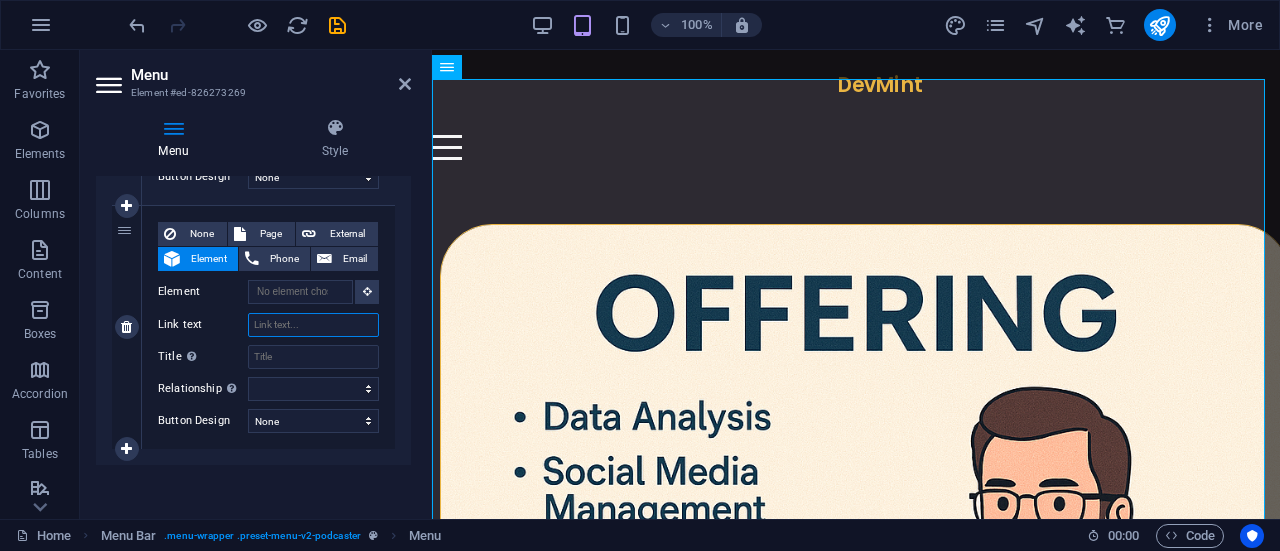 click on "Link text" at bounding box center [313, 325] 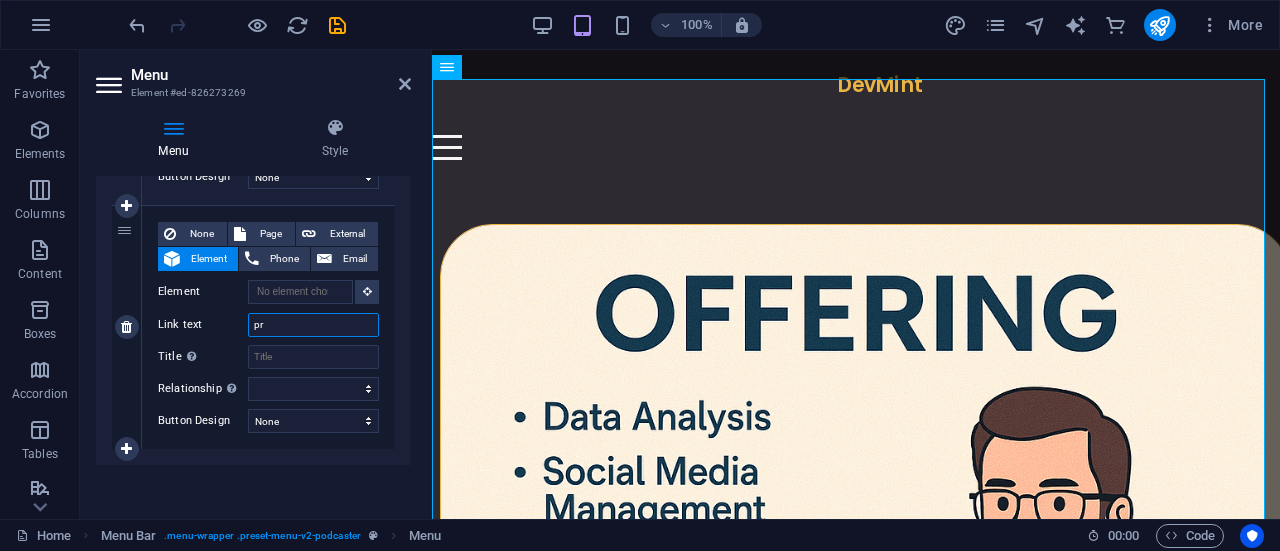 type on "pro" 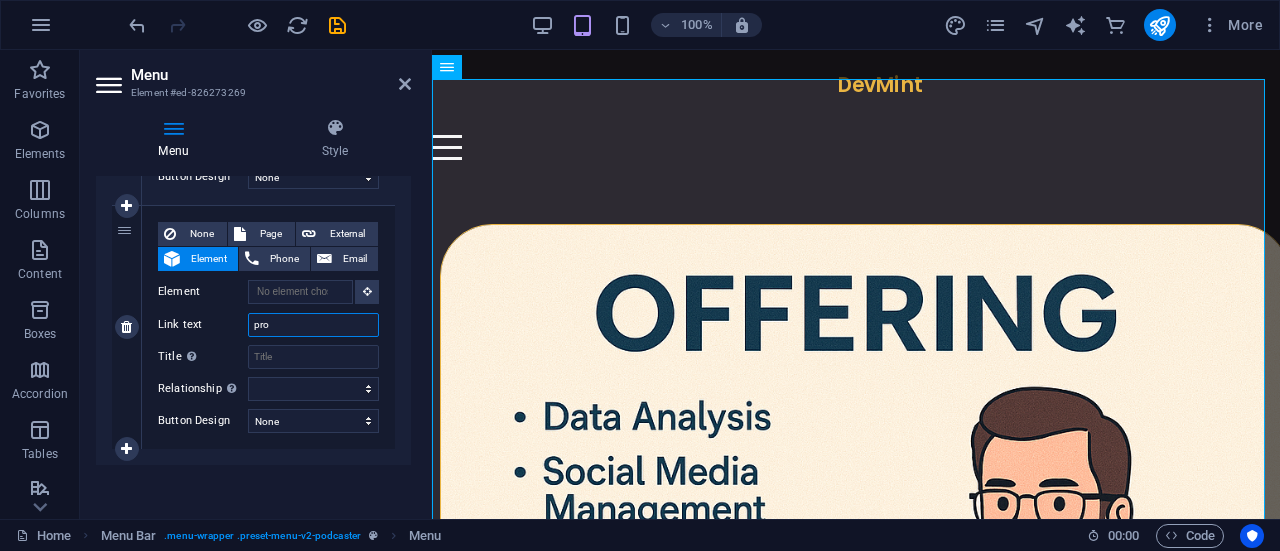 select 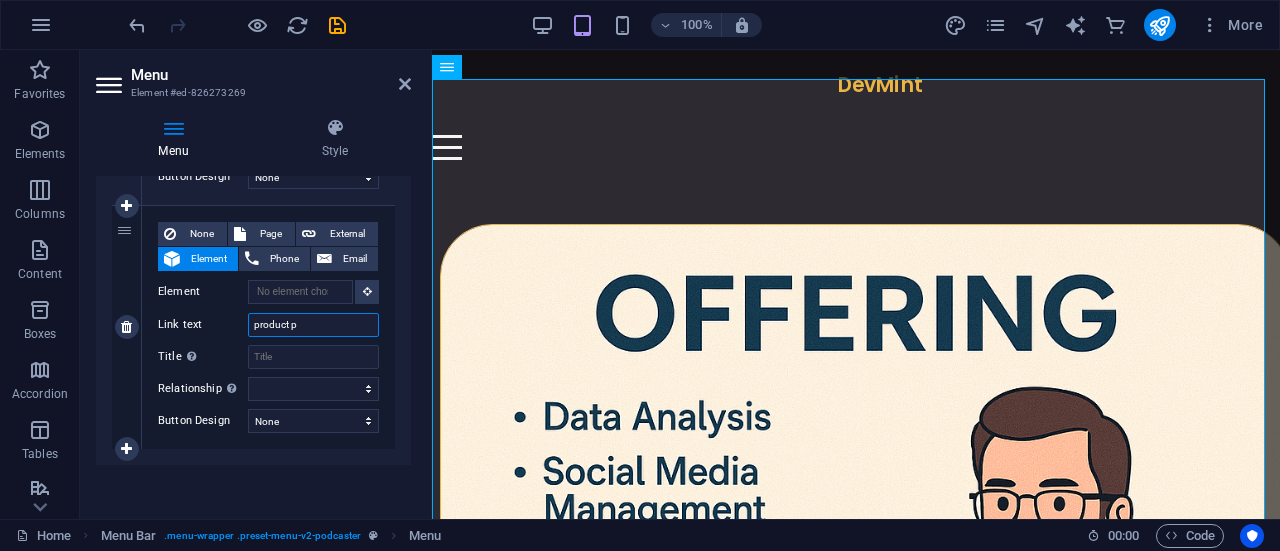 type on "product pa" 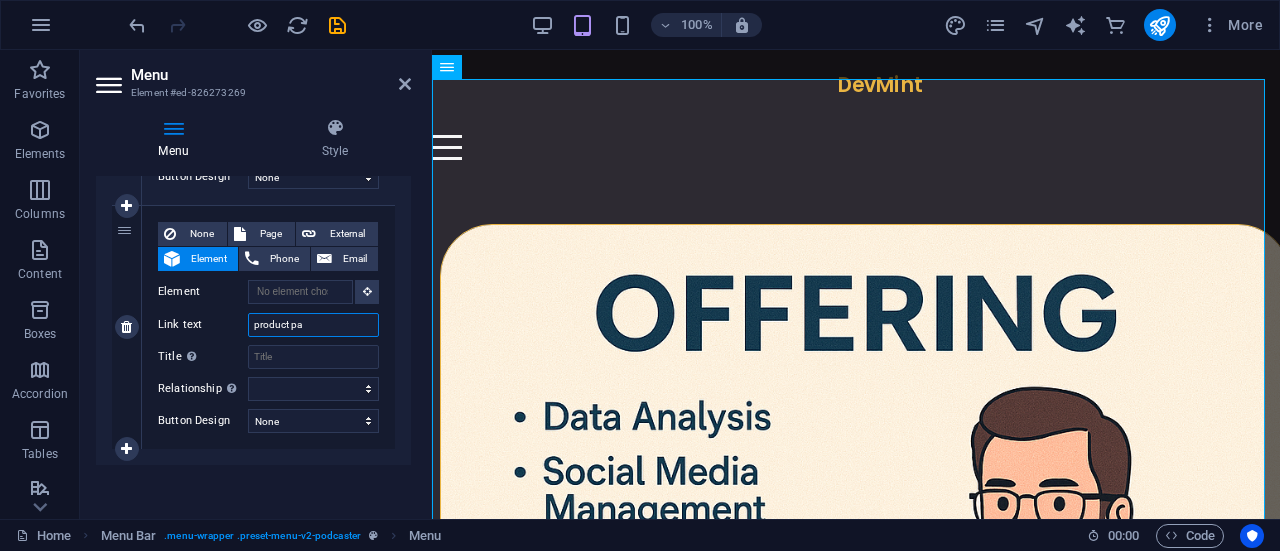 select 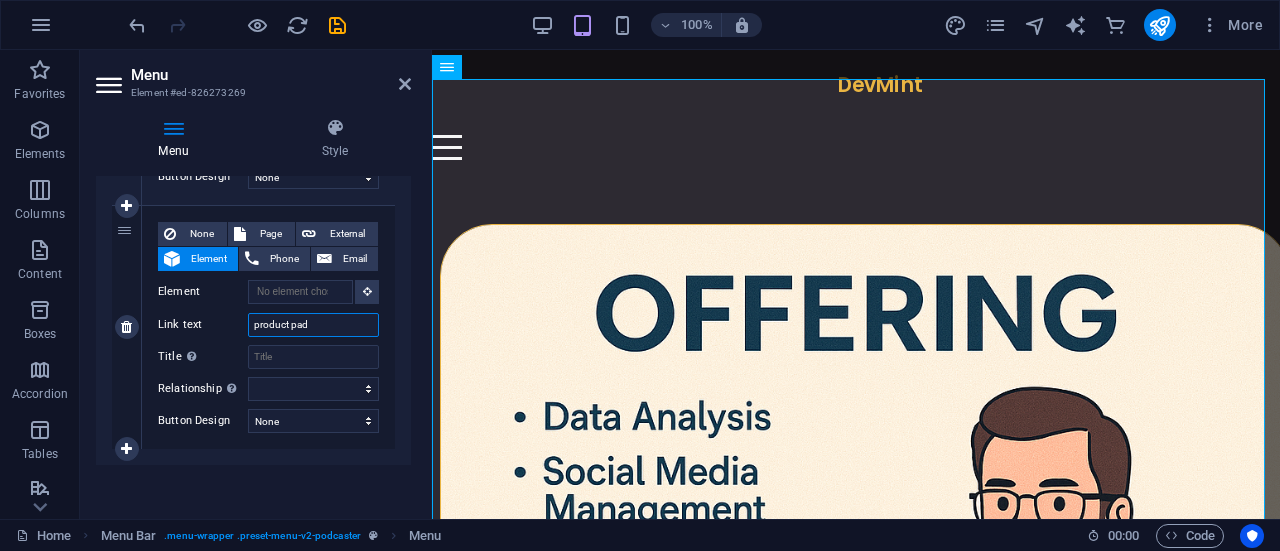select 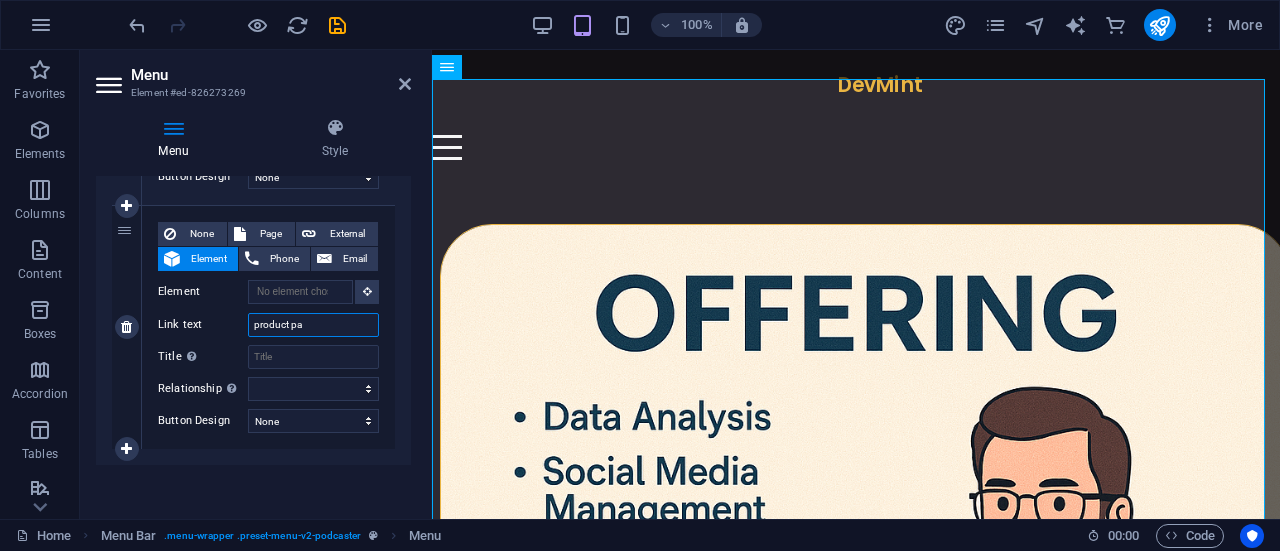 select 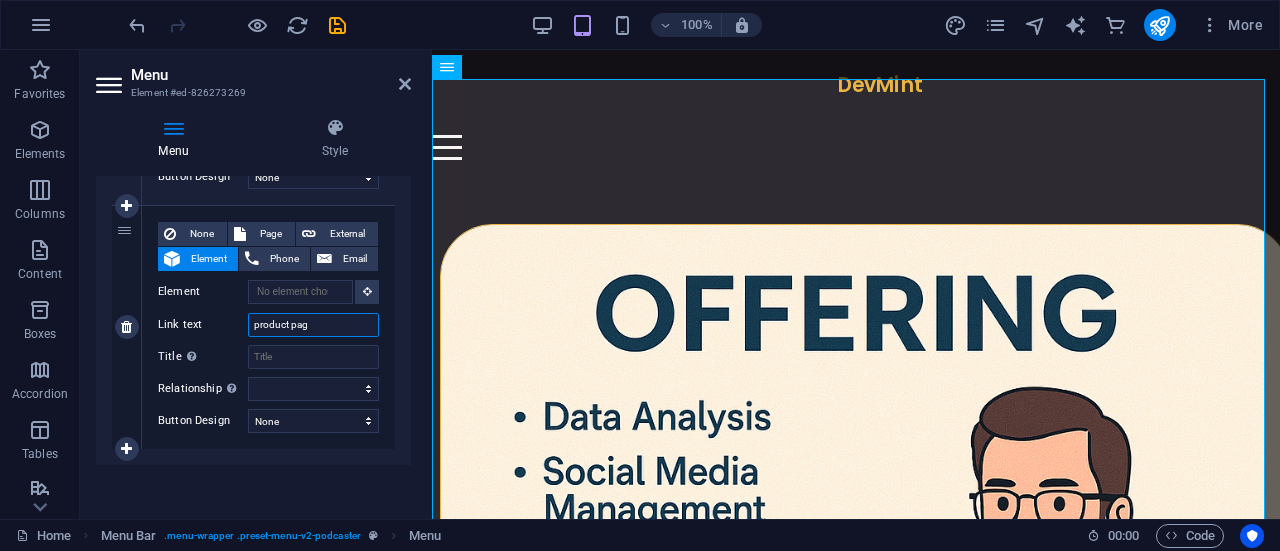 type on "product page" 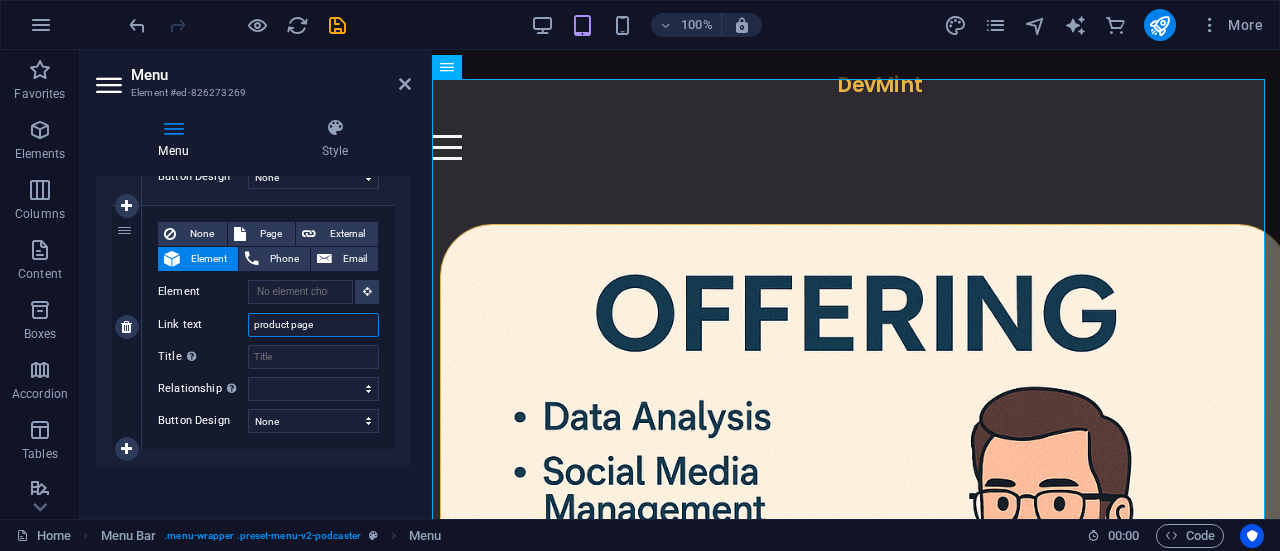 select 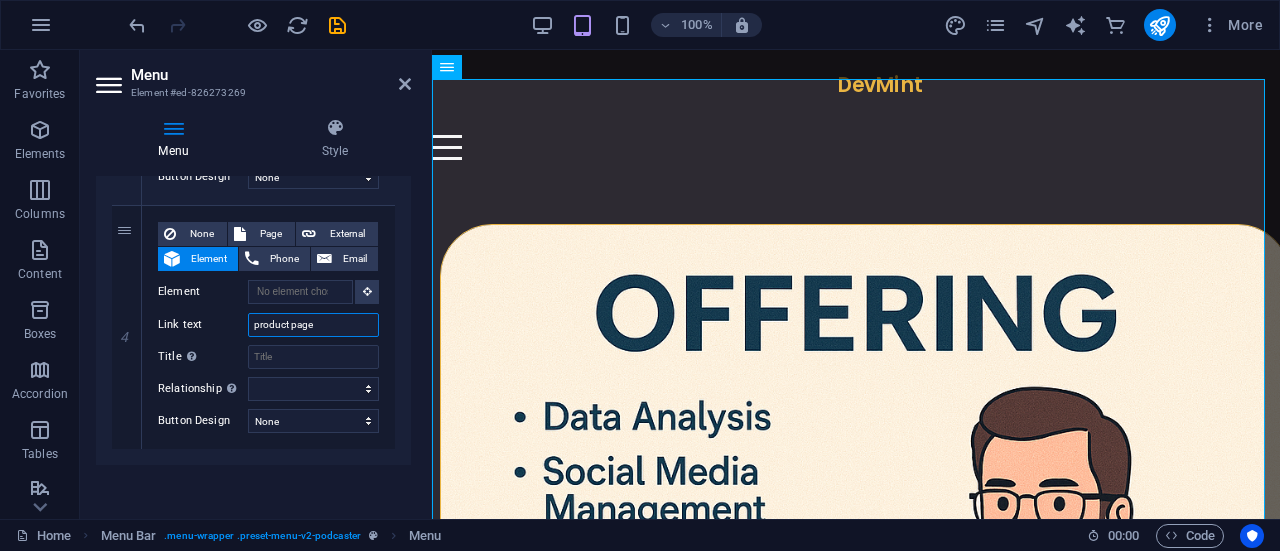 type on "product page" 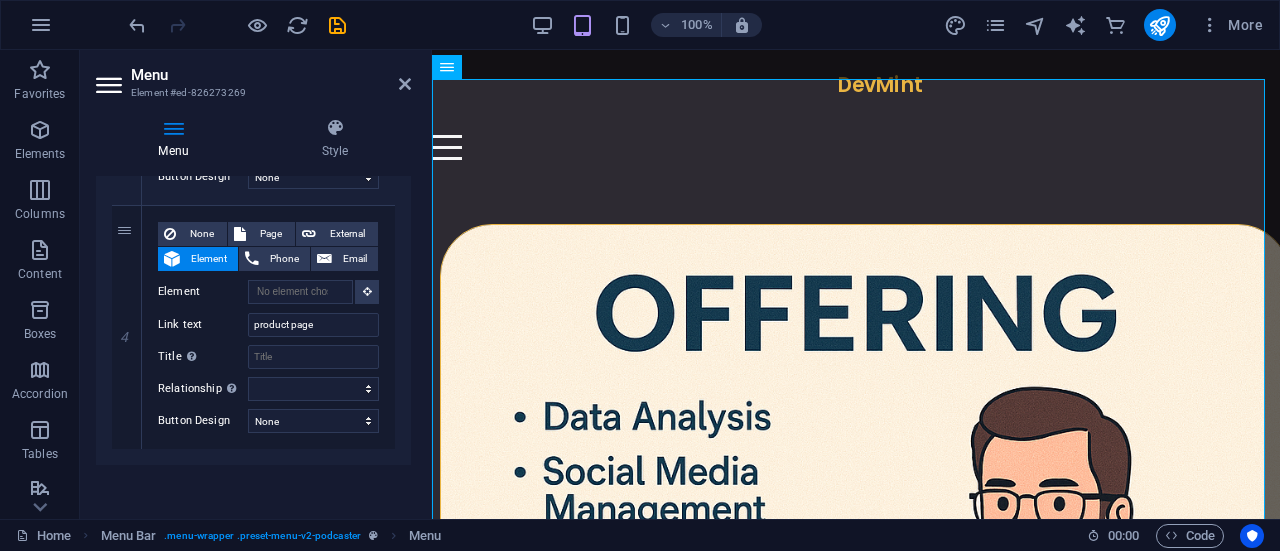 click on "Menu Element #ed-826273269 Menu Style Menu Auto Custom Create custom menu items for this menu. Recommended for one-page websites. Manage pages Menu items 1 None Page External Element Phone Email Page Home Legal Notice Privacy Subpage Home Home Element #ed-826273536
URL Phone Email Link text know more Link target New tab Same tab Overlay Title Additional link description, should not be the same as the link text. The title is most often shown as a tooltip text when the mouse moves over the element. Leave empty if uncertain. Relationship Sets the  relationship of this link to the link target . For example, the value "nofollow" instructs search engines not to follow the link. Can be left empty. alternate author bookmark external help license next nofollow noreferrer noopener prev search tag Button Design None Default Primary Secondary 2 None Page External Element Phone Email Page Home Legal Notice Privacy Subpage Home Home Element
URL Phone Email Link text New tab 3" at bounding box center [256, 284] 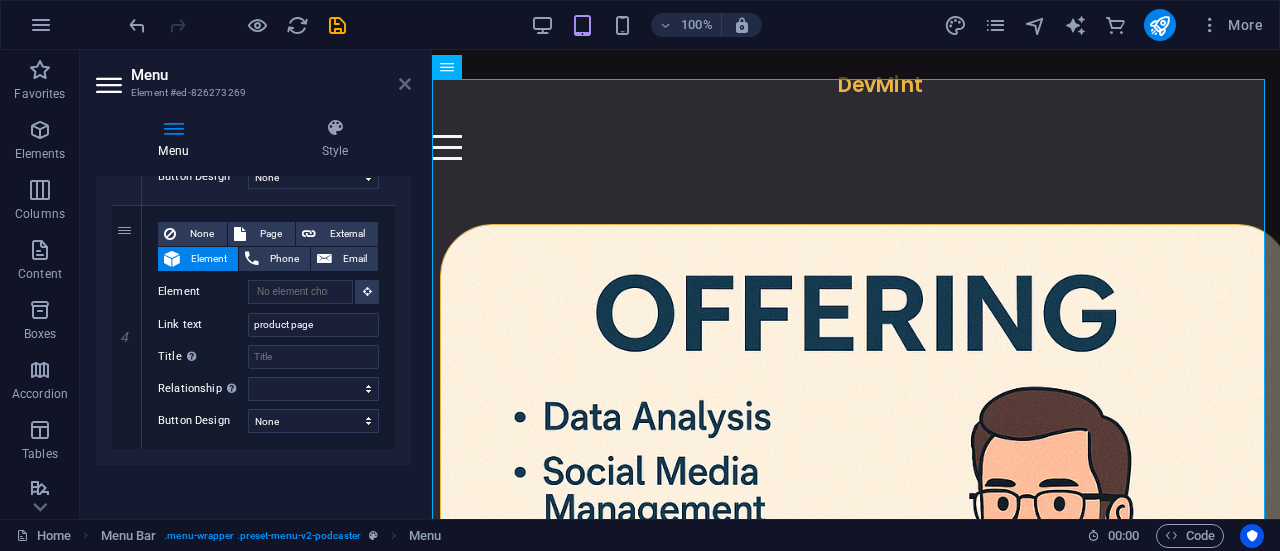 click at bounding box center (405, 84) 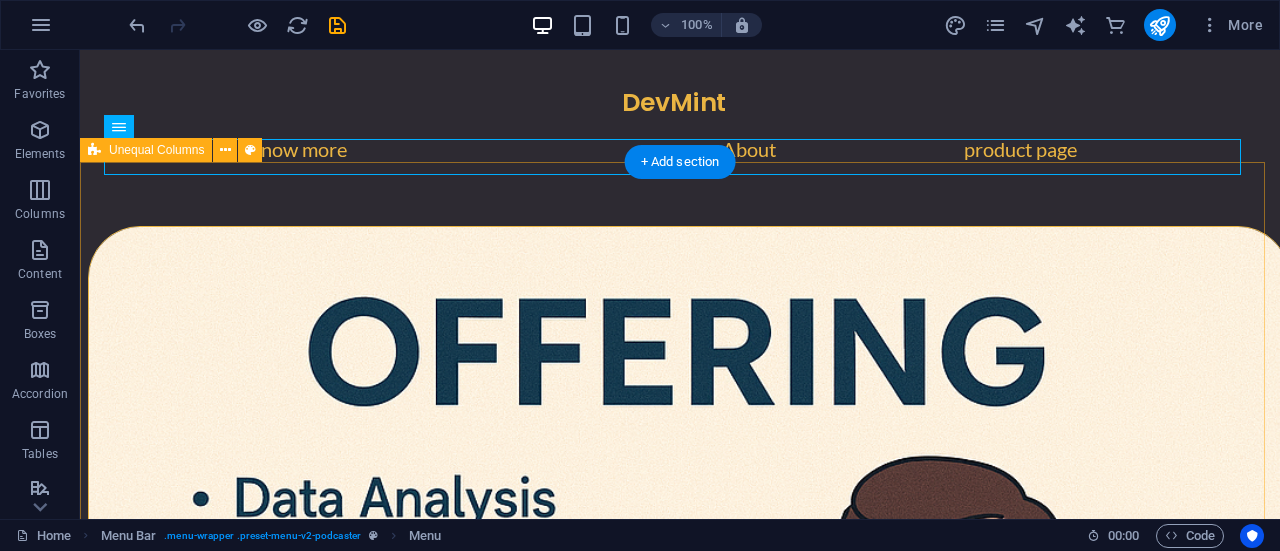 click at bounding box center (680, 827) 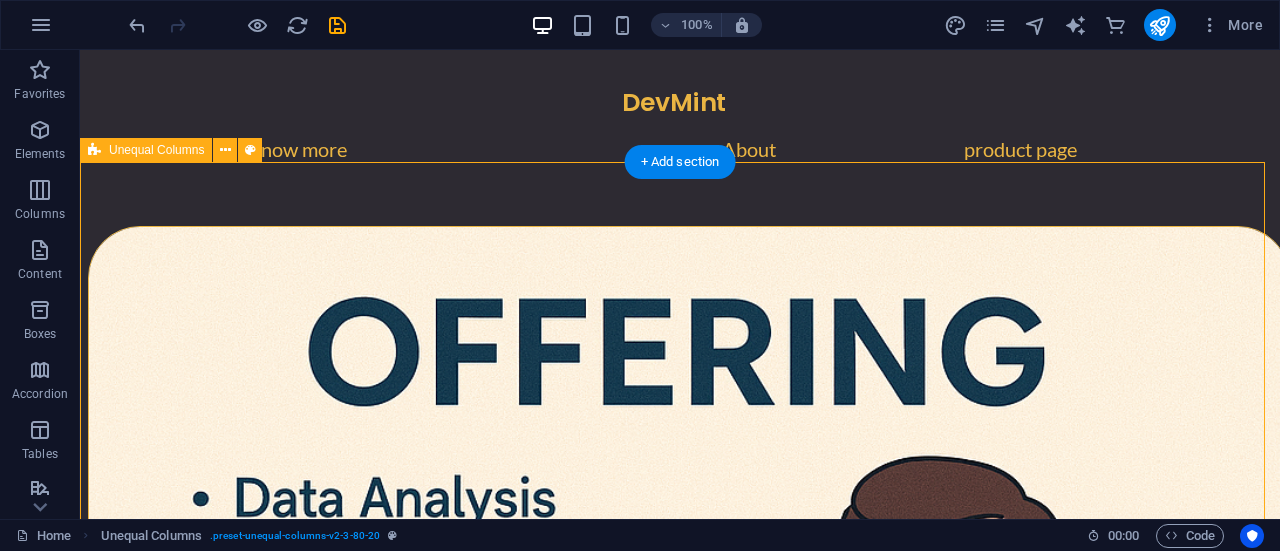 click at bounding box center [680, 827] 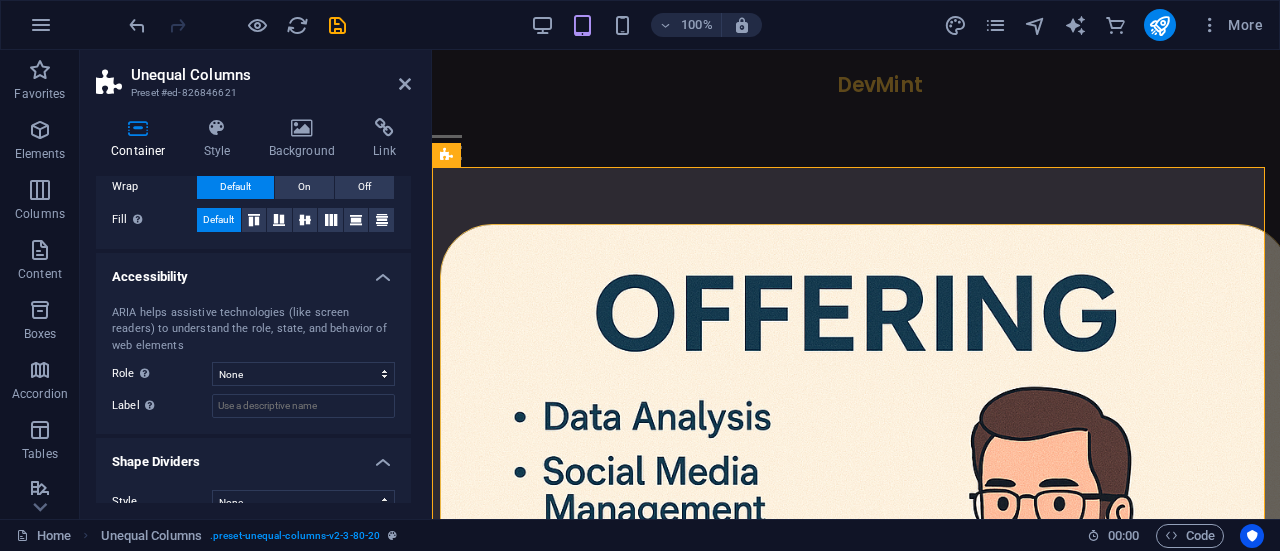 scroll, scrollTop: 446, scrollLeft: 0, axis: vertical 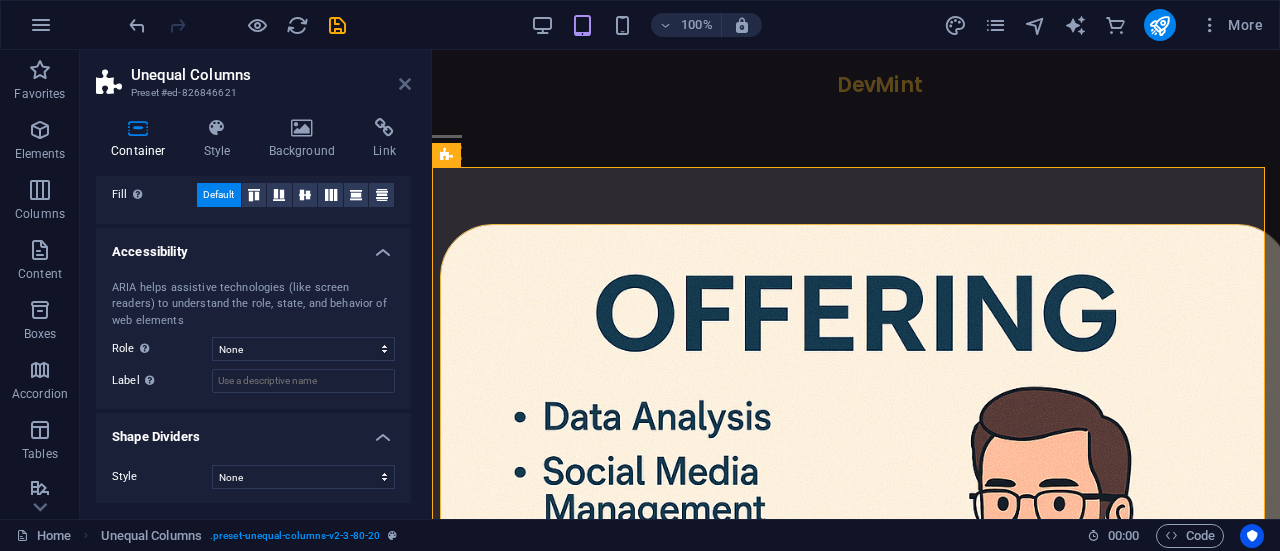 click at bounding box center (405, 84) 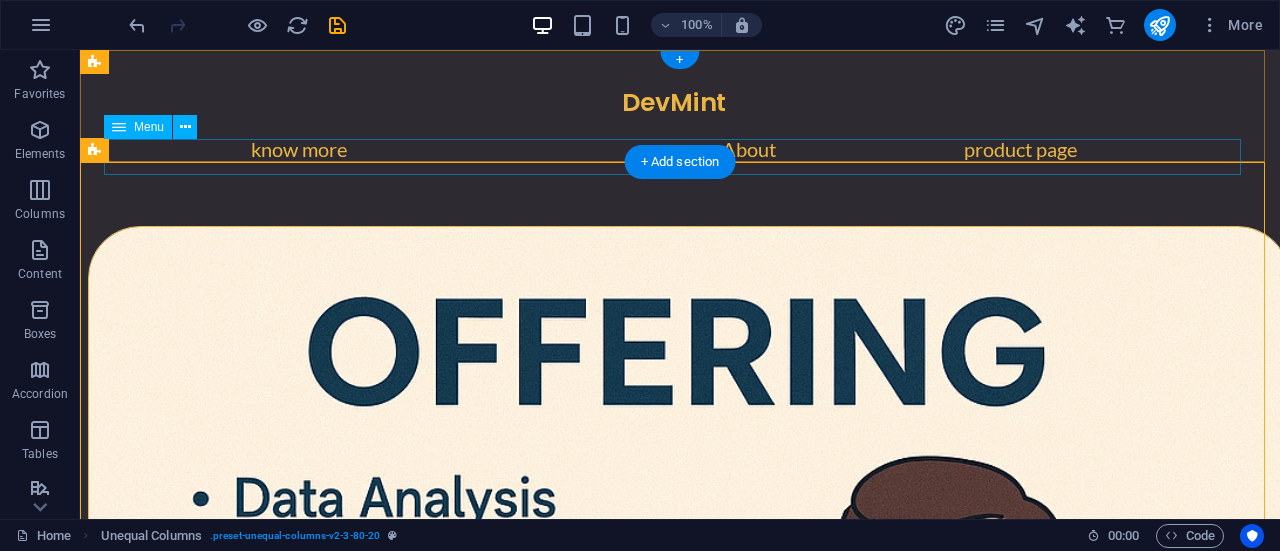 click on "know more About product page" at bounding box center [680, 157] 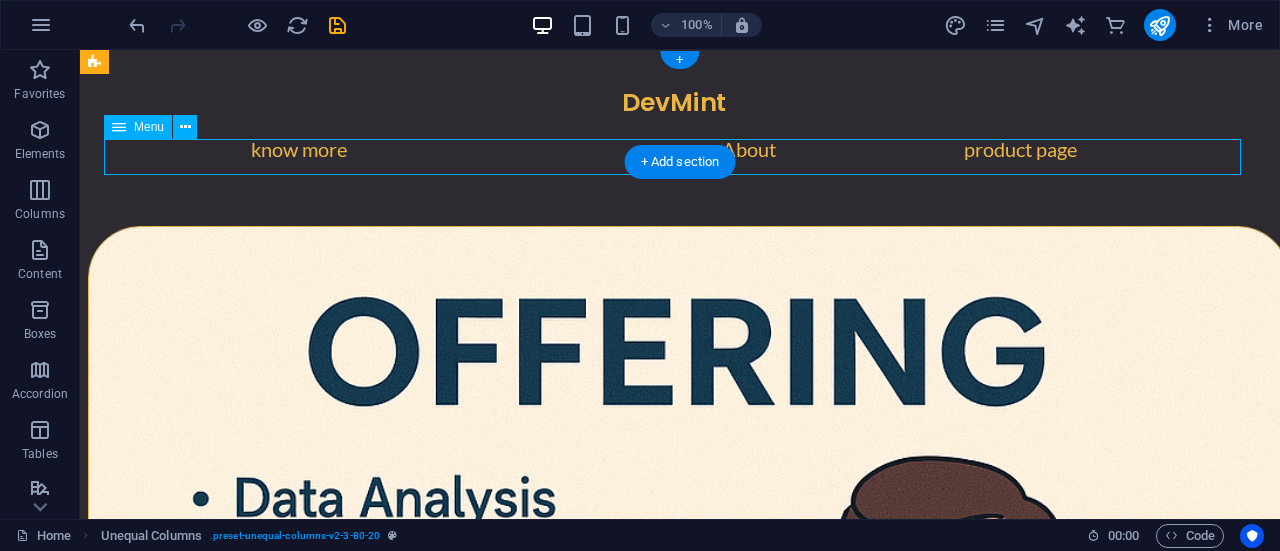 click on "know more About product page" at bounding box center (680, 157) 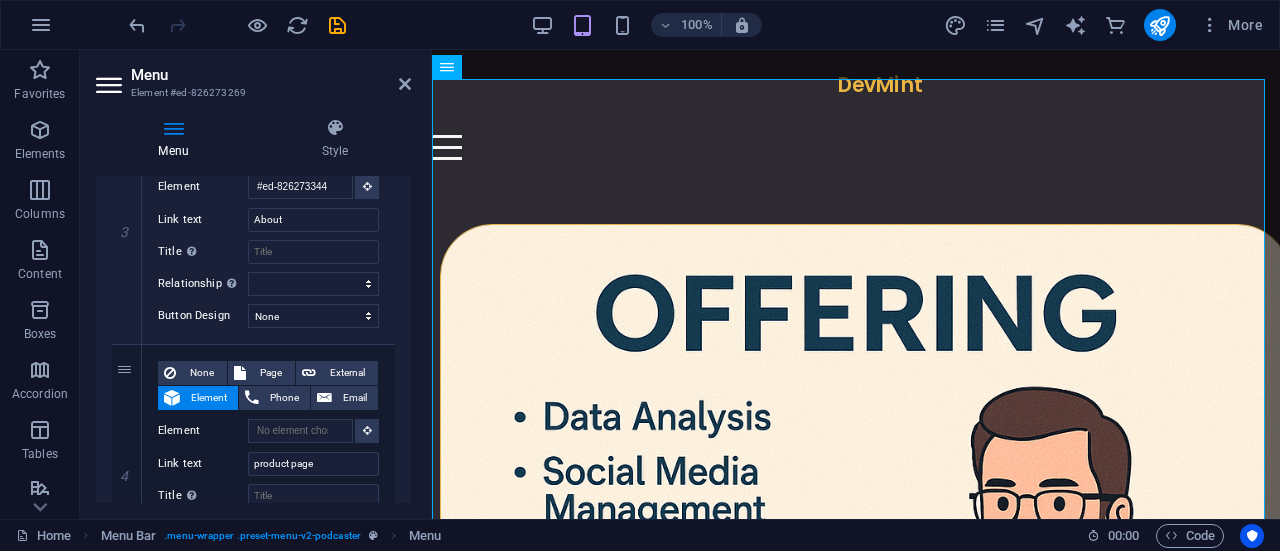 scroll, scrollTop: 892, scrollLeft: 0, axis: vertical 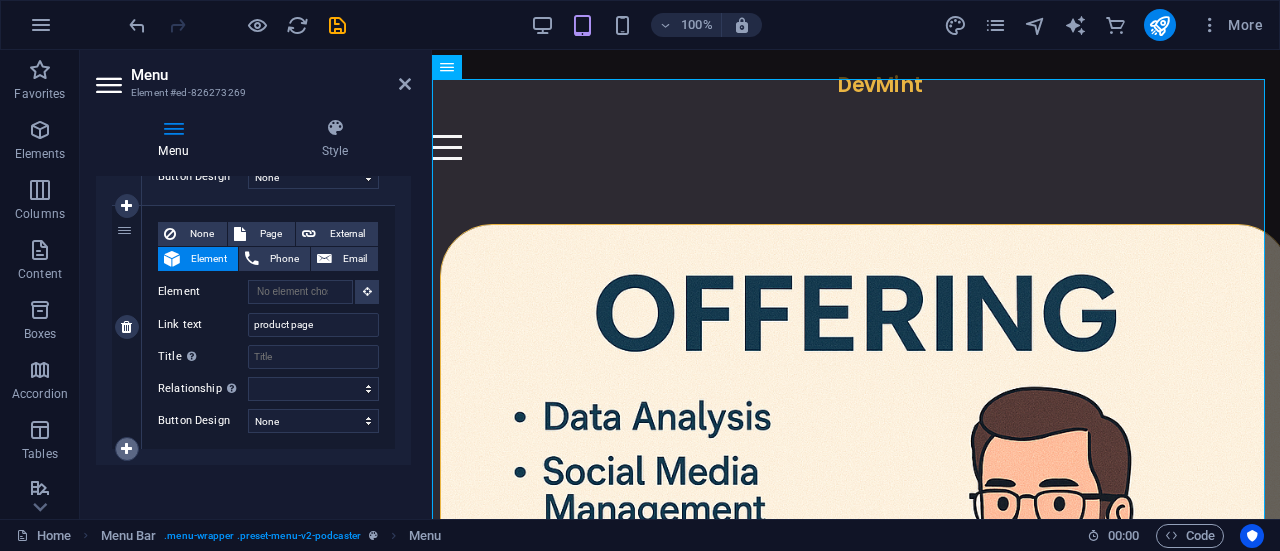 click at bounding box center [126, 449] 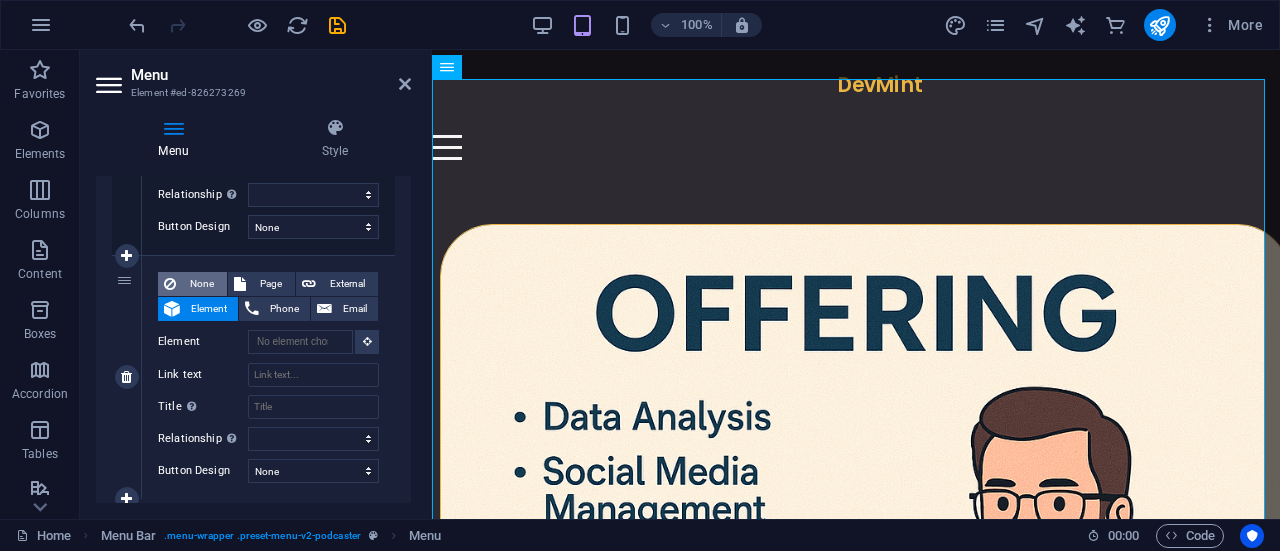 scroll, scrollTop: 1090, scrollLeft: 0, axis: vertical 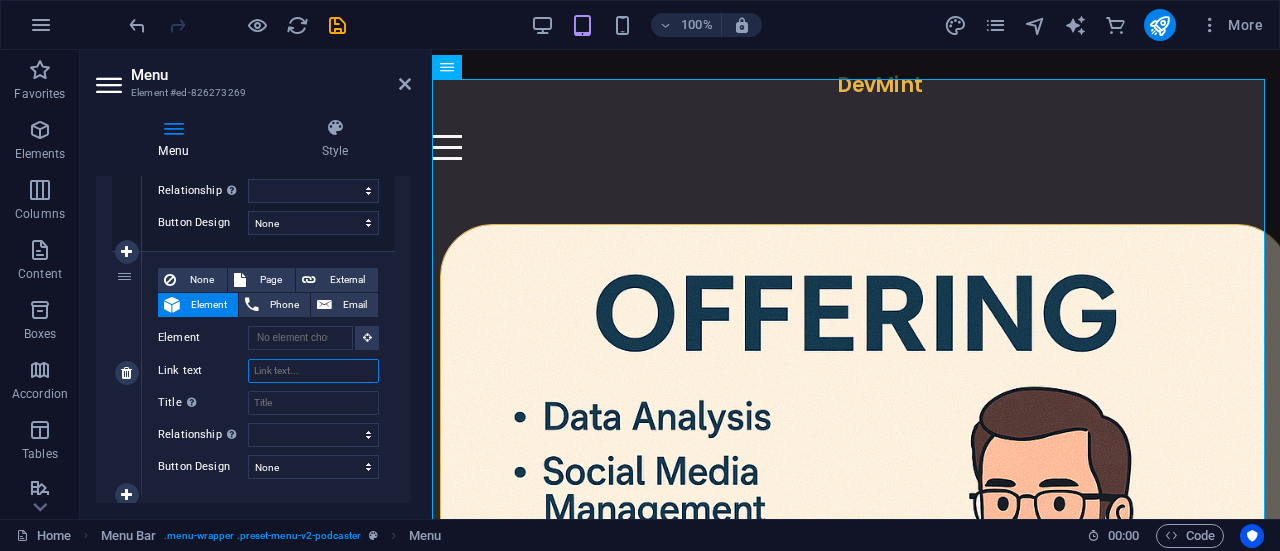 click on "Link text" at bounding box center [313, 371] 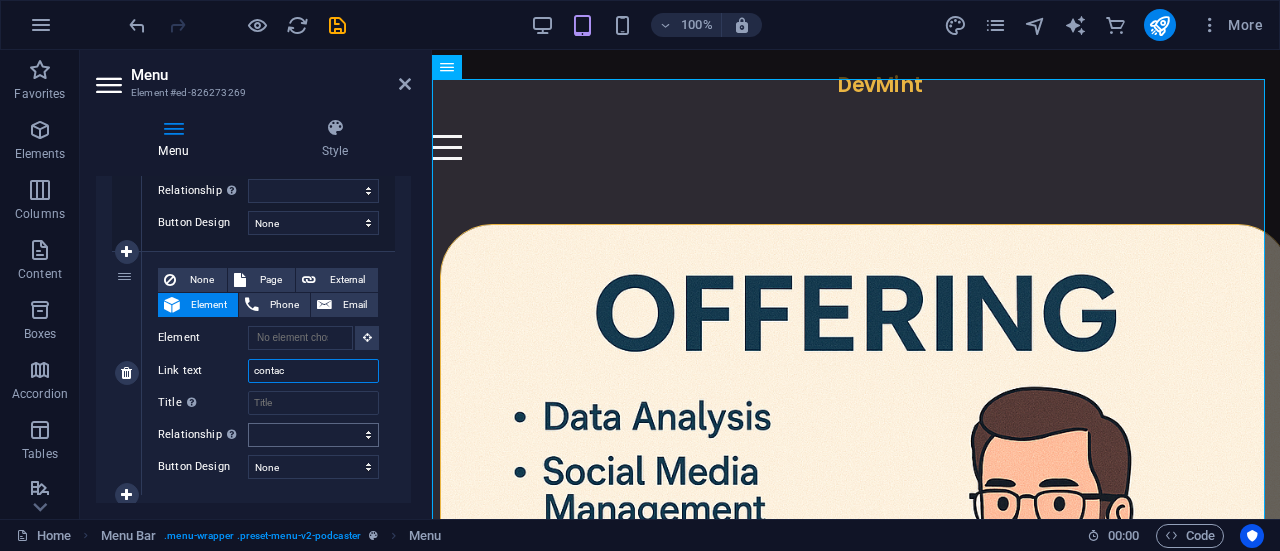 type on "contact" 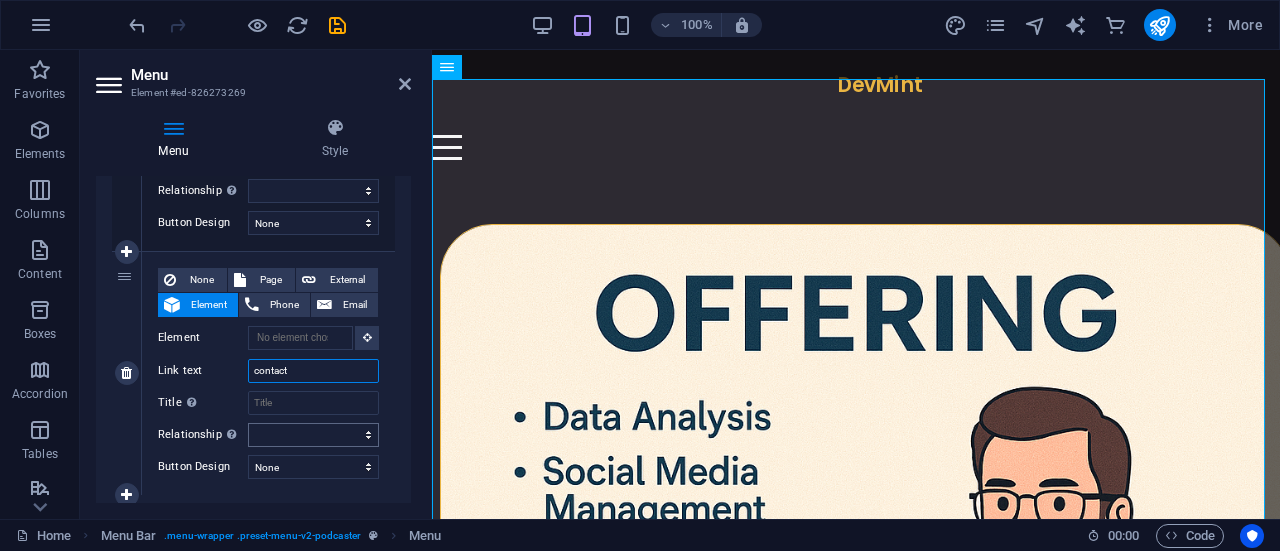 select 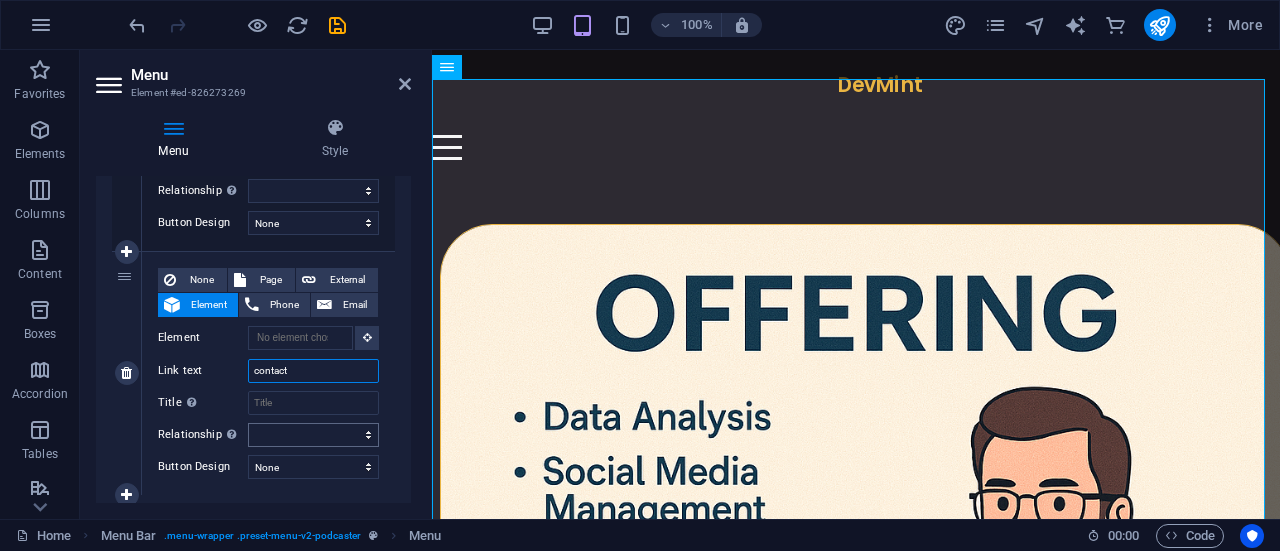 type on "contact" 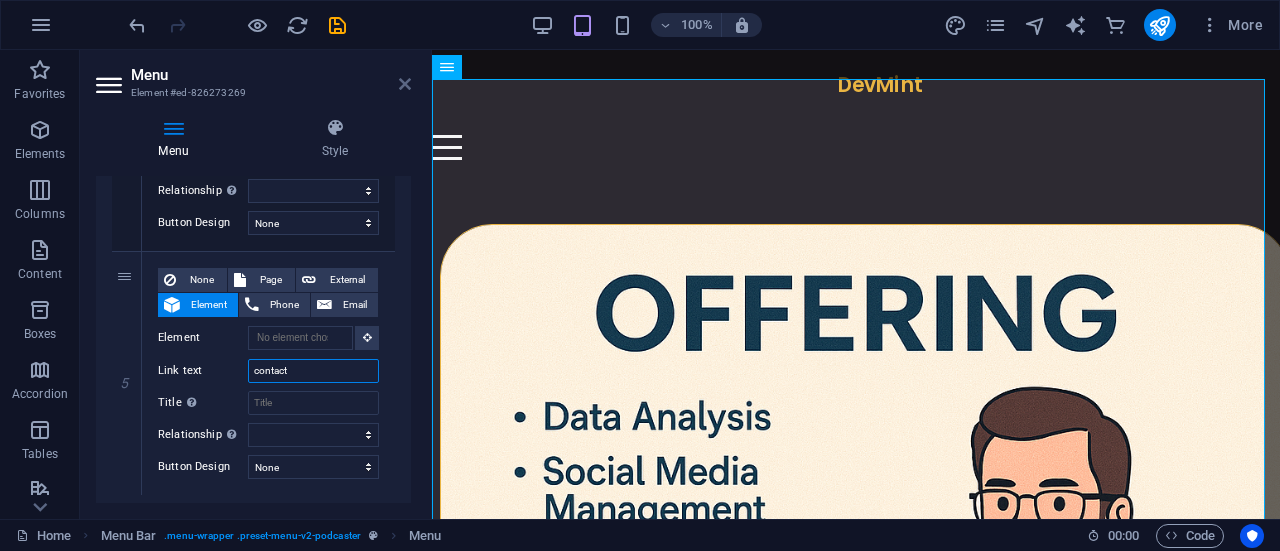 type on "contact" 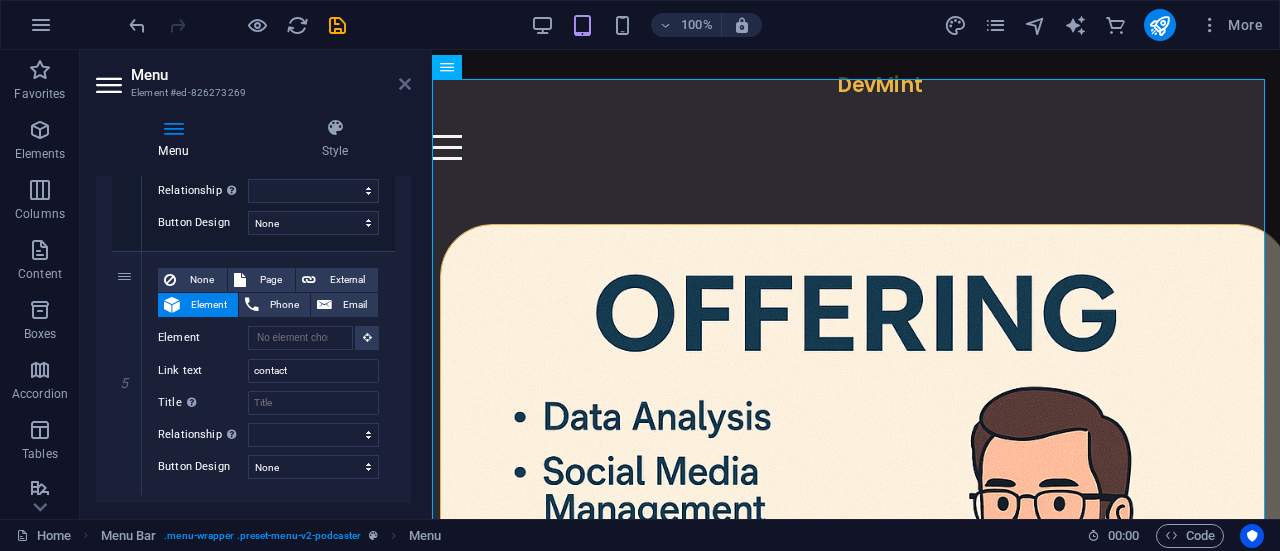 click at bounding box center [405, 84] 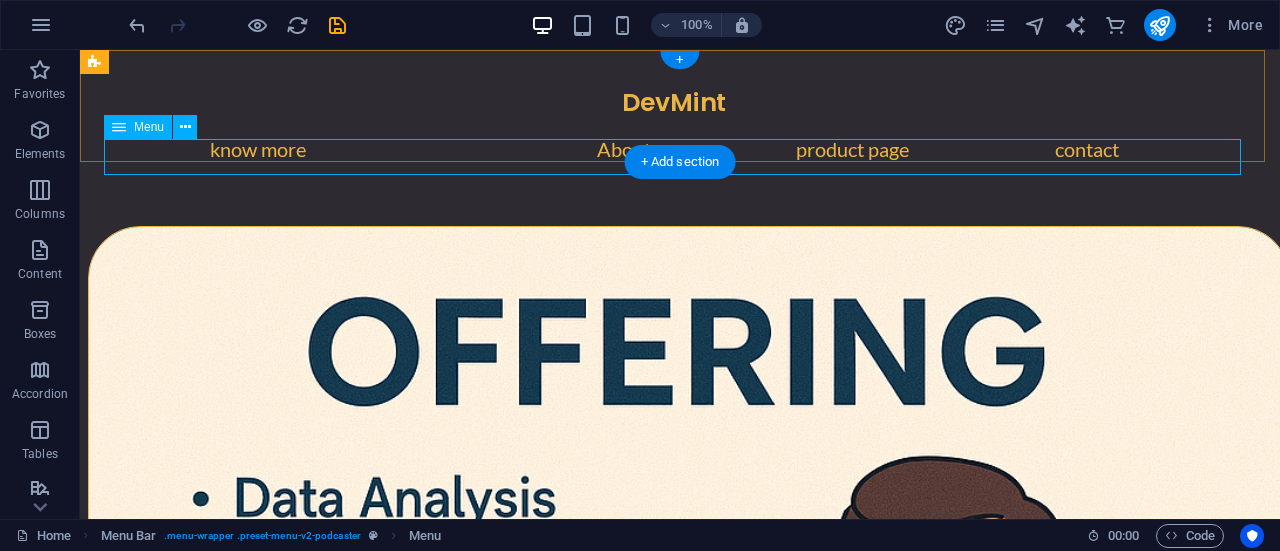 click on "know more About product page contact" at bounding box center [680, 157] 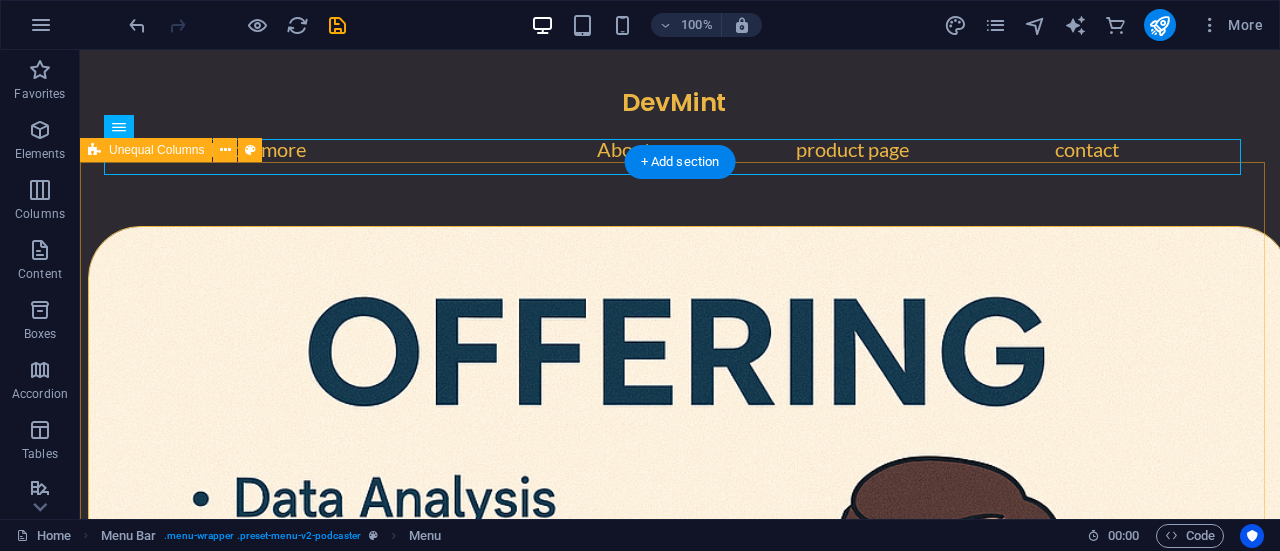 click at bounding box center [680, 827] 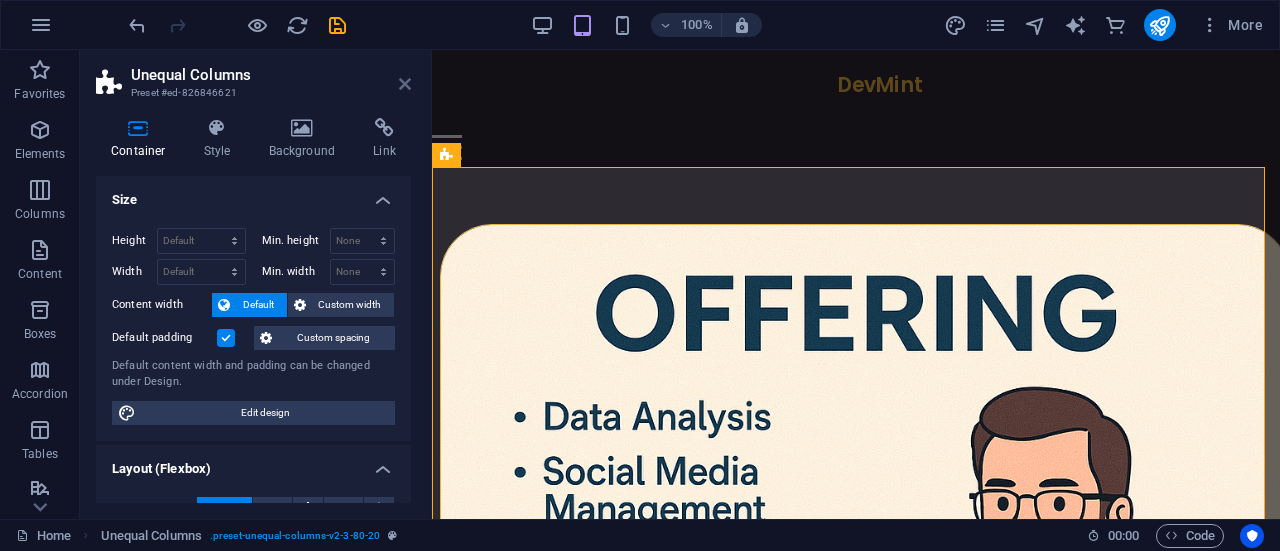 drag, startPoint x: 401, startPoint y: 81, endPoint x: 288, endPoint y: 77, distance: 113.07078 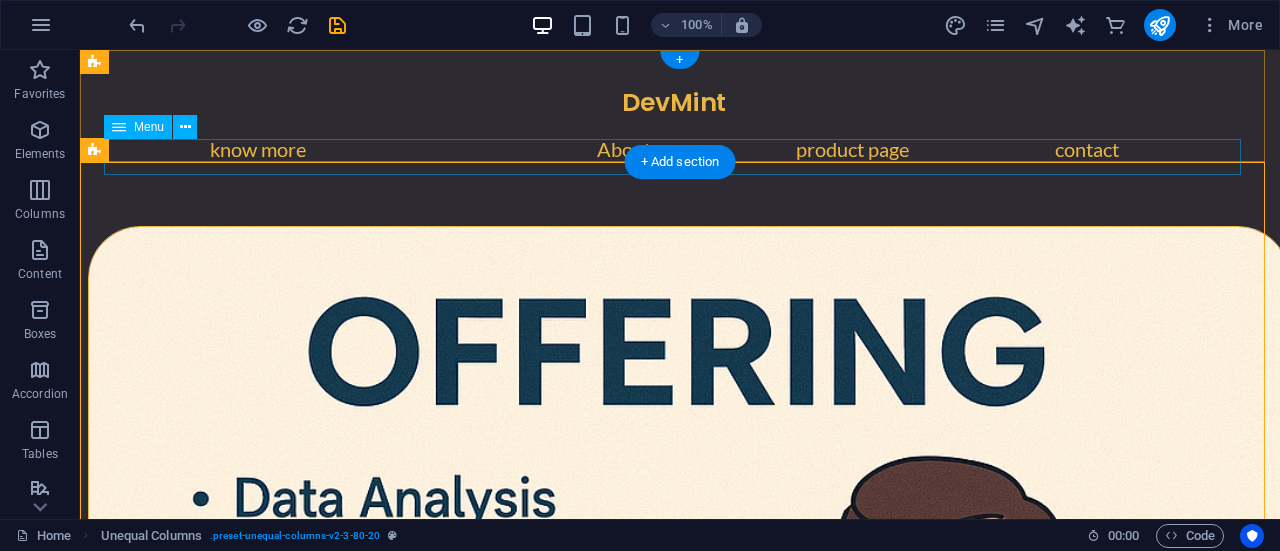 click on "know more About product page contact" at bounding box center (680, 157) 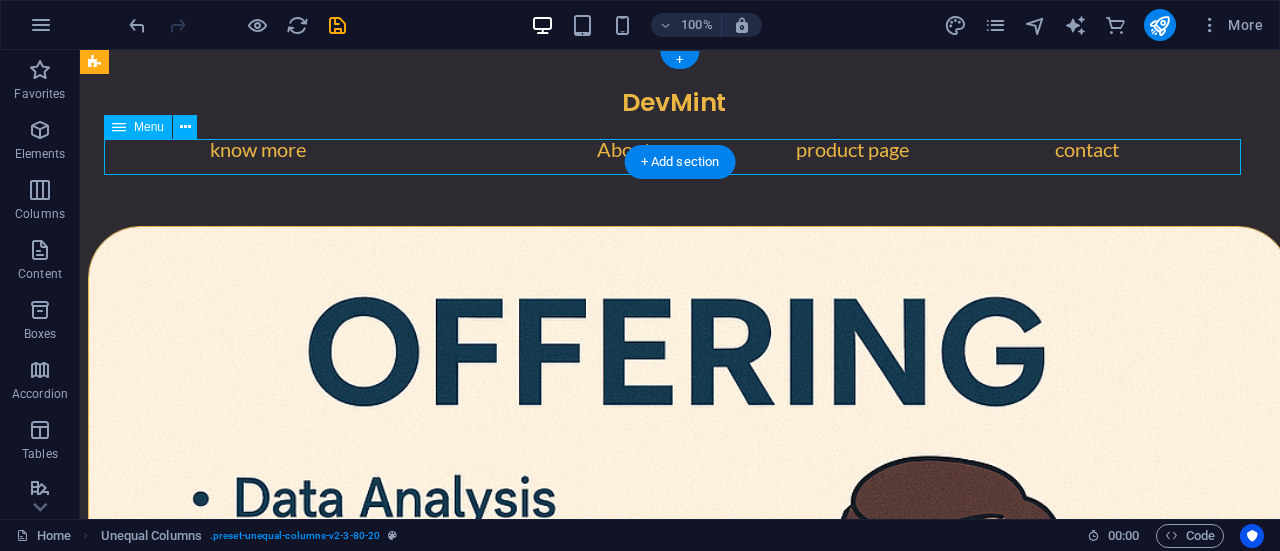 click on "know more About product page contact" at bounding box center (680, 157) 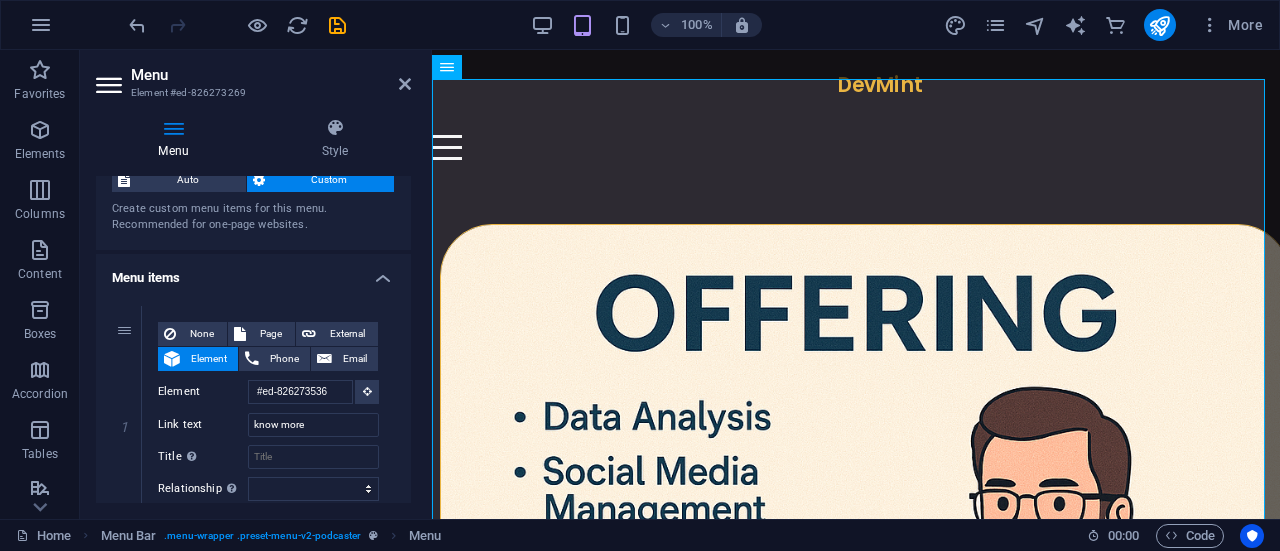 scroll, scrollTop: 0, scrollLeft: 0, axis: both 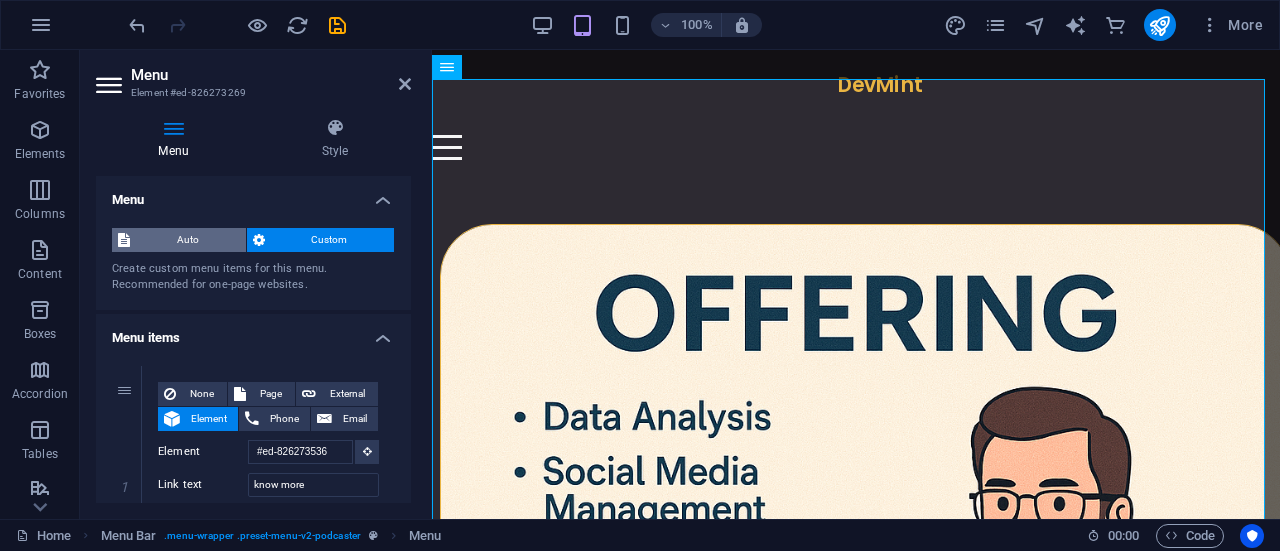 click on "Auto" at bounding box center (188, 240) 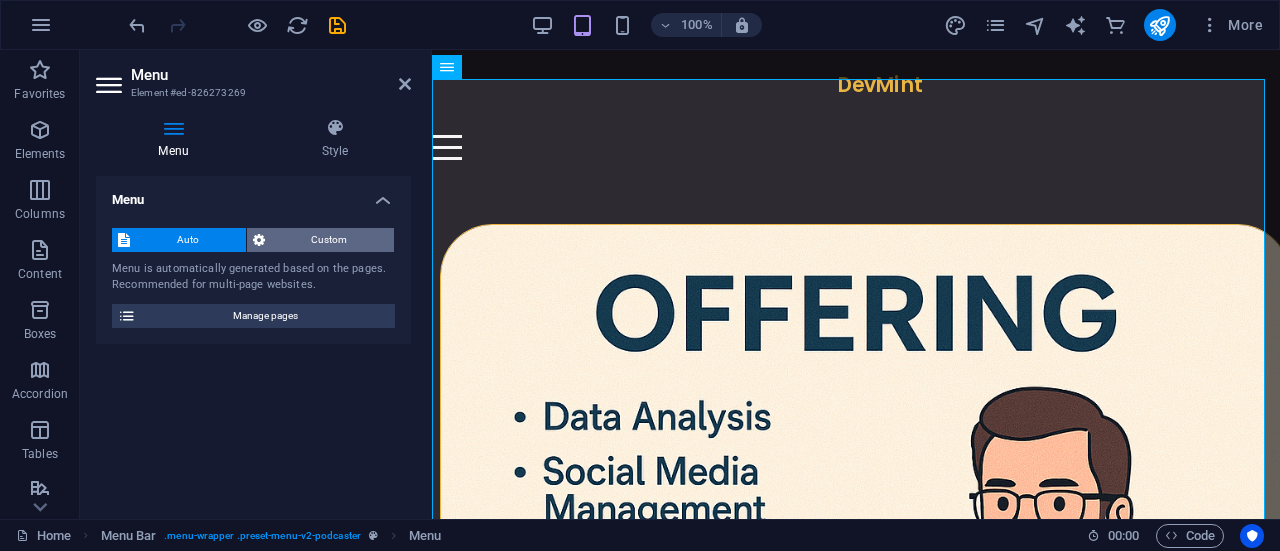 click on "Custom" at bounding box center [330, 240] 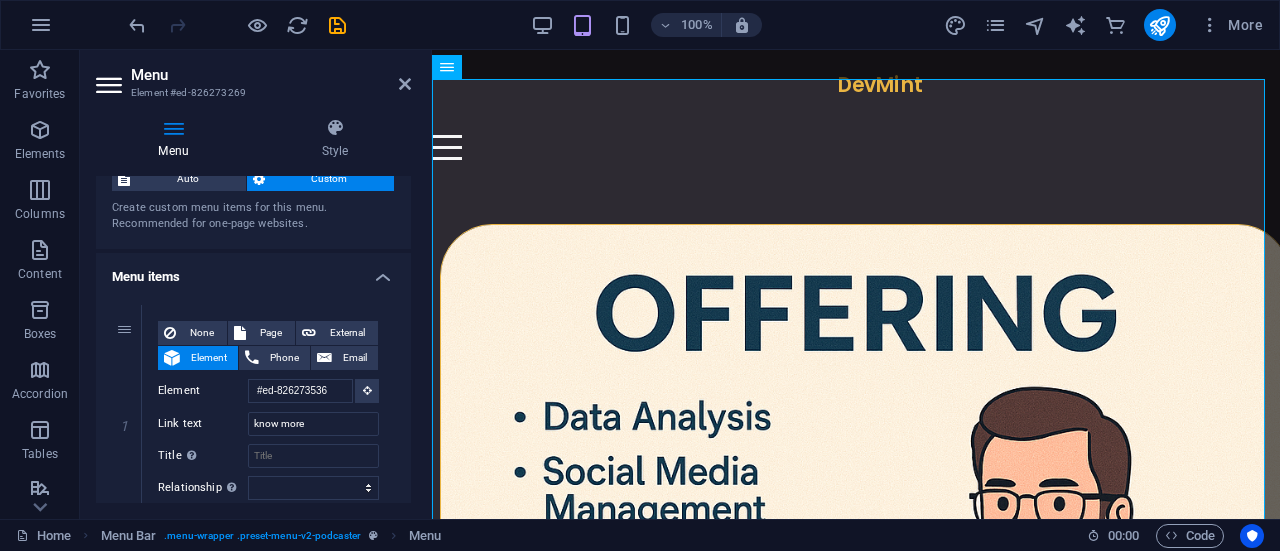 scroll, scrollTop: 0, scrollLeft: 0, axis: both 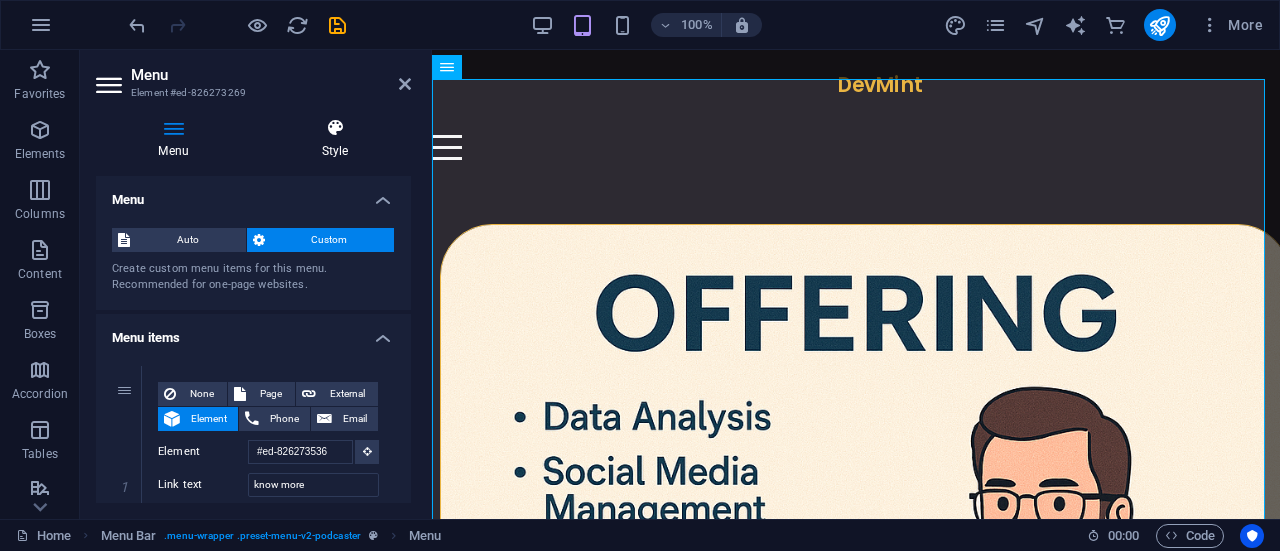 click at bounding box center [335, 128] 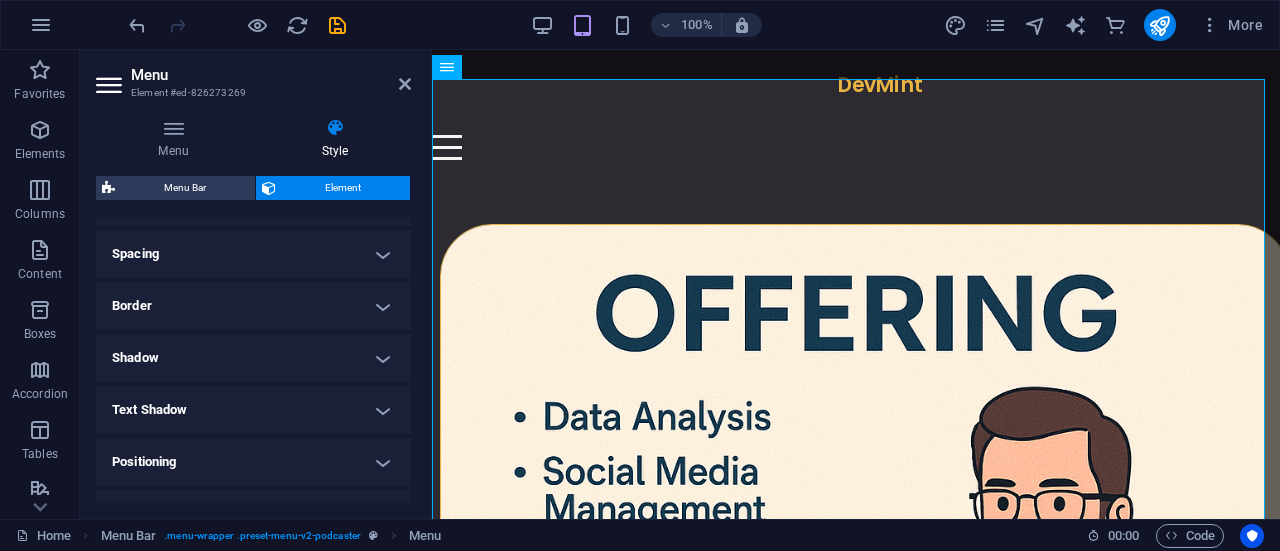 scroll, scrollTop: 369, scrollLeft: 0, axis: vertical 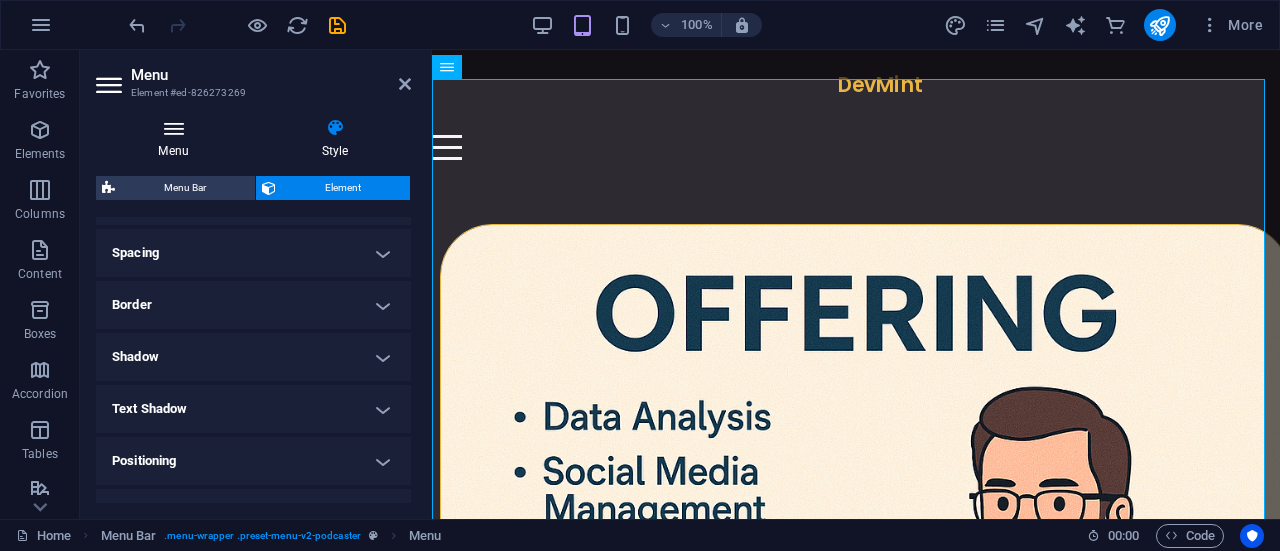click on "Menu" at bounding box center (177, 139) 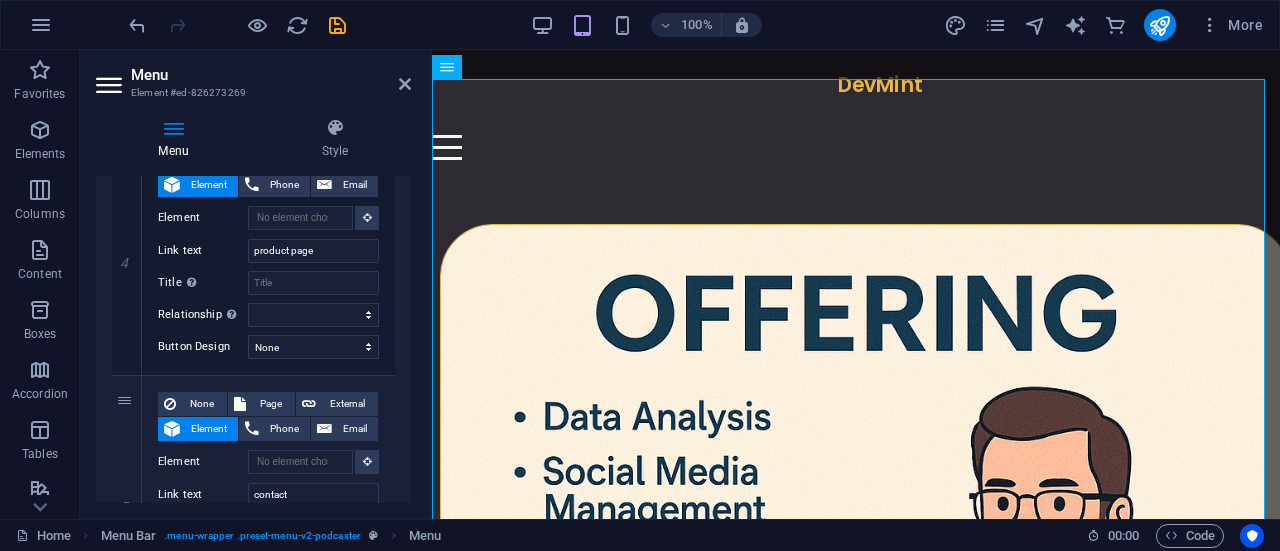 scroll, scrollTop: 1136, scrollLeft: 0, axis: vertical 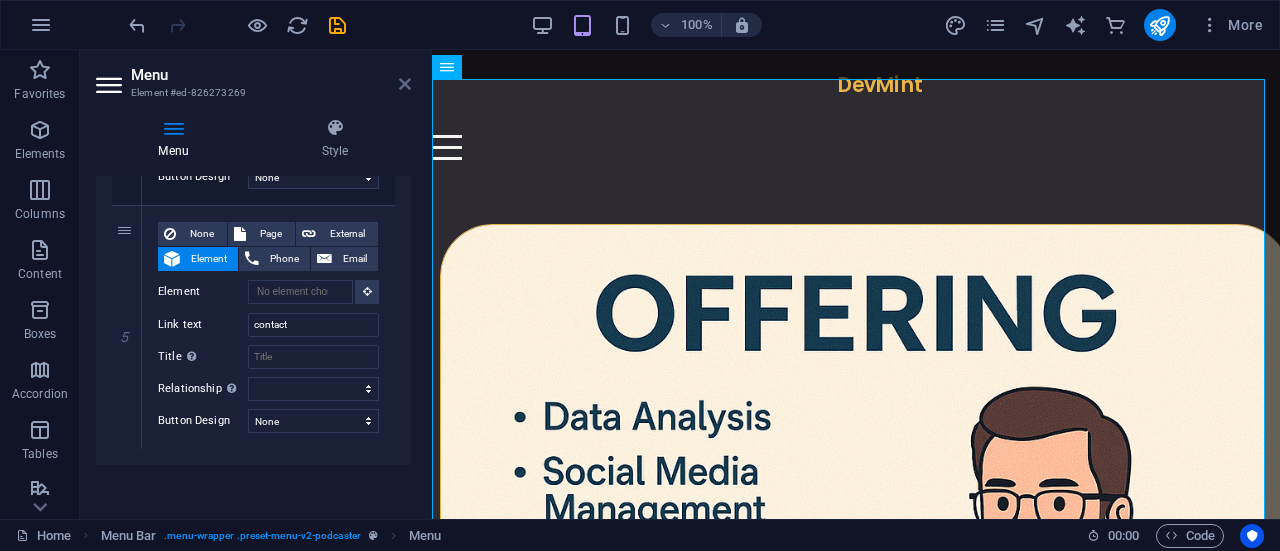 drag, startPoint x: 406, startPoint y: 89, endPoint x: 330, endPoint y: 41, distance: 89.88882 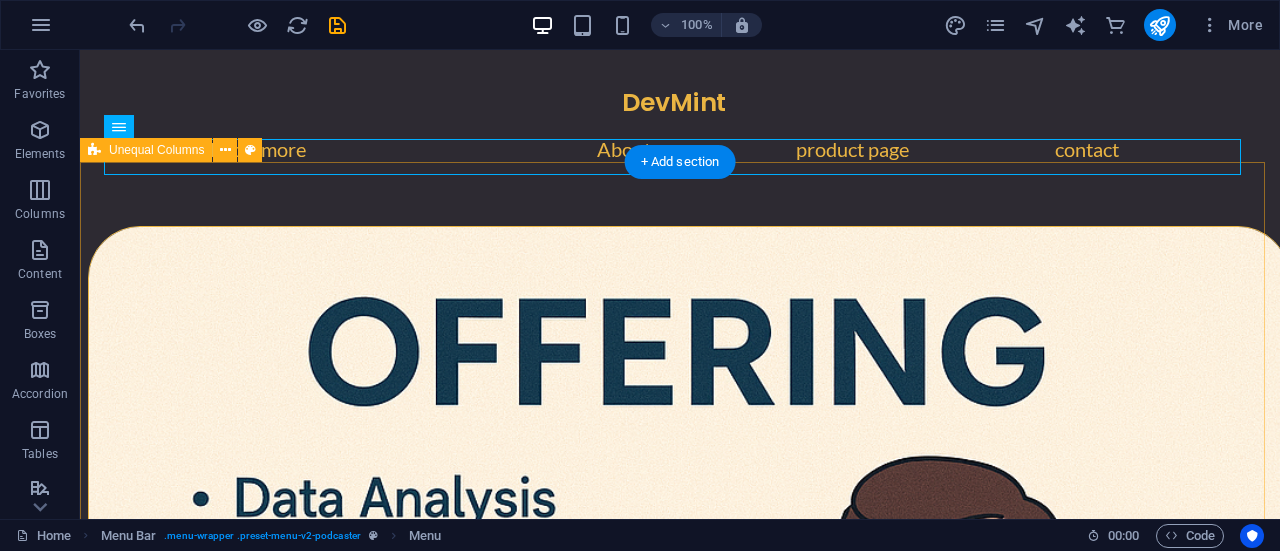 click at bounding box center (680, 827) 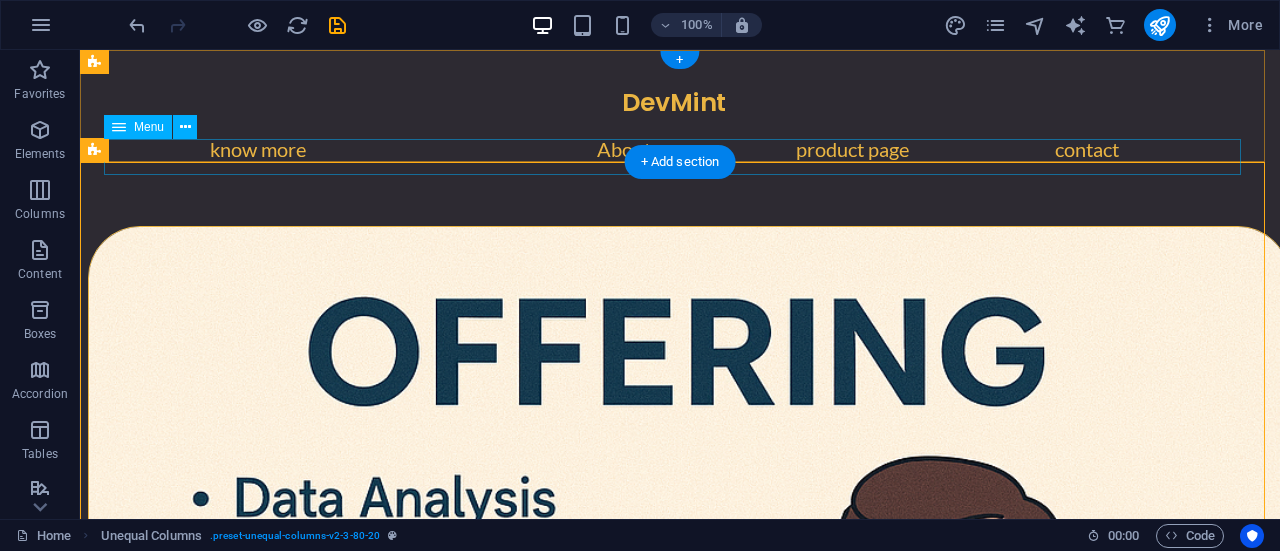 click on "know more About product page contact" at bounding box center [680, 157] 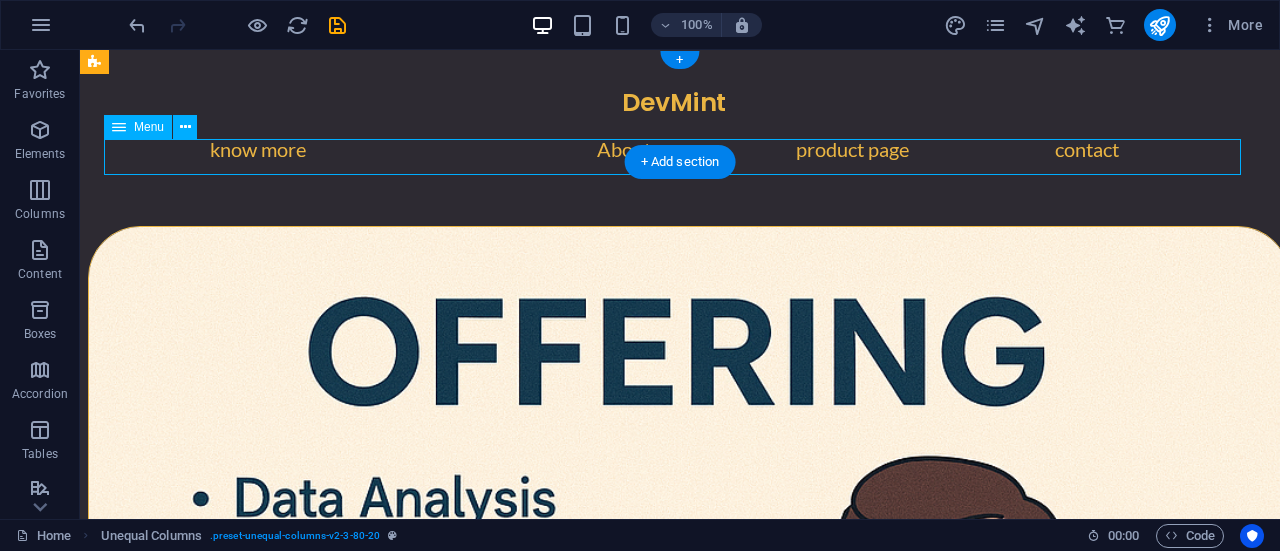 click on "know more About product page contact" at bounding box center [680, 157] 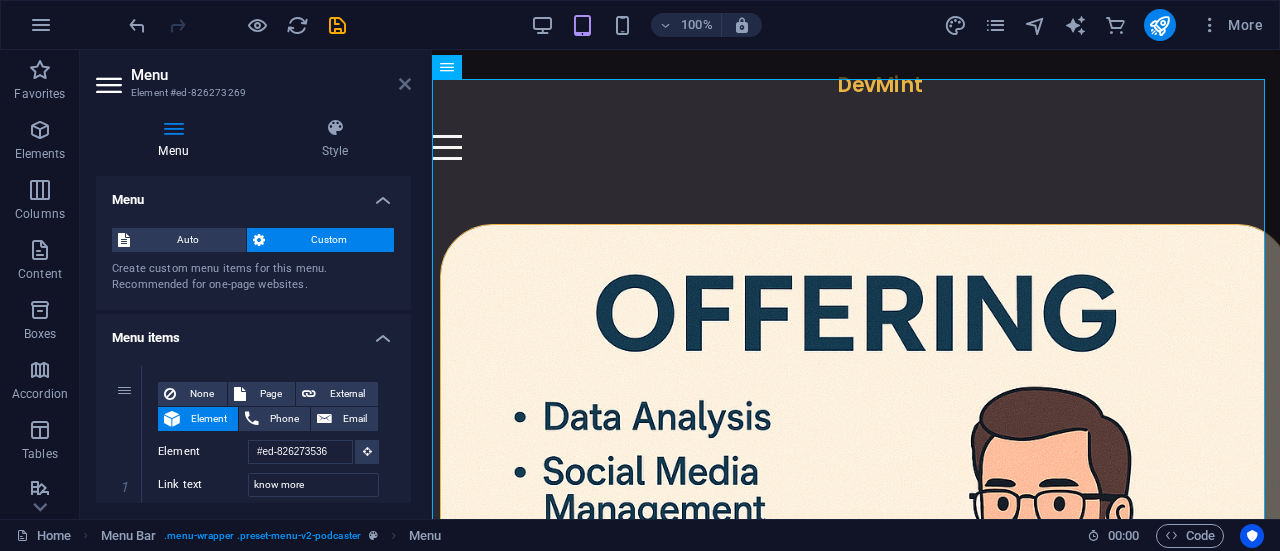 click at bounding box center [405, 84] 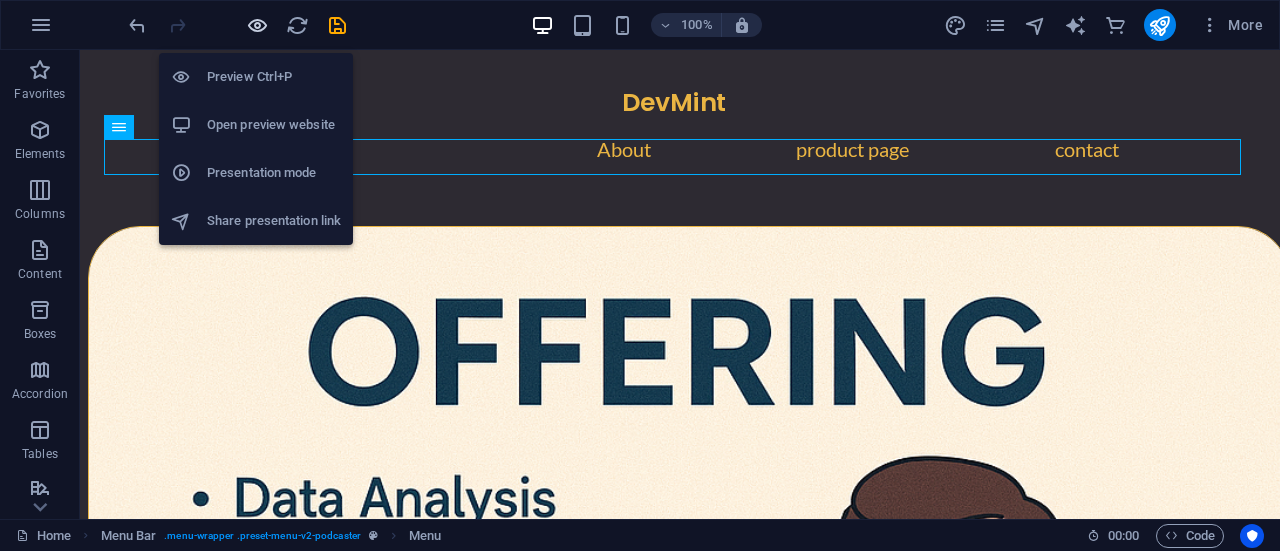click at bounding box center (257, 25) 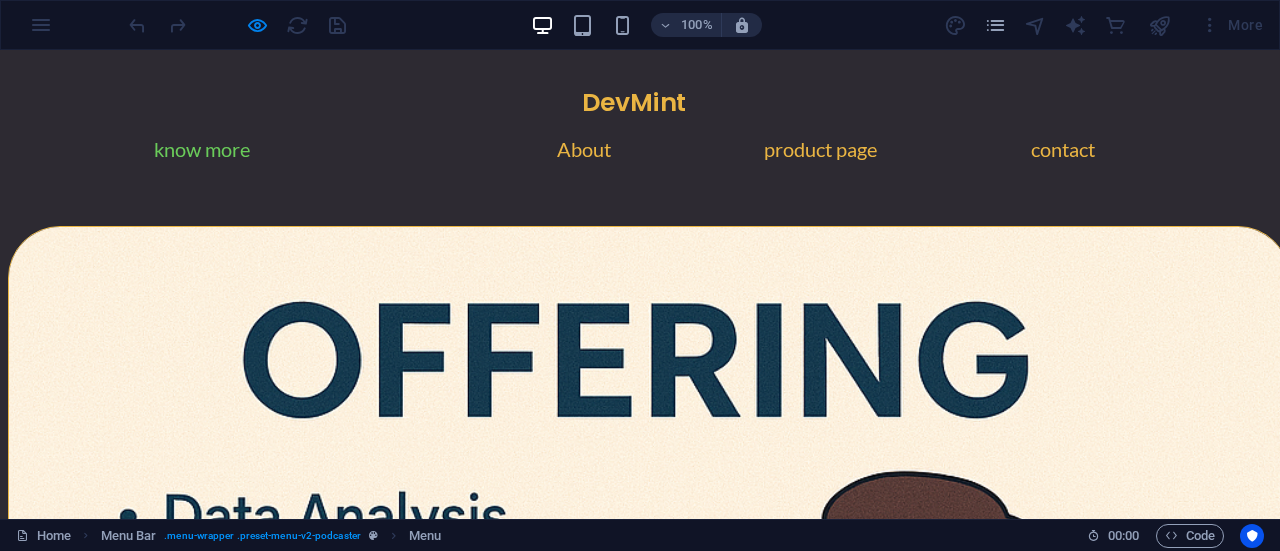 click on "know more" at bounding box center [202, 157] 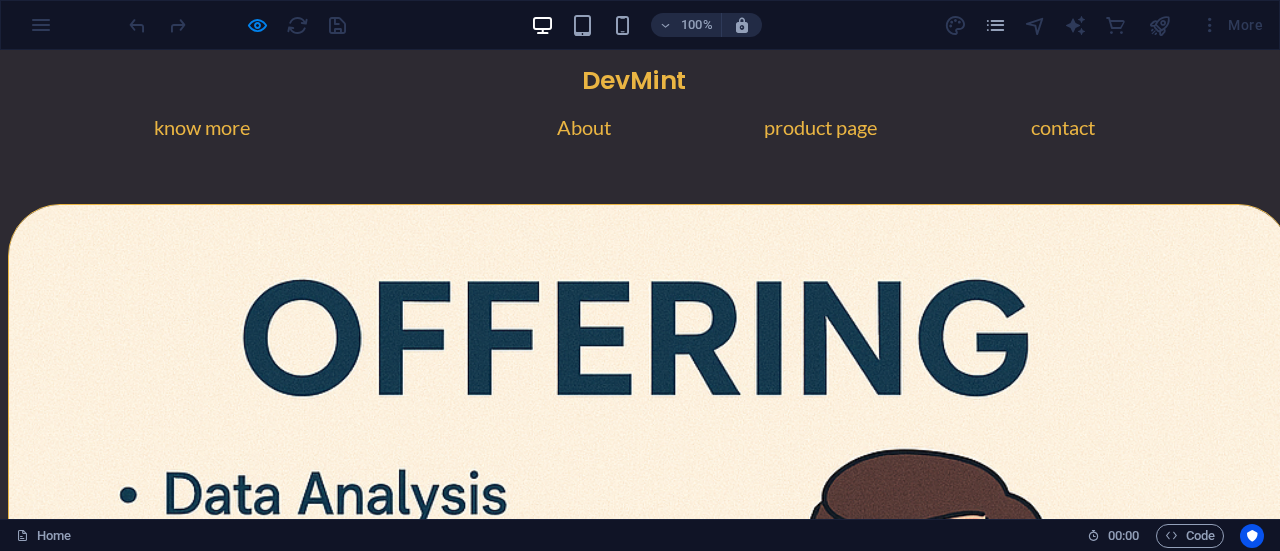 scroll, scrollTop: 0, scrollLeft: 0, axis: both 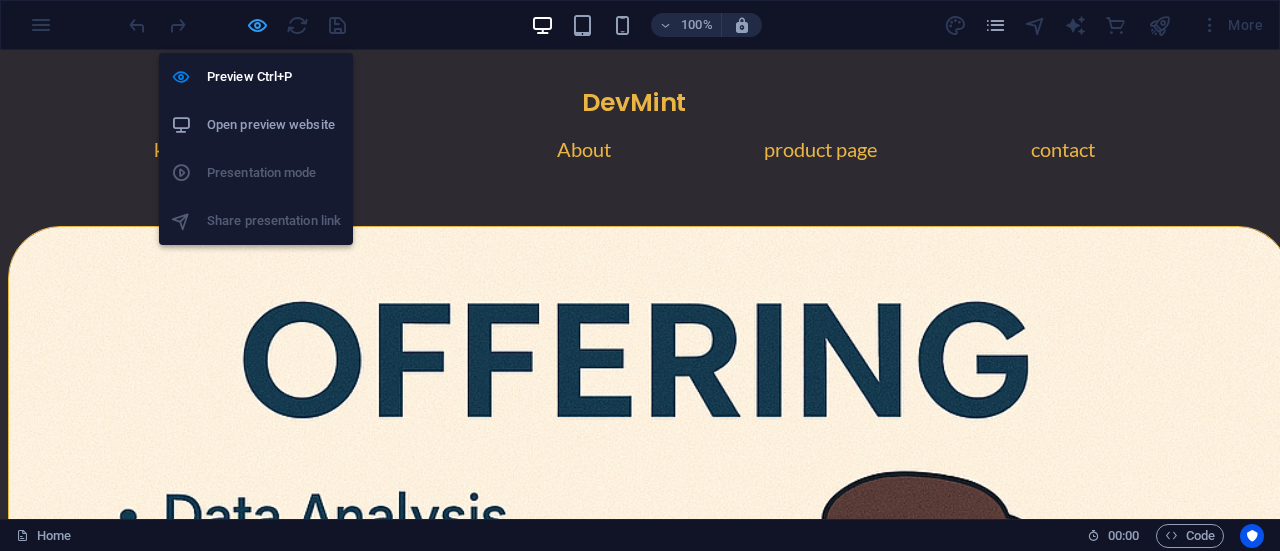 click at bounding box center (257, 25) 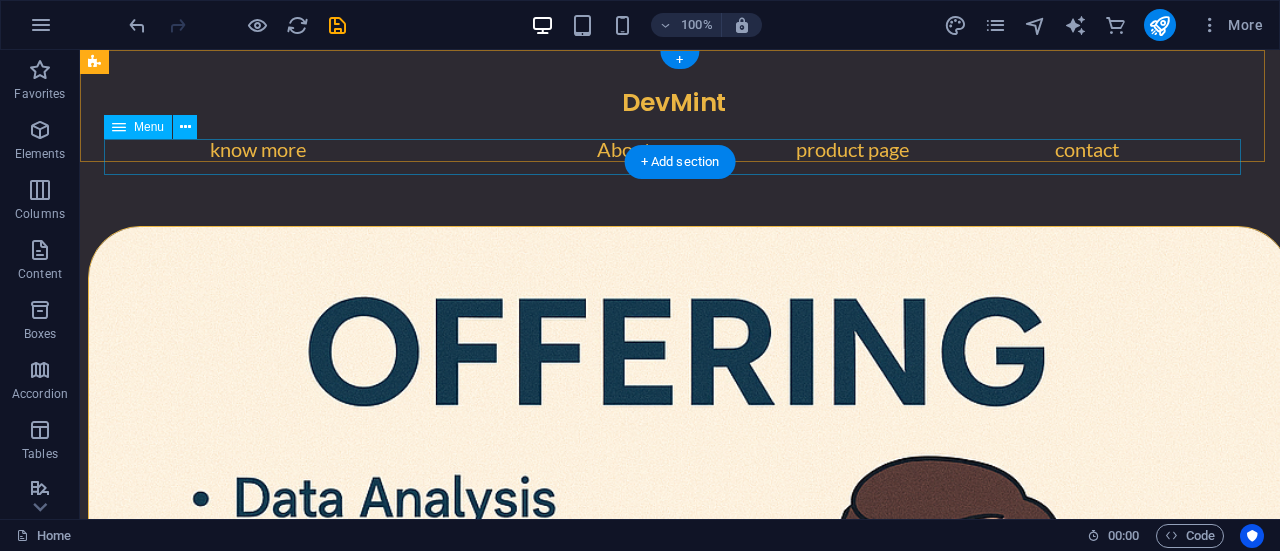 click on "know more About product page contact" at bounding box center (680, 157) 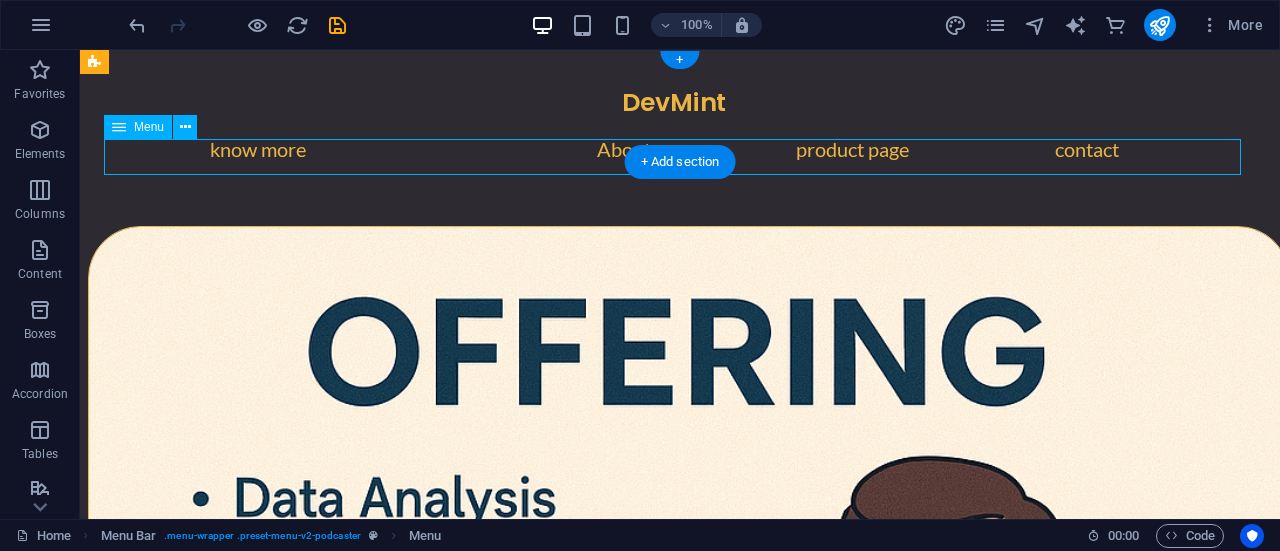 click on "know more About product page contact" at bounding box center [680, 157] 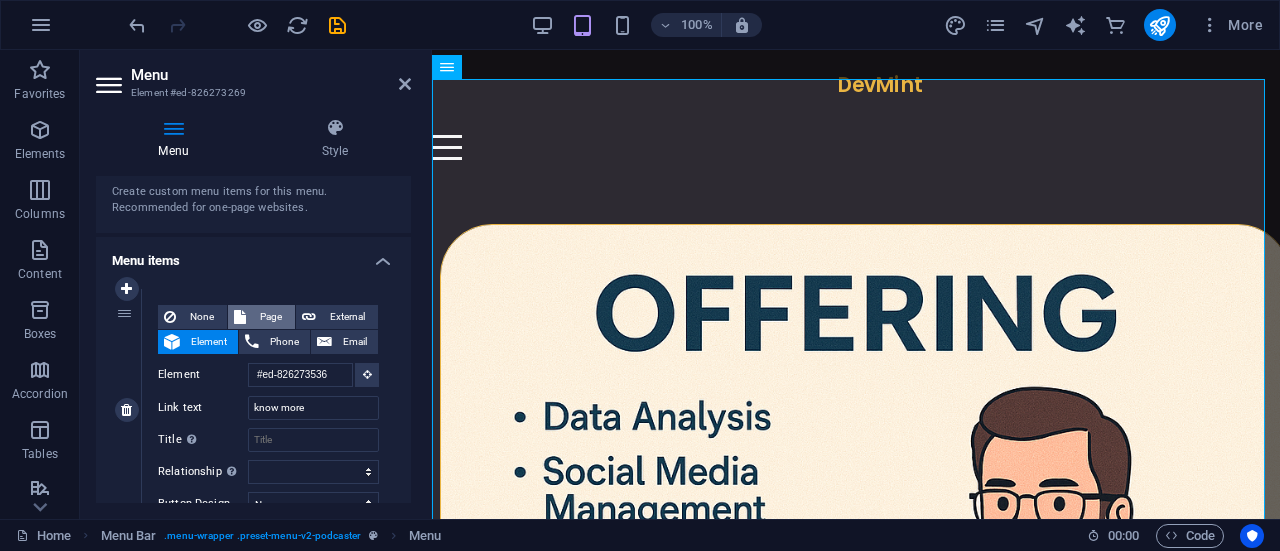 scroll, scrollTop: 86, scrollLeft: 0, axis: vertical 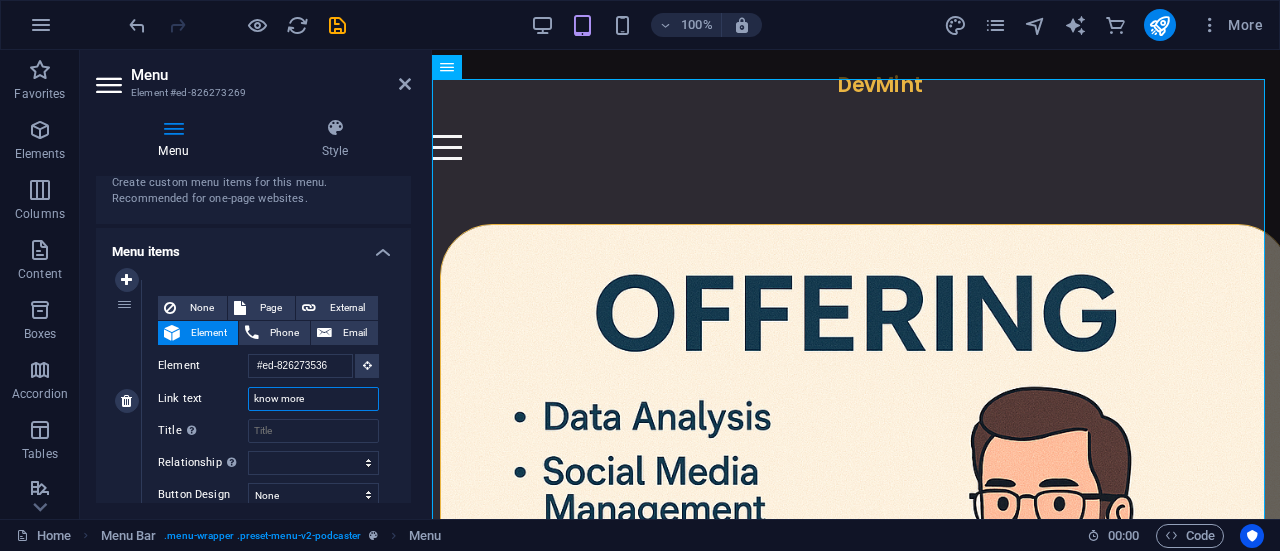 click on "know more" at bounding box center [313, 399] 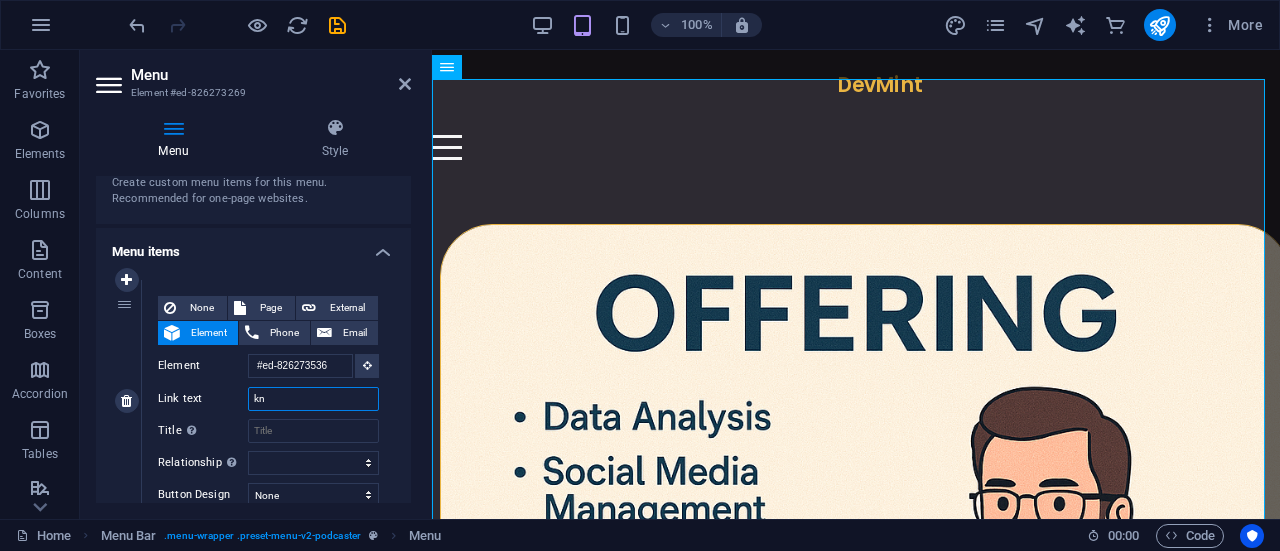 type on "k" 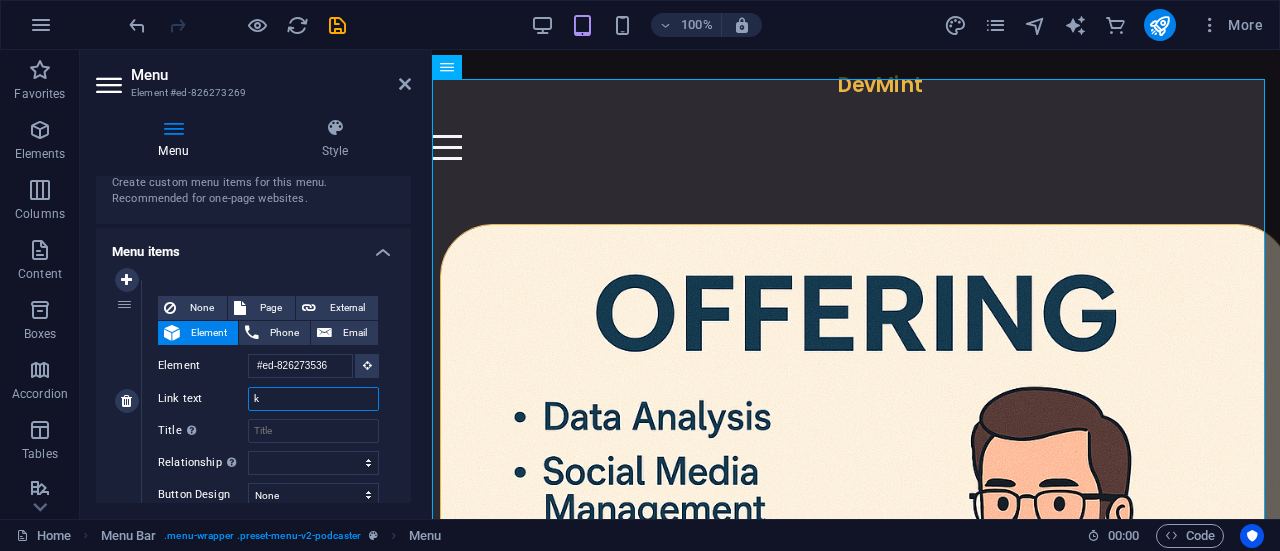 type 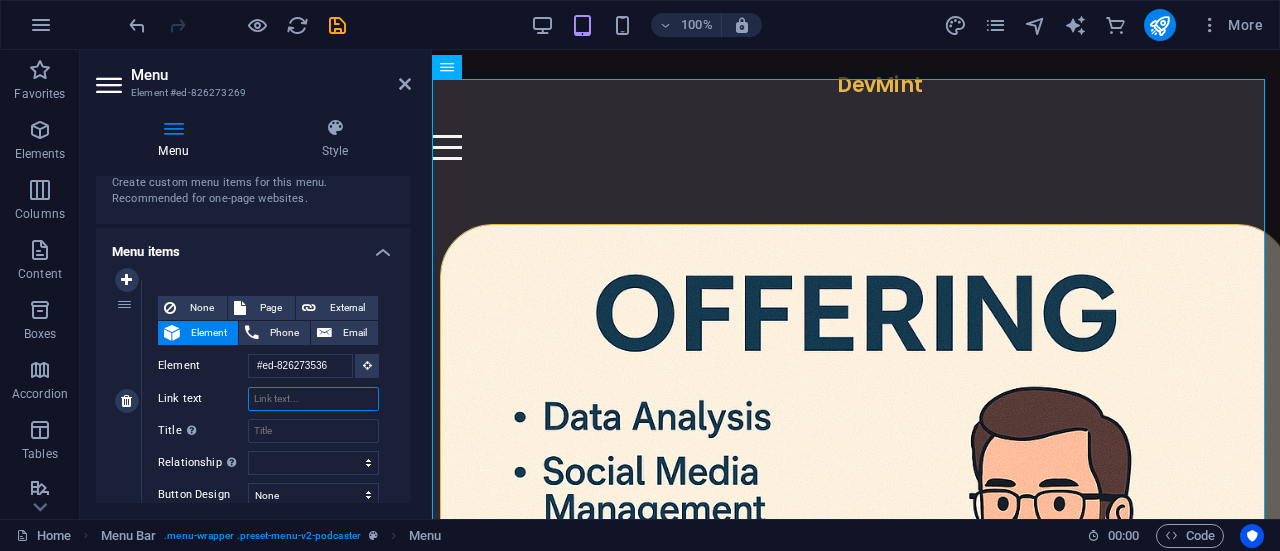 select 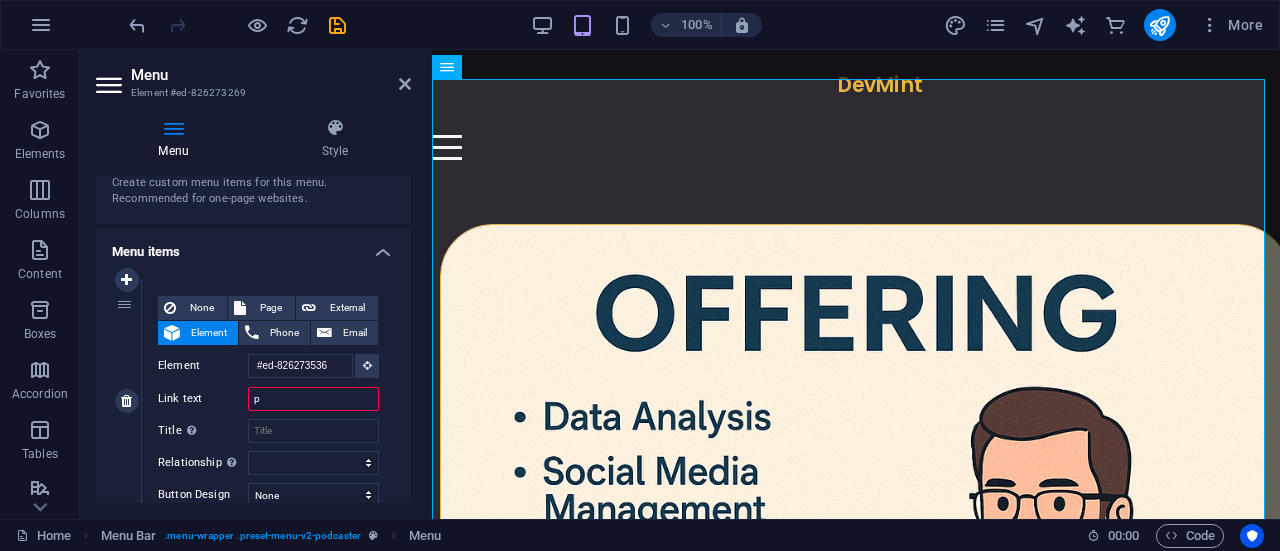 type on "pr" 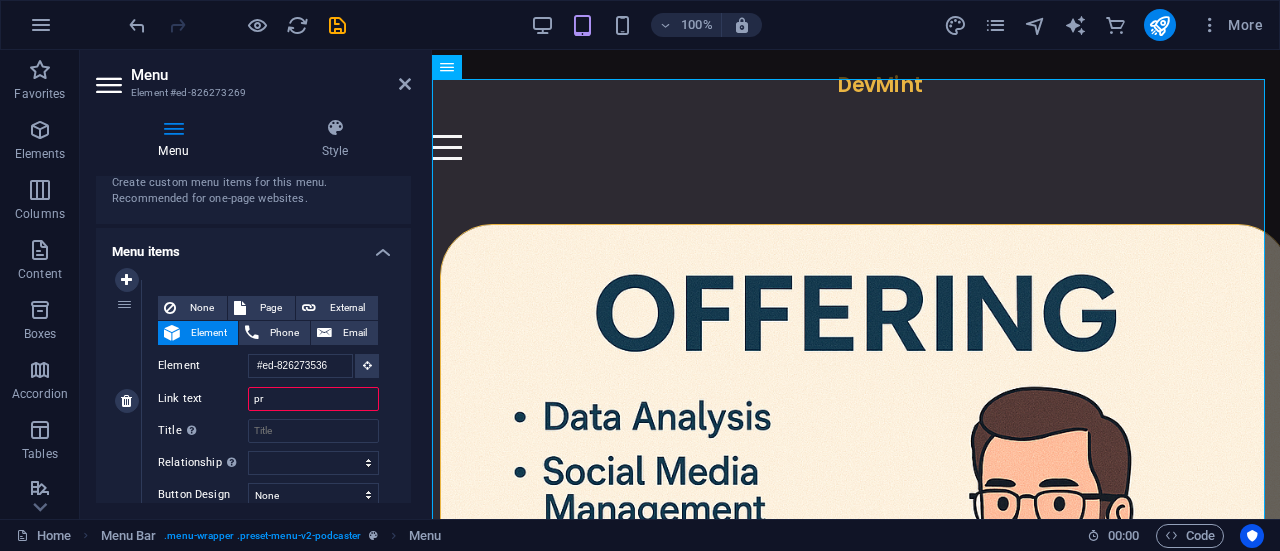 select 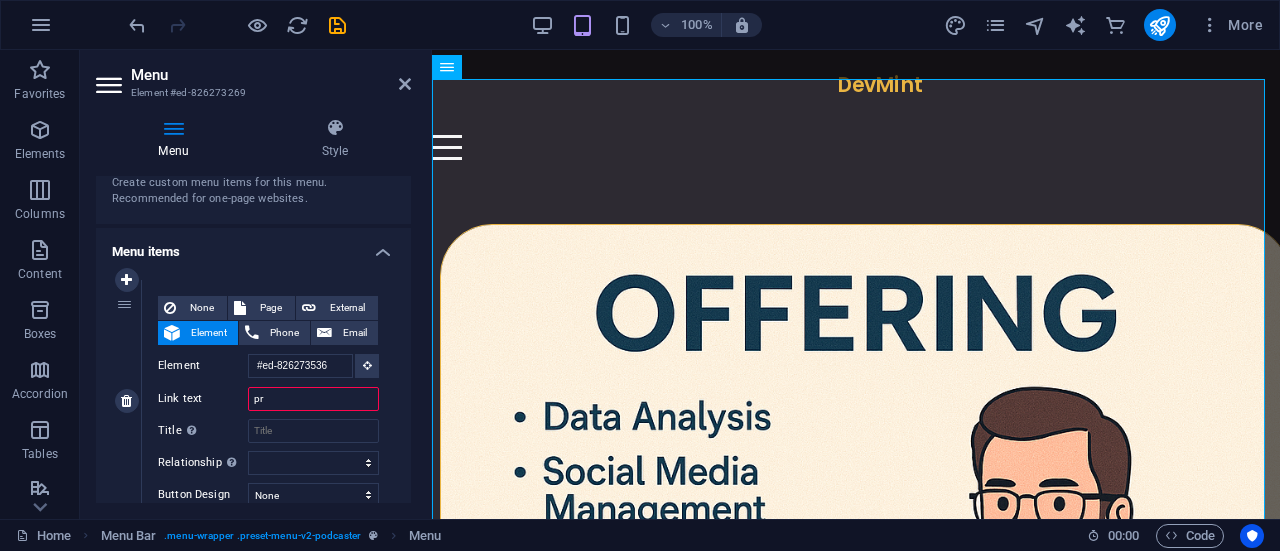 select 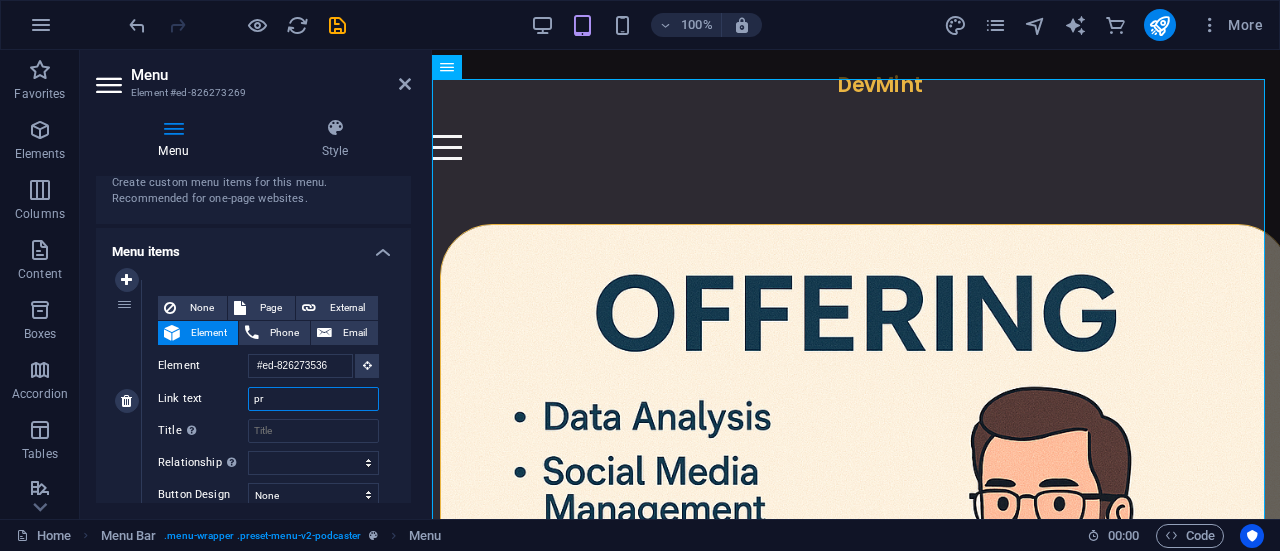 type on "p" 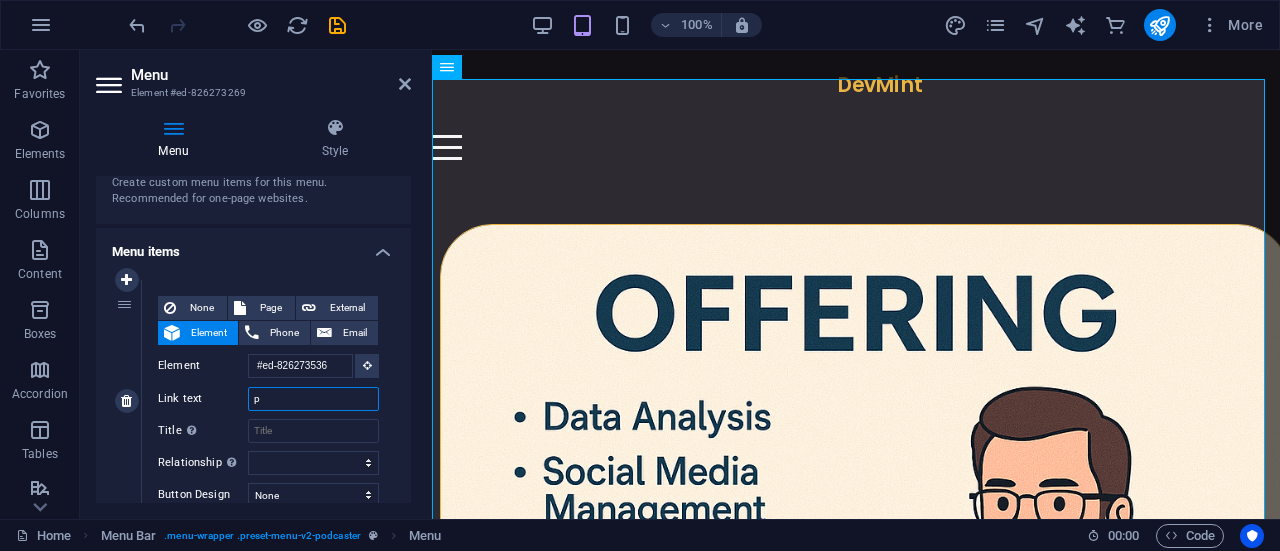 type 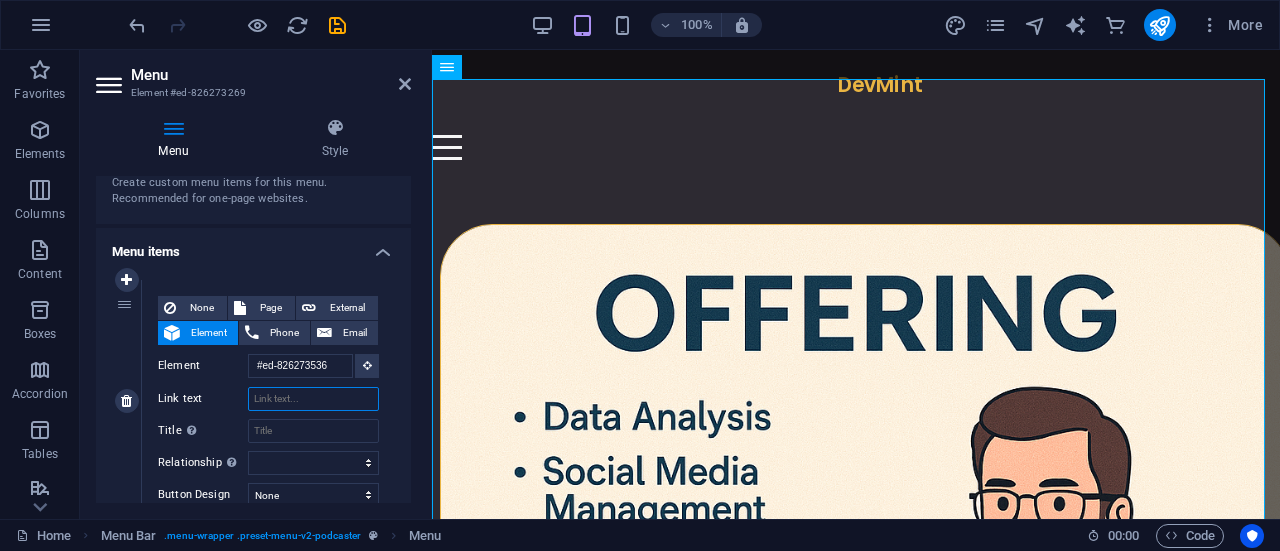 select 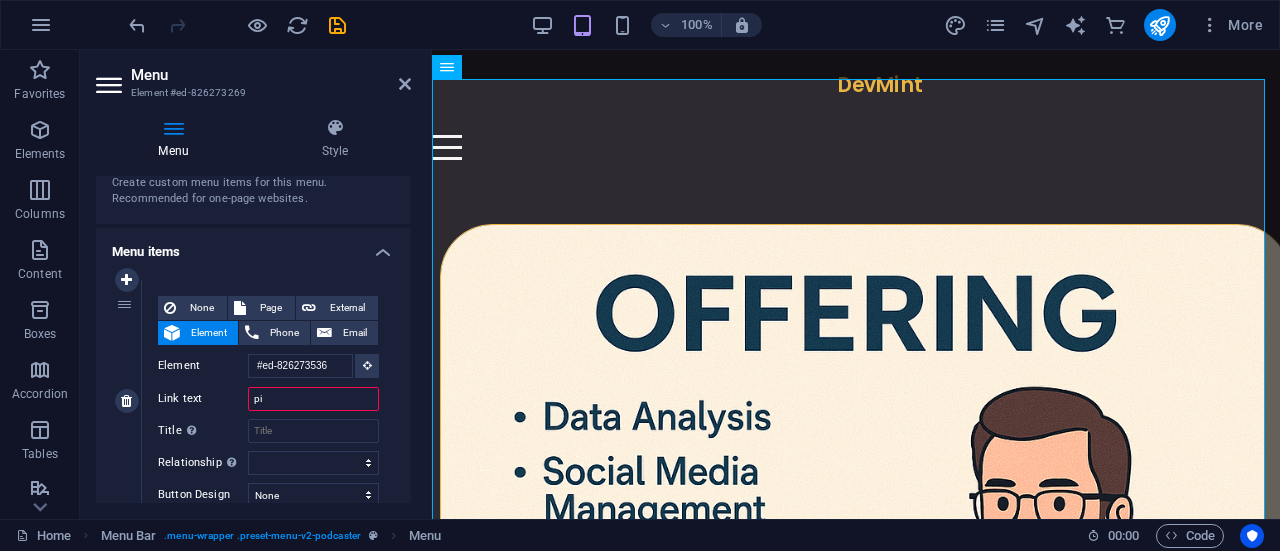 type on "pic" 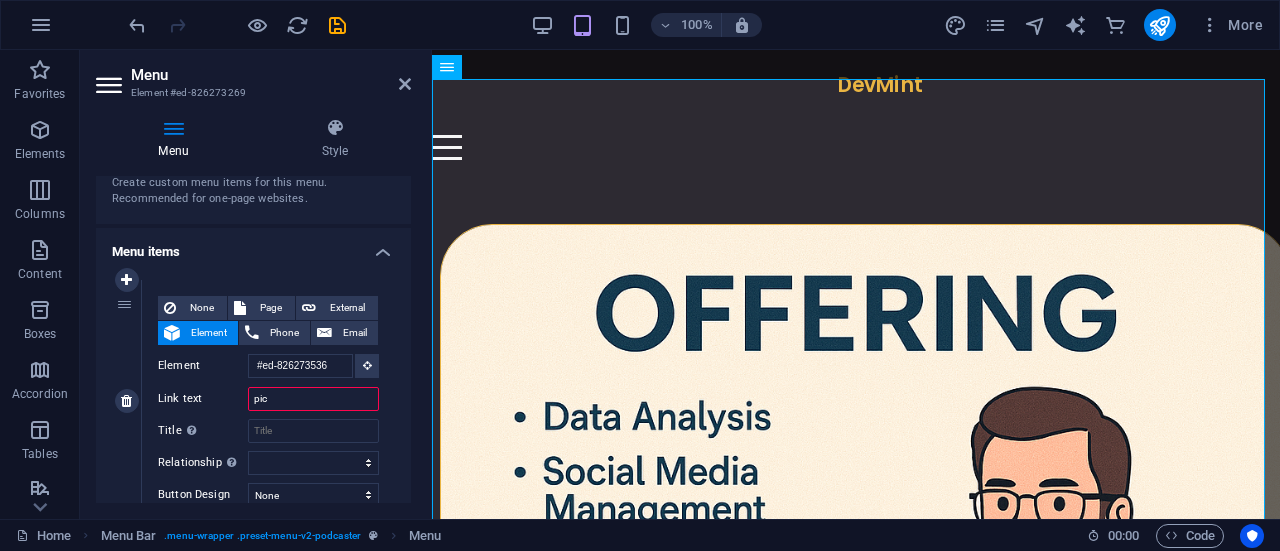 select 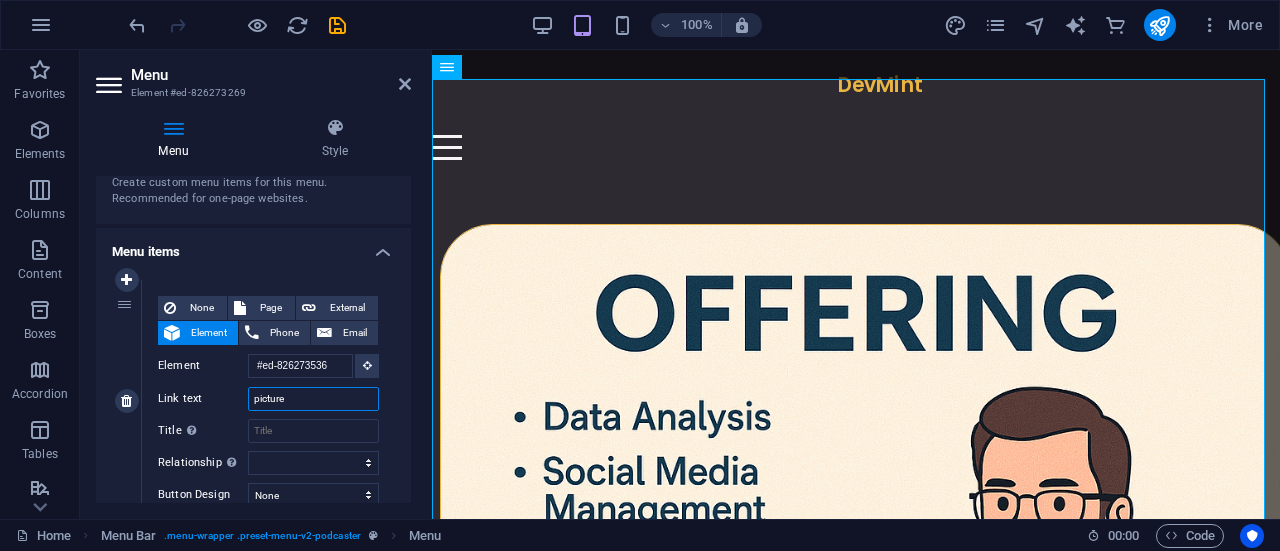 type on "pictures" 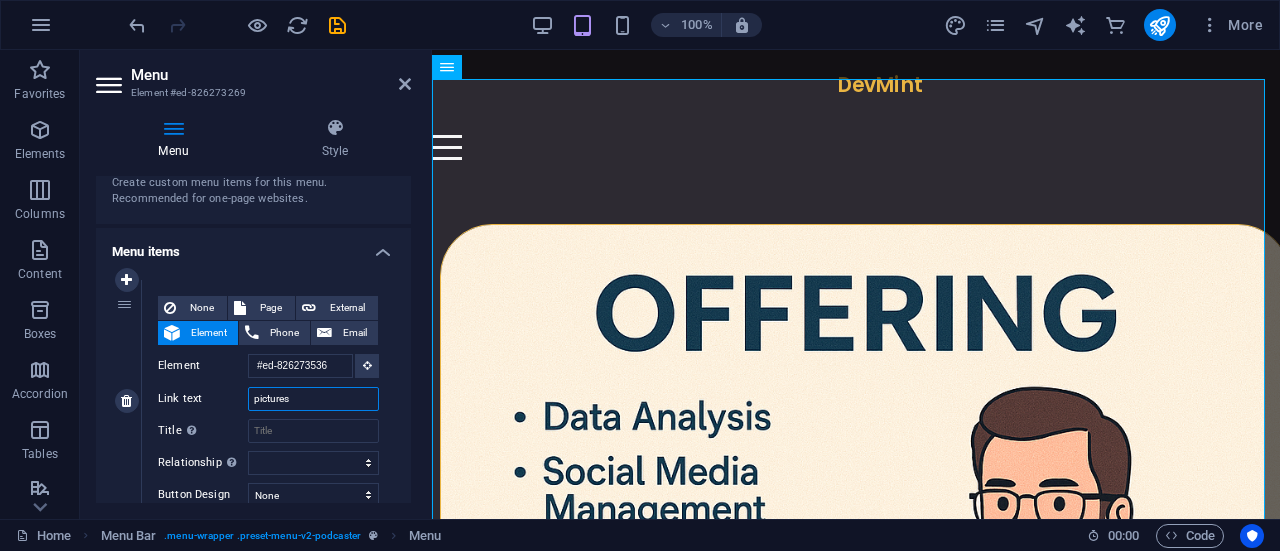 select 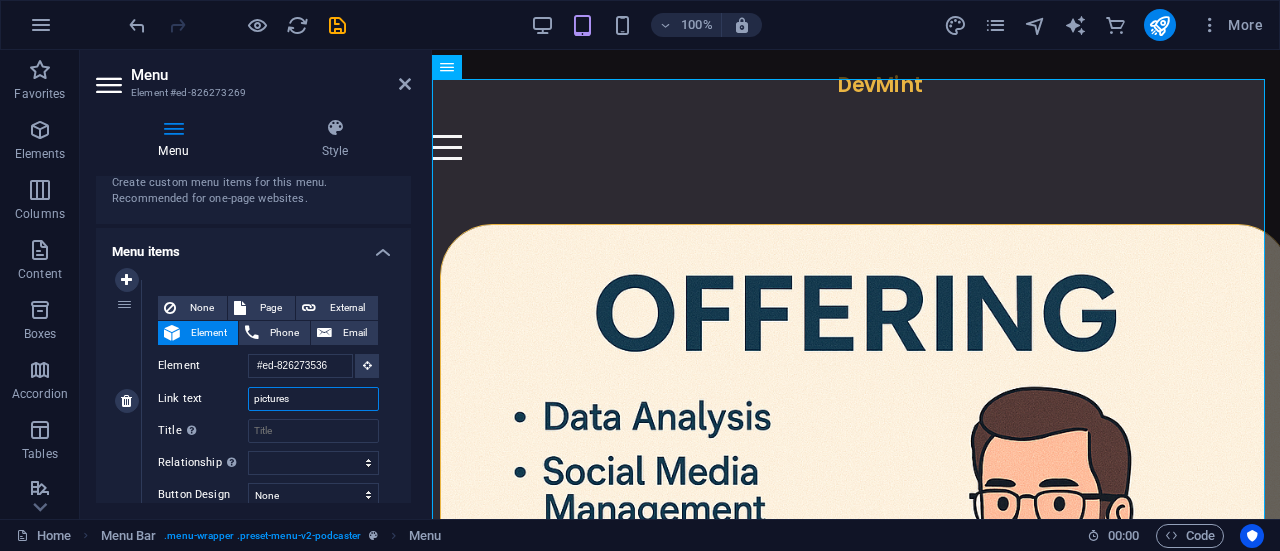 select 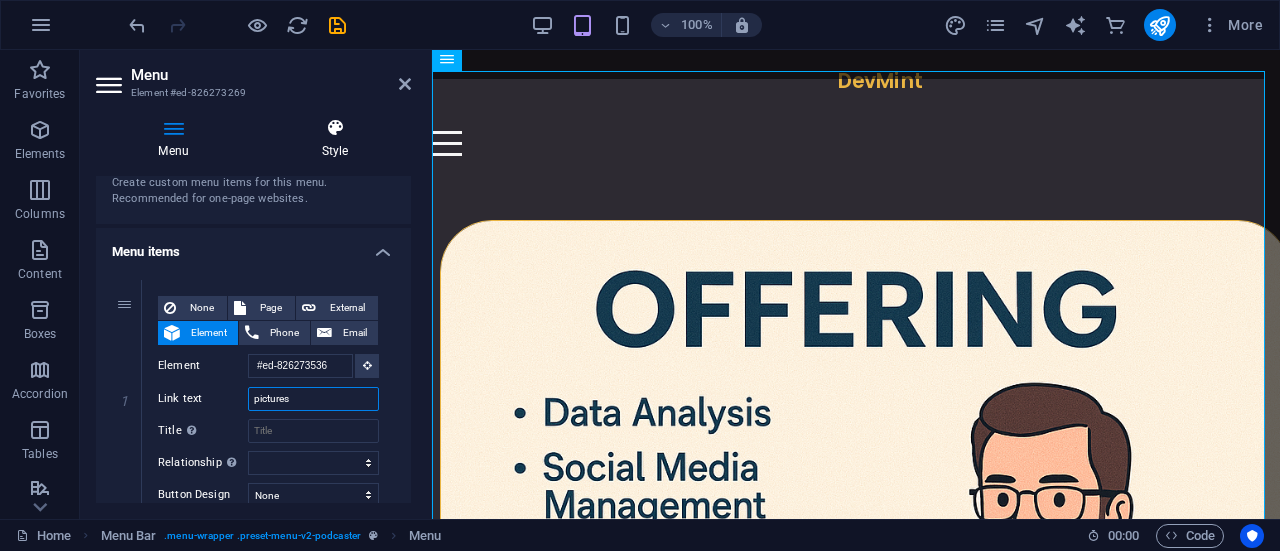 scroll, scrollTop: 0, scrollLeft: 0, axis: both 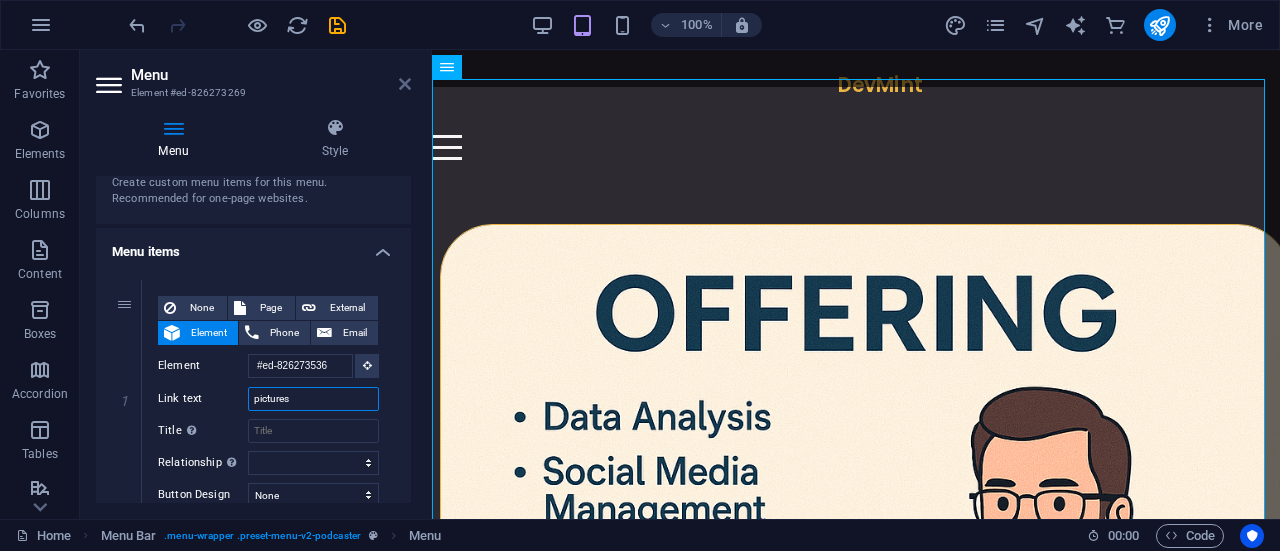 type on "pictures" 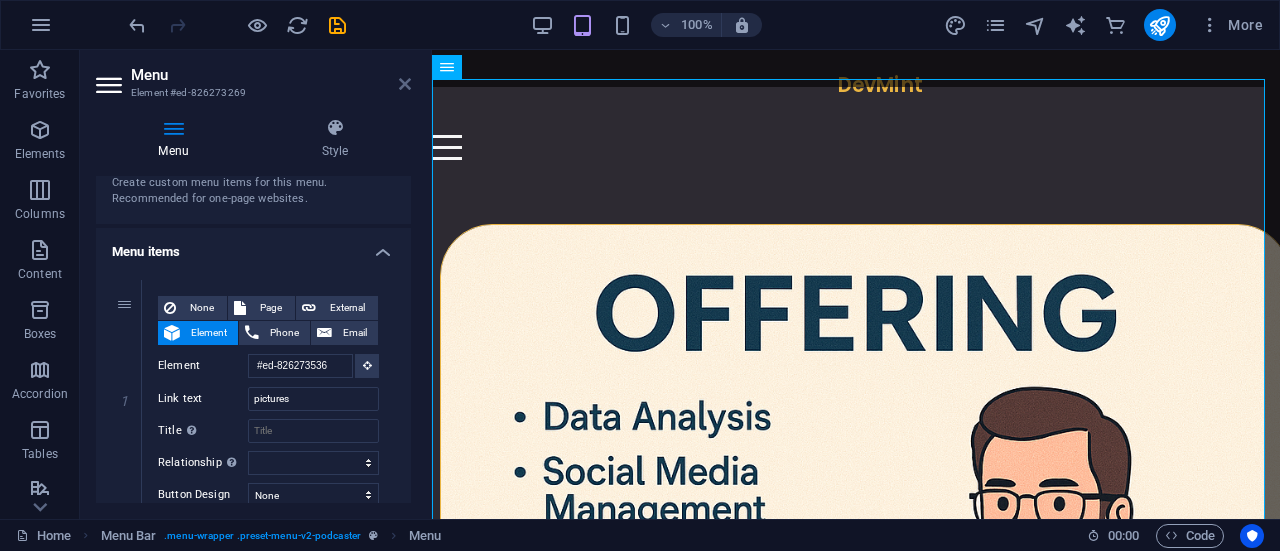 click at bounding box center [405, 84] 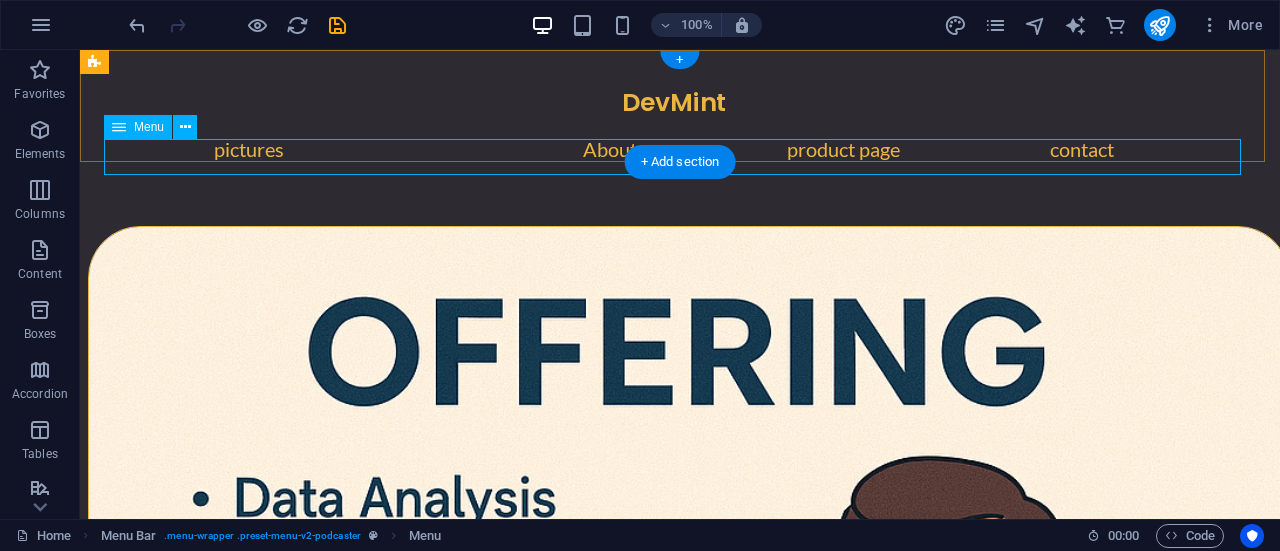 click on "pictures About product page contact" at bounding box center (680, 157) 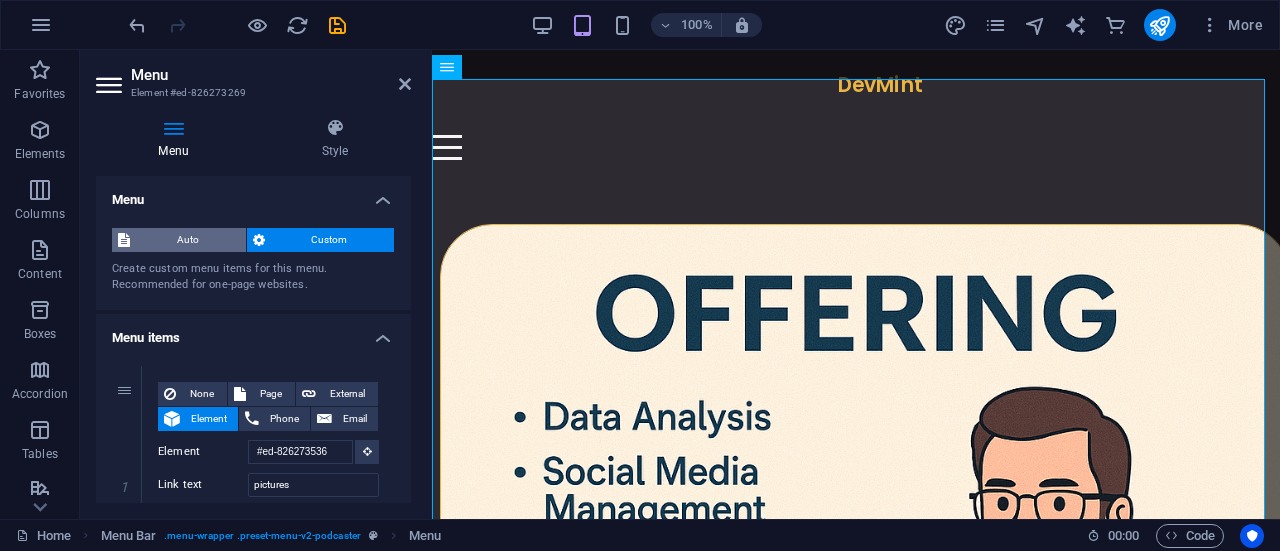 click on "Auto" at bounding box center [188, 240] 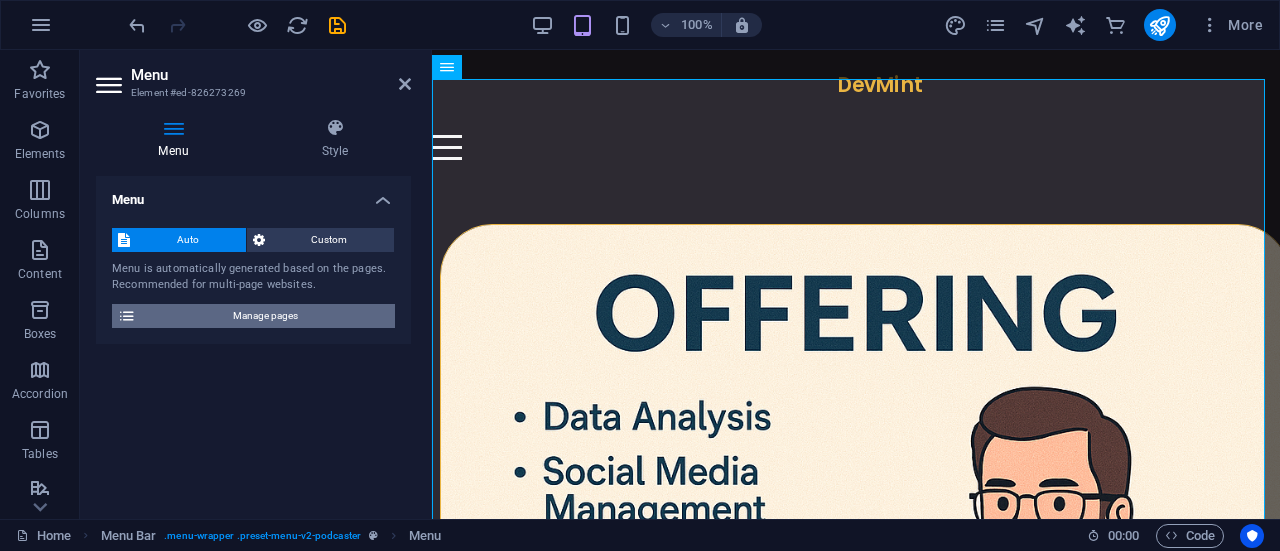 click on "Manage pages" at bounding box center [265, 316] 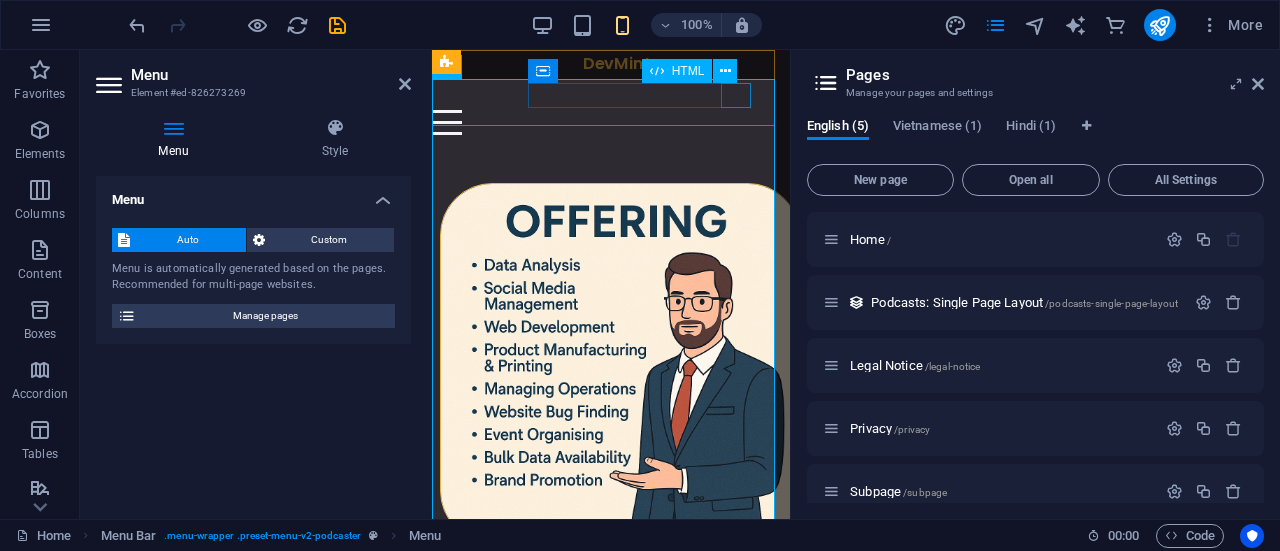 click at bounding box center (599, 122) 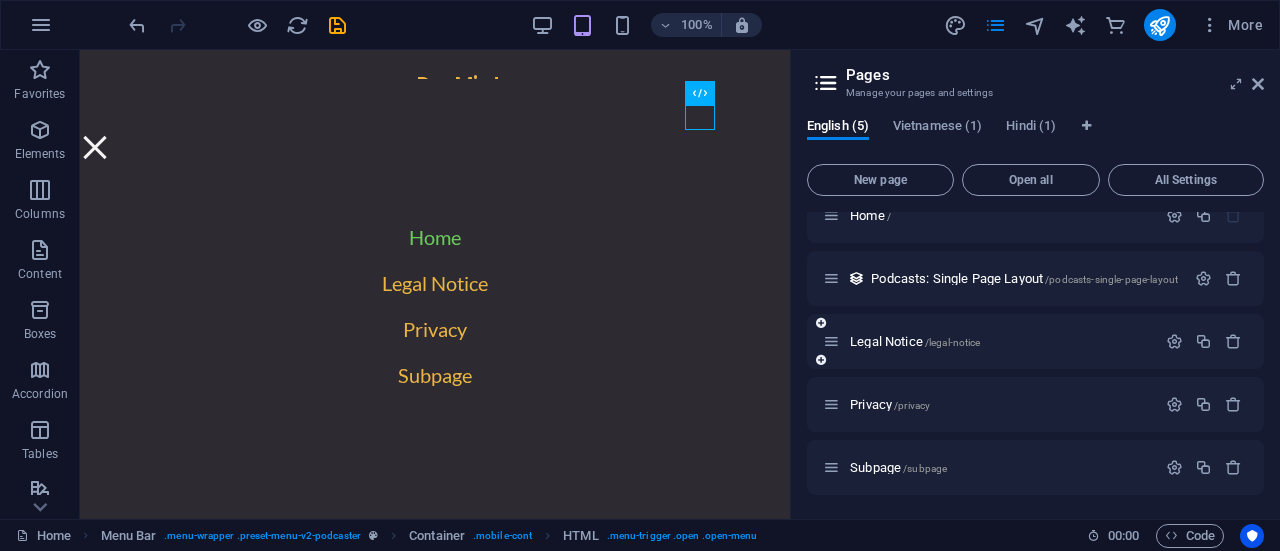 scroll, scrollTop: 0, scrollLeft: 0, axis: both 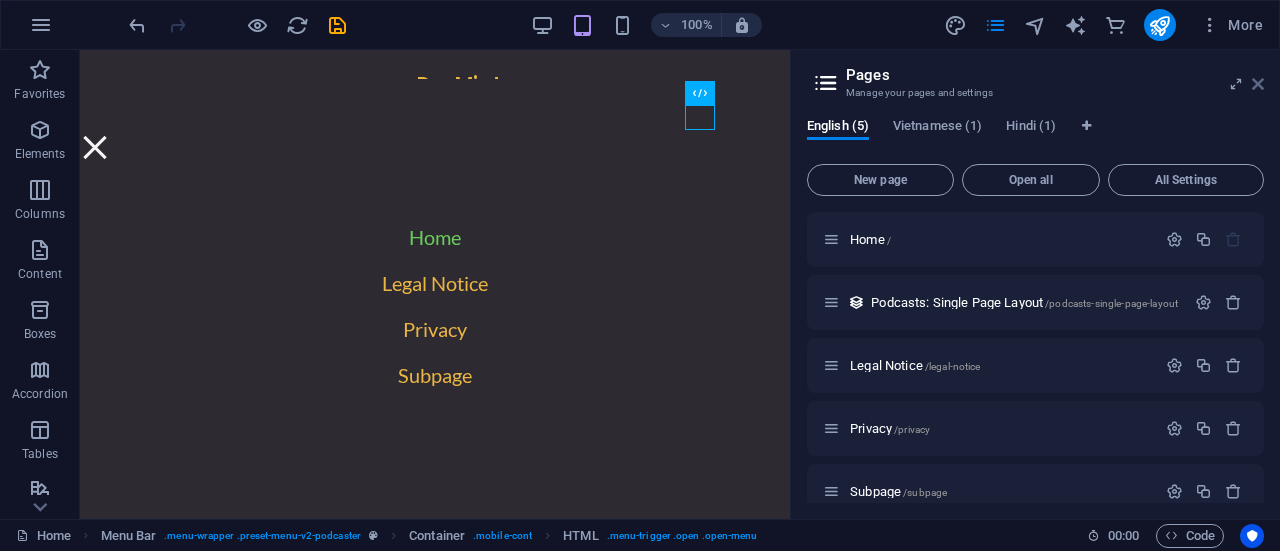 click at bounding box center [1258, 84] 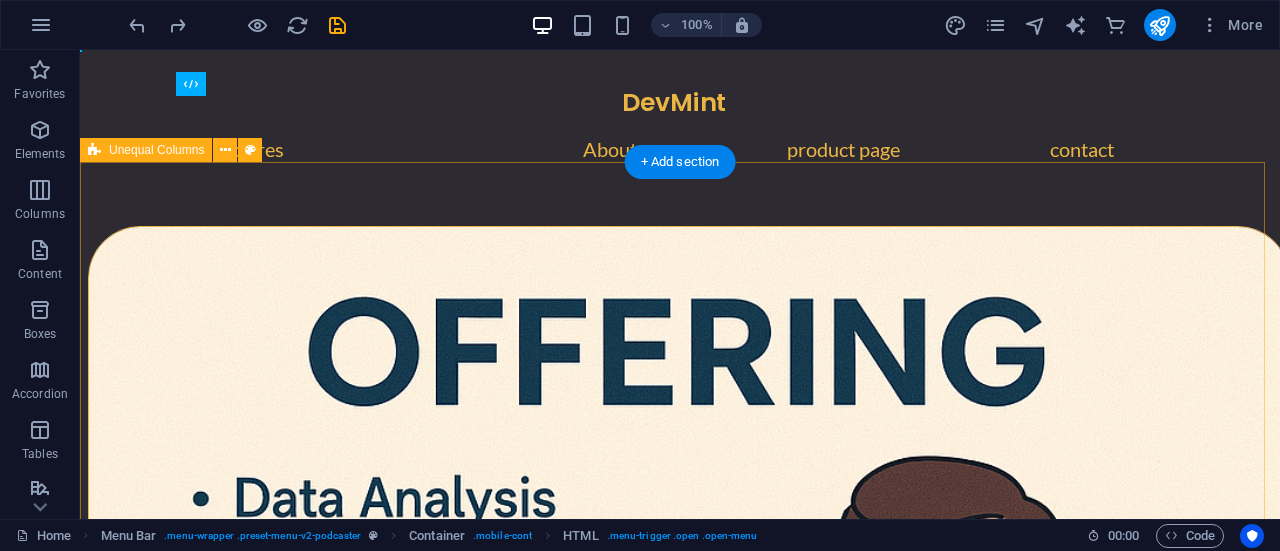 click at bounding box center [680, 827] 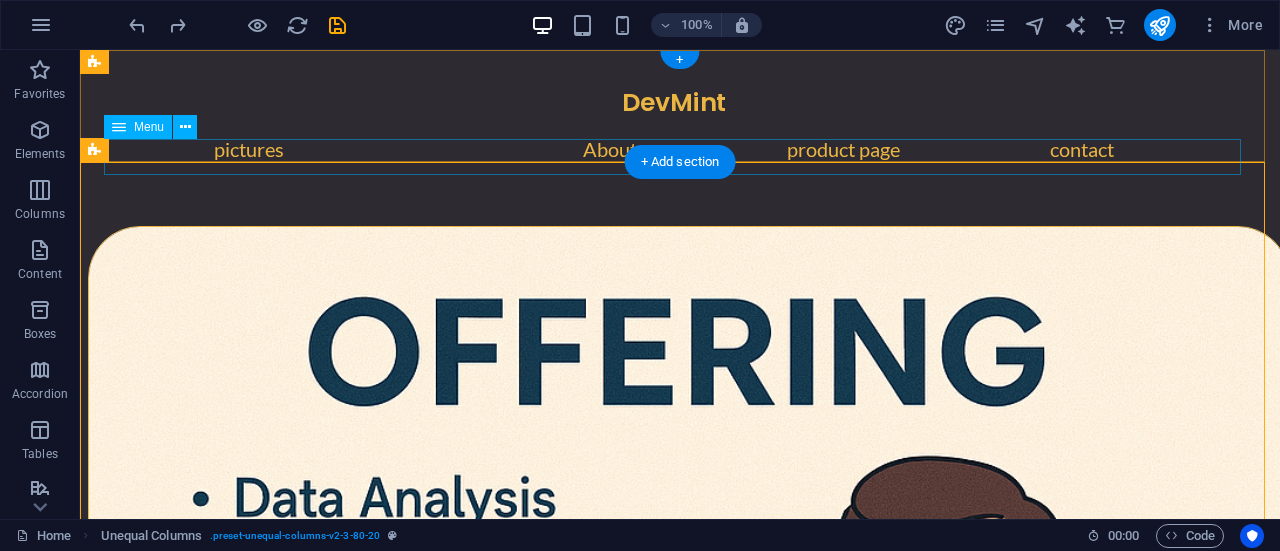 click on "pictures About product page contact" at bounding box center (680, 157) 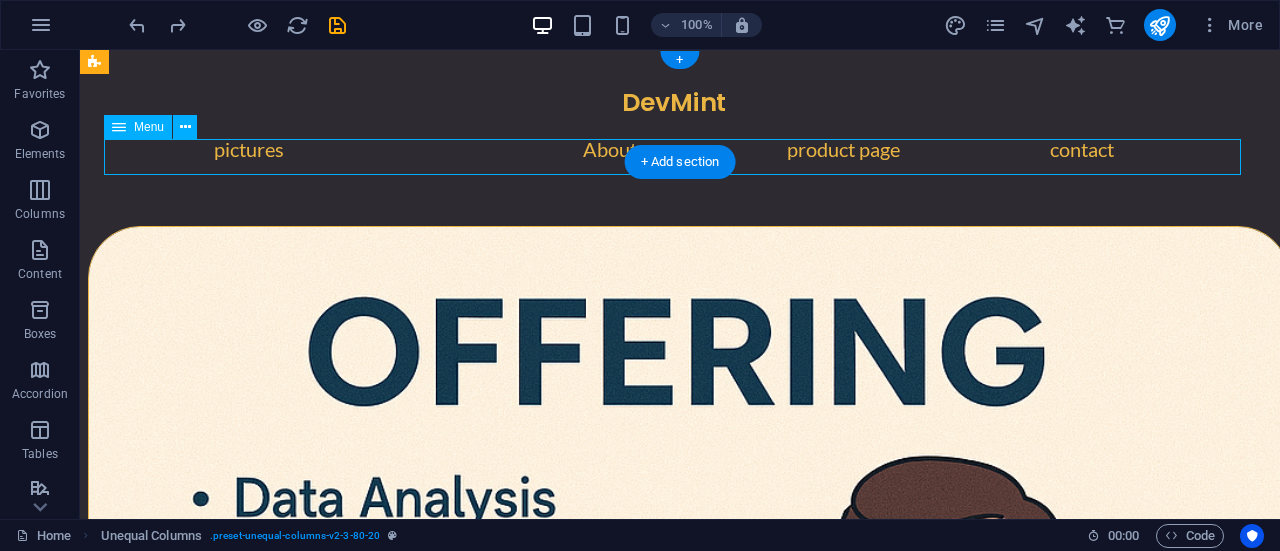 click on "pictures About product page contact" at bounding box center [680, 157] 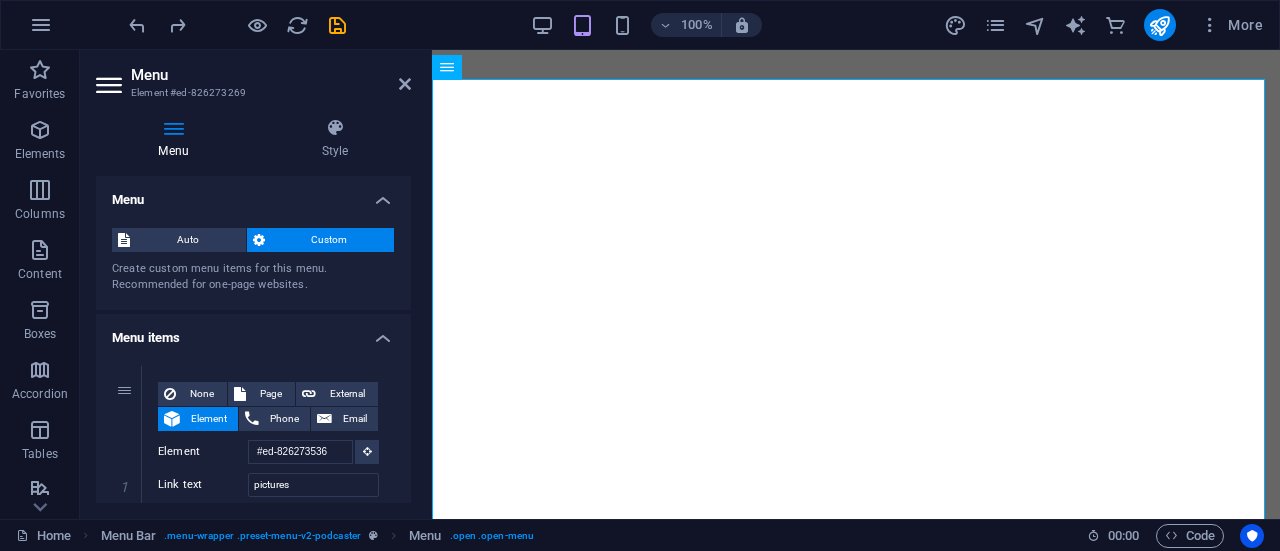 scroll, scrollTop: 0, scrollLeft: 0, axis: both 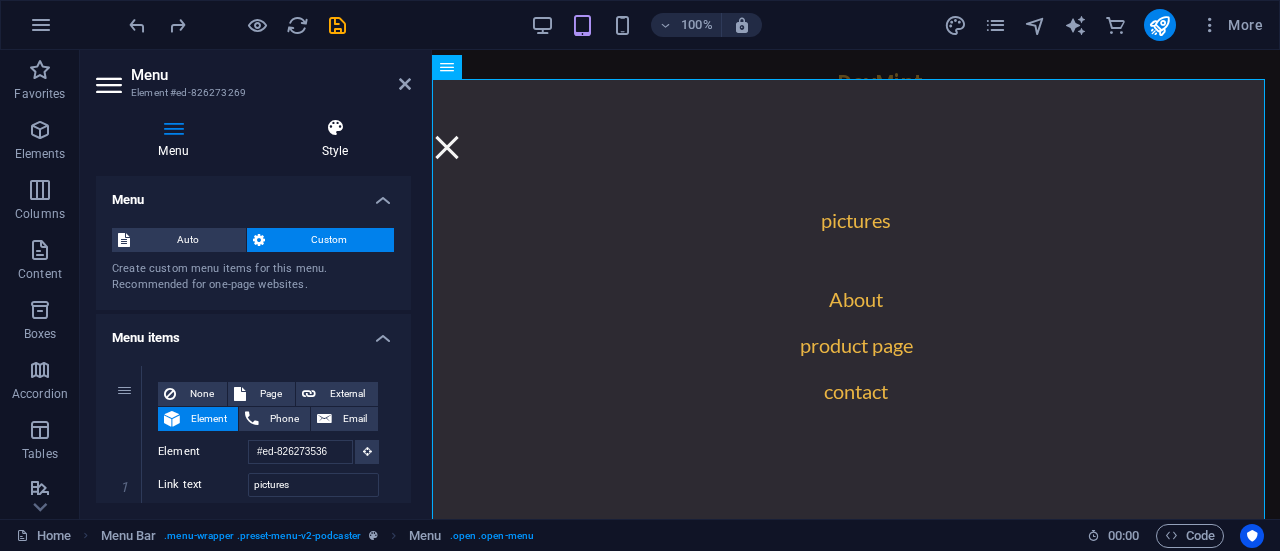 click on "Style" at bounding box center [335, 139] 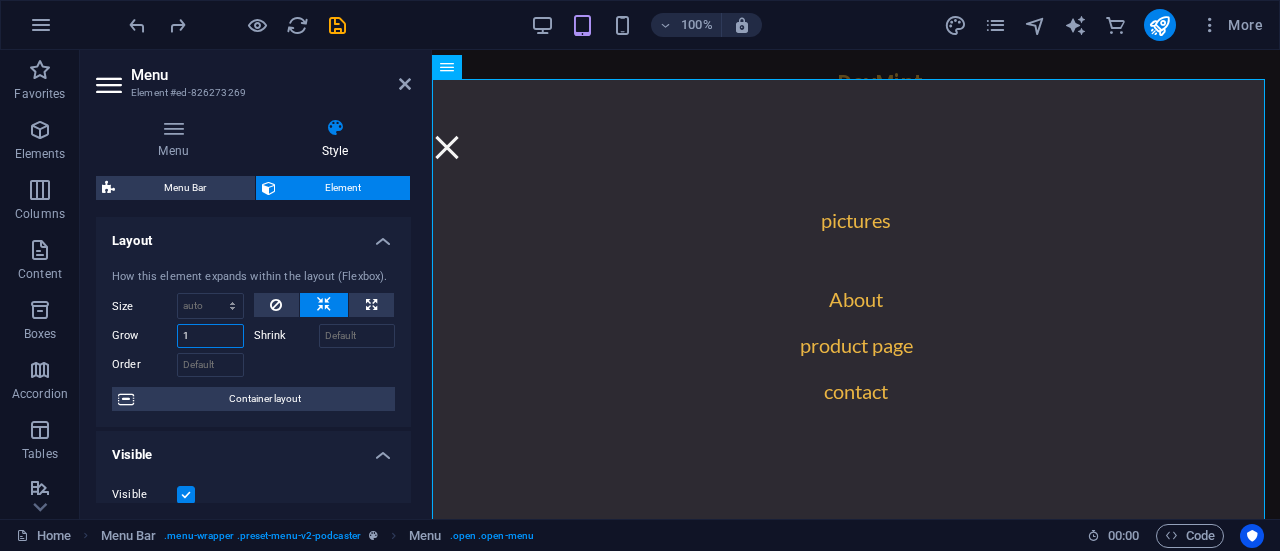 click on "1" at bounding box center (210, 336) 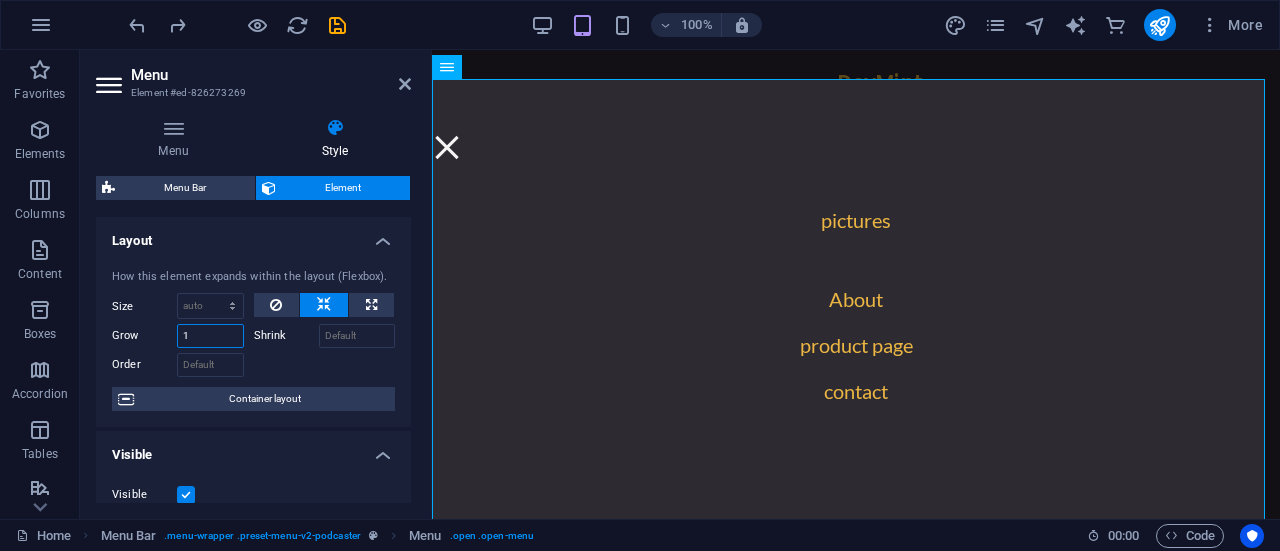 scroll, scrollTop: 4, scrollLeft: 0, axis: vertical 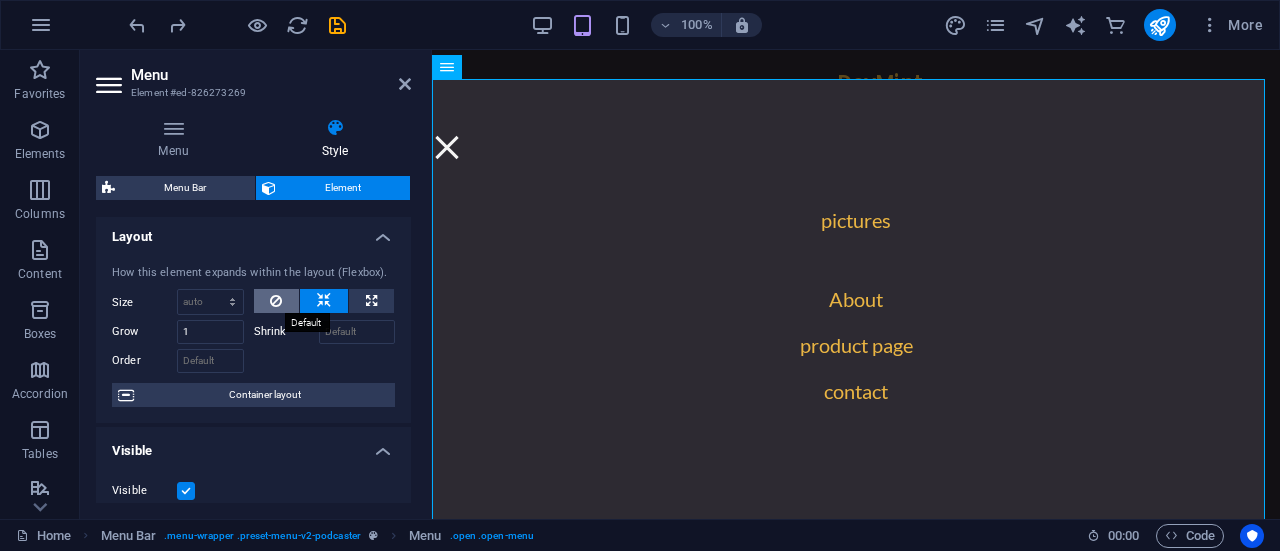 click at bounding box center [276, 301] 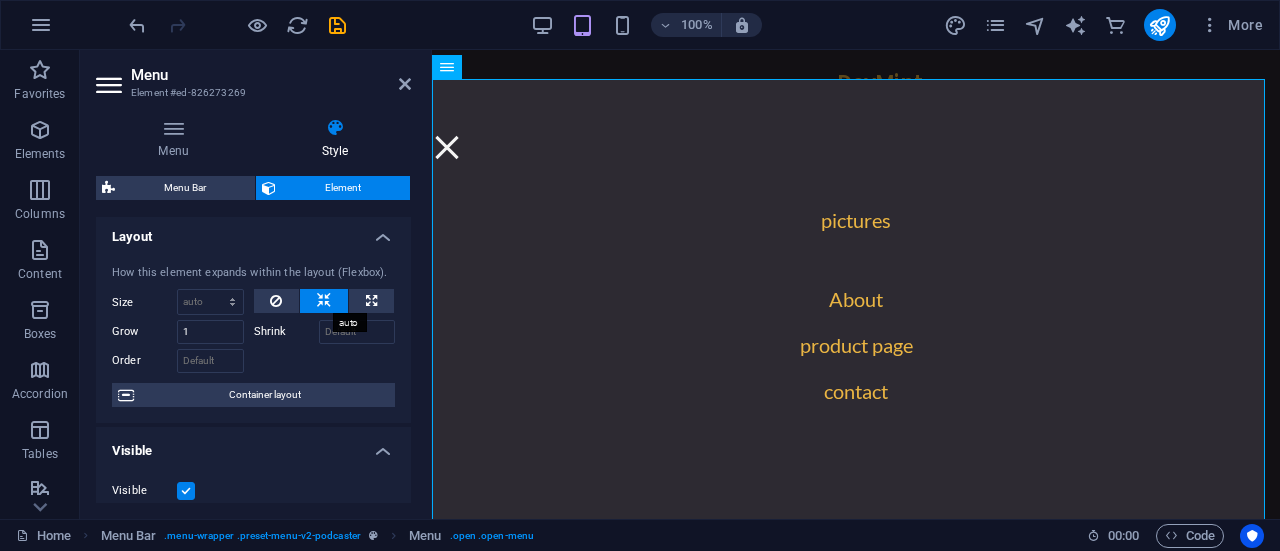 click at bounding box center [324, 301] 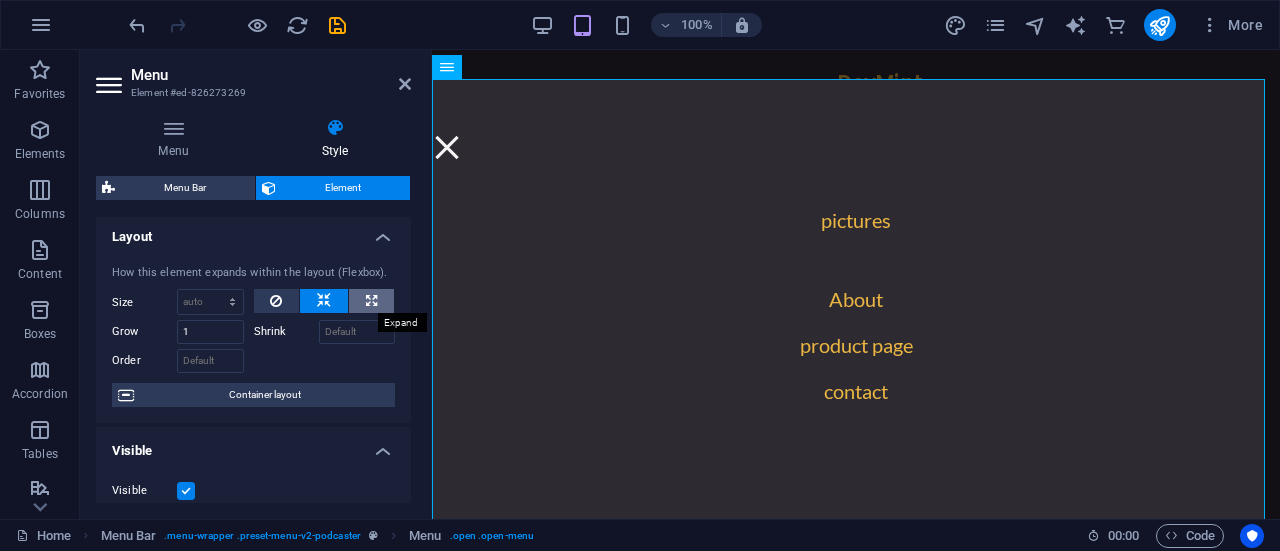 click at bounding box center [371, 301] 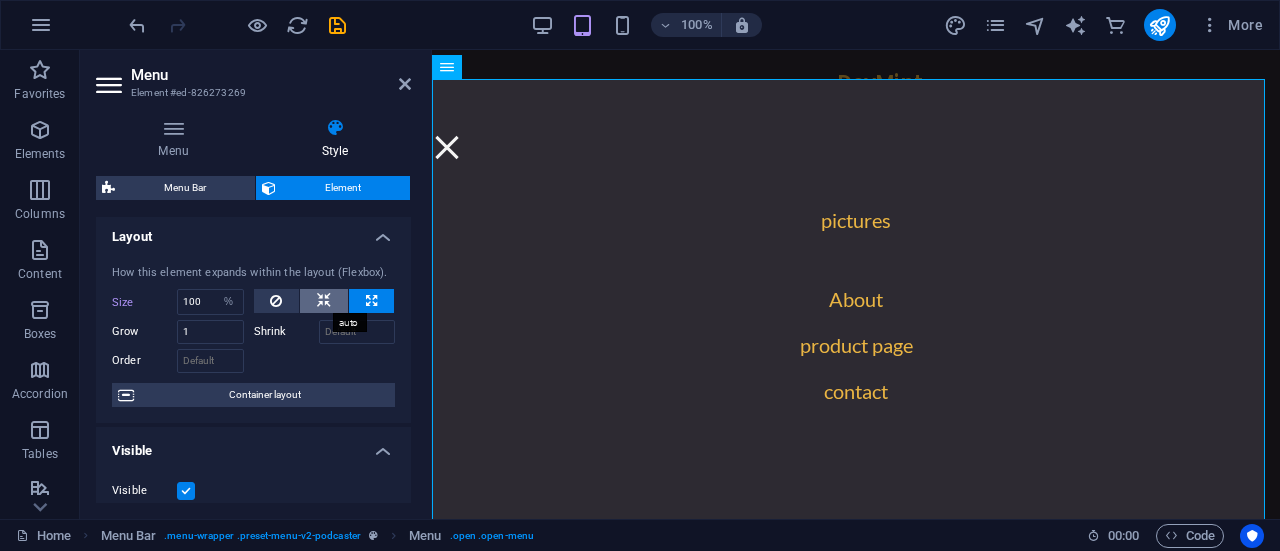 click at bounding box center [324, 301] 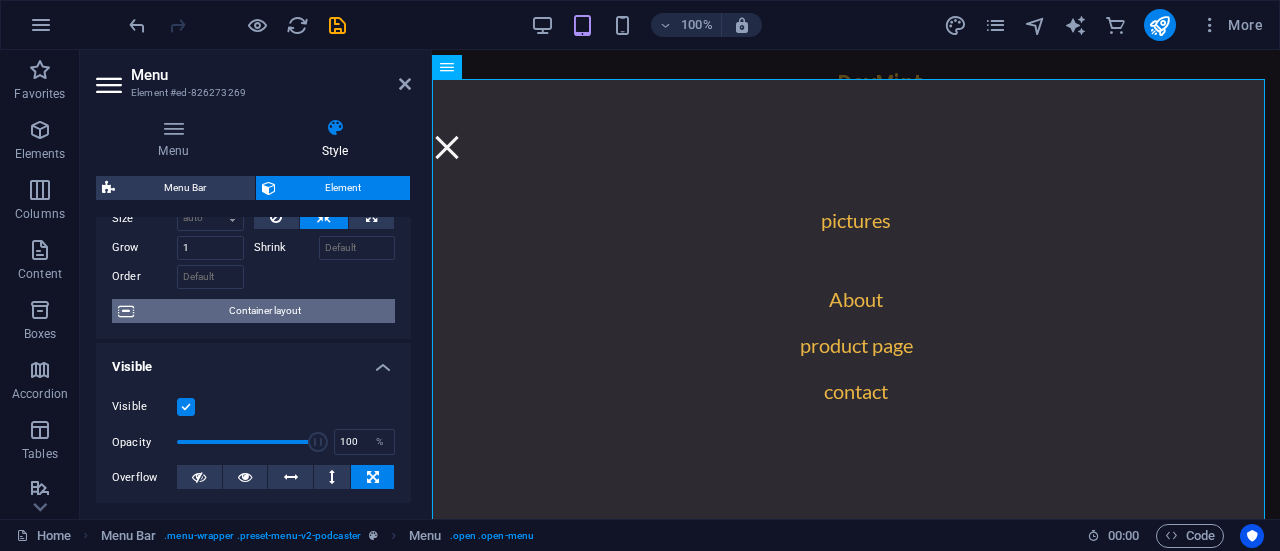 scroll, scrollTop: 90, scrollLeft: 0, axis: vertical 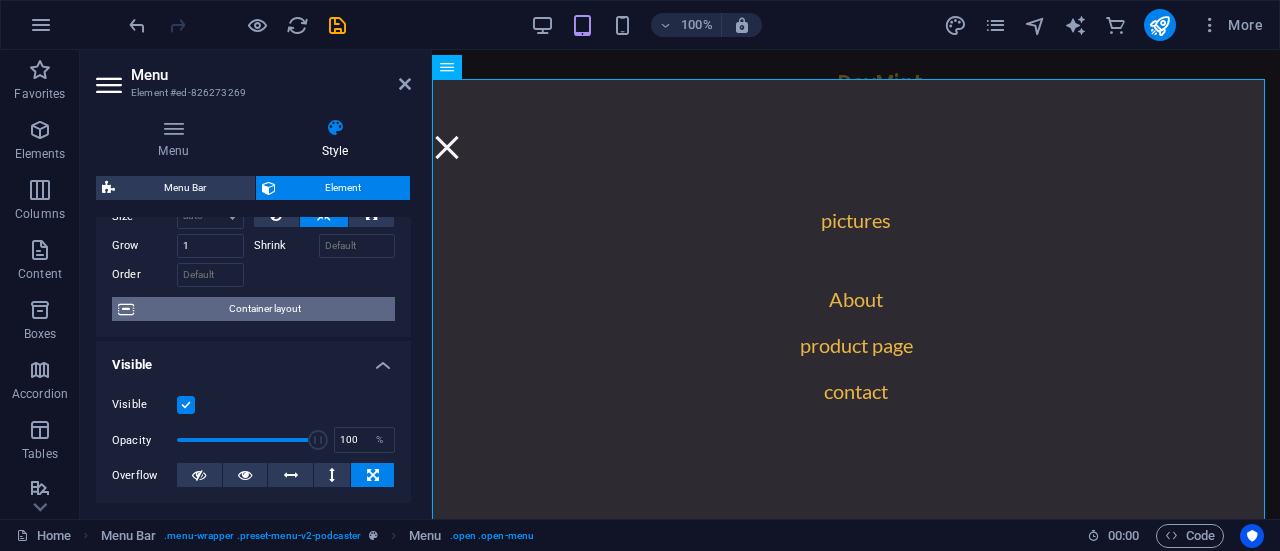 drag, startPoint x: 314, startPoint y: 317, endPoint x: 220, endPoint y: 227, distance: 130.13838 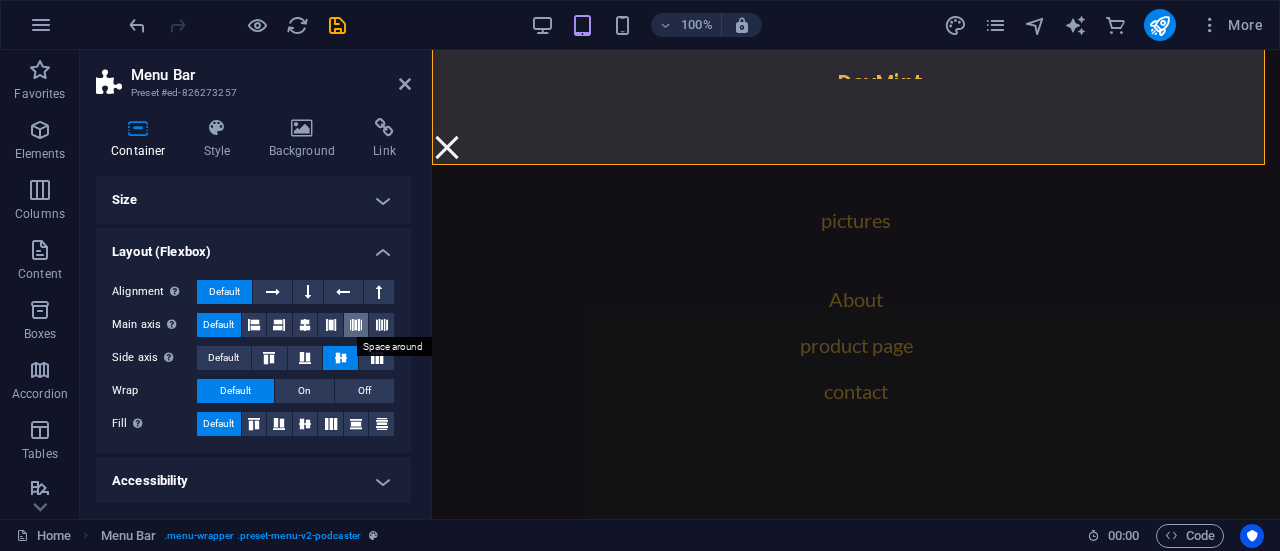 click at bounding box center [356, 325] 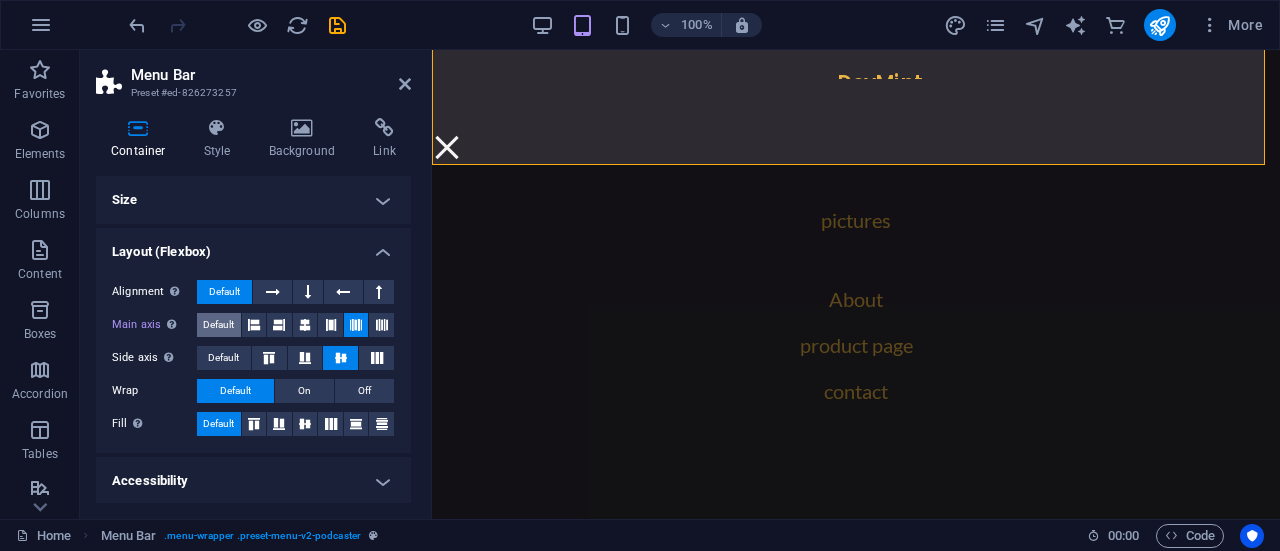 click on "Default" at bounding box center [218, 325] 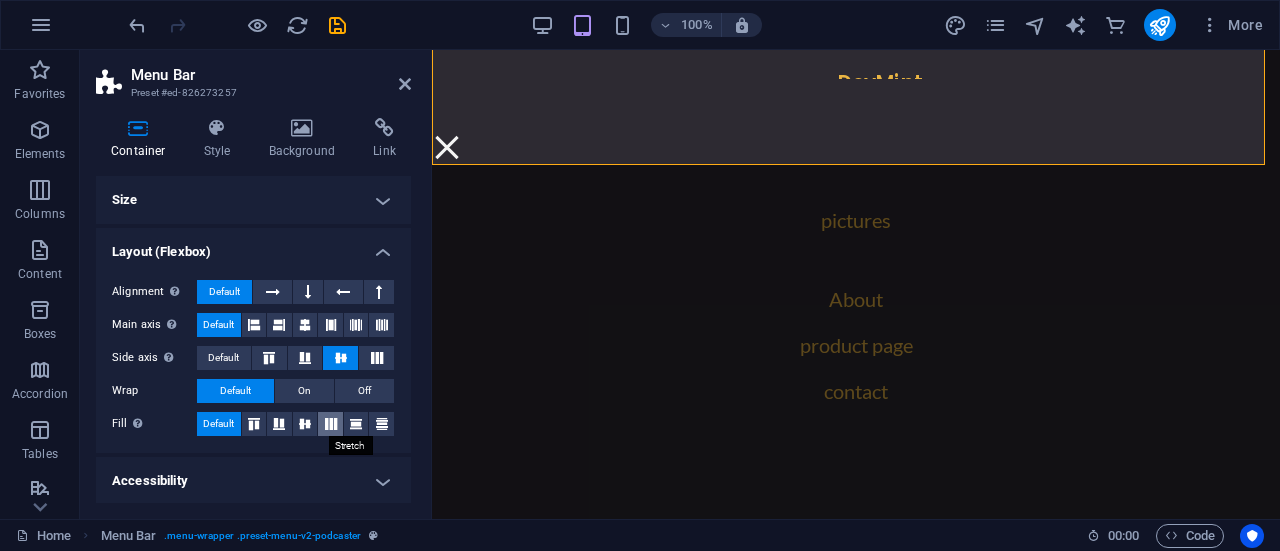 click at bounding box center [331, 424] 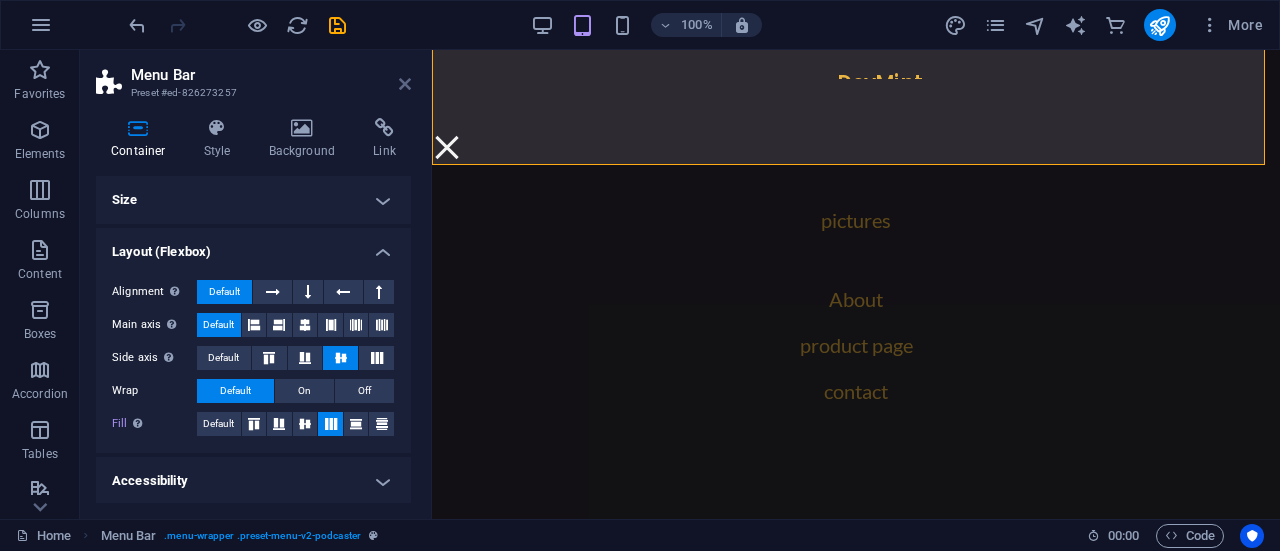 click at bounding box center [405, 84] 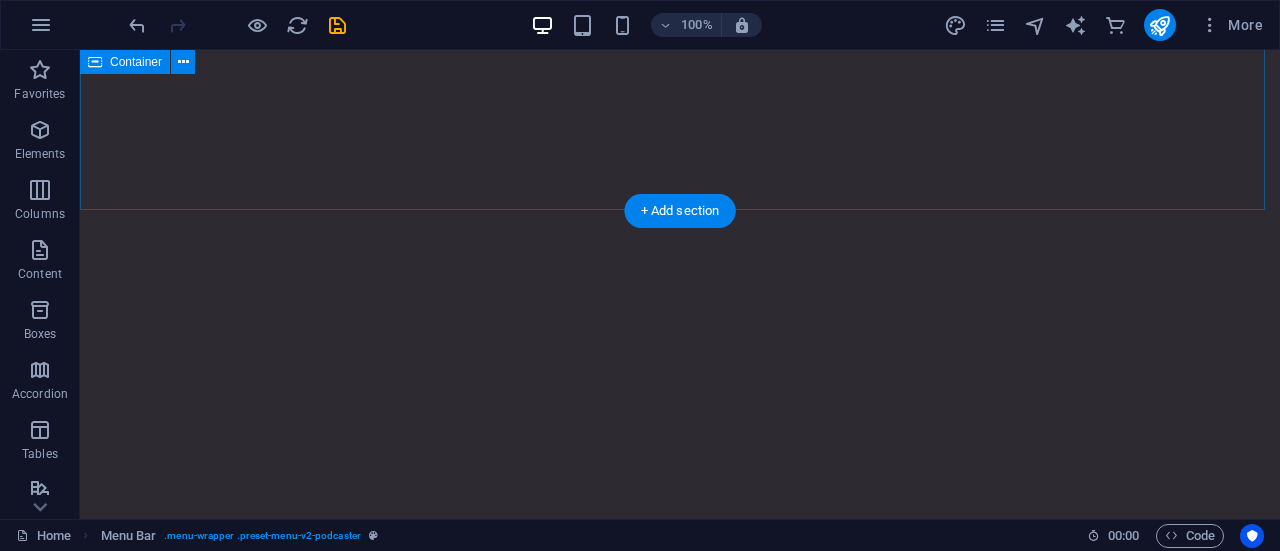 scroll, scrollTop: 3827, scrollLeft: 0, axis: vertical 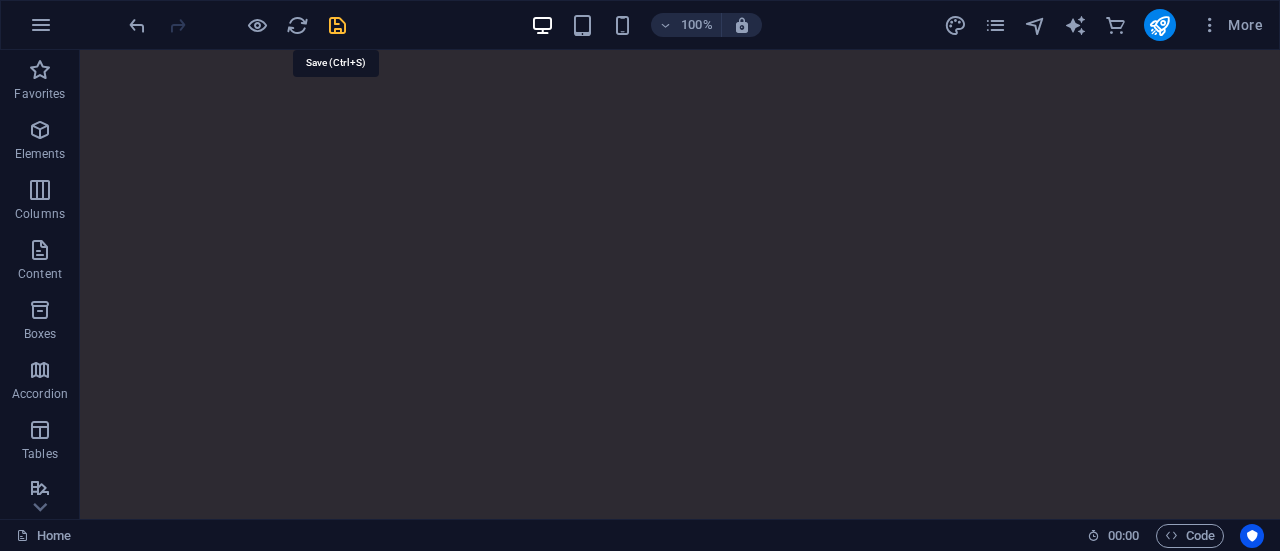 click at bounding box center [337, 25] 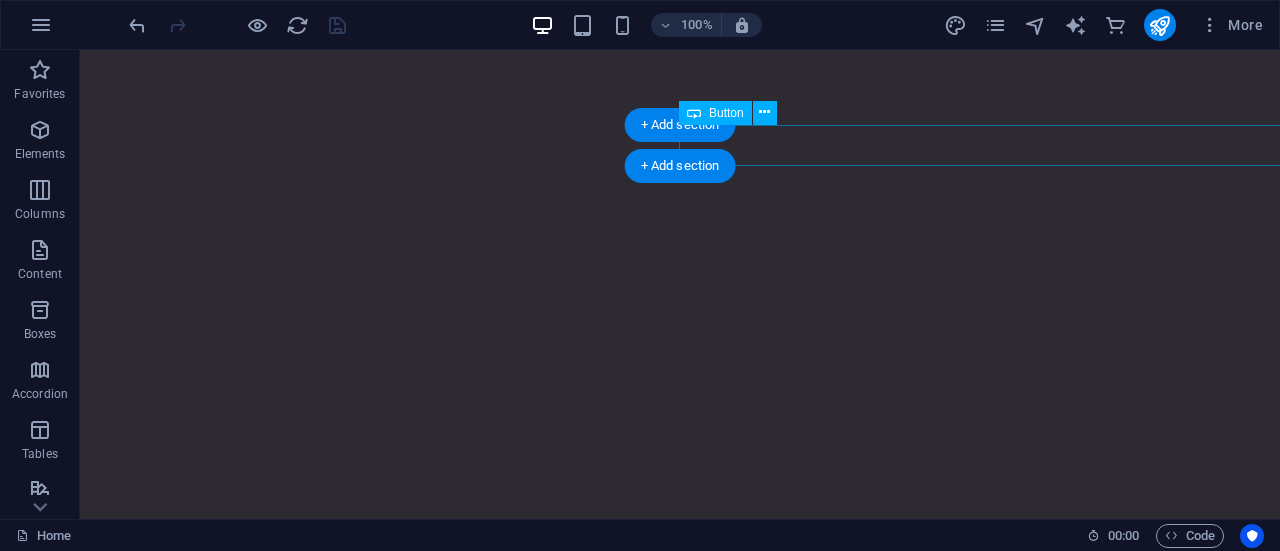 click on "About DevMint" at bounding box center [1279, 11580] 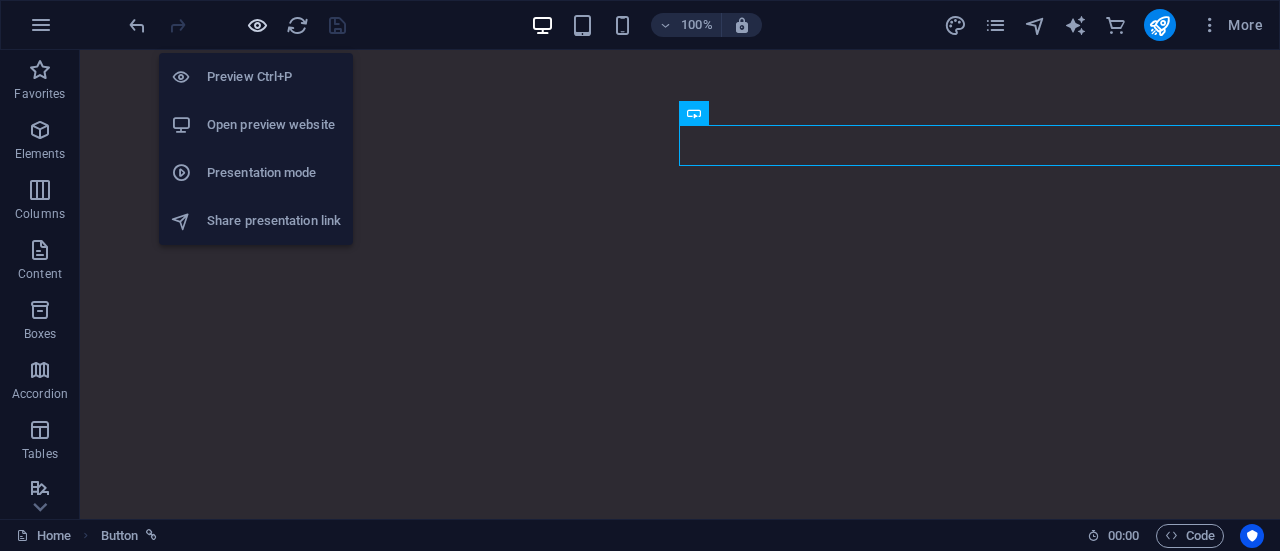 click at bounding box center (257, 25) 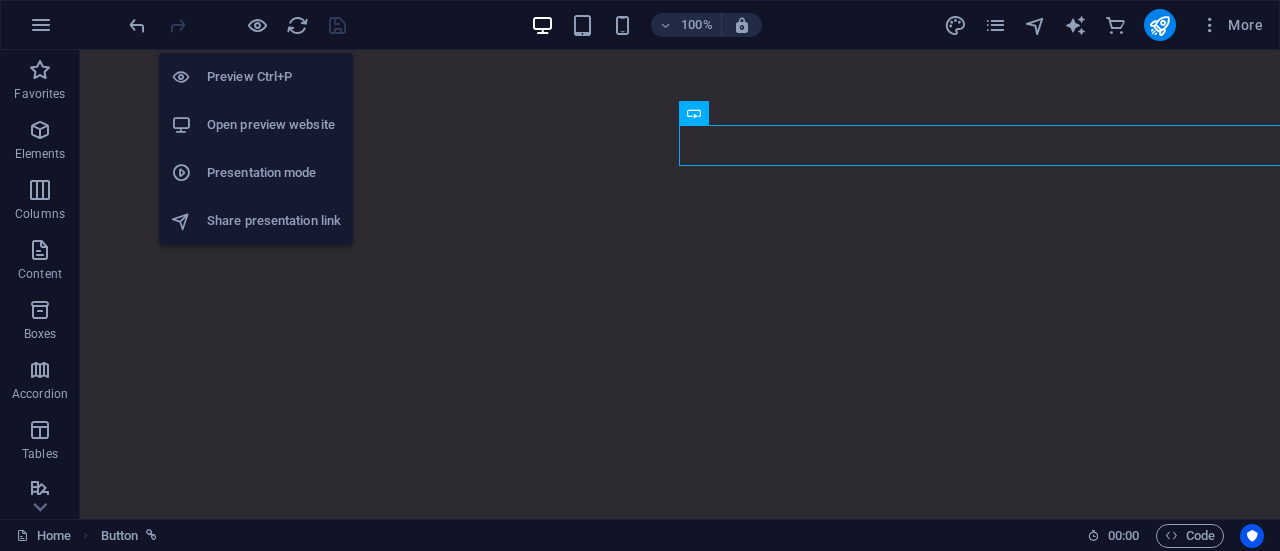 scroll, scrollTop: 3954, scrollLeft: 0, axis: vertical 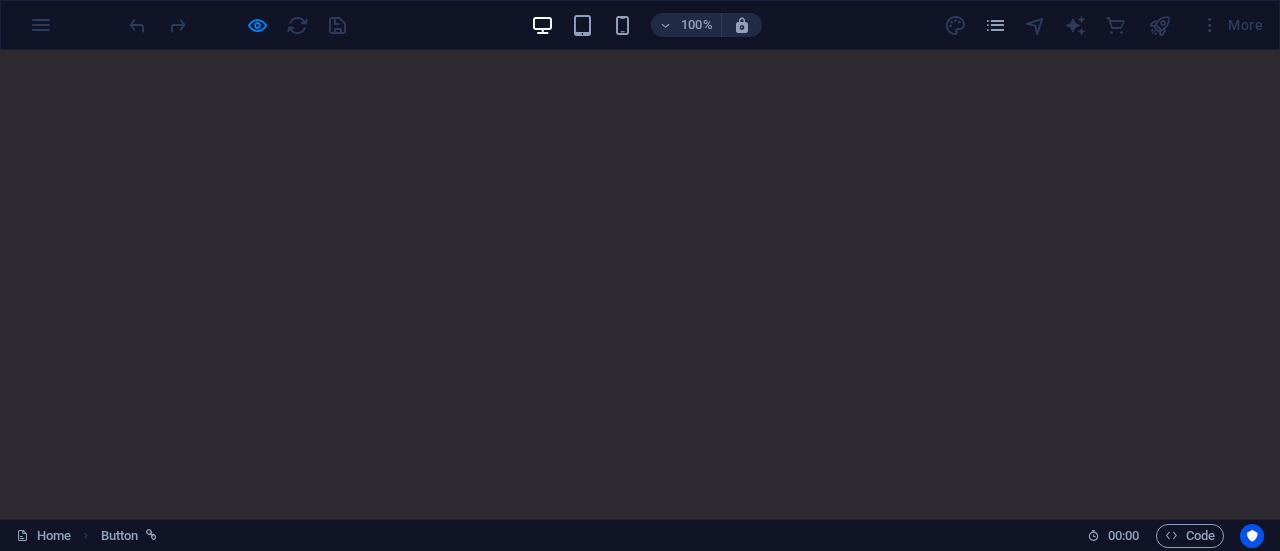 click on "About DevMint" at bounding box center (676, 12311) 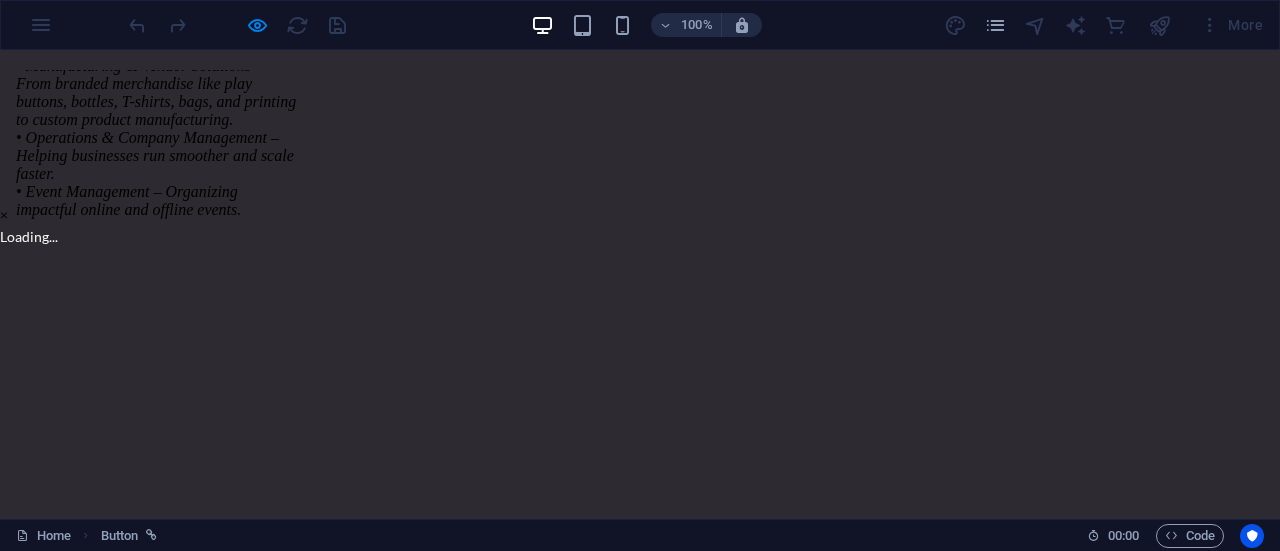 scroll, scrollTop: 612, scrollLeft: 0, axis: vertical 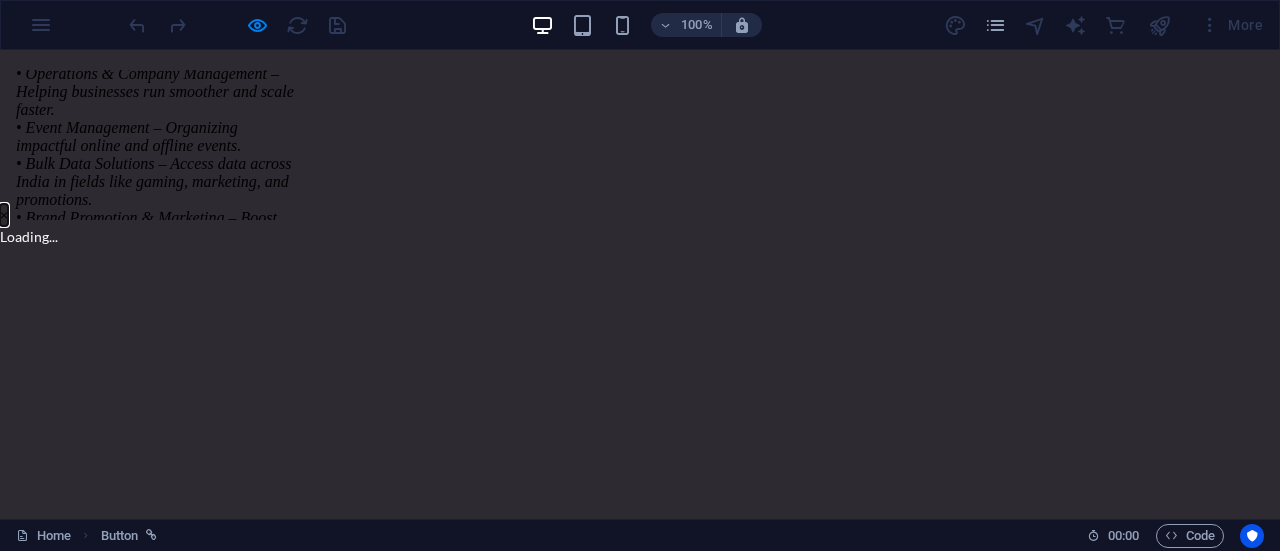 click on "×" at bounding box center [4, 215] 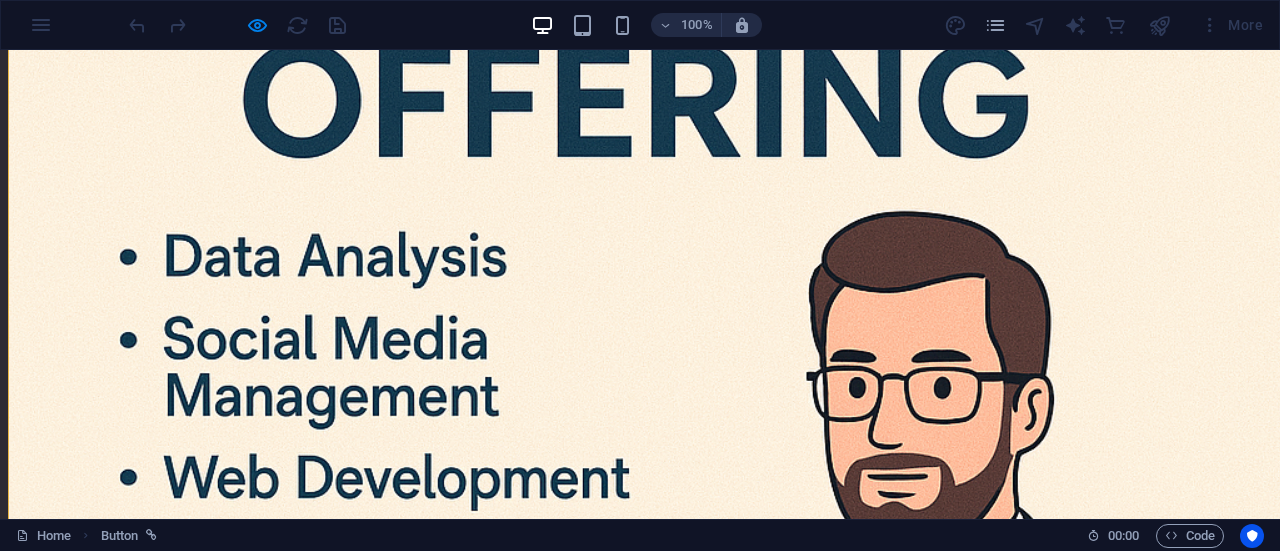 scroll, scrollTop: 294, scrollLeft: 0, axis: vertical 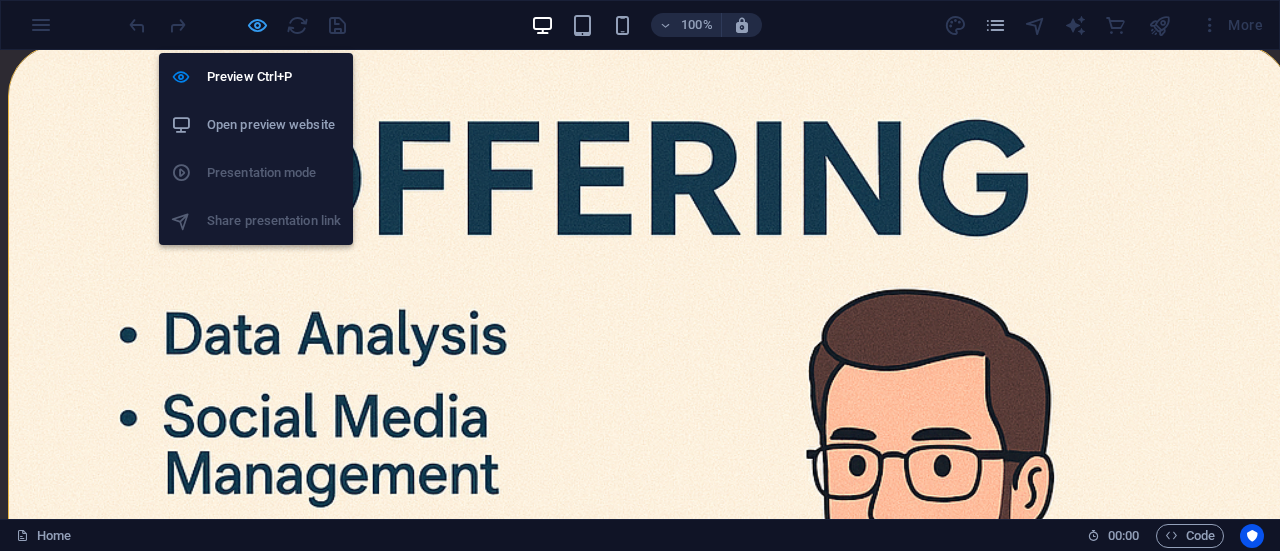 click at bounding box center [257, 25] 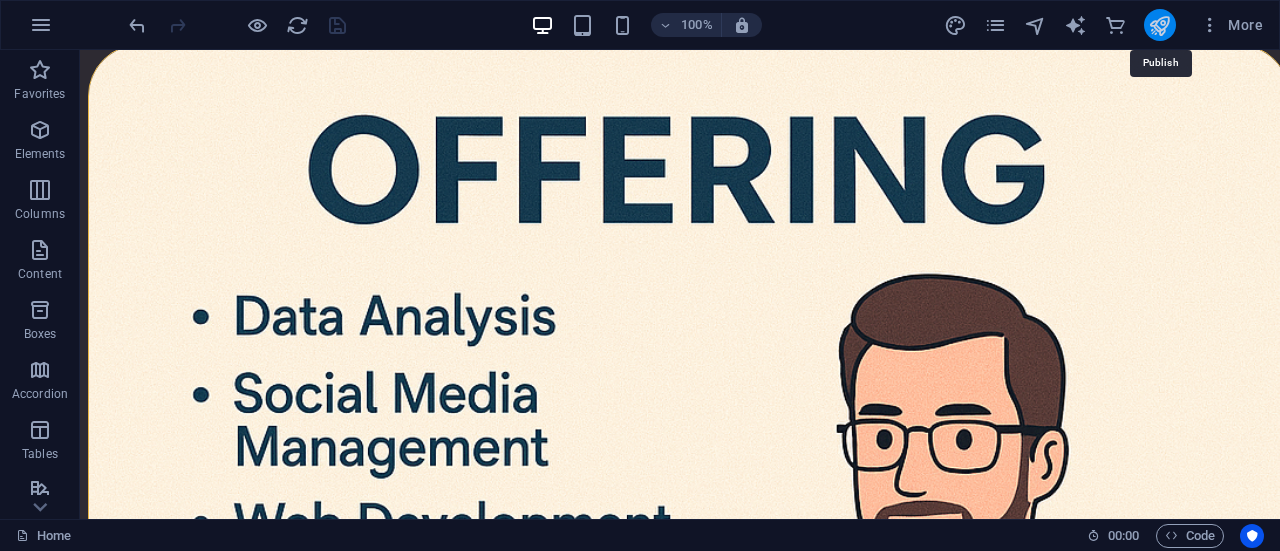 click at bounding box center (1159, 25) 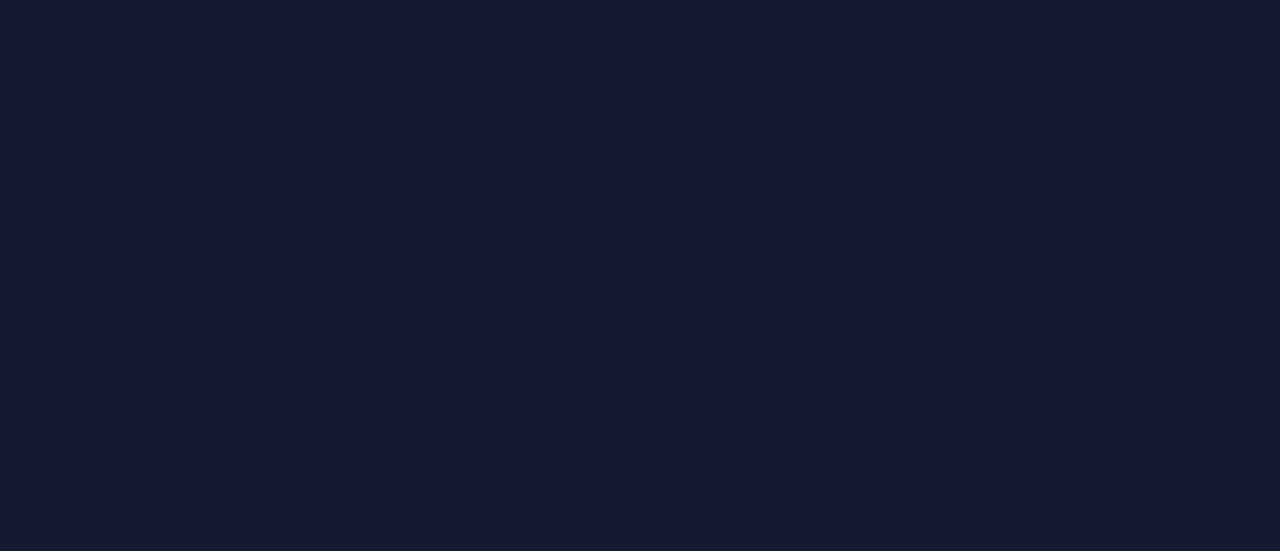 scroll, scrollTop: 0, scrollLeft: 0, axis: both 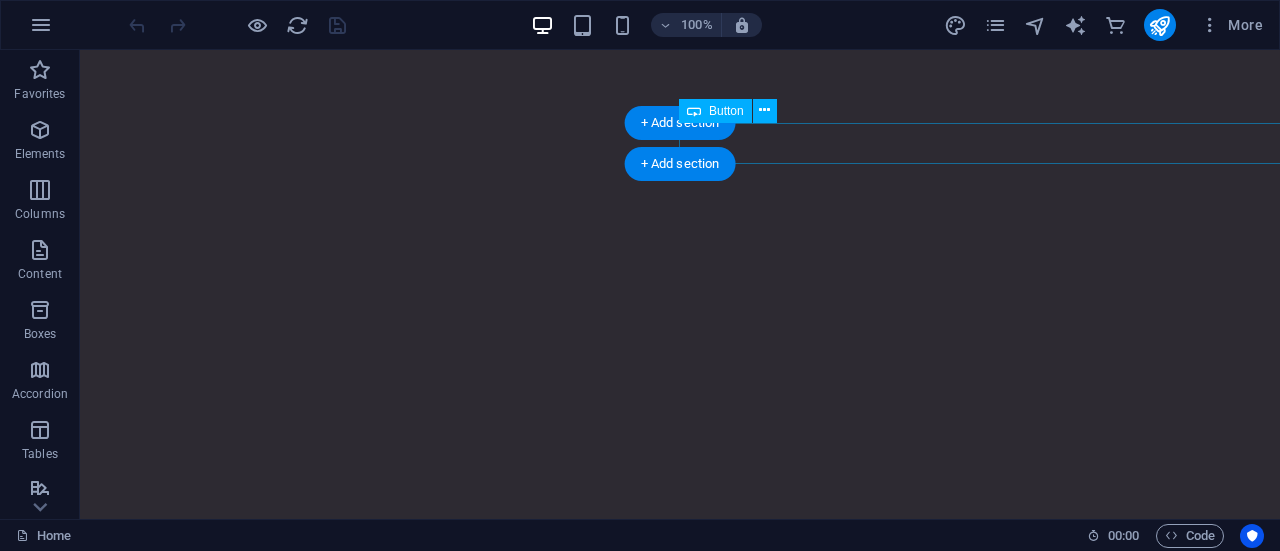 click on "About DevMint" at bounding box center [1279, 11578] 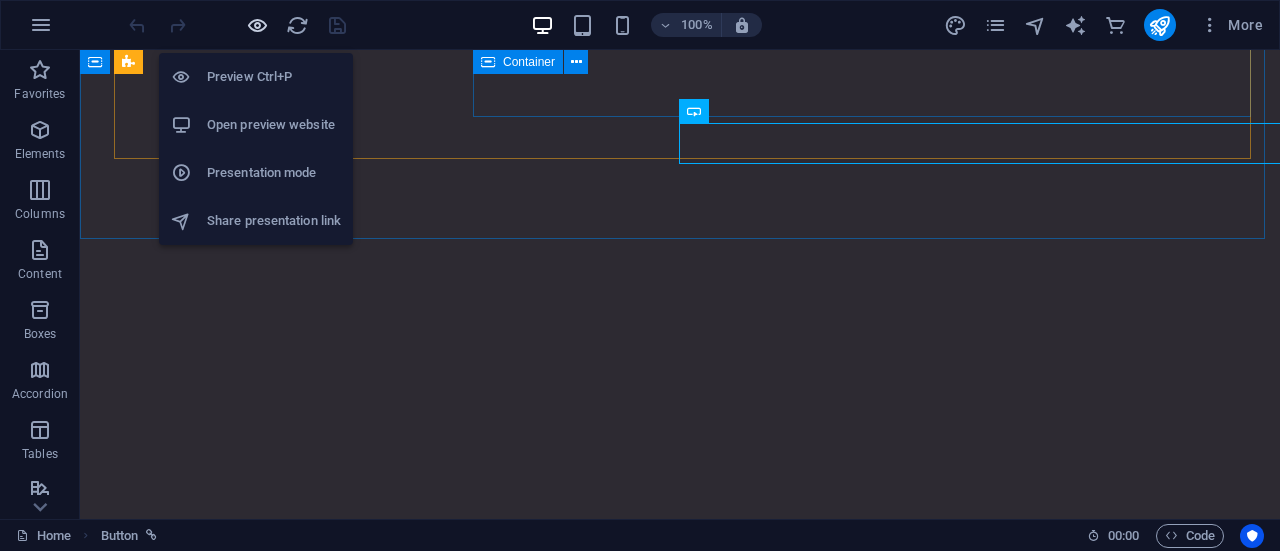 click at bounding box center [257, 25] 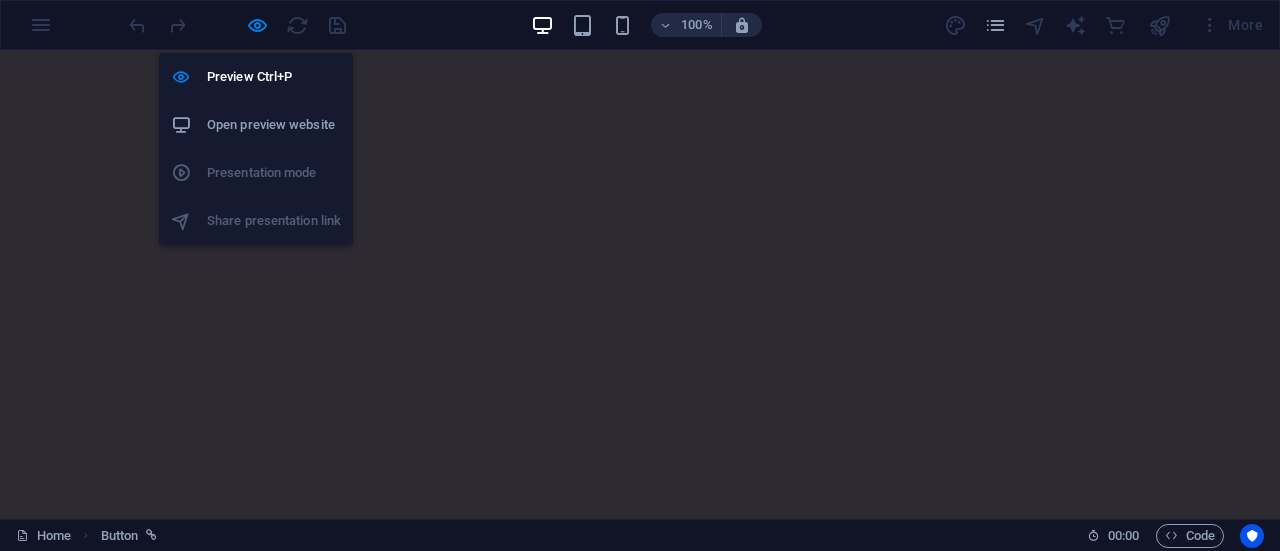 scroll, scrollTop: 3956, scrollLeft: 0, axis: vertical 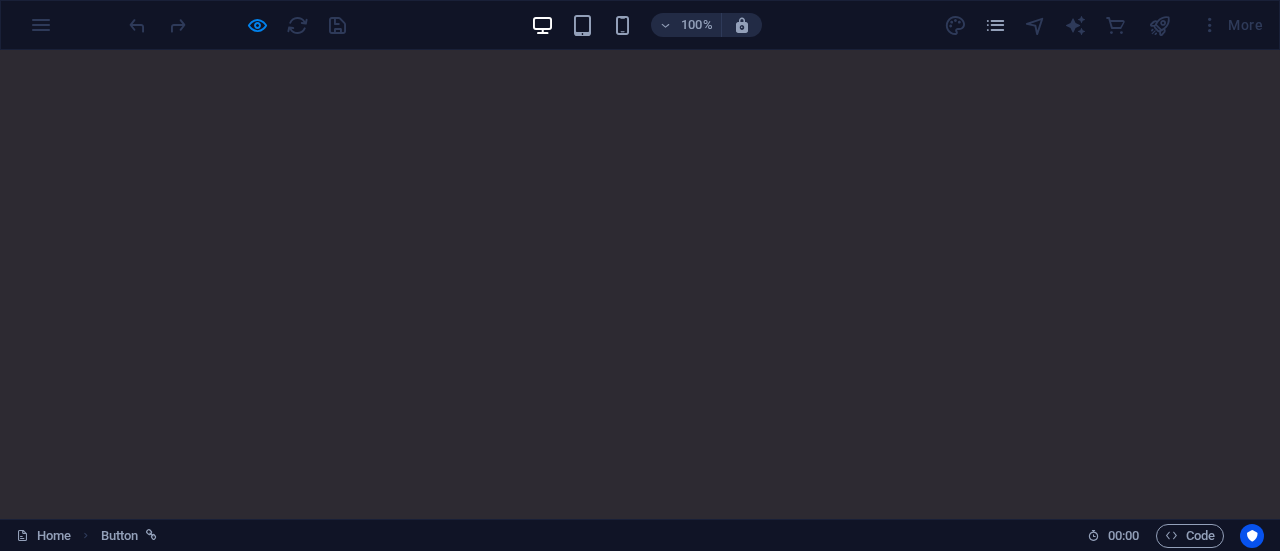 click on "About DevMint" at bounding box center (676, 12309) 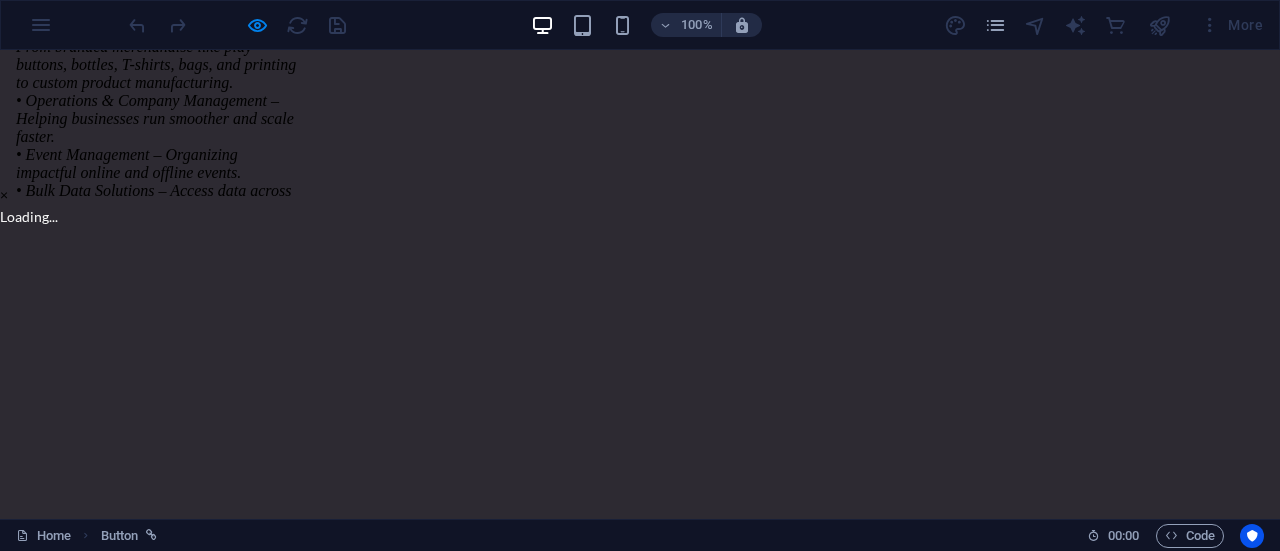 scroll, scrollTop: 588, scrollLeft: 0, axis: vertical 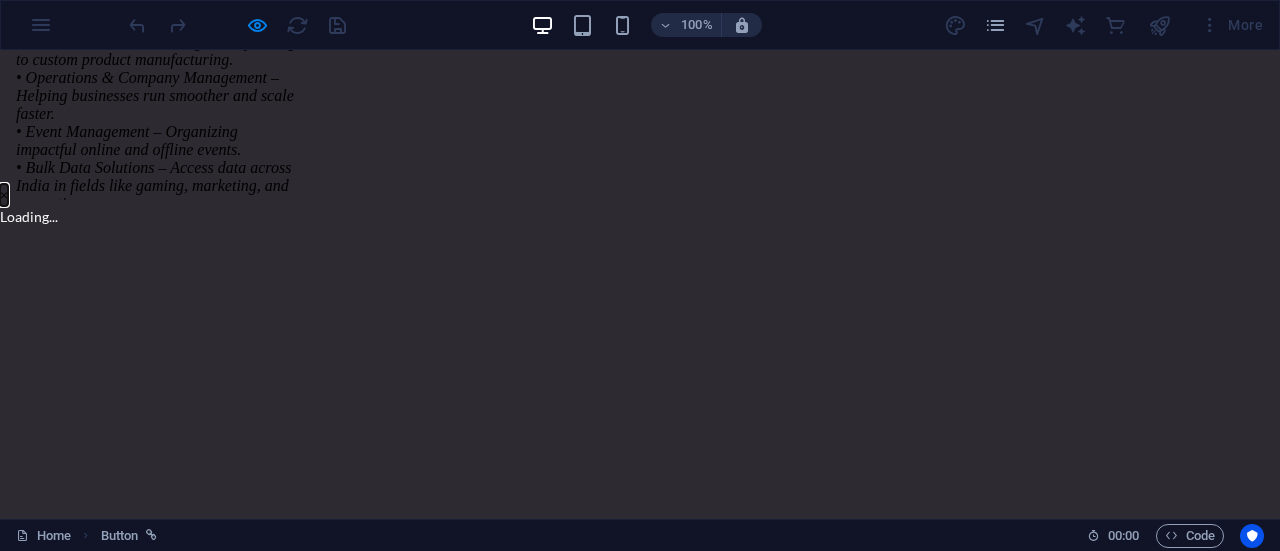 click on "×" at bounding box center [4, 195] 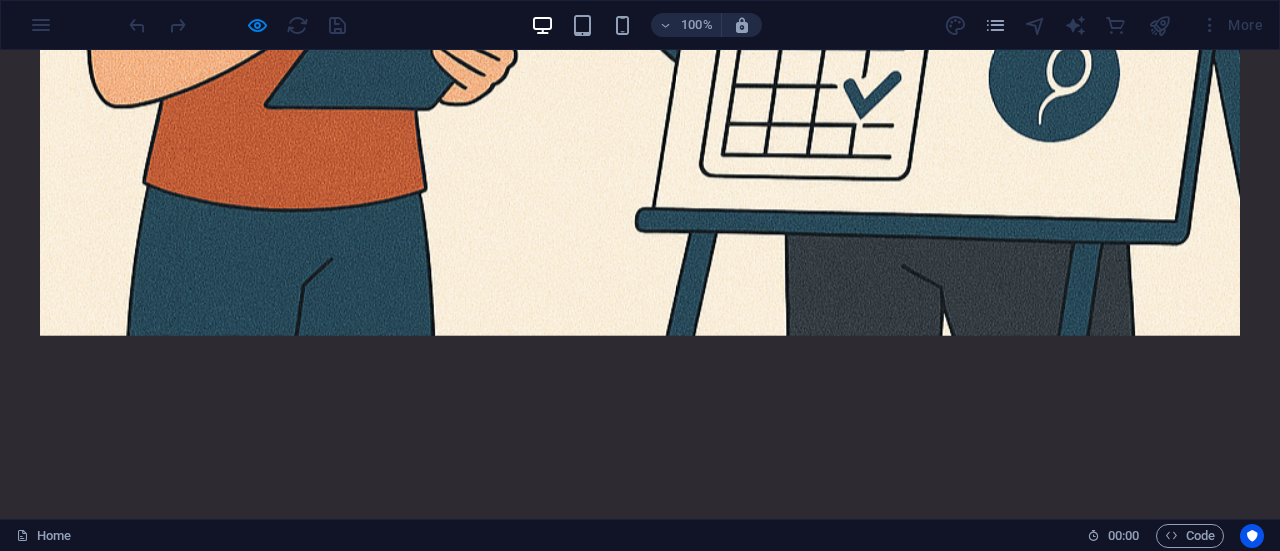 scroll, scrollTop: 3409, scrollLeft: 0, axis: vertical 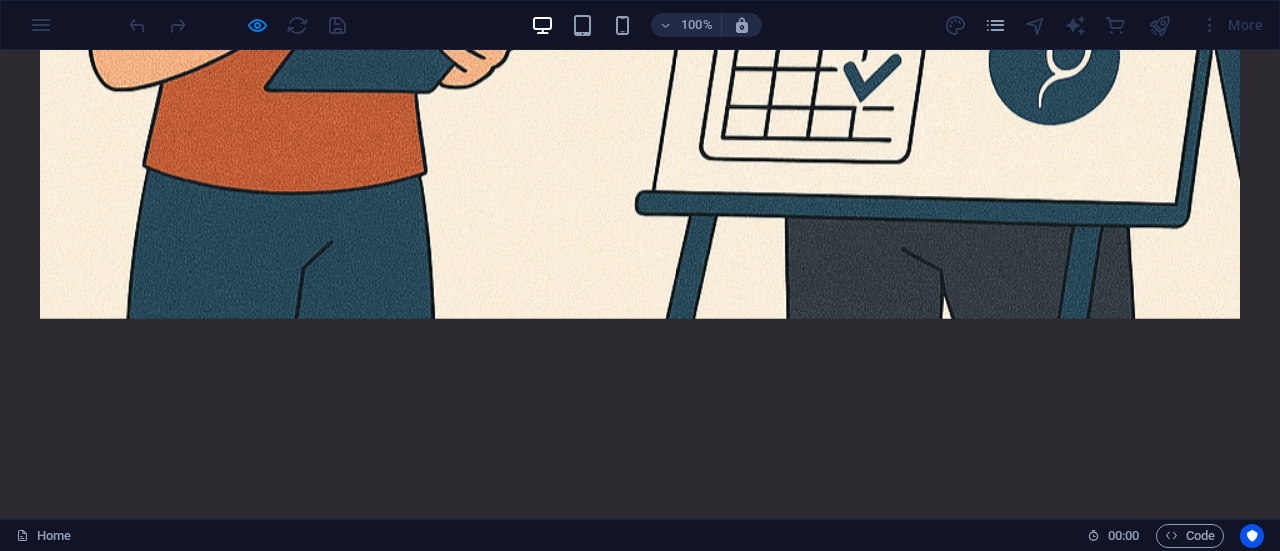 click at bounding box center [1160, 25] 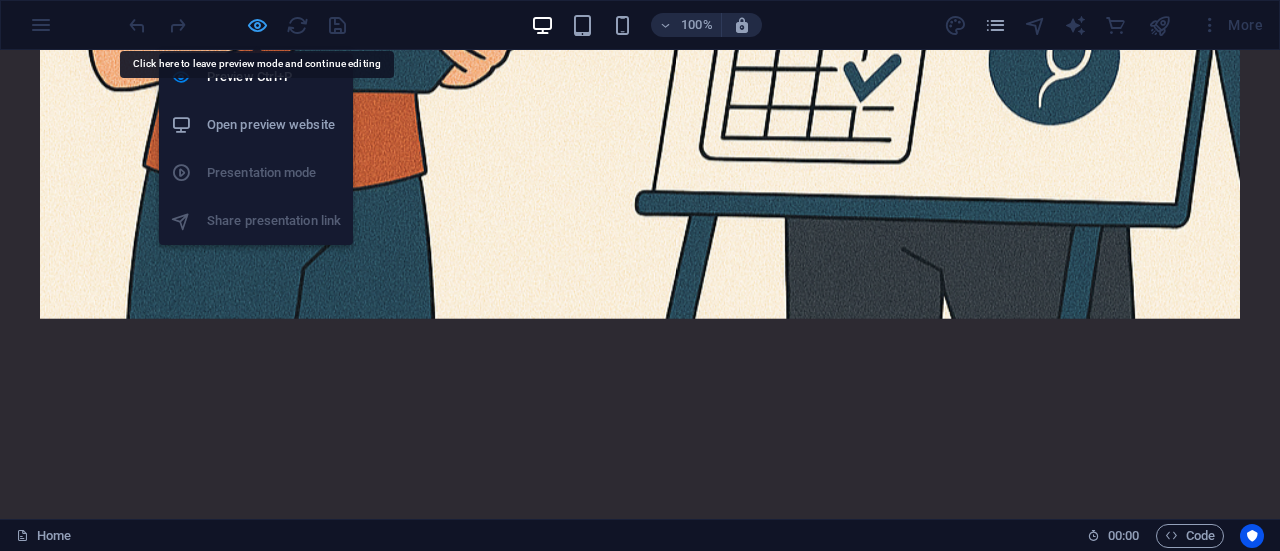 click at bounding box center (257, 25) 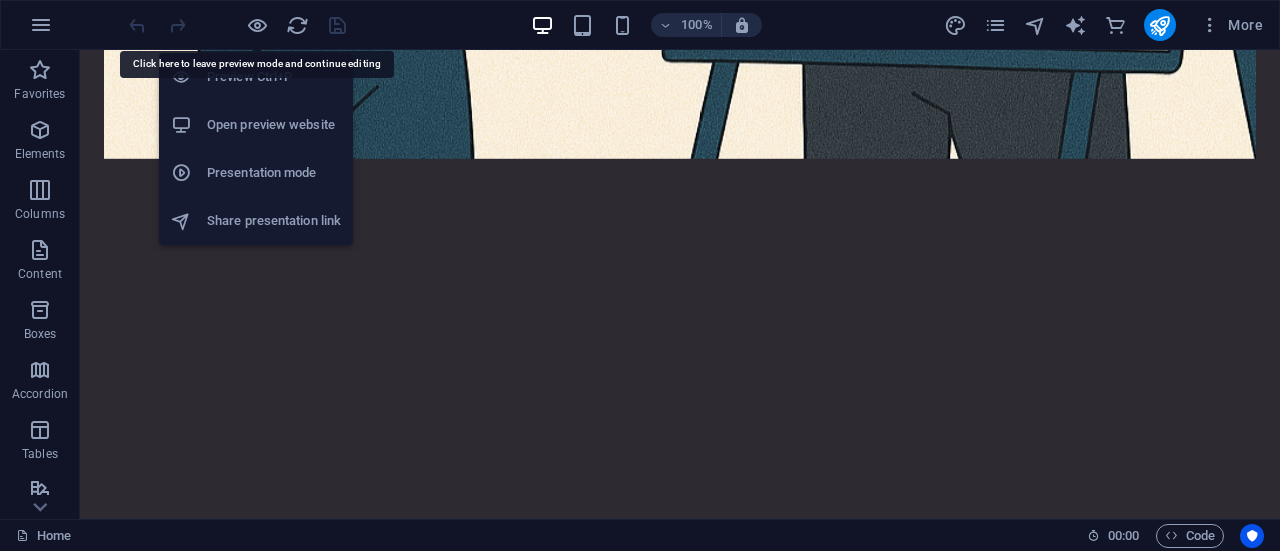 scroll, scrollTop: 3346, scrollLeft: 0, axis: vertical 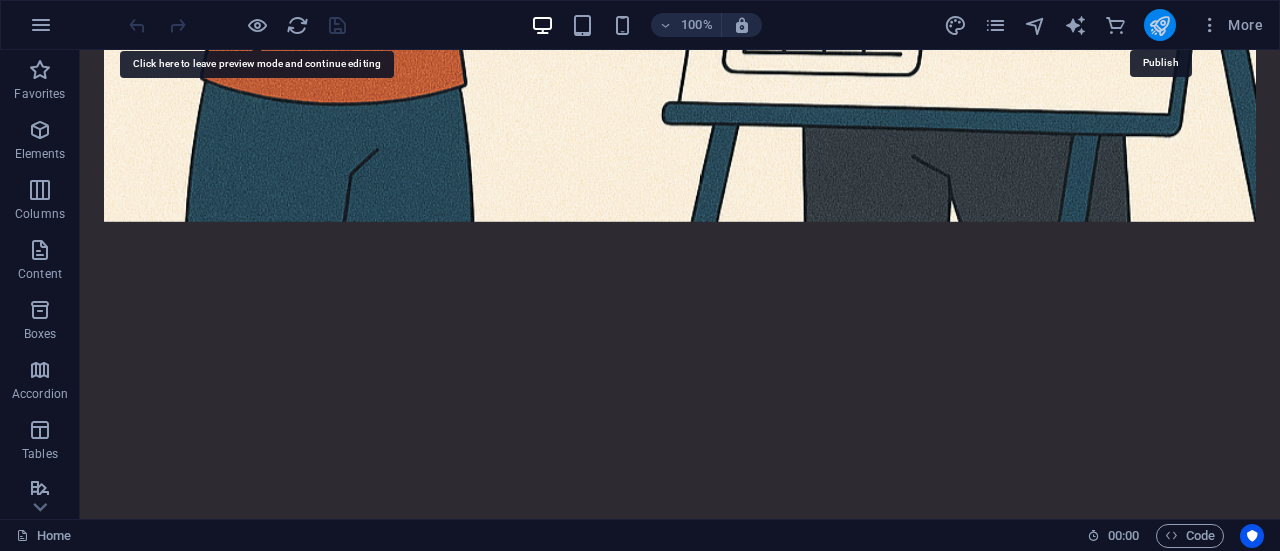 click at bounding box center [1159, 25] 